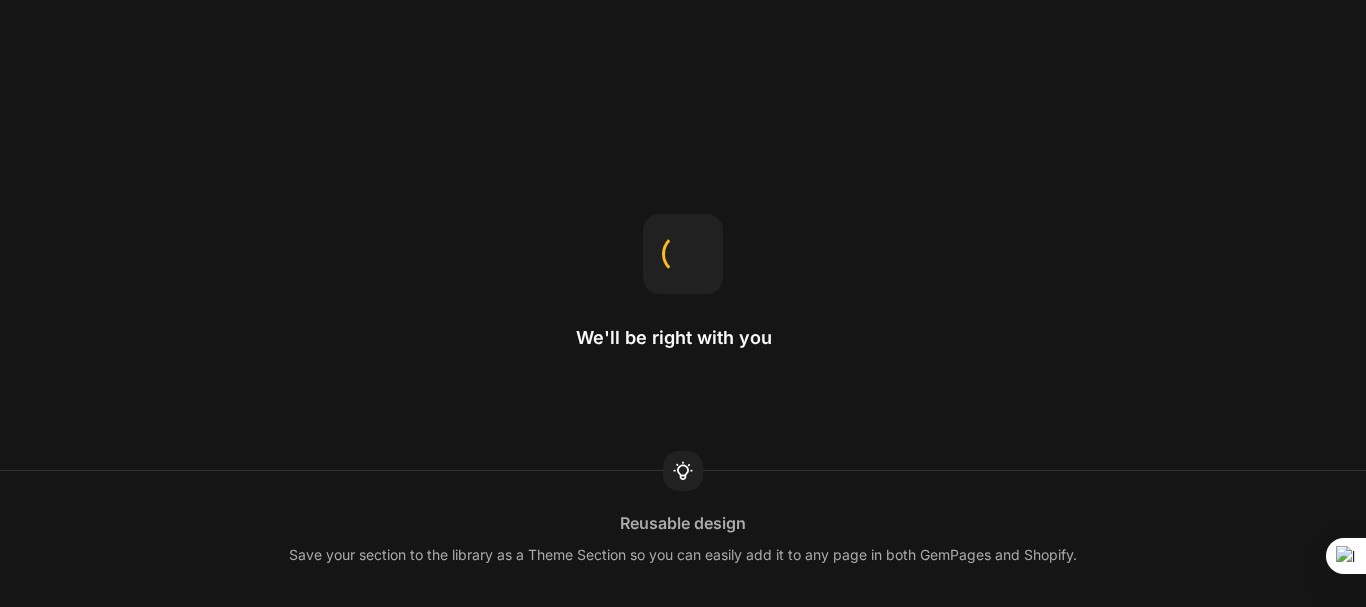 scroll, scrollTop: 0, scrollLeft: 0, axis: both 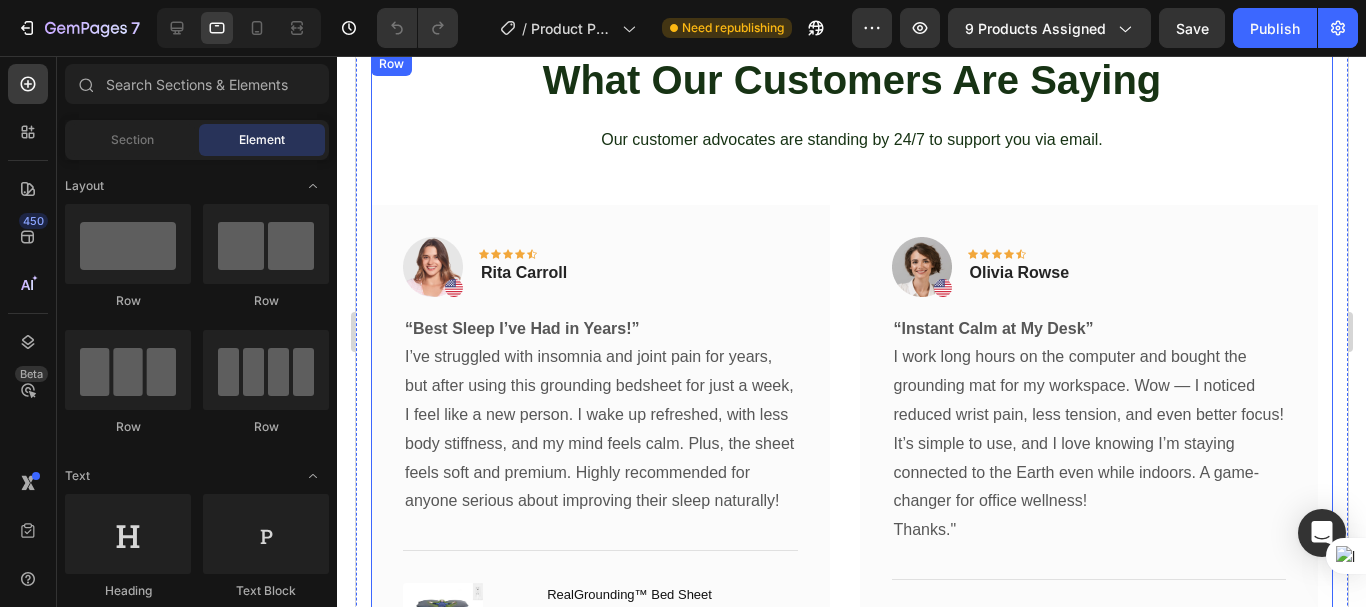 click on "What Our Customers Are Saying Heading Our customer advocates are standing by 24/7 to support you via email. Text block Image
Icon
Icon
Icon
Icon
Icon Row Rita Carroll Text block Row “Best Sleep I’ve Had in Years!”  I’ve struggled with insomnia and joint pain for years, but after using this grounding bedsheet for just a week, I feel like a new person. I wake up refreshed, with less body stiffness, and my mind feels calm. Plus, the sheet feels soft and premium. Highly recommended for anyone serious about improving their sleep naturally! Text block                Title Line (P) Images & Gallery RealGrounding™ Bed Sheet (P) Title £74.99 (P) Price (P) Price £149.99 (P) Price (P) Price Row Buy Now (P) Cart Button Product Row Image
Icon
Icon
Icon
Icon
Icon Row Olivia Rowse Text block Row “Instant Calm at My Desk” Thanks." Text block Title Row" at bounding box center (851, 406) 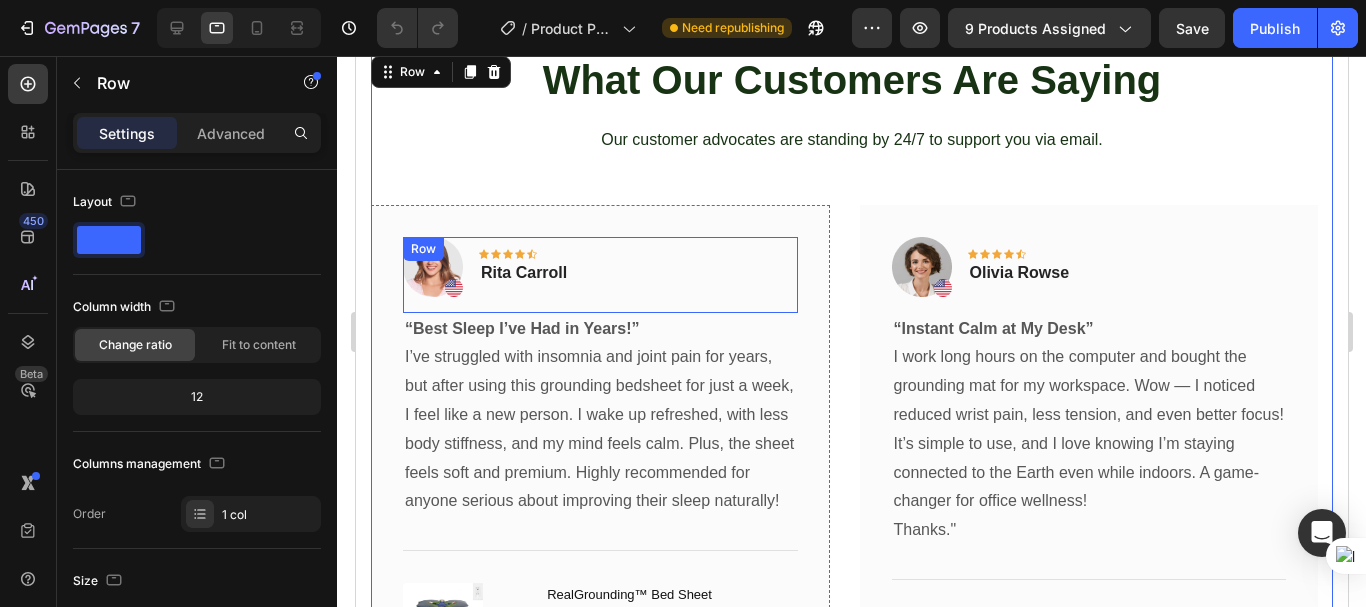 click on "Image
Icon
Icon
Icon
Icon
Icon Row Rita Carroll Text block Row" at bounding box center [599, 275] 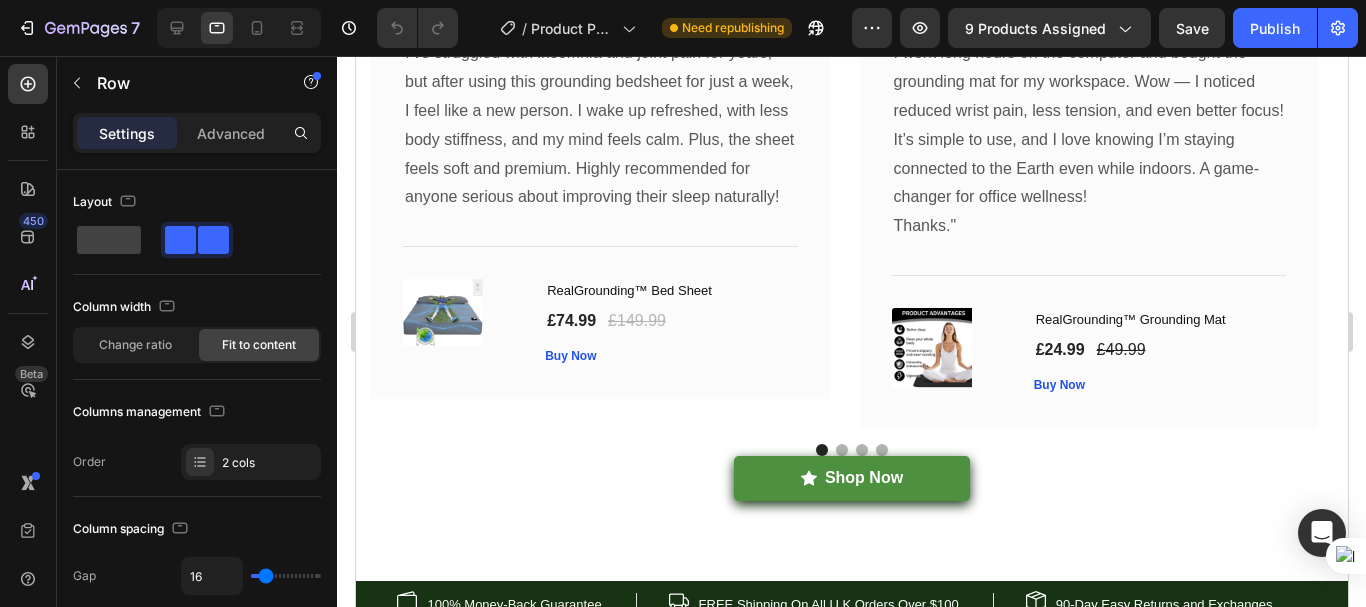 scroll, scrollTop: 8313, scrollLeft: 0, axis: vertical 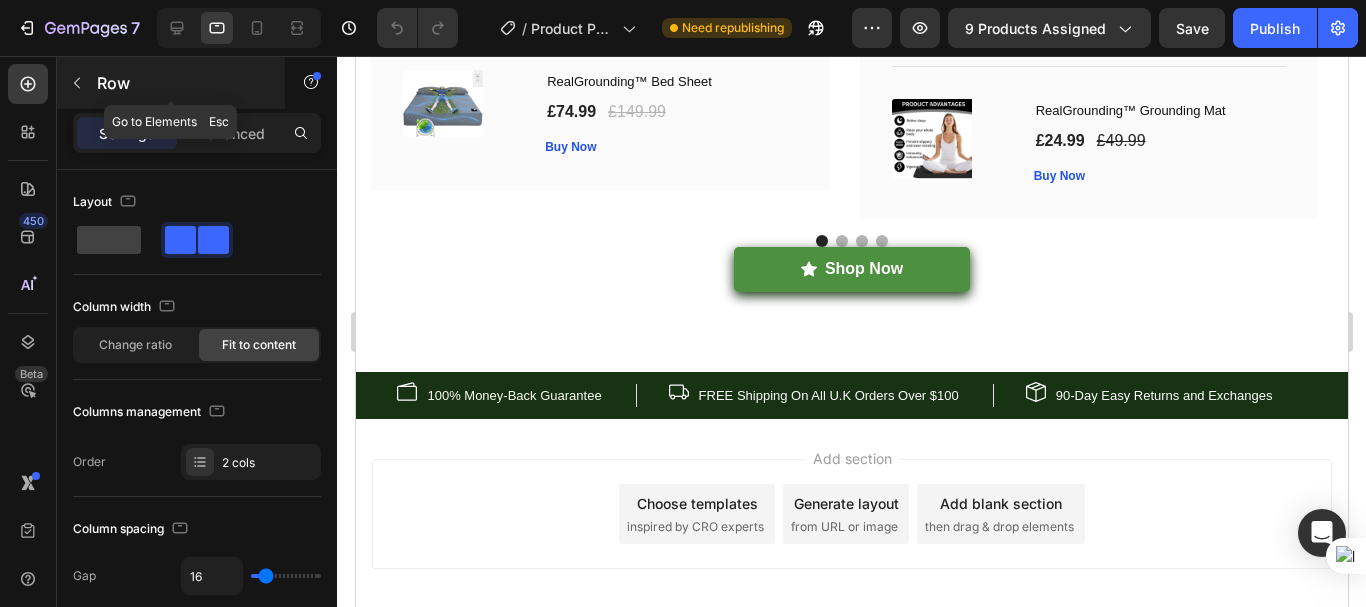click 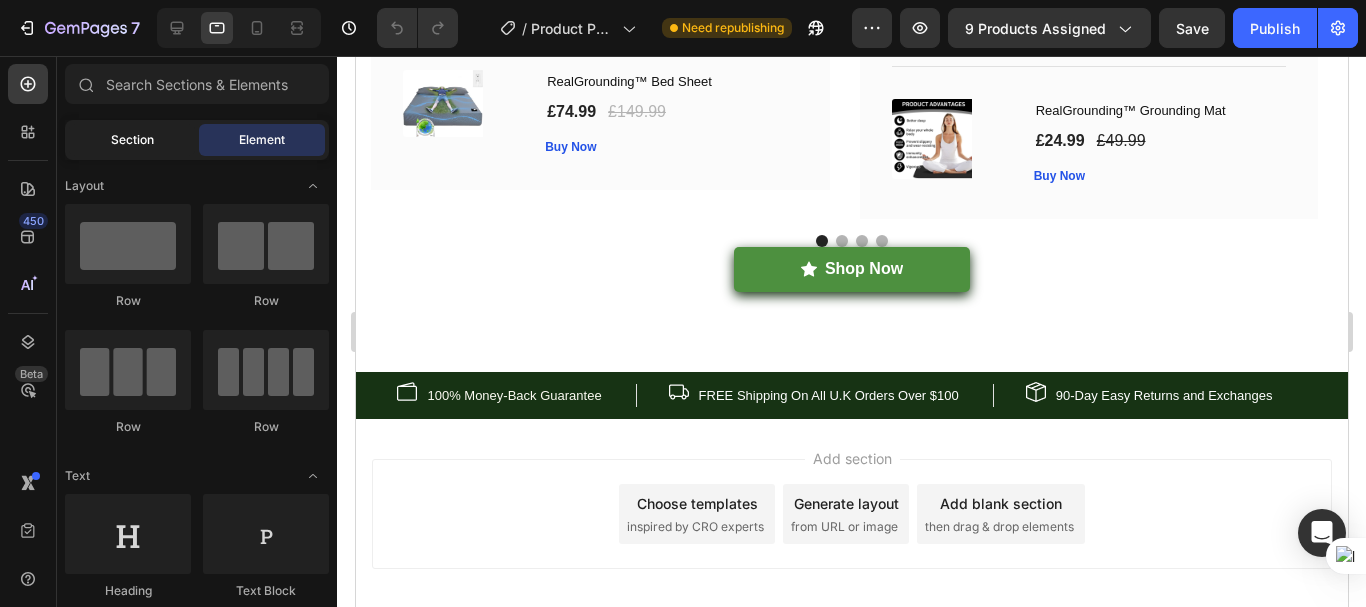 click on "Section" 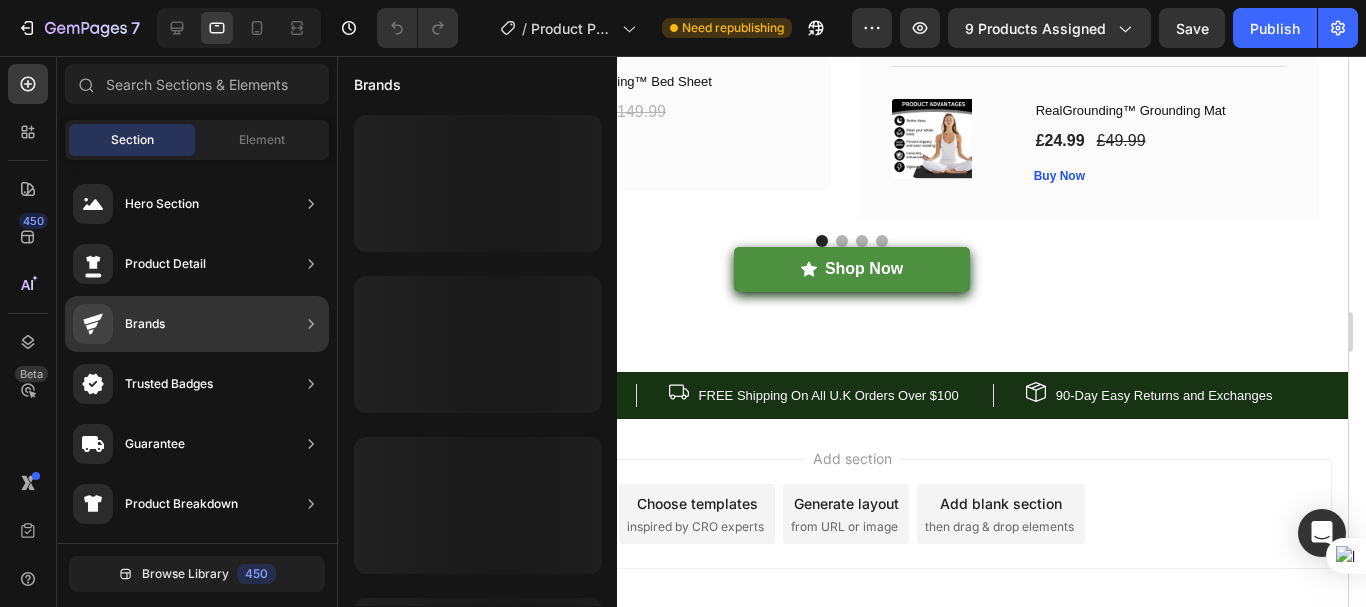 scroll, scrollTop: 200, scrollLeft: 0, axis: vertical 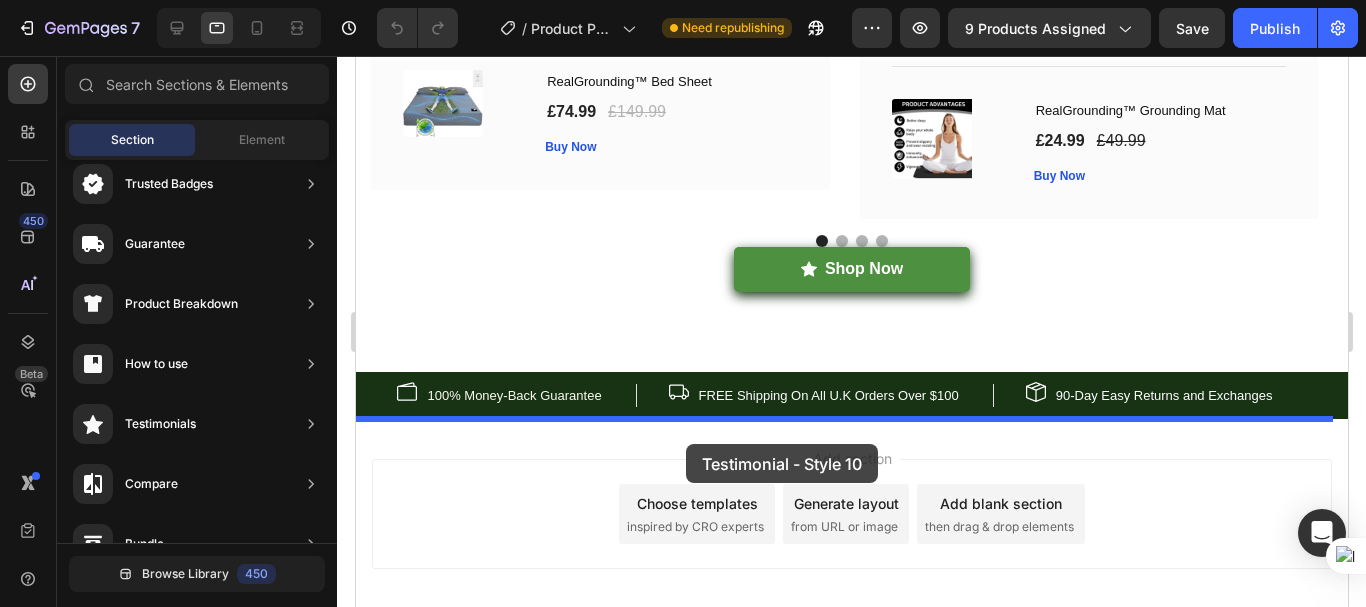 drag, startPoint x: 845, startPoint y: 400, endPoint x: 685, endPoint y: 444, distance: 165.93974 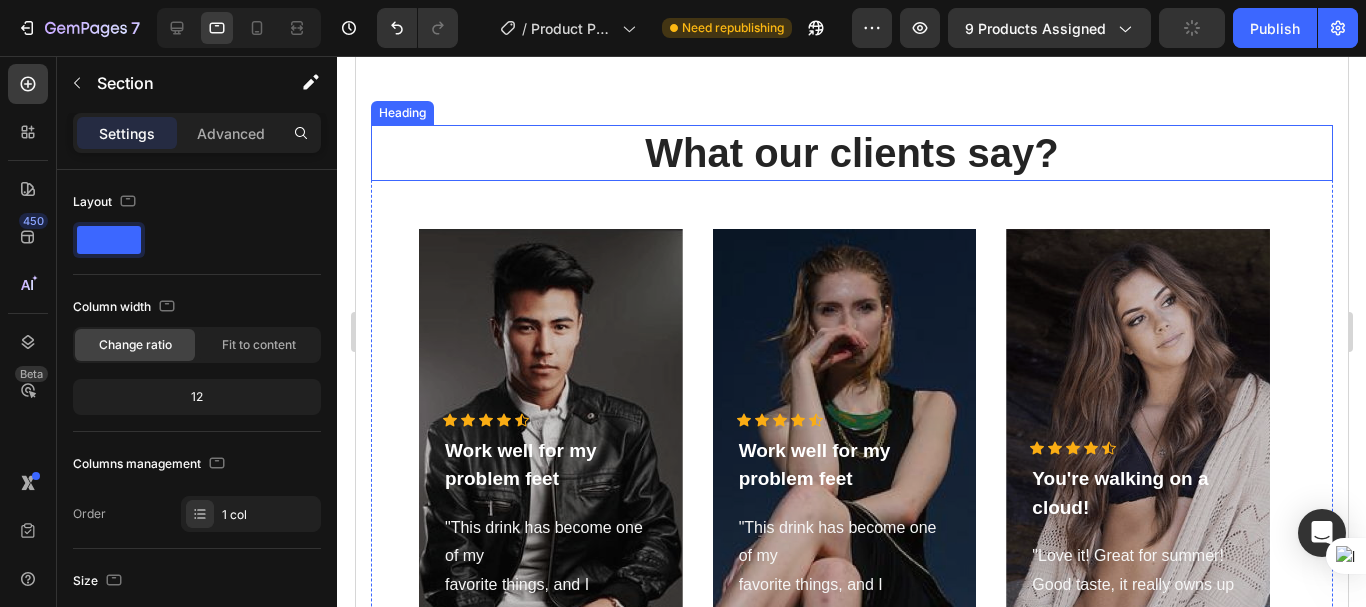scroll, scrollTop: 8616, scrollLeft: 0, axis: vertical 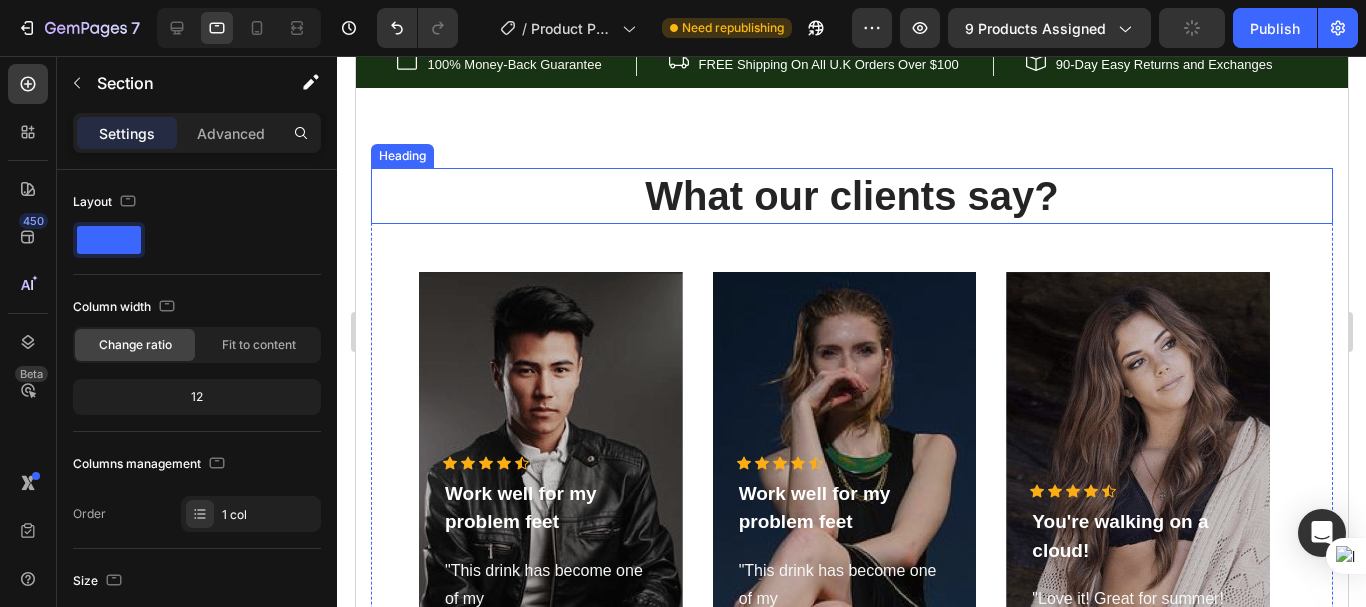 click on "What our clients say?" at bounding box center [851, 196] 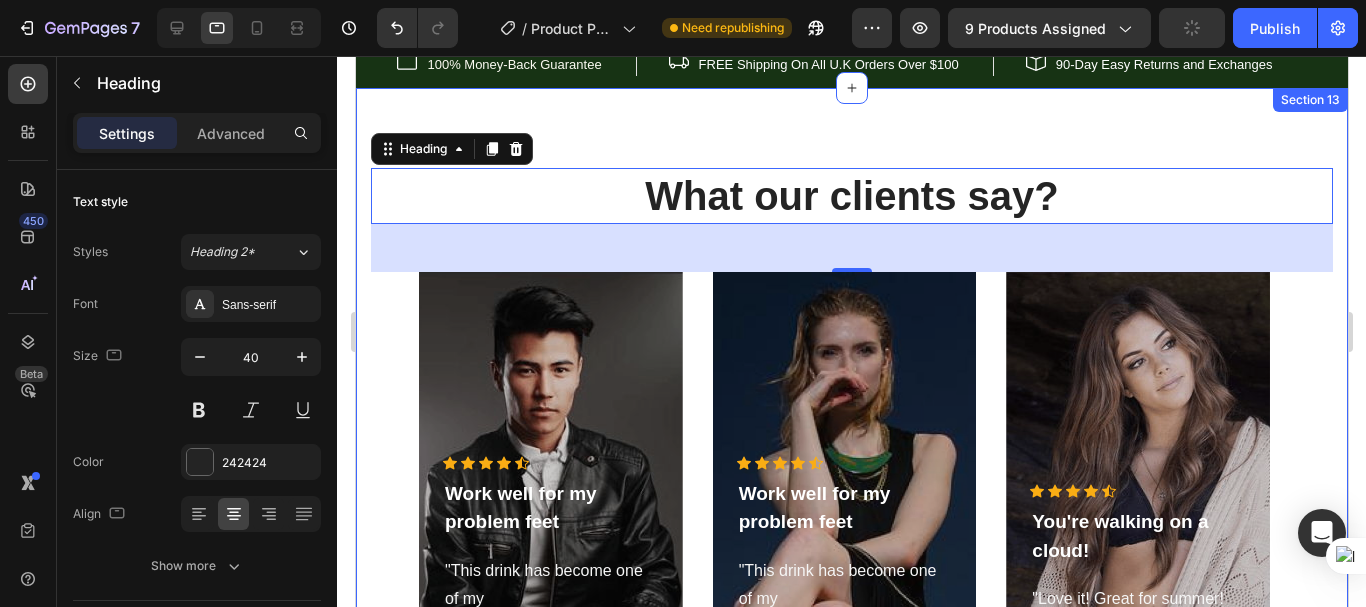 click on "What our clients say? Heading   48                Icon                Icon                Icon                Icon
Icon Icon List Hoz Work well for my problem feet Text block "This drink has become one of my  favorite things, and I haverecommended it to a lot of people." Text block - Timothy A. Text block Row Hero Banner                Icon                Icon                Icon                Icon
Icon Icon List Hoz Work well for my problem feet Text block "This drink has become one of my  favorite things, and I haverecommended it to a lot of people." Text block - Olivia P. Text block Row Hero Banner                Icon                Icon                Icon                Icon
Icon Icon List Hoz You're walking on a cloud! Text block "Love it! Great for summer! Good taste, it really owns up to its name “sparkling”, cold with bubbles and lime flavor." Text block - Ryan S. Text block Row Hero Banner Carousel Row Section 13" at bounding box center [851, 489] 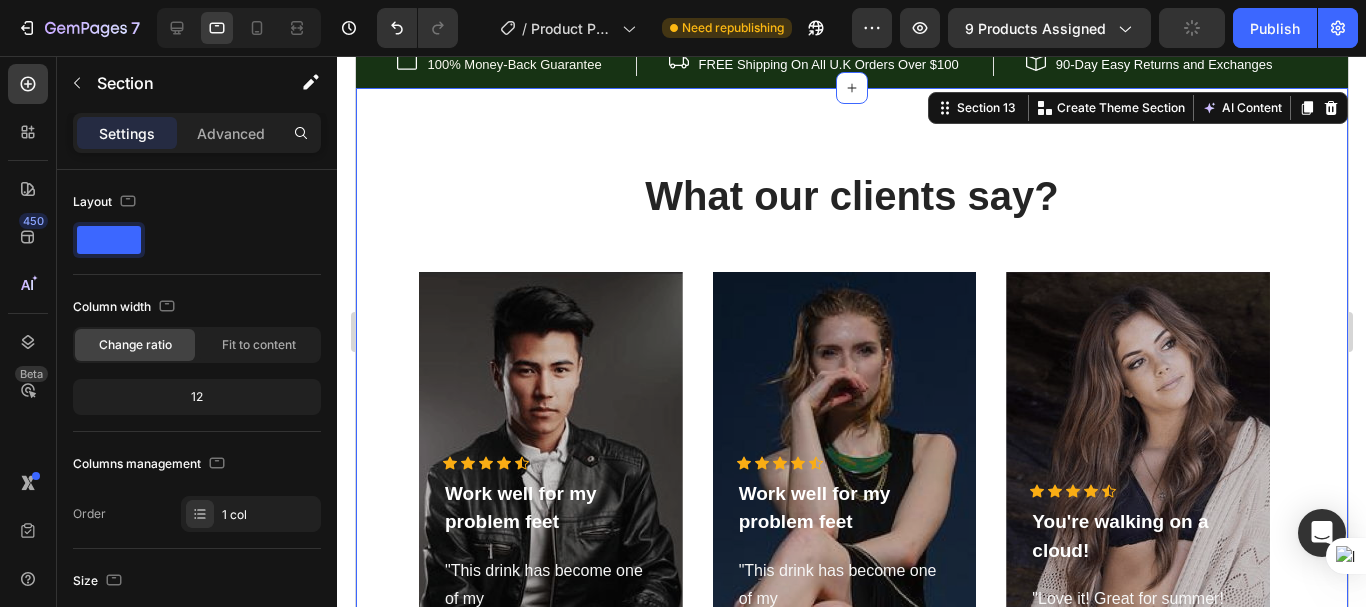click 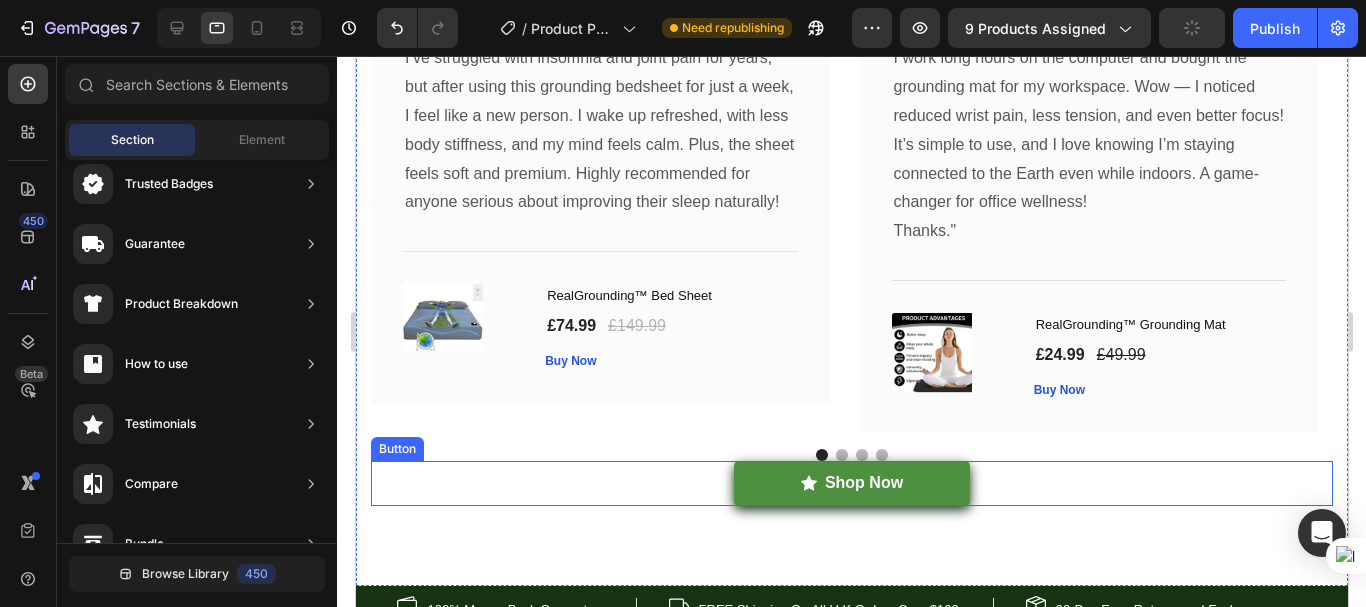 scroll, scrollTop: 8413, scrollLeft: 0, axis: vertical 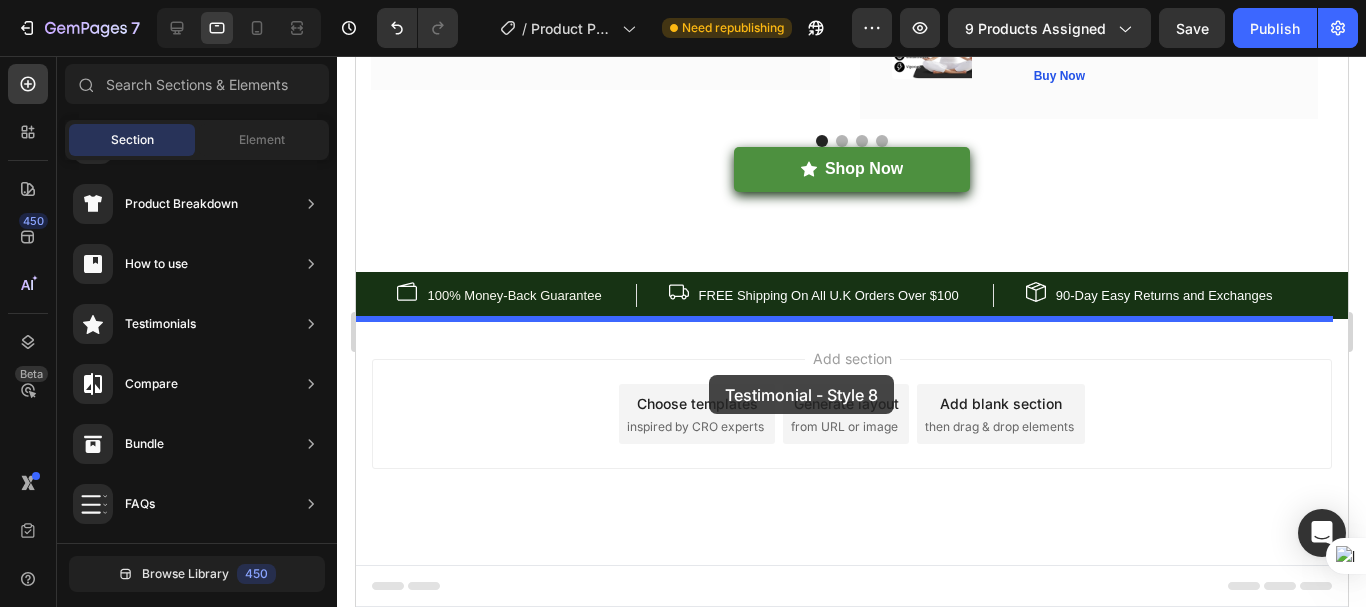 drag, startPoint x: 812, startPoint y: 389, endPoint x: 708, endPoint y: 375, distance: 104.93808 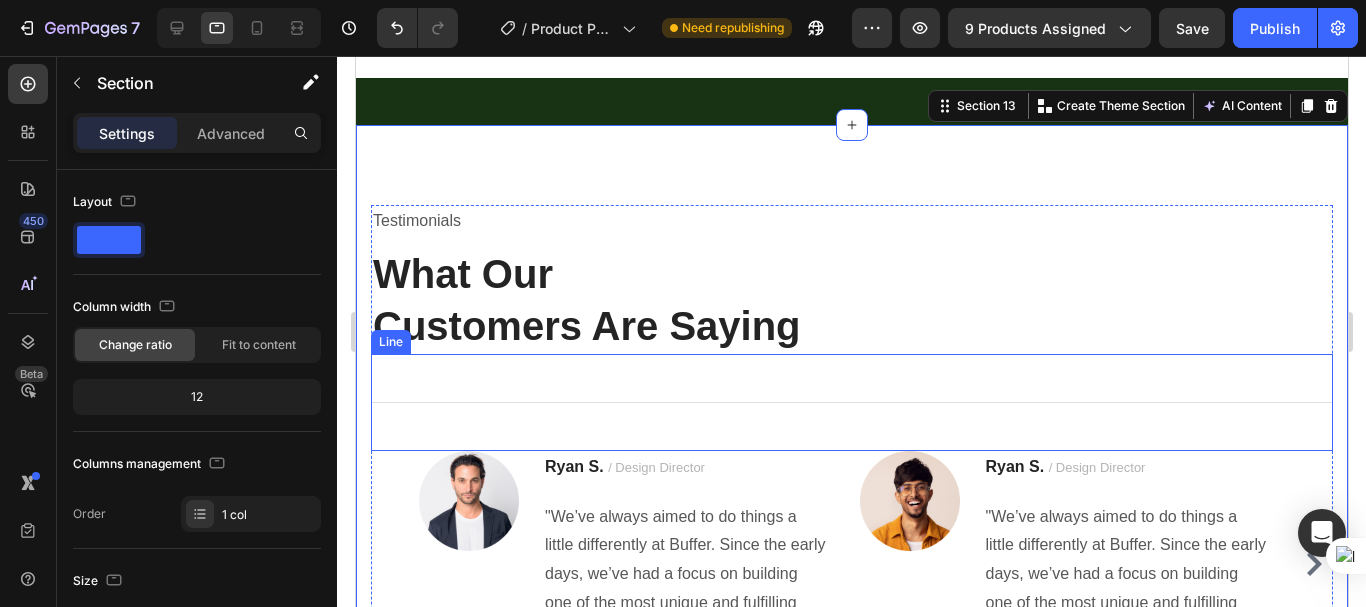 scroll, scrollTop: 8906, scrollLeft: 0, axis: vertical 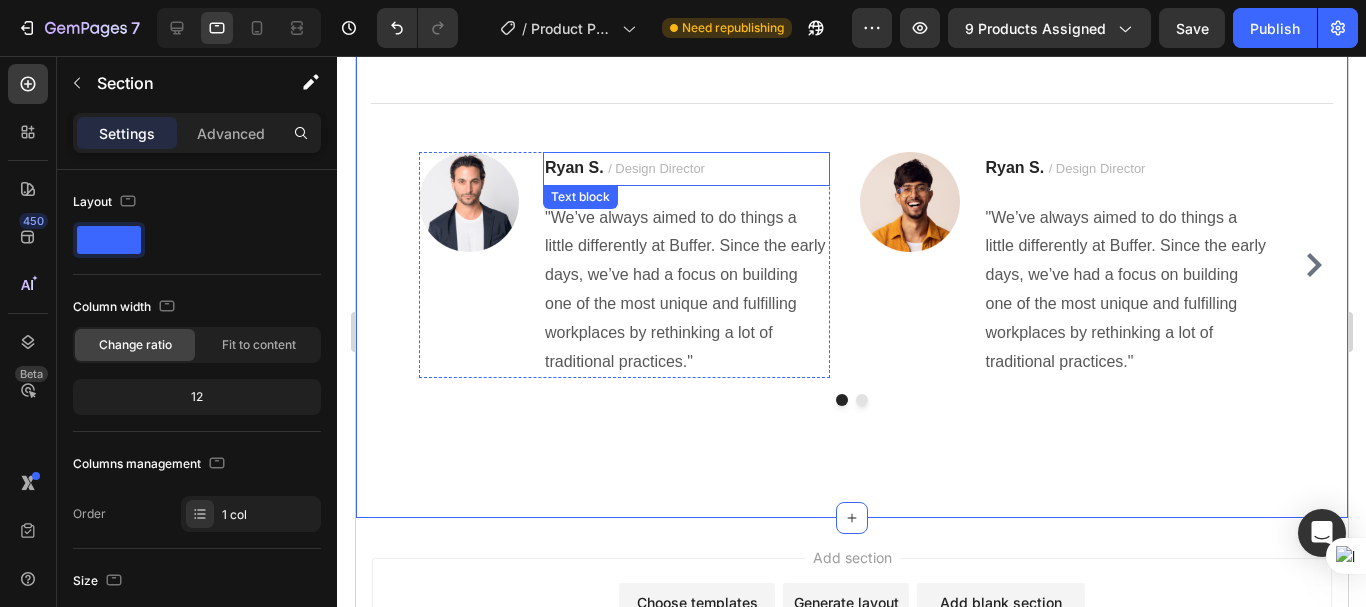 click on "/ Design Director" at bounding box center [655, 168] 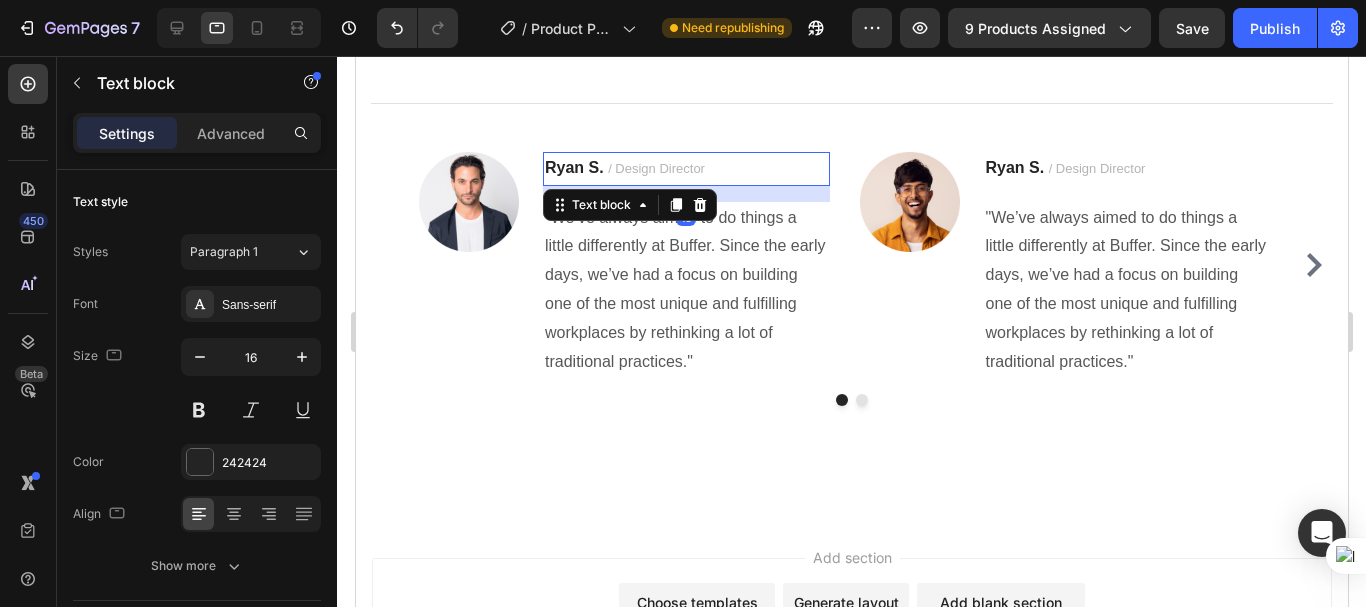 click on "/ Design Director" at bounding box center (655, 168) 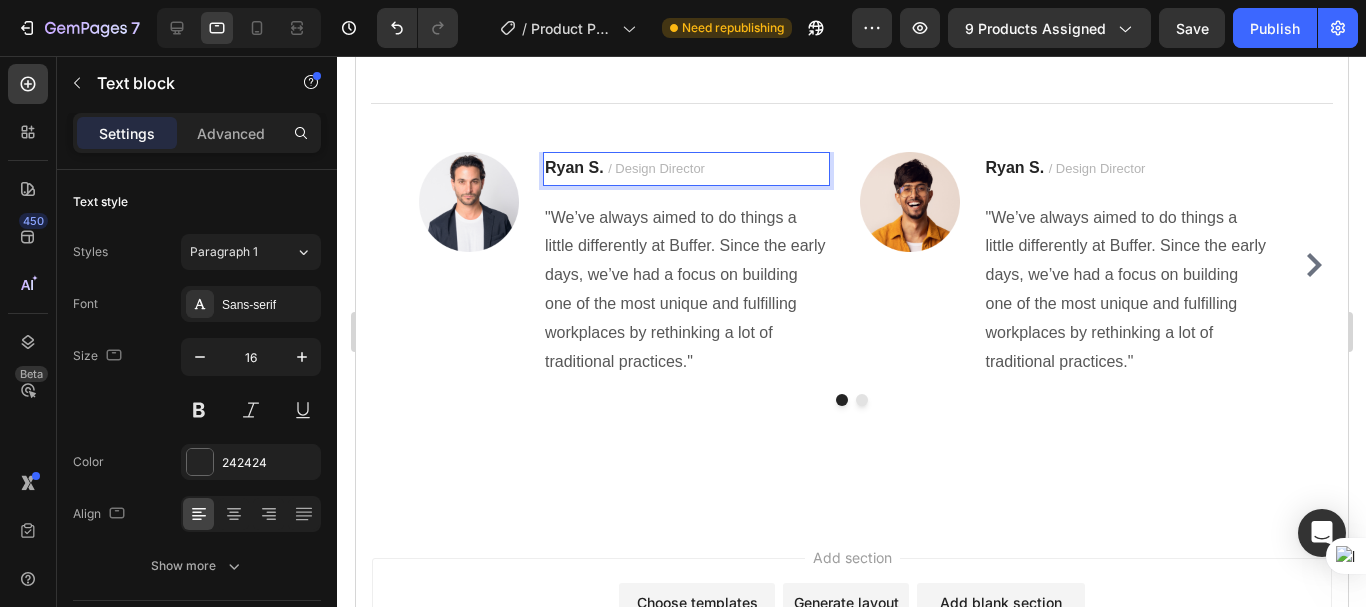 click on "/ Design Director" at bounding box center [655, 168] 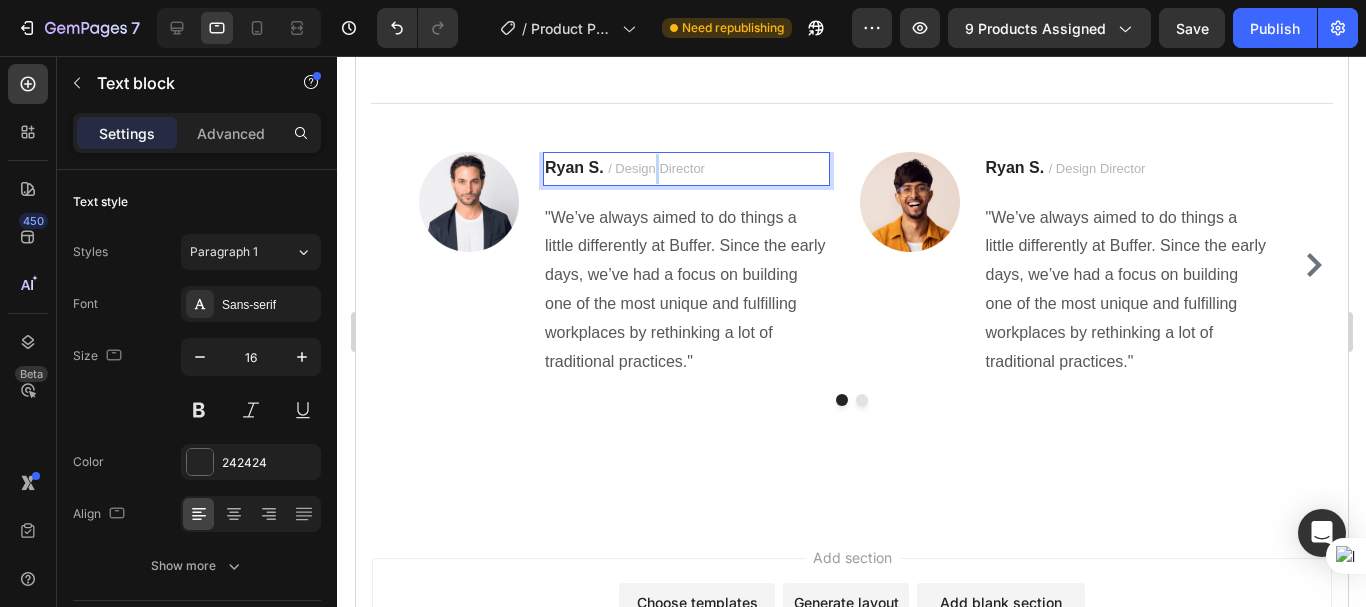 click on "/ Design Director" at bounding box center (655, 168) 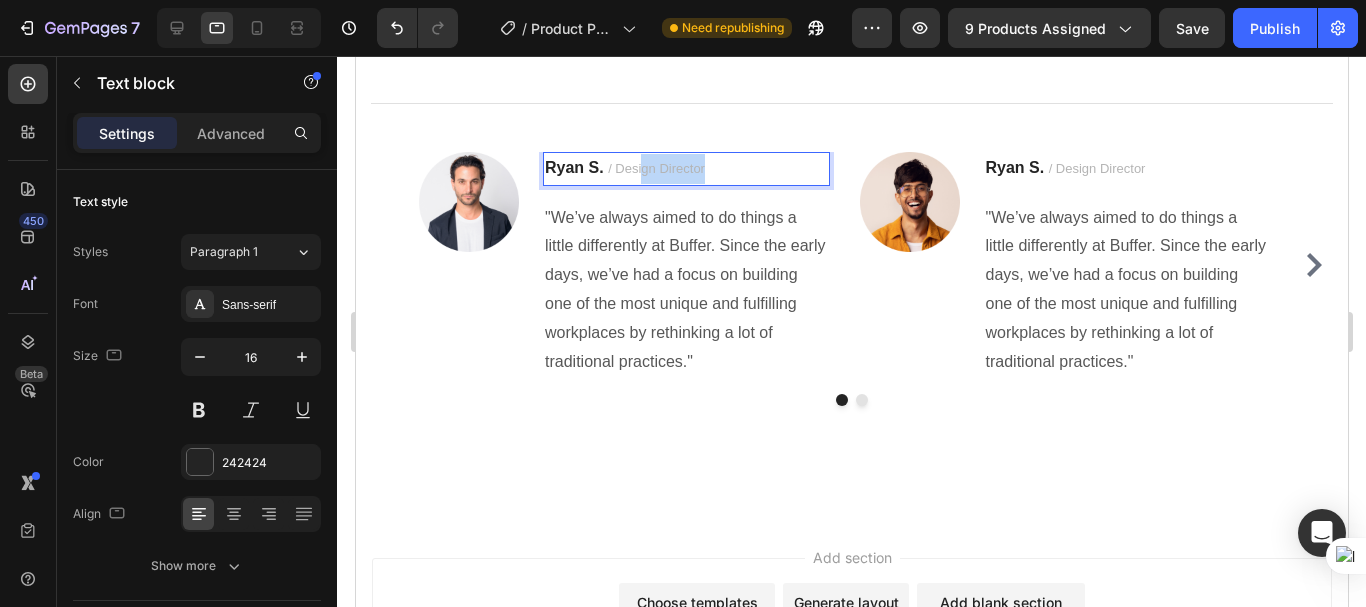 drag, startPoint x: 718, startPoint y: 168, endPoint x: 640, endPoint y: 179, distance: 78.77182 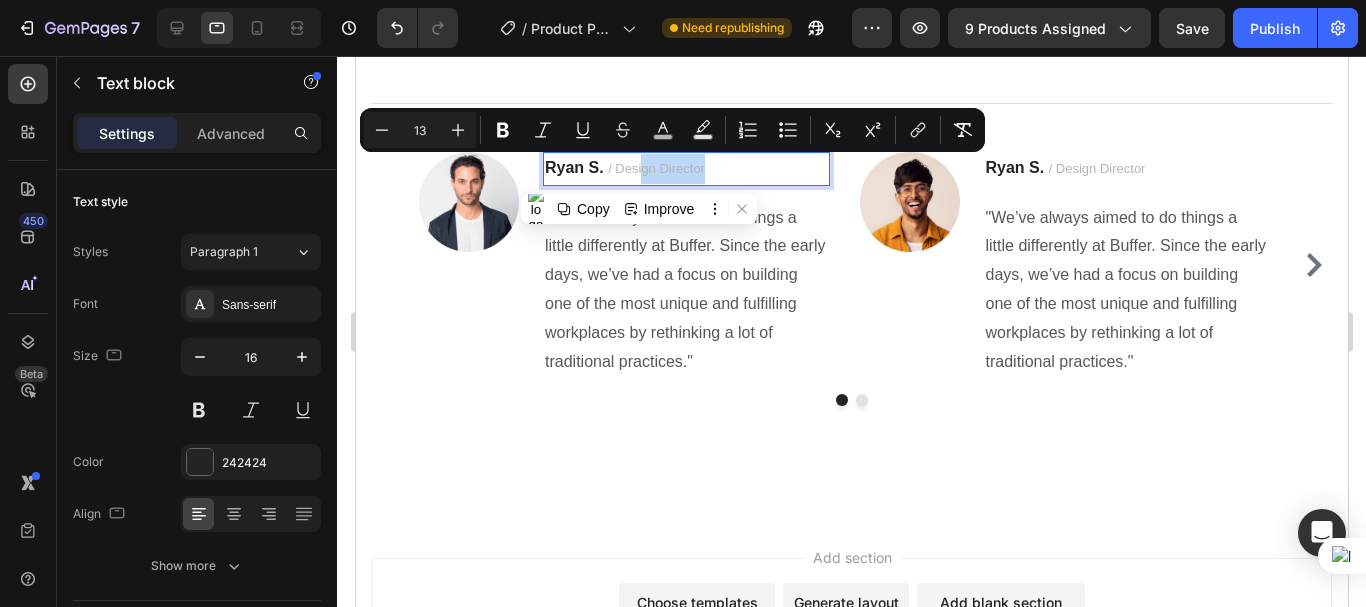 click on "Ryan S.   / Design Director" at bounding box center (685, 169) 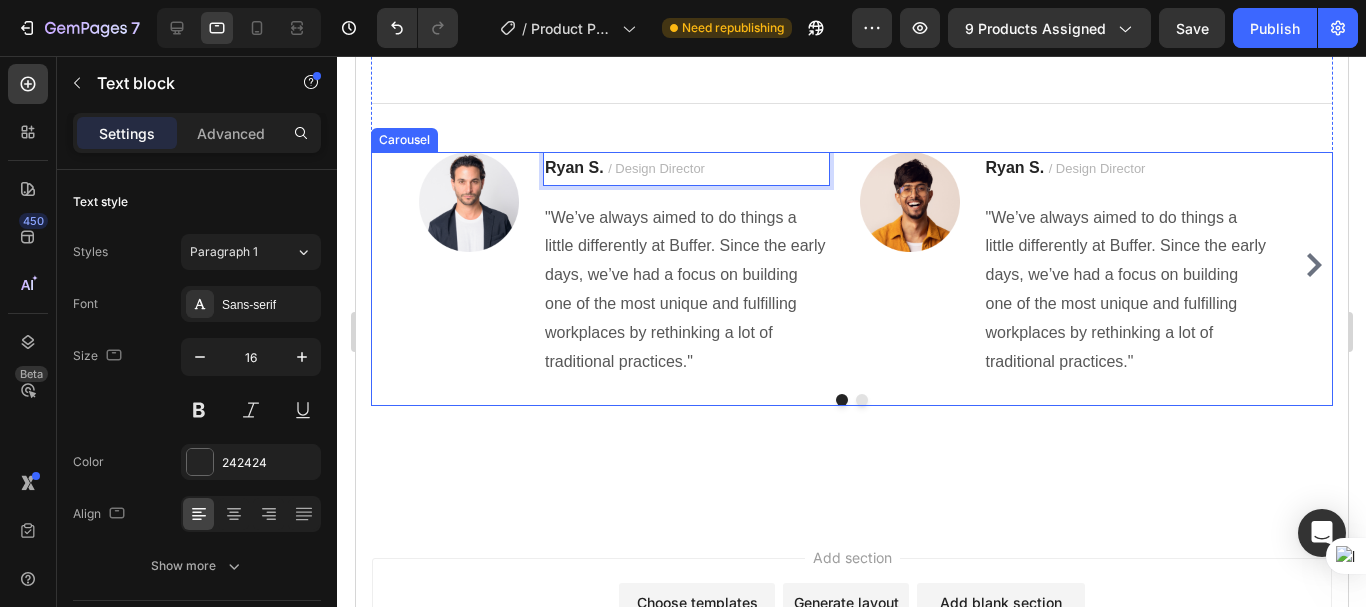 click 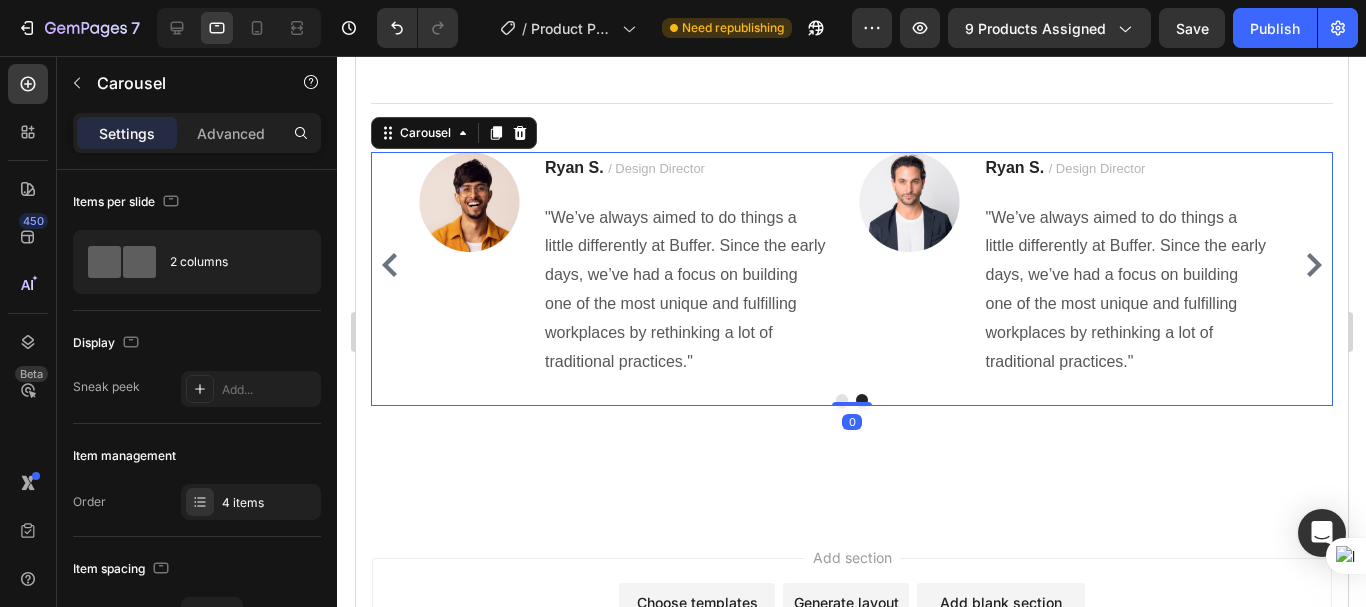 click 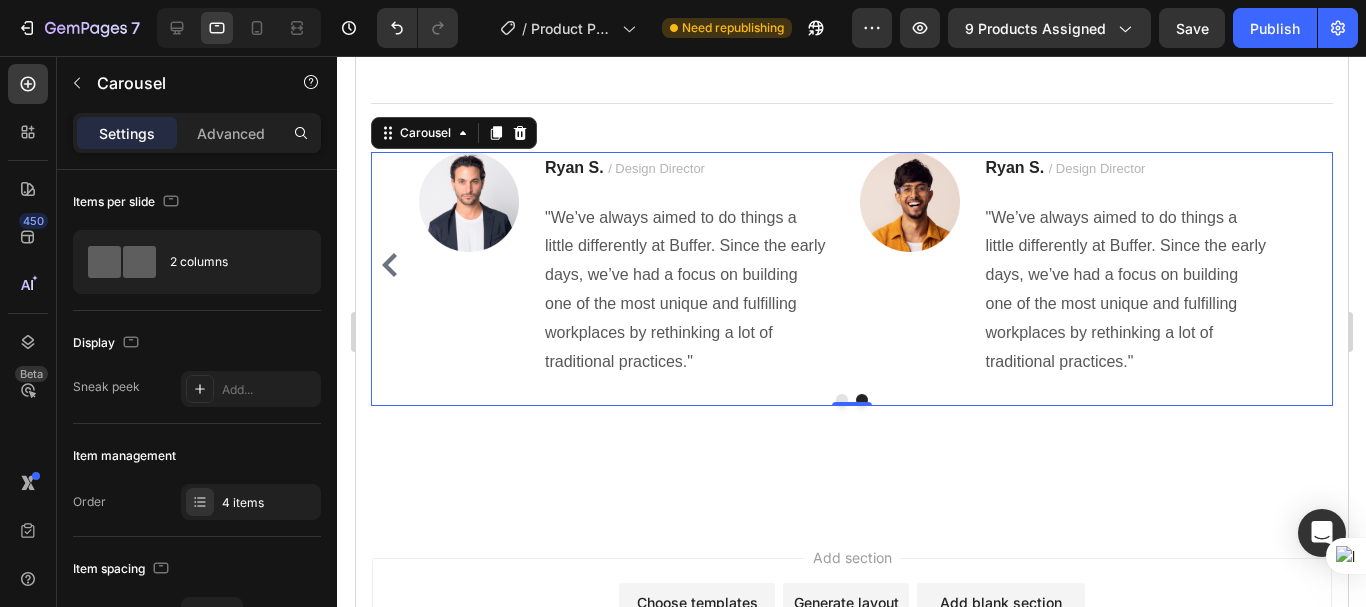 click on "Image Ryan S.   / Design Director Text block "We’ve always aimed to do things a little differently at Buffer. Since the early days, we’ve had a focus on building one of the most unique and fulfilling workplaces by rethinking a lot of traditional practices." Text block Row Image Ryan S.   / Design Director Text block "We’ve always aimed to do things a little differently at Buffer. Since the early days, we’ve had a focus on building one of the most unique and fulfilling workplaces by rethinking a lot of traditional practices." Text block Row Image Ryan S.   / Design Director Text block "We’ve always aimed to do things a little differently at Buffer. Since the early days, we’ve had a focus on building one of the most unique and fulfilling workplaces by rethinking a lot of traditional practices." Text block Row Image Ryan S.   / Design Director Text block Text block Row" at bounding box center [851, 265] 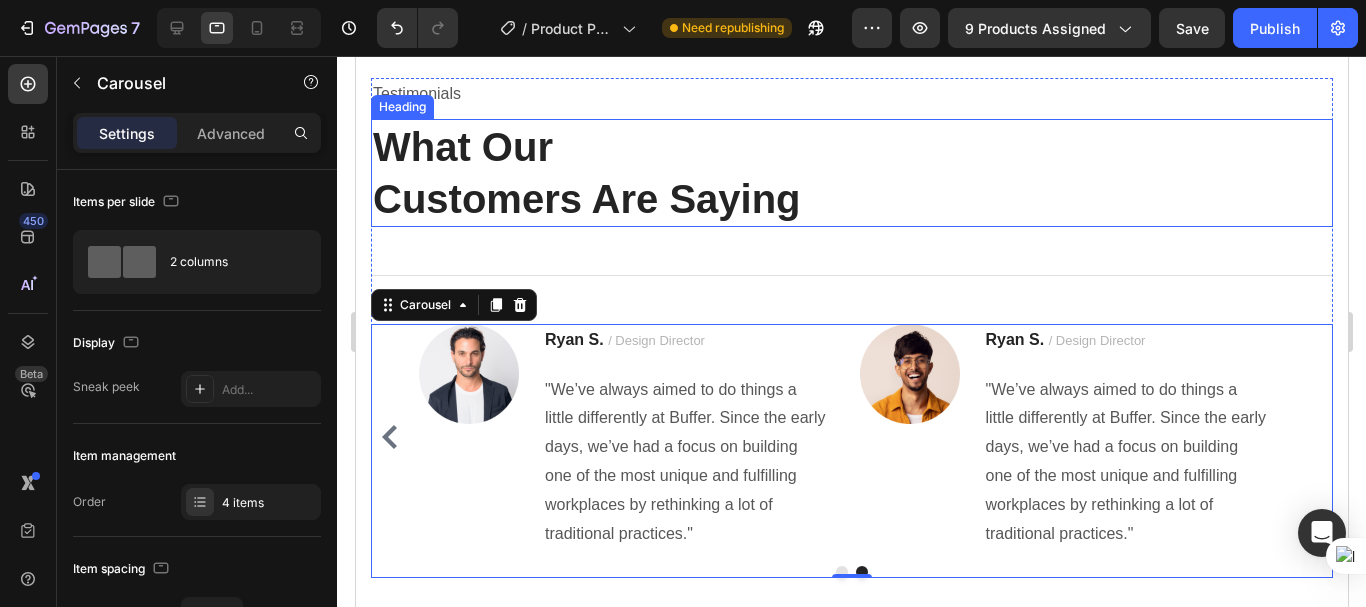scroll, scrollTop: 8616, scrollLeft: 0, axis: vertical 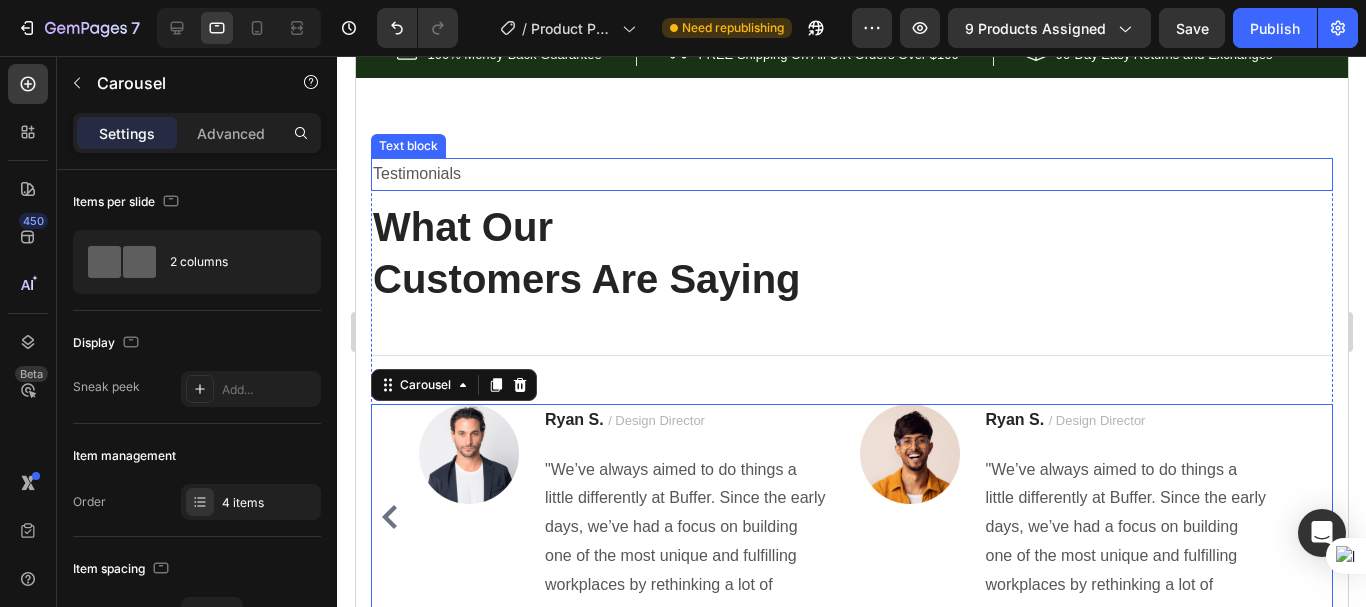 click on "Testimonials" at bounding box center (851, 174) 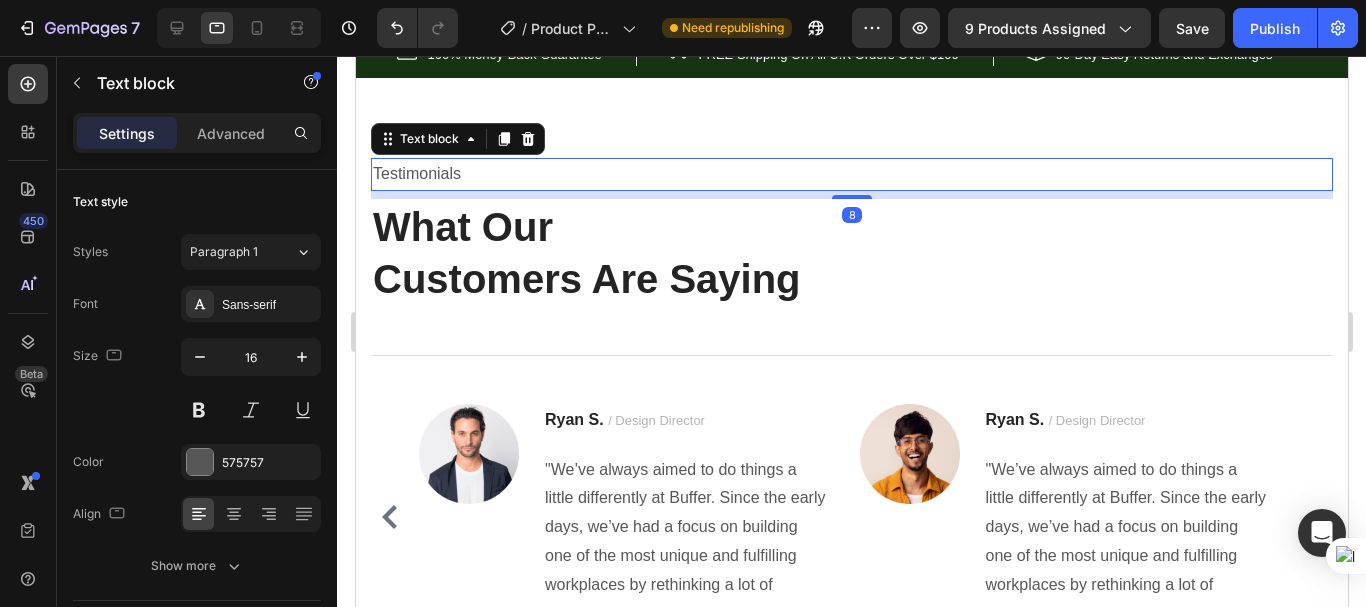 click on "Testimonials" at bounding box center (851, 174) 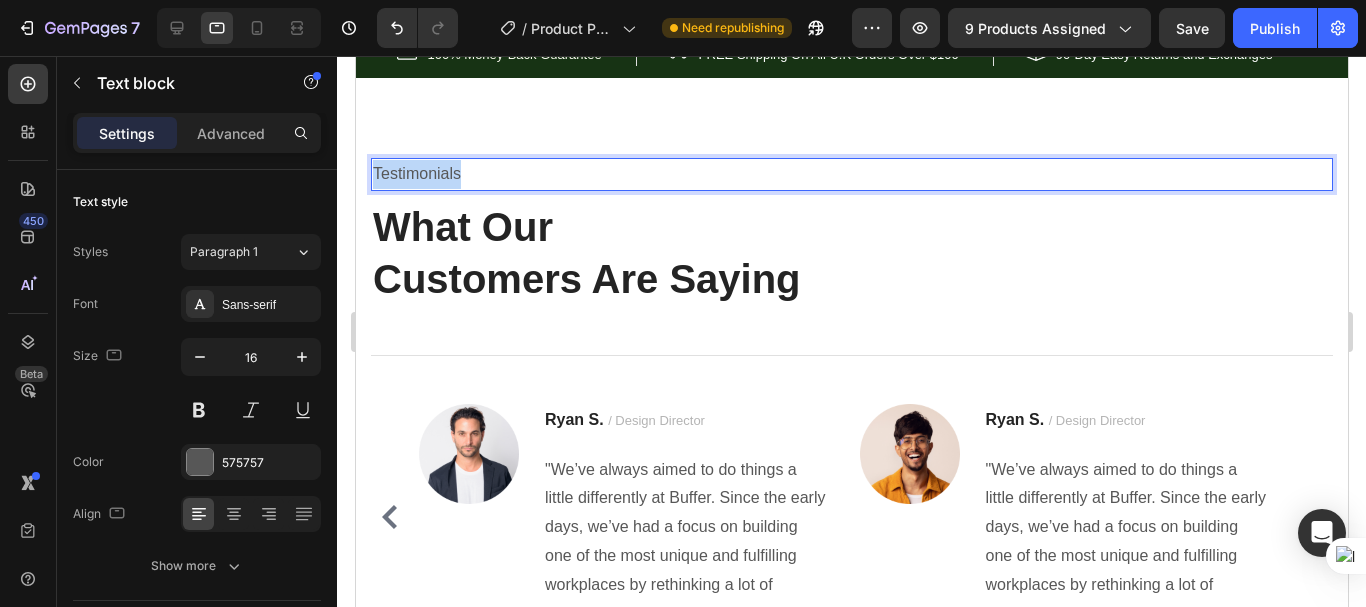click on "Testimonials" at bounding box center [851, 174] 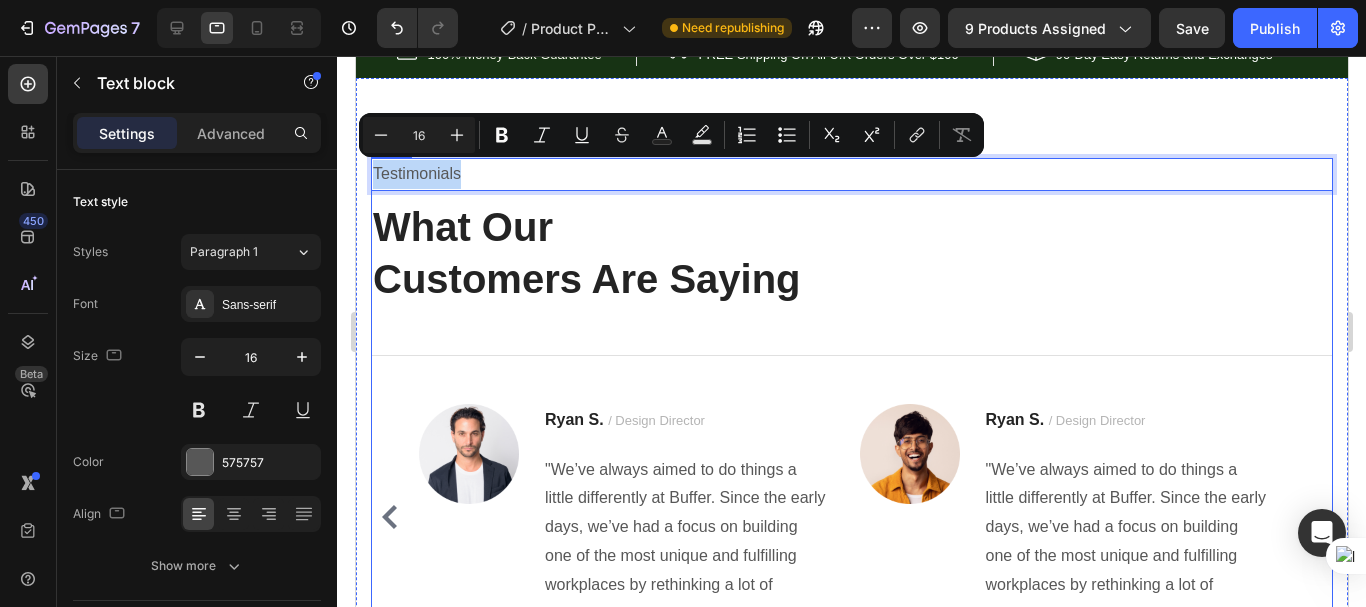 drag, startPoint x: 471, startPoint y: 177, endPoint x: 374, endPoint y: 193, distance: 98.31073 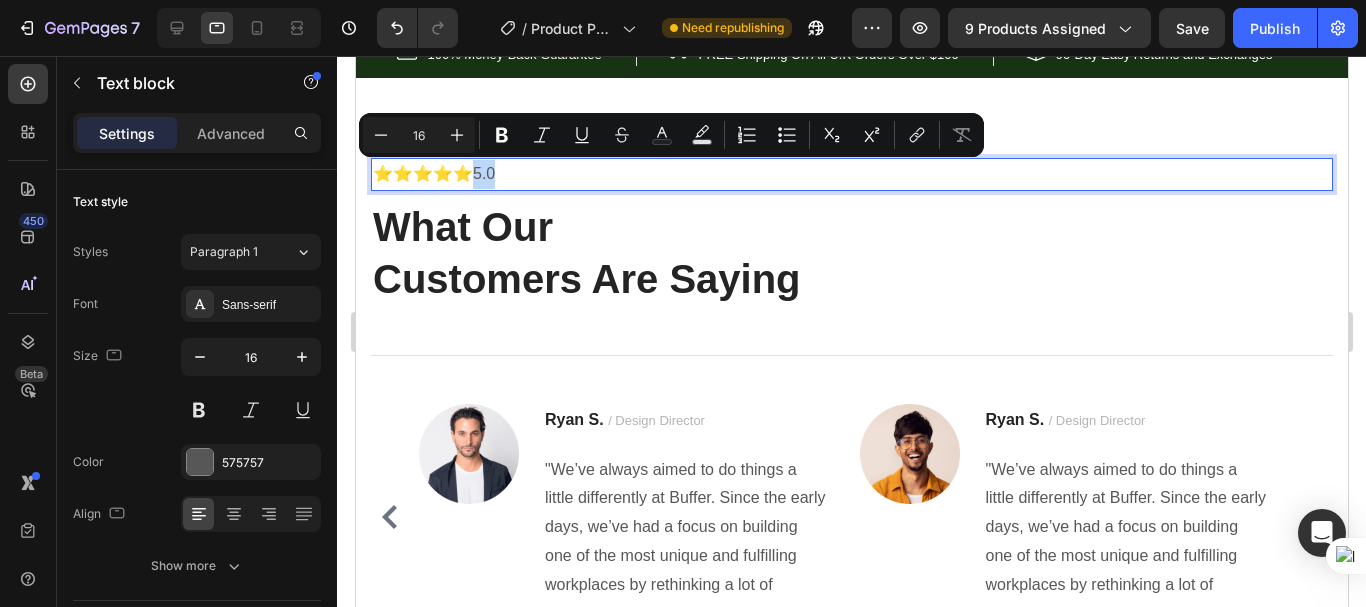drag, startPoint x: 517, startPoint y: 175, endPoint x: 477, endPoint y: 180, distance: 40.311287 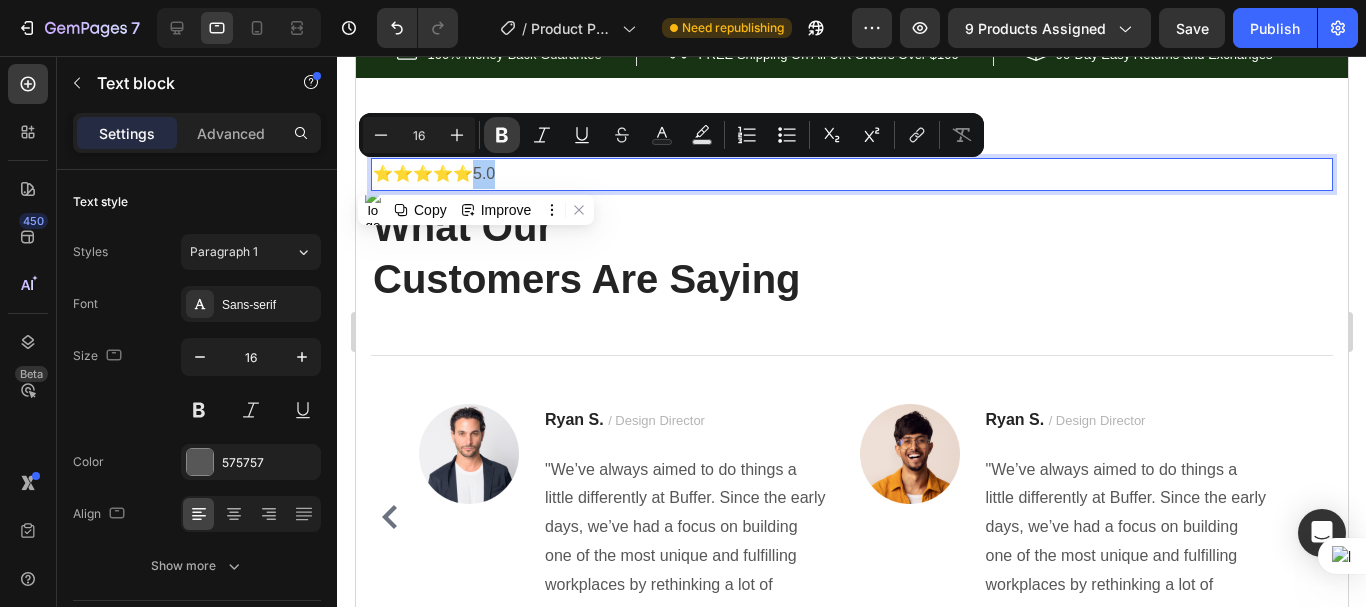 drag, startPoint x: 506, startPoint y: 140, endPoint x: 158, endPoint y: 117, distance: 348.75922 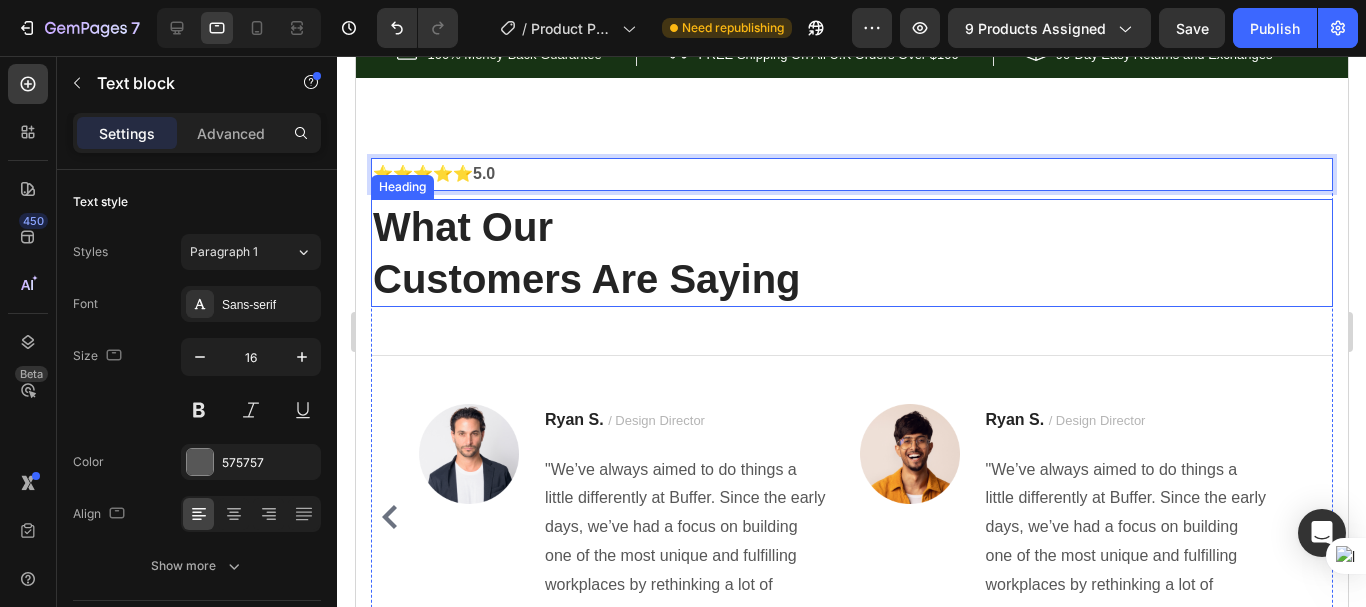 click on "What Our  Customers Are Saying" at bounding box center (851, 253) 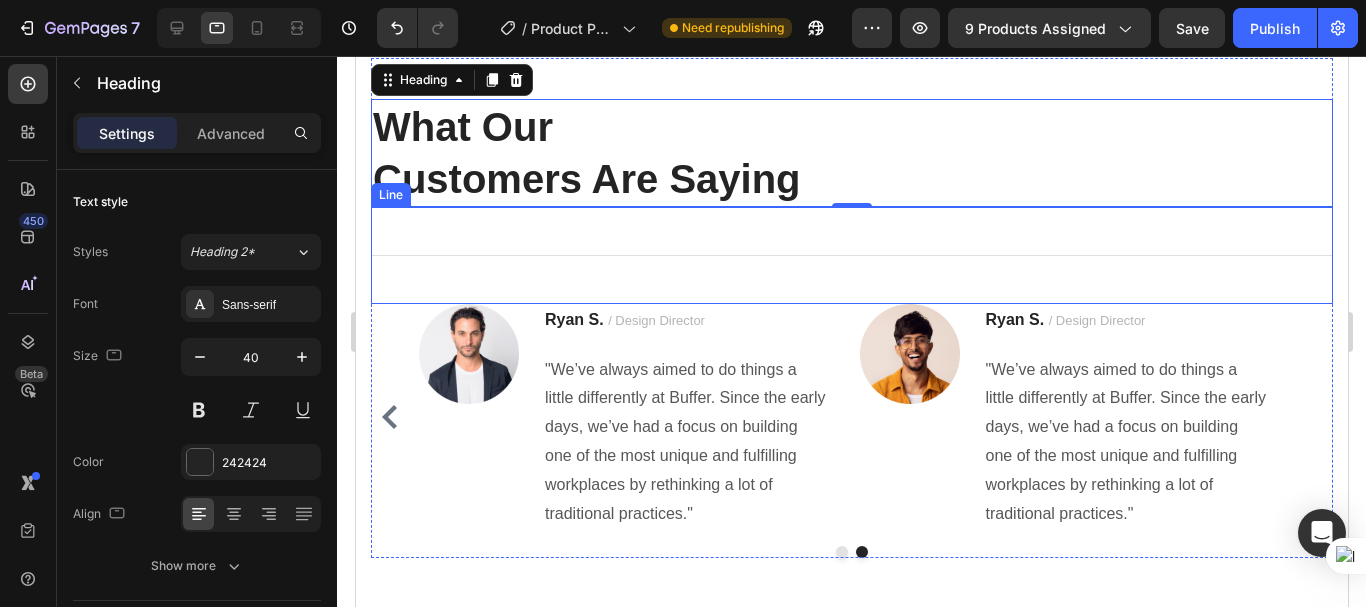 scroll, scrollTop: 8616, scrollLeft: 0, axis: vertical 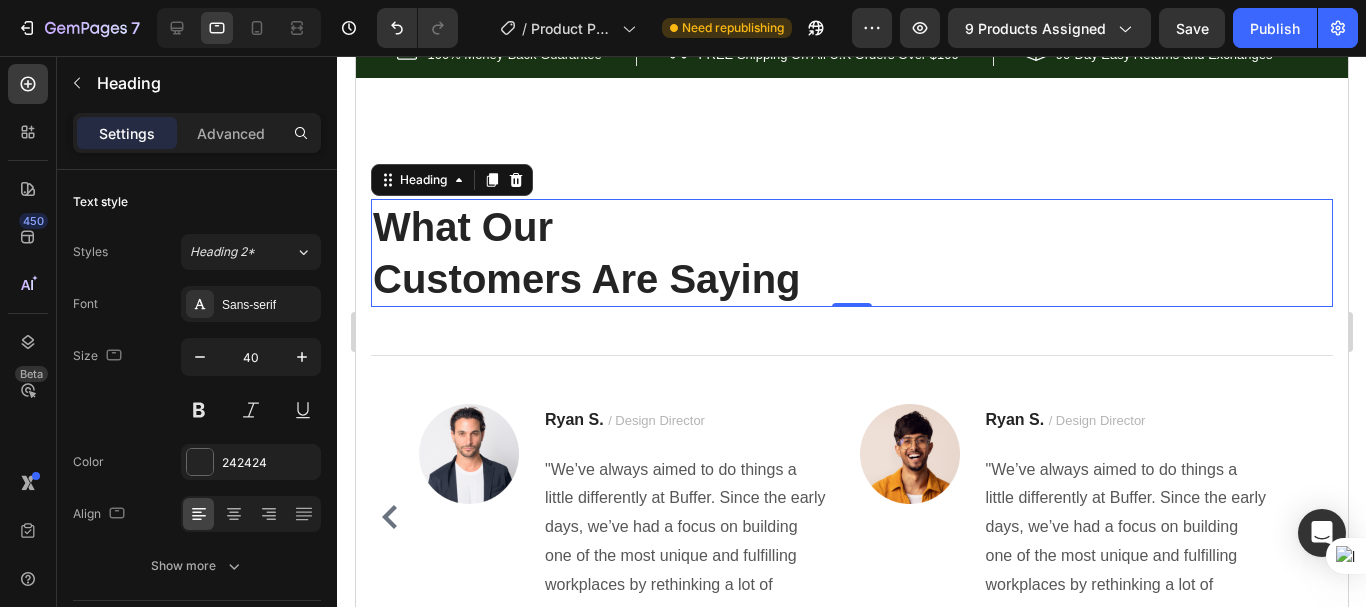 click on "What Our  Customers Are Saying" at bounding box center [851, 253] 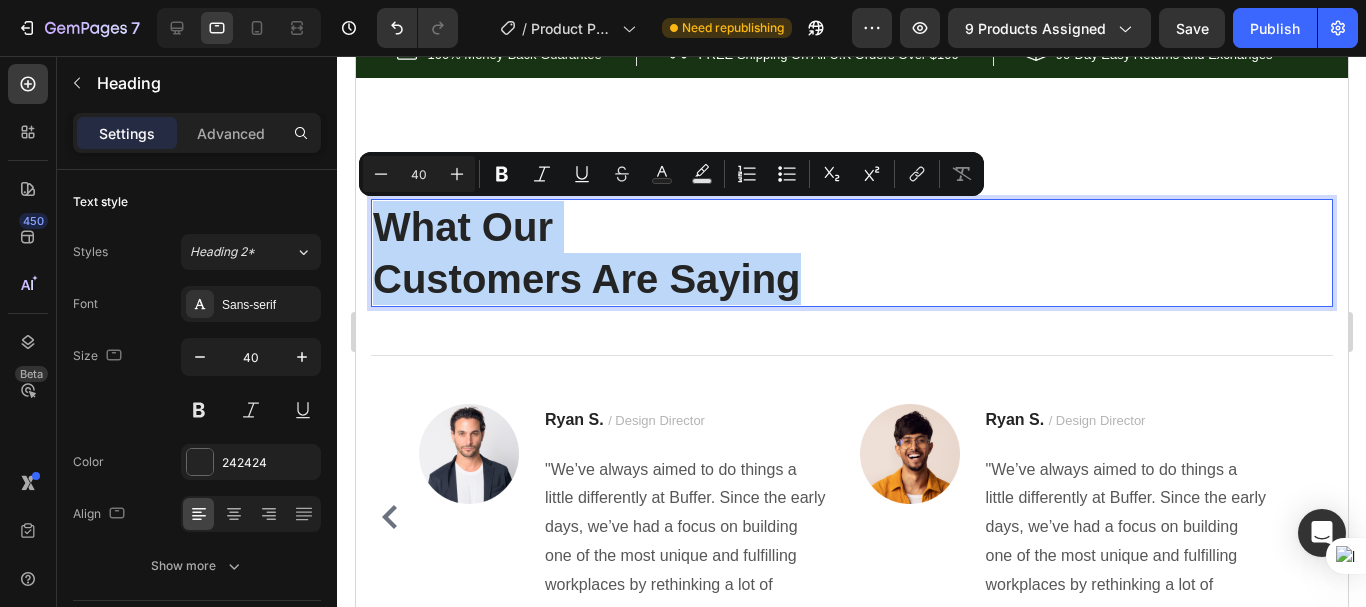 drag, startPoint x: 815, startPoint y: 280, endPoint x: 381, endPoint y: 225, distance: 437.47113 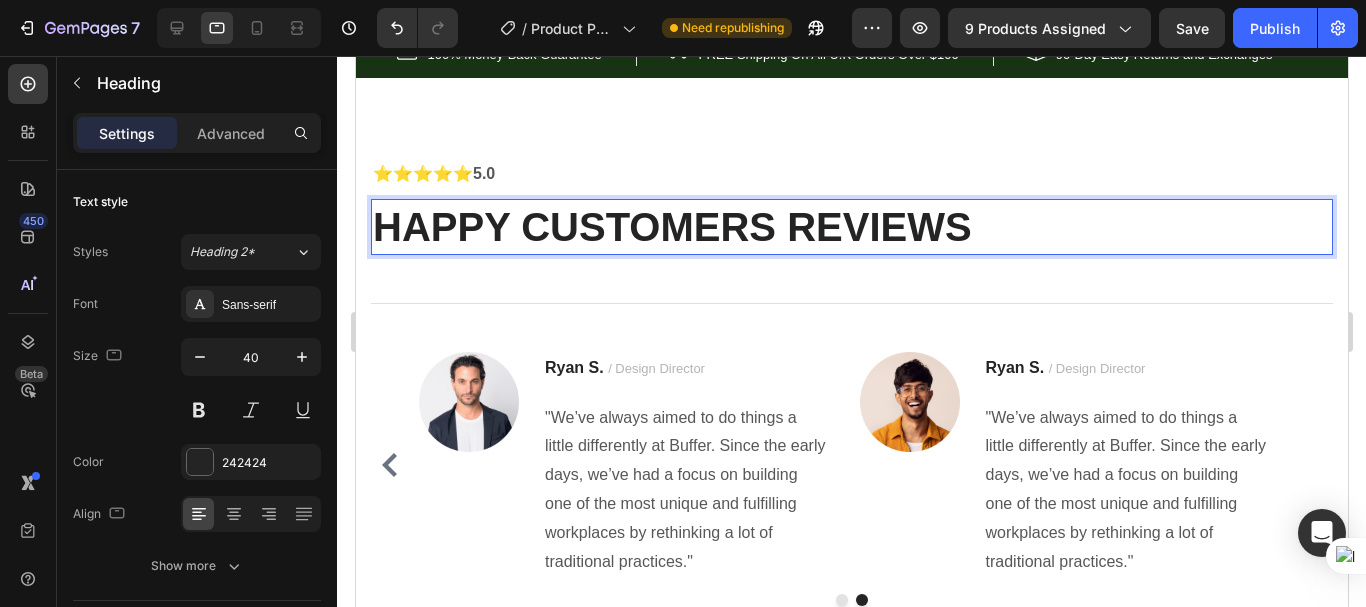 click on "HAPPY CUSTOMERS REVIEWS" at bounding box center [851, 227] 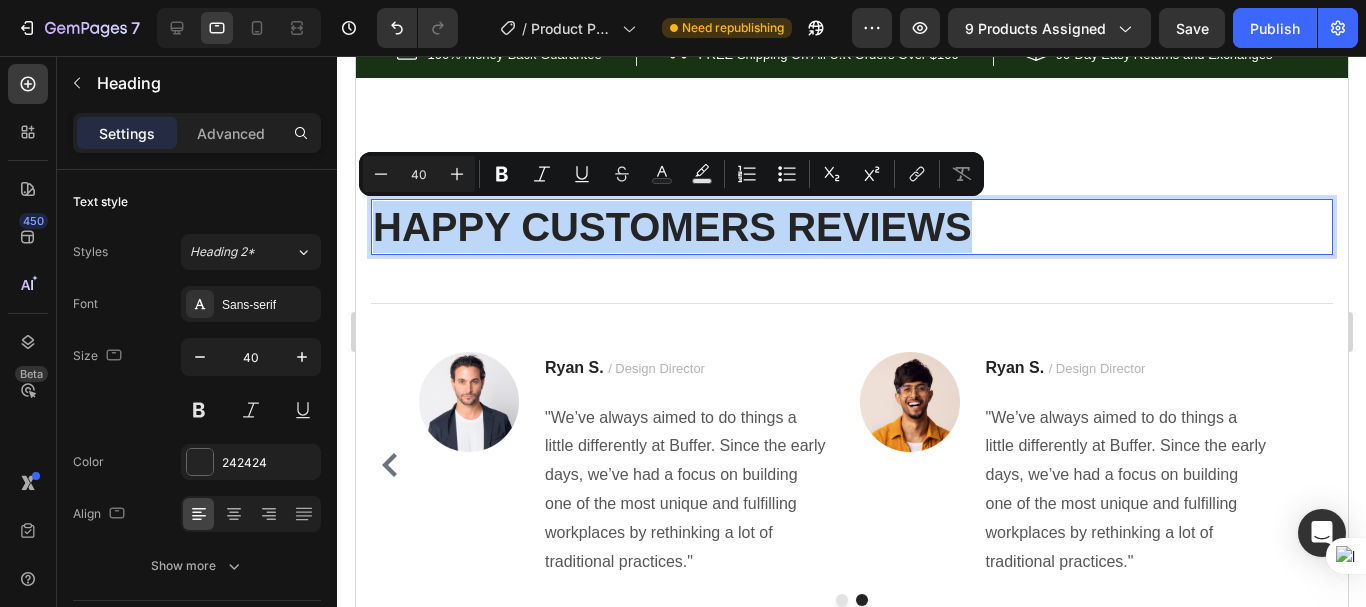 drag, startPoint x: 1029, startPoint y: 226, endPoint x: 376, endPoint y: 227, distance: 653.0008 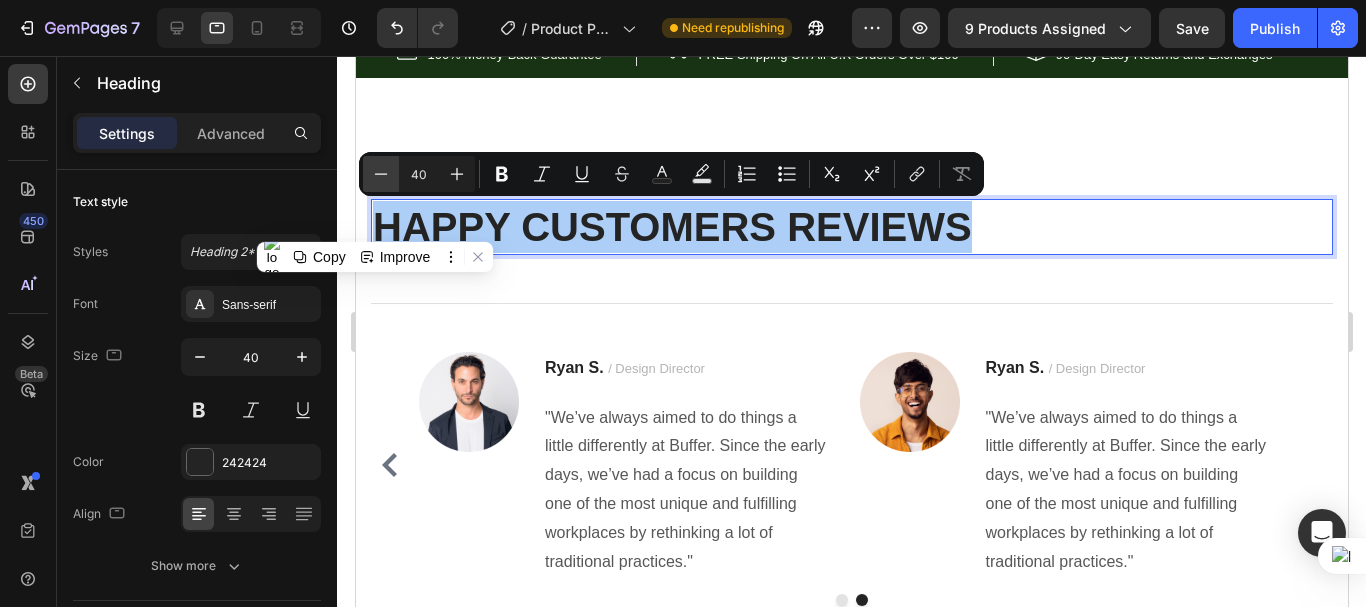 click 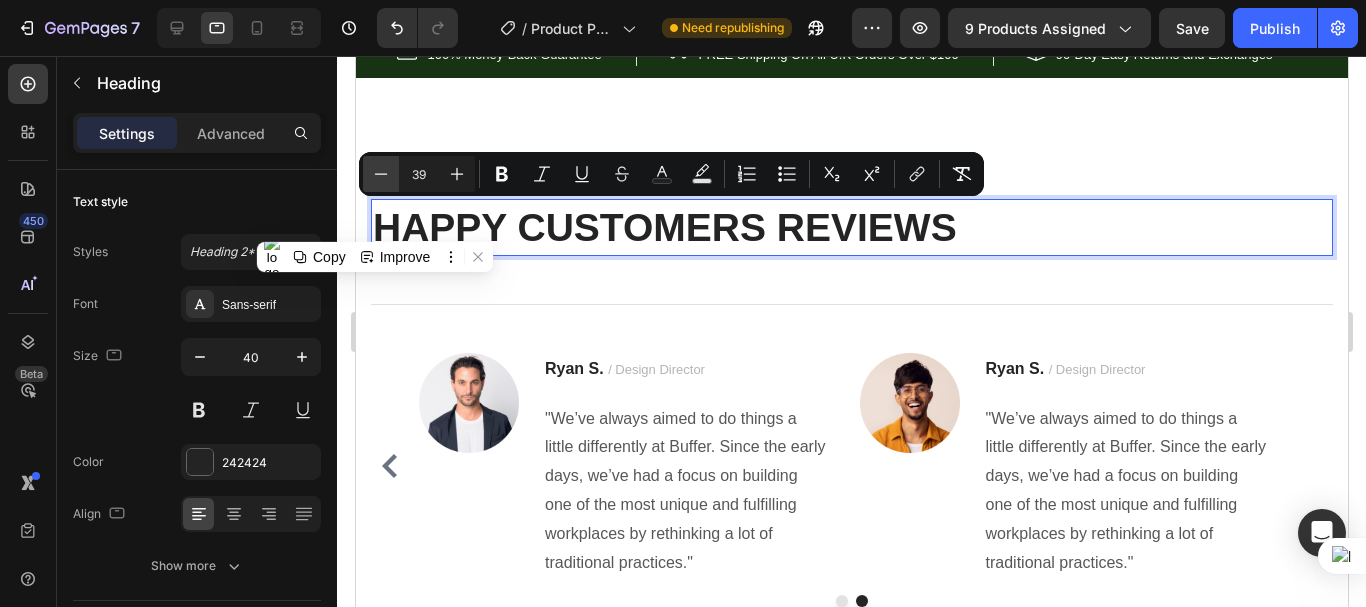 click 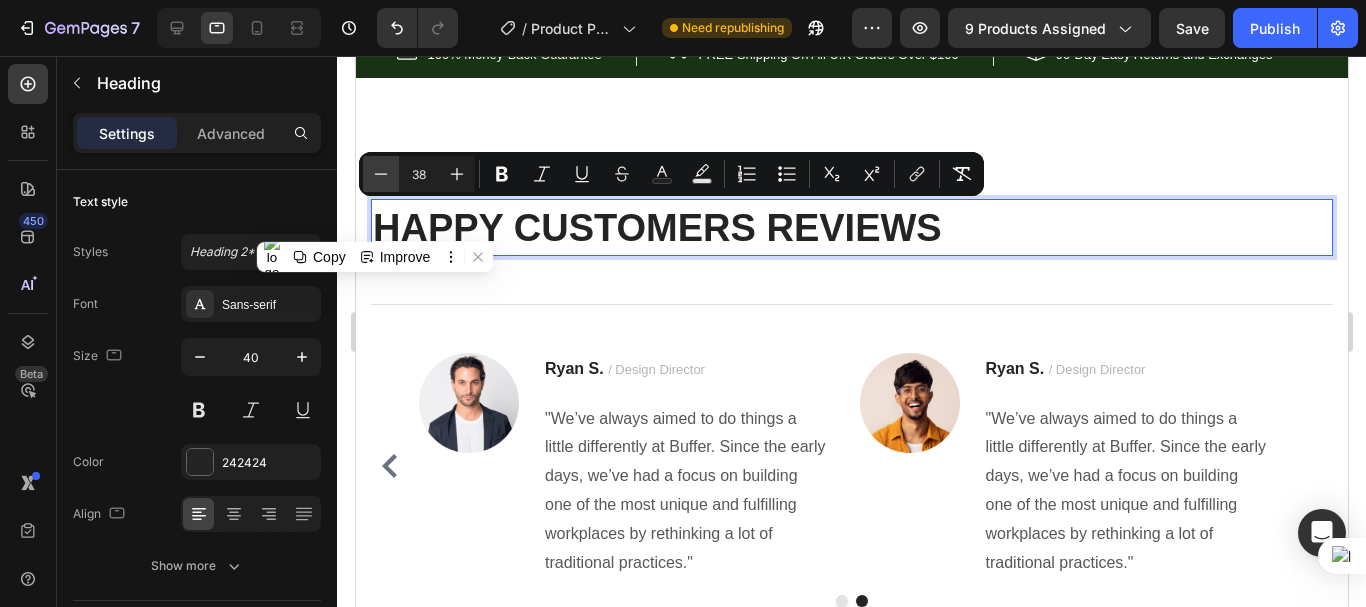 click 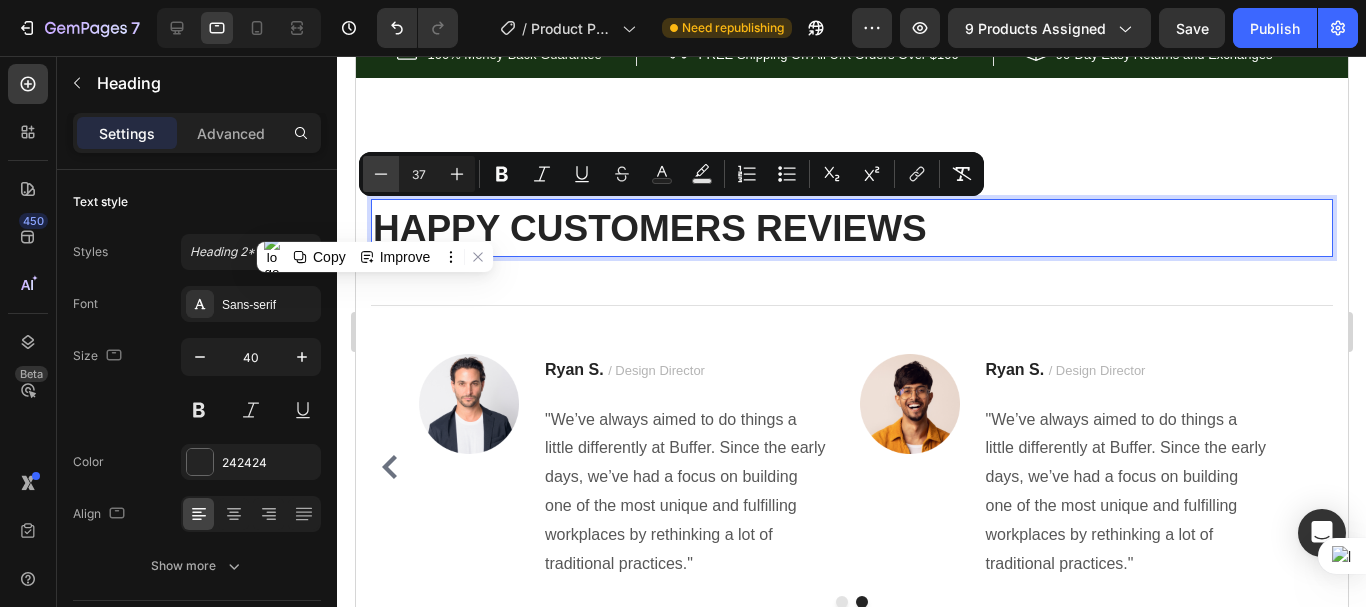 click 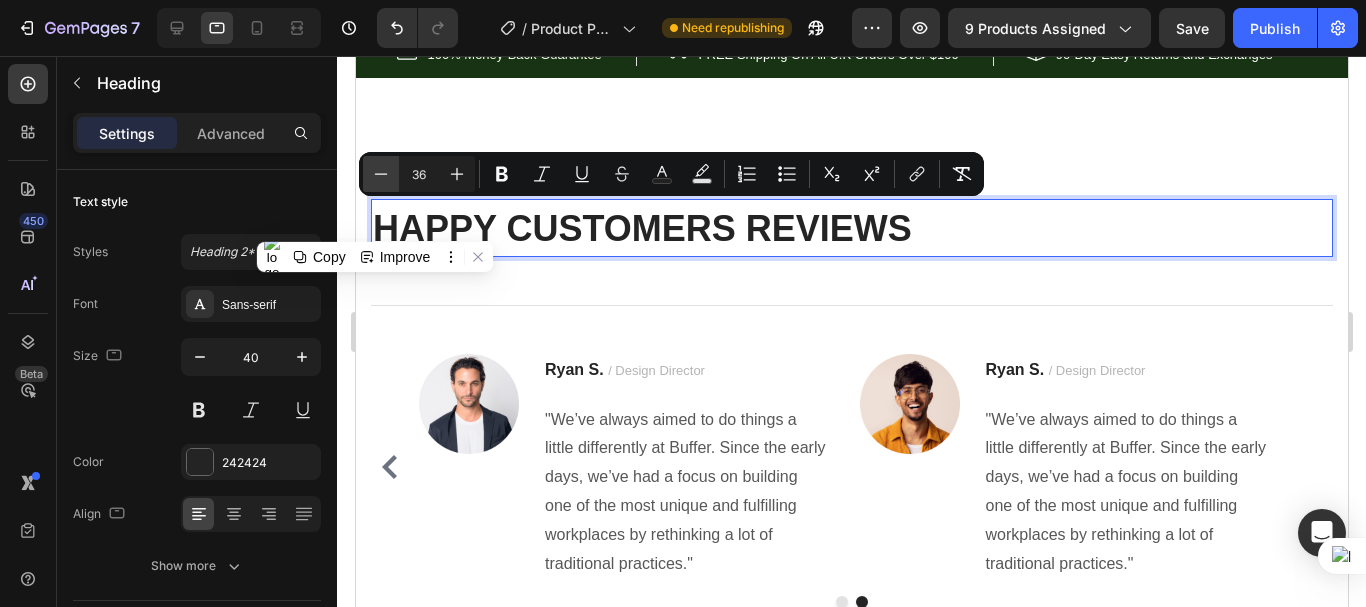 click 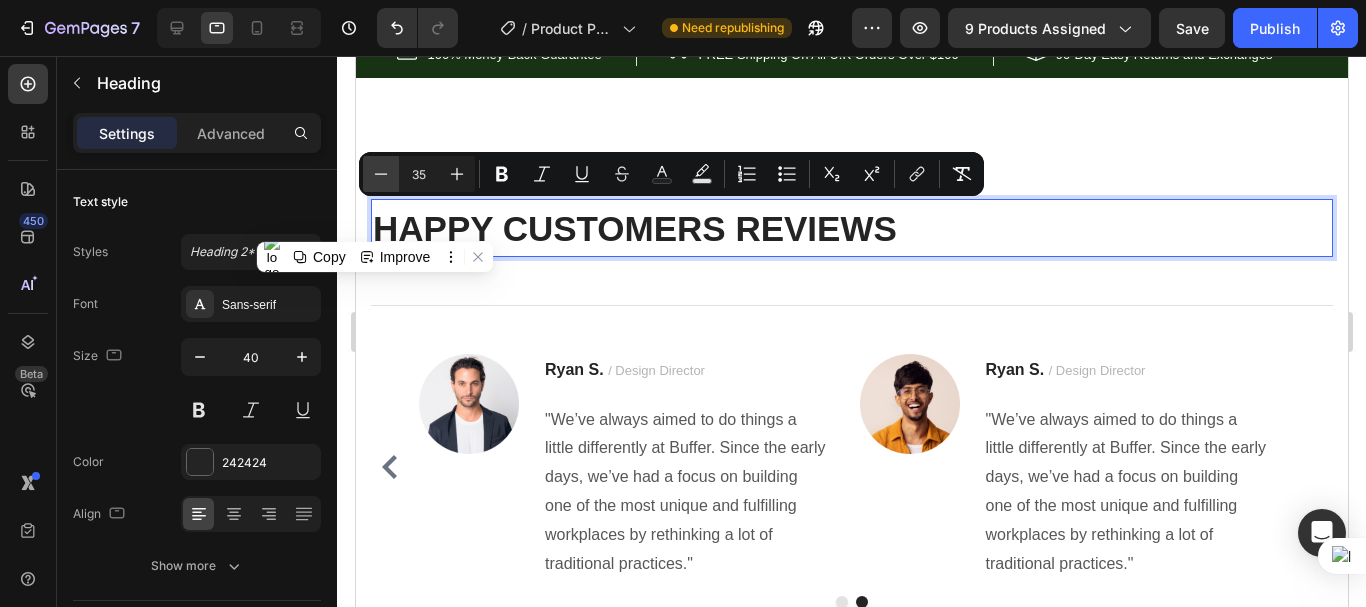 click 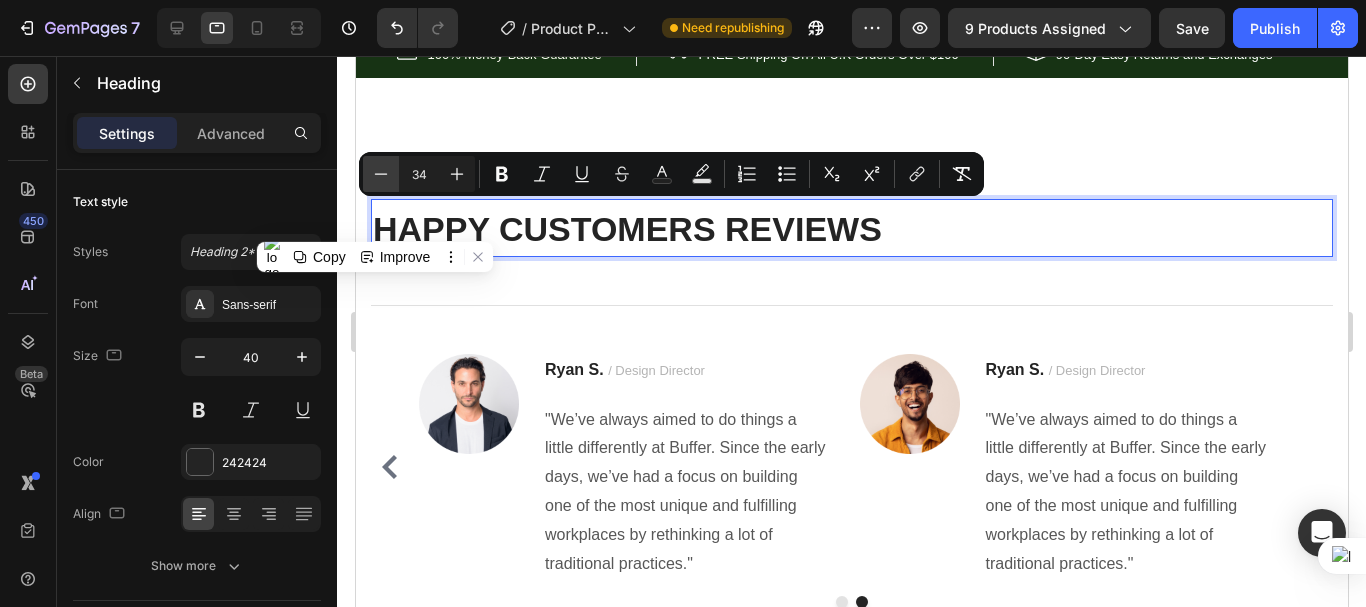 click 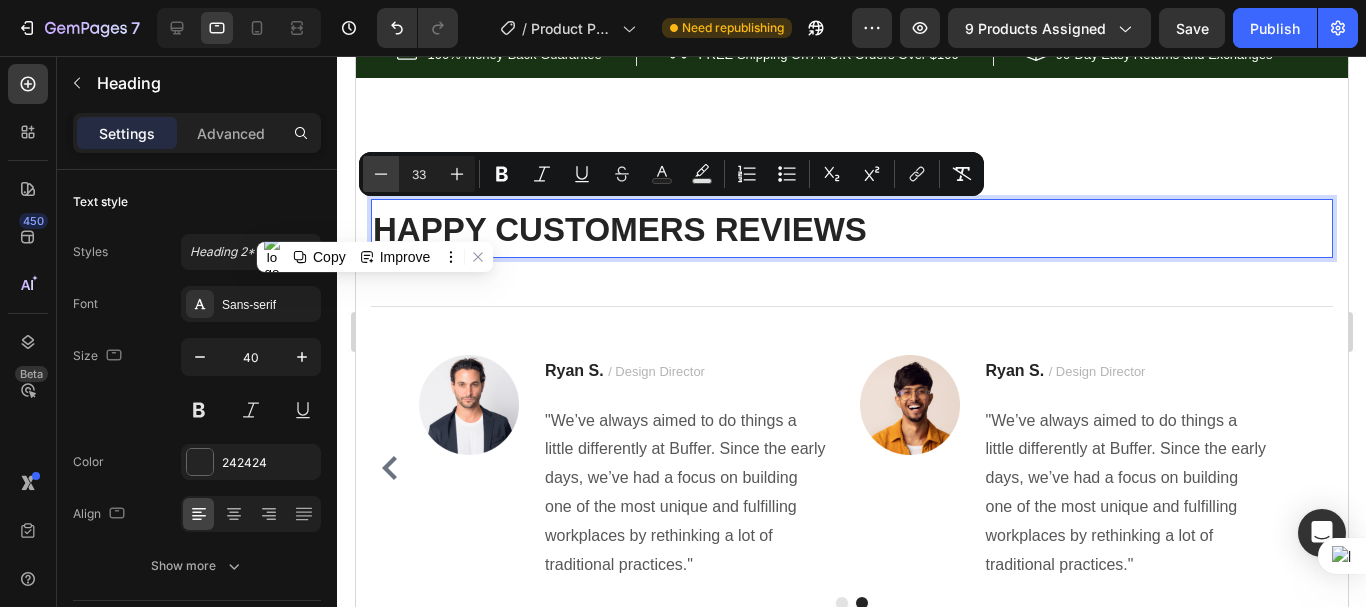 click 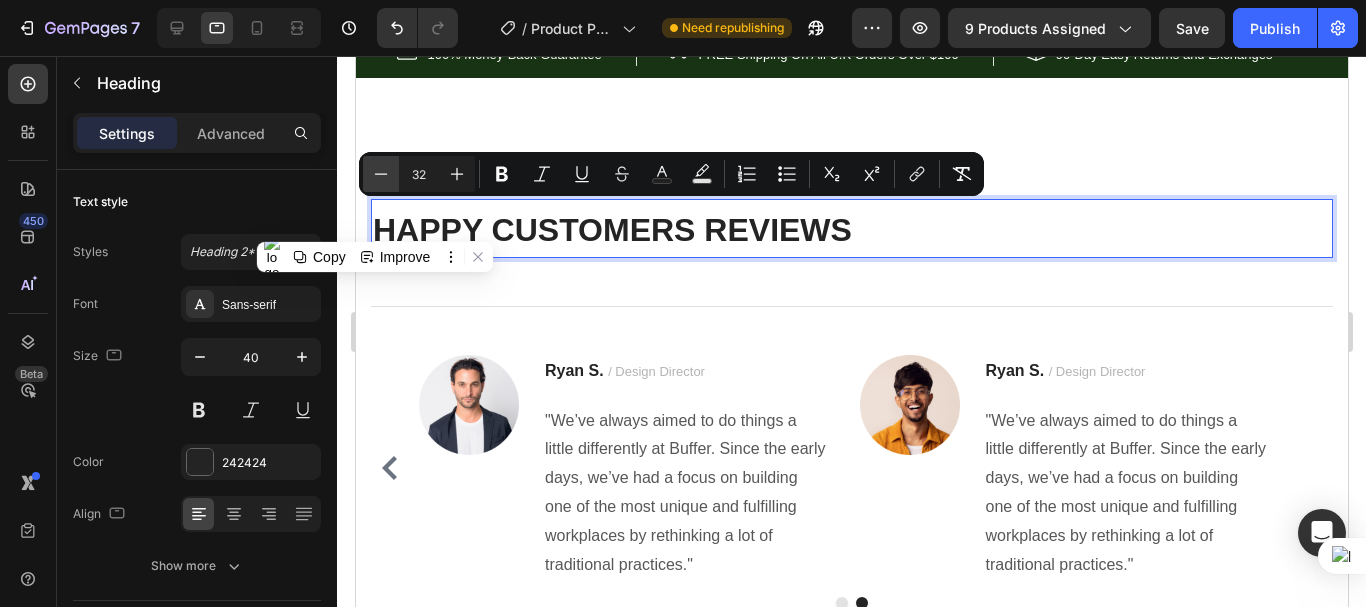 click 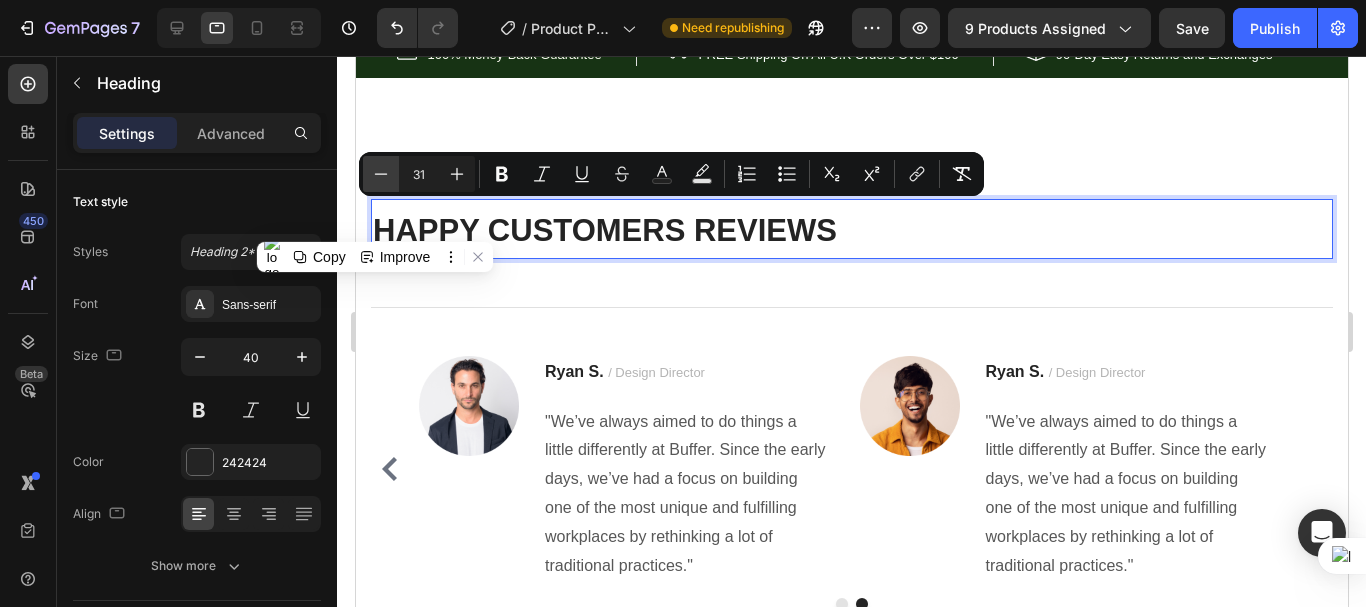 click 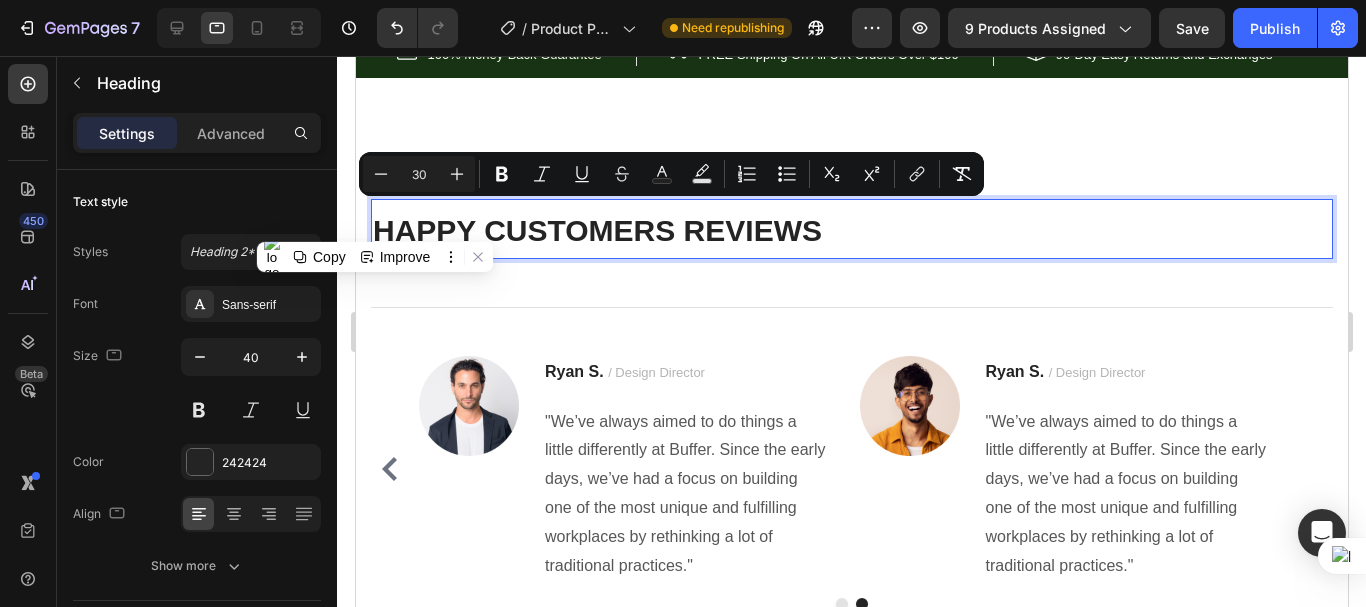 click on "HAPPY CUSTOMERS REVIEWS" at bounding box center [851, 229] 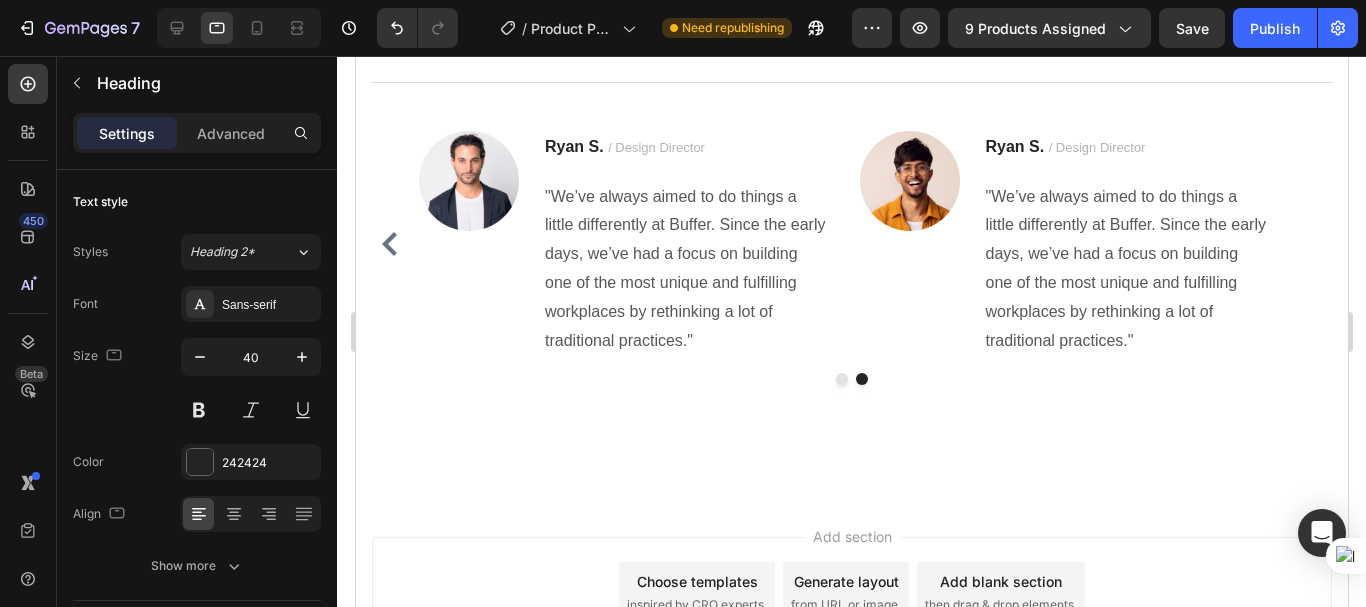 scroll, scrollTop: 8816, scrollLeft: 0, axis: vertical 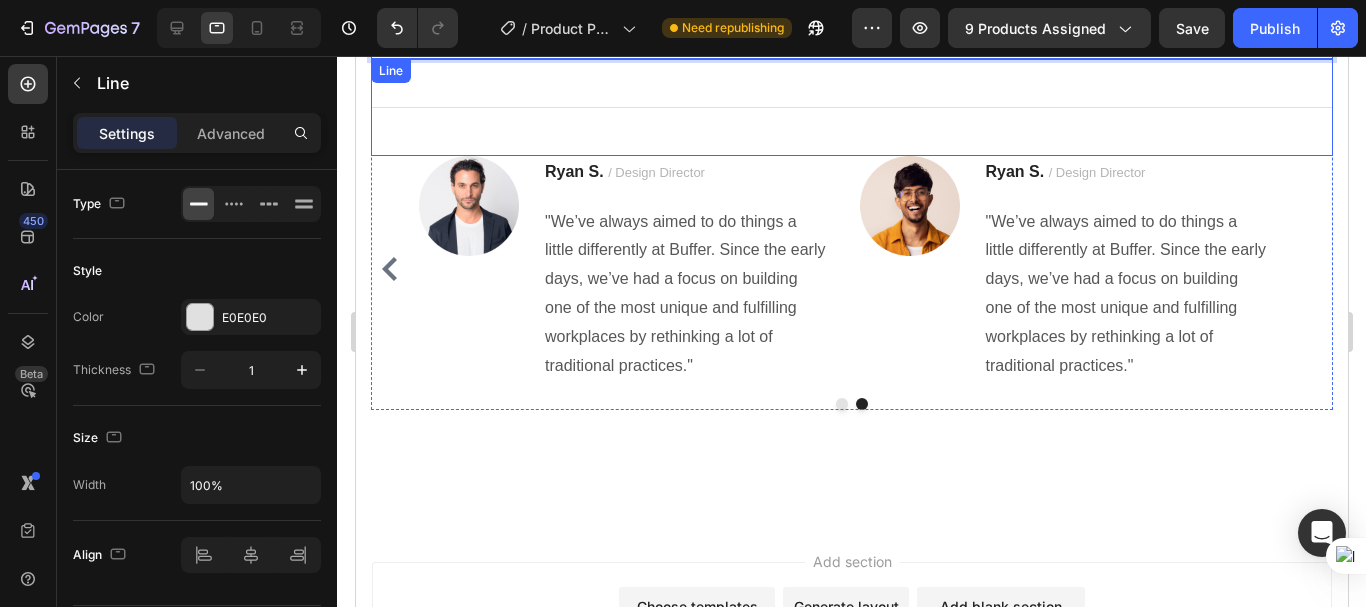 click on "Title Line" at bounding box center [851, 107] 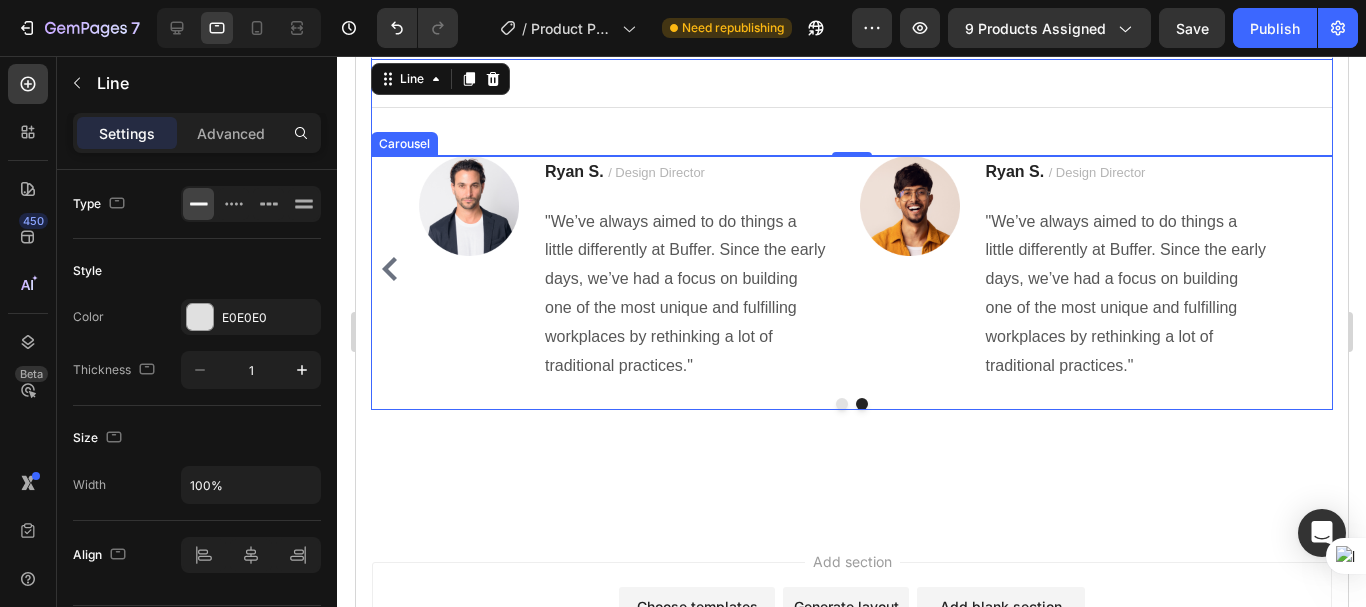 click on "Image Ryan S.   / Design Director Text block "We’ve always aimed to do things a little differently at Buffer. Since the early days, we’ve had a focus on building one of the most unique and fulfilling workplaces by rethinking a lot of traditional practices." Text block Row Image Ryan S.   / Design Director Text block "We’ve always aimed to do things a little differently at Buffer. Since the early days, we’ve had a focus on building one of the most unique and fulfilling workplaces by rethinking a lot of traditional practices." Text block Row Image Ryan S.   / Design Director Text block "We’ve always aimed to do things a little differently at Buffer. Since the early days, we’ve had a focus on building one of the most unique and fulfilling workplaces by rethinking a lot of traditional practices." Text block Row Image Ryan S.   / Design Director Text block Text block Row" at bounding box center [851, 269] 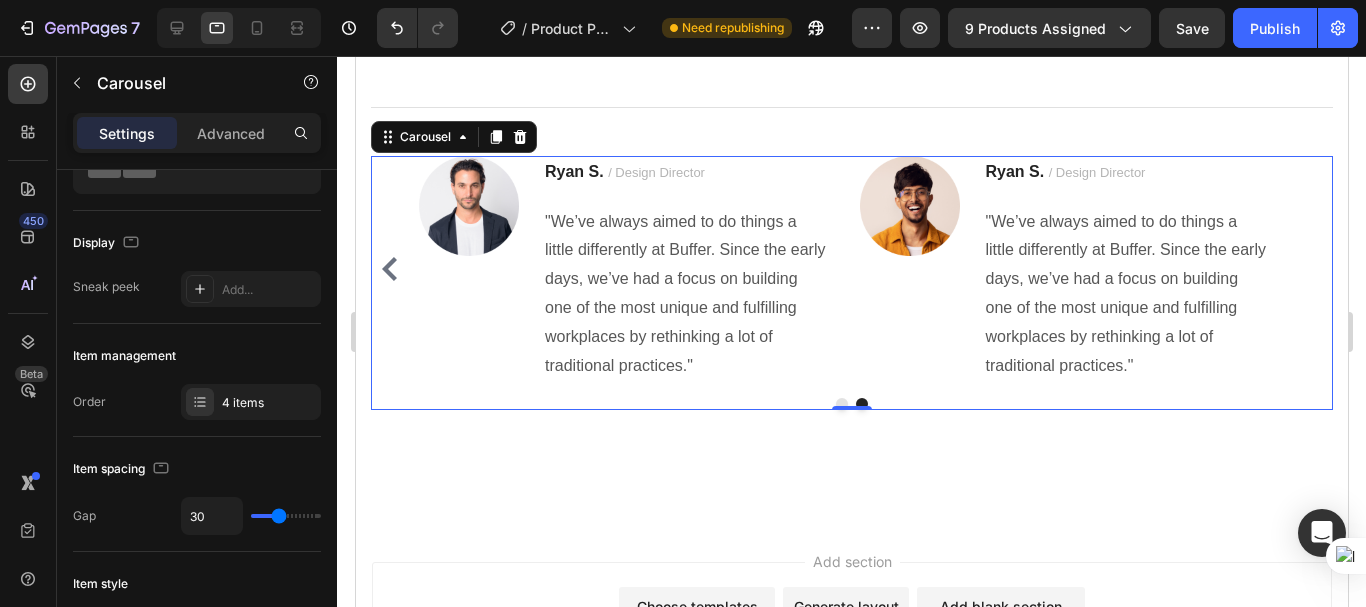 scroll, scrollTop: 0, scrollLeft: 0, axis: both 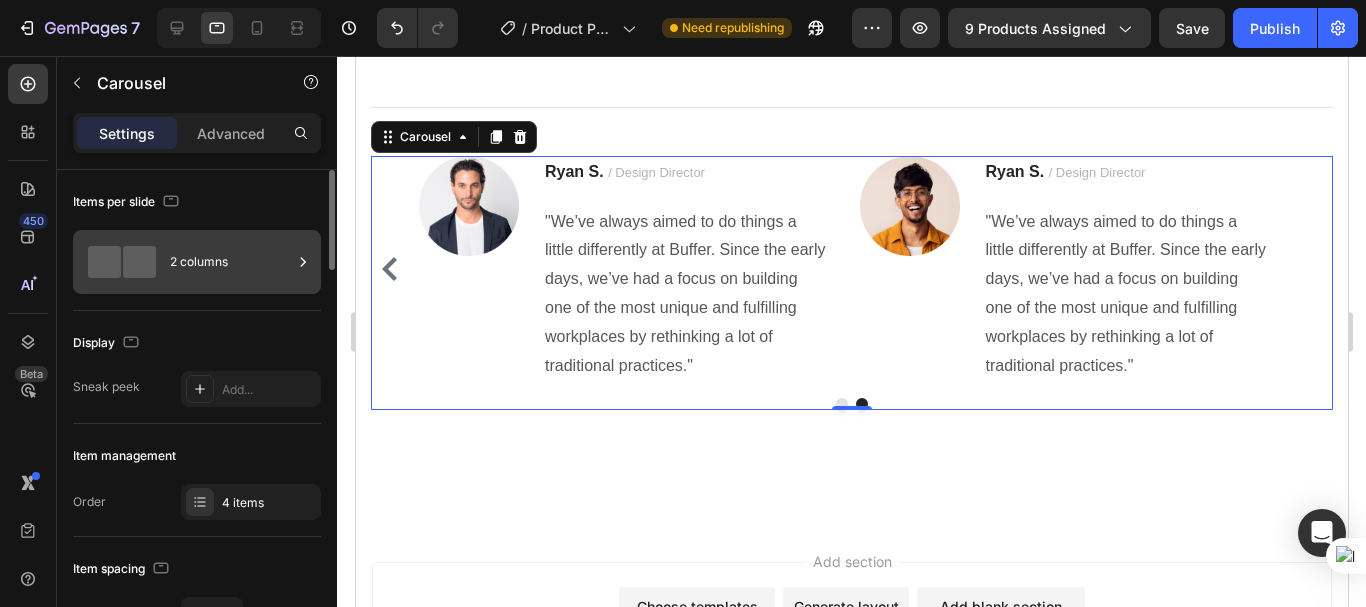 click on "2 columns" at bounding box center [231, 262] 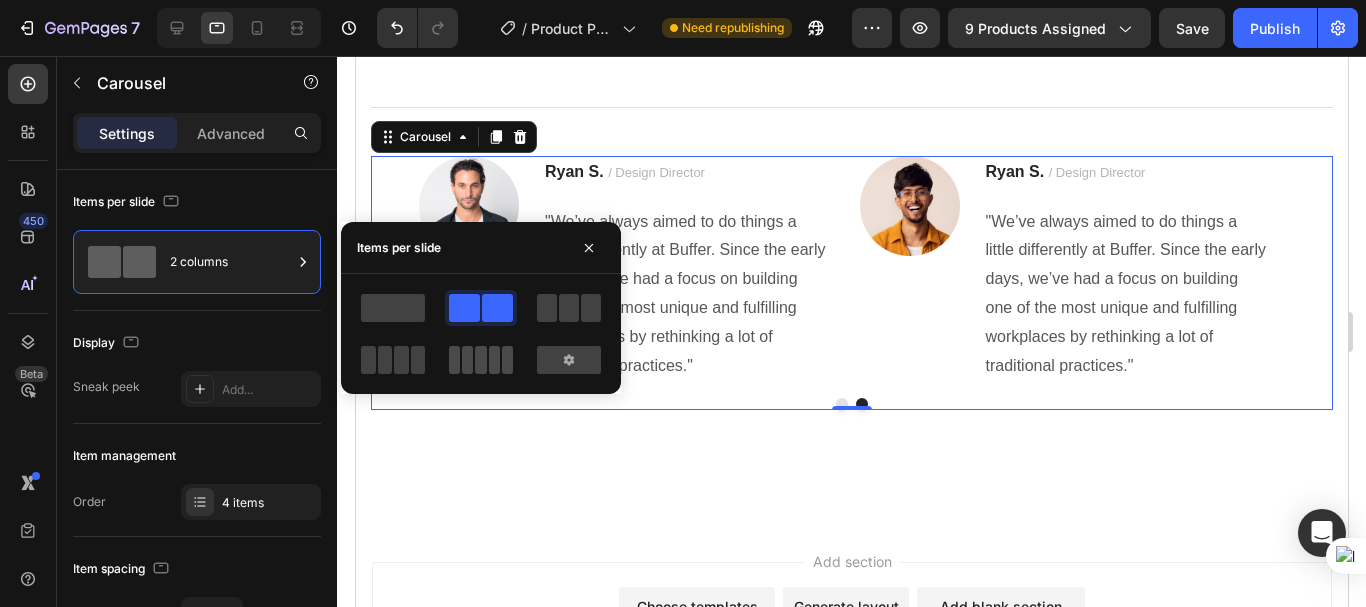 click 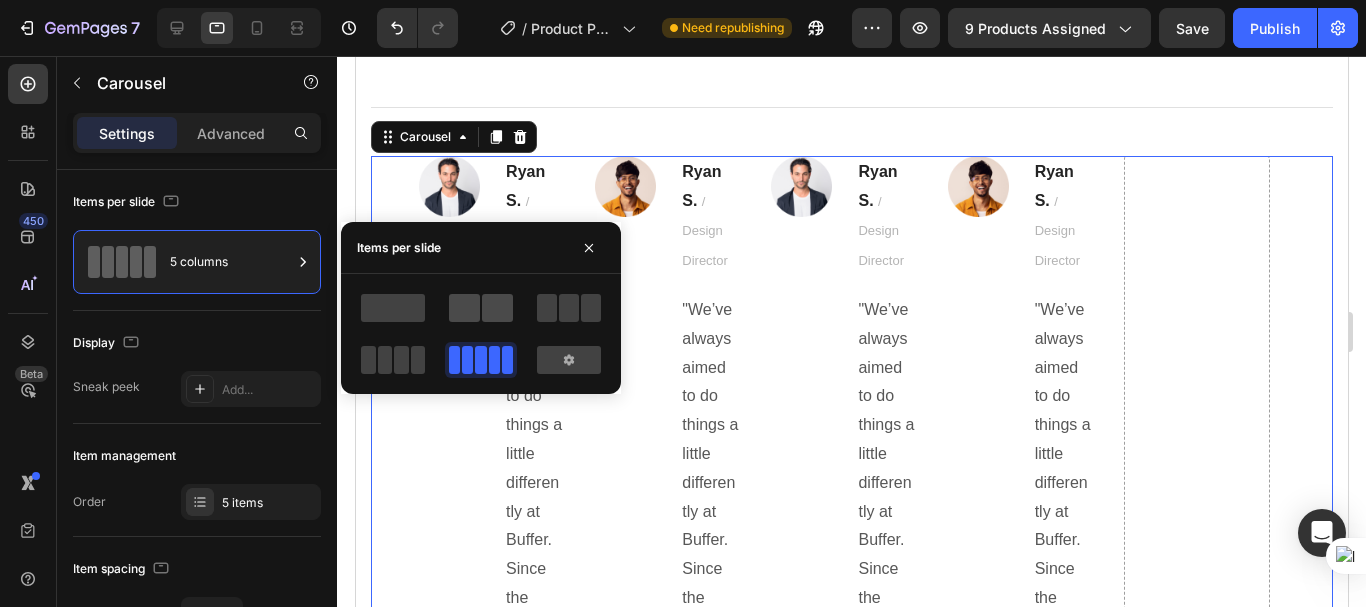click 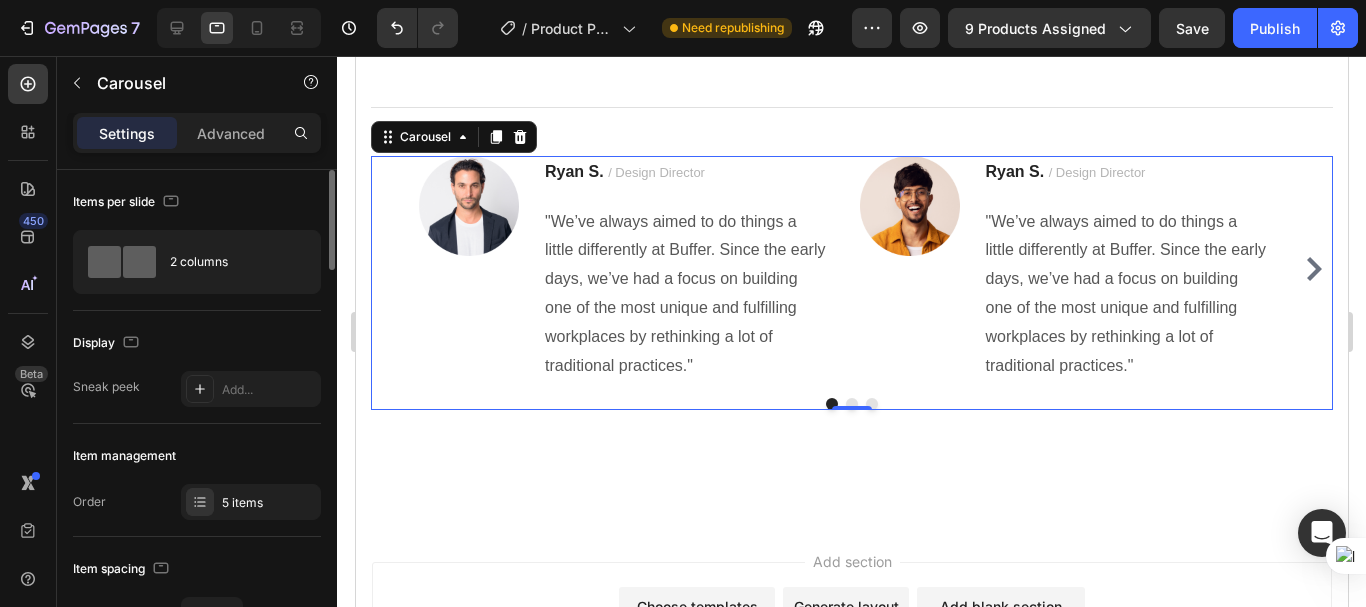 click on "Items per slide 2 columns" 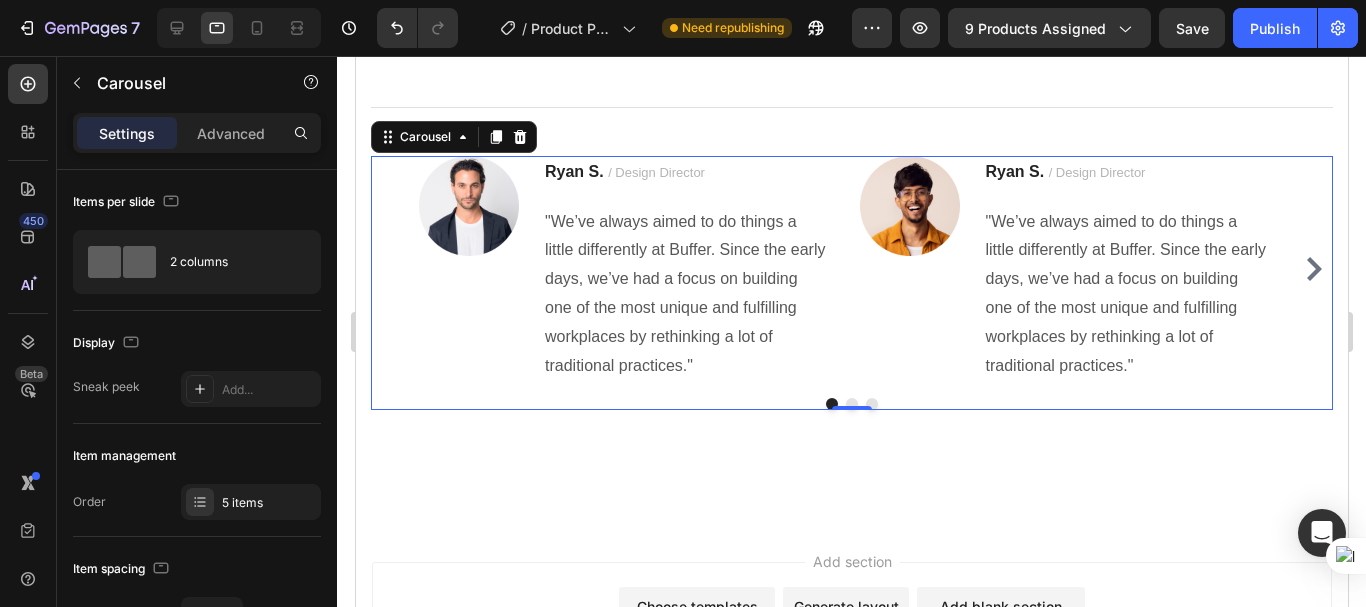 click 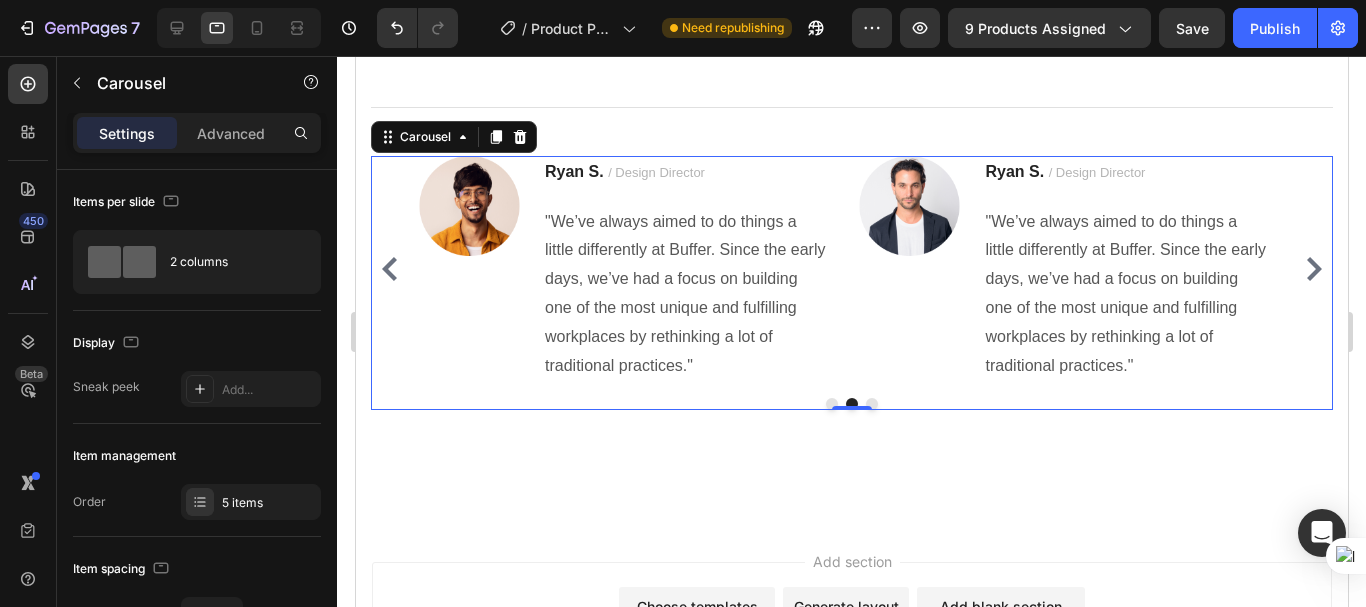 click 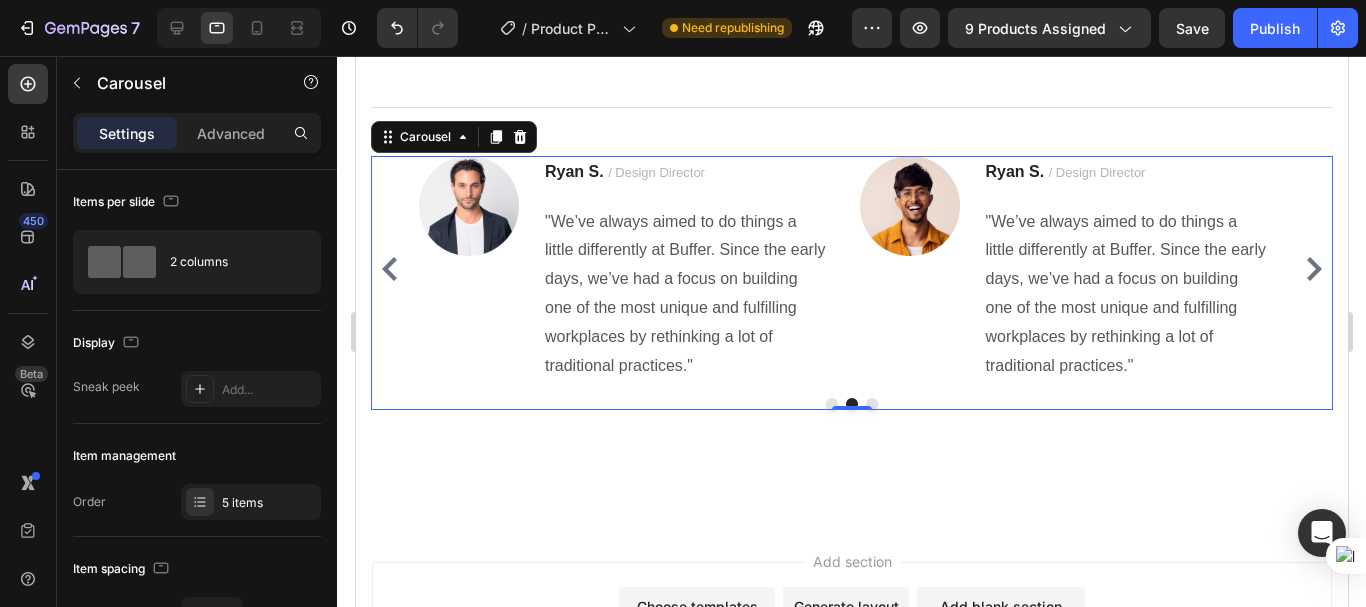 click on "Image Ryan S.   / Design Director Text block "We’ve always aimed to do things a little differently at Buffer. Since the early days, we’ve had a focus on building one of the most unique and fulfilling workplaces by rethinking a lot of traditional practices." Text block Row Image Ryan S.   / Design Director Text block "We’ve always aimed to do things a little differently at Buffer. Since the early days, we’ve had a focus on building one of the most unique and fulfilling workplaces by rethinking a lot of traditional practices." Text block Row Image Ryan S.   / Design Director Text block "We’ve always aimed to do things a little differently at Buffer. Since the early days, we’ve had a focus on building one of the most unique and fulfilling workplaces by rethinking a lot of traditional practices." Text block Row Image Ryan S.   / Design Director Text block Text block Row
Drop element here" at bounding box center [851, 269] 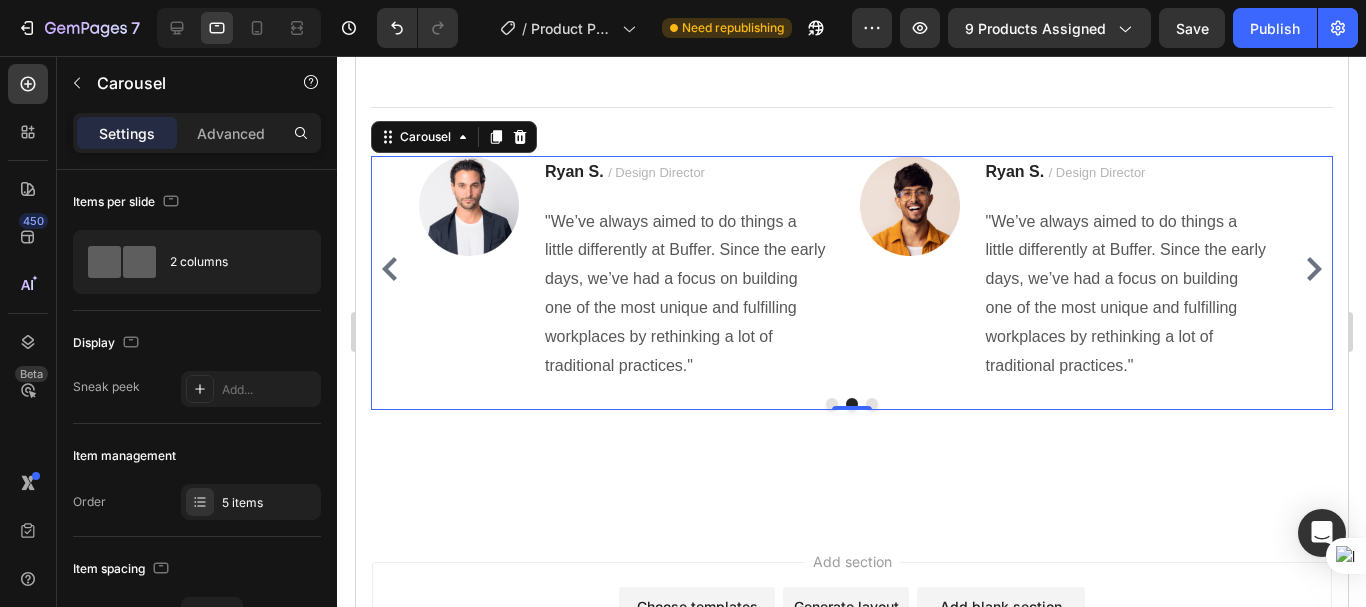click 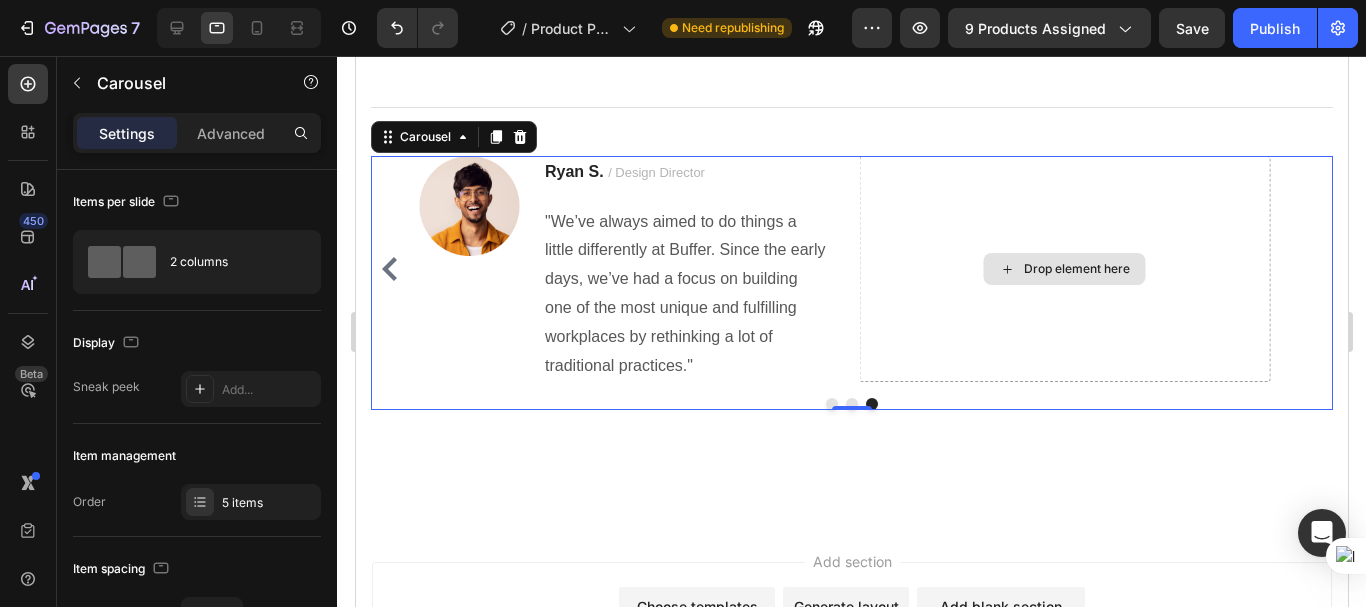 click on "Drop element here" at bounding box center (1076, 269) 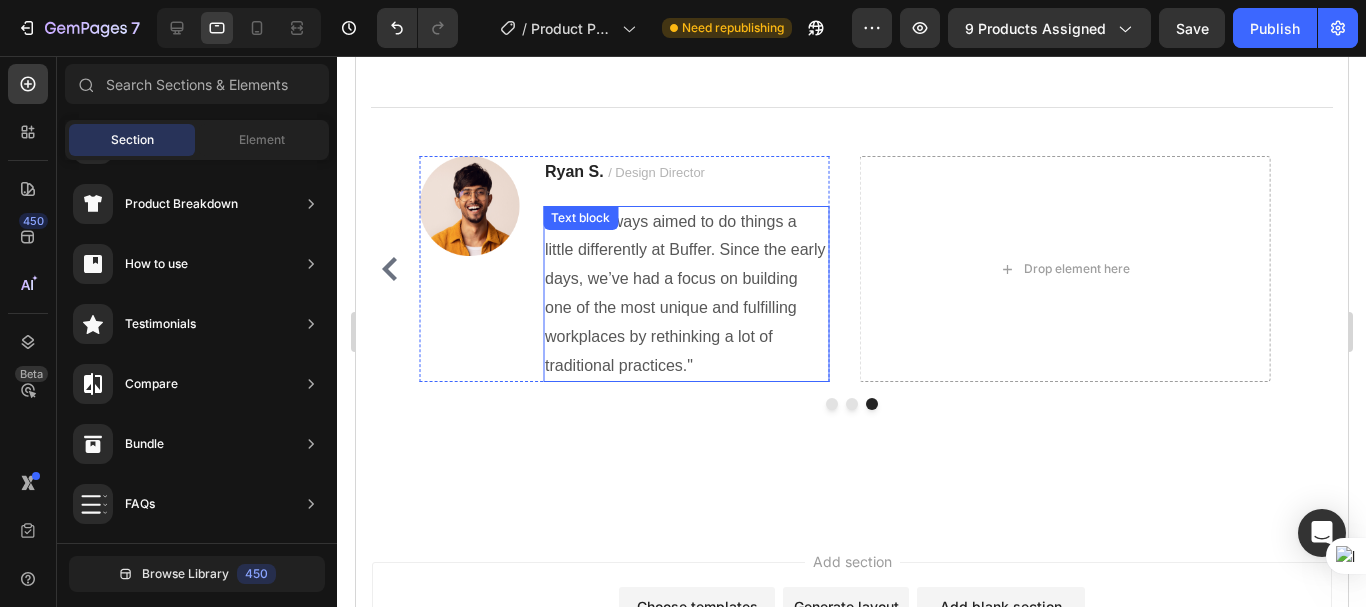 scroll, scrollTop: 0, scrollLeft: 0, axis: both 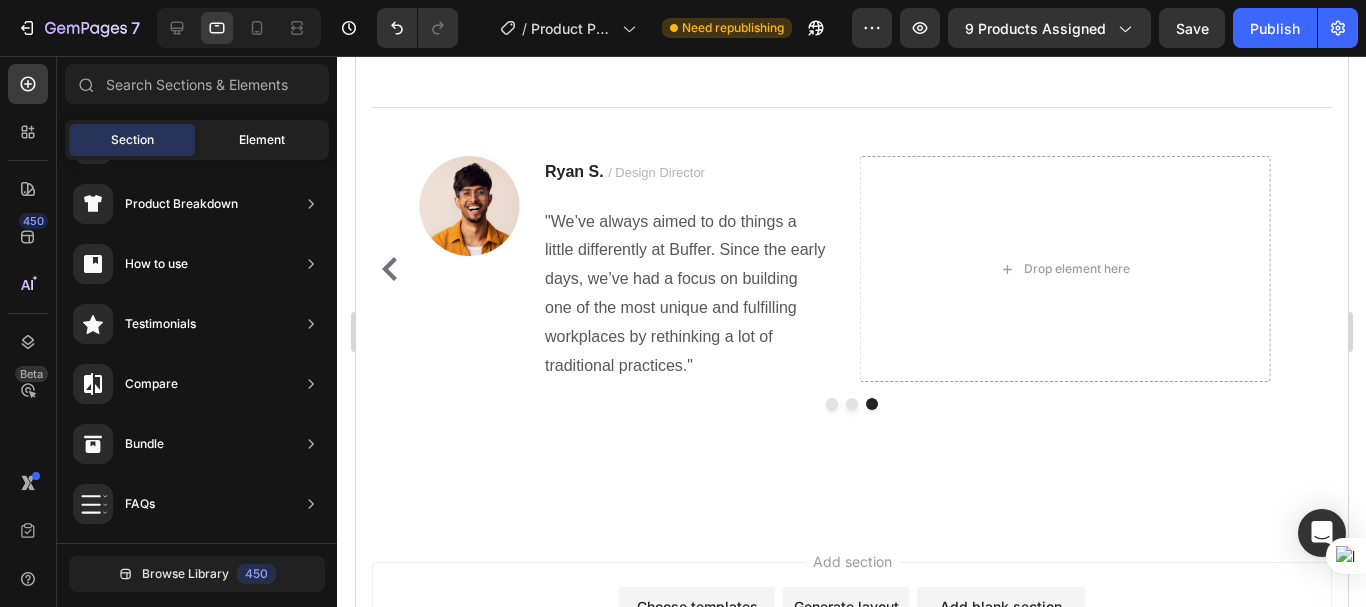 click on "Element" at bounding box center [262, 140] 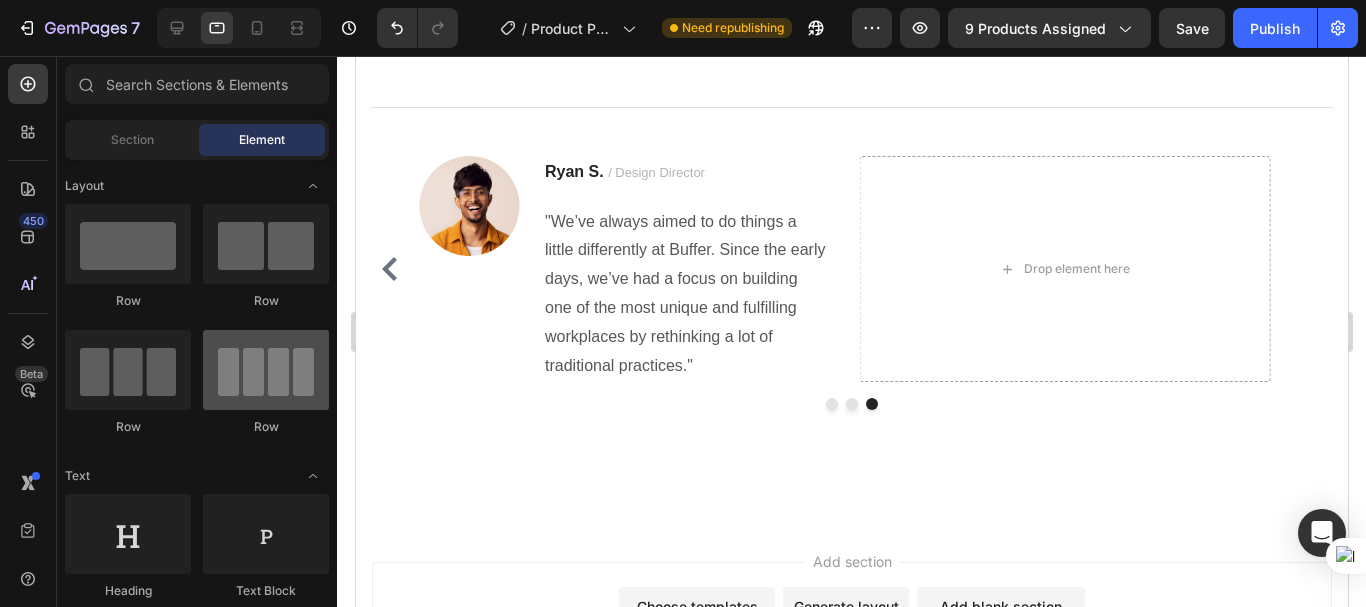 click at bounding box center [266, 370] 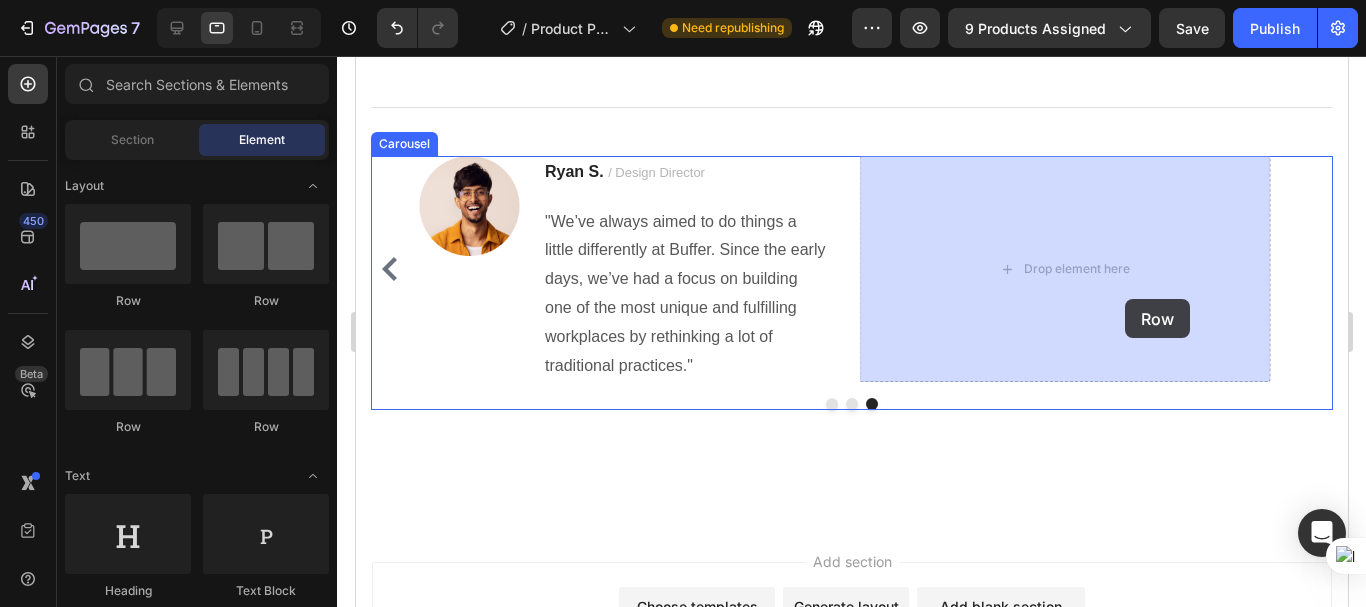 drag, startPoint x: 623, startPoint y: 426, endPoint x: 1124, endPoint y: 299, distance: 516.8462 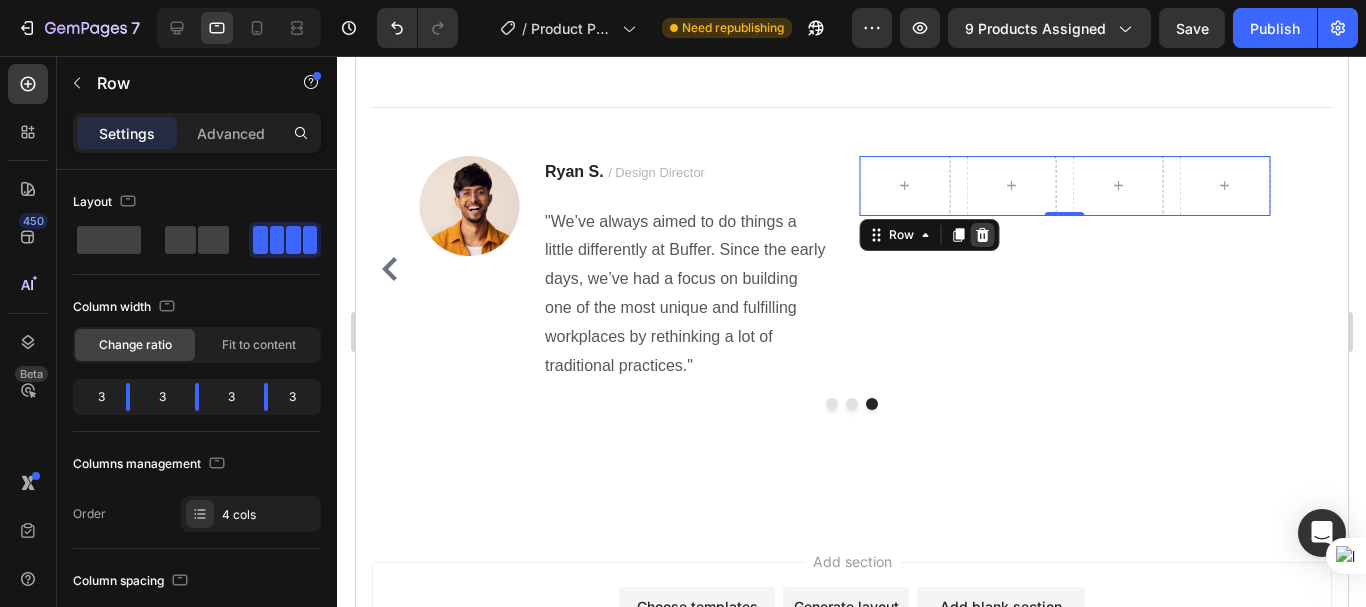 click at bounding box center (982, 235) 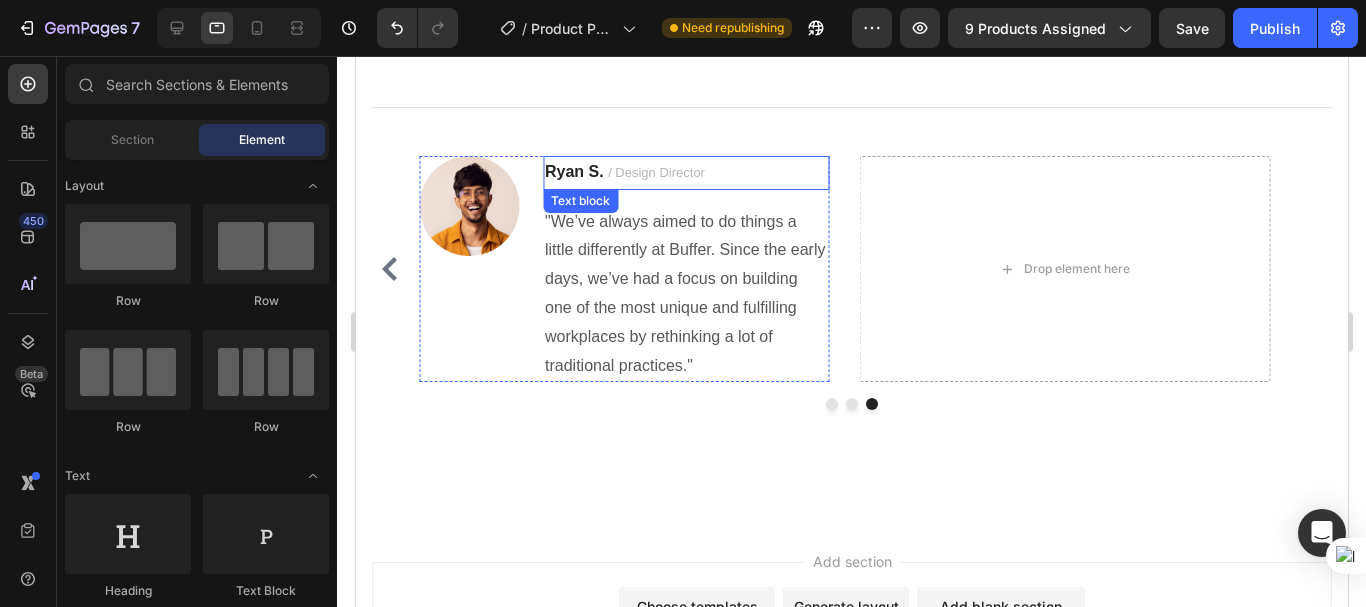 click on "Ryan S.   / Design Director" at bounding box center [685, 173] 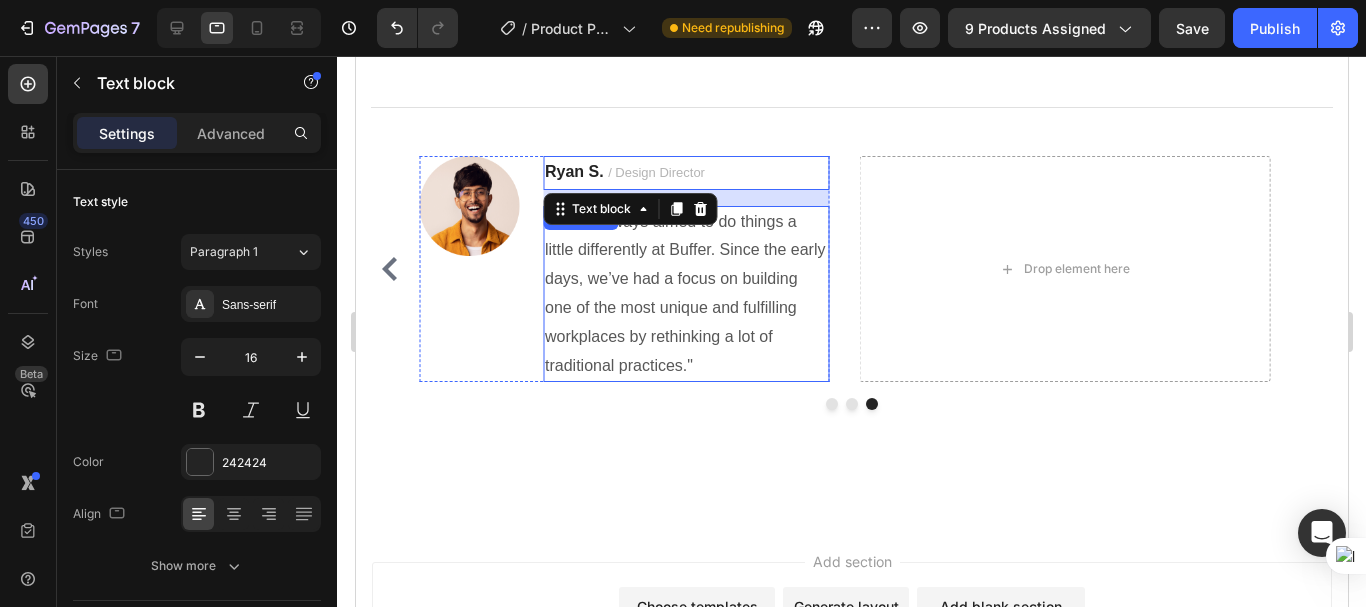 click on ""We’ve always aimed to do things a little differently at Buffer. Since the early days, we’ve had a focus on building one of the most unique and fulfilling workplaces by rethinking a lot of traditional practices."" at bounding box center [685, 294] 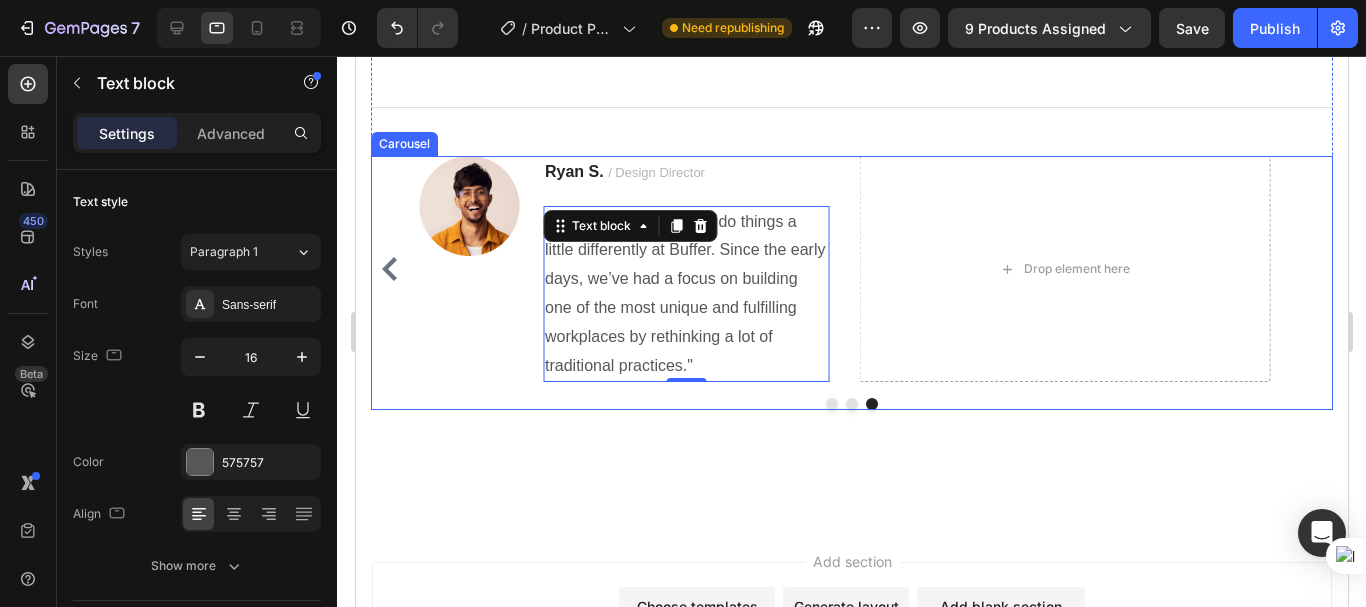 click on "Image Ryan S.   / Design Director Text block "We’ve always aimed to do things a little differently at Buffer. Since the early days, we’ve had a focus on building one of the most unique and fulfilling workplaces by rethinking a lot of traditional practices." Text block Row Image Ryan S.   / Design Director Text block "We’ve always aimed to do things a little differently at Buffer. Since the early days, we’ve had a focus on building one of the most unique and fulfilling workplaces by rethinking a lot of traditional practices." Text block Row Image Ryan S.   / Design Director Text block "We’ve always aimed to do things a little differently at Buffer. Since the early days, we’ve had a focus on building one of the most unique and fulfilling workplaces by rethinking a lot of traditional practices." Text block Row Image Ryan S.   / Design Director Text block Text block   0 Row
Drop element here" at bounding box center [851, 269] 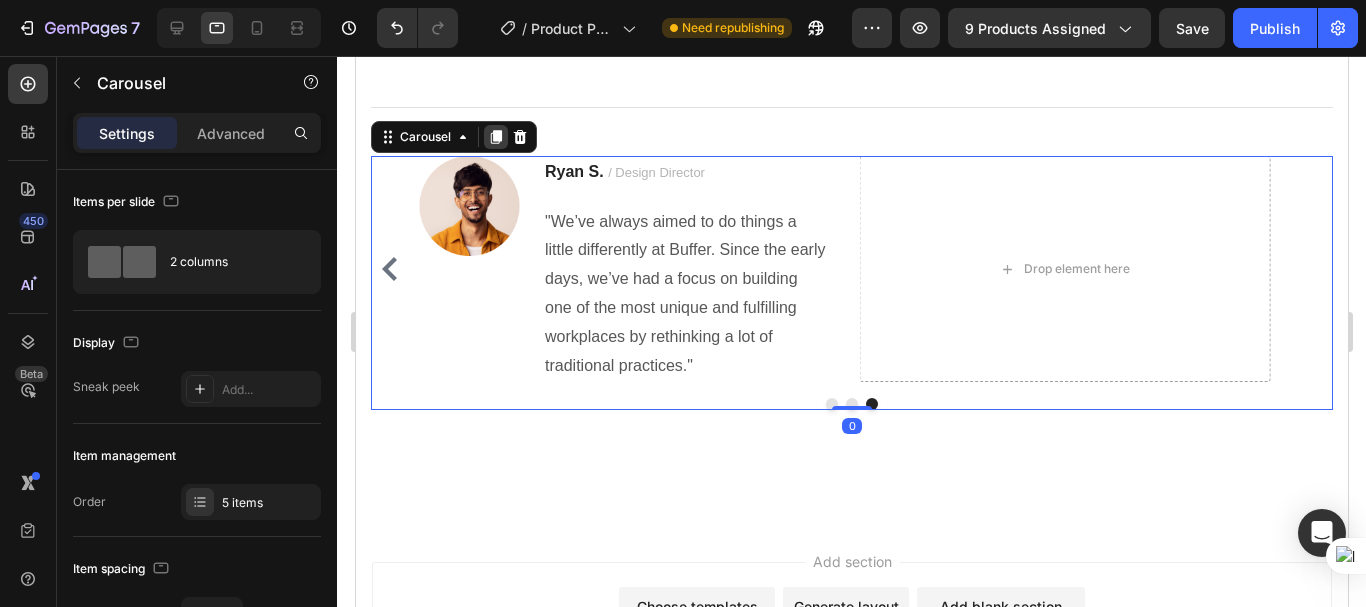 click 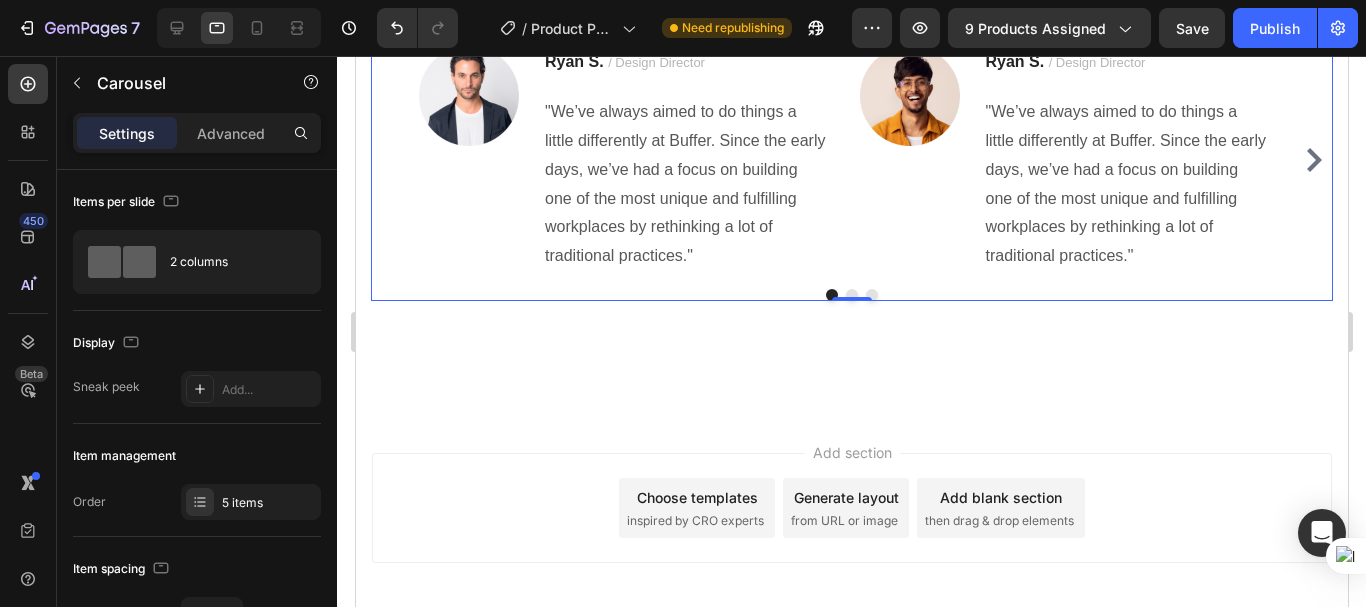 scroll, scrollTop: 9016, scrollLeft: 0, axis: vertical 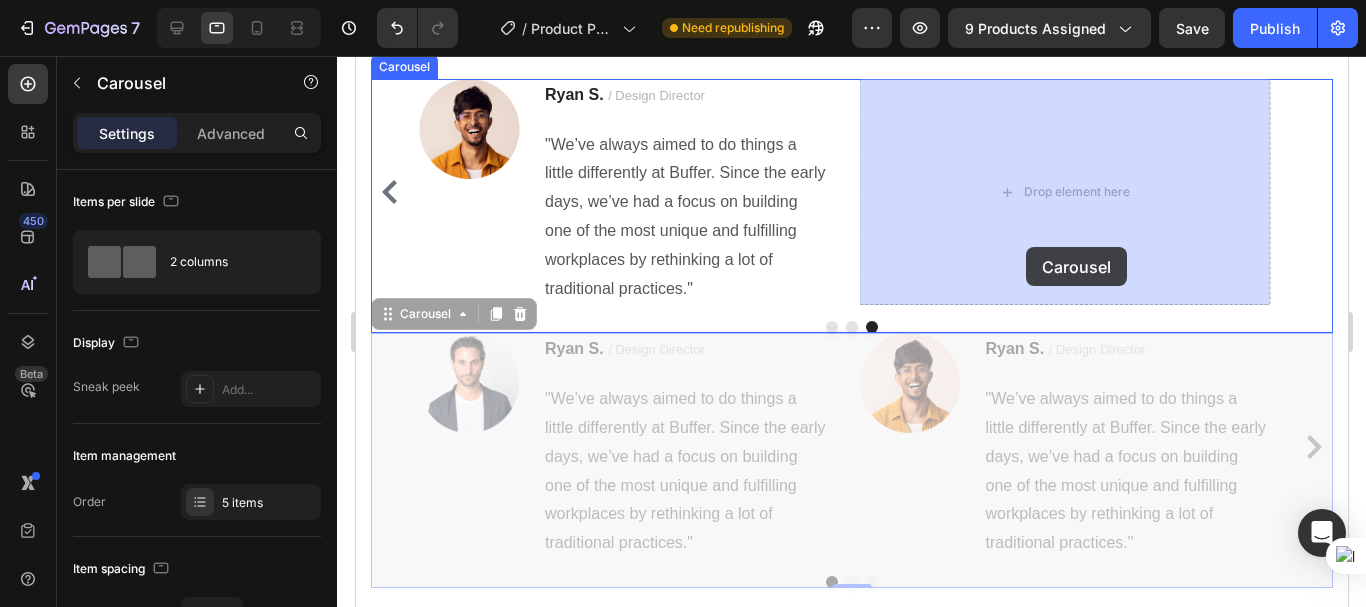 drag, startPoint x: 388, startPoint y: 191, endPoint x: 1025, endPoint y: 247, distance: 639.4568 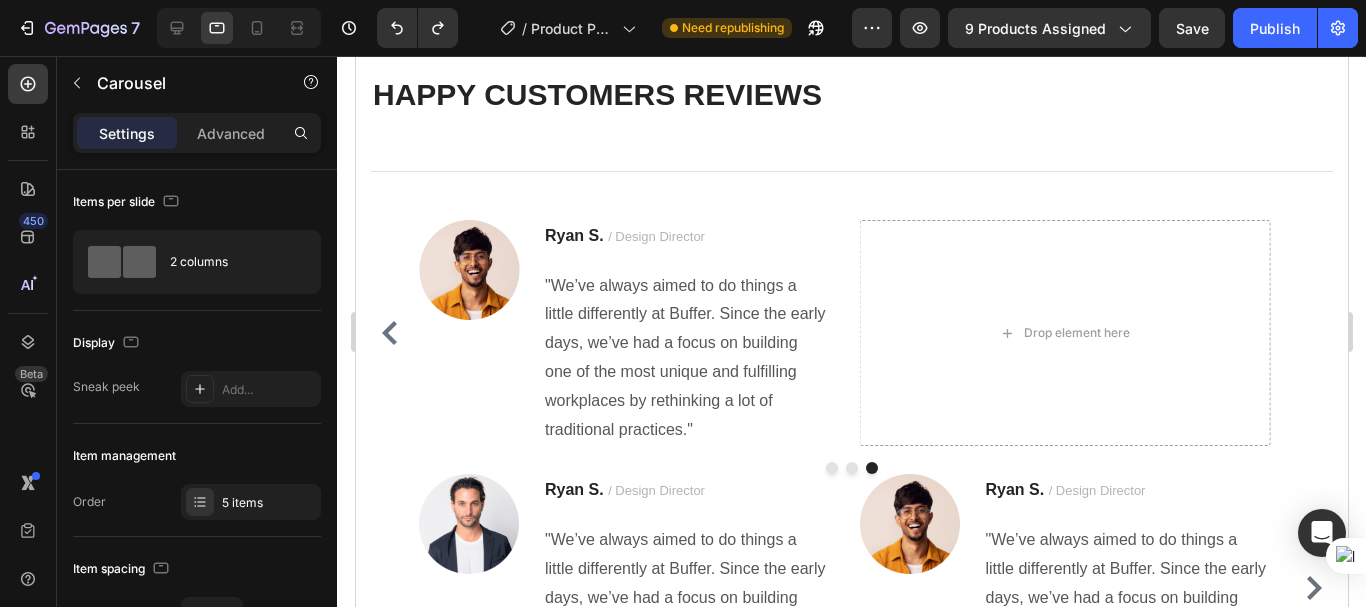 scroll, scrollTop: 8674, scrollLeft: 0, axis: vertical 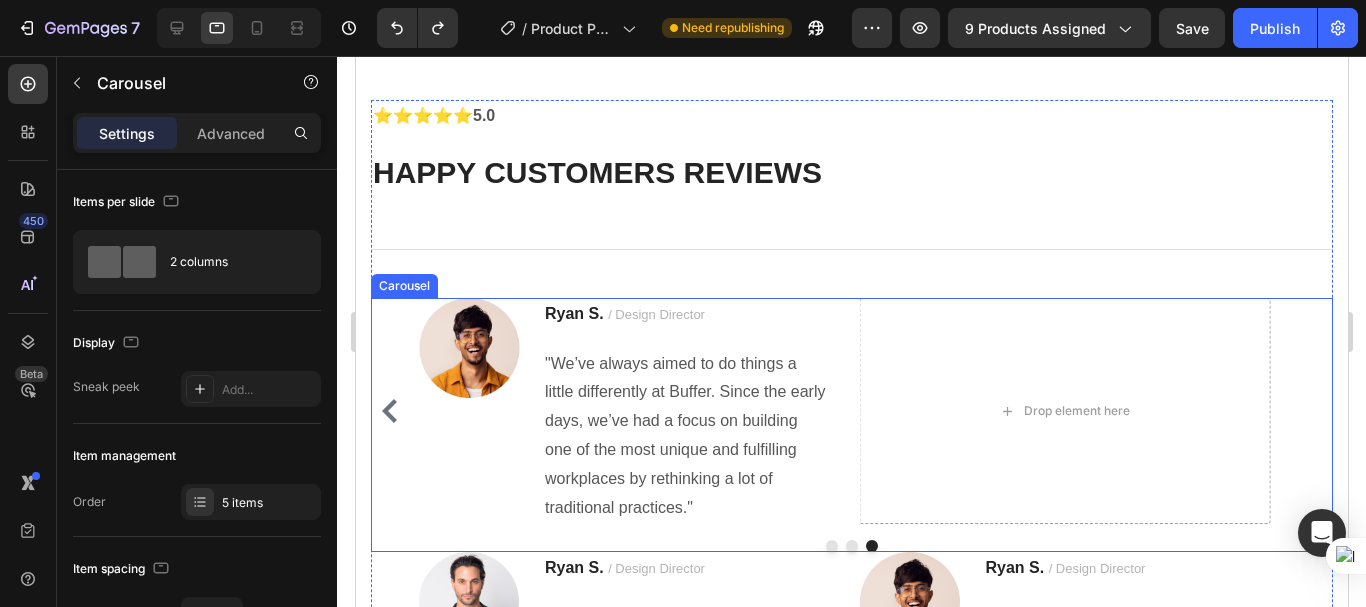 click 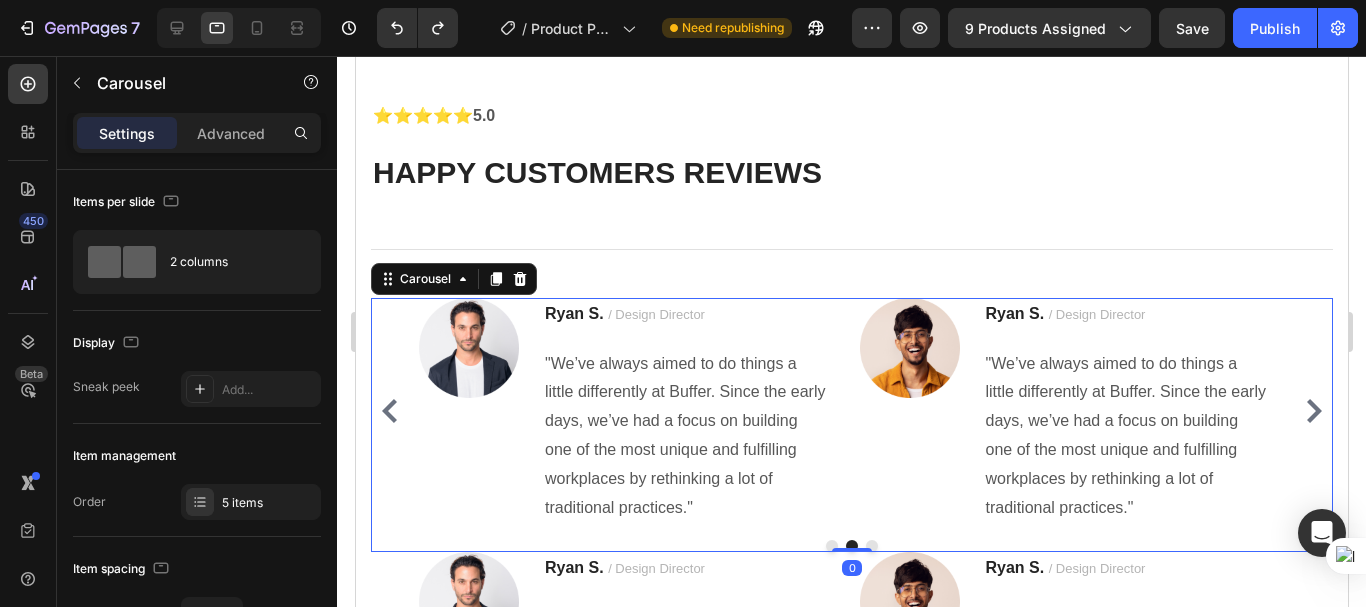 click 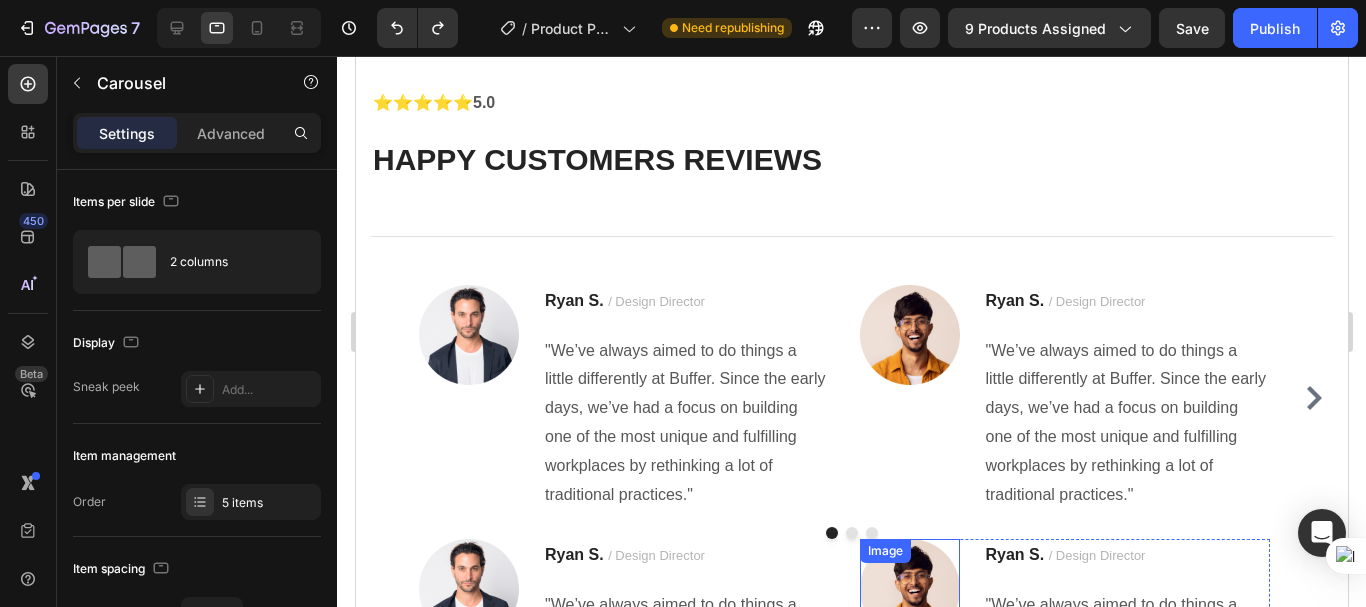 scroll, scrollTop: 8712, scrollLeft: 0, axis: vertical 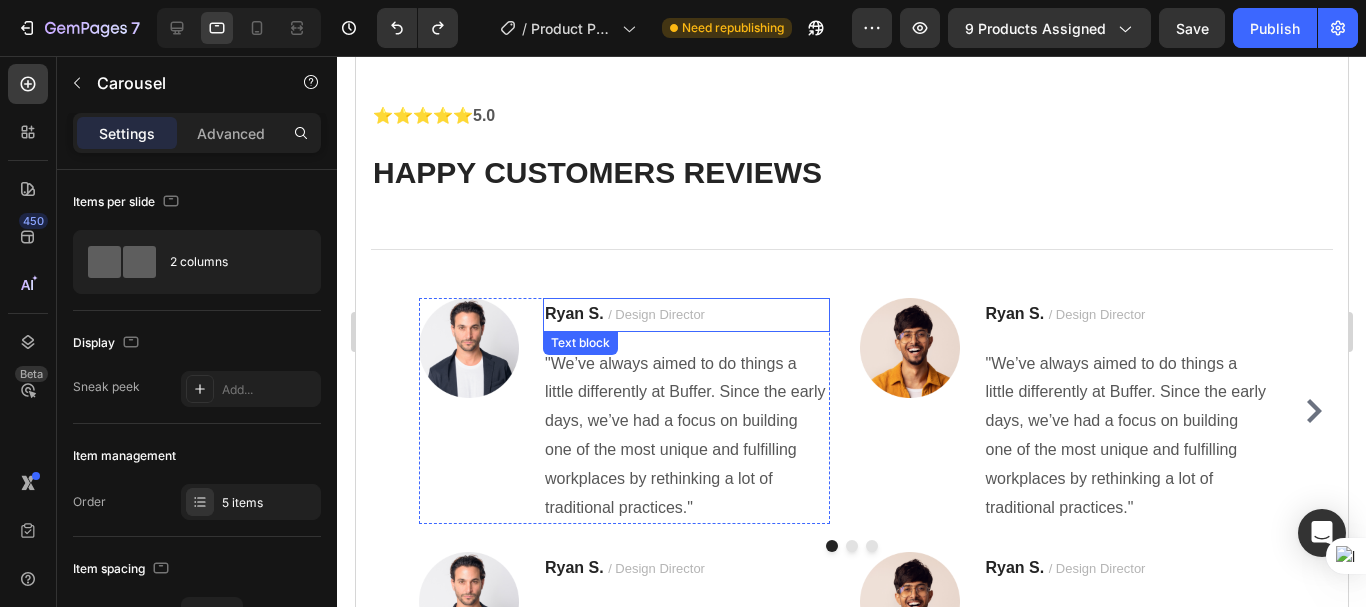click on "Ryan S.   / Design Director" at bounding box center [685, 315] 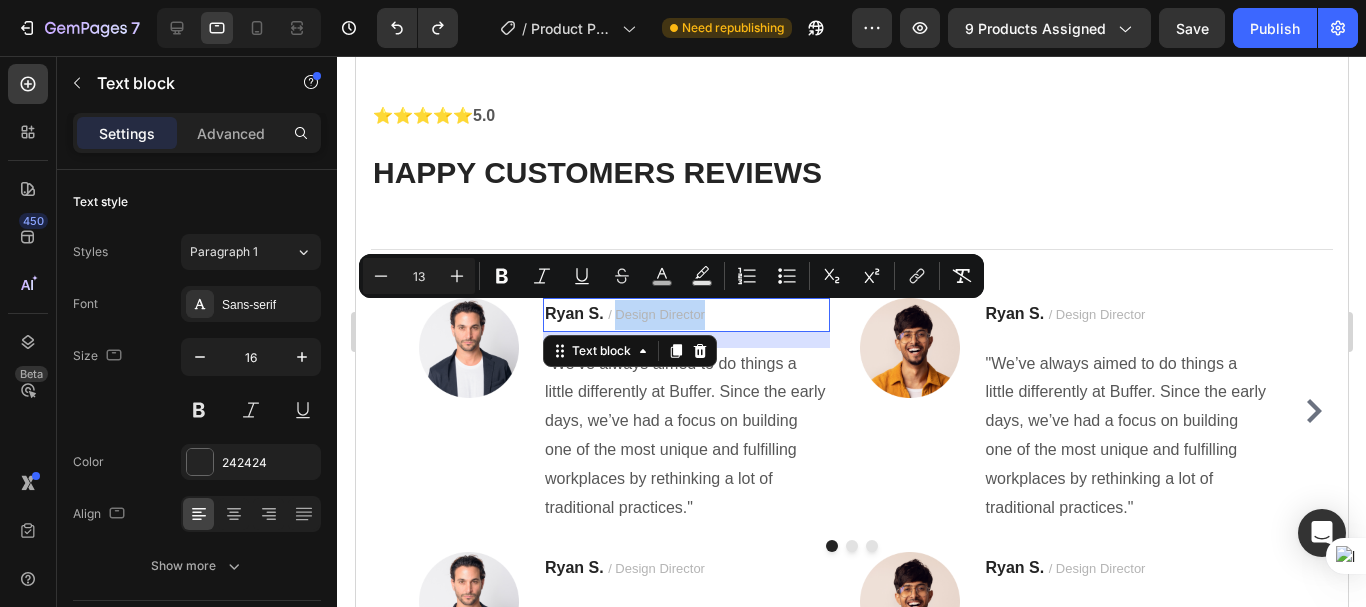 drag, startPoint x: 713, startPoint y: 312, endPoint x: 618, endPoint y: 324, distance: 95.7549 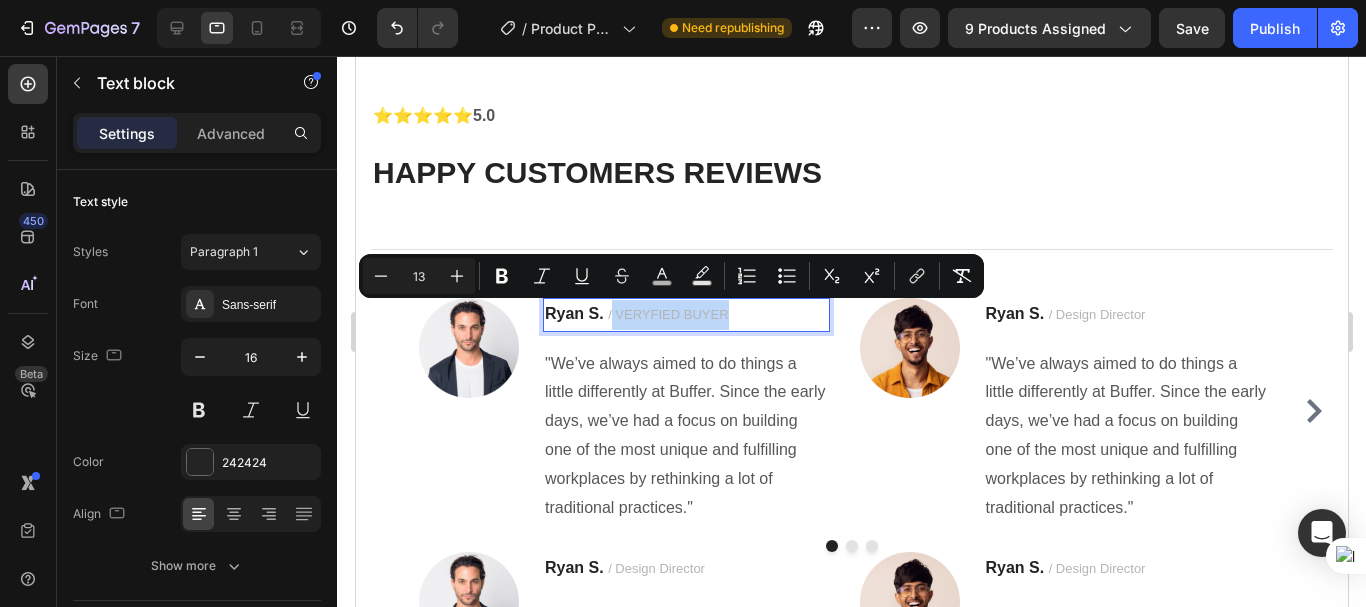 drag, startPoint x: 613, startPoint y: 315, endPoint x: 732, endPoint y: 301, distance: 119.8207 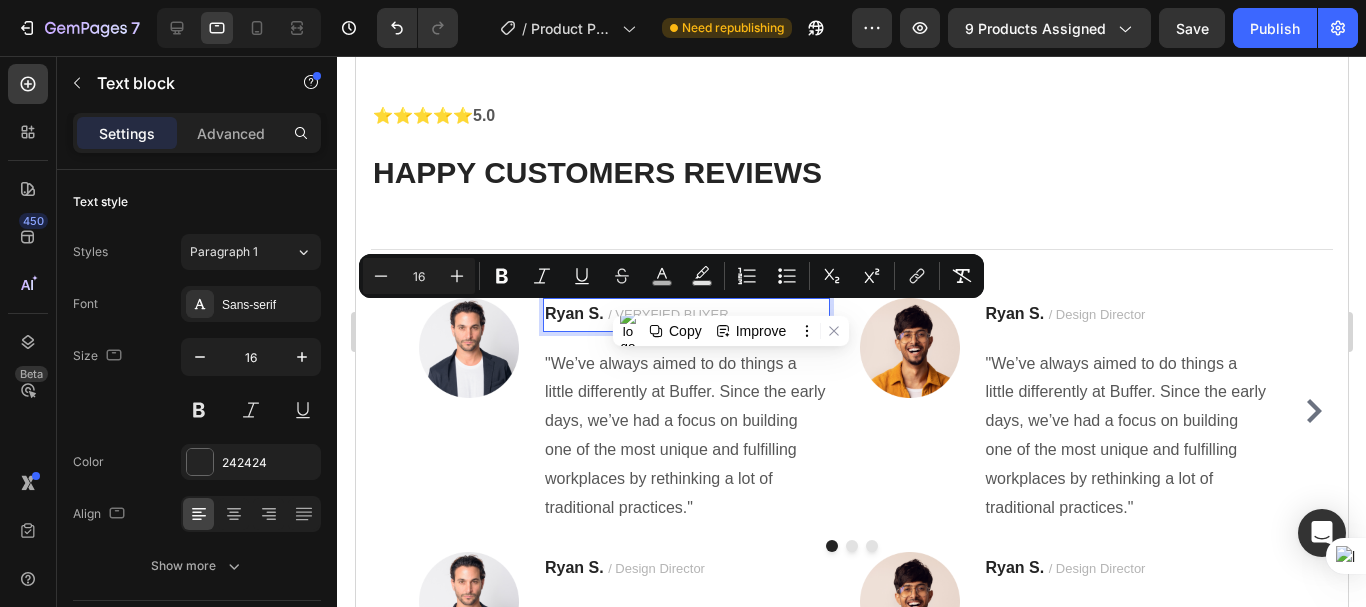 click on "Ryan S.   / VERYFIED BUYER" at bounding box center (685, 315) 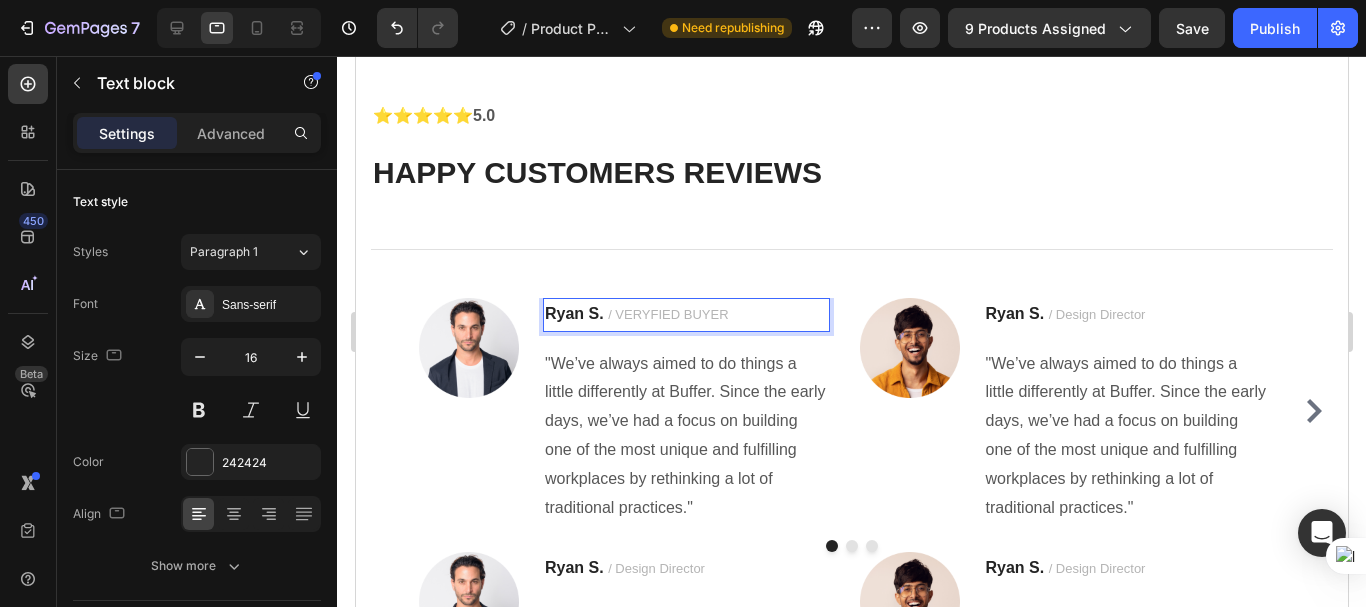 click on "/ VERYFIED BUYER" at bounding box center [667, 314] 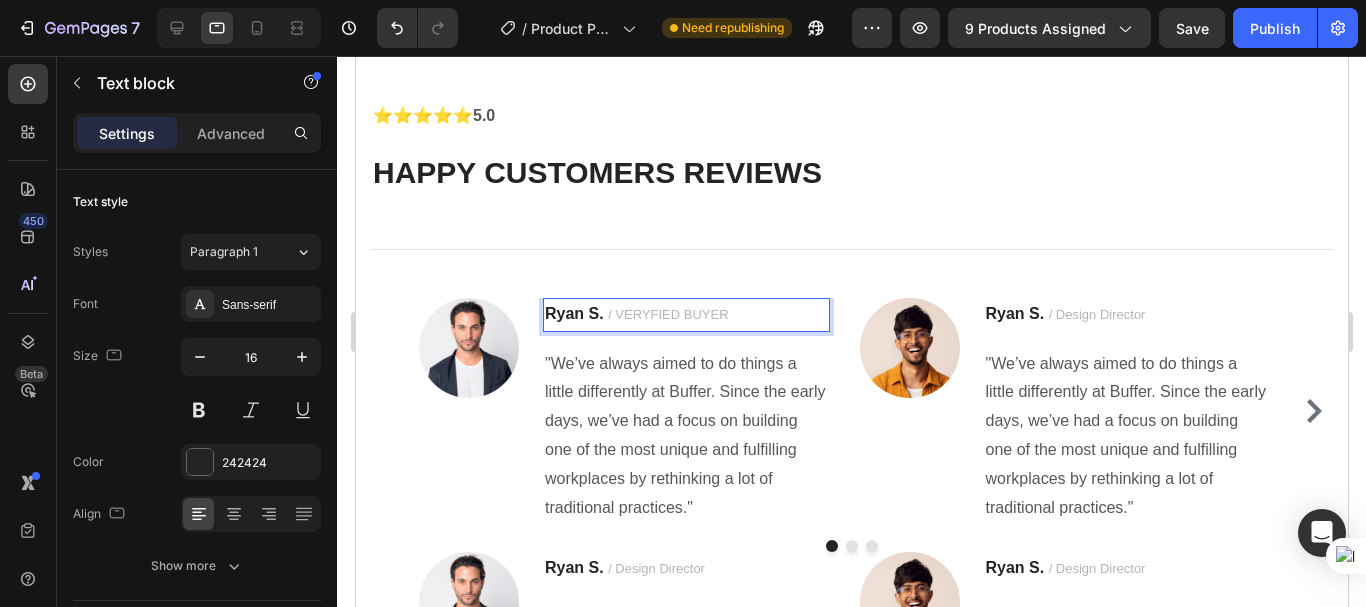 click on "/ VERYFIED BUYER" at bounding box center (667, 314) 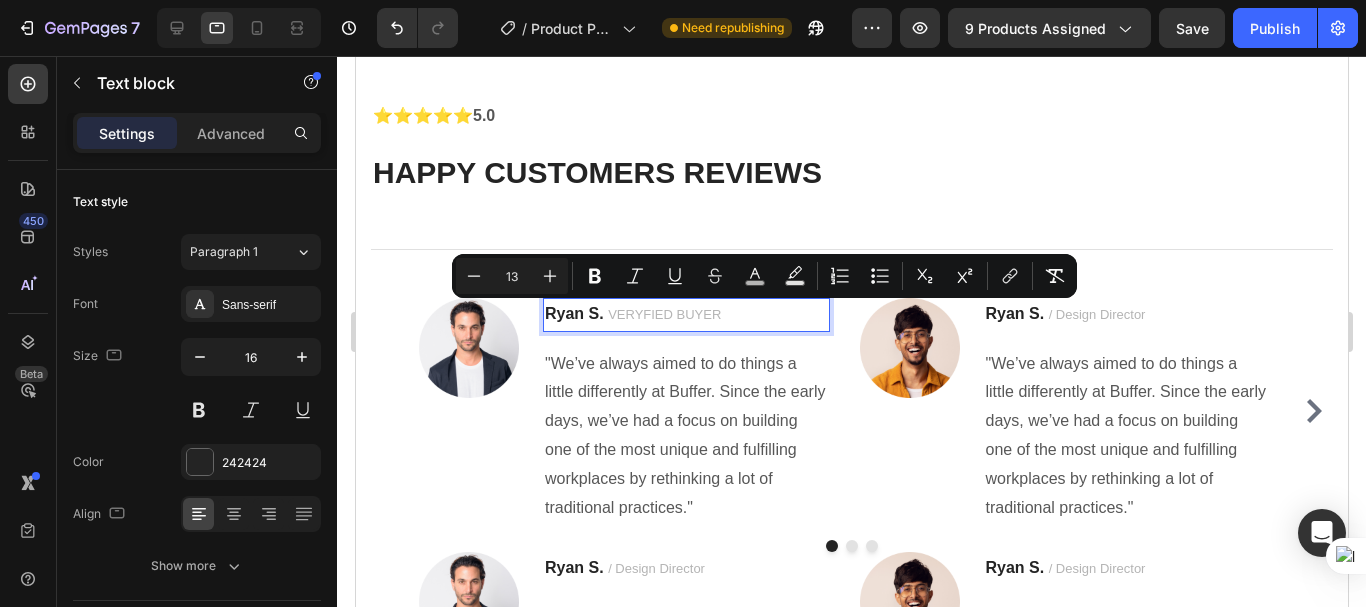 drag, startPoint x: 712, startPoint y: 311, endPoint x: 828, endPoint y: 312, distance: 116.00431 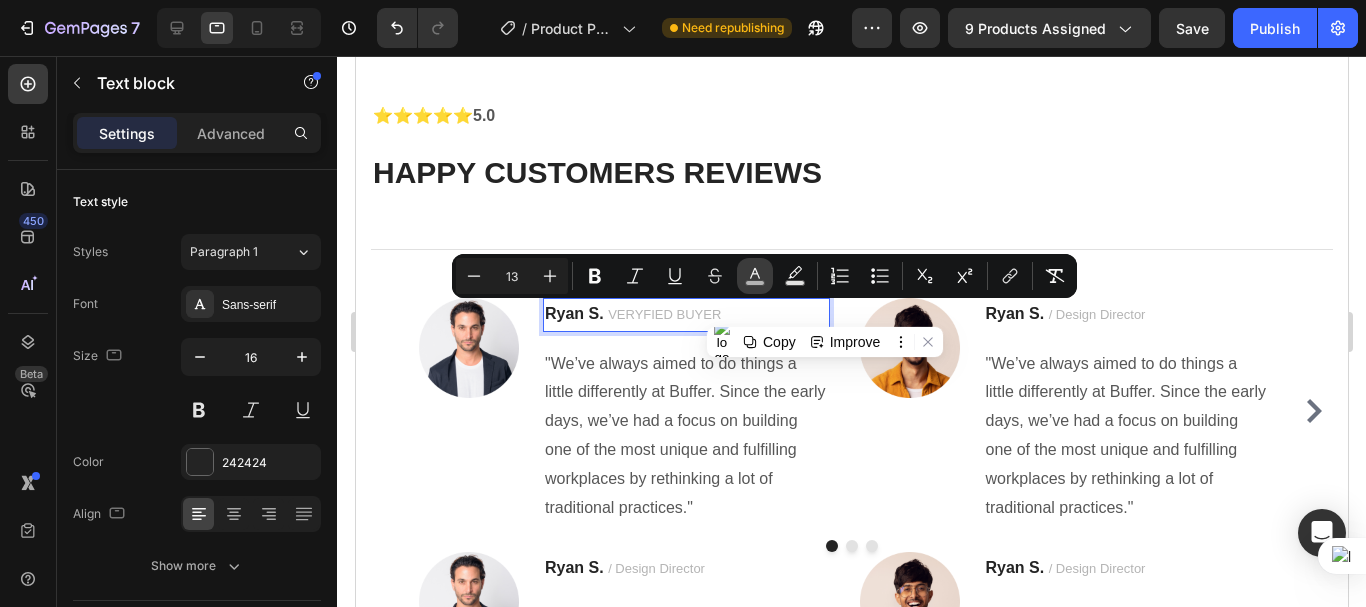 click on "color" at bounding box center [755, 276] 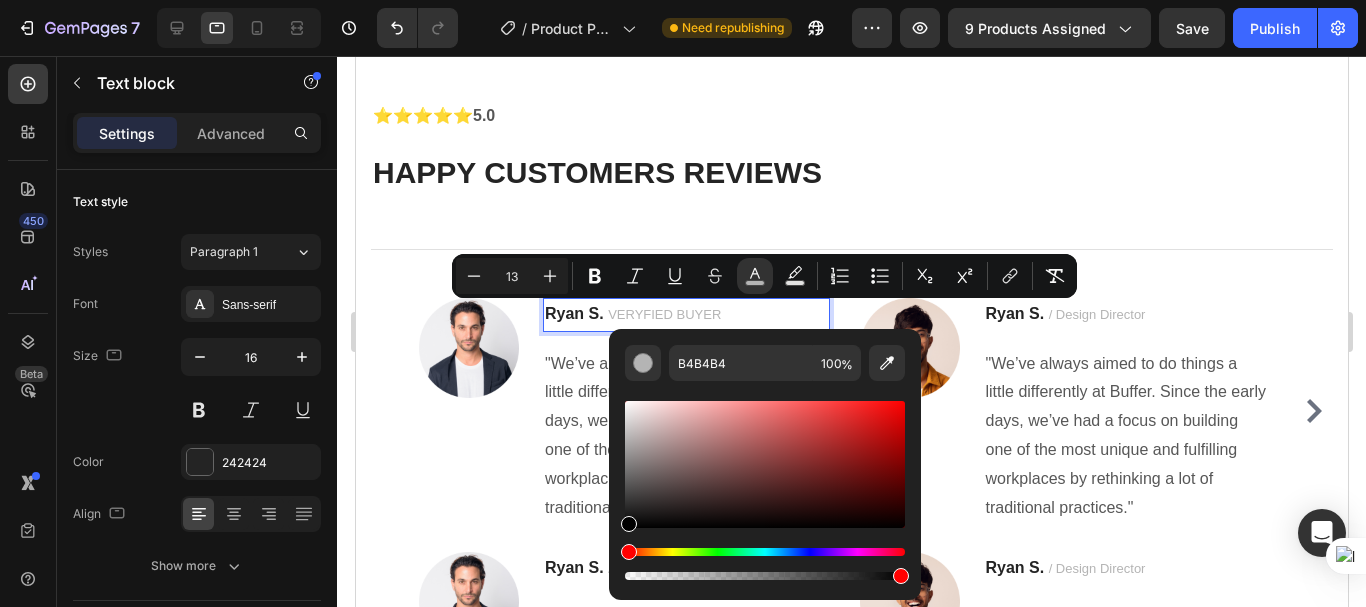 type on "000000" 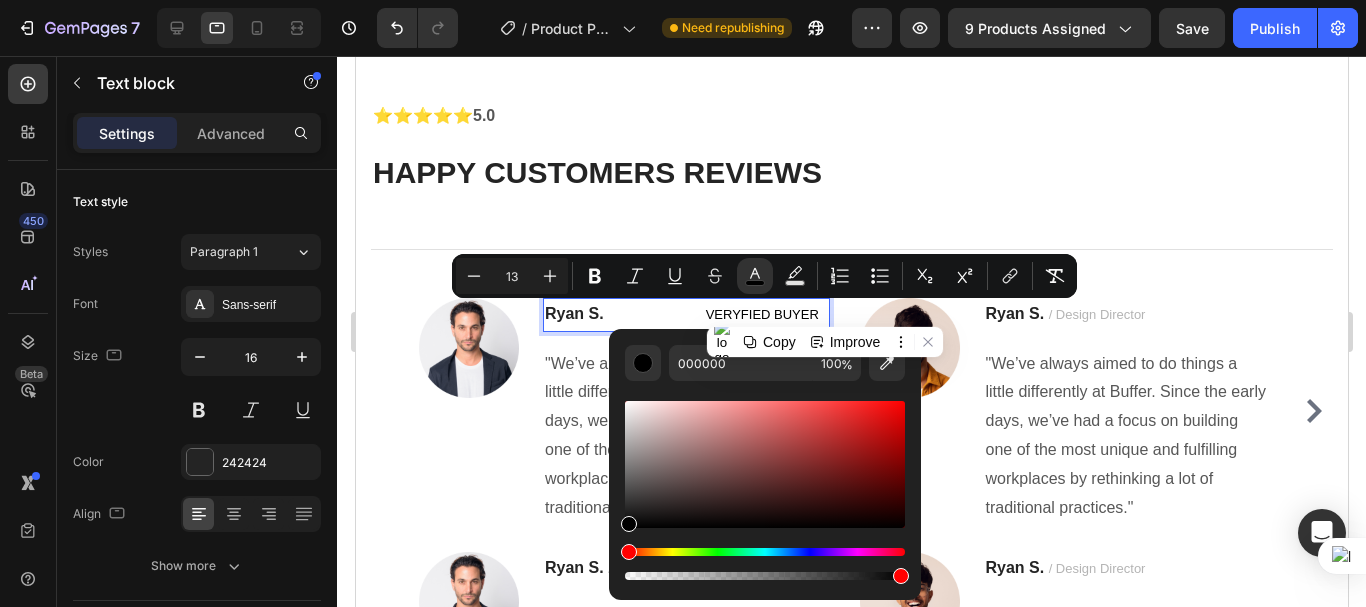 drag, startPoint x: 631, startPoint y: 443, endPoint x: 615, endPoint y: 548, distance: 106.21205 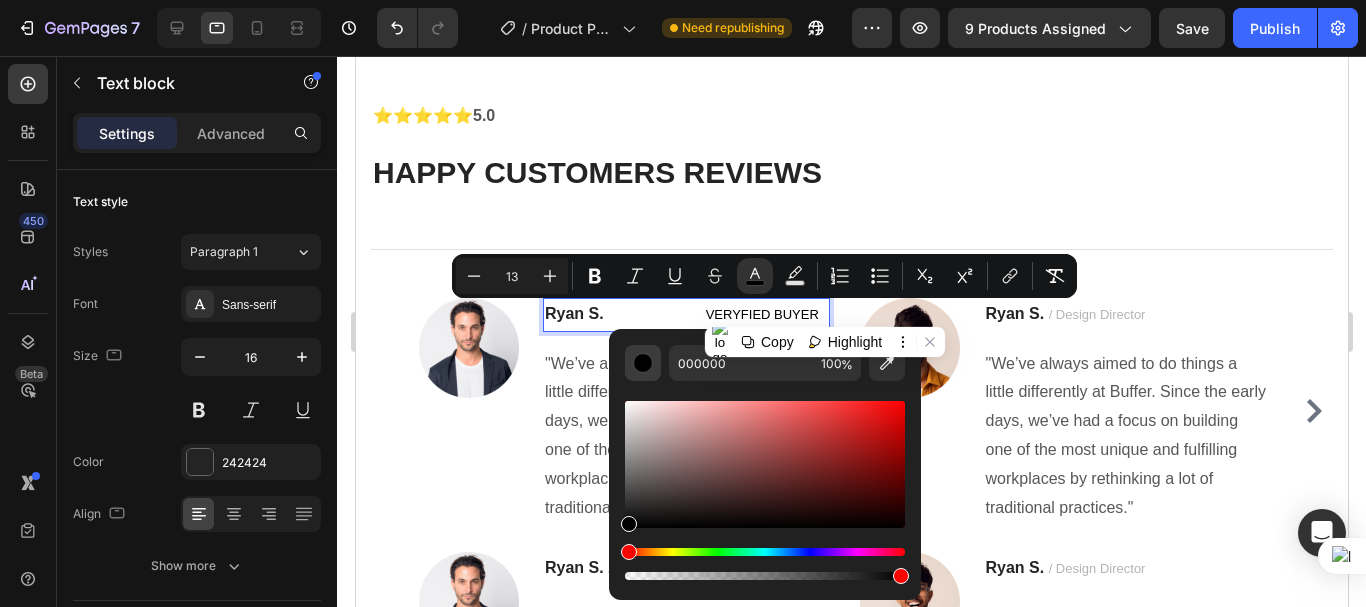 click at bounding box center [643, 363] 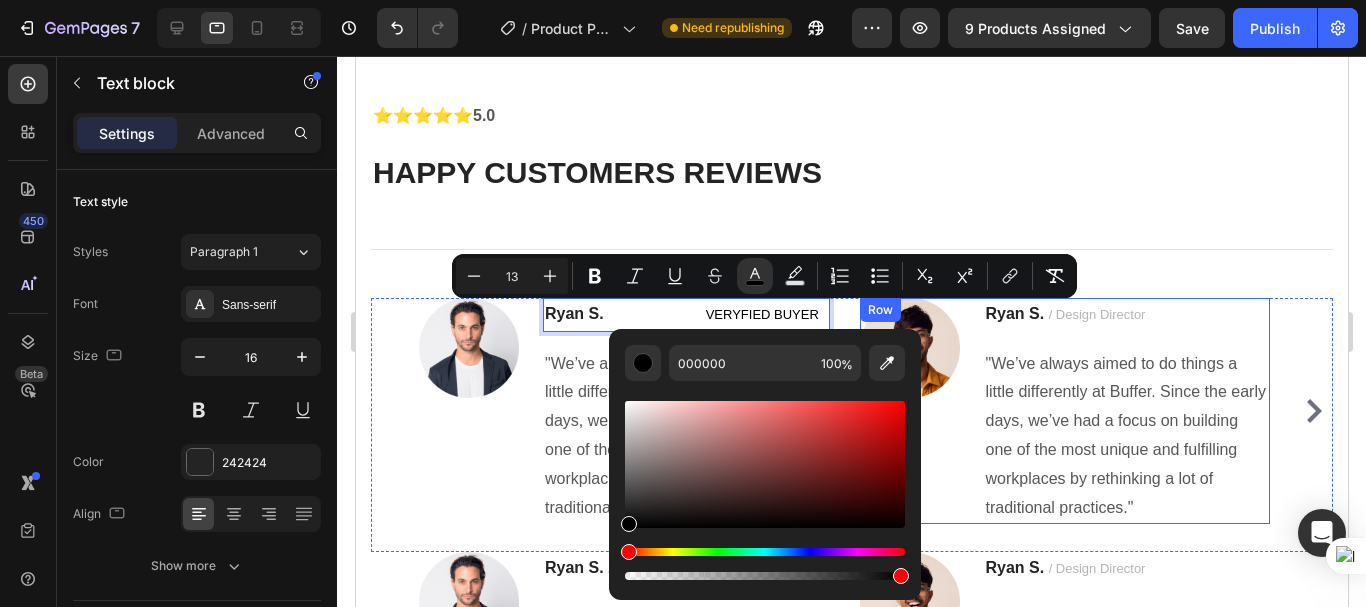 click on "Image" at bounding box center [909, 411] 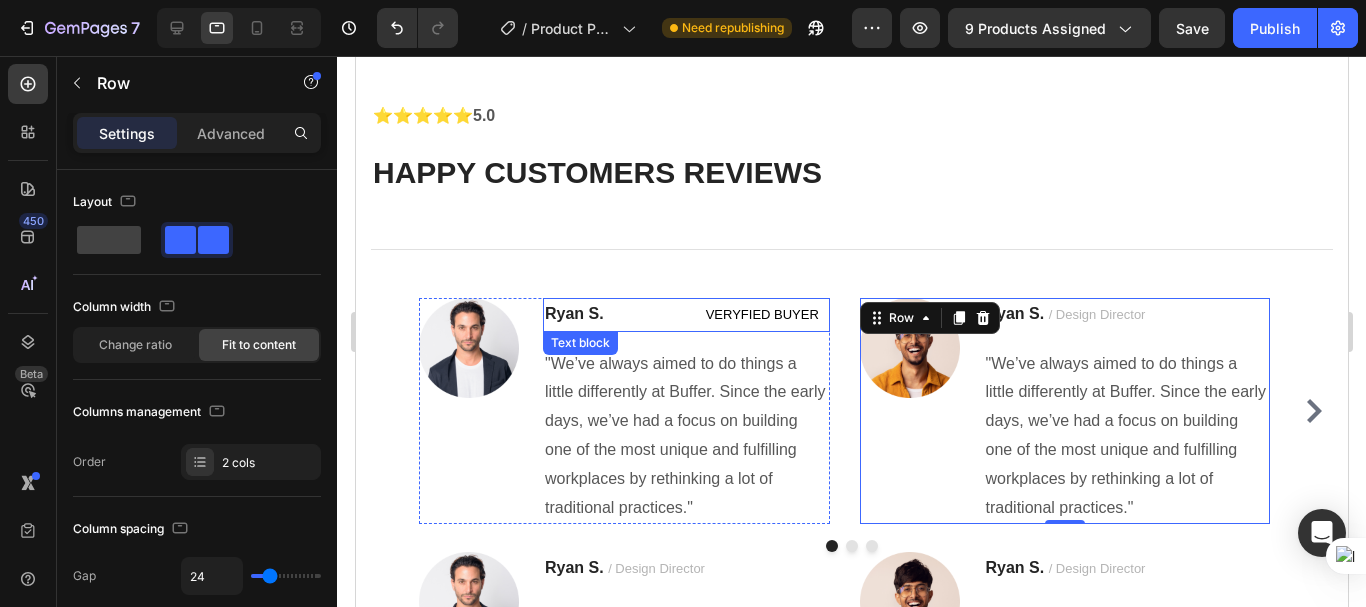 click on "VERYFIED BUYER" at bounding box center (761, 314) 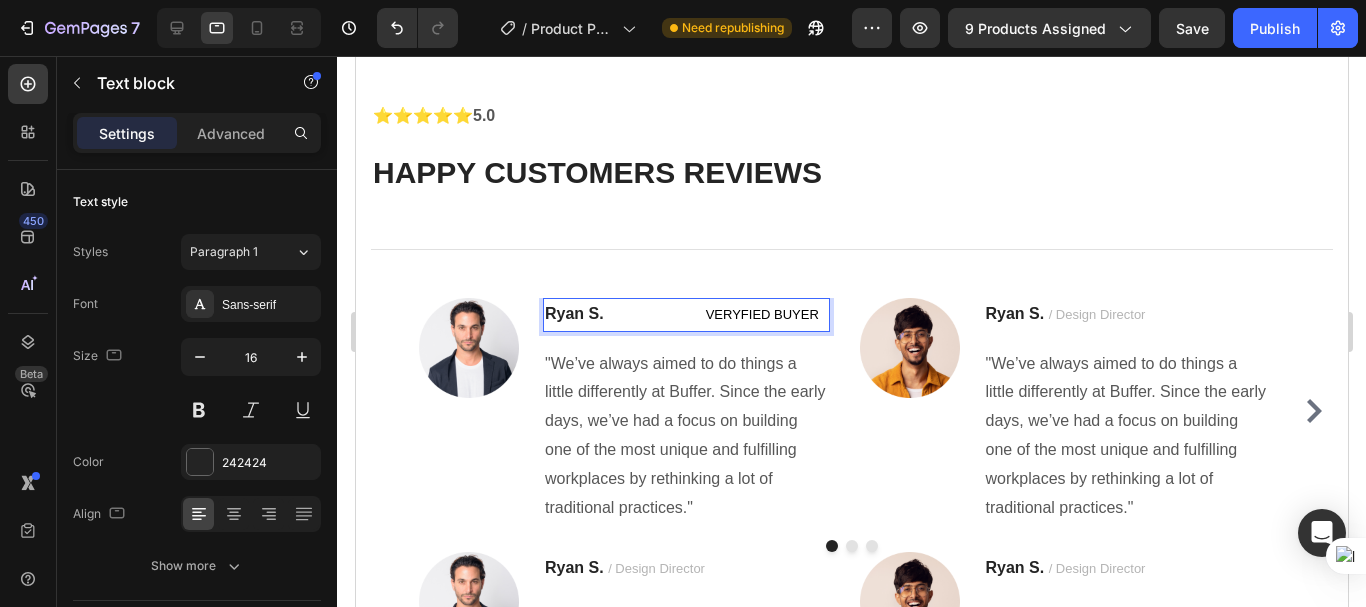 click on "VERYFIED BUYER" at bounding box center [761, 314] 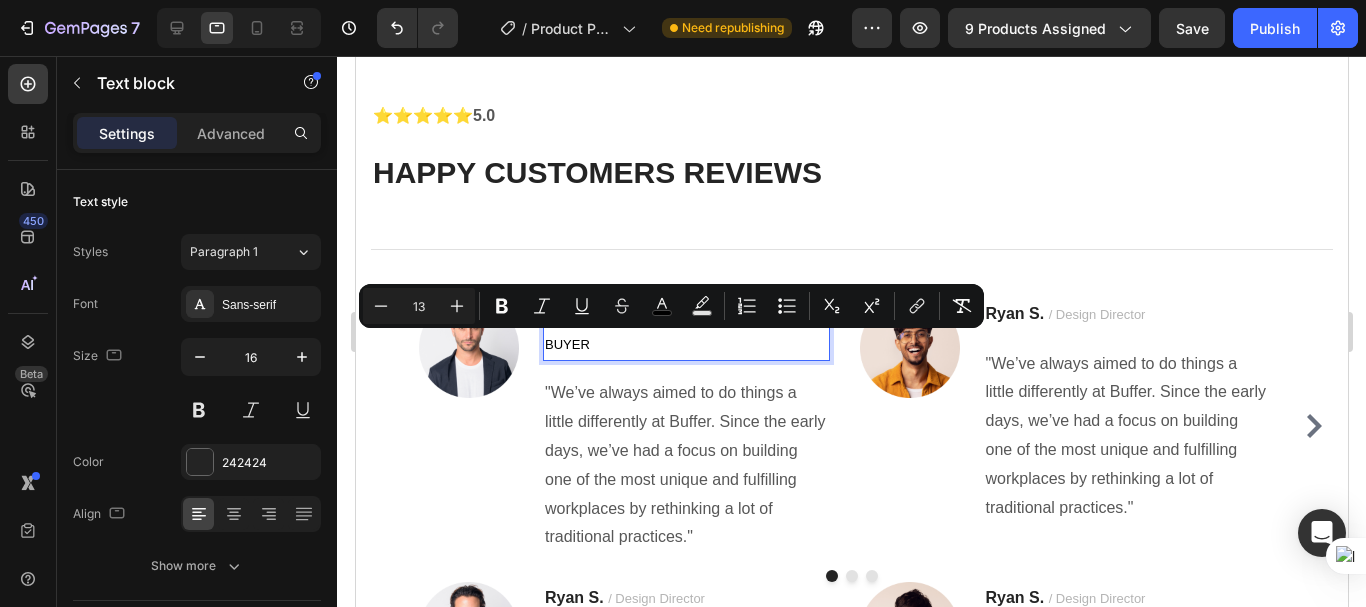 drag, startPoint x: 599, startPoint y: 341, endPoint x: 550, endPoint y: 334, distance: 49.497475 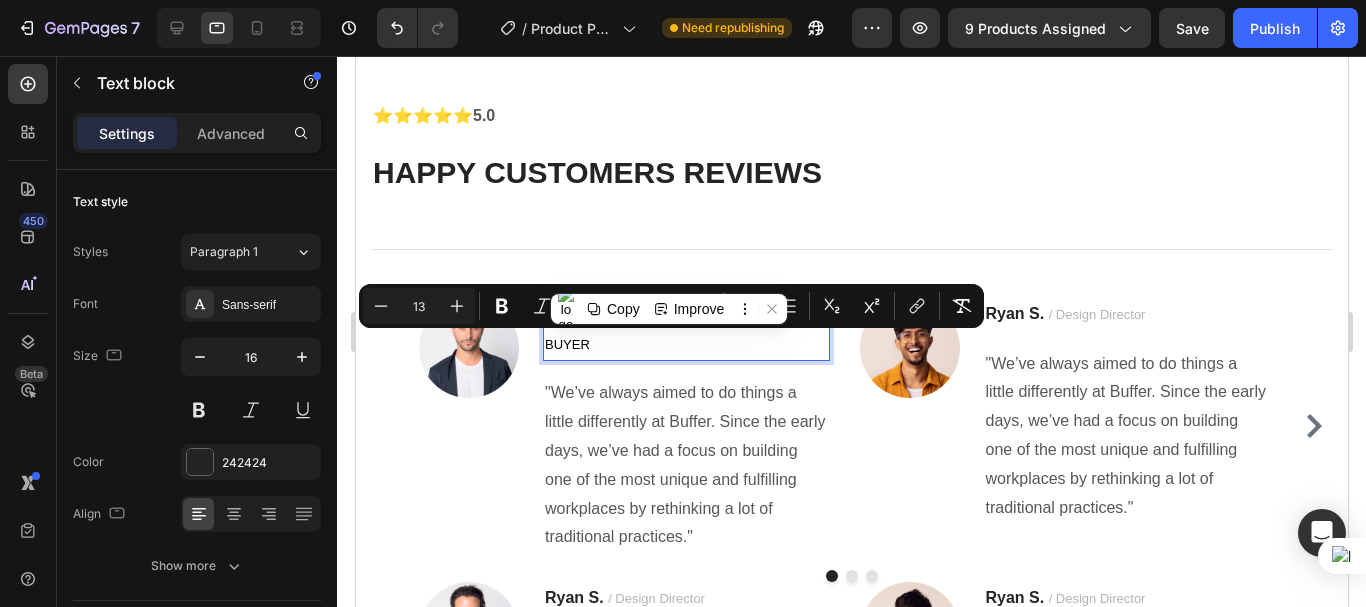 click on "Ryan S.                                 ✅VERYFIED BUYER" at bounding box center (685, 330) 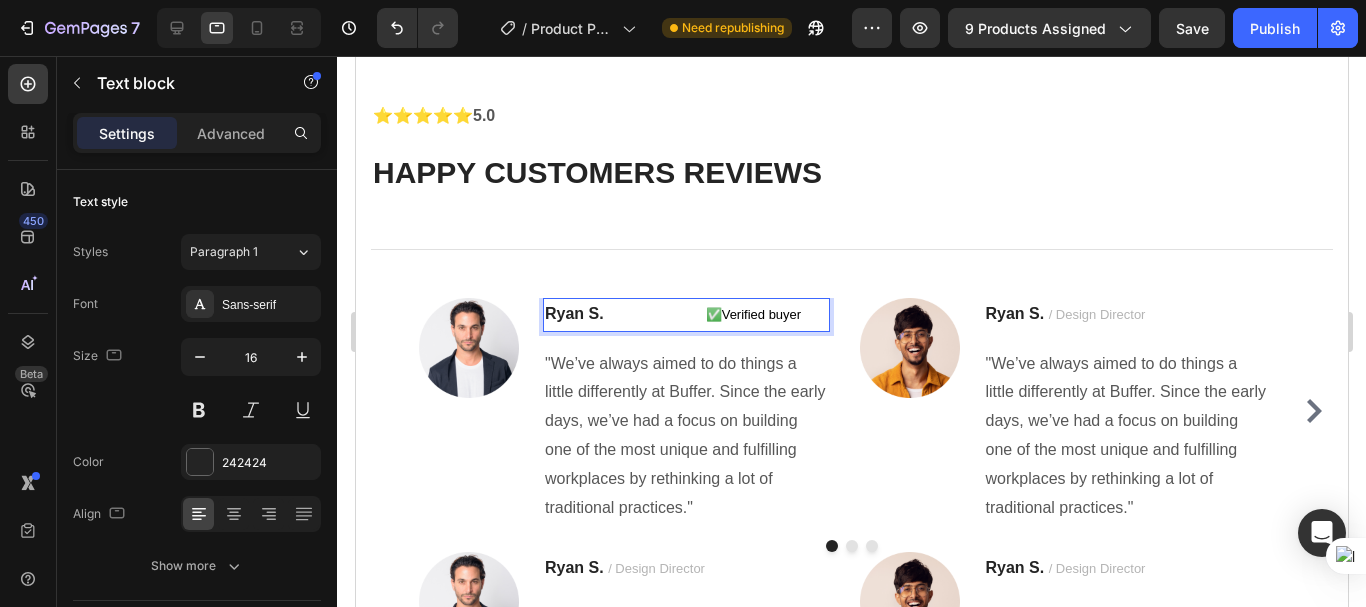 click at bounding box center [1365, 303] 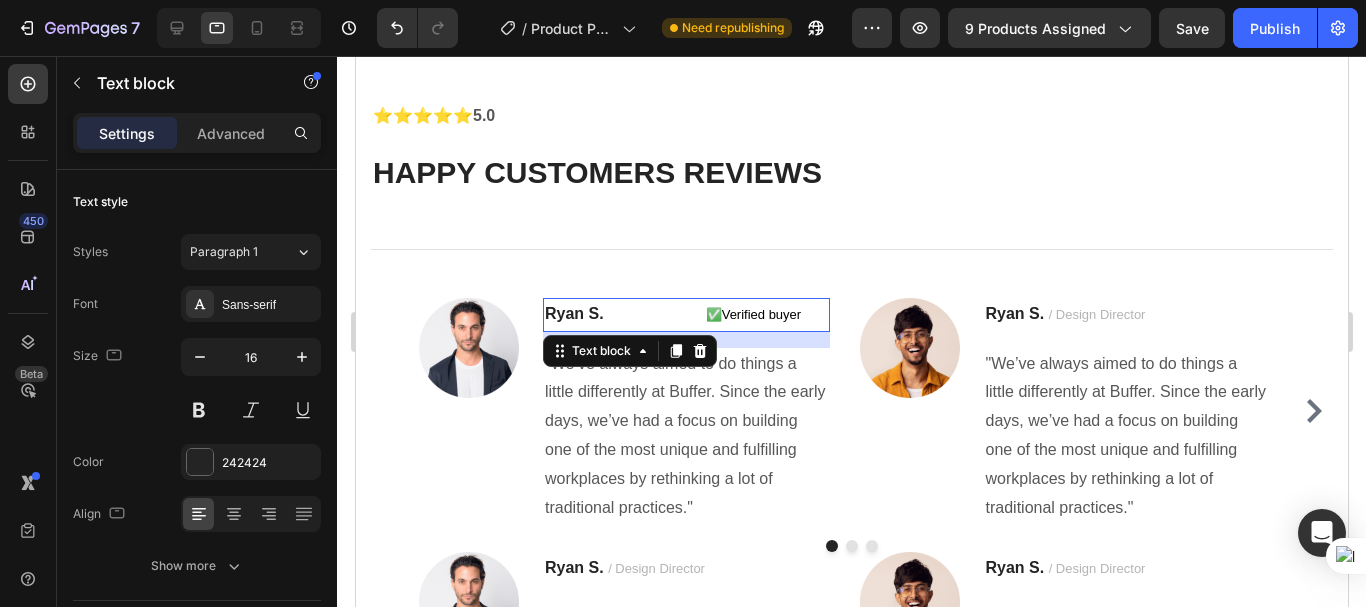 click on "Ryan S.                                 ✅Verified buyer" at bounding box center (685, 315) 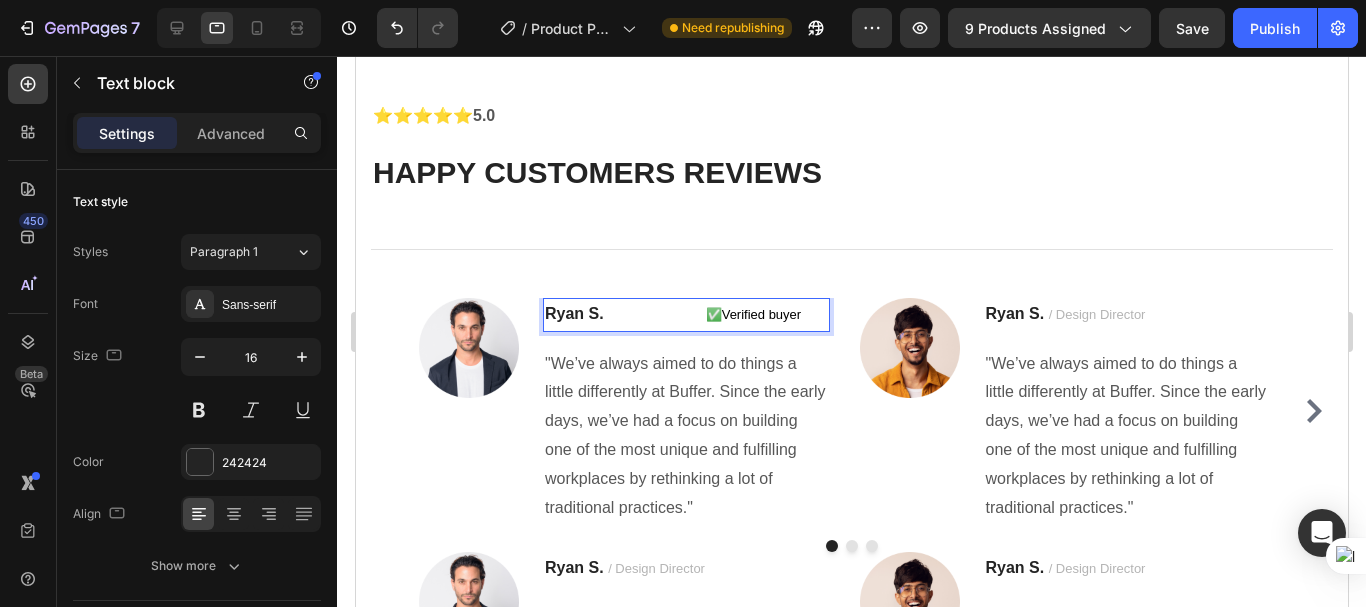 click at bounding box center (656, 314) 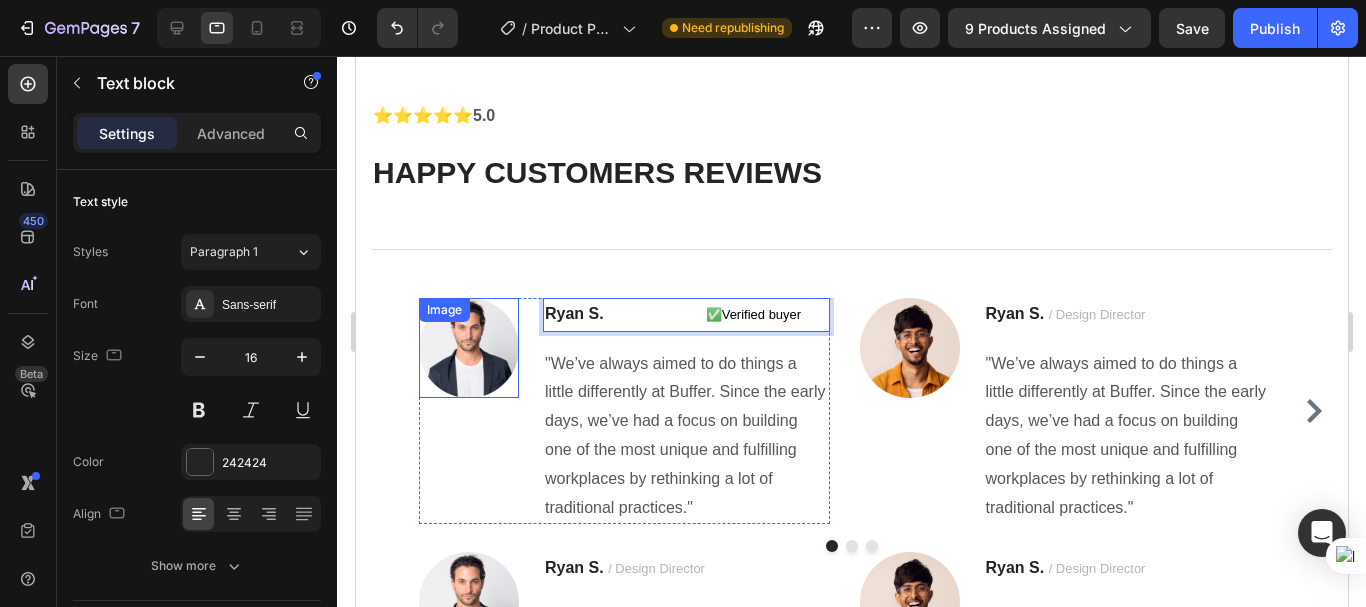 click at bounding box center (468, 348) 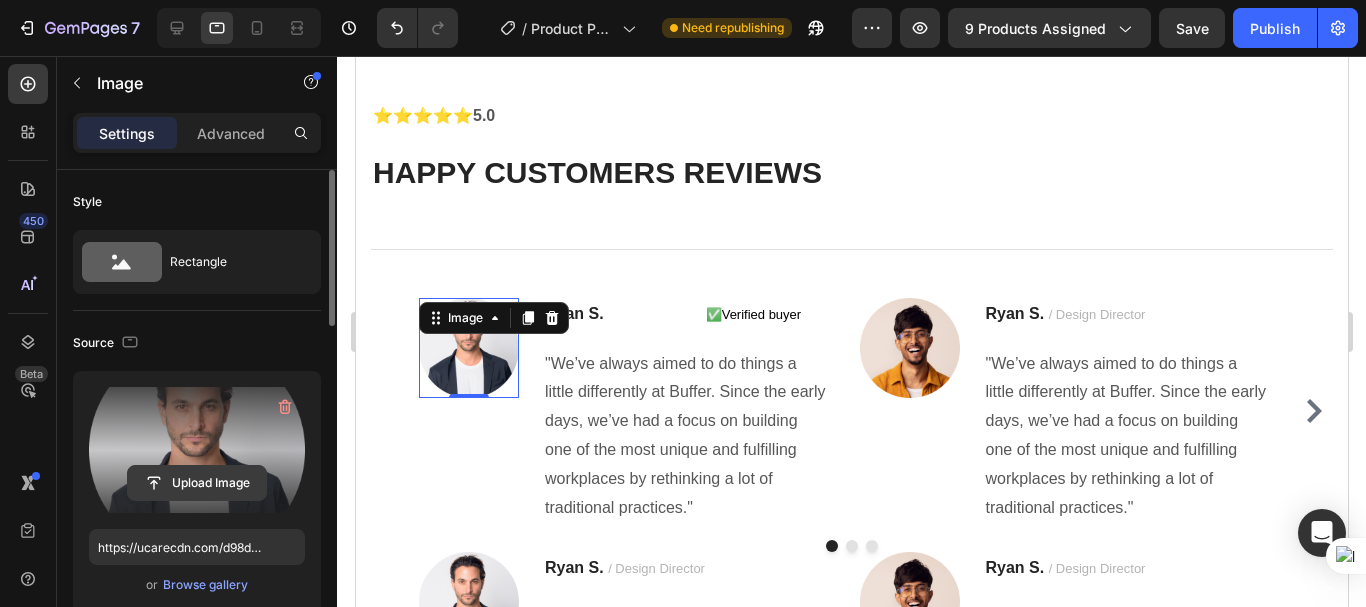 click 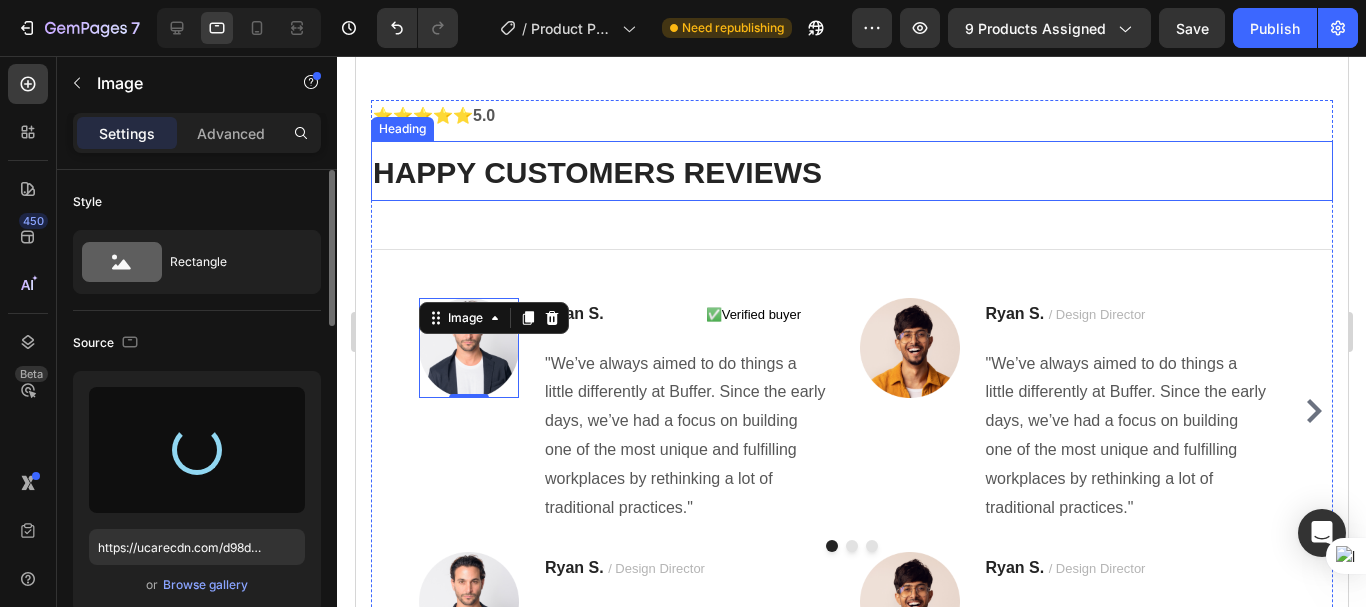 type on "https://cdn.shopify.com/s/files/1/0940/9989/8703/files/gempages_573676616073348003-e54a0288-a84f-4bc1-ac93-6eaca74a25c7.webp" 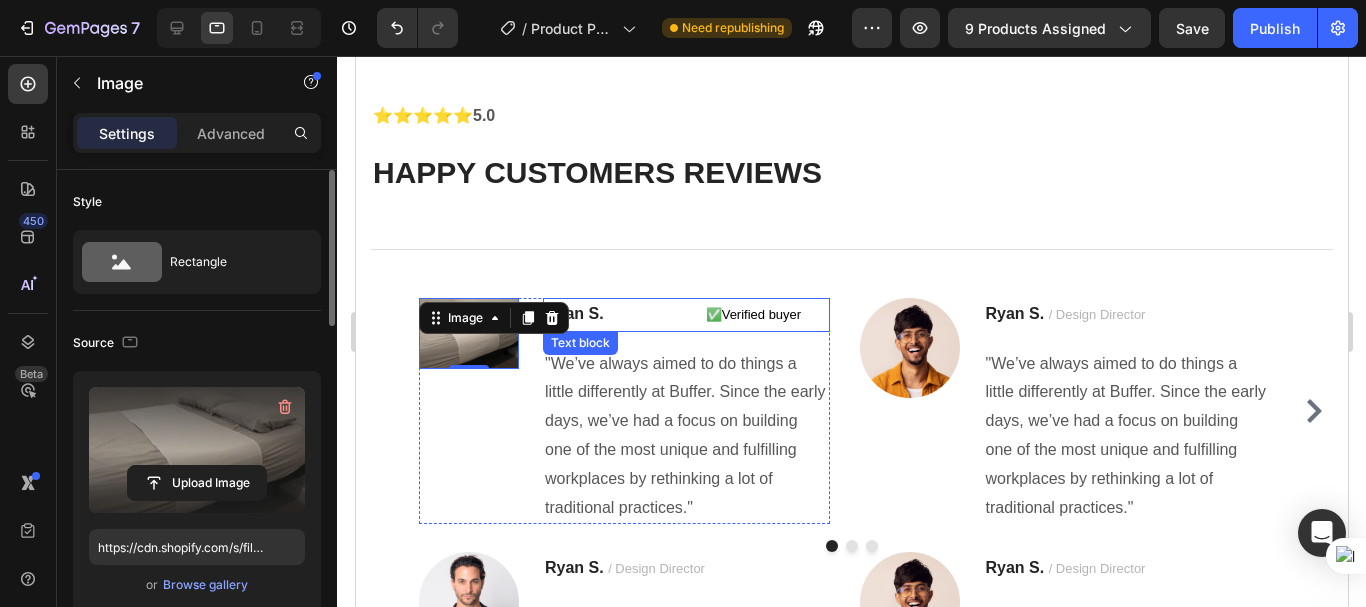 click on "Ryan S." at bounding box center [573, 313] 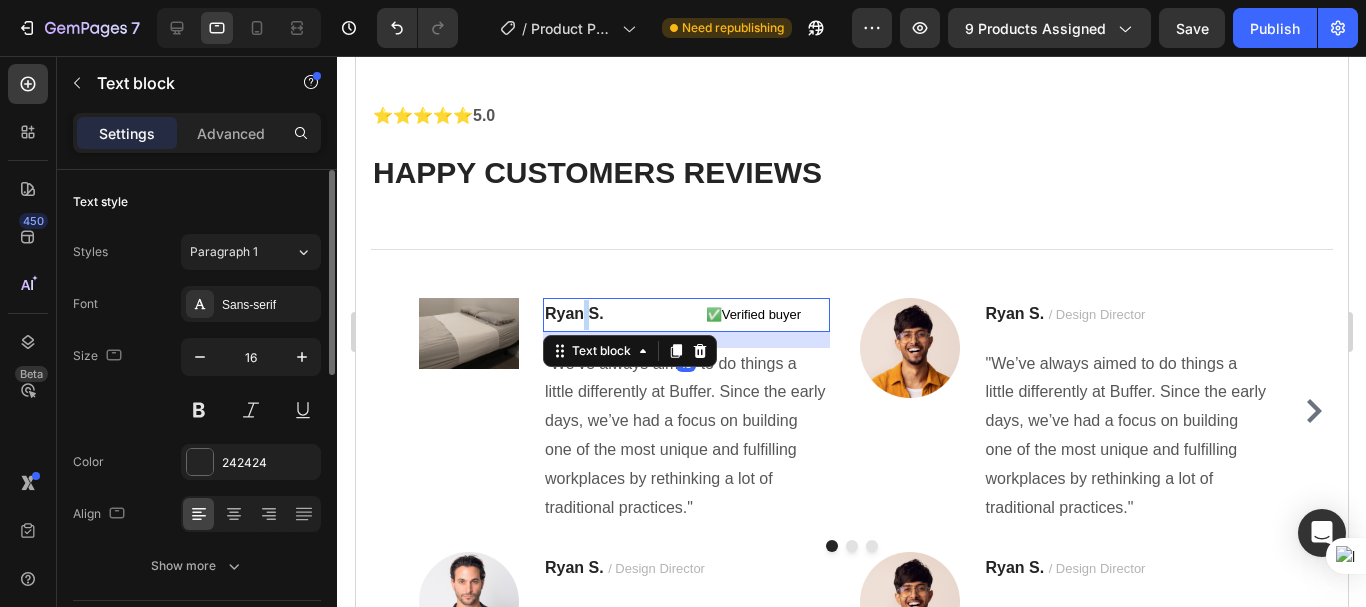 click on "Ryan S." at bounding box center [573, 313] 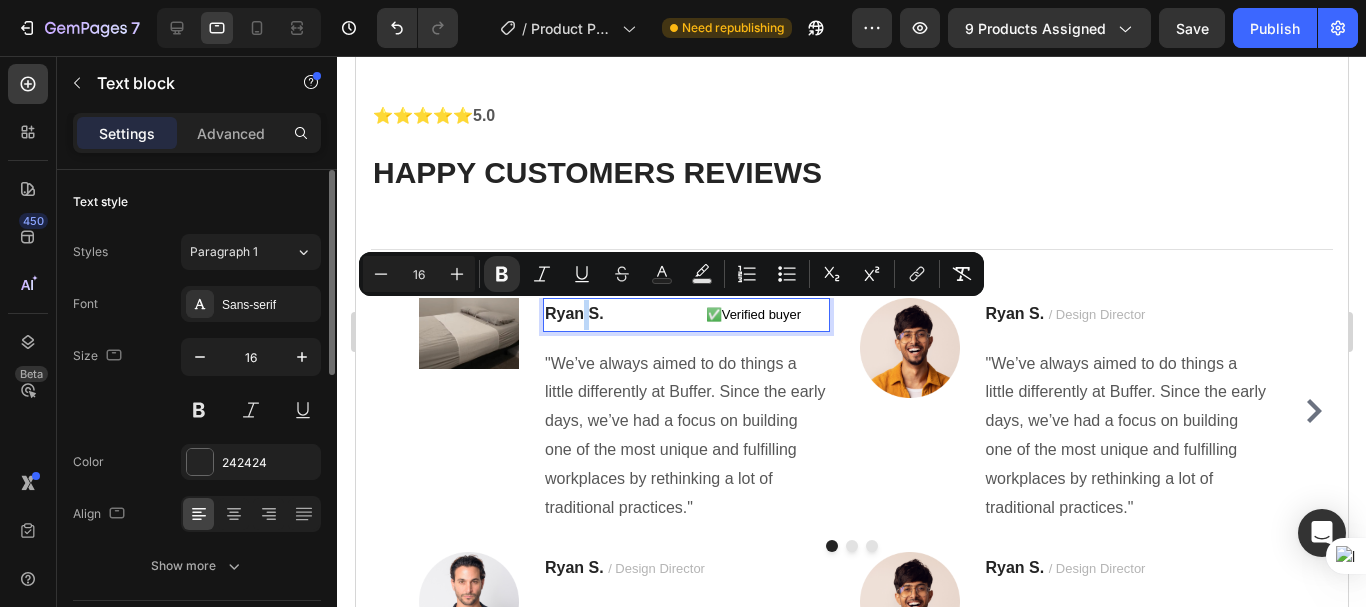 click on "Ryan S." at bounding box center [573, 313] 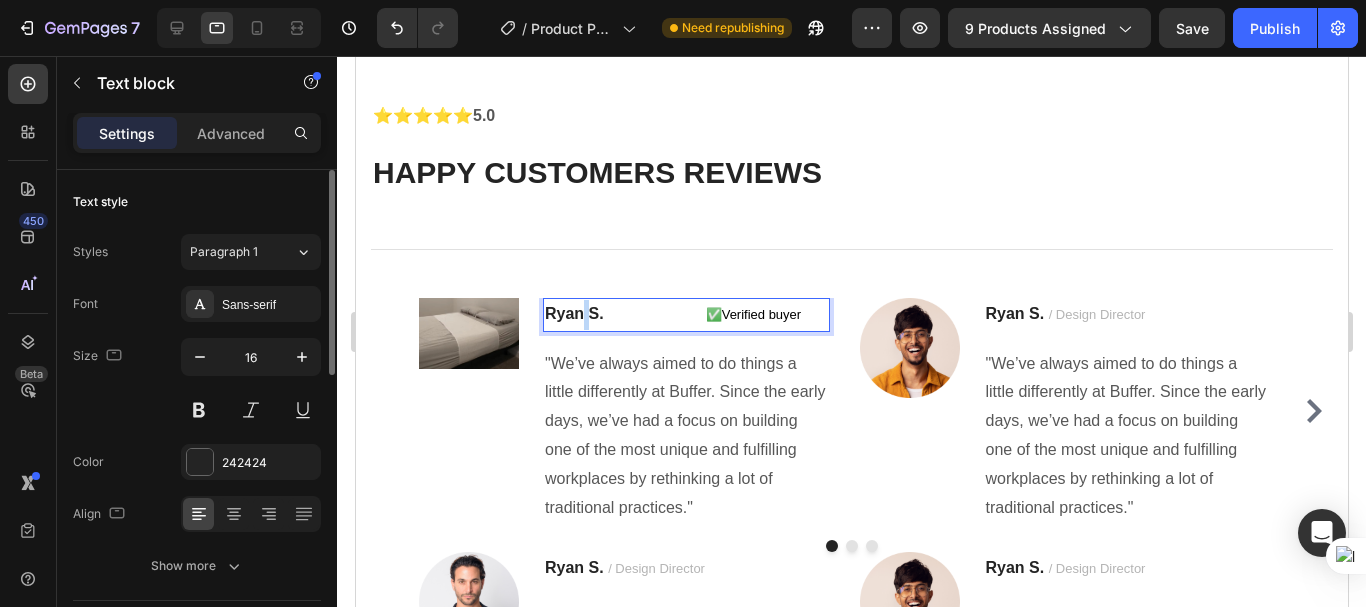 click on "Ryan S." at bounding box center (573, 313) 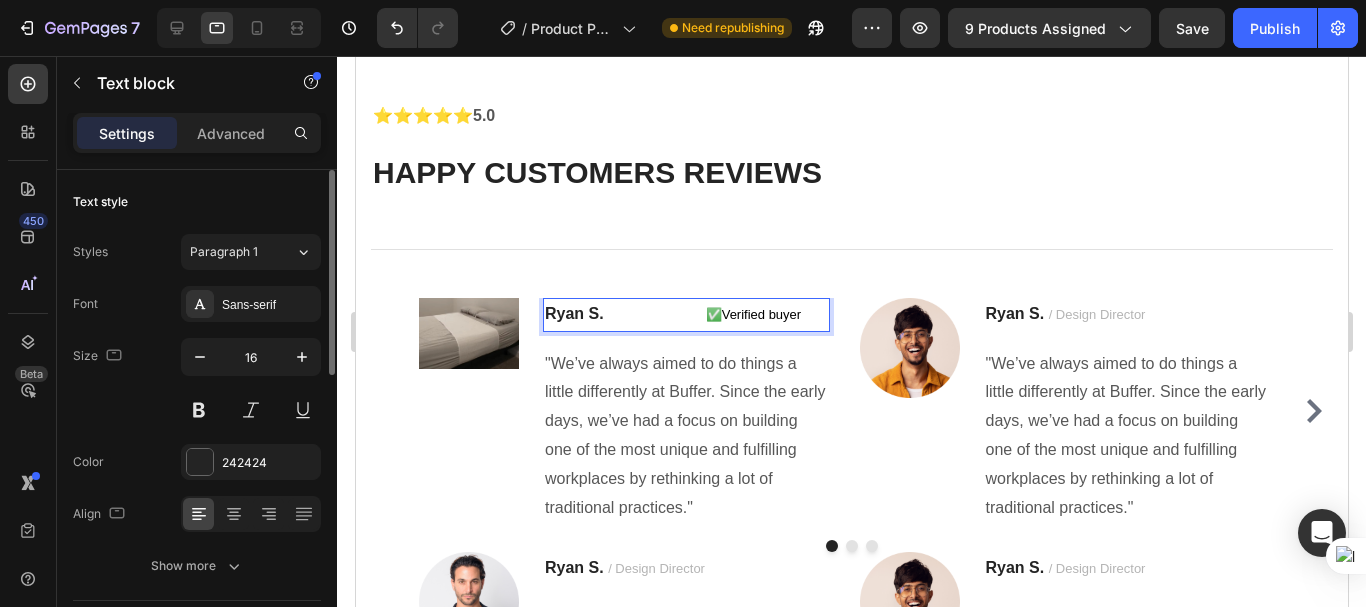 click on "Ryan S." at bounding box center (573, 313) 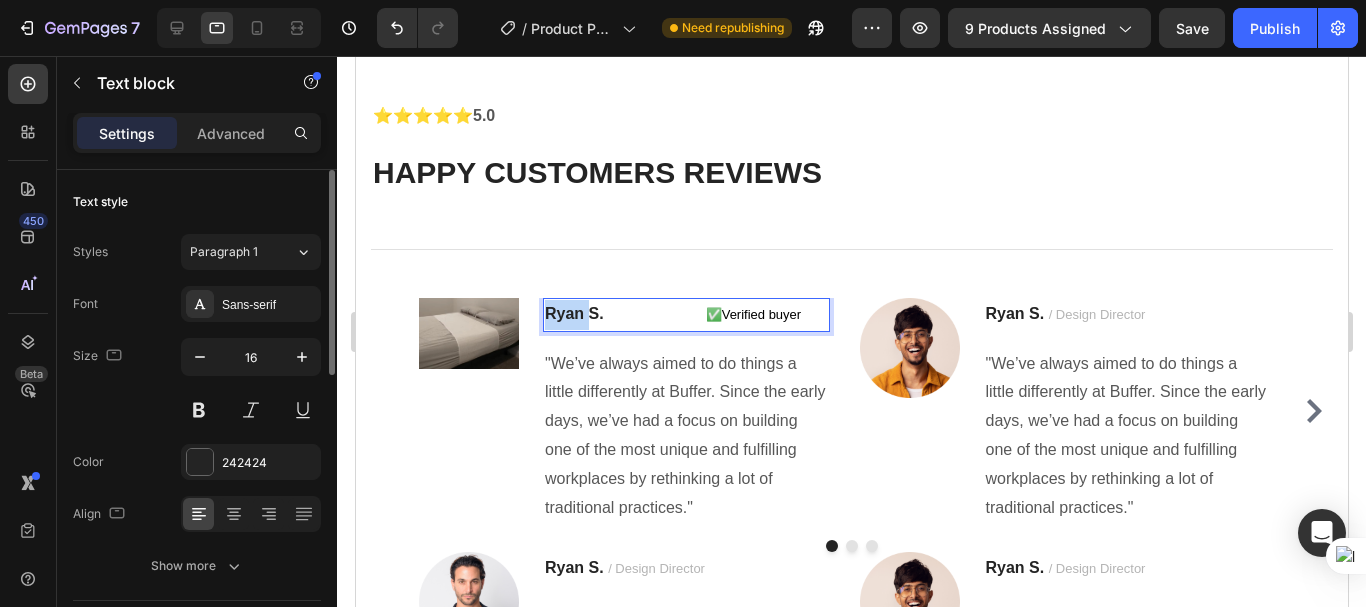 click on "Ryan S." at bounding box center (573, 313) 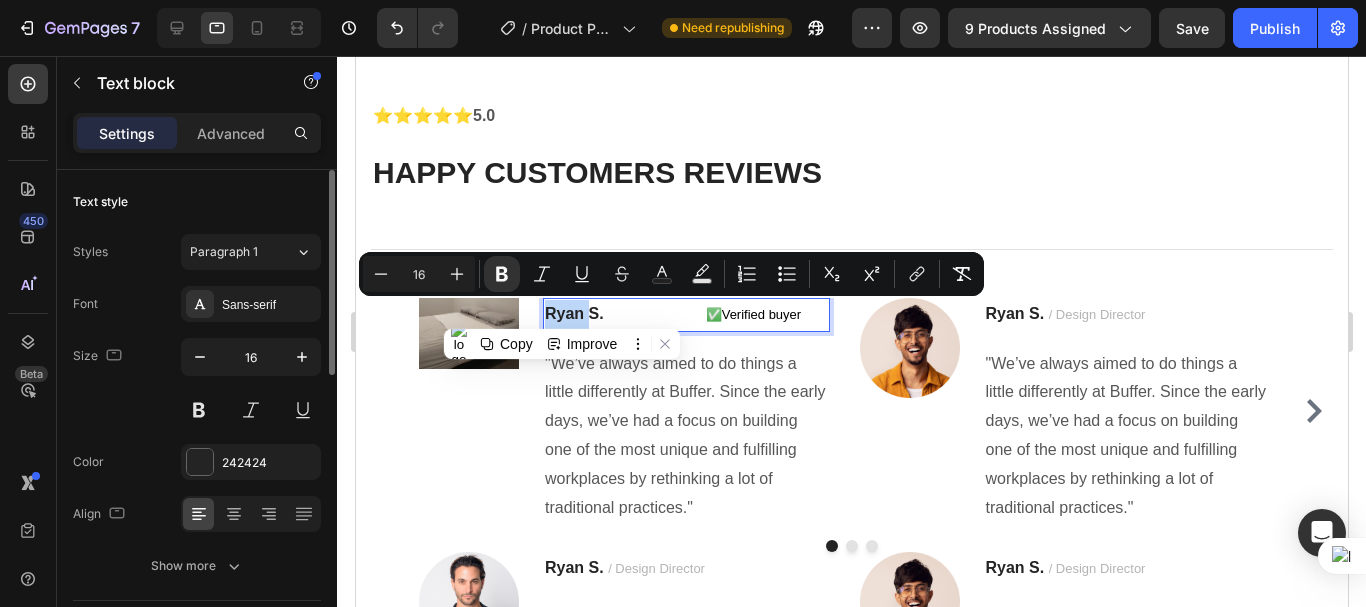 click on "Ryan S." at bounding box center [573, 313] 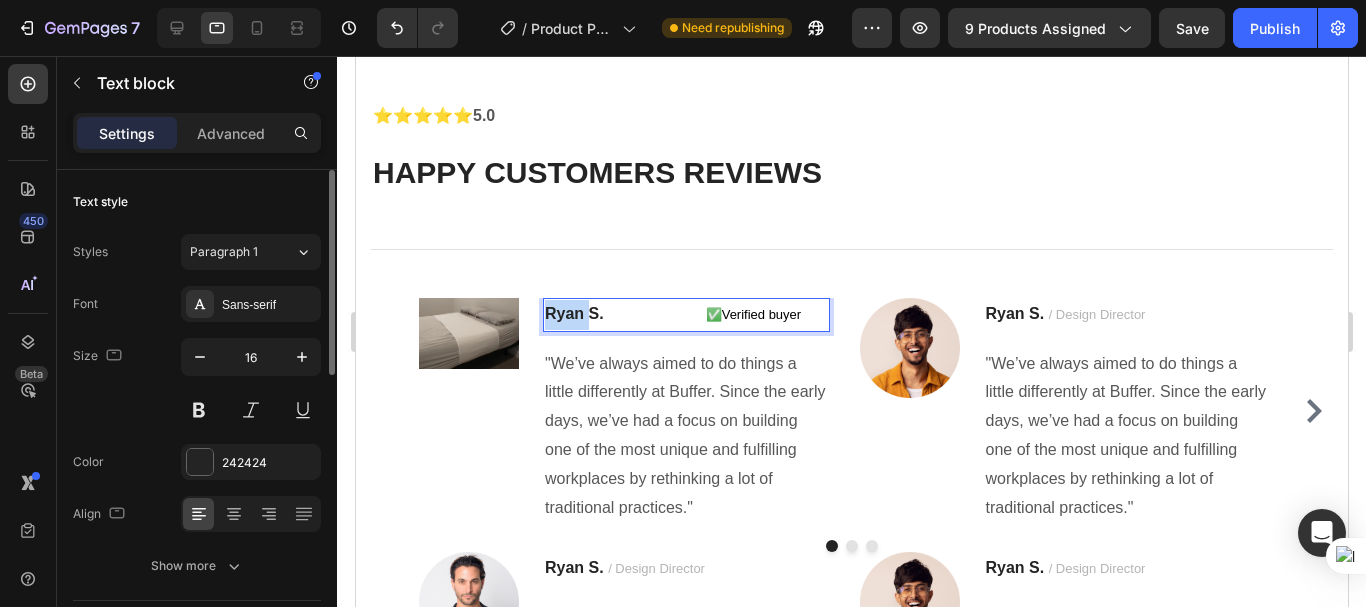 click on "Ryan S." at bounding box center (573, 313) 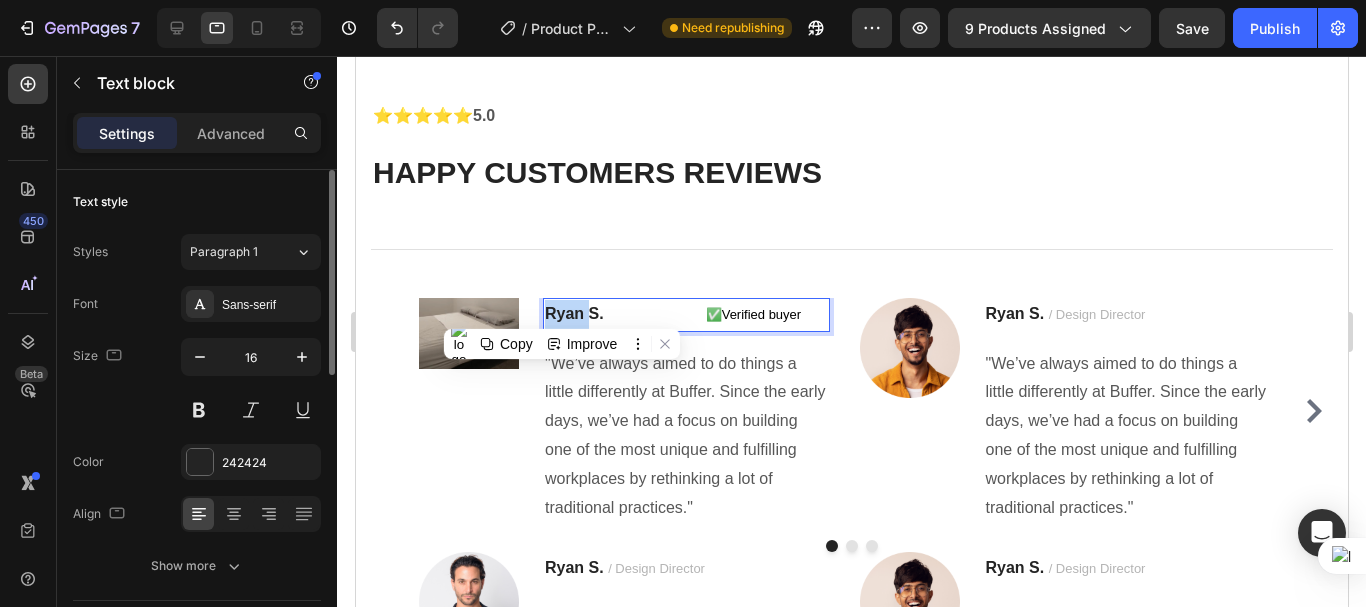 click on "Ryan S." at bounding box center [573, 313] 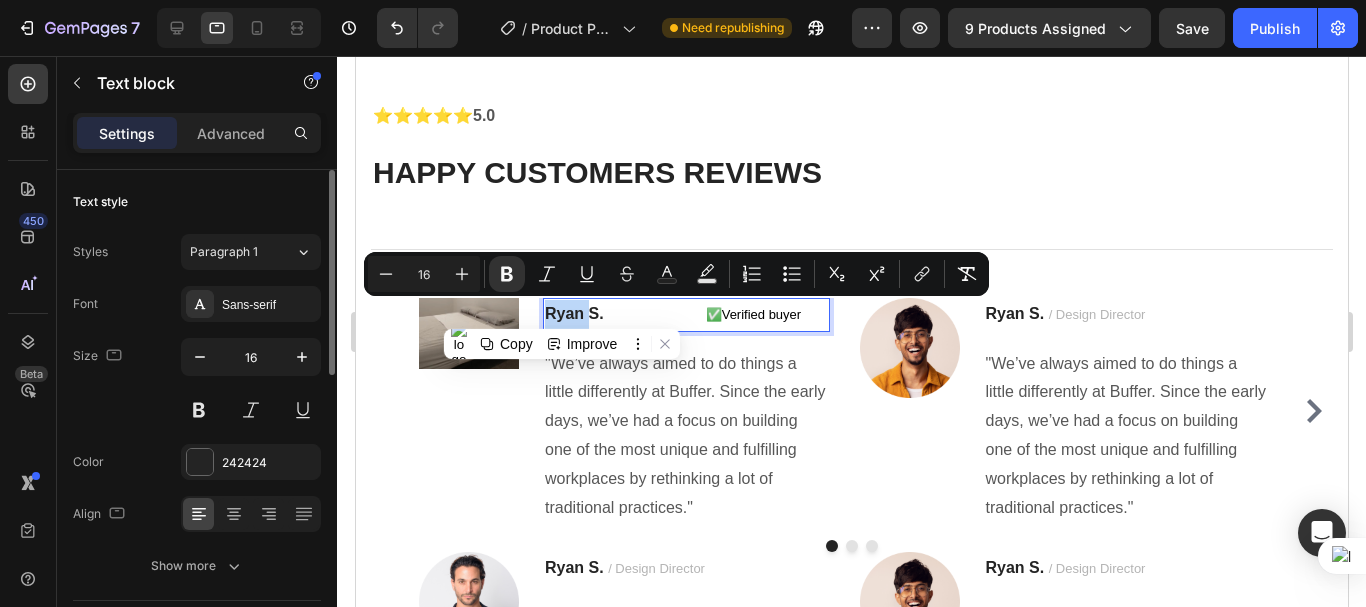click on "Ryan S." at bounding box center [573, 313] 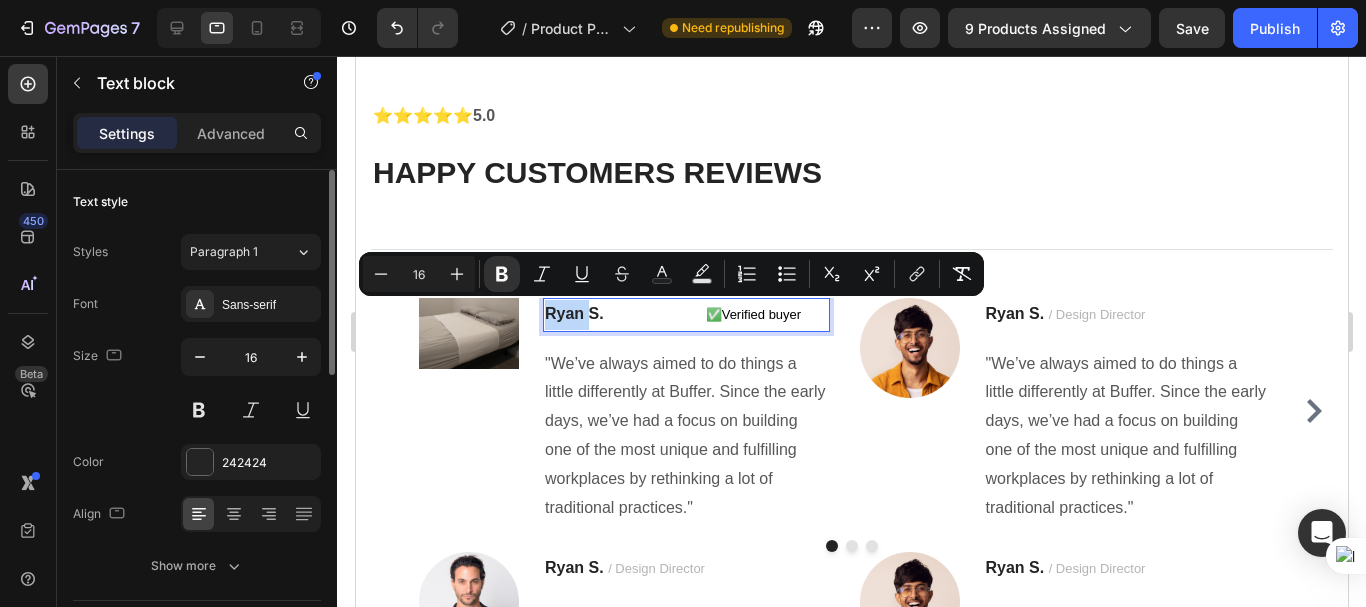 drag, startPoint x: 589, startPoint y: 317, endPoint x: 544, endPoint y: 320, distance: 45.099888 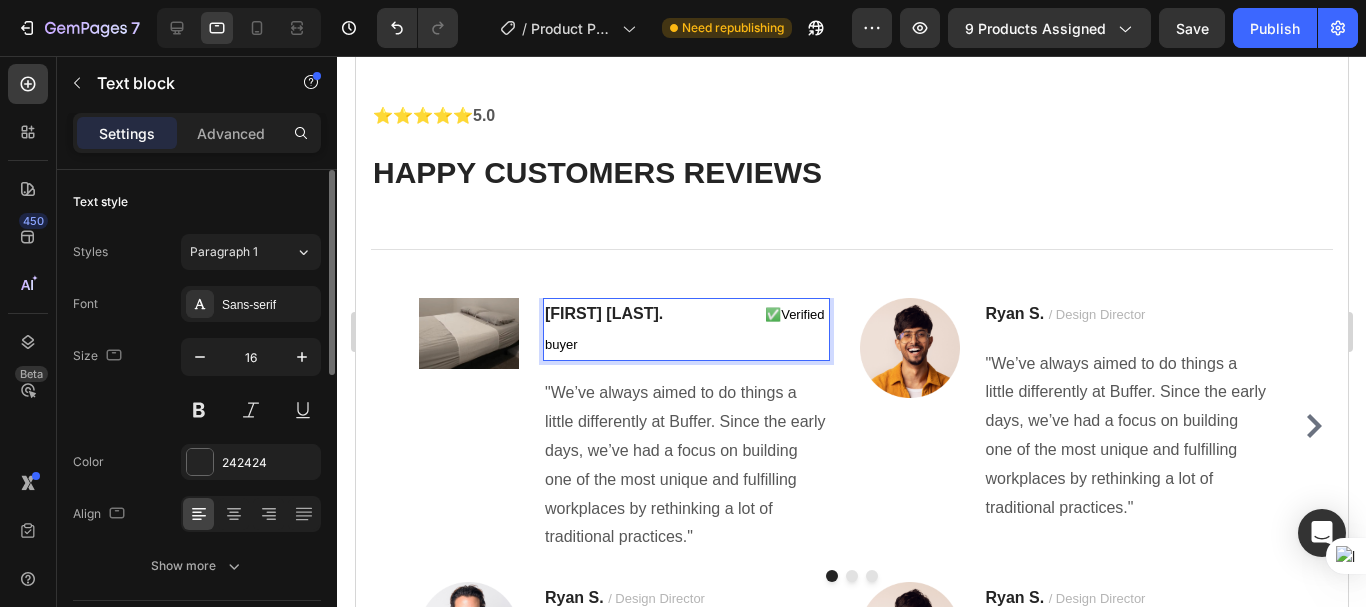 click at bounding box center [716, 314] 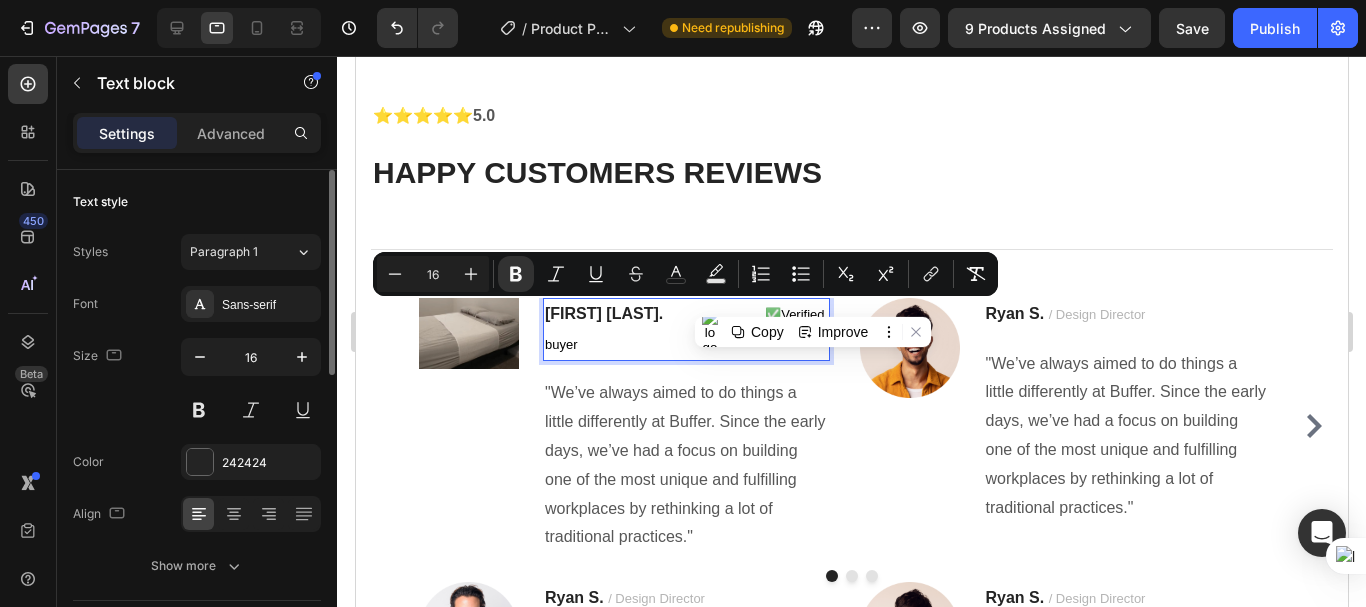 copy on "[FIRST] [LAST].                                 ✅Verified buyer" 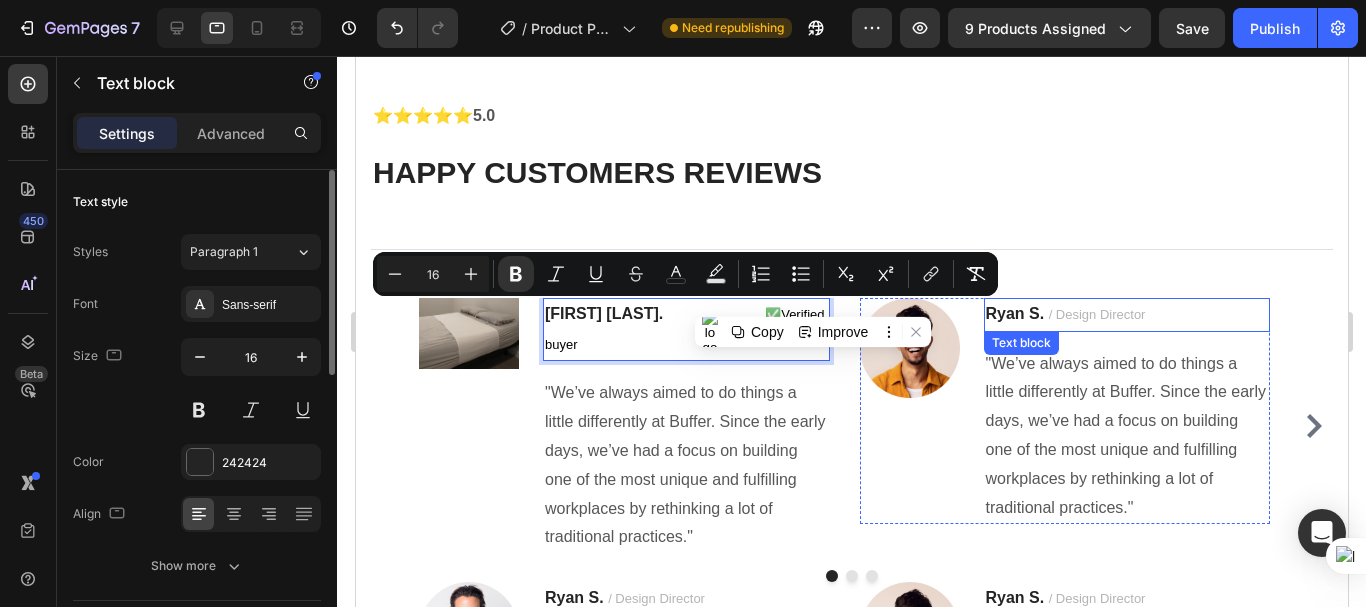 click on "Ryan S." at bounding box center [1014, 313] 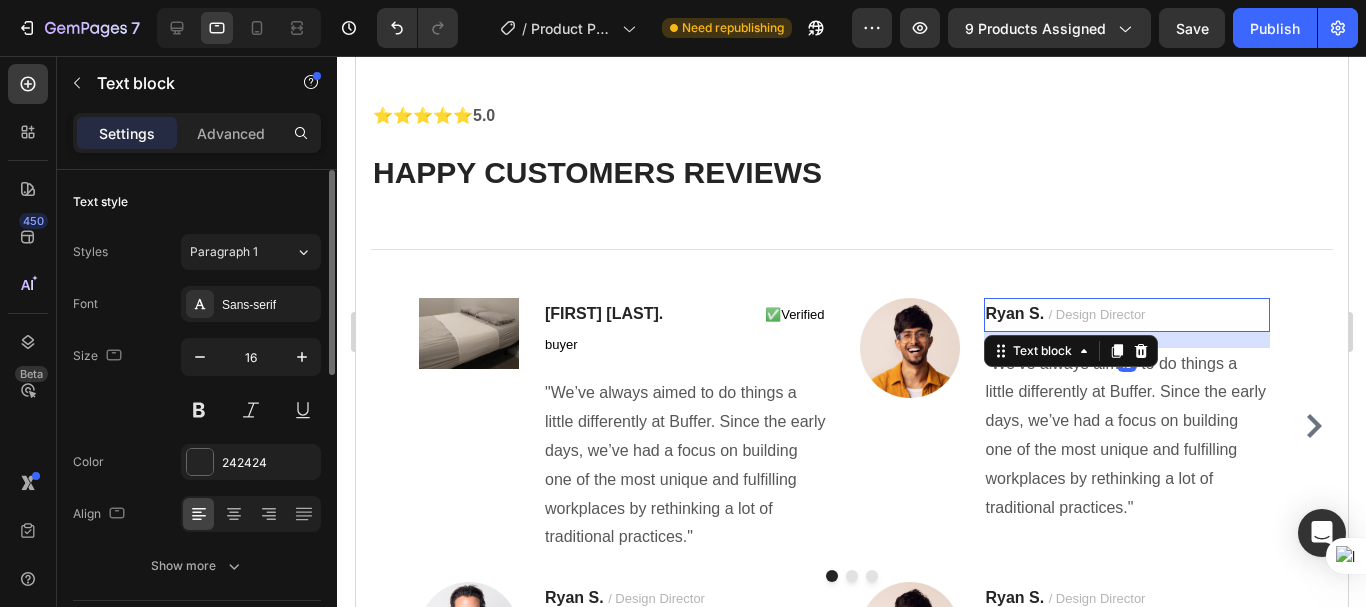 click on "Ryan S." at bounding box center [1014, 313] 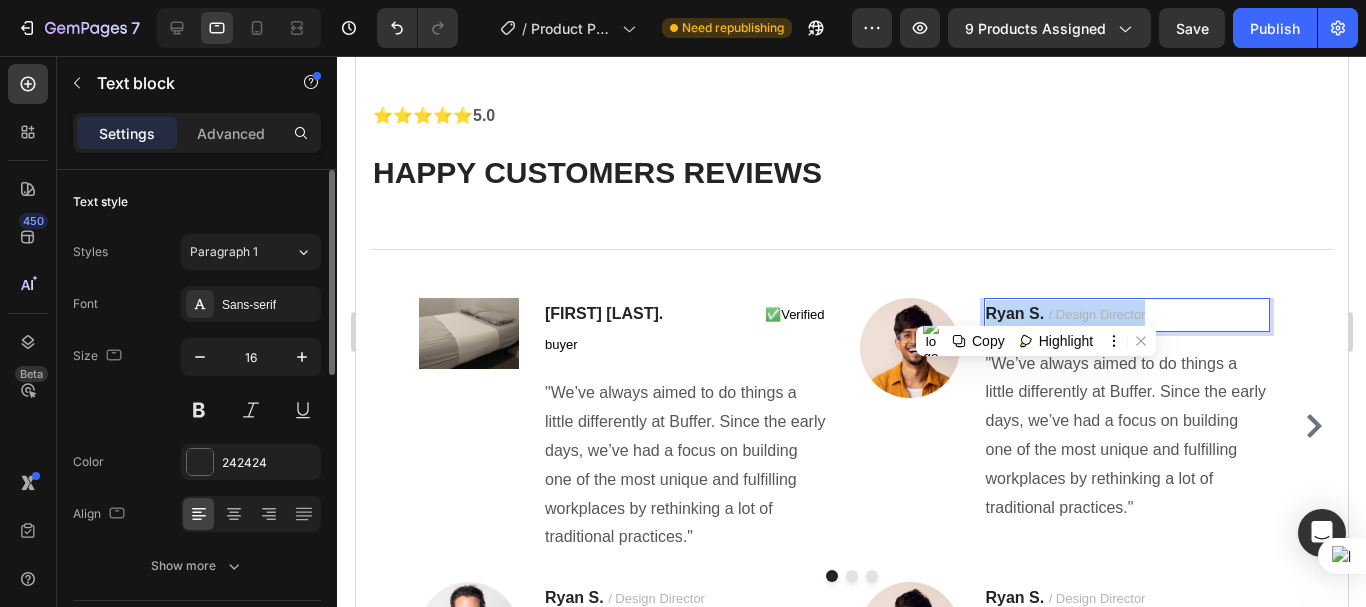 click on "Ryan S." at bounding box center [1014, 313] 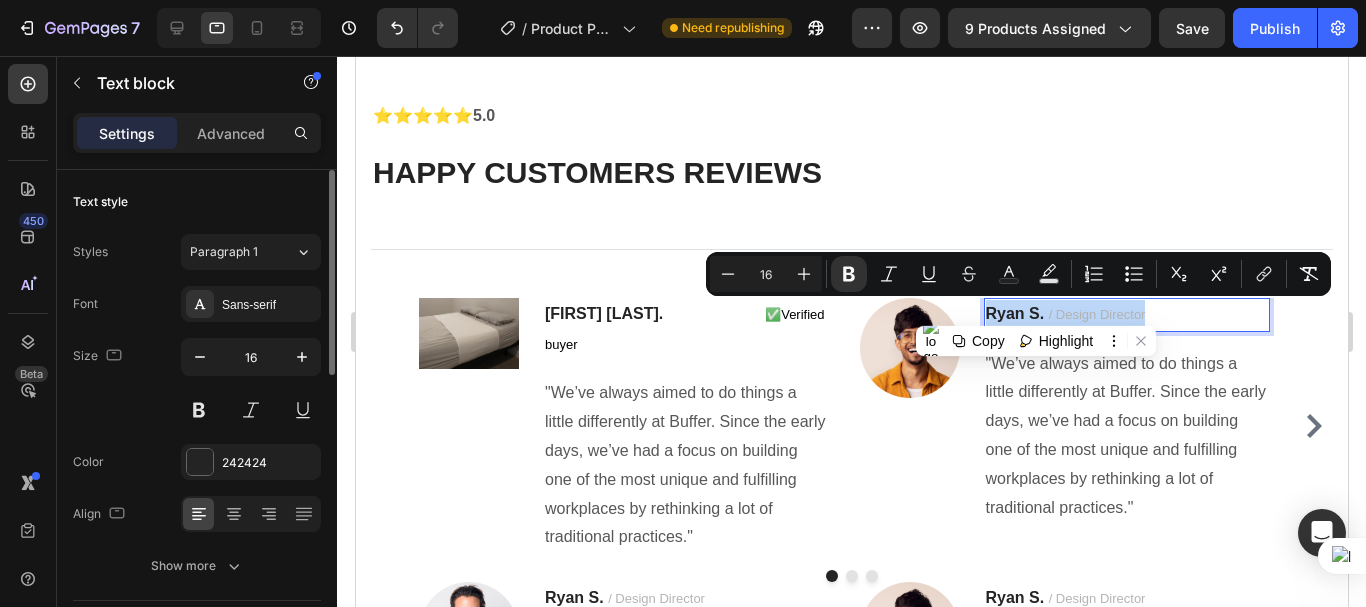click on "Ryan S.   / Design Director" at bounding box center (1126, 315) 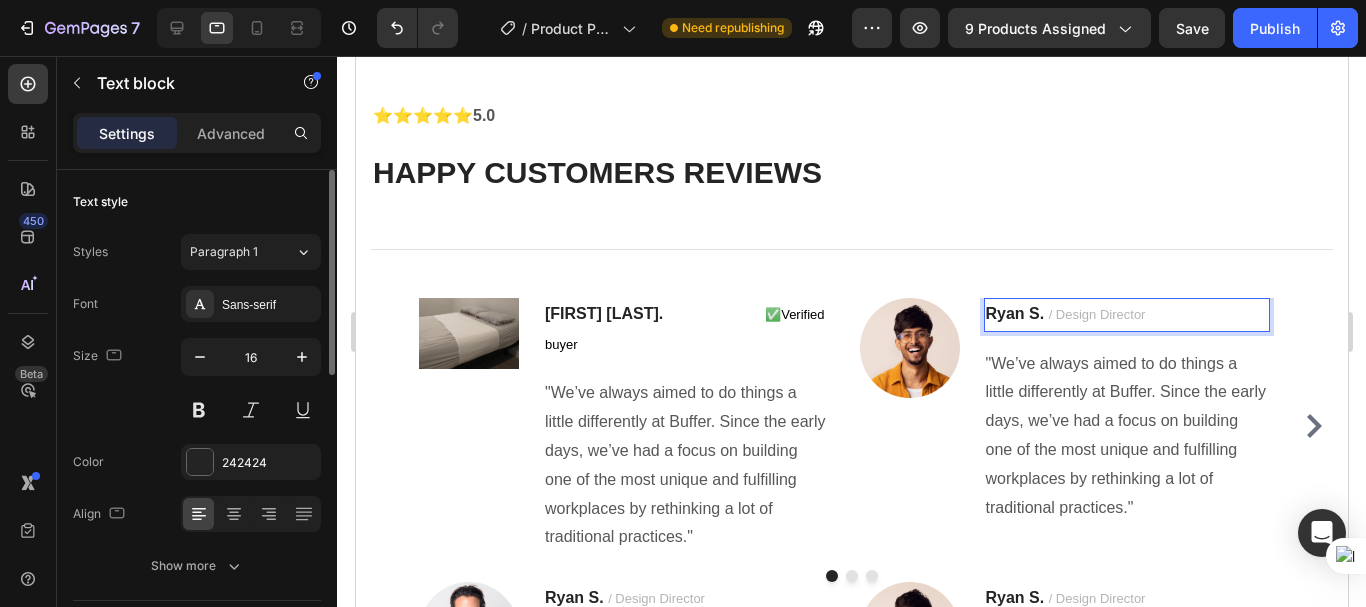 click on "Ryan S.   / Design Director" at bounding box center (1126, 315) 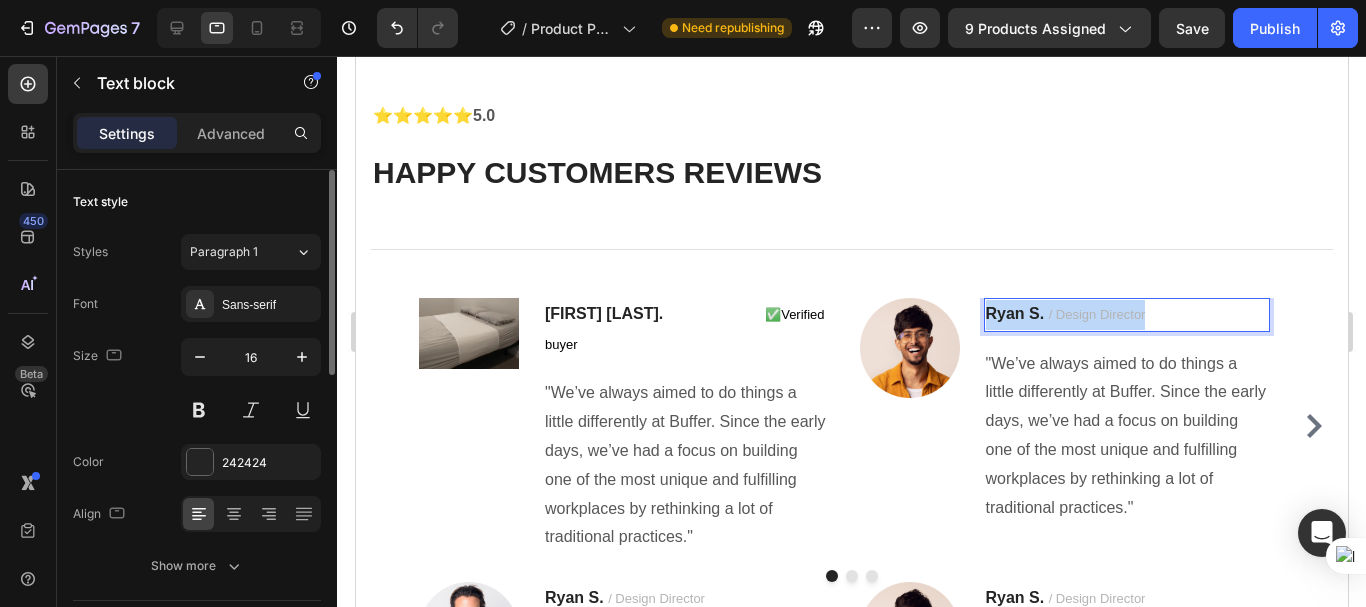 click on "Ryan S.   / Design Director" at bounding box center [1126, 315] 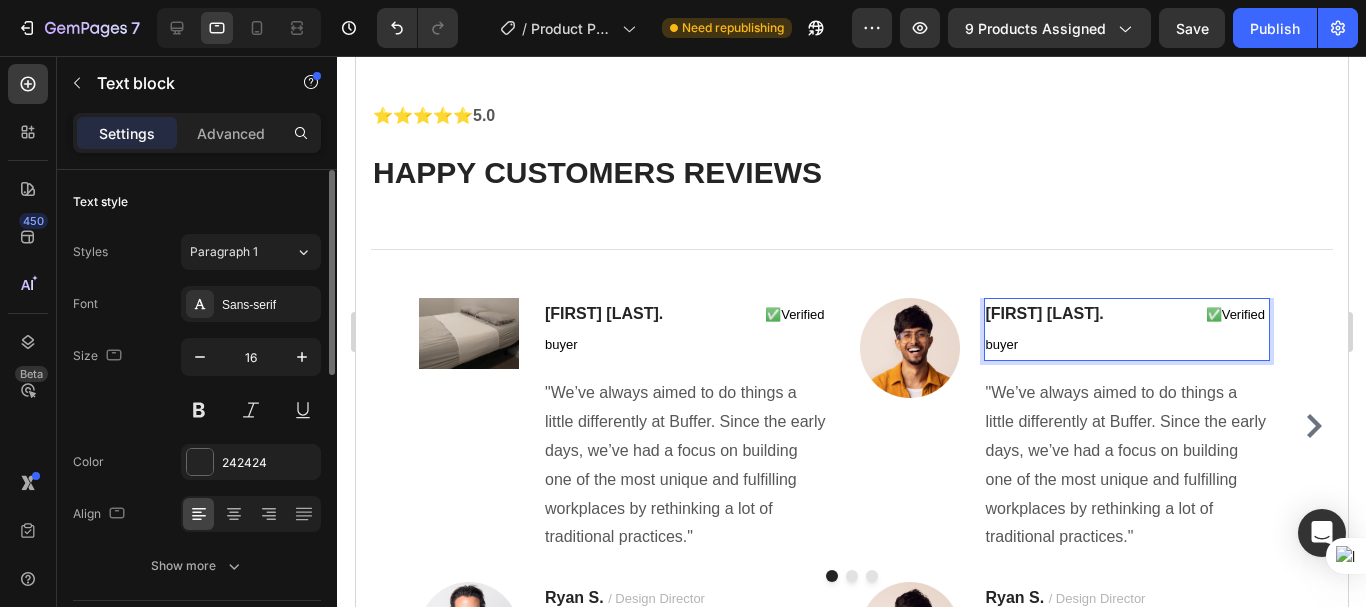 click on "[FIRST] [LAST]." at bounding box center [1044, 313] 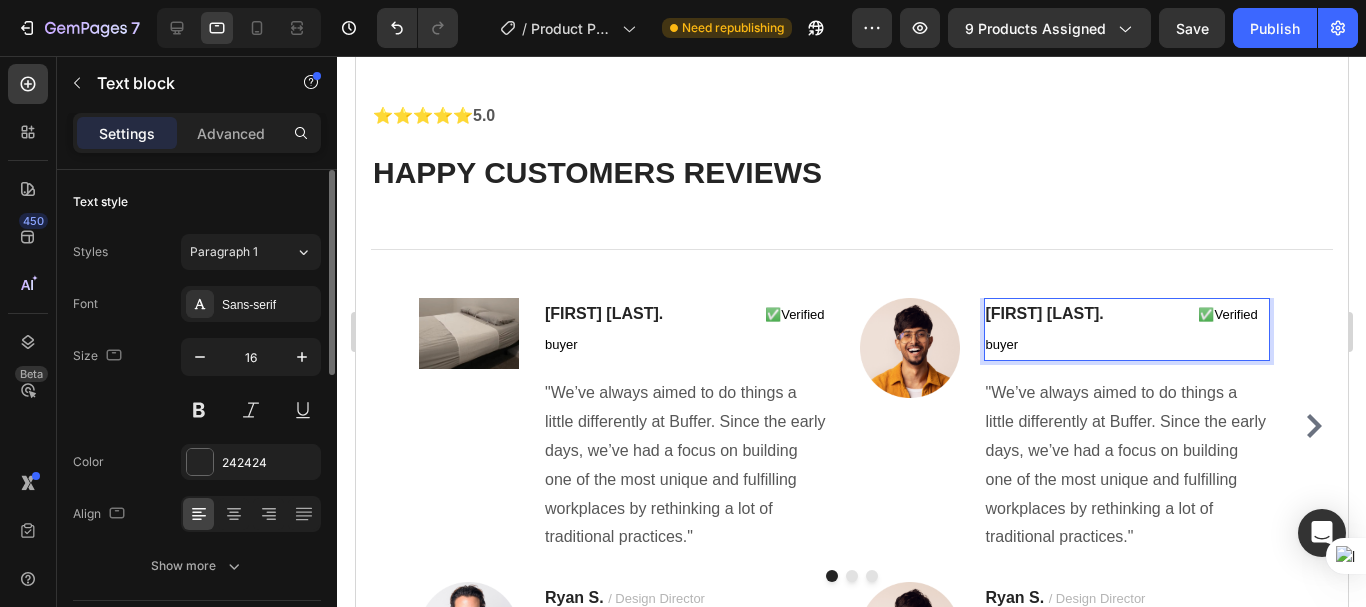 click on "Maya jems.                             ✅Verified buyer" at bounding box center (1126, 330) 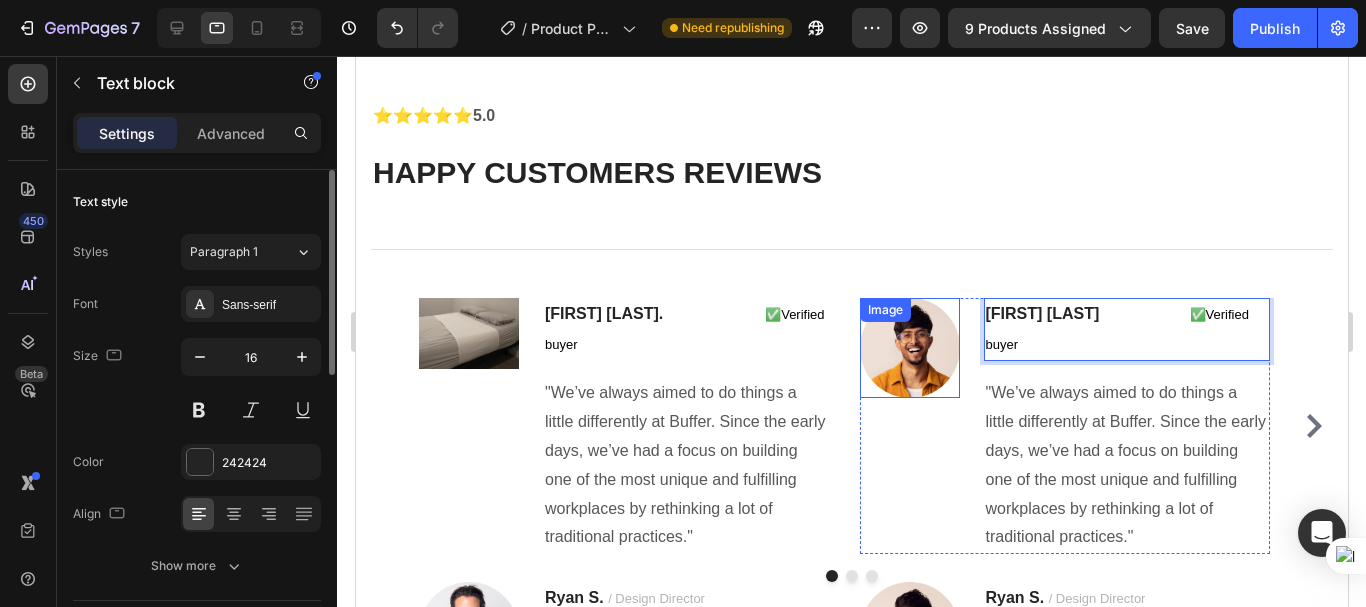 click at bounding box center (909, 348) 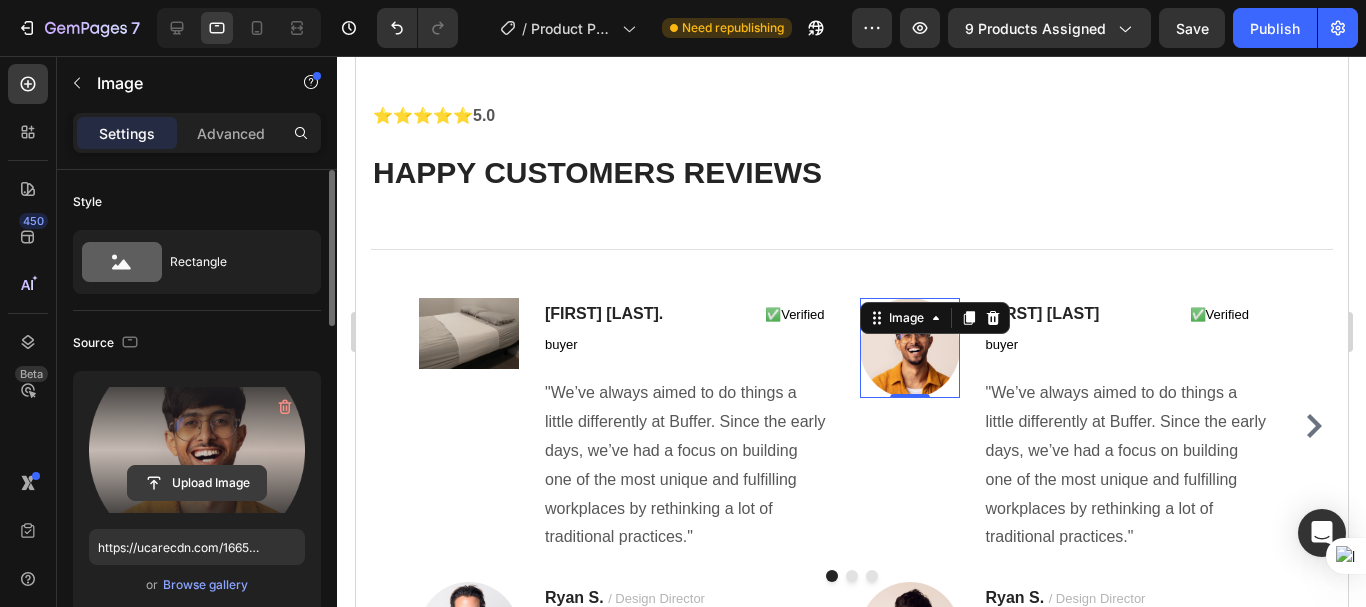 click 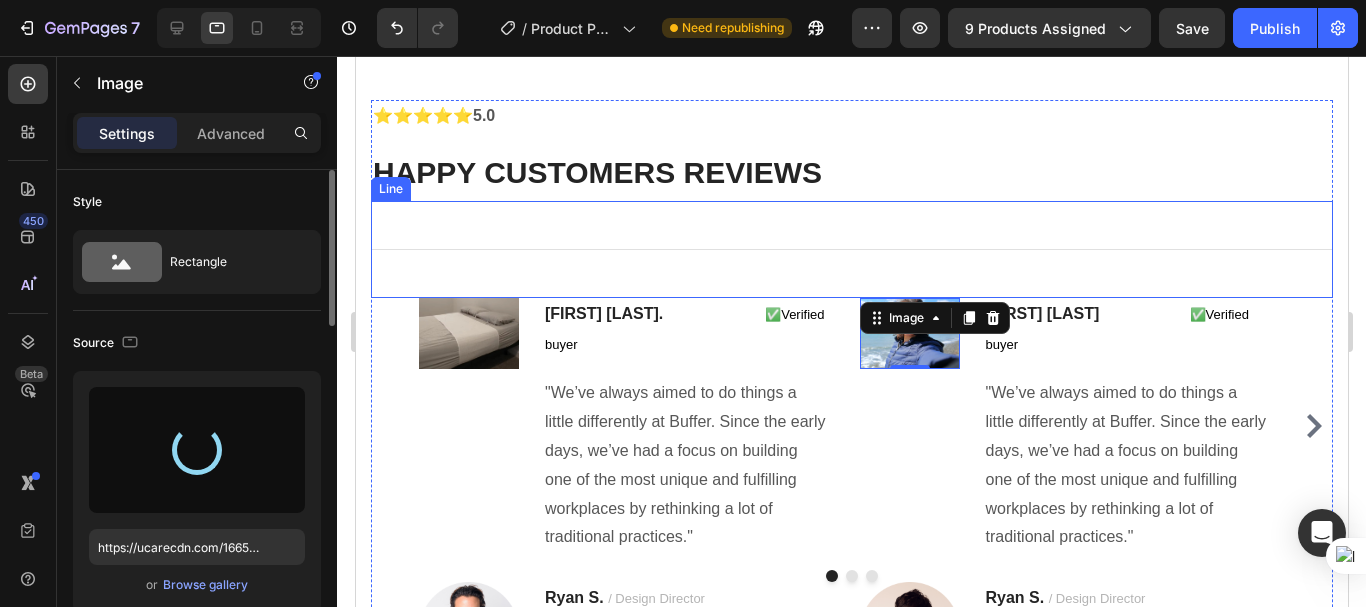 type on "https://cdn.shopify.com/s/files/1/0940/9989/8703/files/gempages_573676616073348003-8a5e4830-bc3b-4231-858f-9648799a981d.webp" 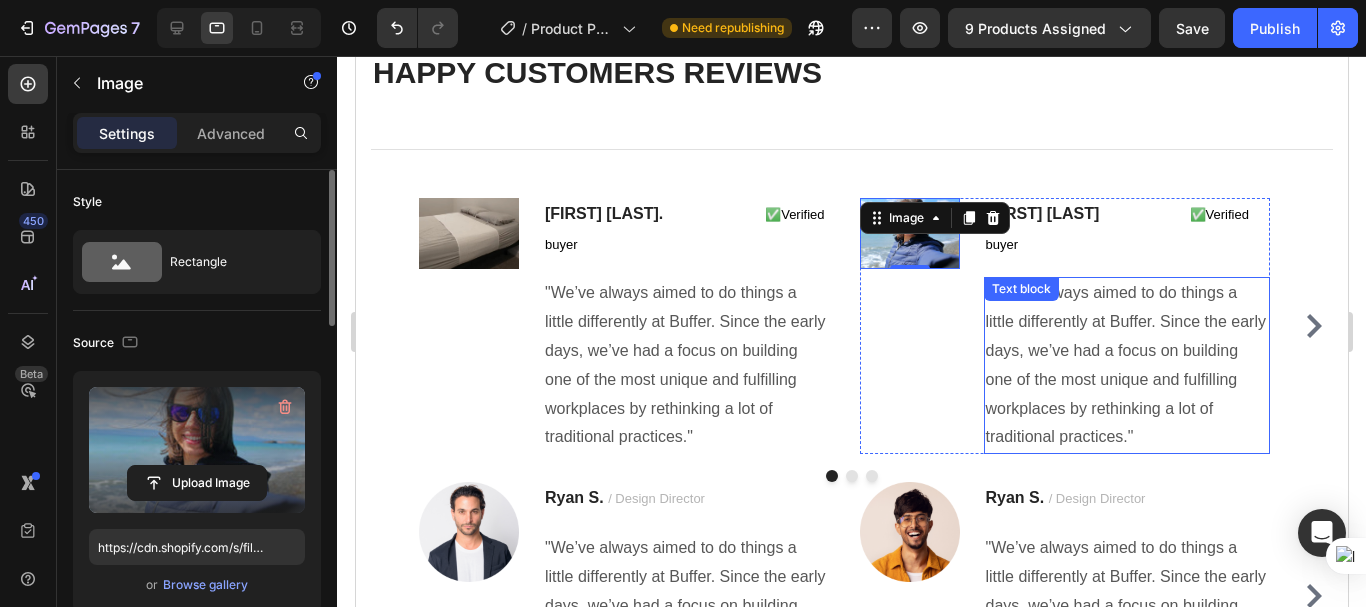 scroll, scrollTop: 8912, scrollLeft: 0, axis: vertical 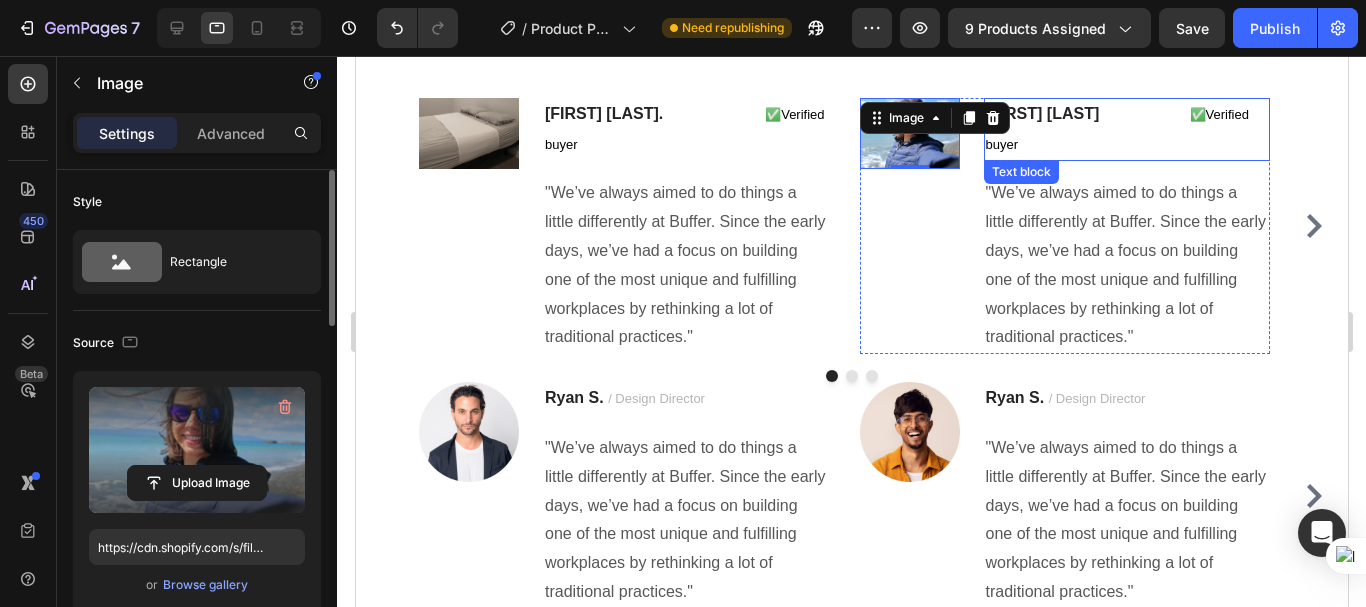 click at bounding box center (1143, 114) 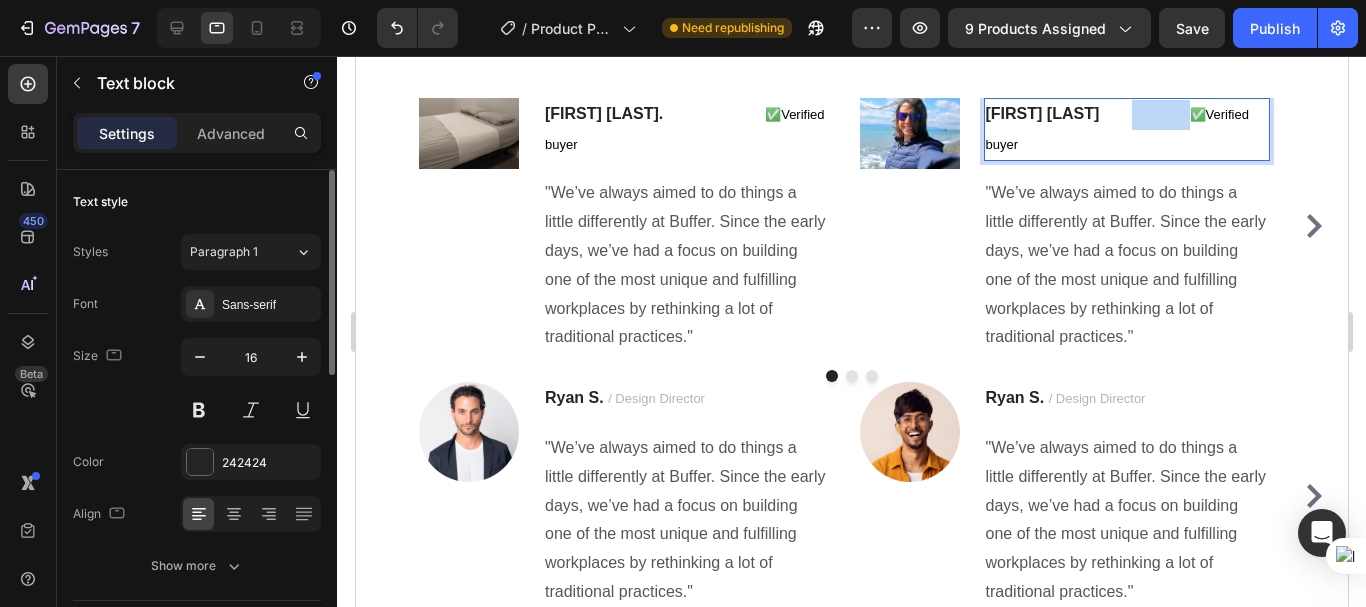 click at bounding box center (1143, 114) 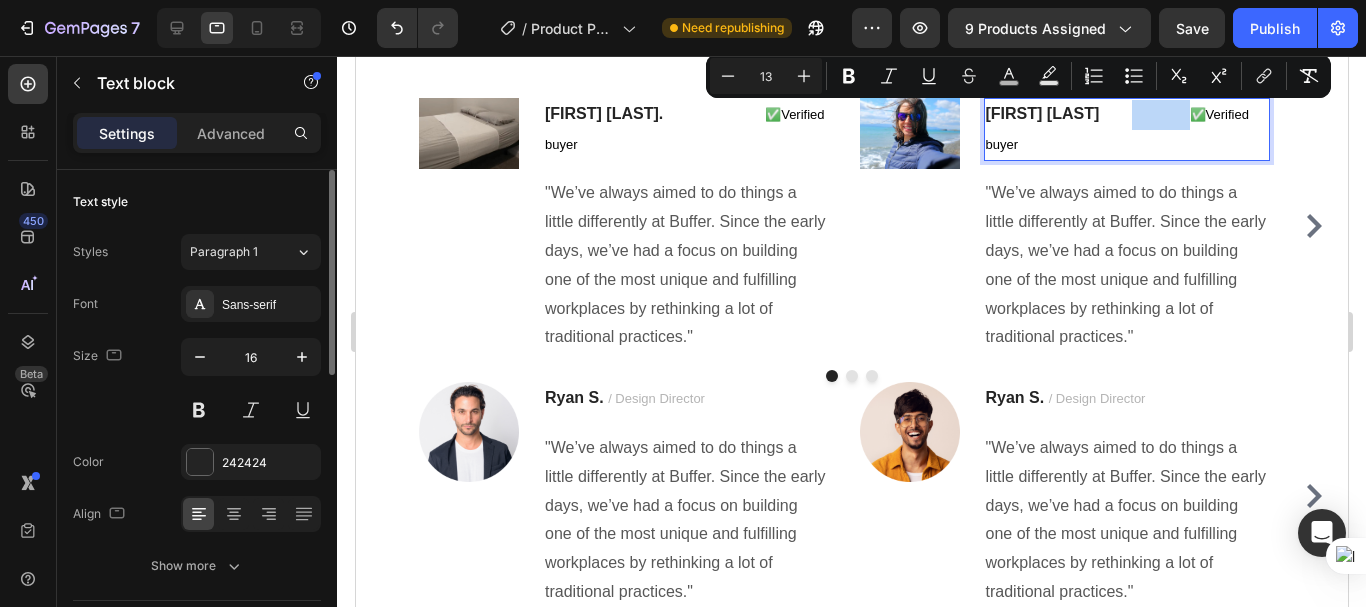 type on "16" 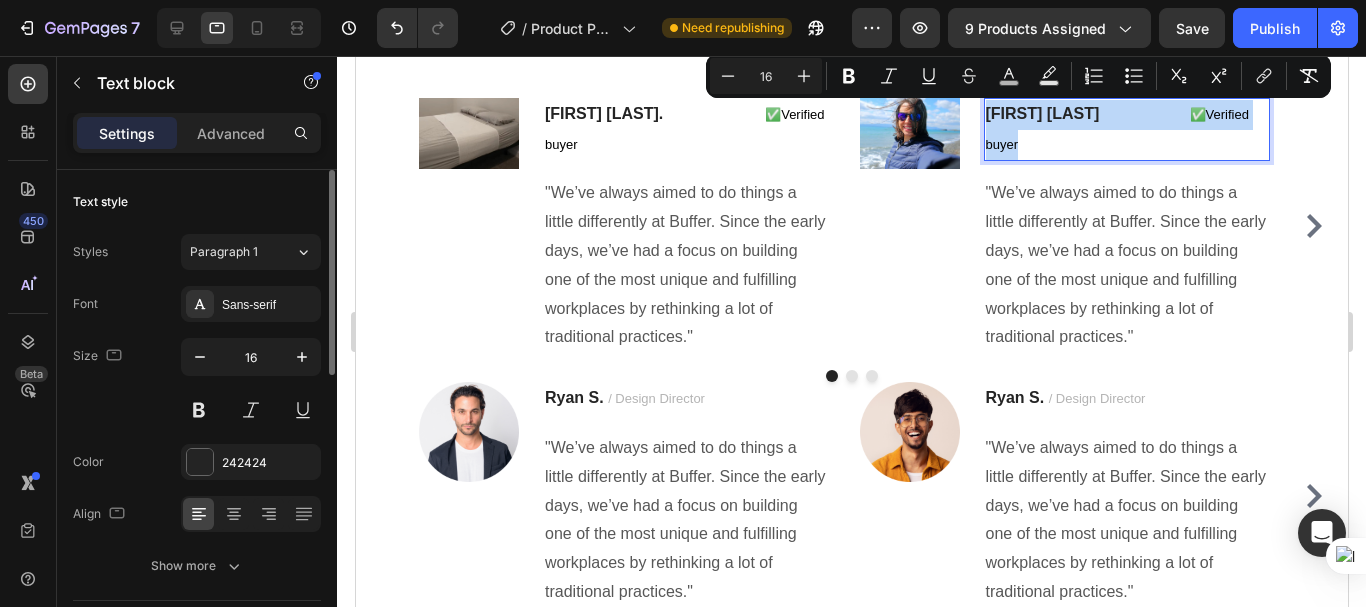 click at bounding box center (1143, 114) 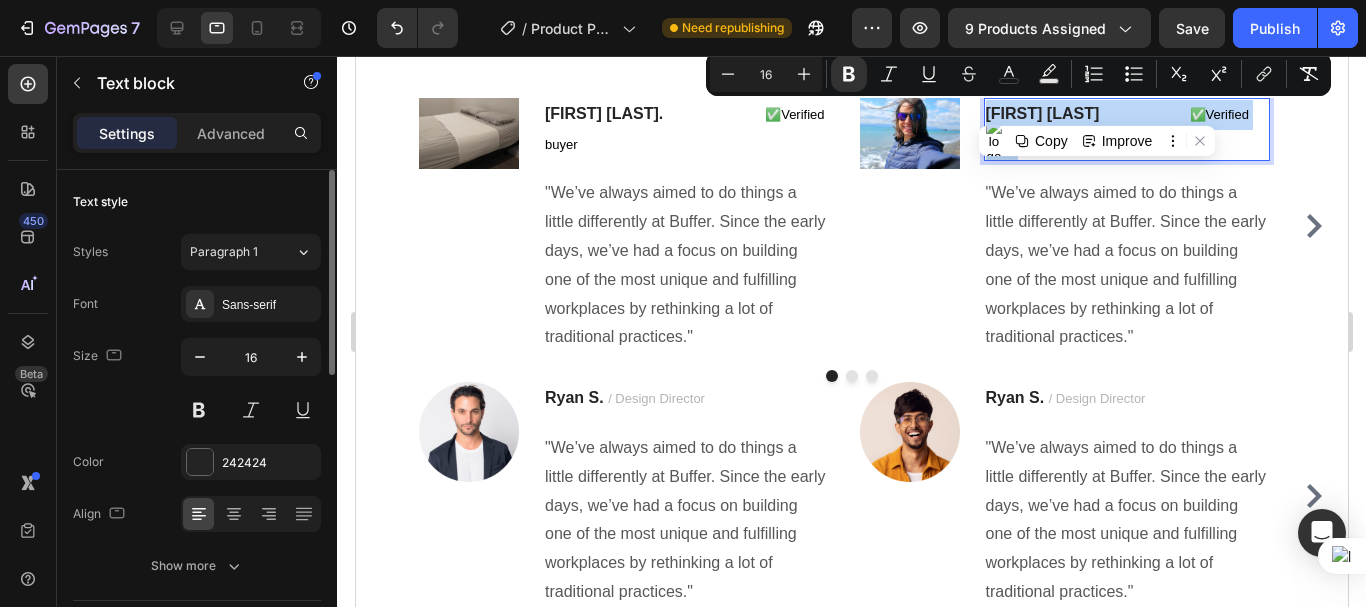 click at bounding box center (1143, 114) 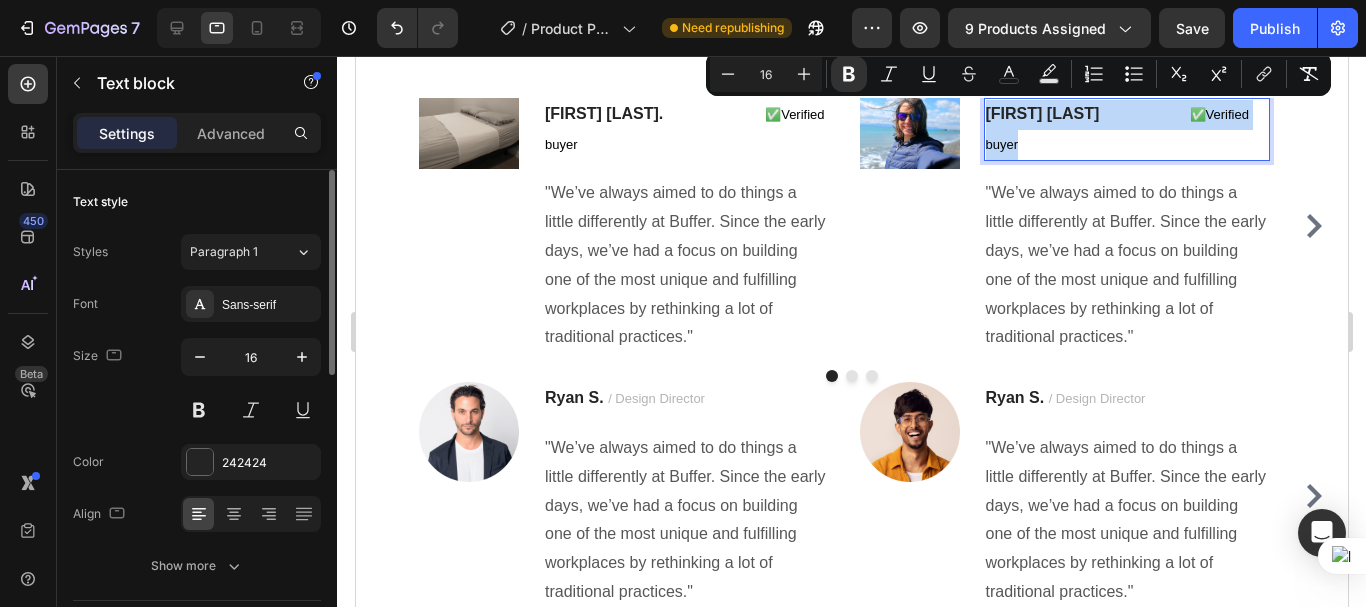 copy on "[FIRST] [LAST]                           ✅Verified buyer" 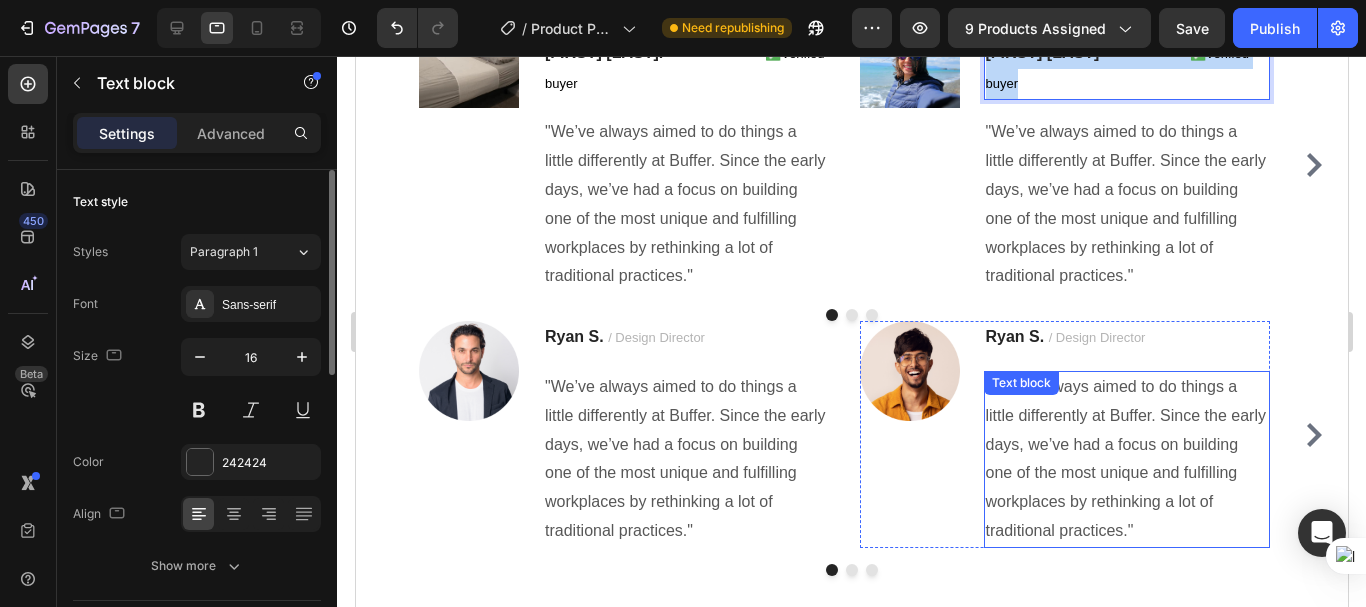 scroll, scrollTop: 8812, scrollLeft: 0, axis: vertical 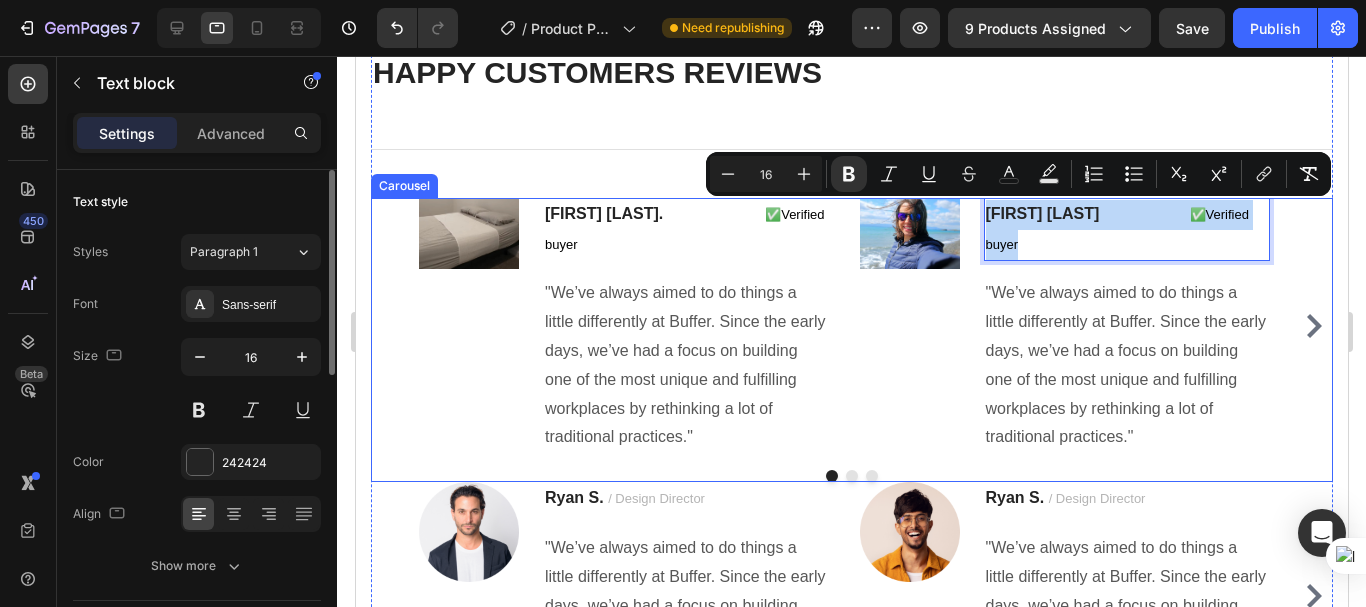 click 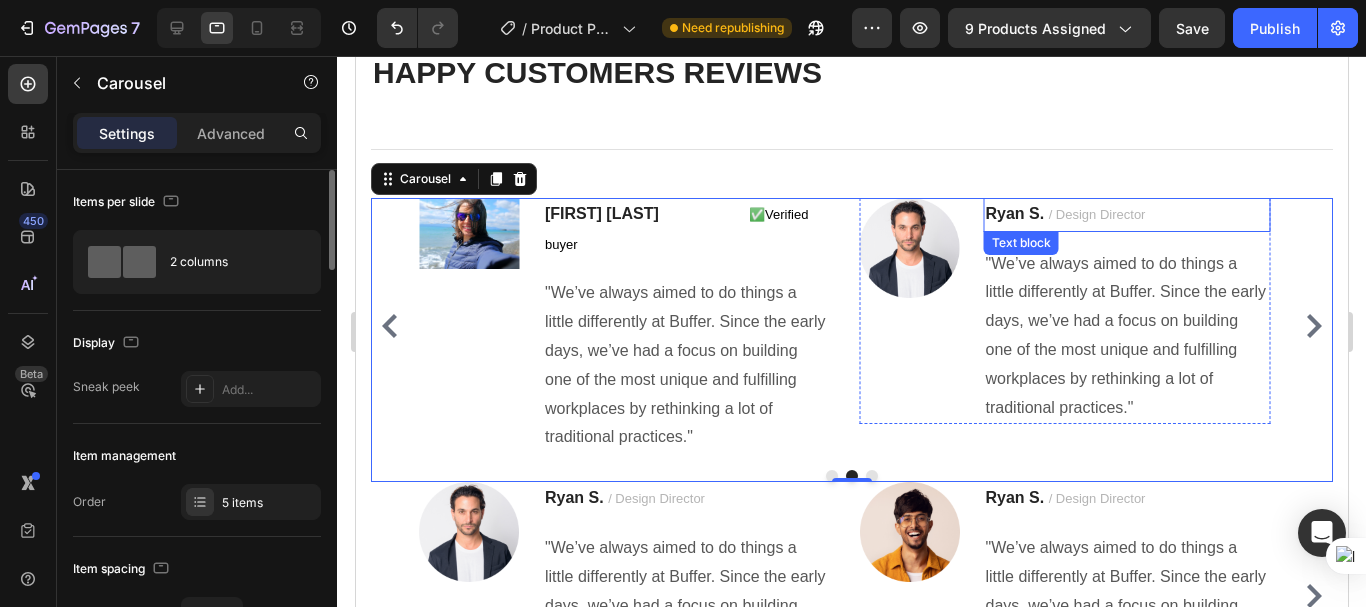 click on "/ Design Director" at bounding box center (1096, 214) 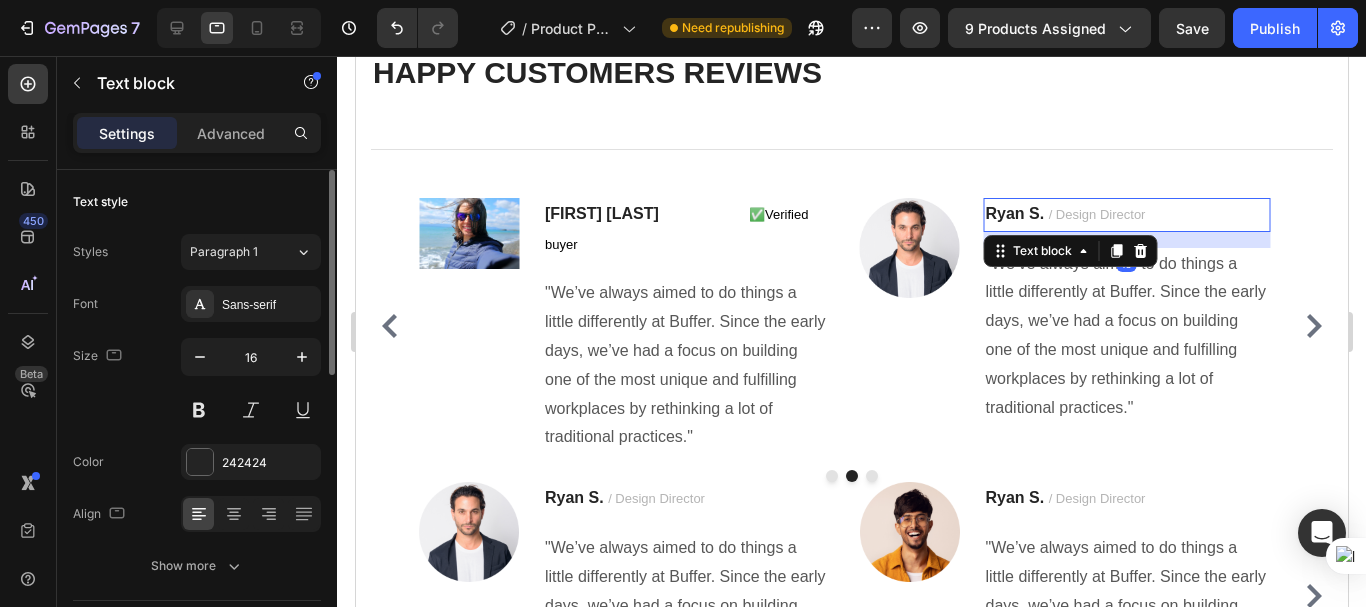 click on "/ Design Director" at bounding box center [1096, 214] 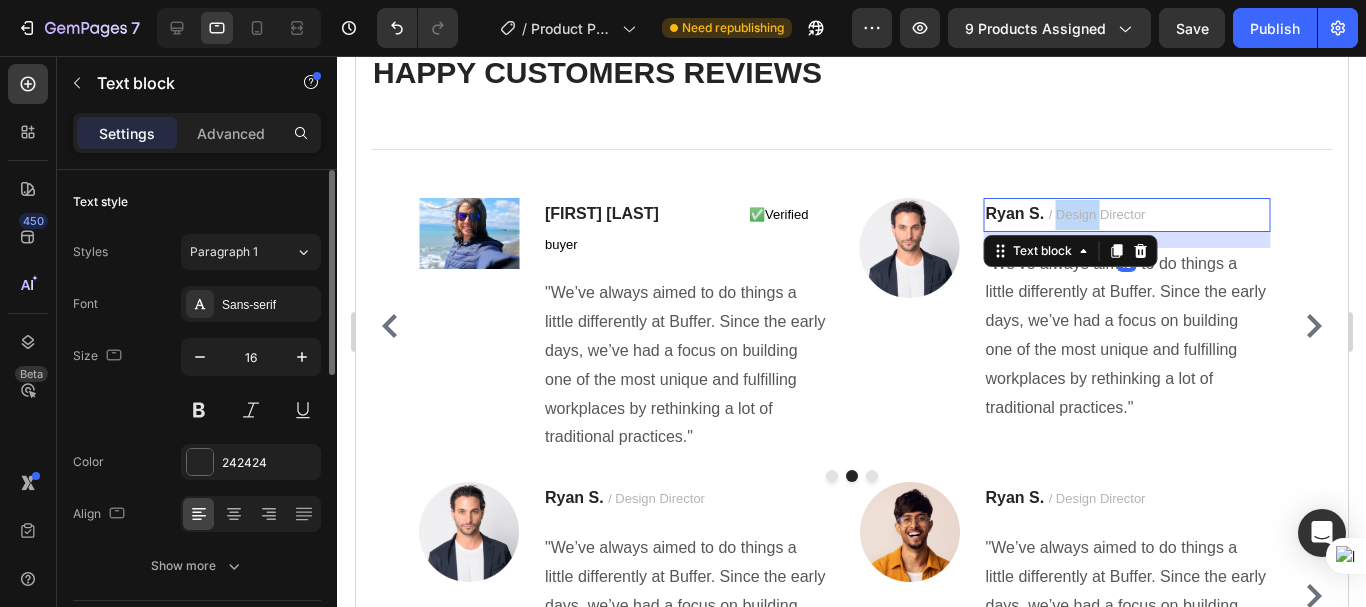 click on "/ Design Director" at bounding box center (1096, 214) 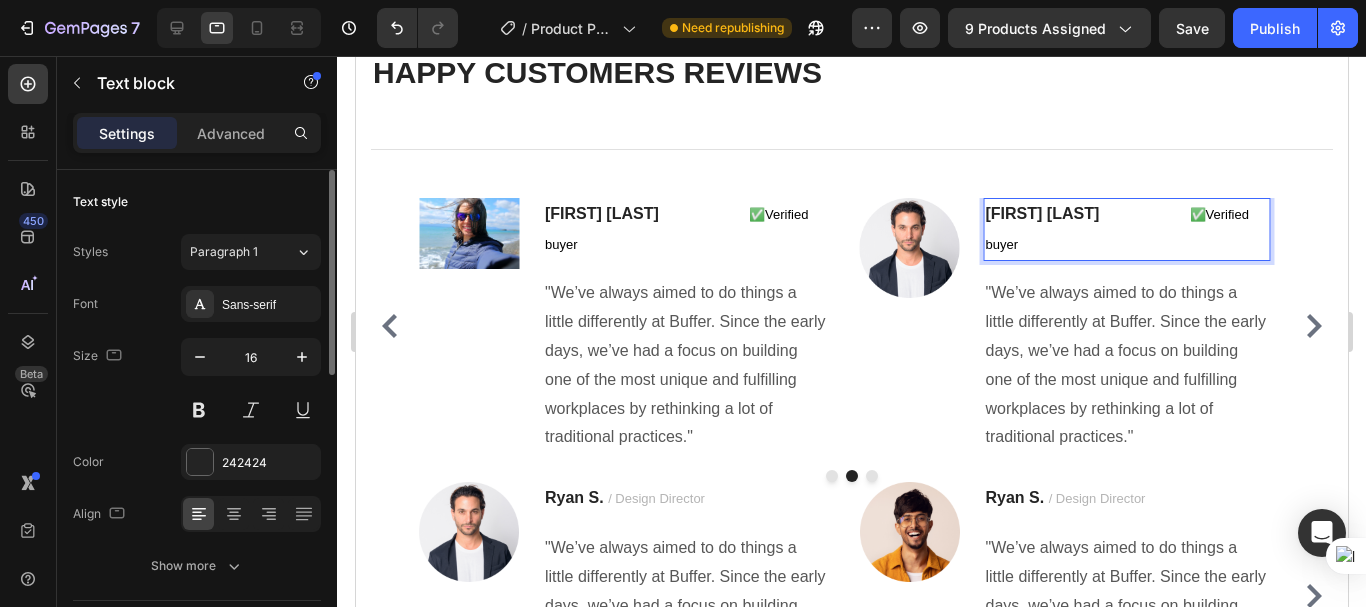 click on "[FIRST] [LAST]" at bounding box center (1042, 213) 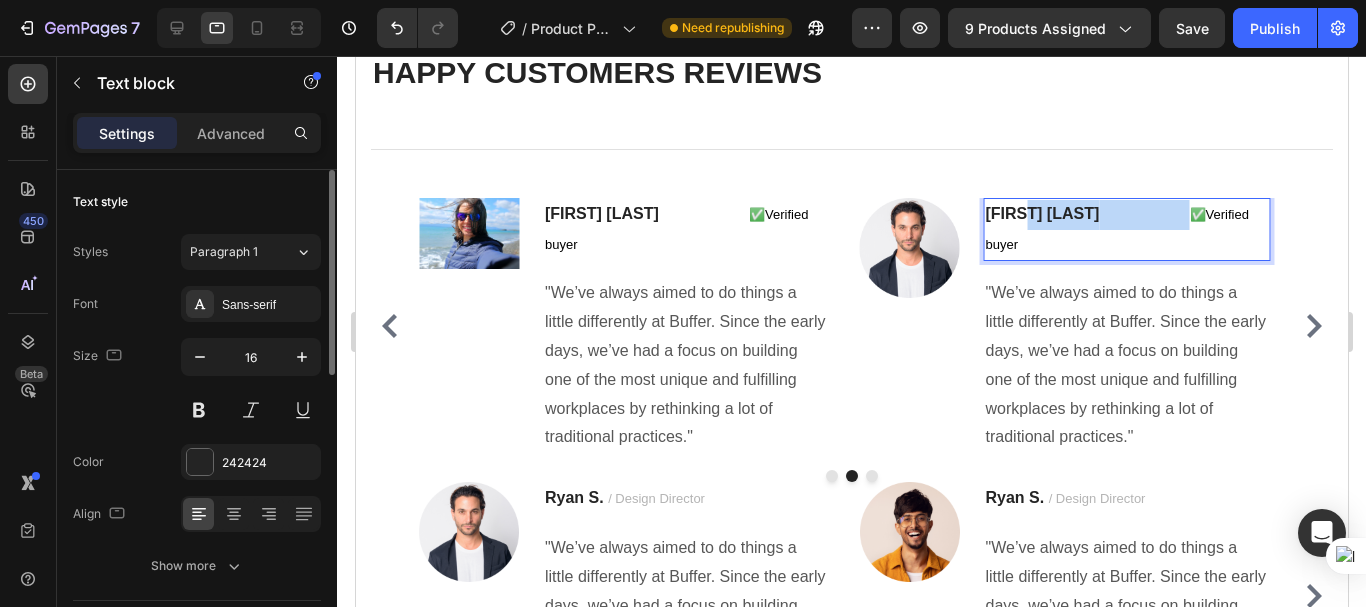 click on "[FIRST] [LAST]" at bounding box center [1042, 213] 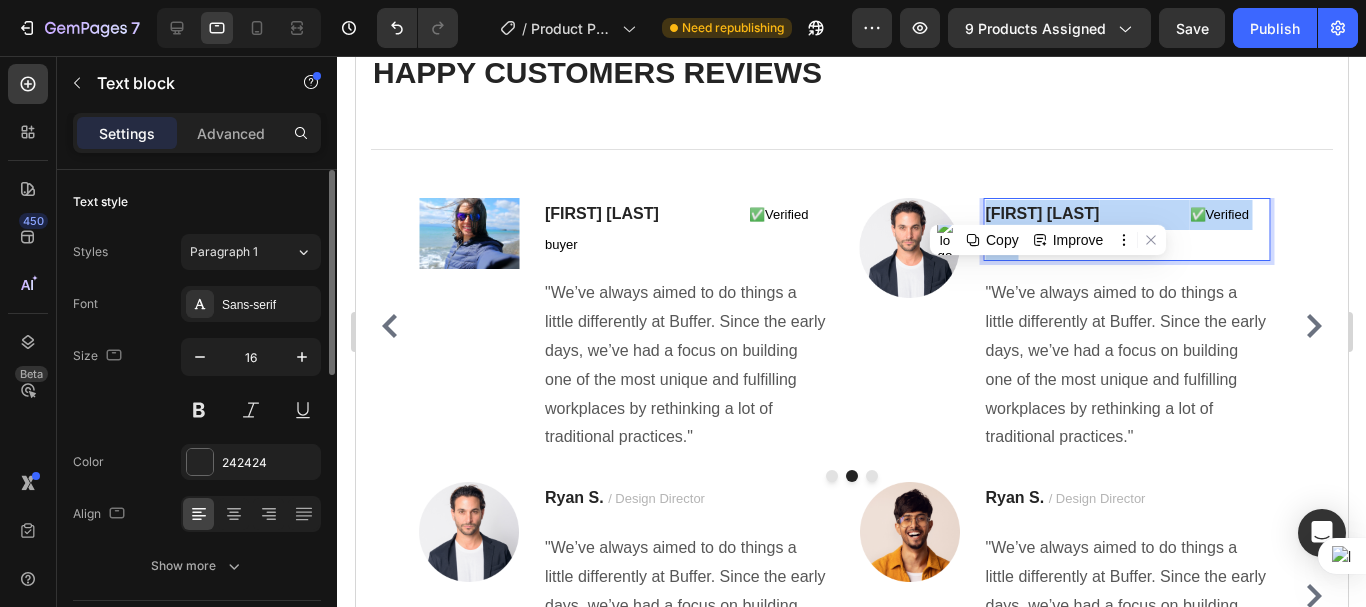 click on "[FIRST] [LAST]" at bounding box center [1042, 213] 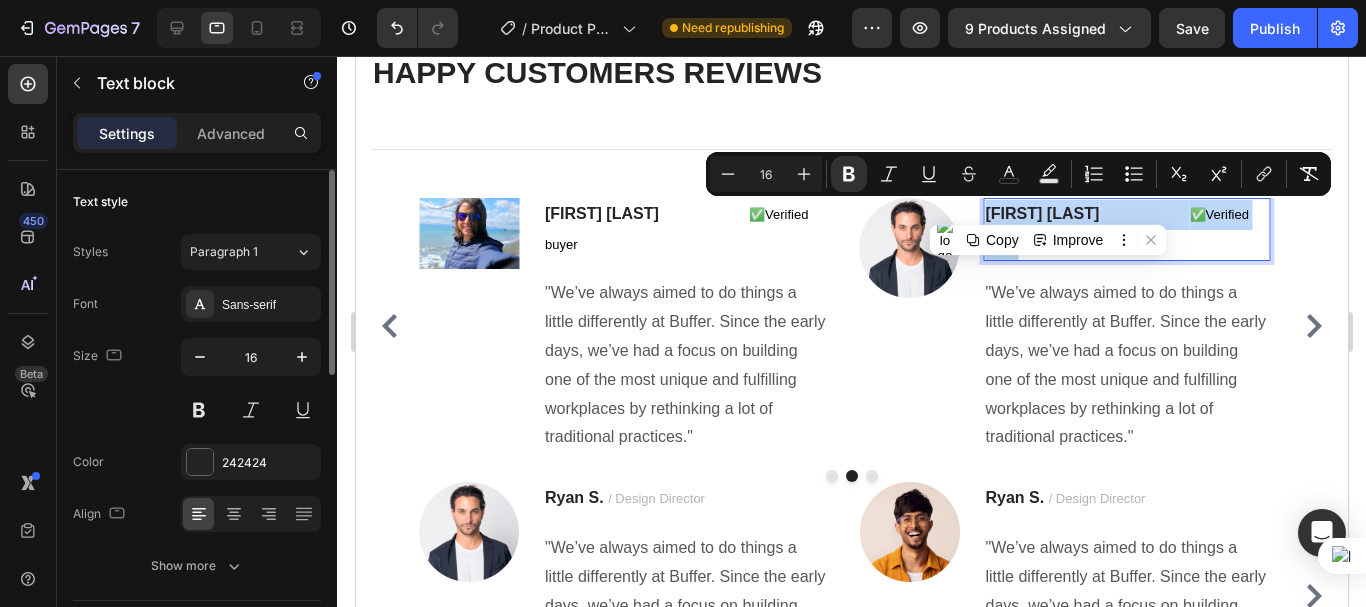 click on "[FIRST] [LAST]" at bounding box center [1042, 213] 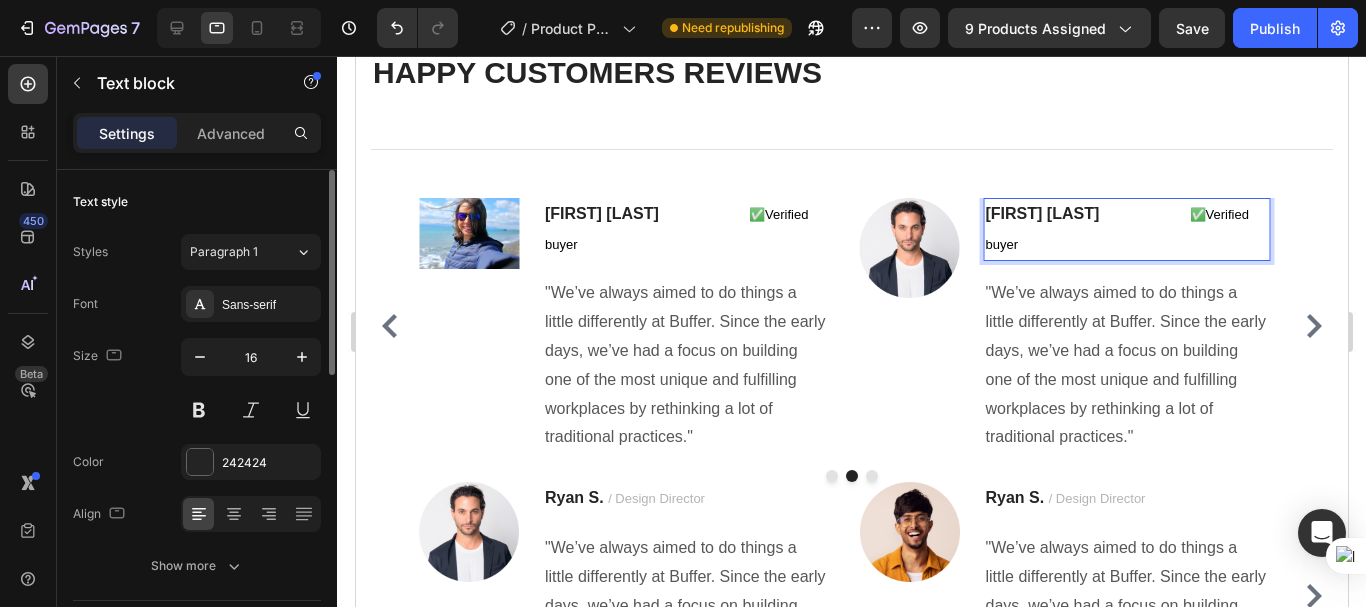 click at bounding box center (1143, 214) 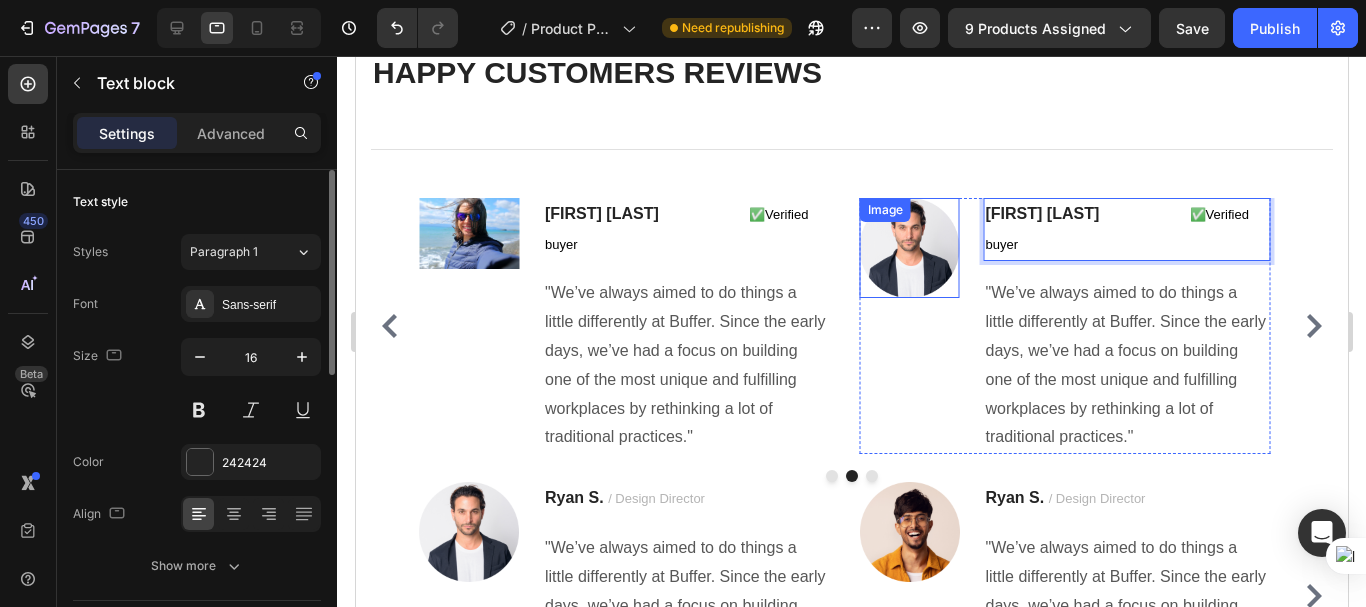 click at bounding box center [909, 248] 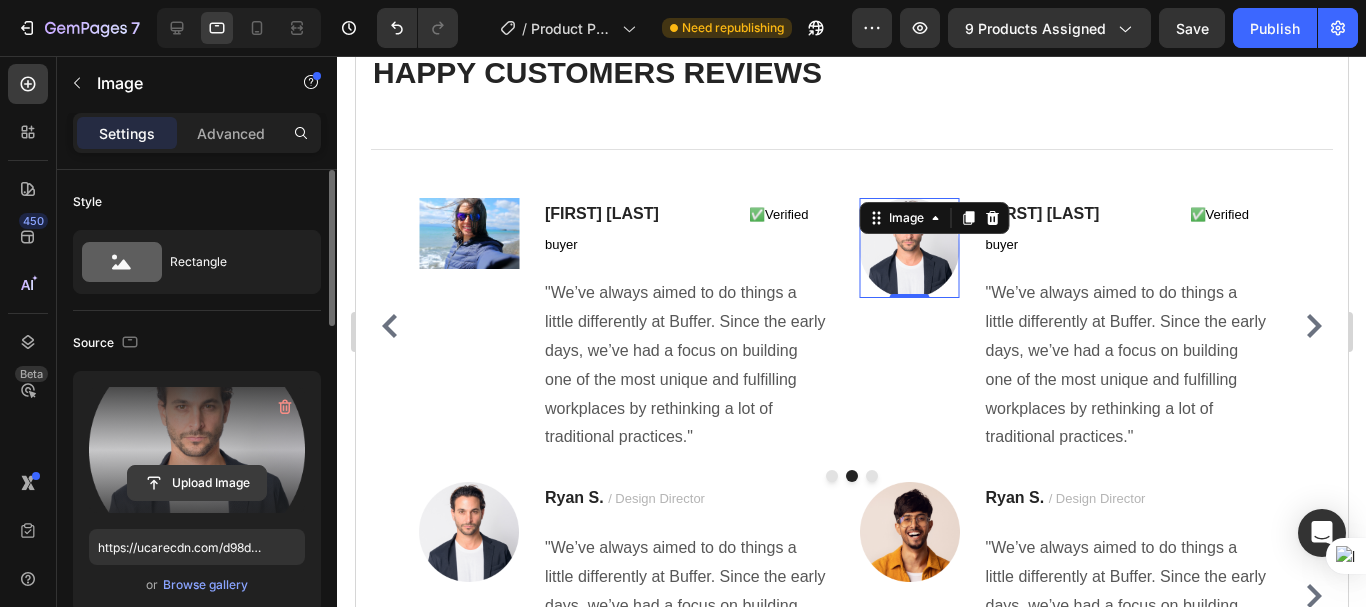 click 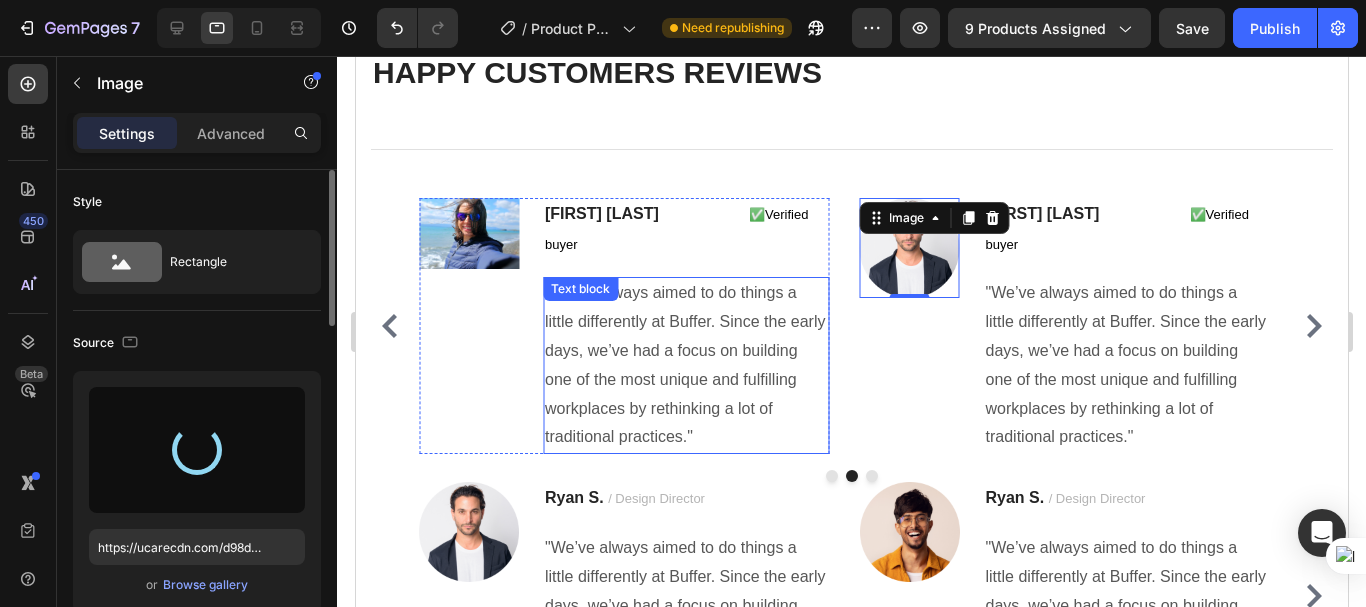 type on "https://cdn.shopify.com/s/files/1/0940/9989/8703/files/gempages_573676616073348003-5323c84e-a23e-41c9-9648-afb1144c05e4.webp" 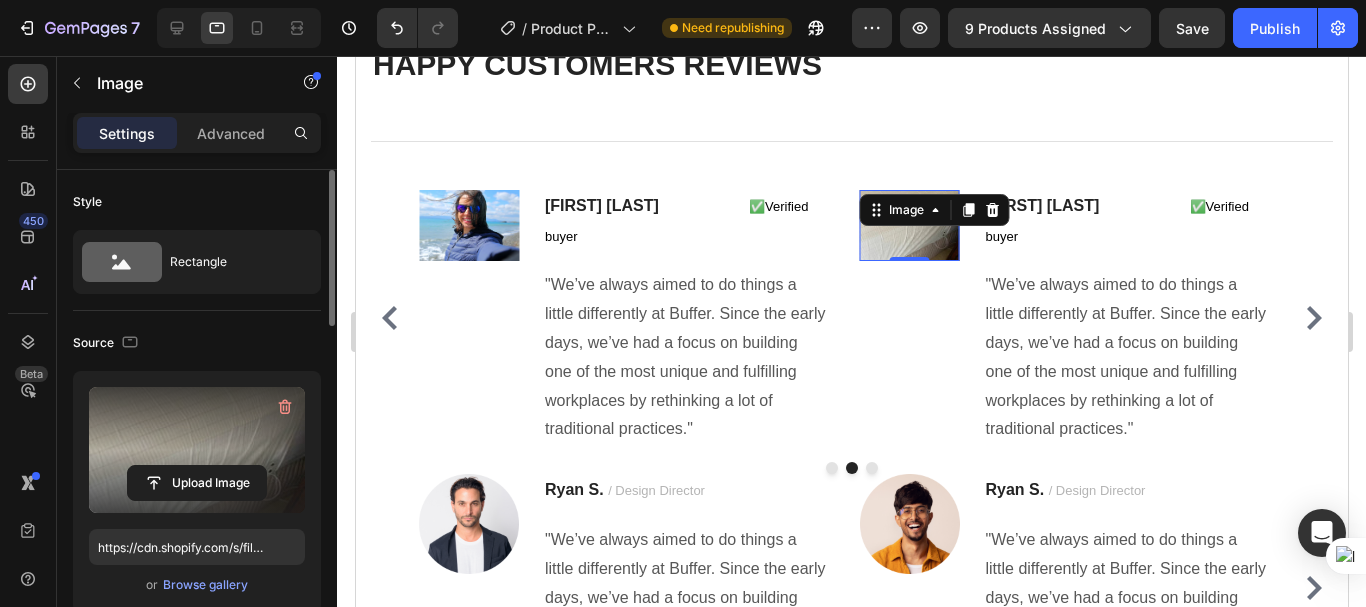 scroll, scrollTop: 8812, scrollLeft: 0, axis: vertical 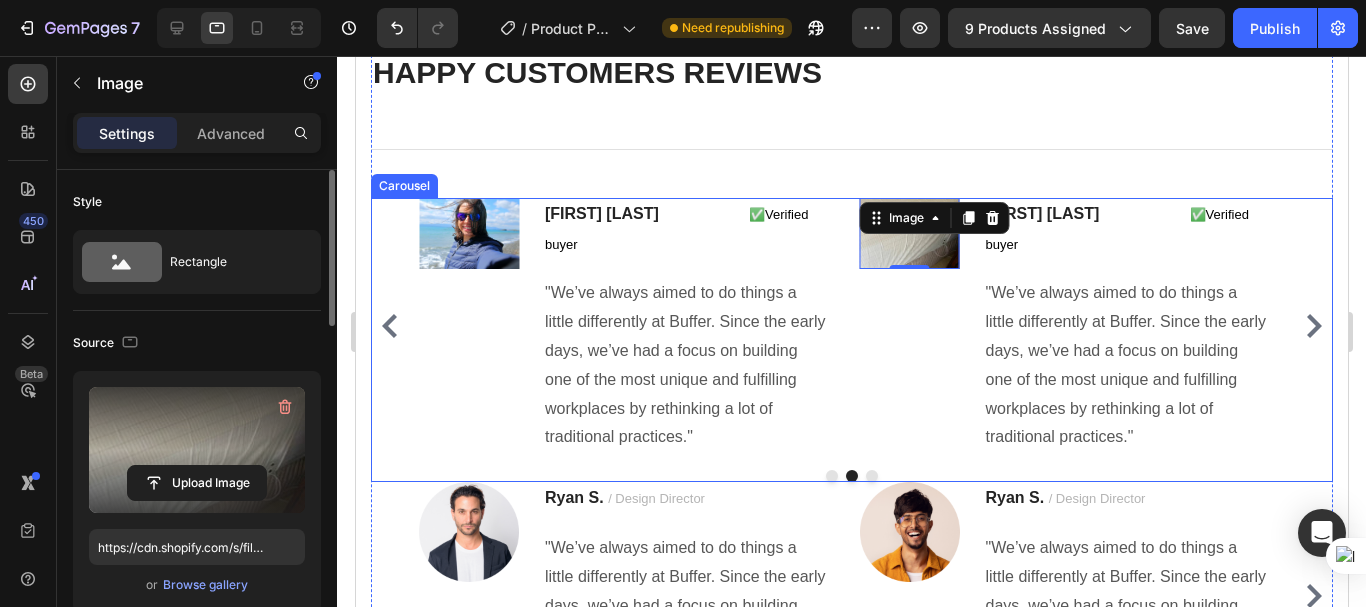 click 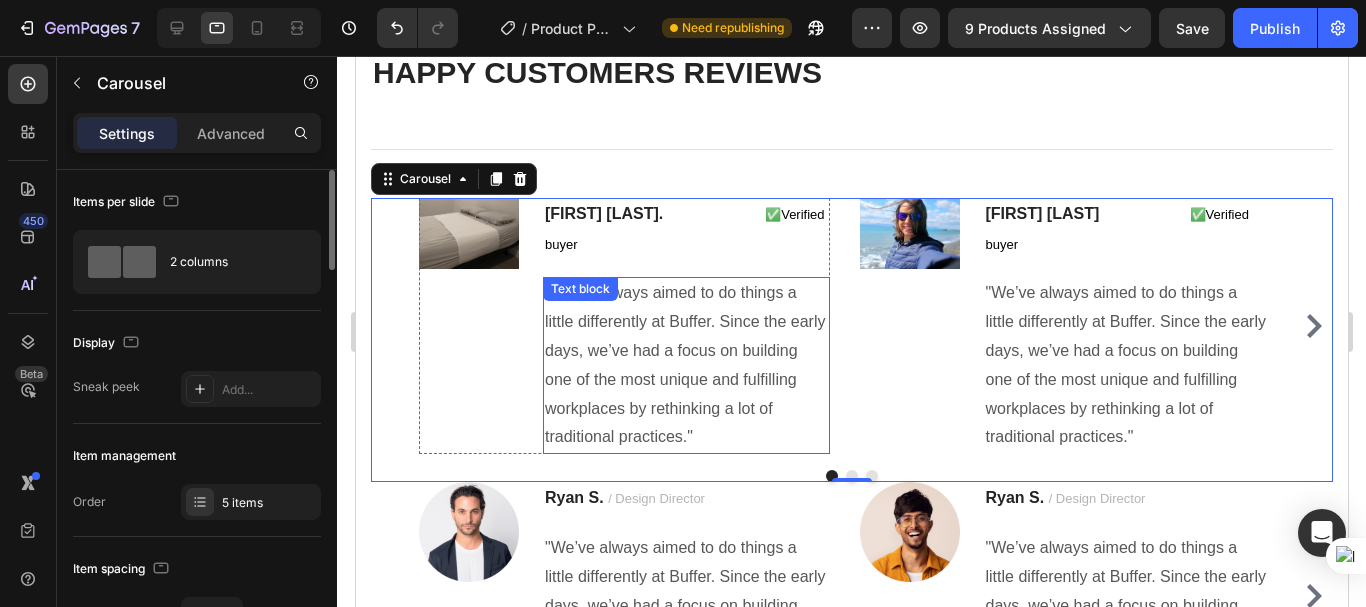 click on ""We’ve always aimed to do things a little differently at Buffer. Since the early days, we’ve had a focus on building one of the most unique and fulfilling workplaces by rethinking a lot of traditional practices."" at bounding box center [685, 365] 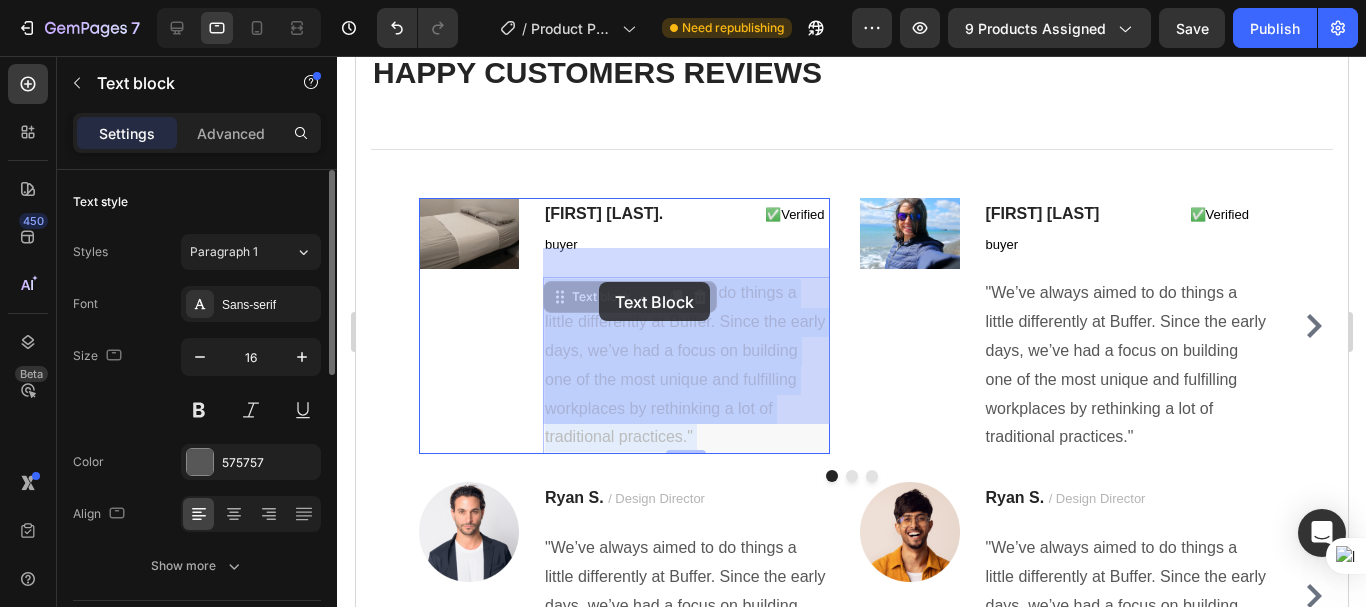 drag, startPoint x: 716, startPoint y: 404, endPoint x: 598, endPoint y: 282, distance: 169.7292 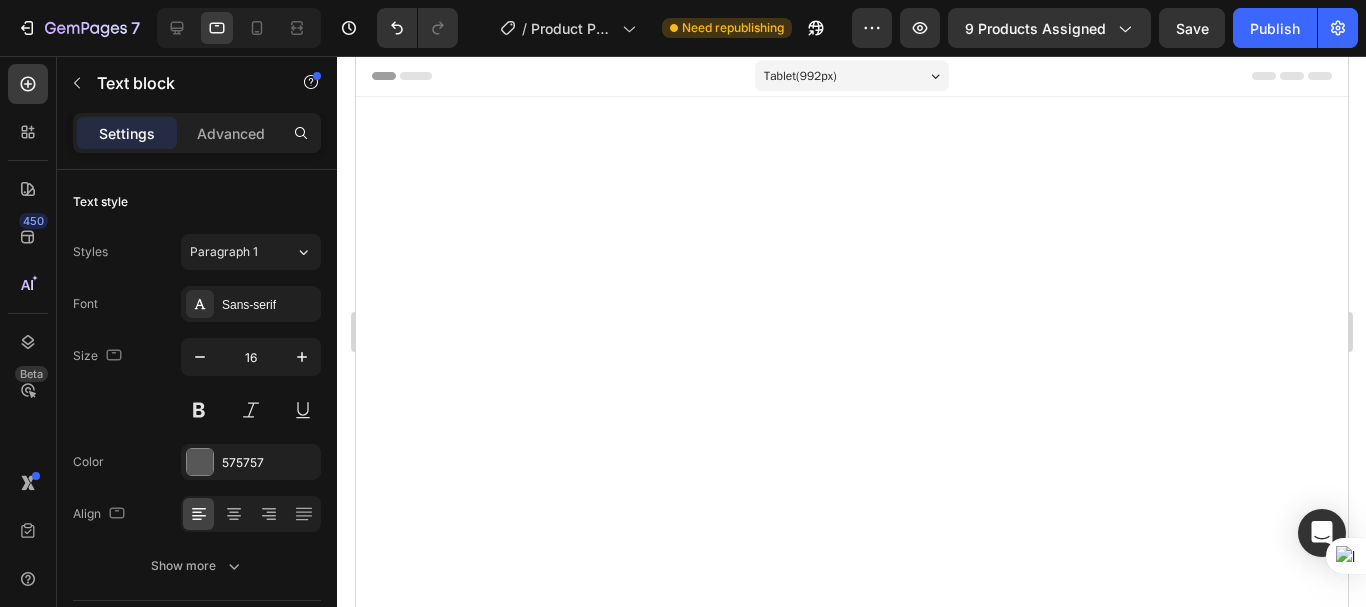 scroll, scrollTop: 0, scrollLeft: 0, axis: both 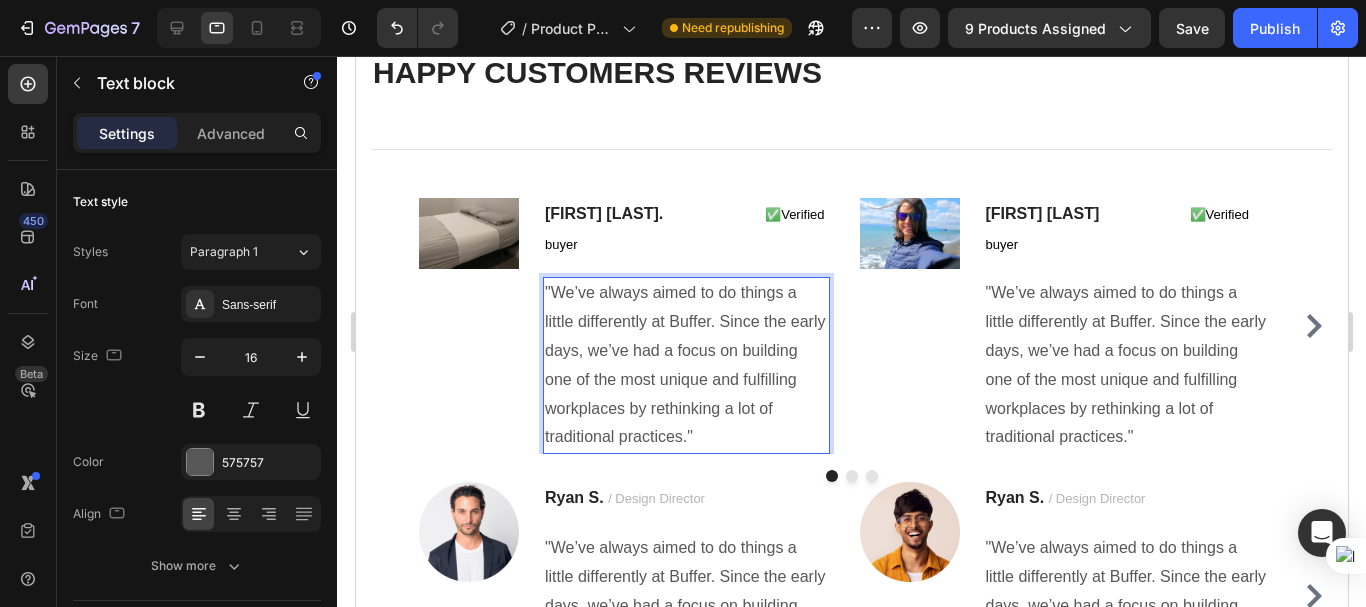 click on ""We’ve always aimed to do things a little differently at Buffer. Since the early days, we’ve had a focus on building one of the most unique and fulfilling workplaces by rethinking a lot of traditional practices."" at bounding box center [685, 365] 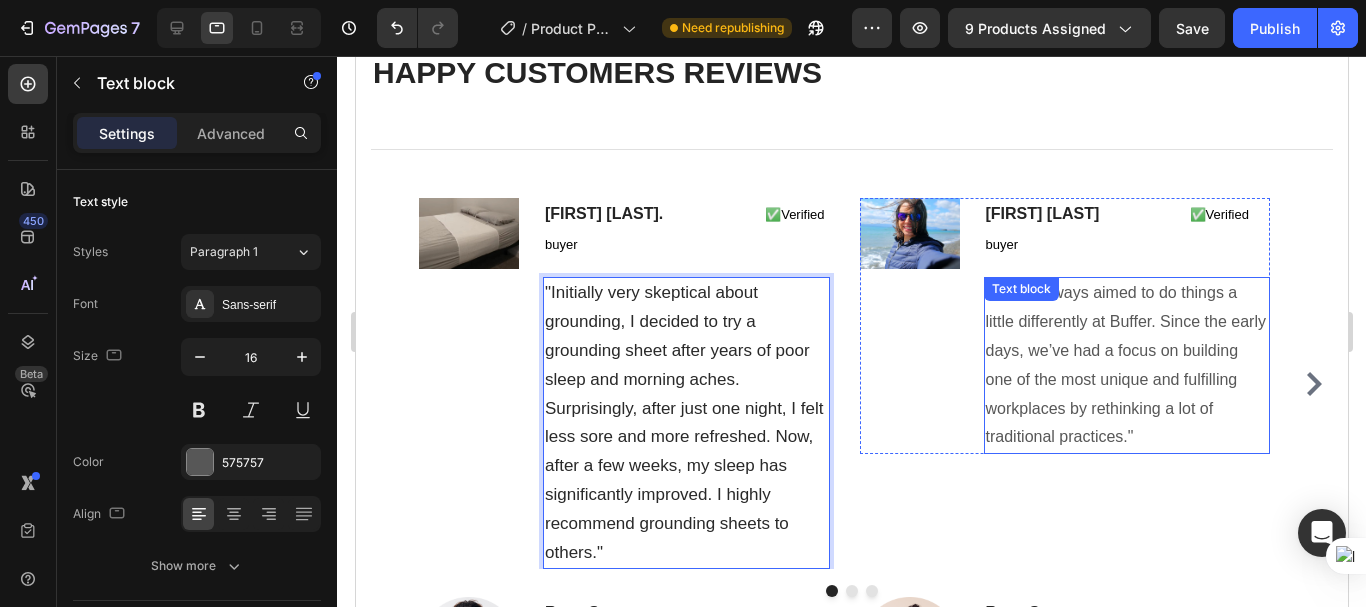 click on ""We’ve always aimed to do things a little differently at Buffer. Since the early days, we’ve had a focus on building one of the most unique and fulfilling workplaces by rethinking a lot of traditional practices."" at bounding box center (1126, 365) 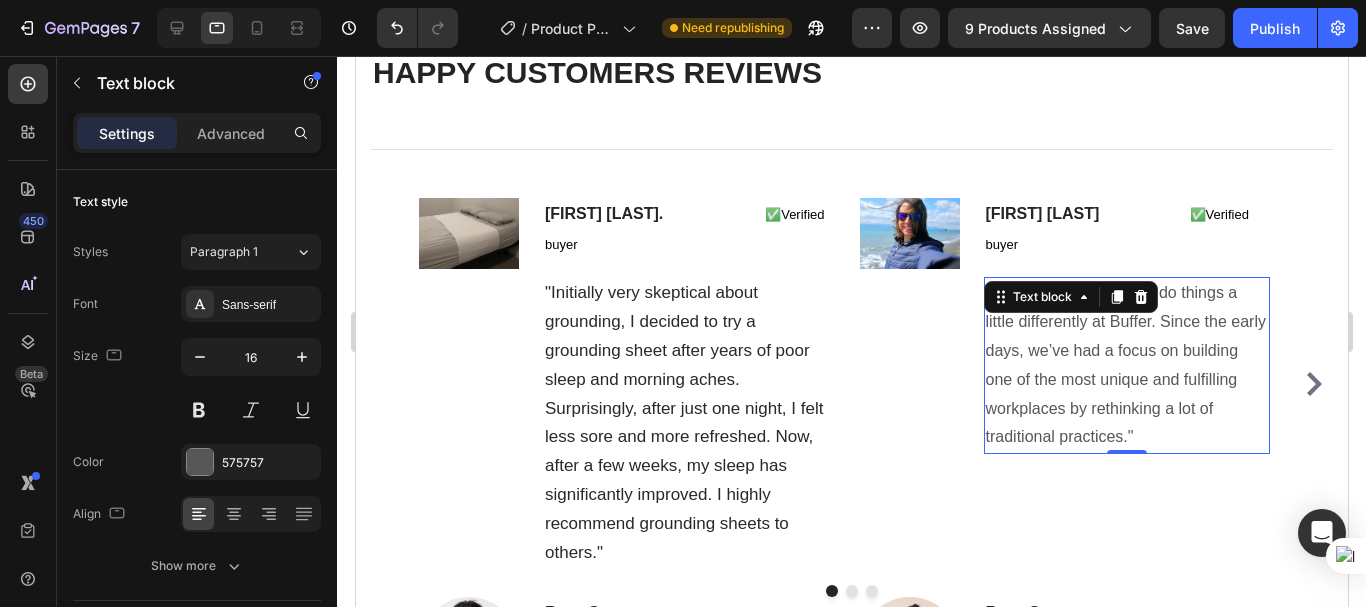 click on ""We’ve always aimed to do things a little differently at Buffer. Since the early days, we’ve had a focus on building one of the most unique and fulfilling workplaces by rethinking a lot of traditional practices."" at bounding box center [1126, 365] 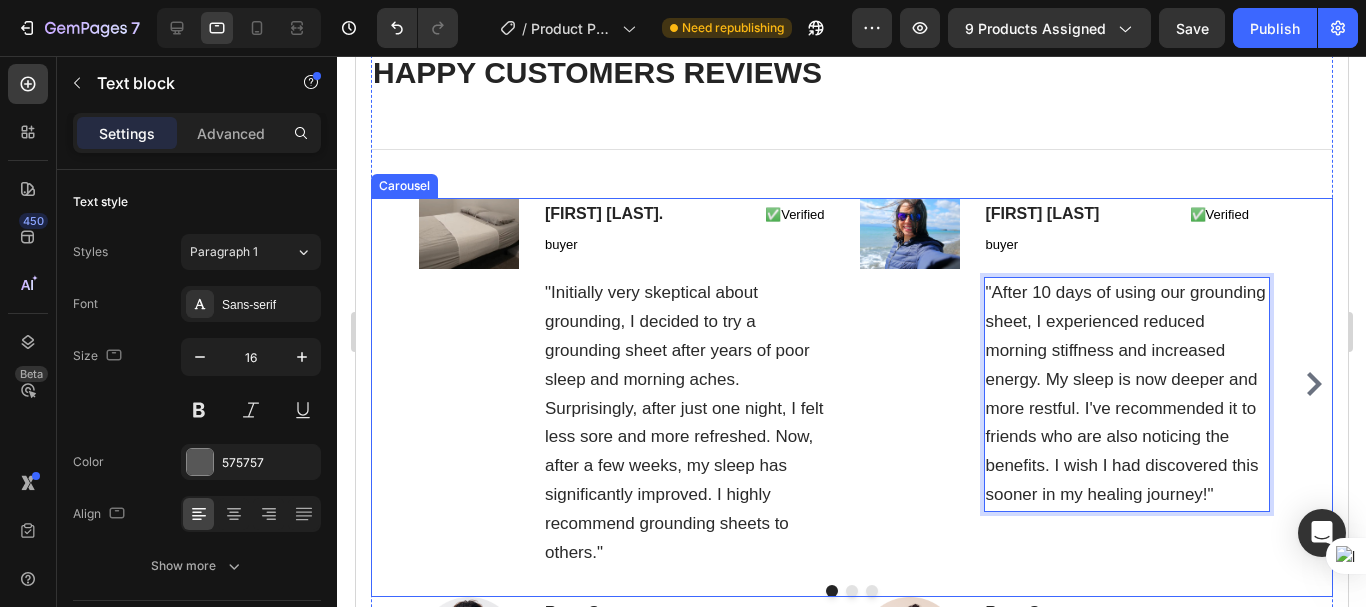 click 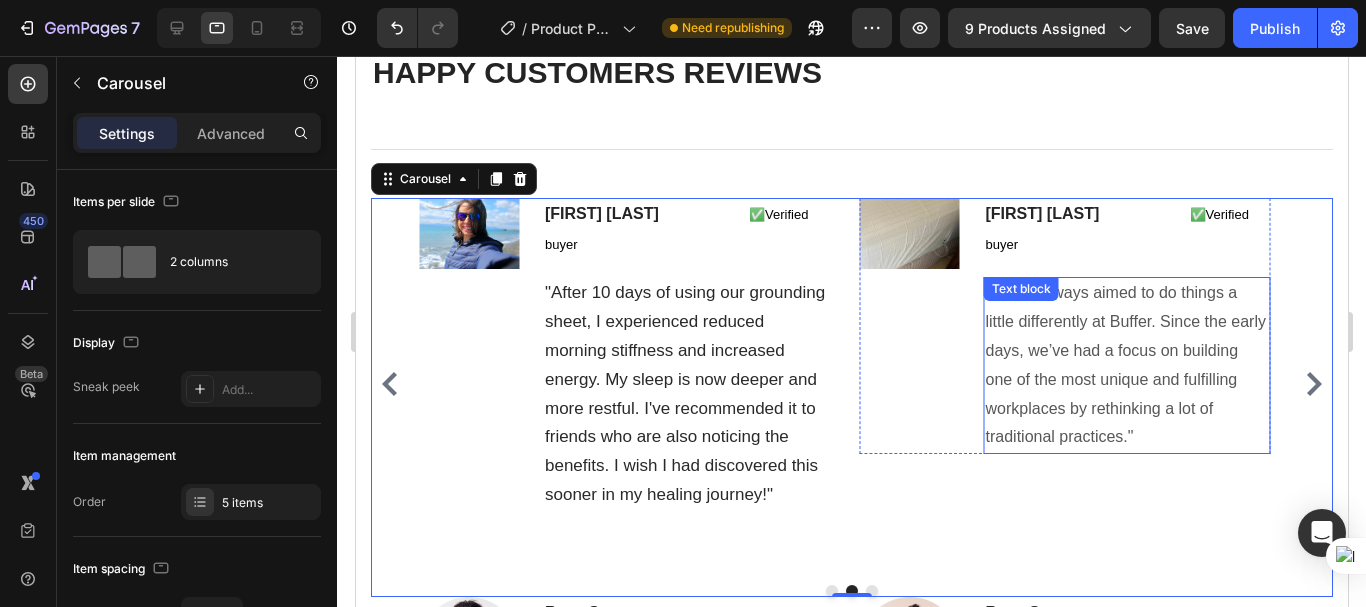 click on ""We’ve always aimed to do things a little differently at Buffer. Since the early days, we’ve had a focus on building one of the most unique and fulfilling workplaces by rethinking a lot of traditional practices."" at bounding box center (1126, 365) 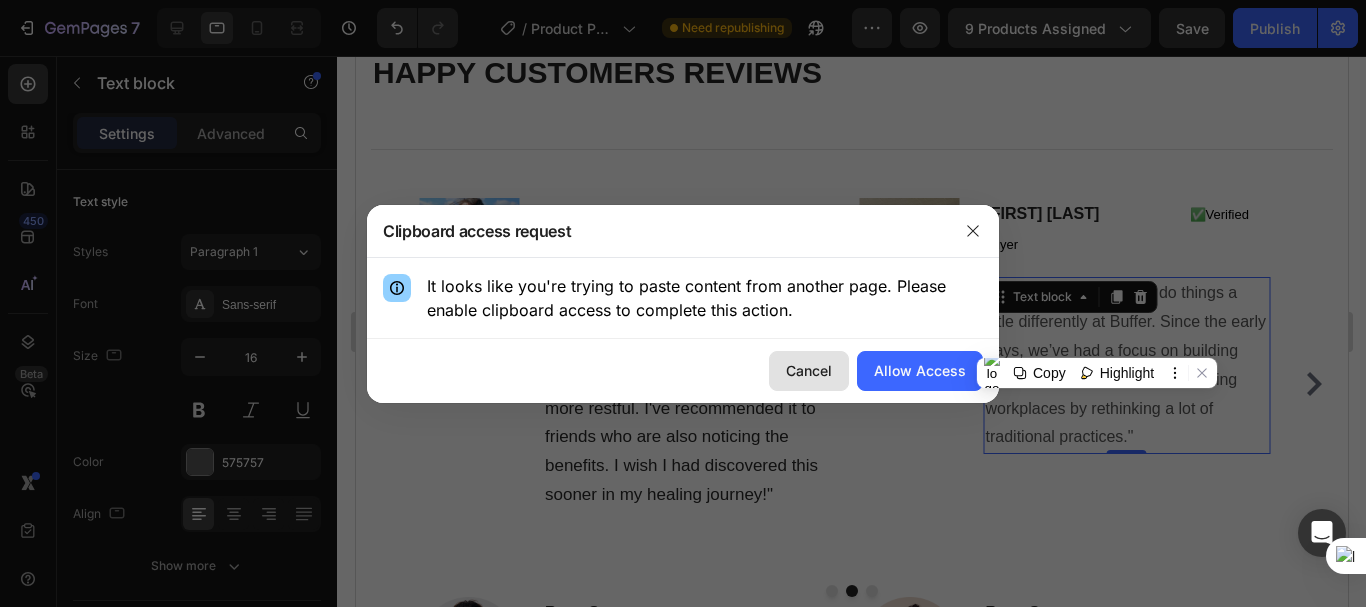 click on "Cancel" at bounding box center [809, 370] 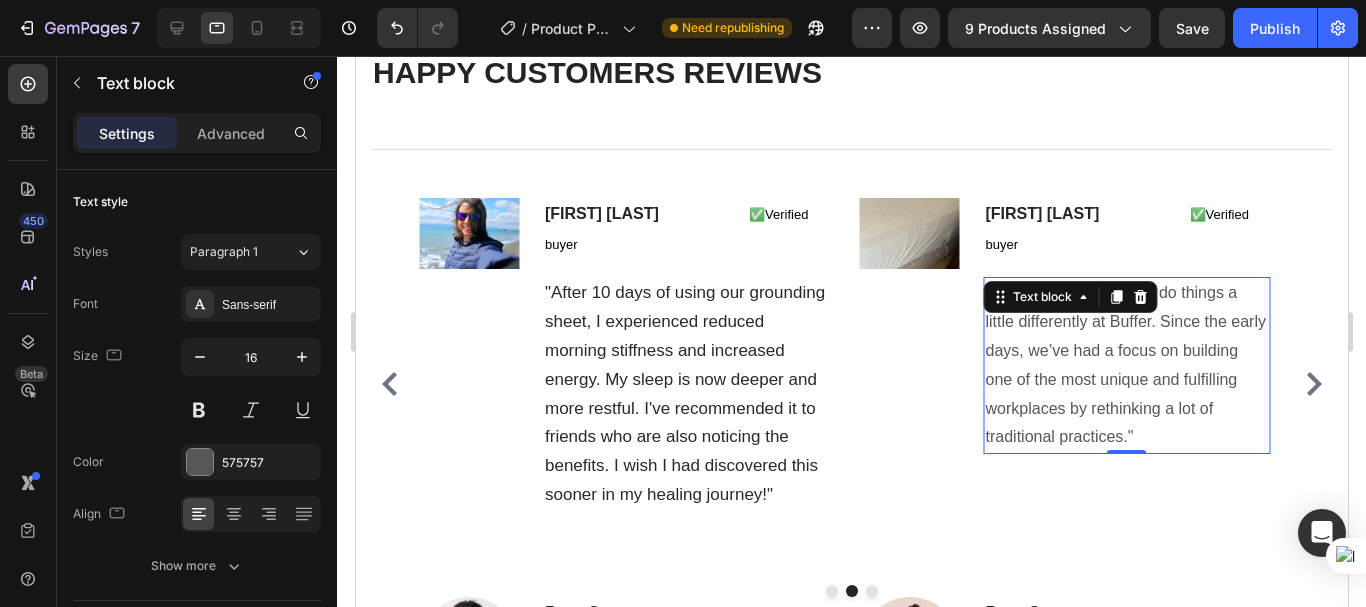 click on ""We’ve always aimed to do things a little differently at Buffer. Since the early days, we’ve had a focus on building one of the most unique and fulfilling workplaces by rethinking a lot of traditional practices."" at bounding box center (1126, 365) 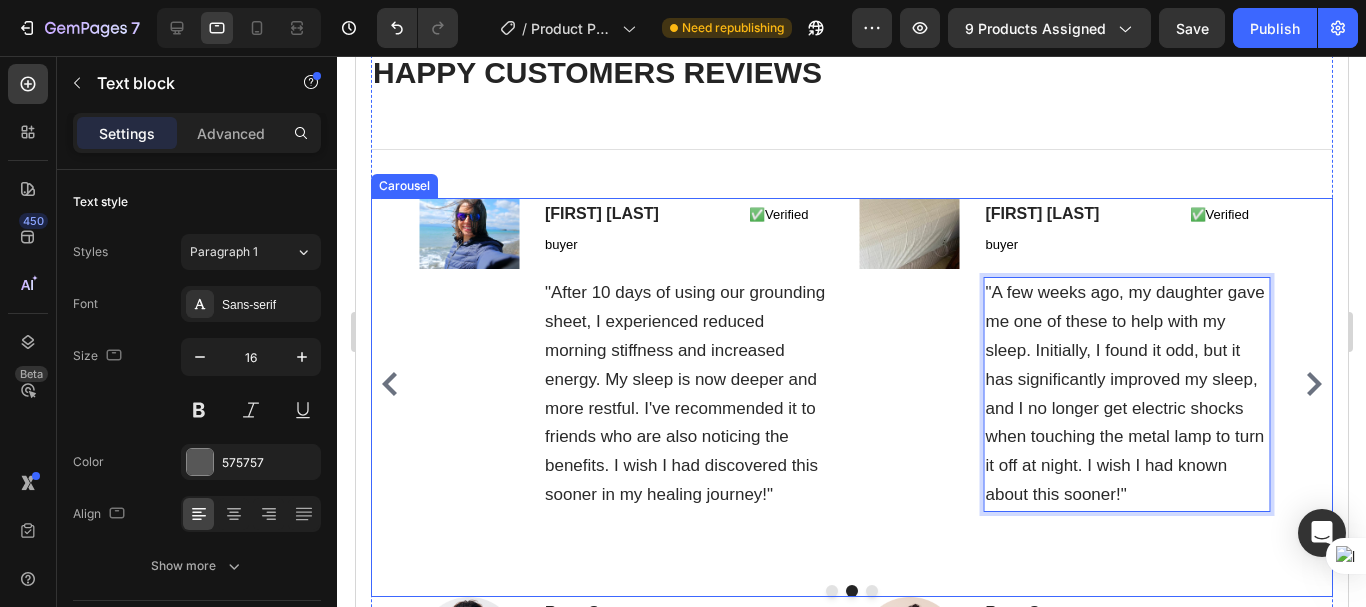 click 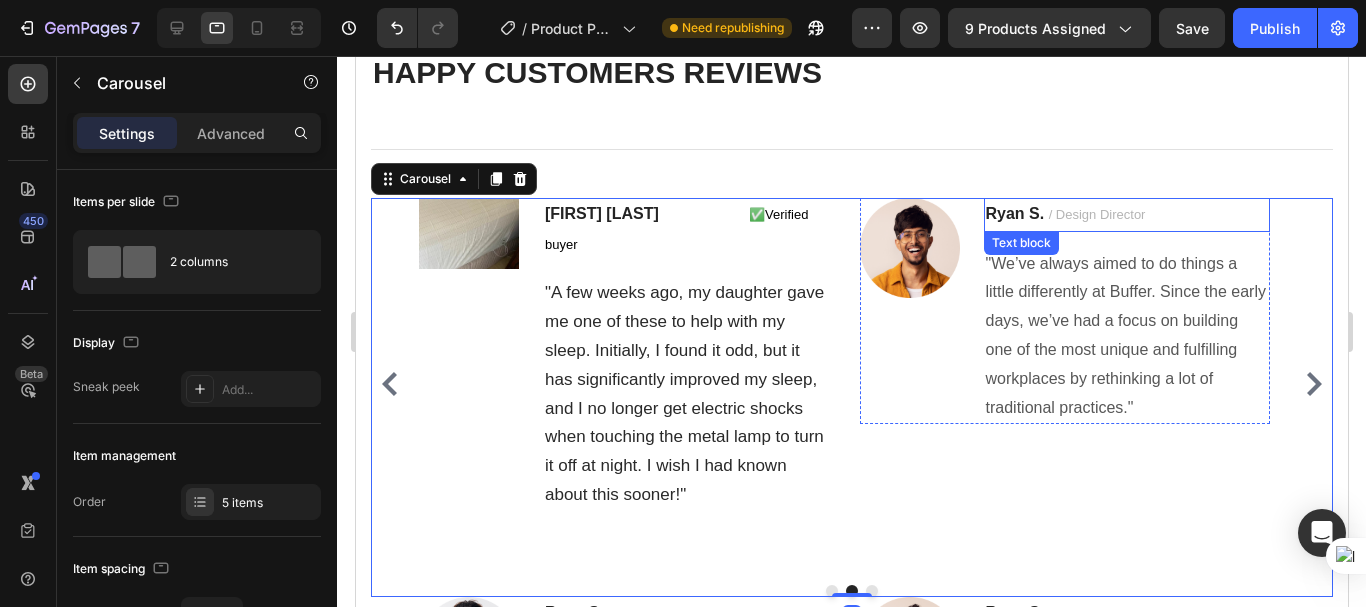 click on "/ Design Director" at bounding box center (1096, 214) 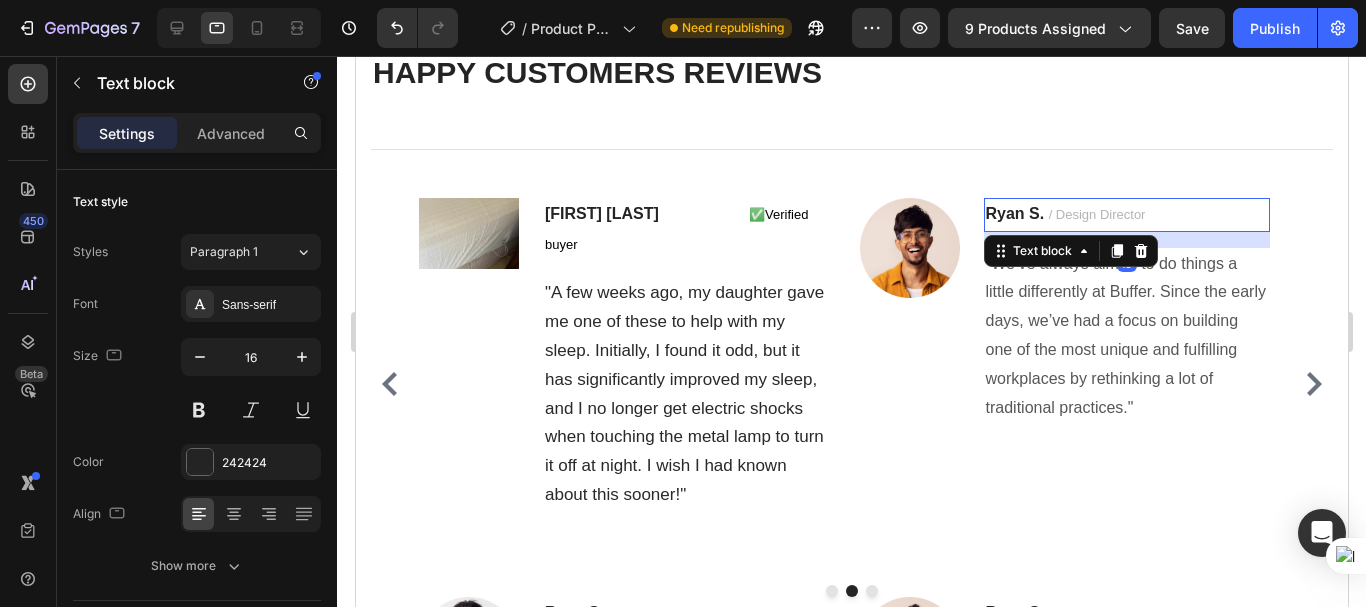 click on "/ Design Director" at bounding box center (1096, 214) 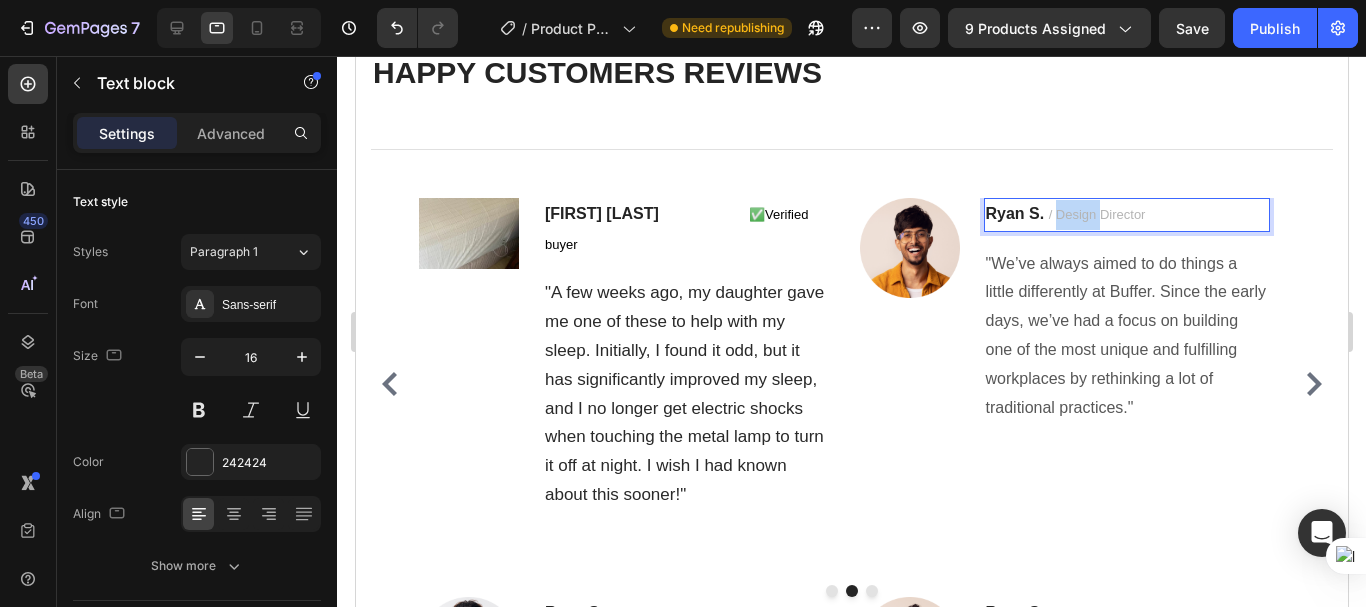 click on "/ Design Director" at bounding box center (1096, 214) 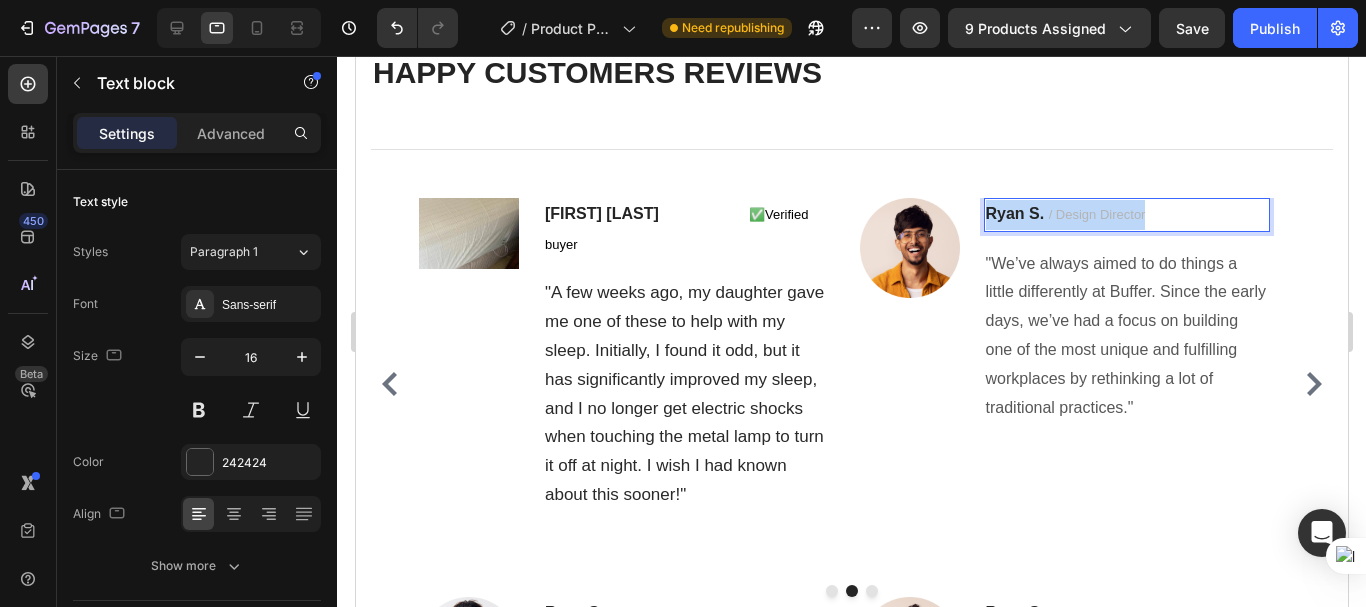 click on "/ Design Director" at bounding box center (1096, 214) 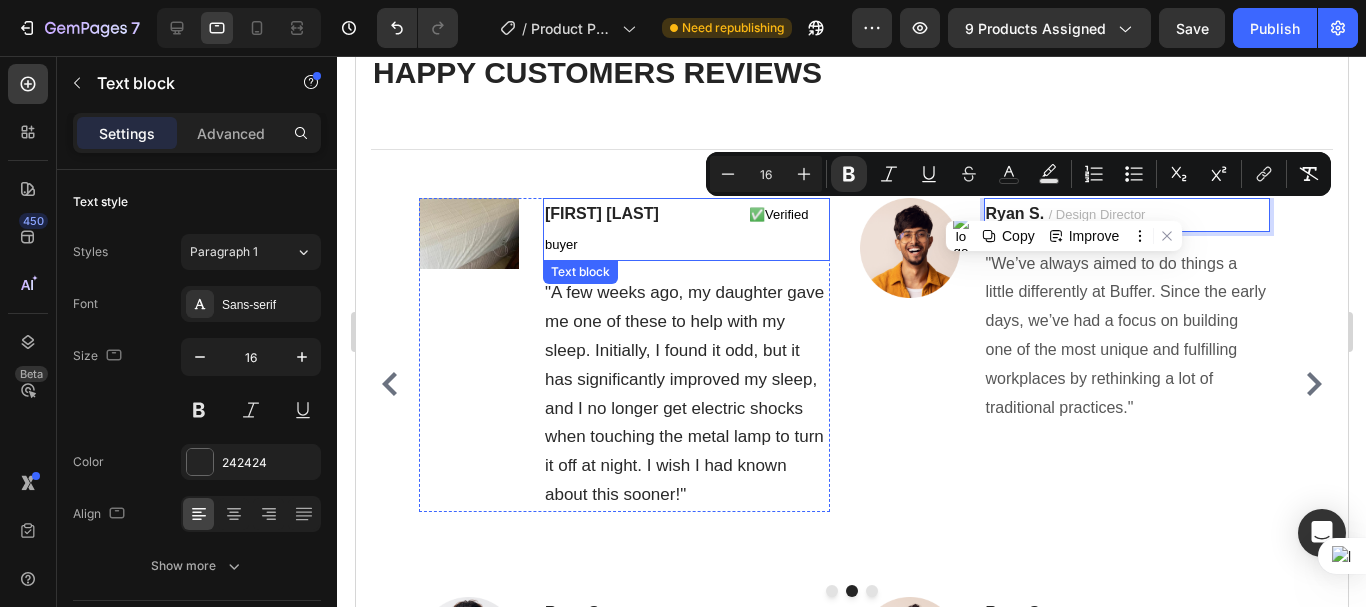 click on "[FIRST] [LAST]                           ✅Verified buyer" at bounding box center [685, 230] 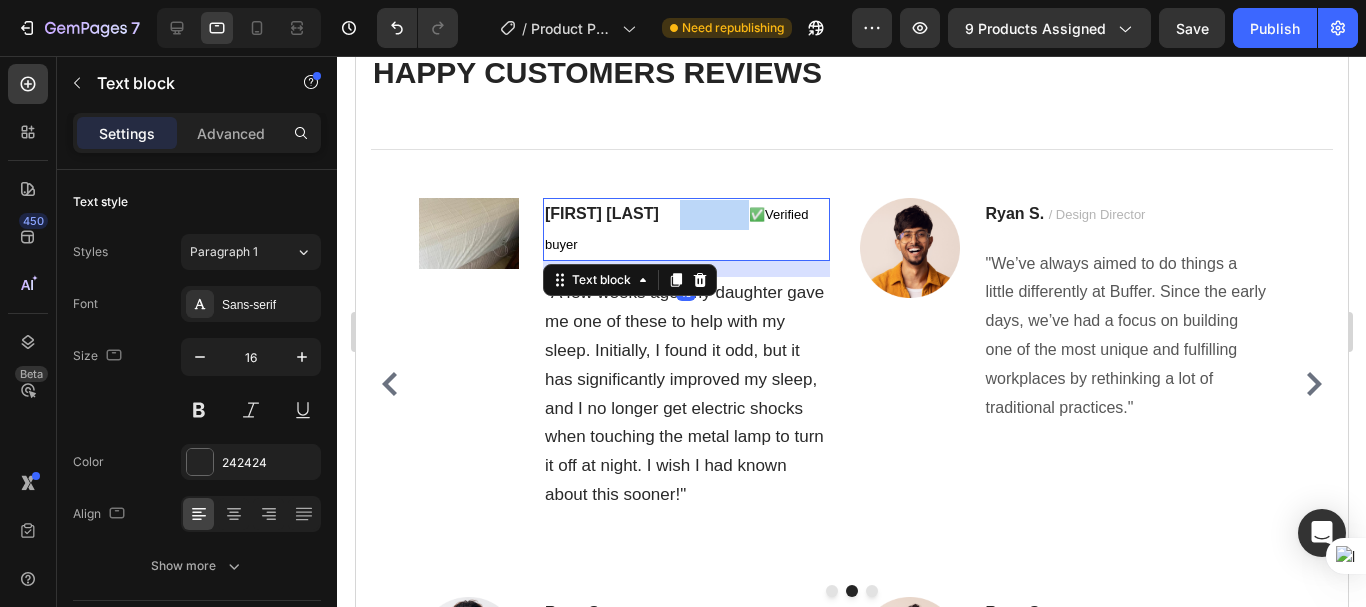 click at bounding box center (703, 214) 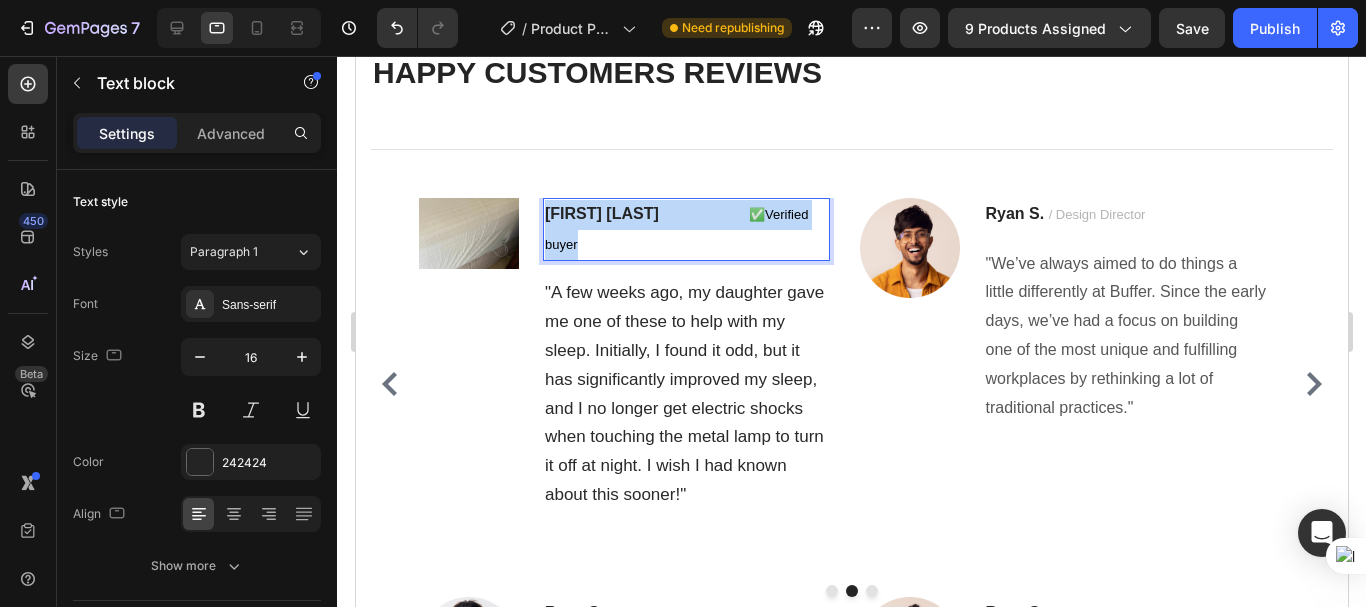 click at bounding box center (703, 214) 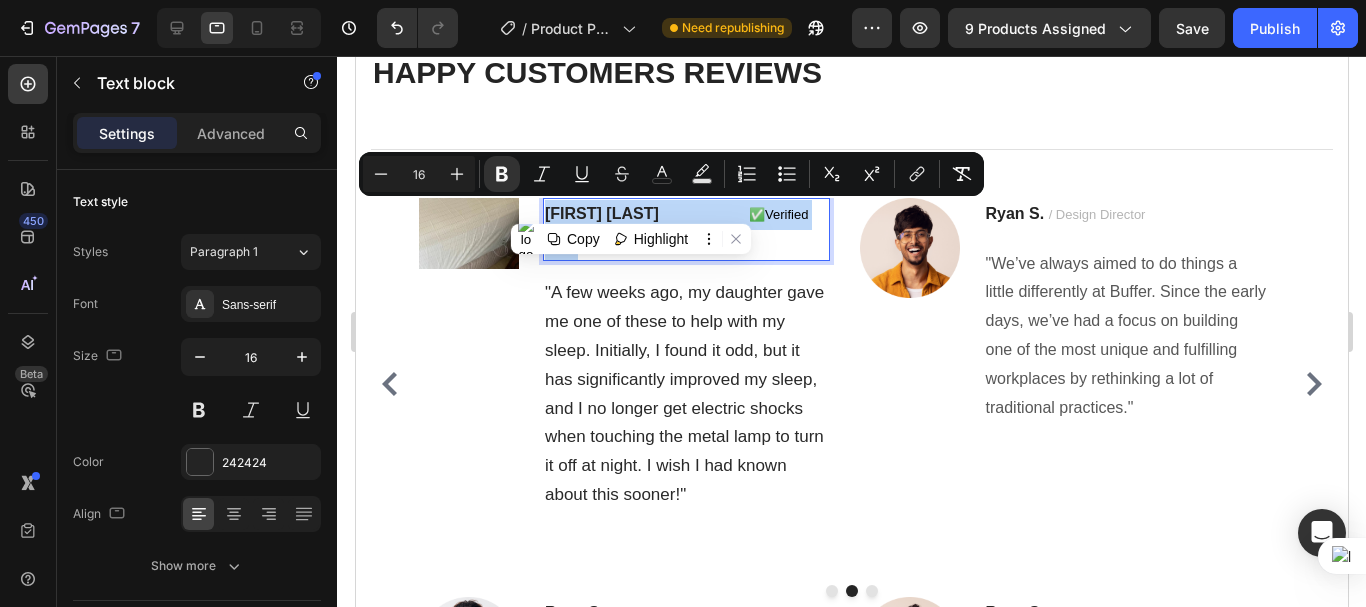 copy on "[FIRST] [LAST]                           ✅Verified buyer" 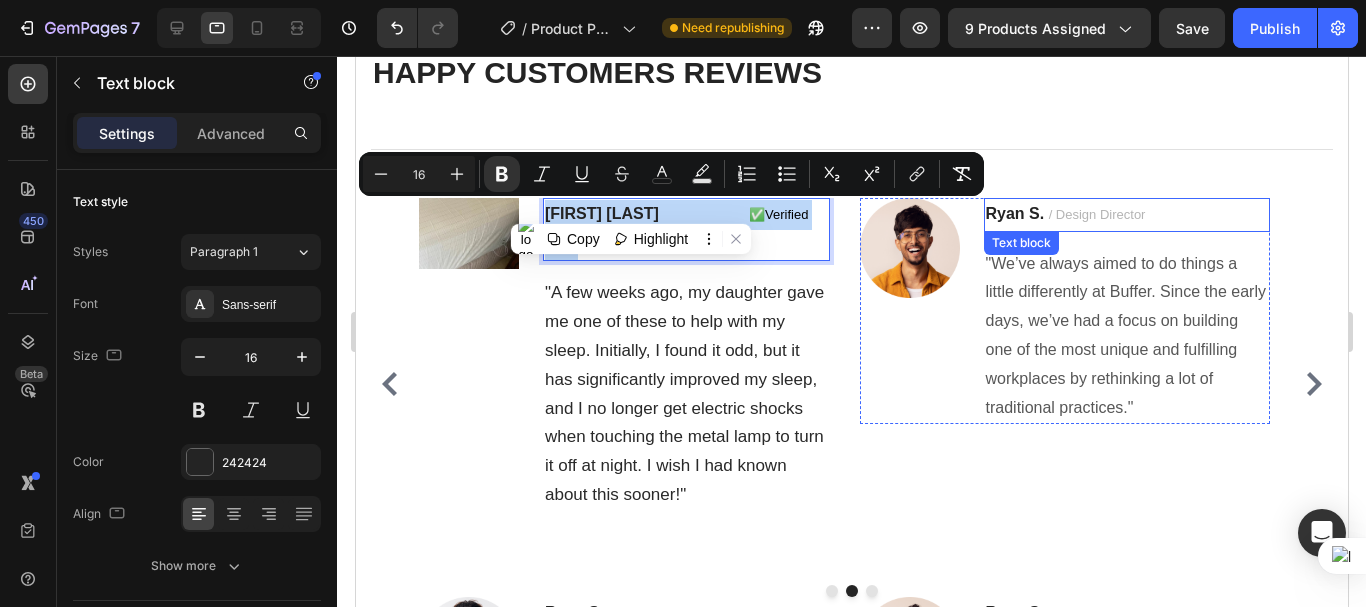 click on "/ Design Director" at bounding box center (1096, 214) 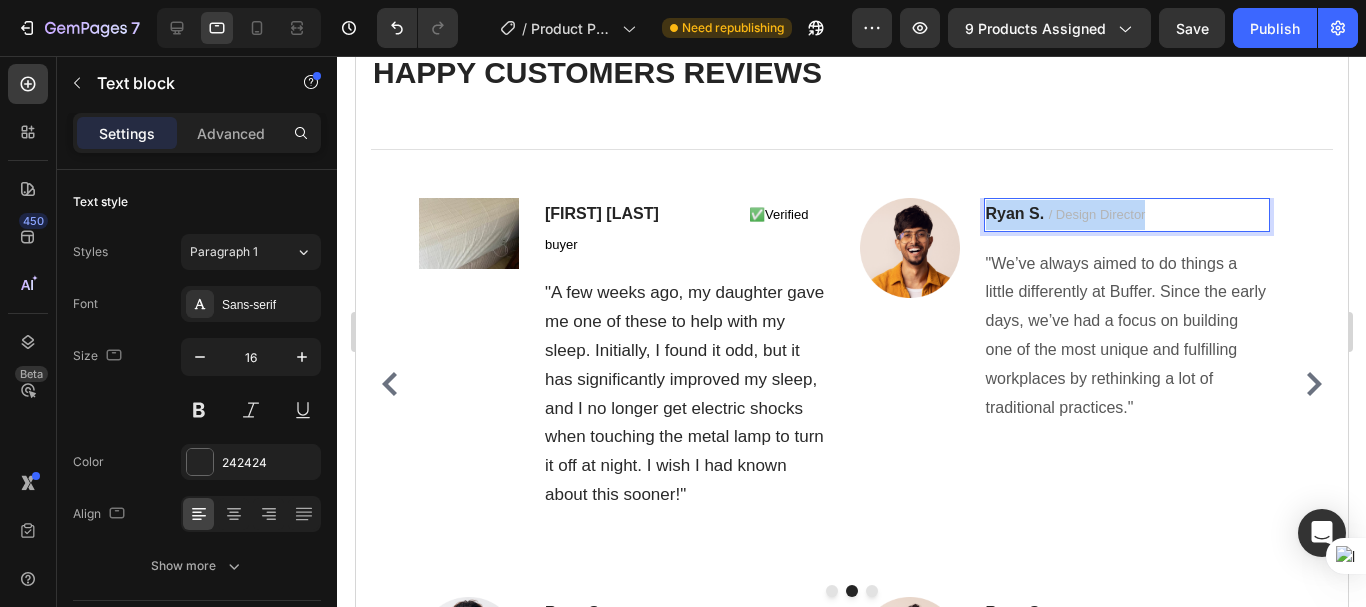 click on "/ Design Director" at bounding box center (1096, 214) 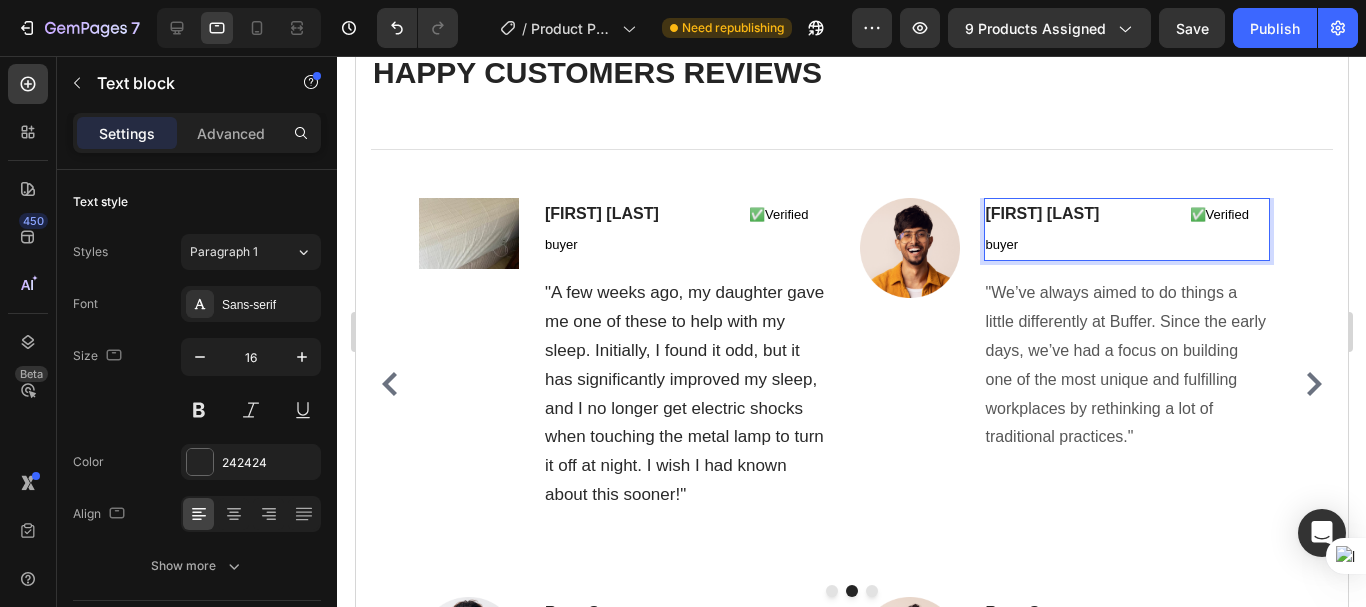 click on "[FIRST] [LAST]" at bounding box center [1042, 213] 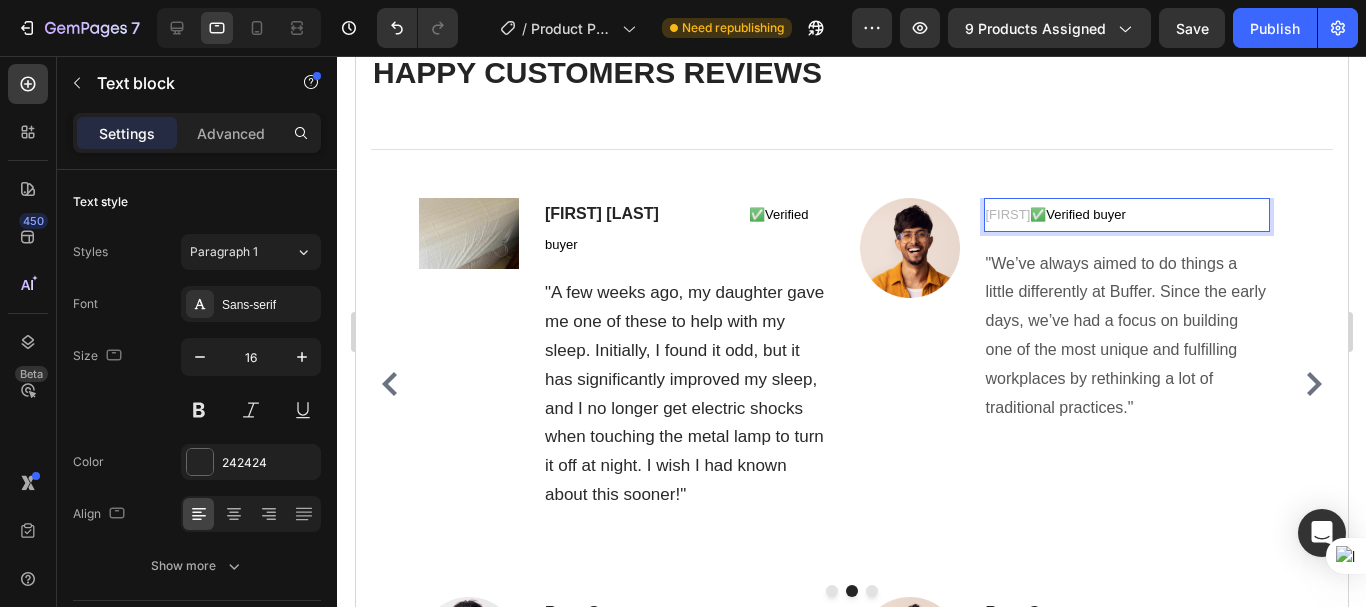 click on "[FIRST]" at bounding box center (1007, 214) 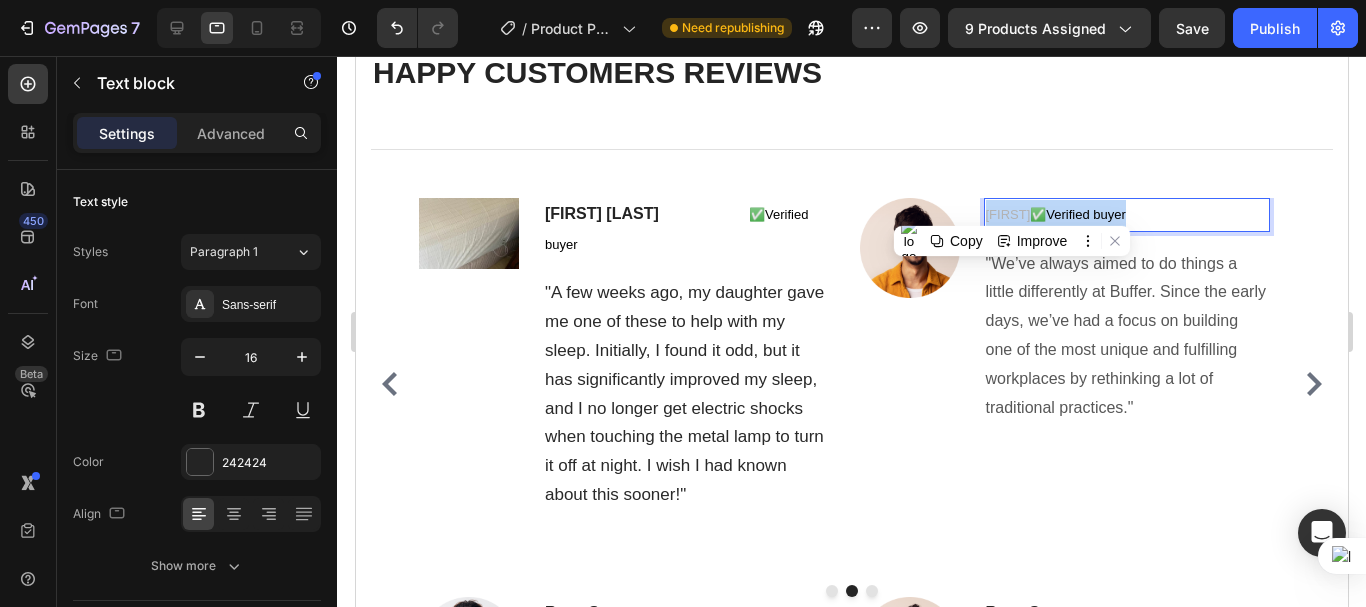 click on "[FIRST]" at bounding box center [1007, 214] 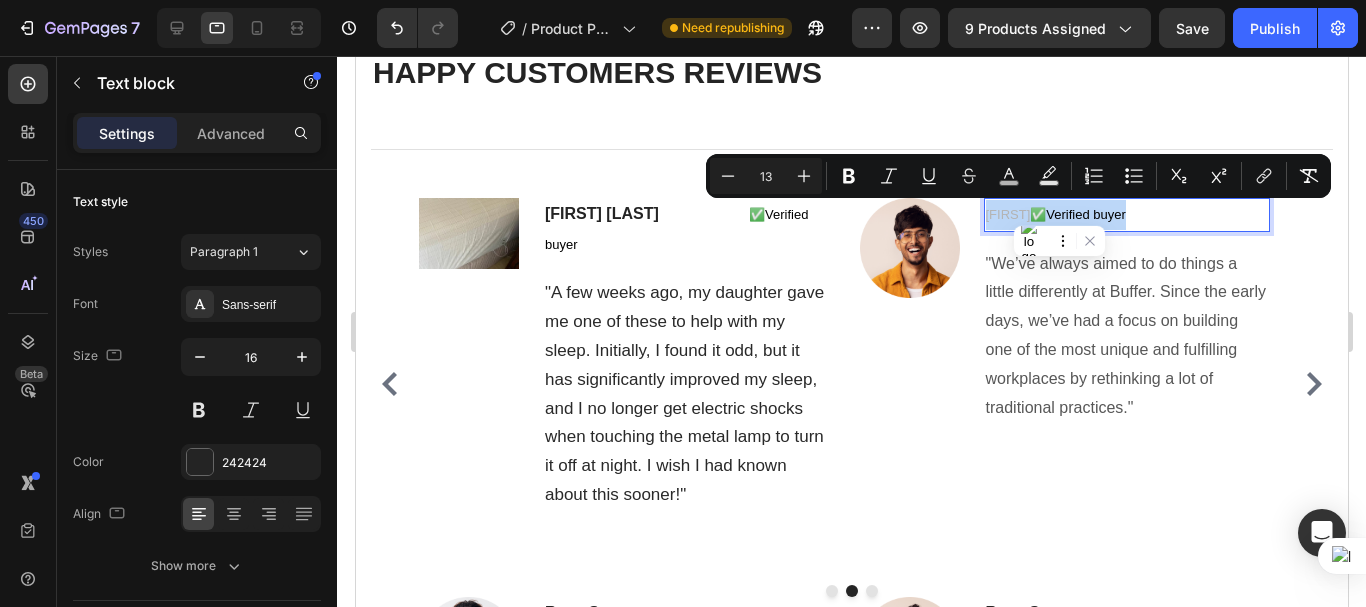 click on "[FIRST]" at bounding box center [1007, 214] 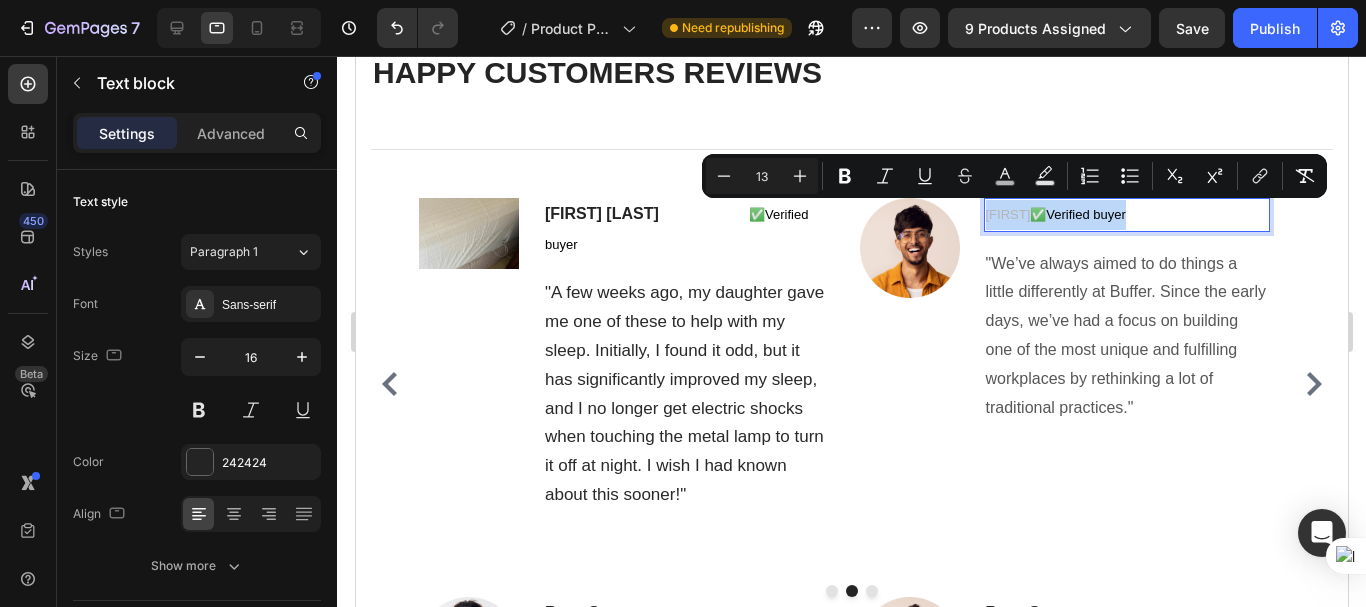 drag, startPoint x: 1044, startPoint y: 211, endPoint x: 982, endPoint y: 212, distance: 62.008064 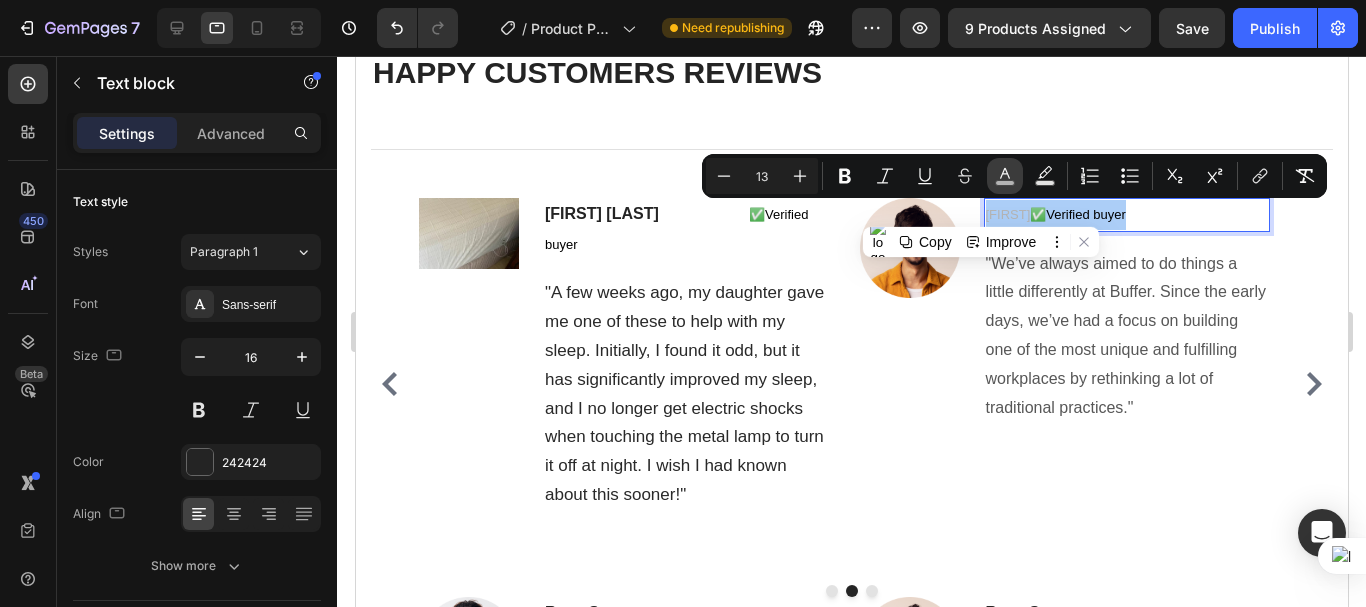 click 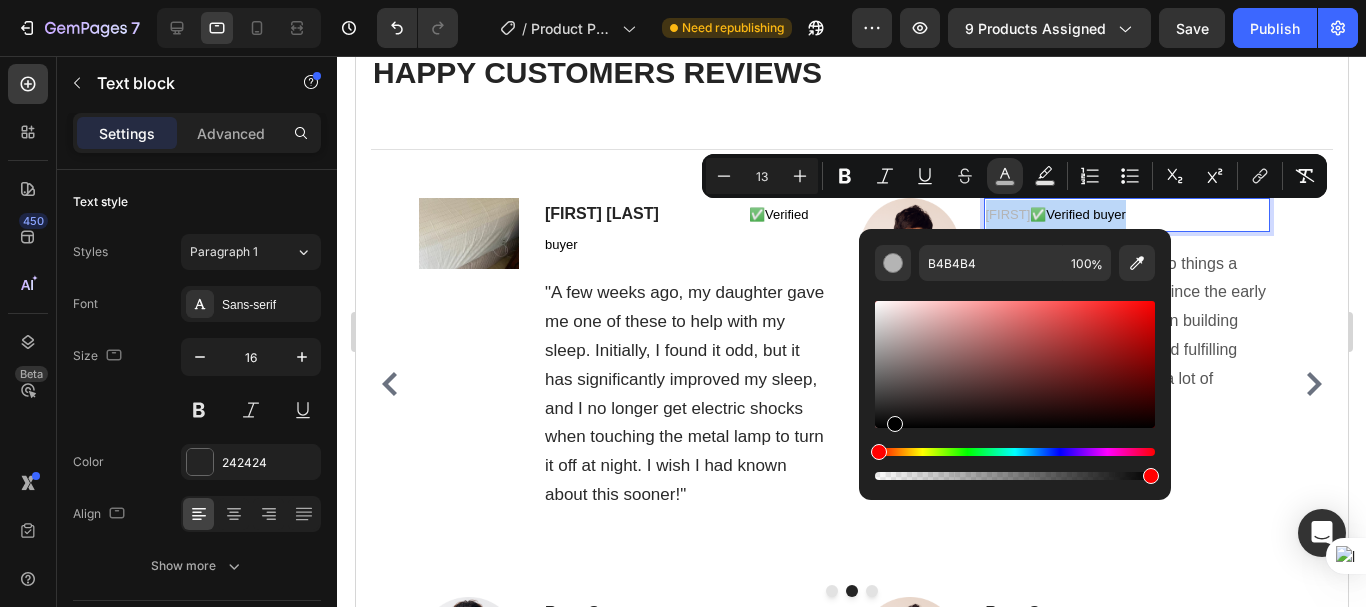 type on "000000" 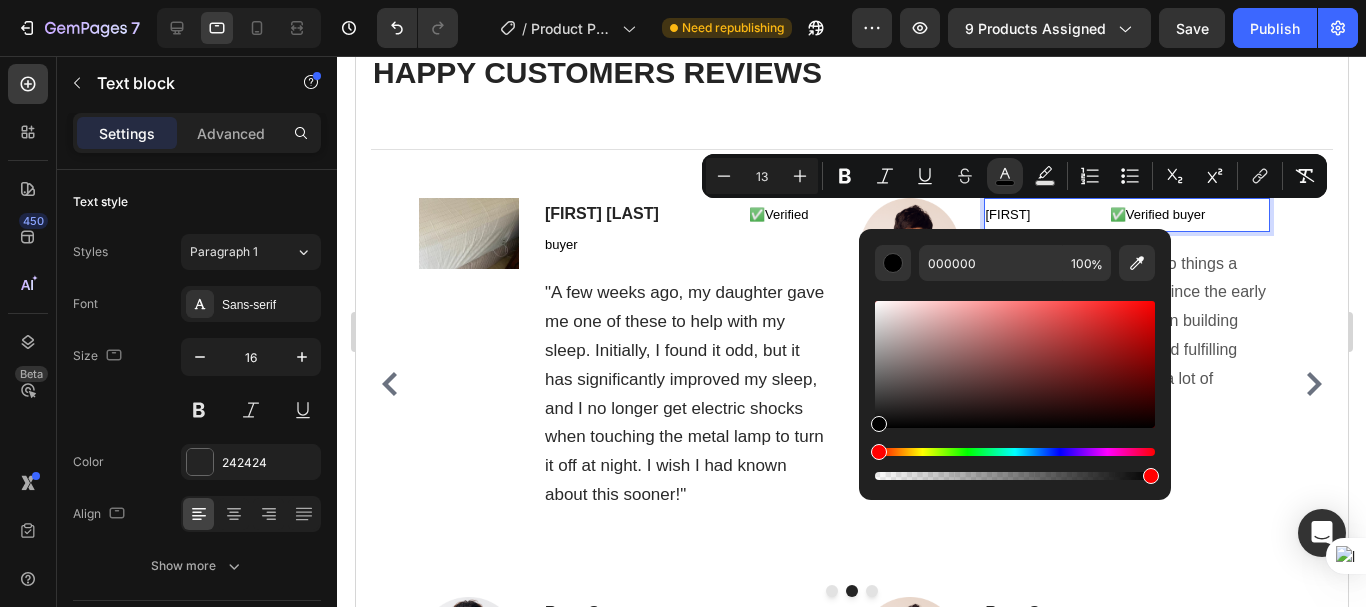 drag, startPoint x: 883, startPoint y: 343, endPoint x: 893, endPoint y: 437, distance: 94.53042 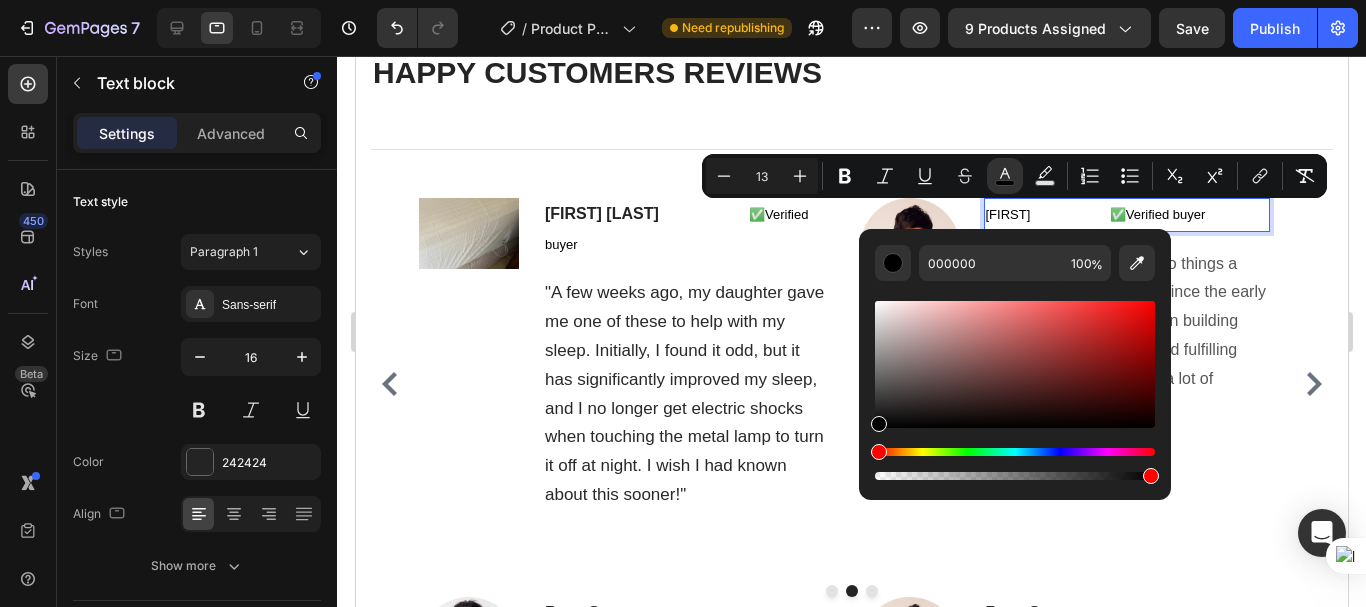 click at bounding box center [1015, 390] 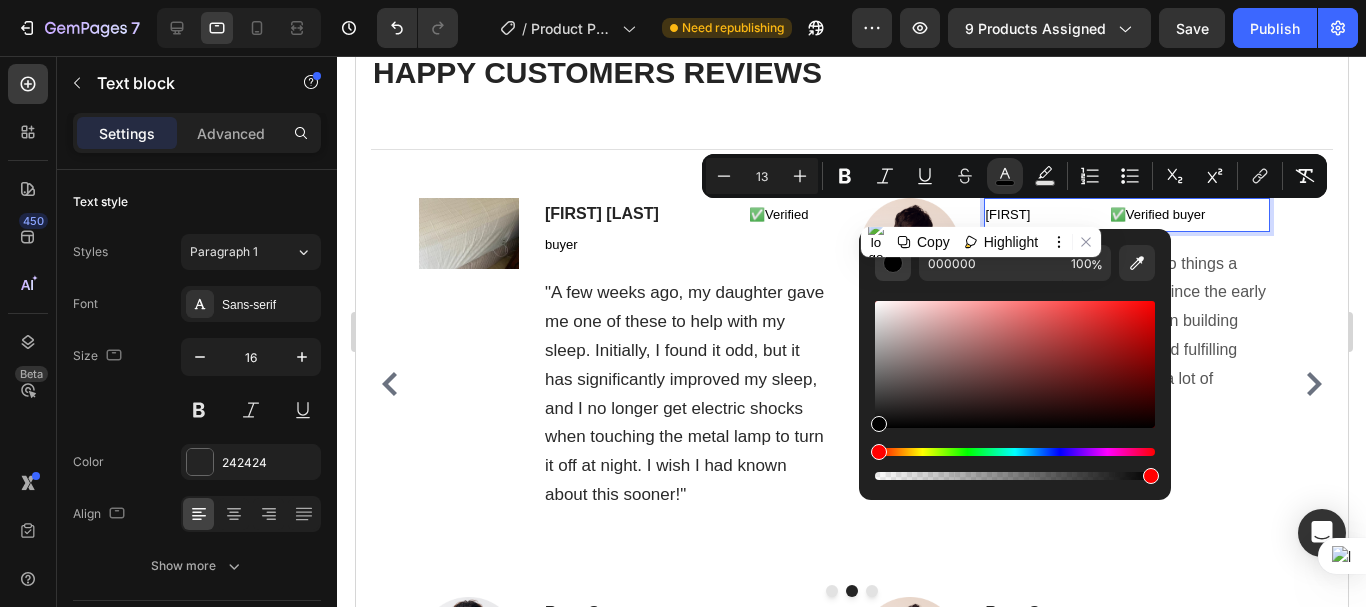 click at bounding box center [893, 263] 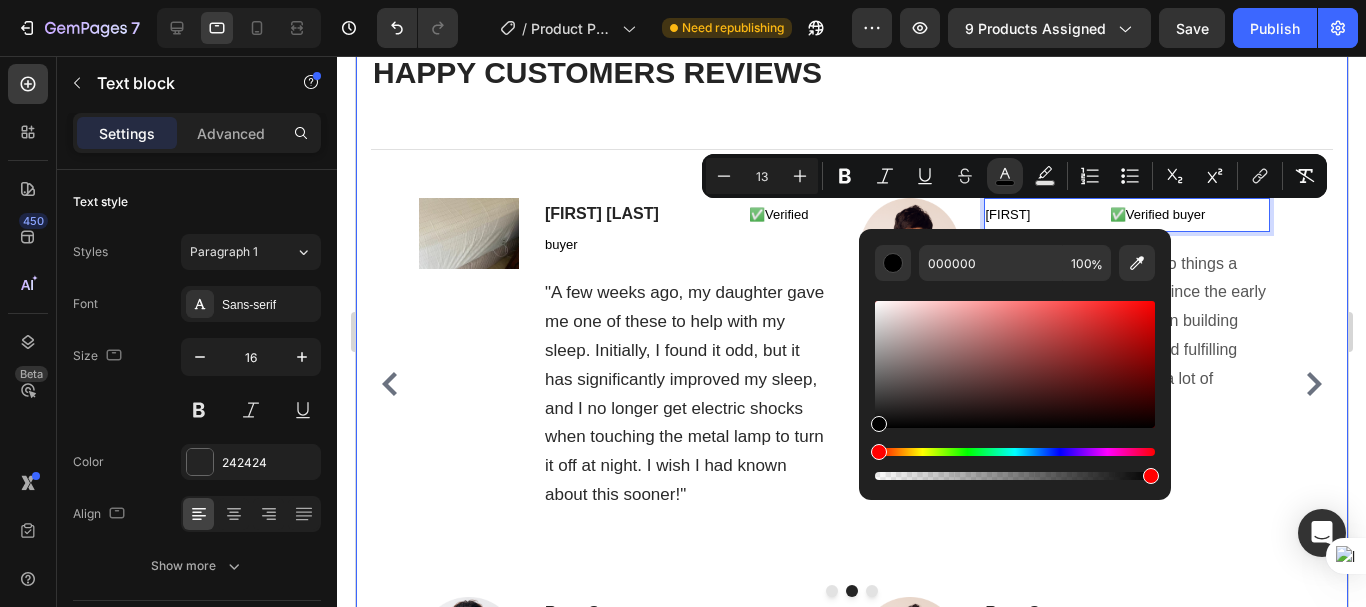 click on "Image [FIRST] [LAST].                                 ✅Verified buyer Text block "Initially very skeptical about grounding, I decided to try a grounding sheet after years of poor sleep and morning aches. Surprisingly, after just one night, I felt less sore and more refreshed. Now, after a few weeks, my sleep has significantly improved. I highly recommend grounding sheets to others." Text block Row Image [FIRST] [LAST]                           ✅Verified buyer Text block "After 10 days of using our grounding sheet, I experienced reduced morning stiffness and increased energy. My sleep is now deeper and more restful. I've recommended it to friends who are also noticing the benefits. I wish I had discovered this sooner in my healing journey!" Text block Row Image [FIRST] [LAST]                           ✅Verified buyer Text block Text block Row Image [FIRST]     ✅Verified buyer Text block" at bounding box center [851, 442] 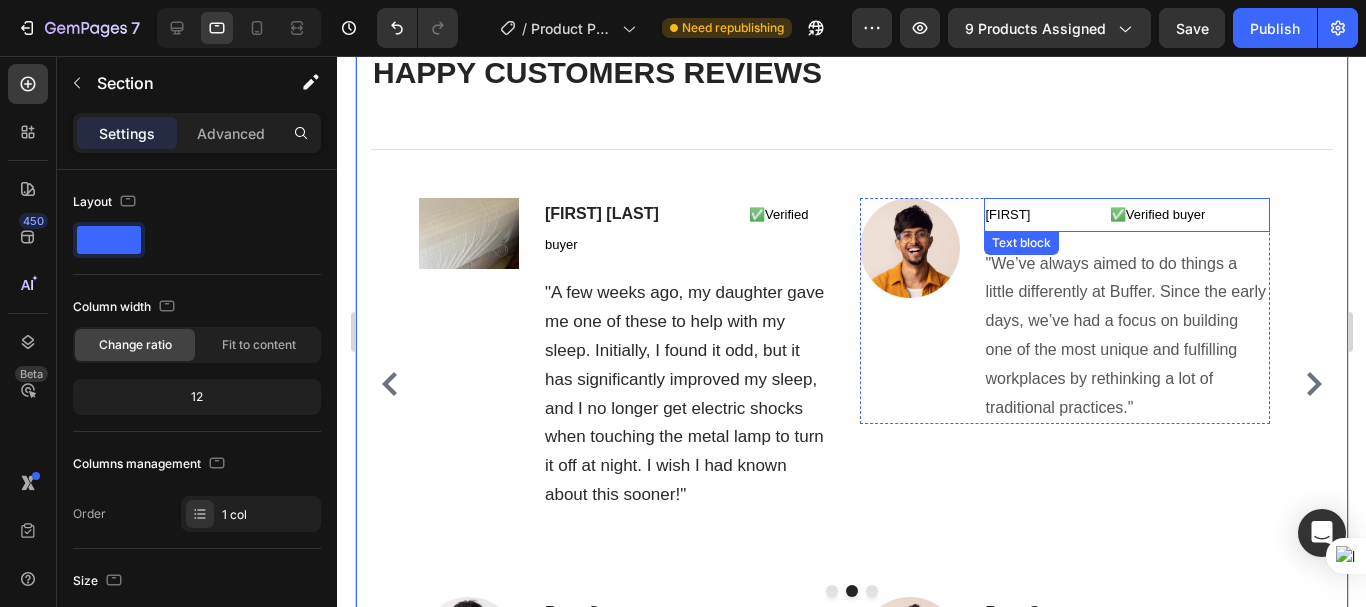 click on "[FIRST]" at bounding box center (1007, 214) 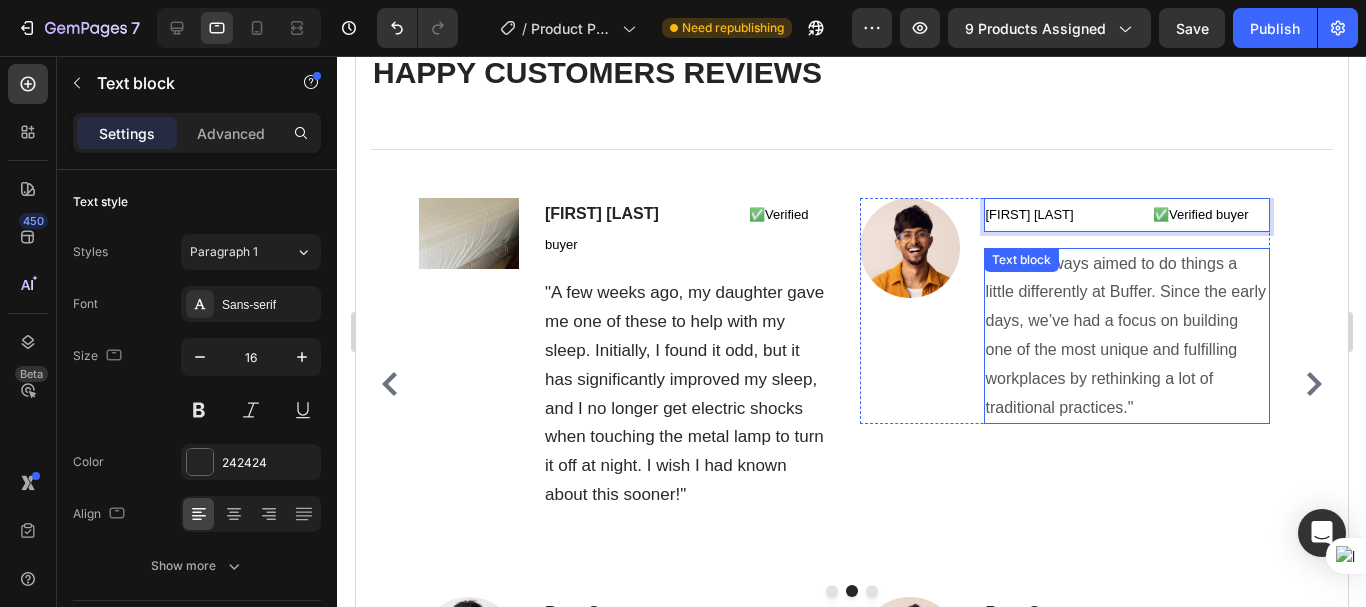 scroll, scrollTop: 8912, scrollLeft: 0, axis: vertical 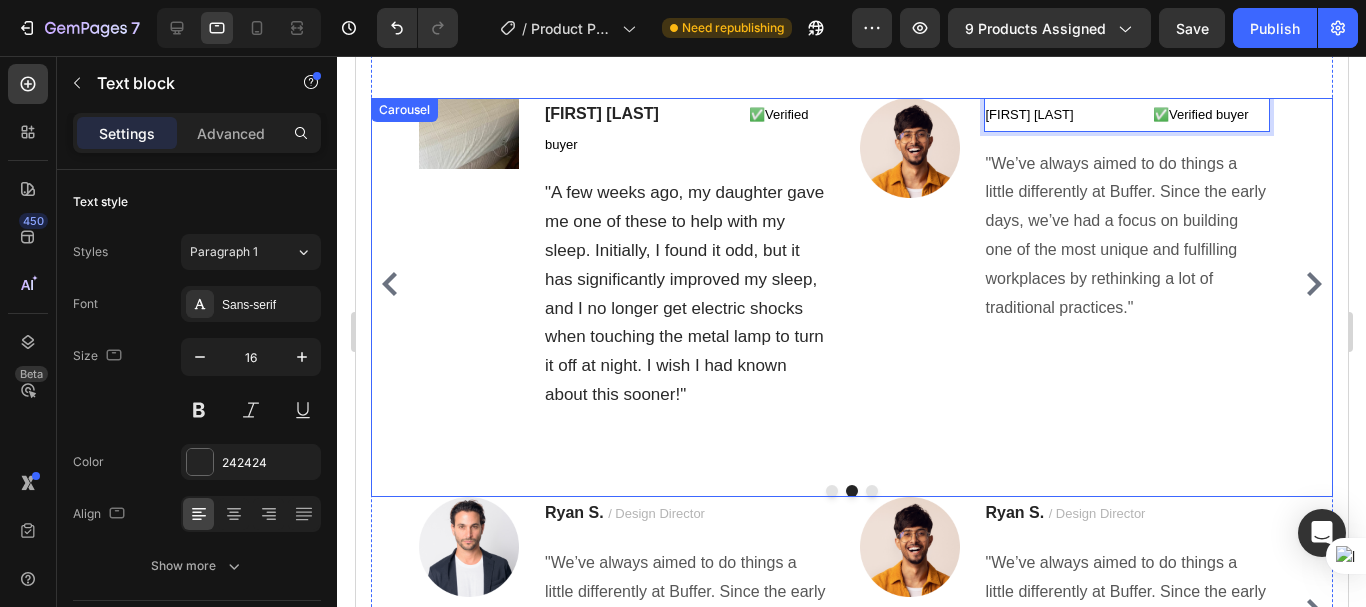 click 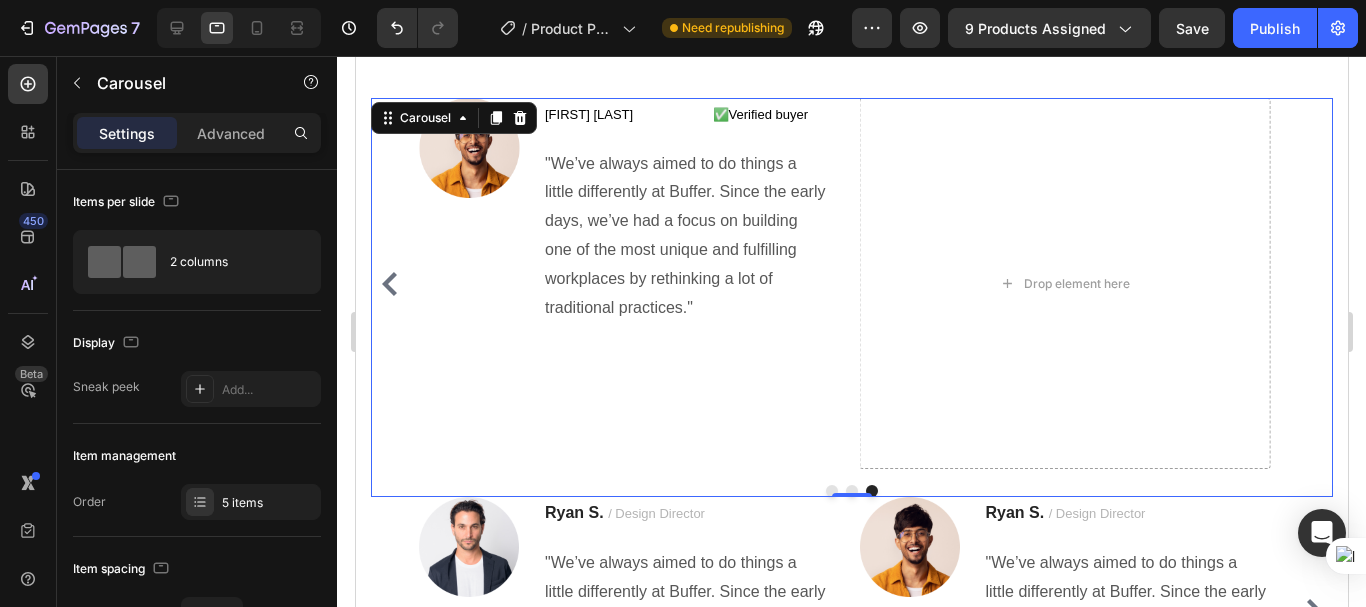 click 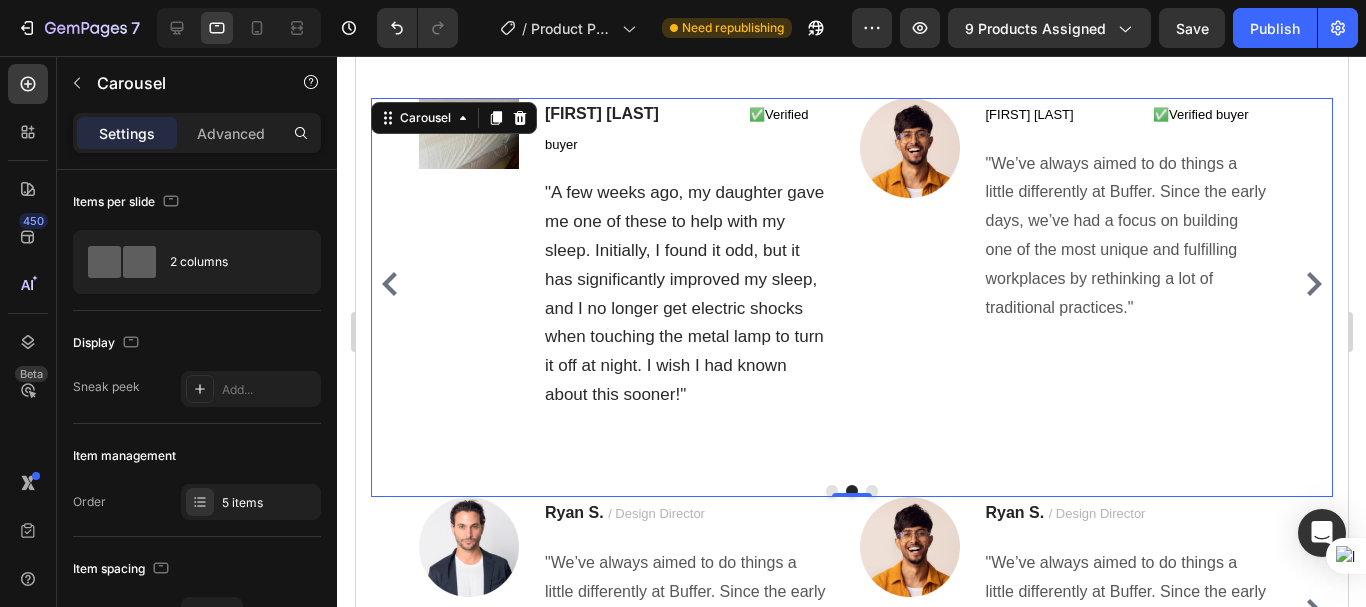 click 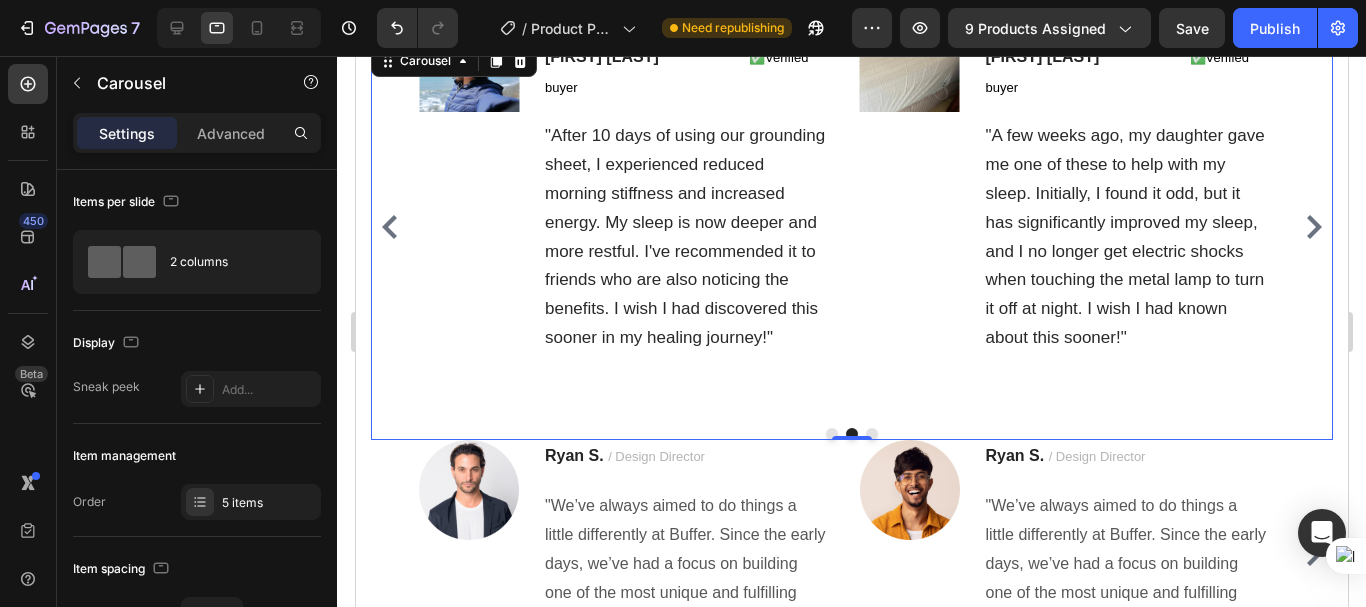 scroll, scrollTop: 8912, scrollLeft: 0, axis: vertical 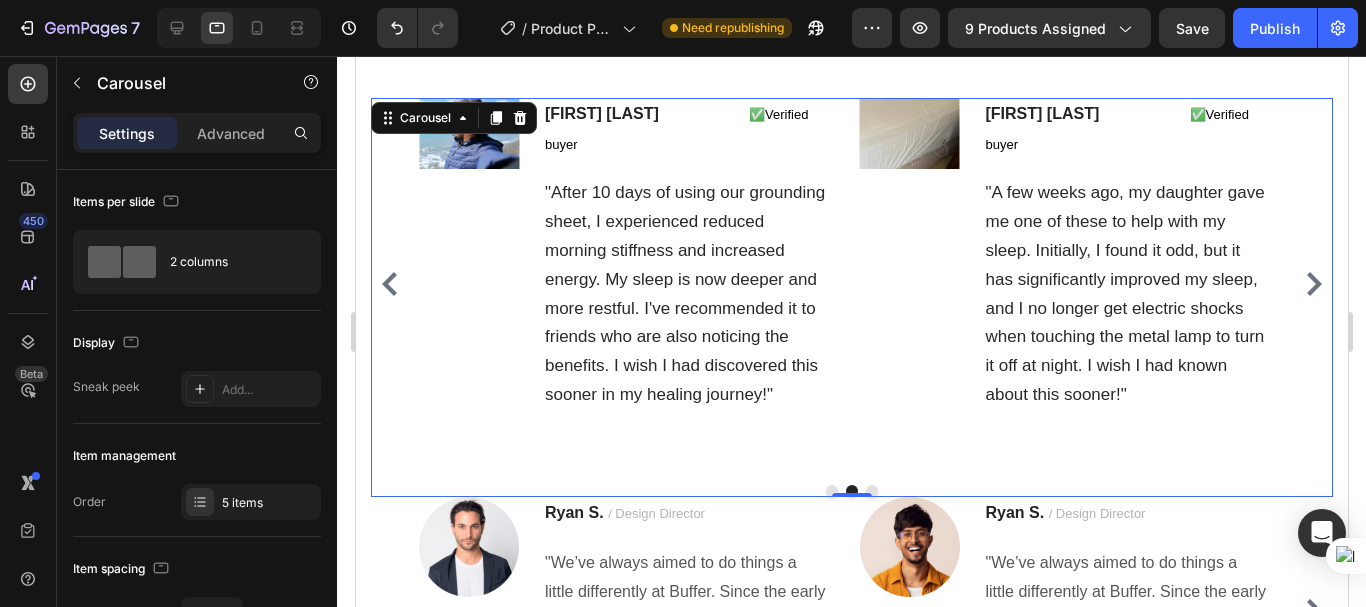 click 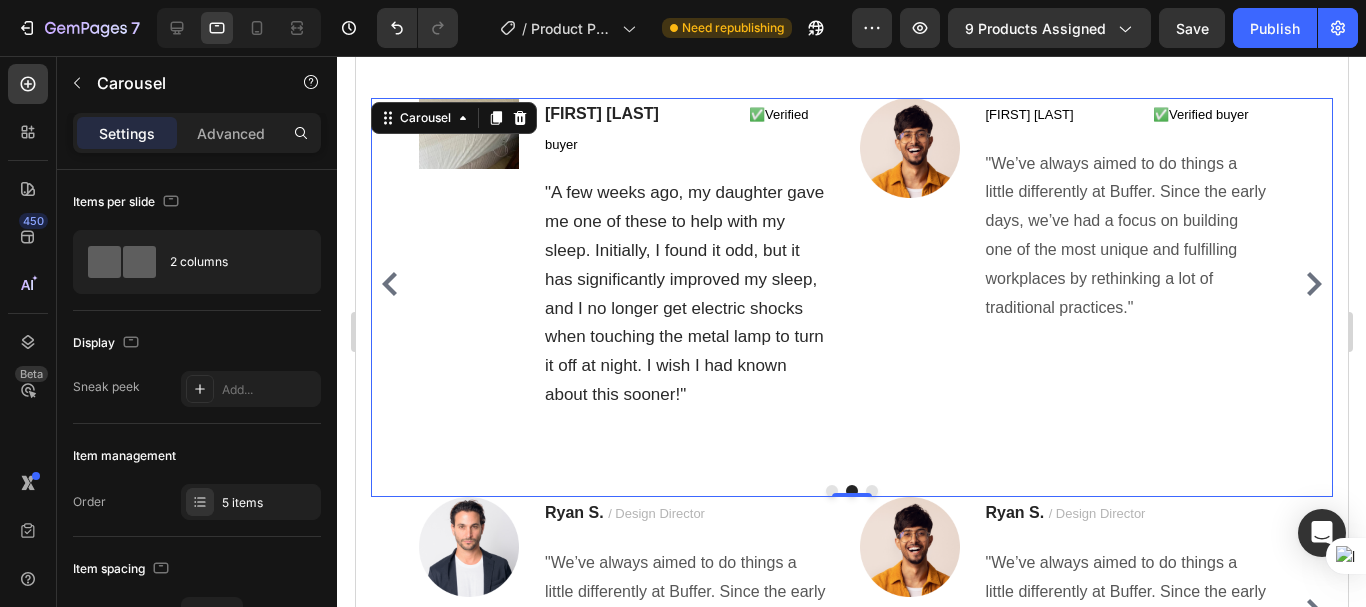 click 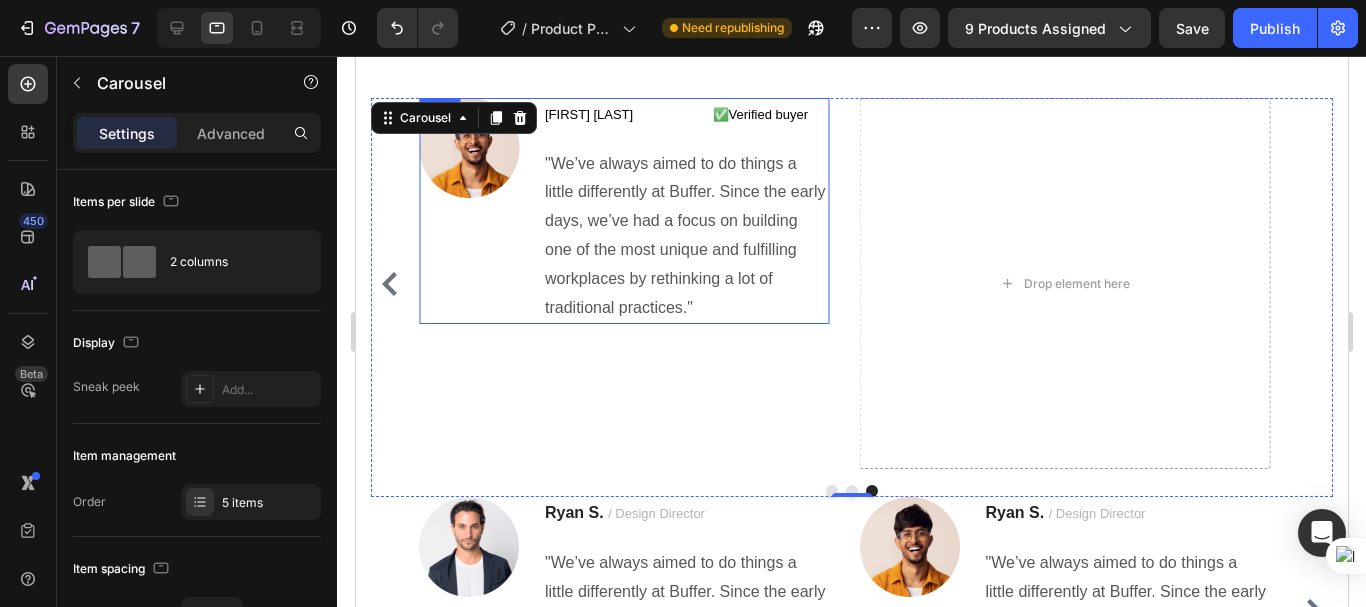 click on "Image" at bounding box center (468, 211) 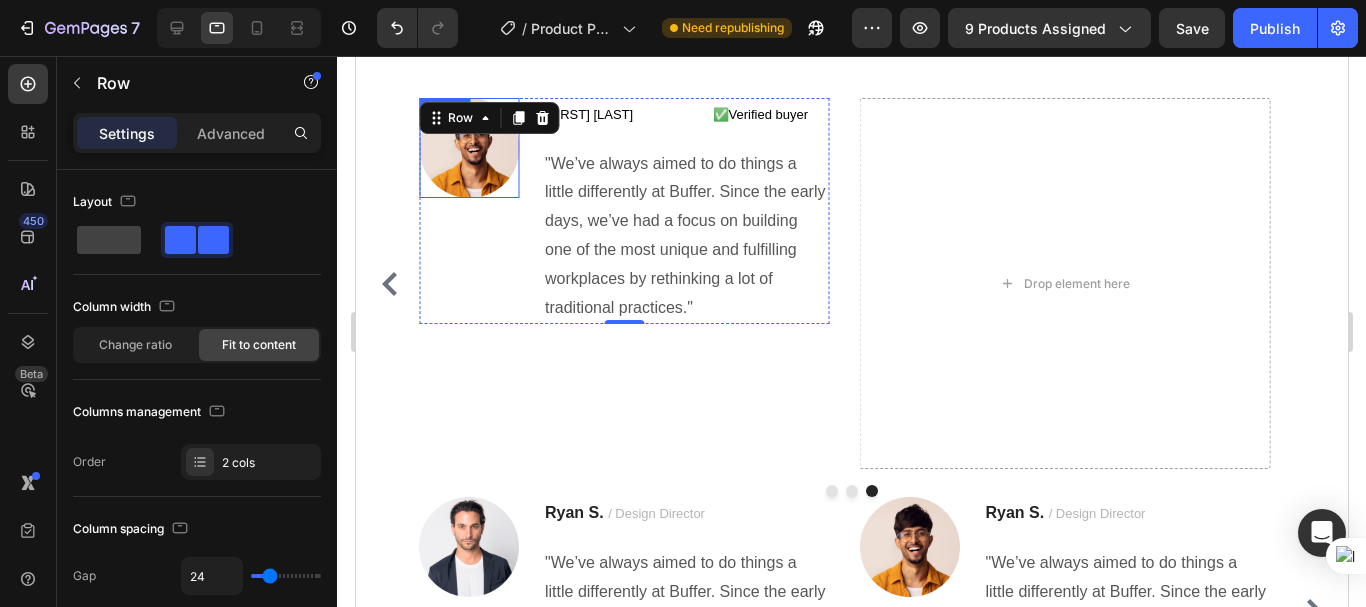 click at bounding box center (468, 148) 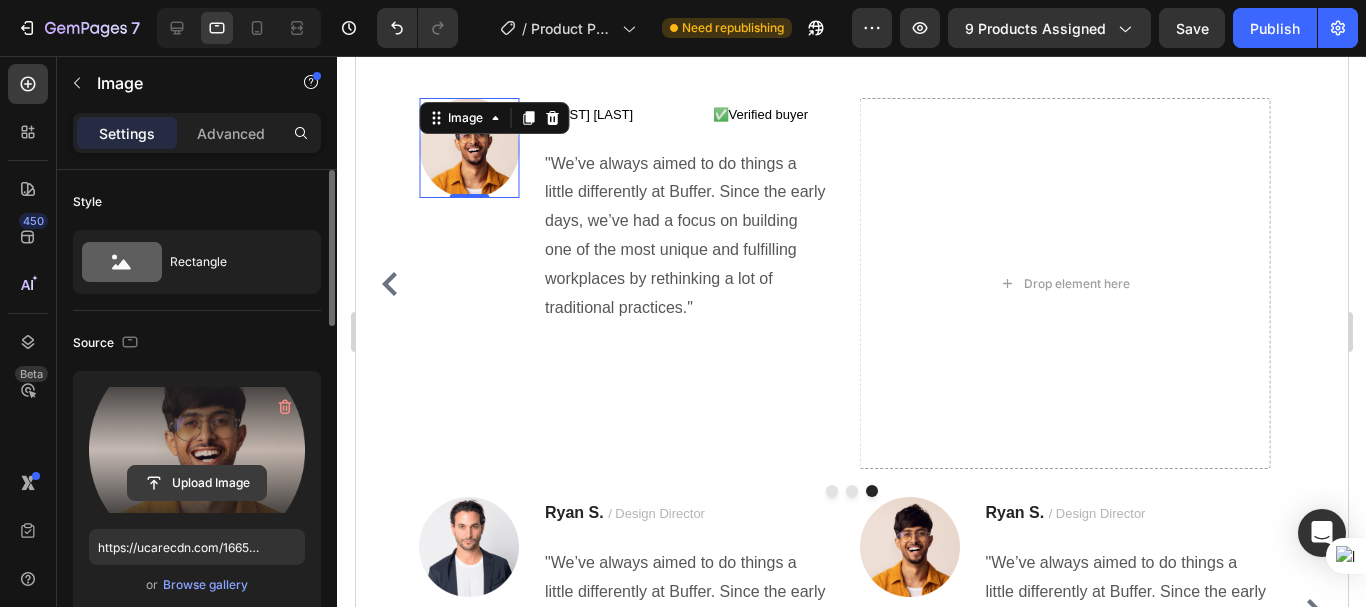 click 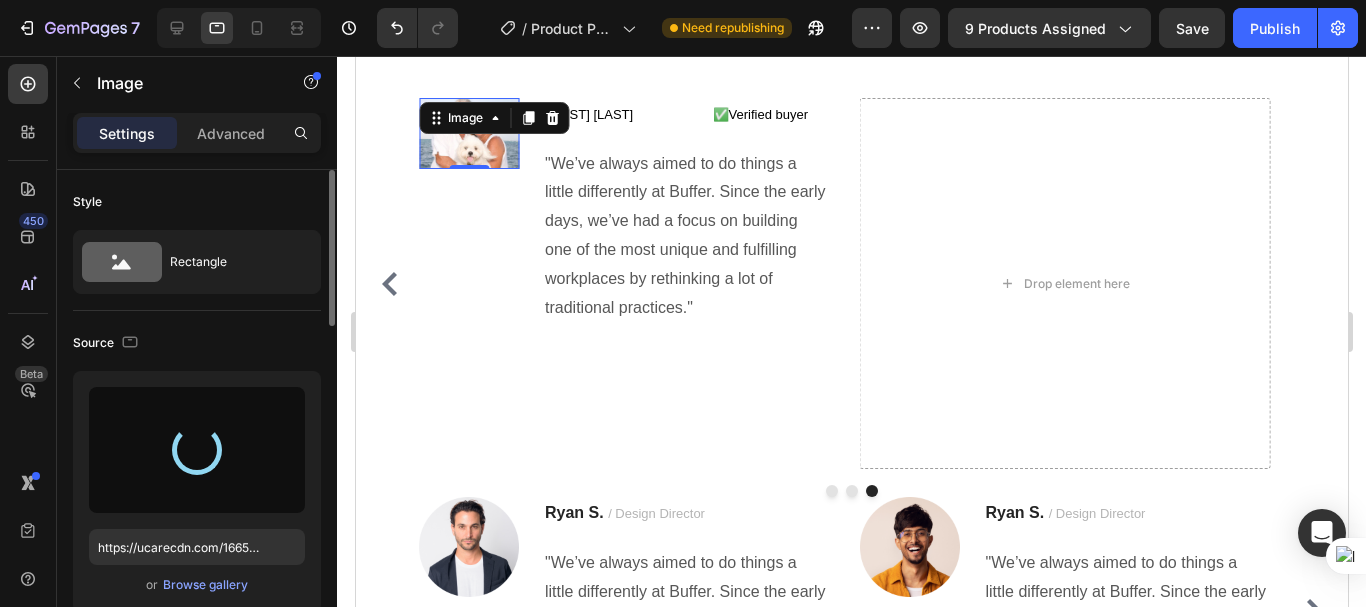 type on "https://cdn.shopify.com/s/files/1/0940/9989/8703/files/gempages_573676616073348003-f3da06d7-b448-4fcd-8acf-08069179e153.webp" 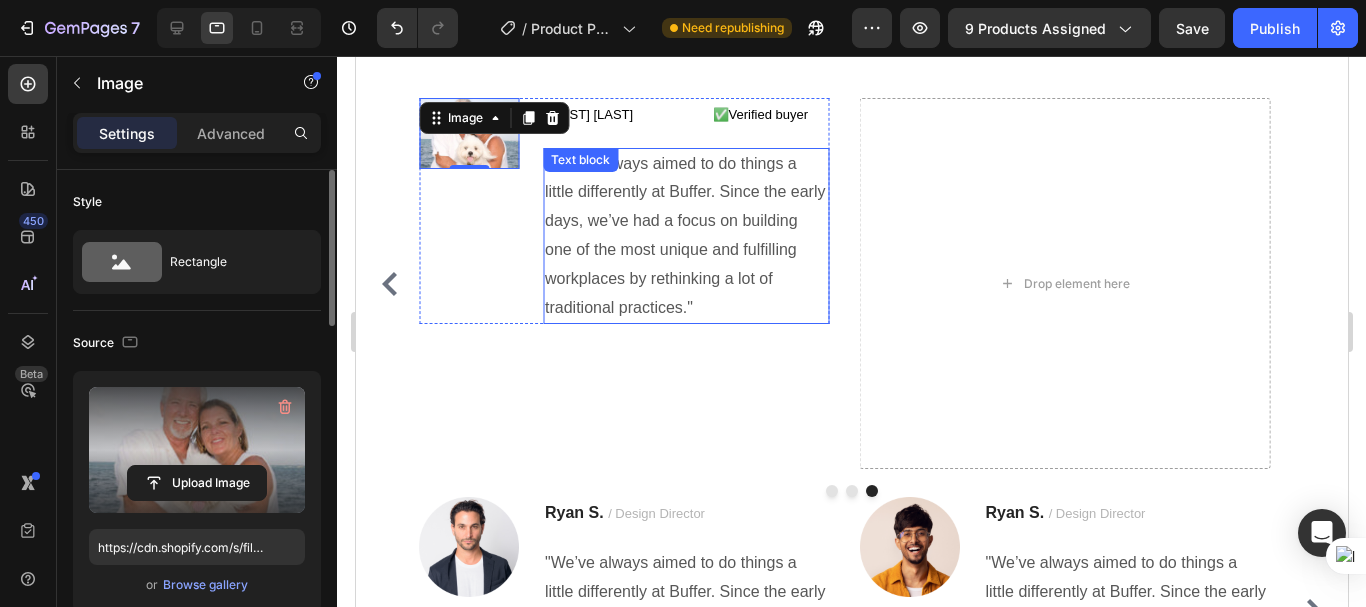 click on ""We’ve always aimed to do things a little differently at Buffer. Since the early days, we’ve had a focus on building one of the most unique and fulfilling workplaces by rethinking a lot of traditional practices."" at bounding box center (685, 236) 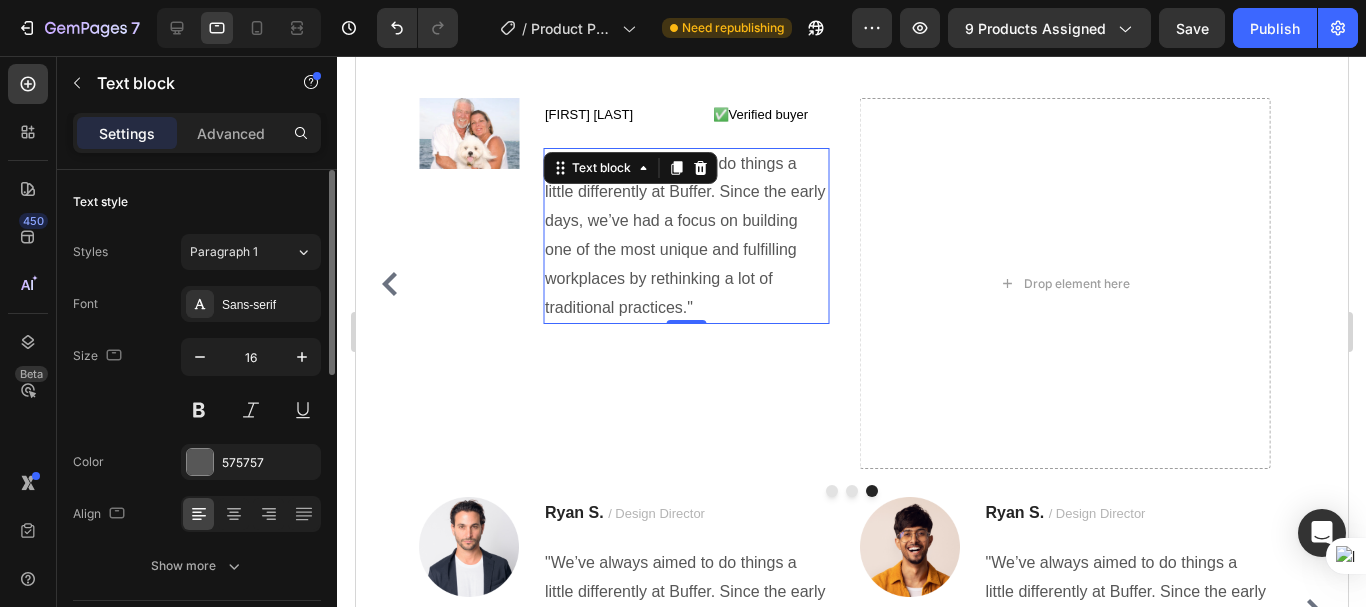 click on ""We’ve always aimed to do things a little differently at Buffer. Since the early days, we’ve had a focus on building one of the most unique and fulfilling workplaces by rethinking a lot of traditional practices."" at bounding box center [685, 236] 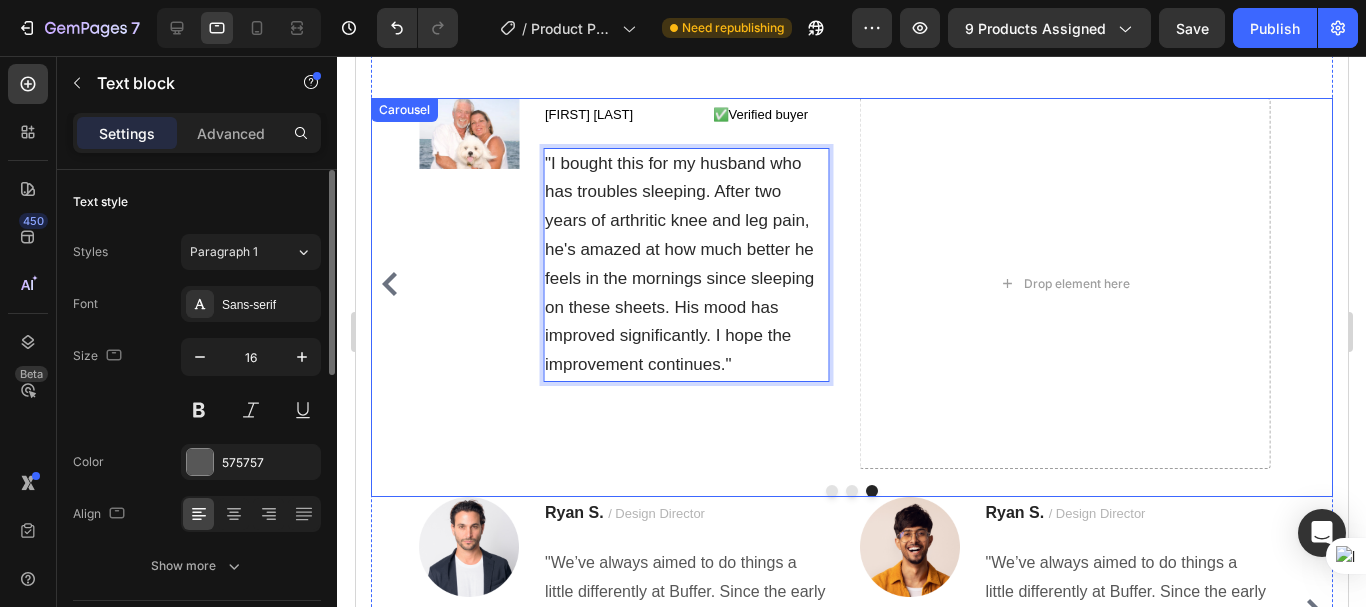 click on "Image Metheo S.                                 ✅Verified buyer Text block "Initially very skeptical about grounding, I decided to try a grounding sheet after years of poor sleep and morning aches. Surprisingly, after just one night, I felt less sore and more refreshed. Now, after a few weeks, my sleep has significantly improved. I highly recommend grounding sheets to others." Text block Row Image Maya jems                           ✅Verified buyer Text block "After 10 days of using our grounding sheet, I experienced reduced morning stiffness and increased energy. My sleep is now deeper and more restful. I've recommended it to friends who are also noticing the benefits. I wish I had discovered this sooner in my healing journey!" Text block Row Image Maykal Z                           ✅Verified buyer Text block Text block Row Image Robbert T                           ✅Verified buyer Text block Text block   0 Row
Drop element here" at bounding box center (851, 284) 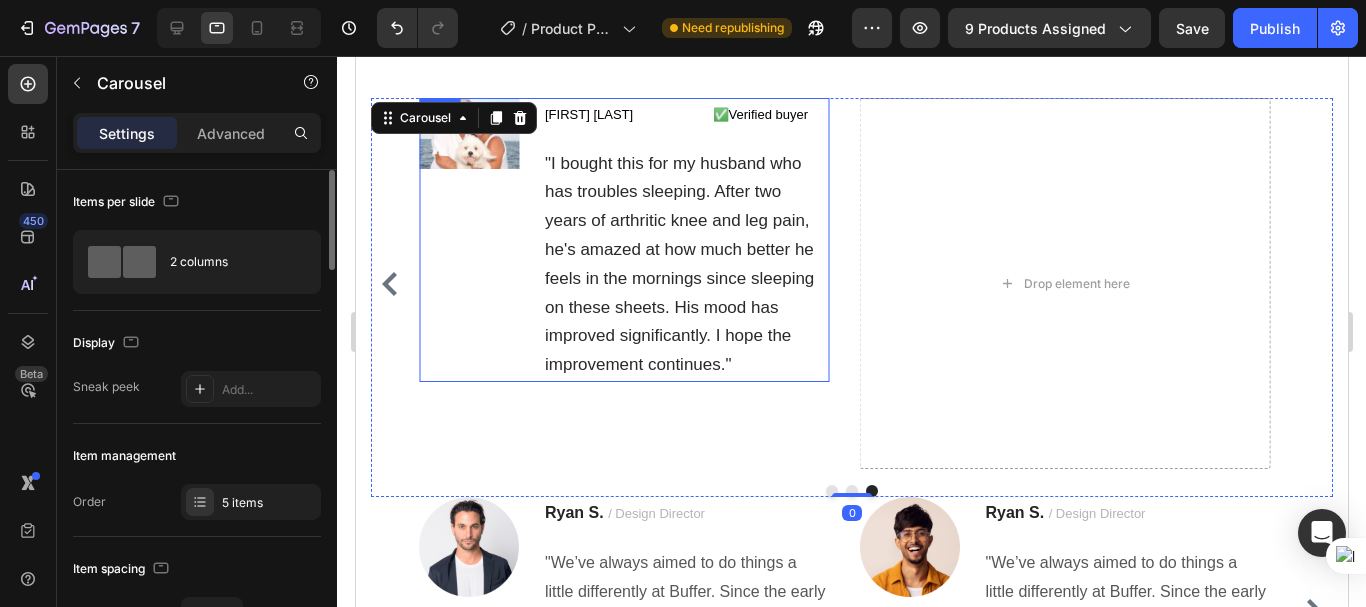 click on "Image" at bounding box center (468, 240) 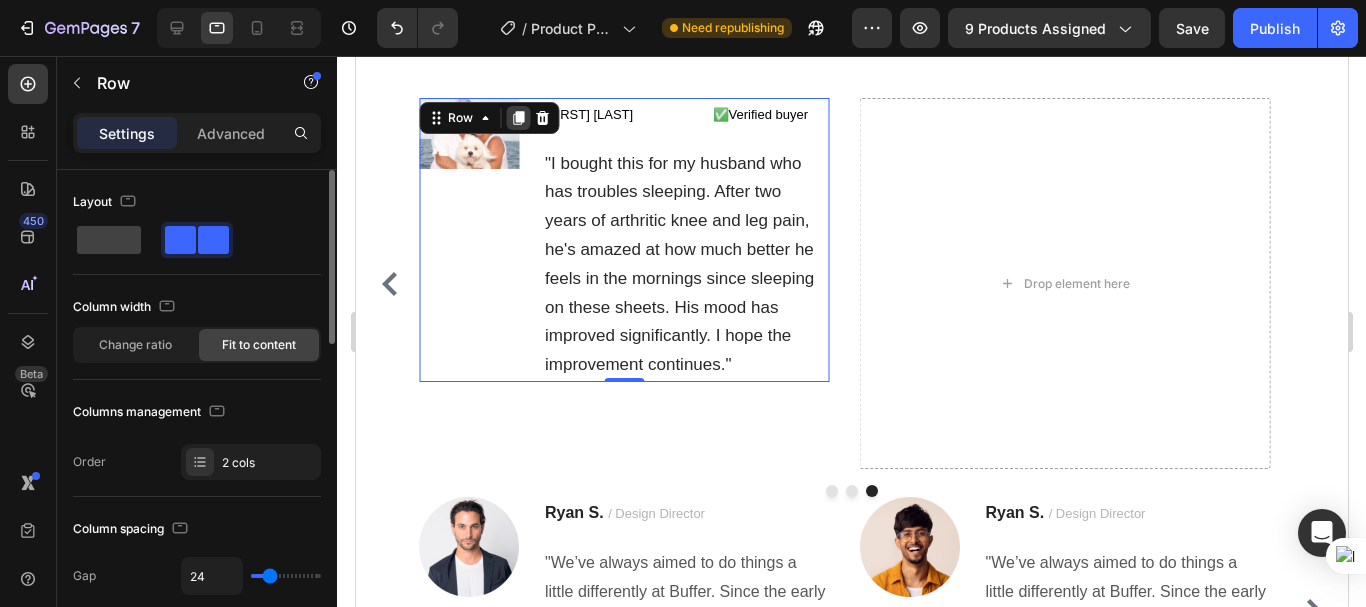 click 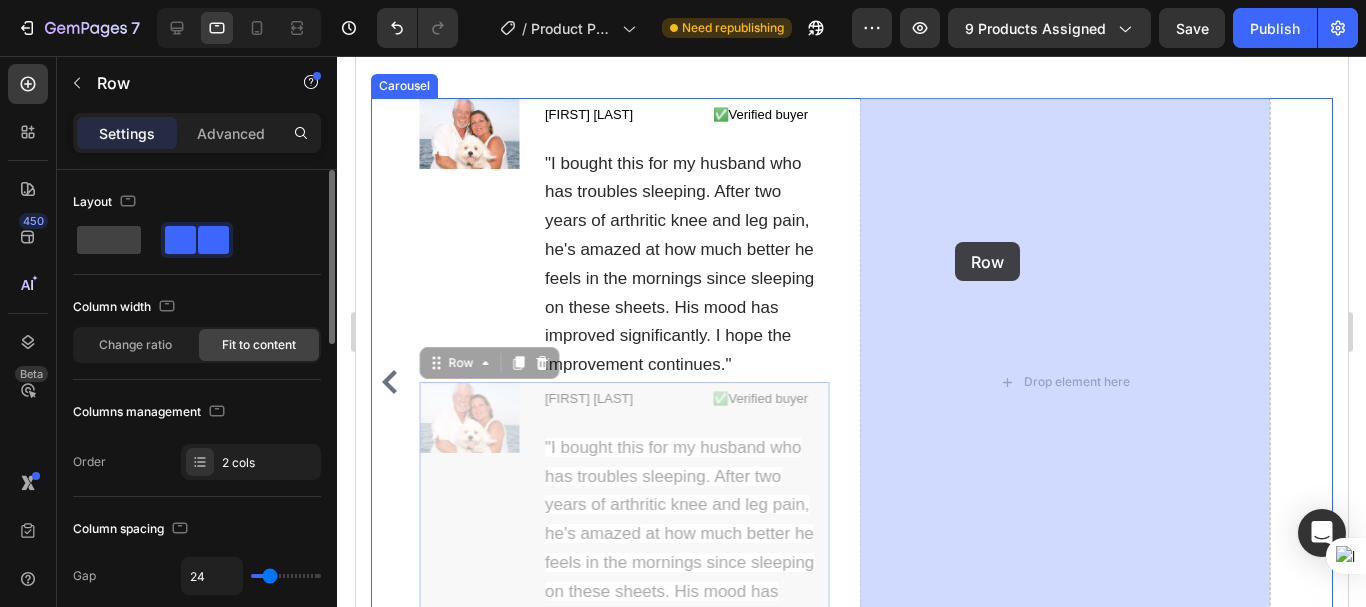 drag, startPoint x: 431, startPoint y: 369, endPoint x: 954, endPoint y: 242, distance: 538.19885 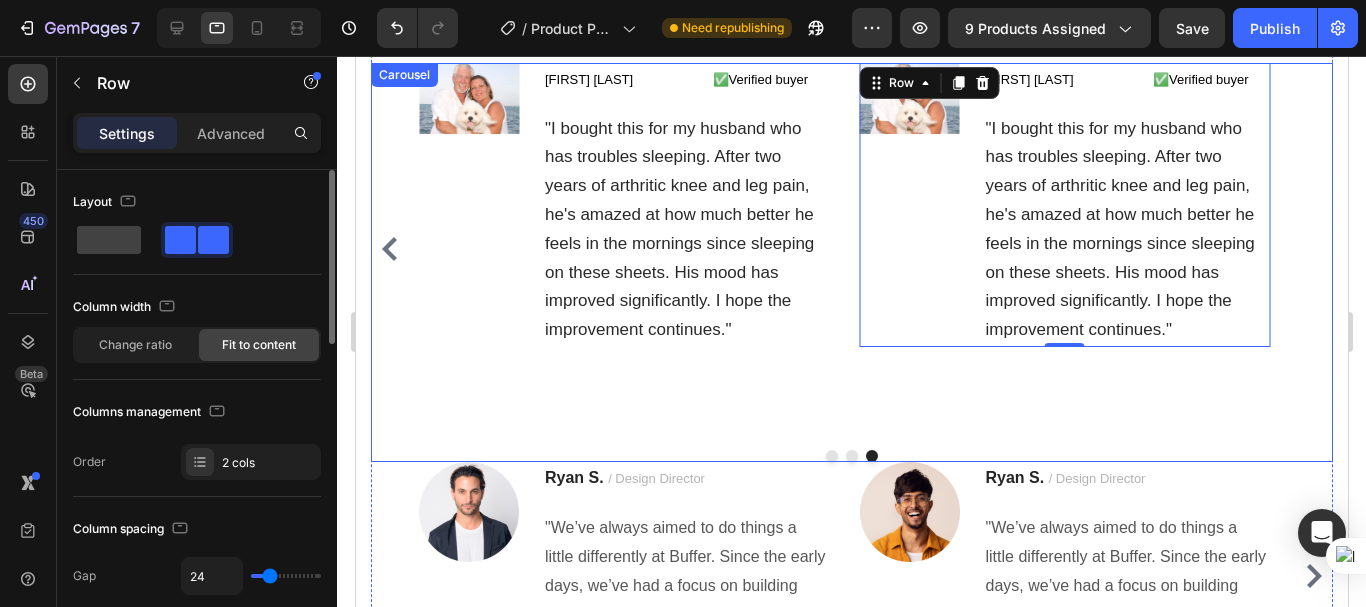 scroll, scrollTop: 8912, scrollLeft: 0, axis: vertical 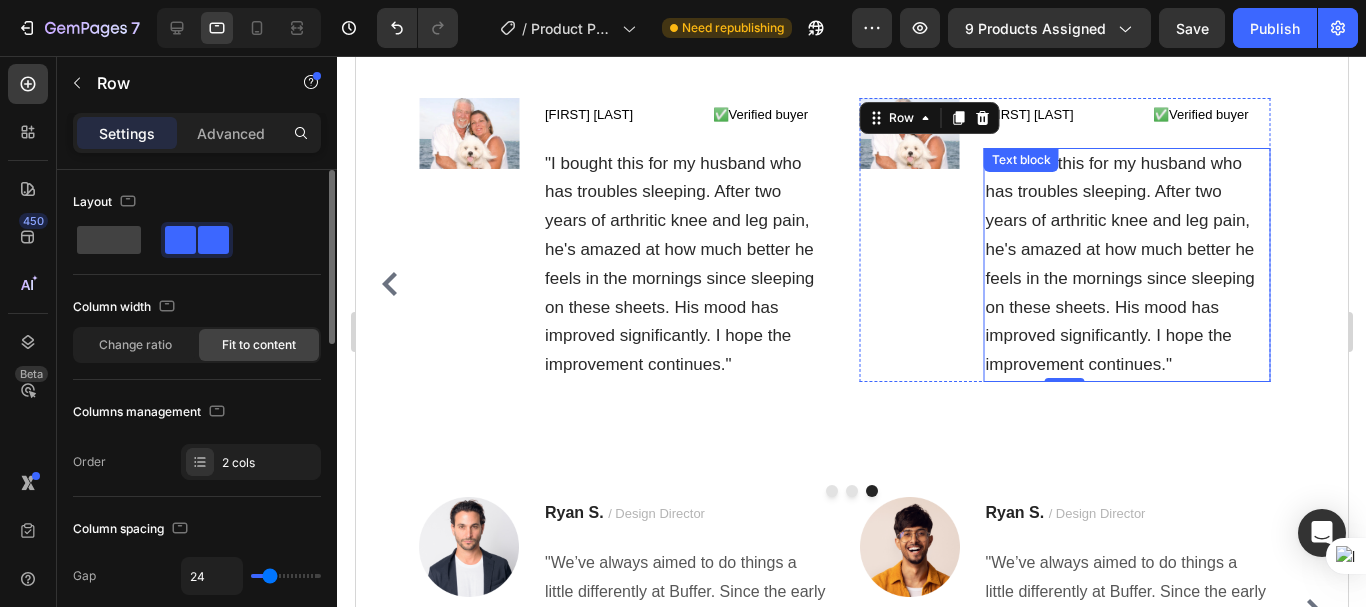 click on ""I bought this for my husband who has troubles sleeping. After two years of arthritic knee and leg pain, he's amazed at how much better he feels in the mornings since sleeping on these sheets. His mood has improved significantly. I hope the improvement continues." Text block" at bounding box center (1126, 265) 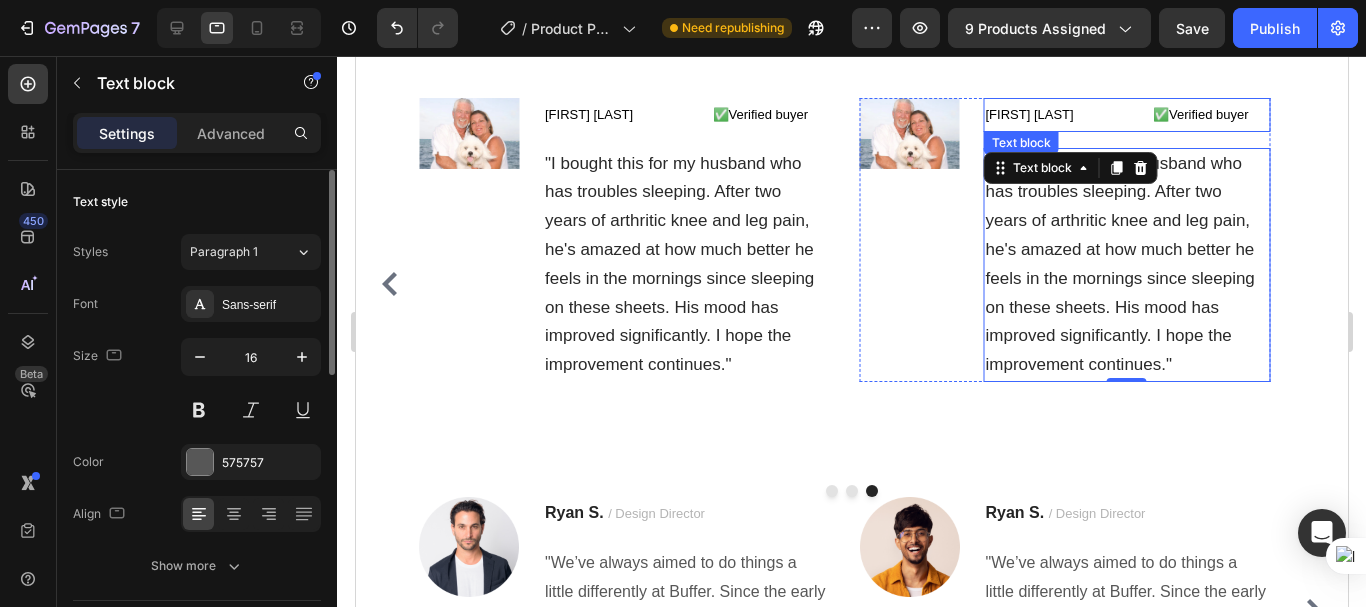 click on "Robbert T" at bounding box center (1029, 114) 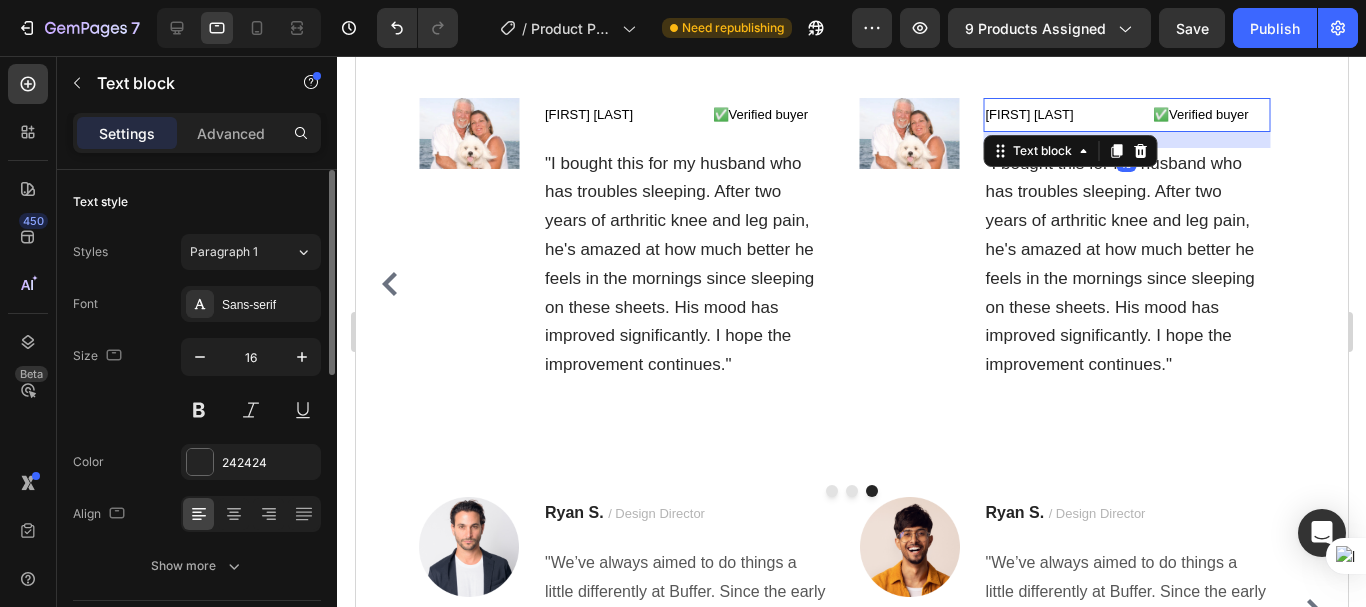 click on "Robbert T" at bounding box center (1029, 114) 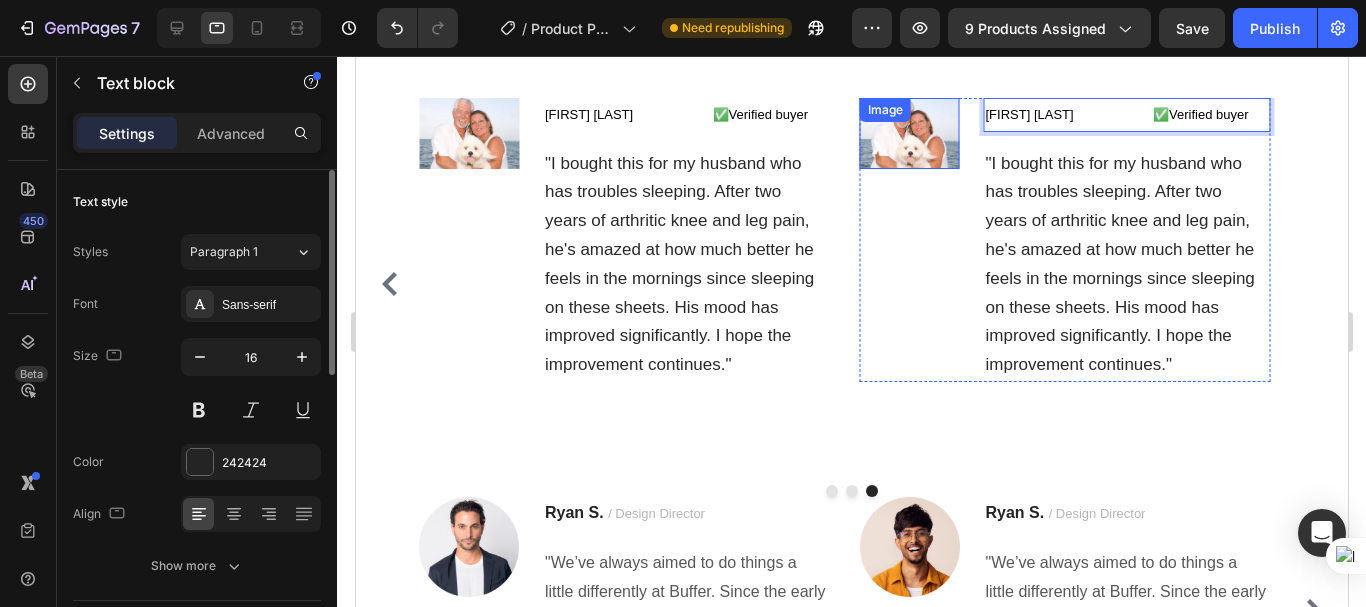 click at bounding box center (909, 133) 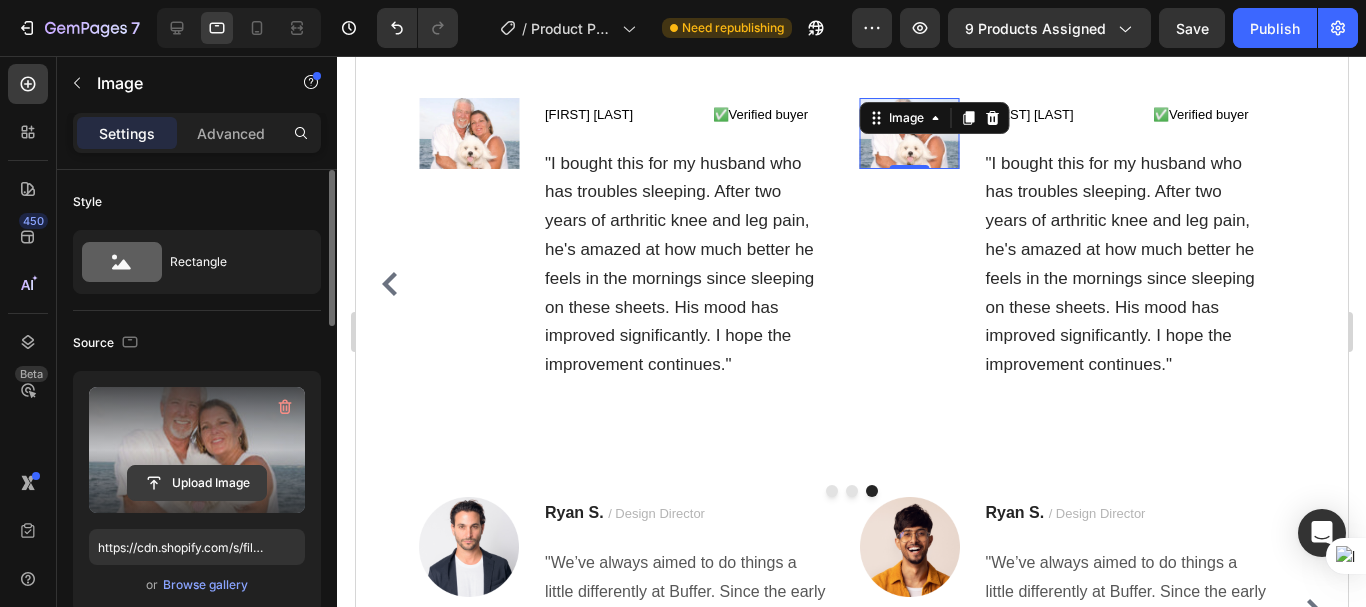 click 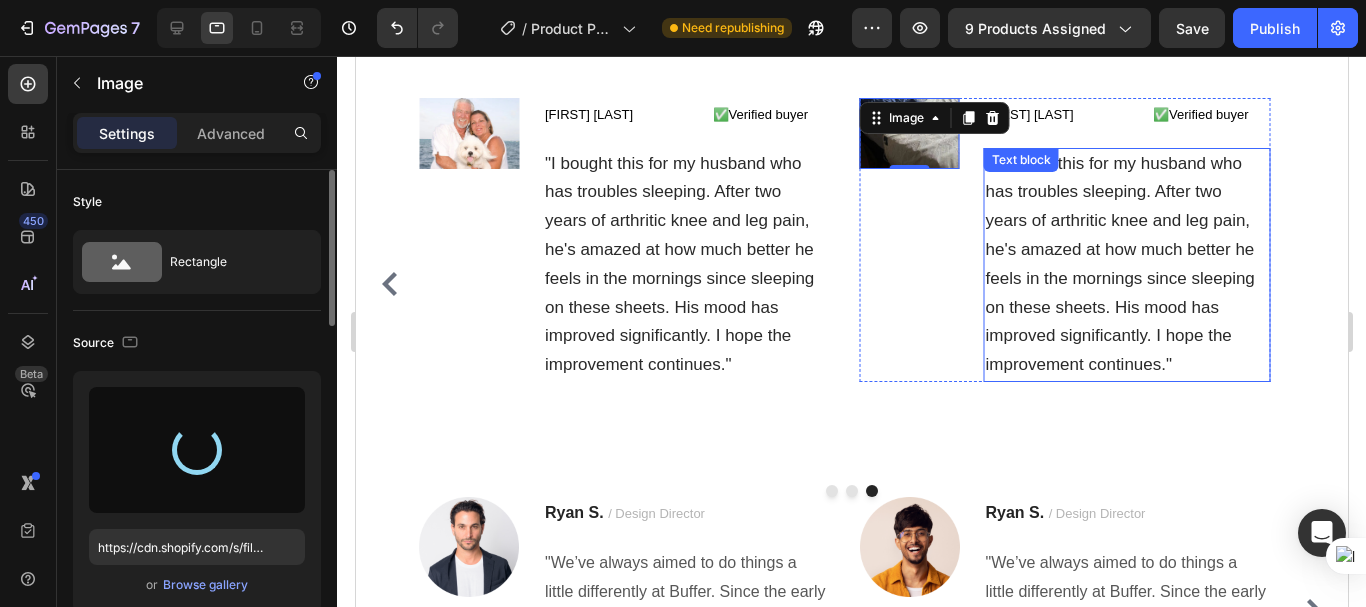type on "https://cdn.shopify.com/s/files/1/0940/9989/8703/files/gempages_573676616073348003-3966f2a4-359c-4191-a67e-88503482097a.webp" 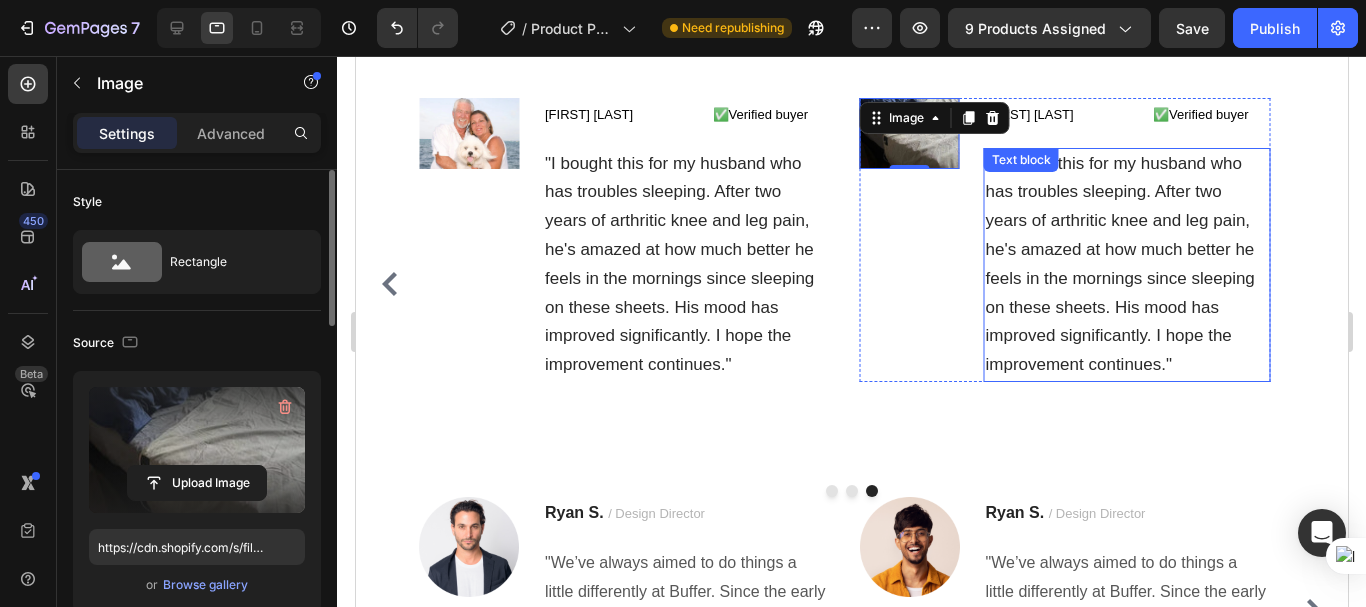 click on ""I bought this for my husband who has troubles sleeping. After two years of arthritic knee and leg pain, he's amazed at how much better he feels in the mornings since sleeping on these sheets. His mood has improved significantly. I hope the improvement continues."" at bounding box center (1119, 264) 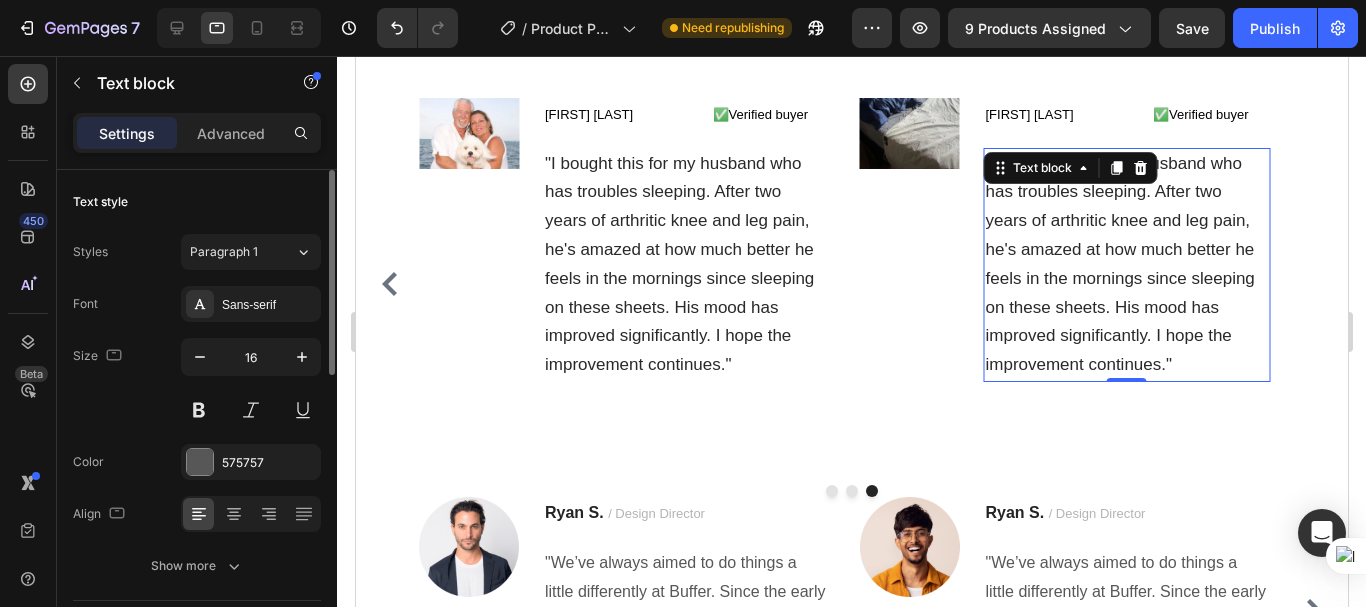 click on ""I bought this for my husband who has troubles sleeping. After two years of arthritic knee and leg pain, he's amazed at how much better he feels in the mornings since sleeping on these sheets. His mood has improved significantly. I hope the improvement continues."" at bounding box center [1119, 264] 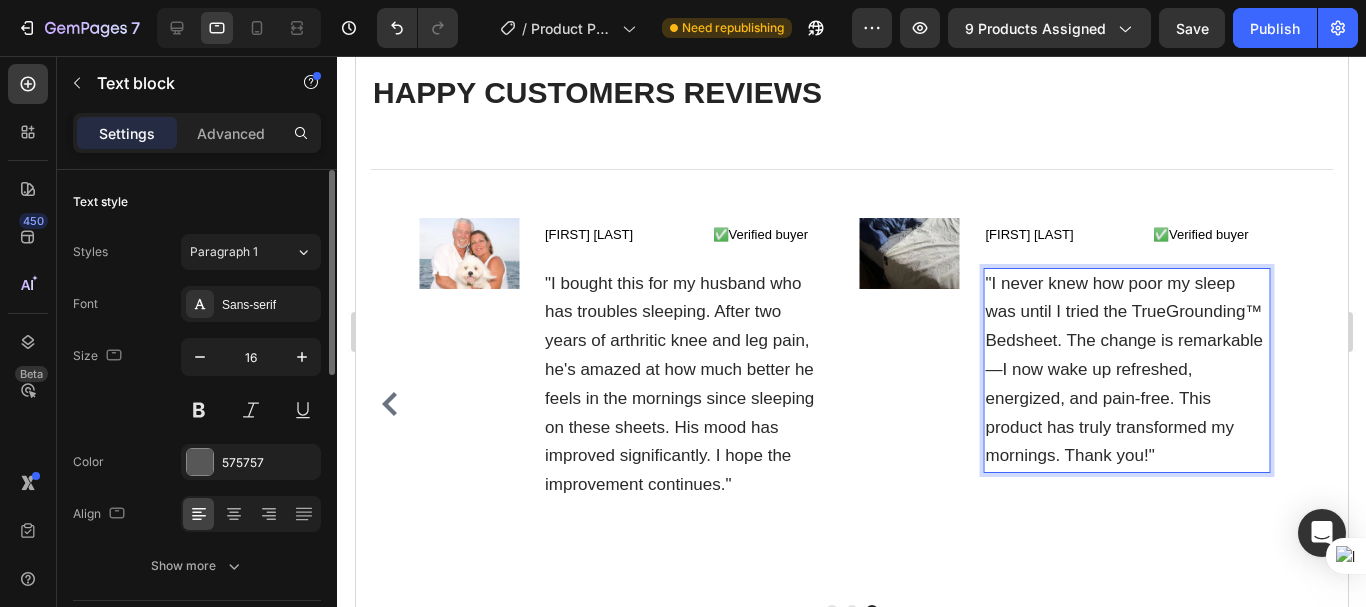 scroll, scrollTop: 8812, scrollLeft: 0, axis: vertical 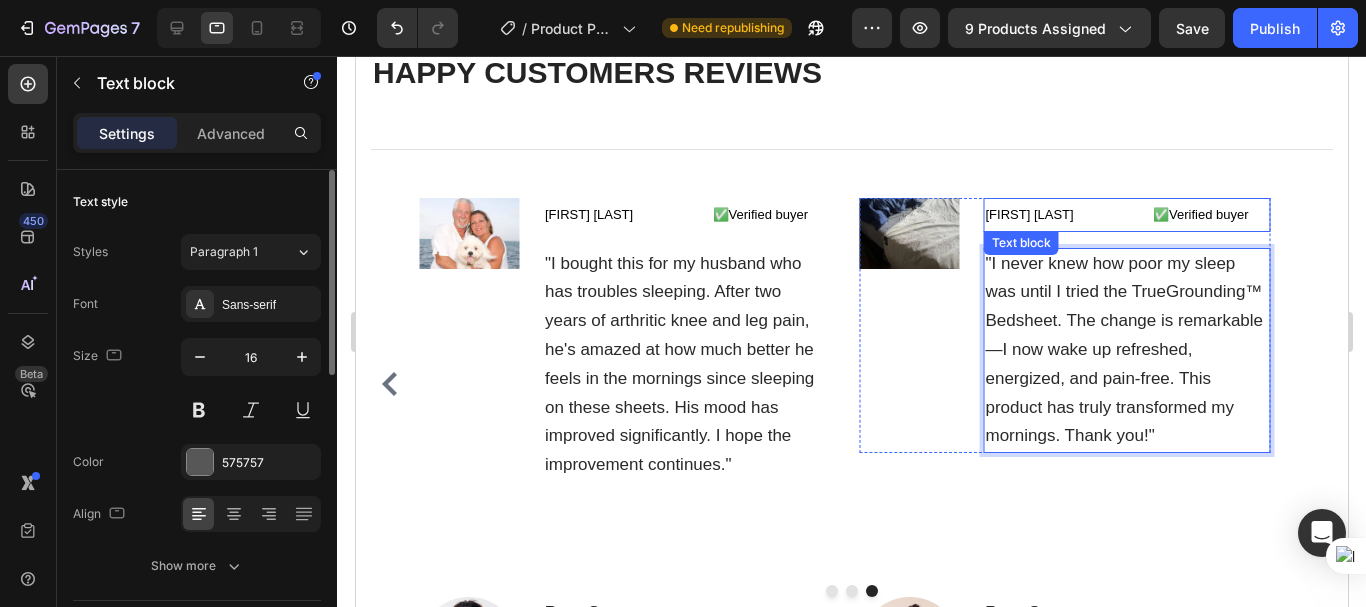 click on "Micson R" at bounding box center [1029, 214] 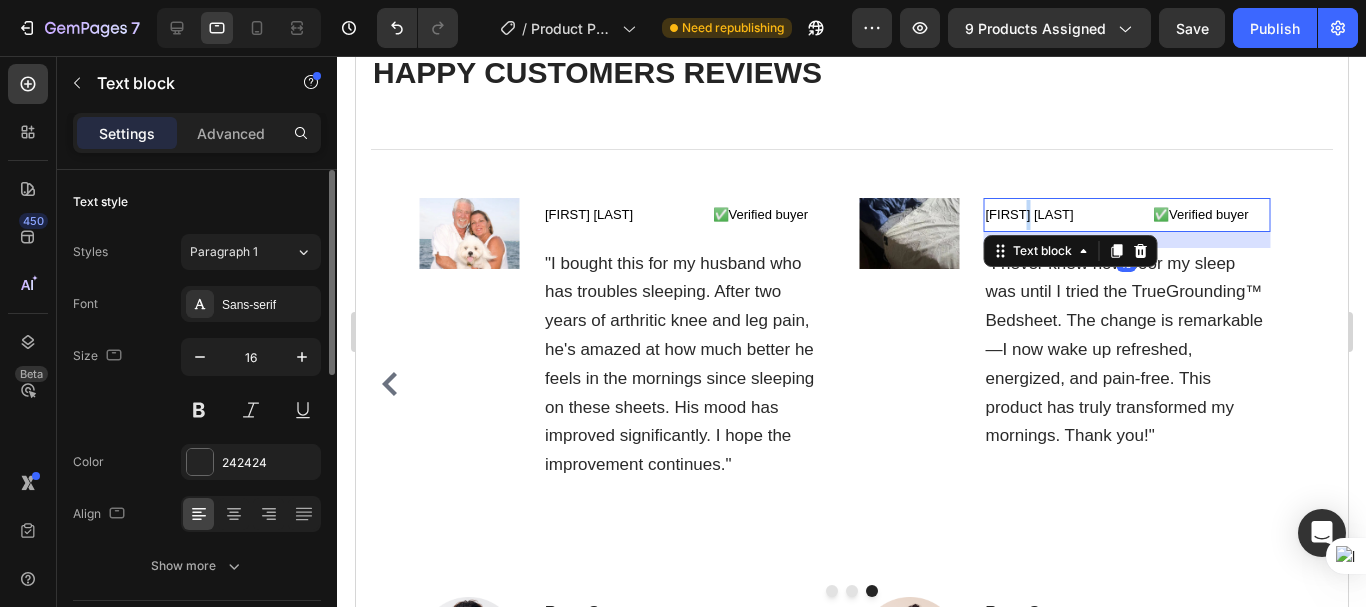 click on "Micson R" at bounding box center [1029, 214] 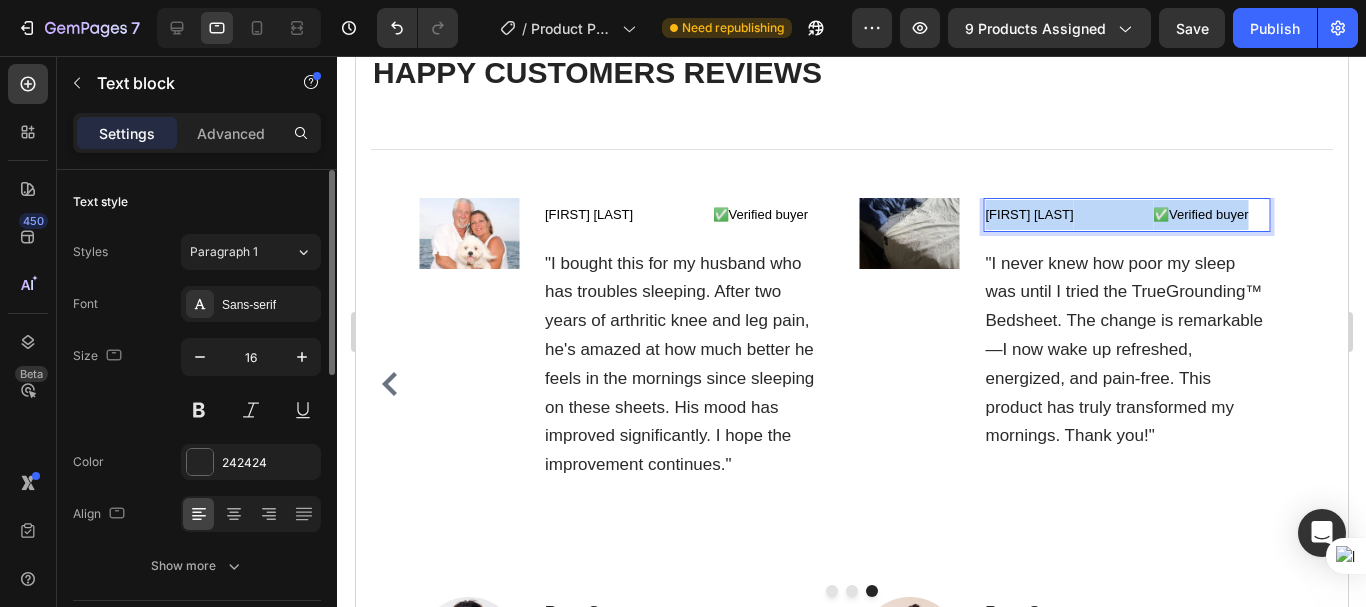 click on "Micson R" at bounding box center [1029, 214] 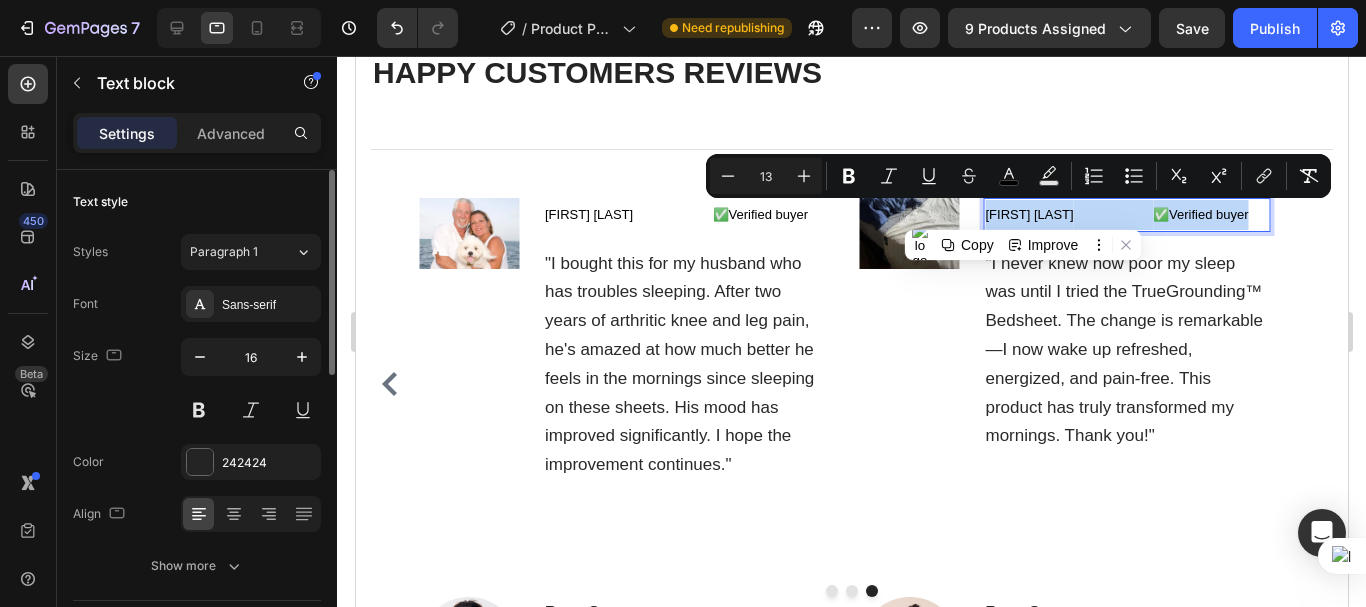 copy on "Micson R                           ✅Verified buyer" 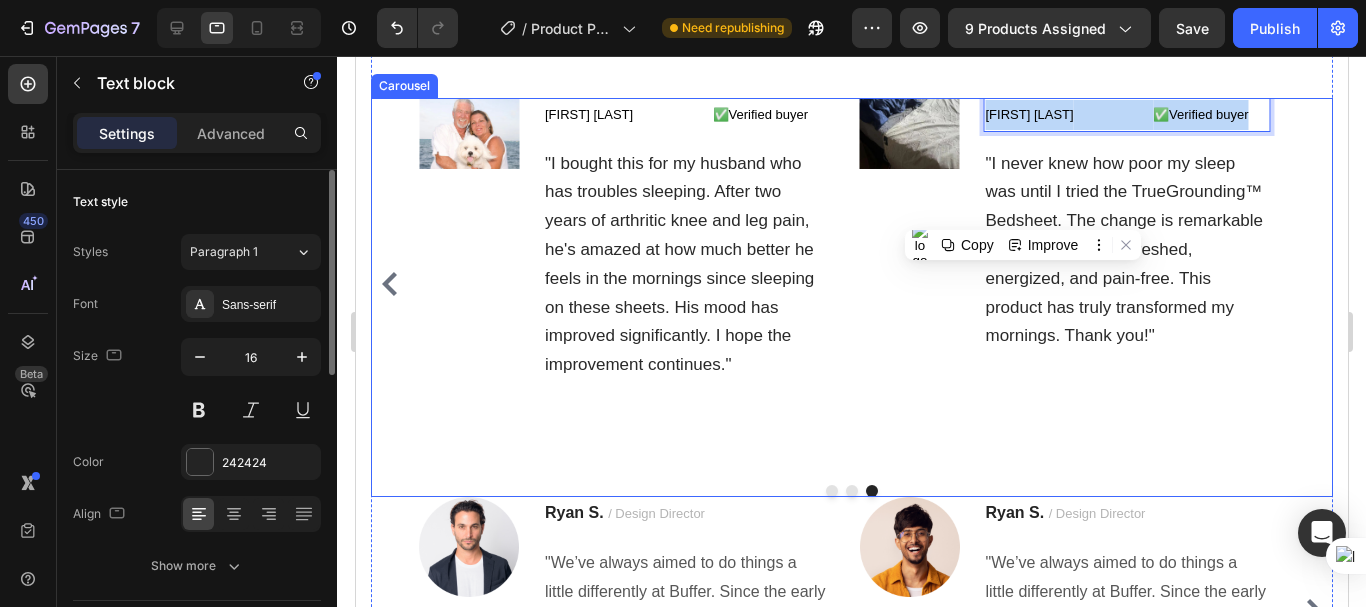 scroll, scrollTop: 9012, scrollLeft: 0, axis: vertical 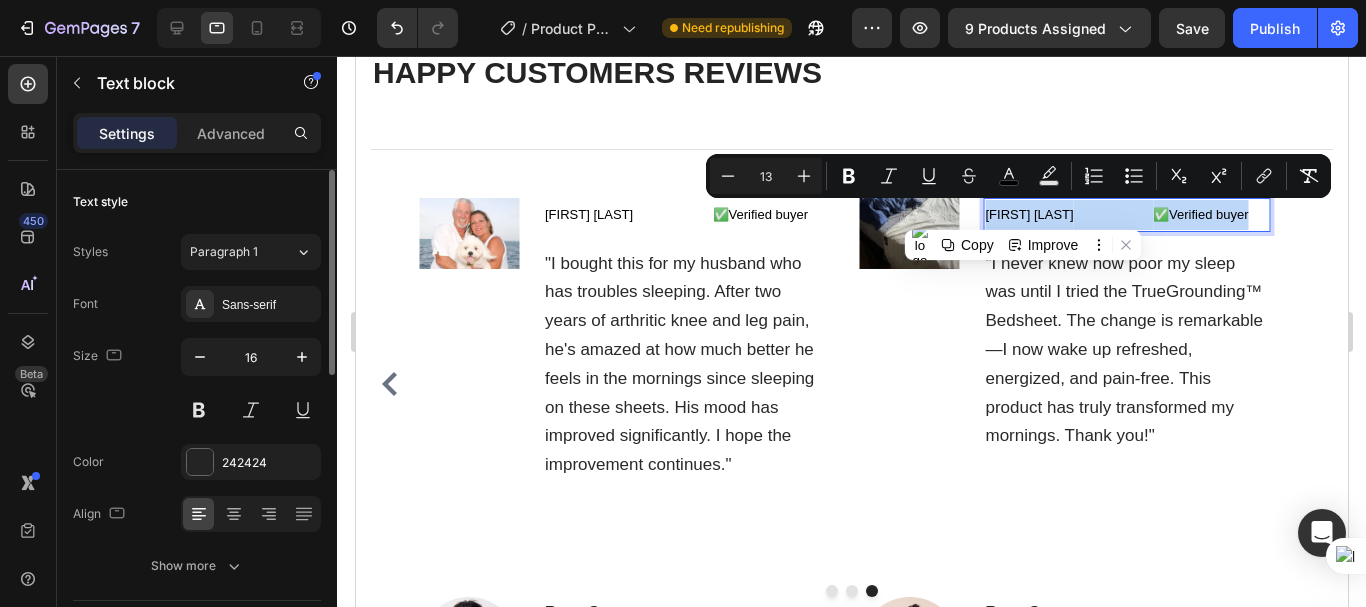 click at bounding box center (1112, 214) 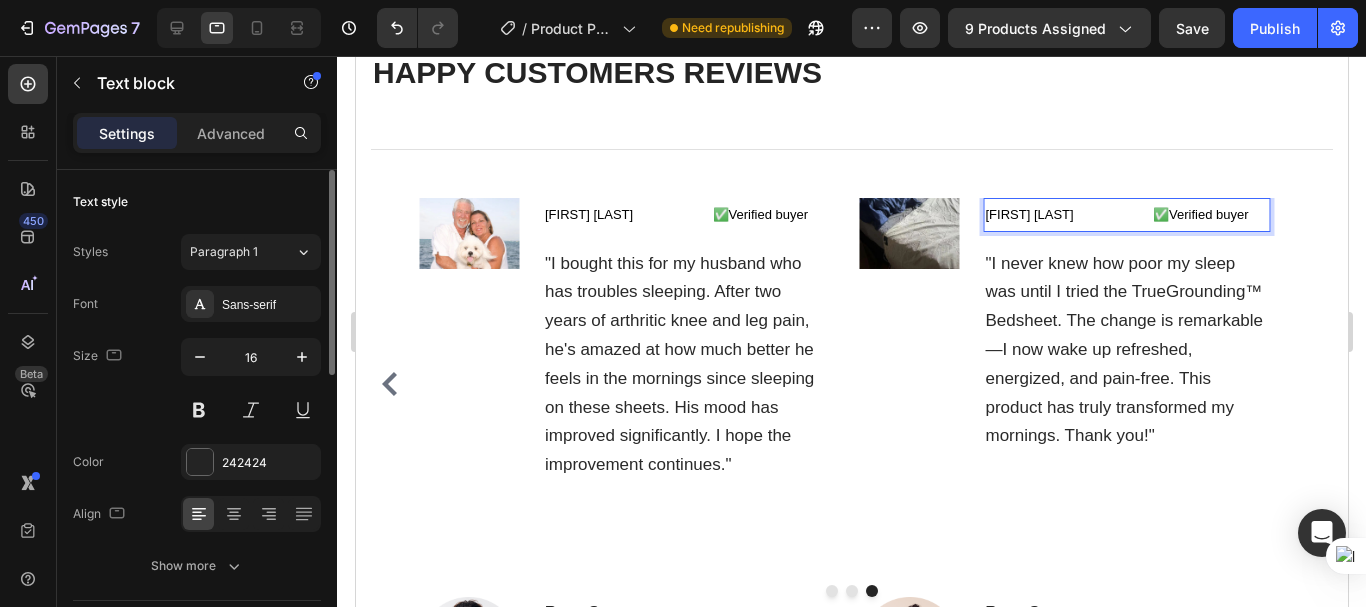 click on "✅Verified buyer" at bounding box center [1200, 214] 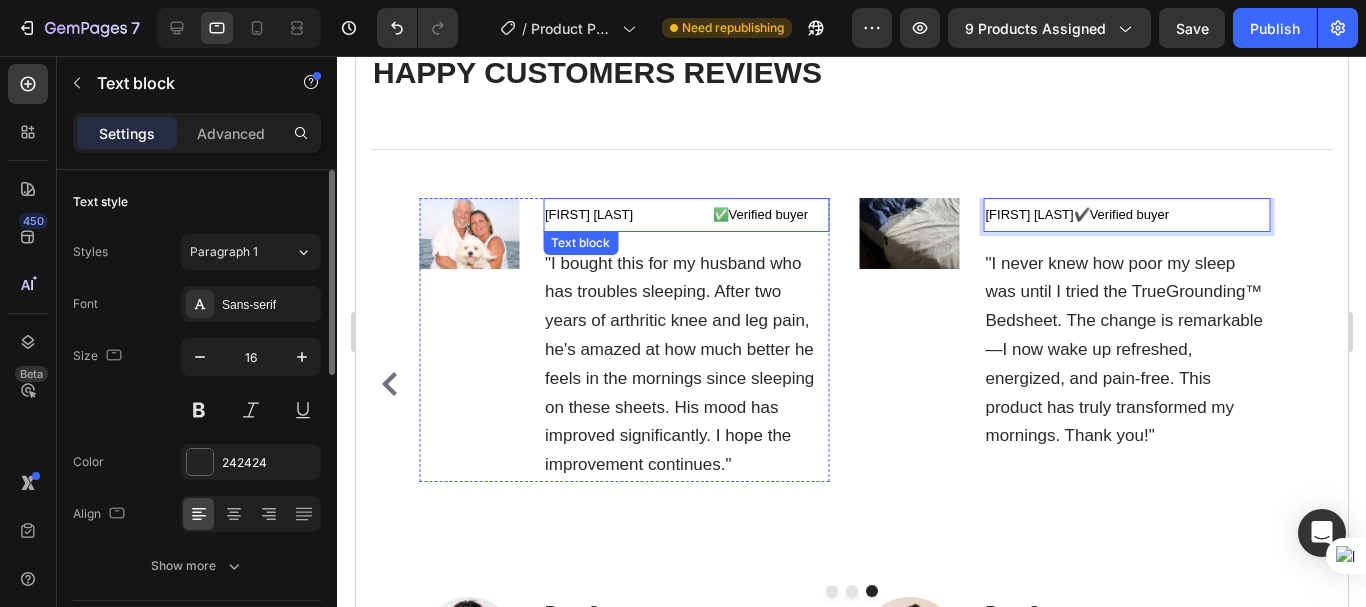 click on "✅Verified buyer" at bounding box center [760, 214] 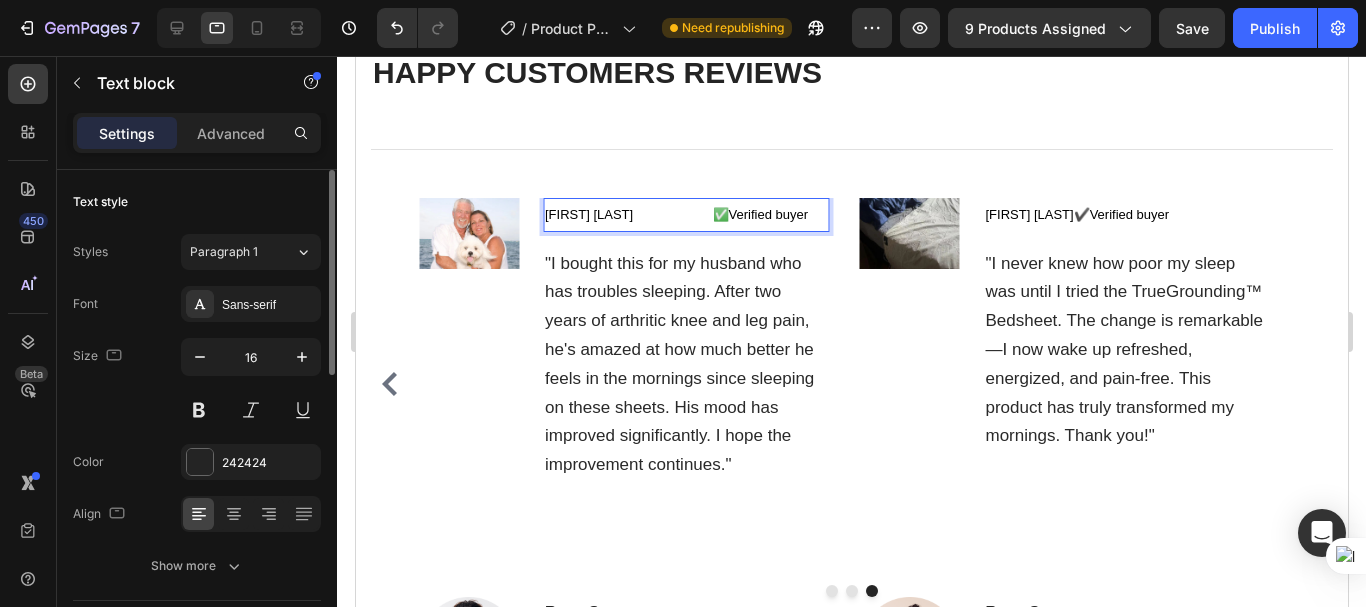 click on "✅Verified buyer" at bounding box center (760, 214) 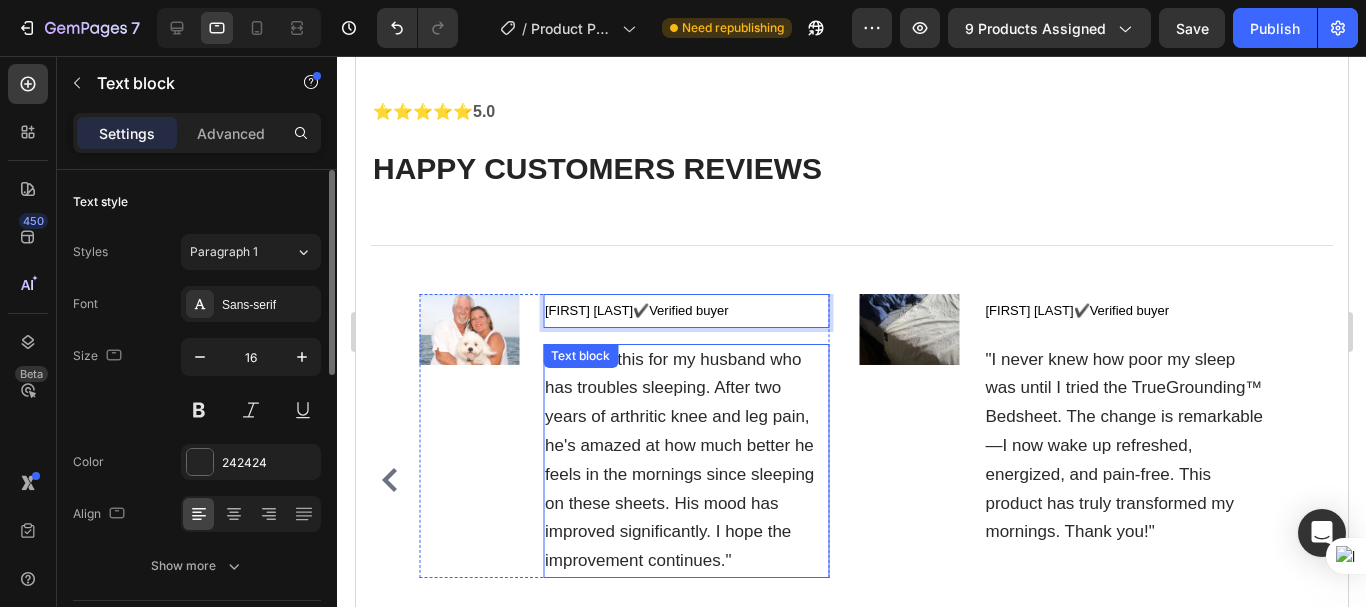 scroll, scrollTop: 8712, scrollLeft: 0, axis: vertical 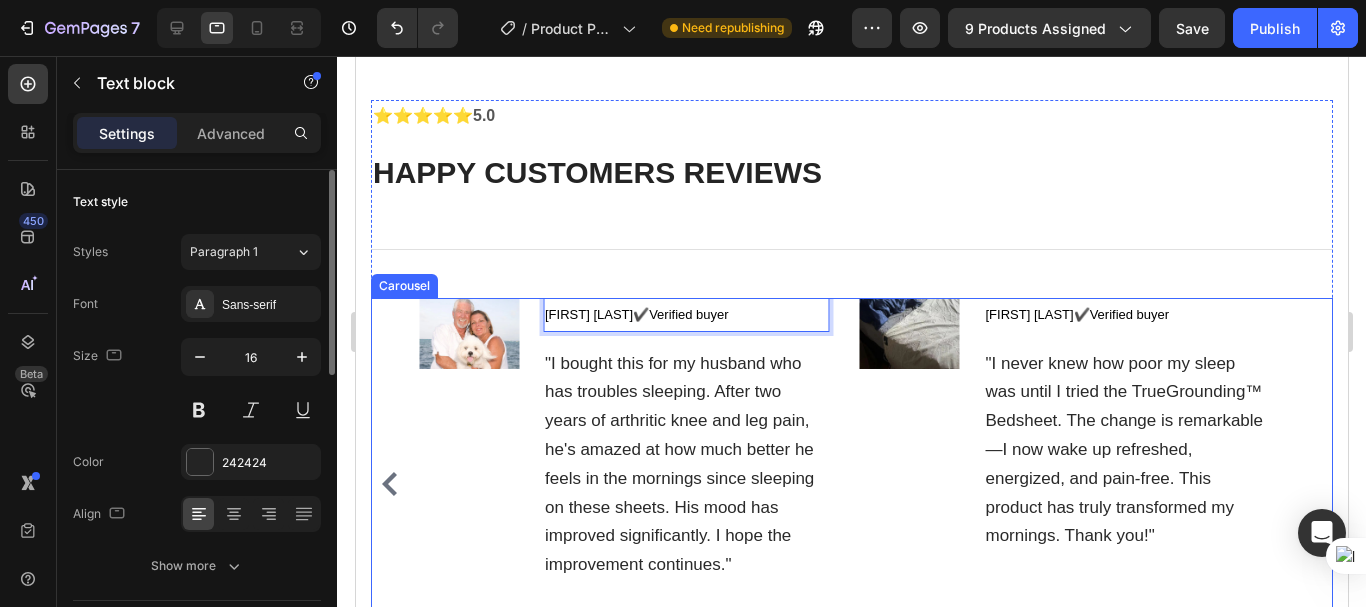 click 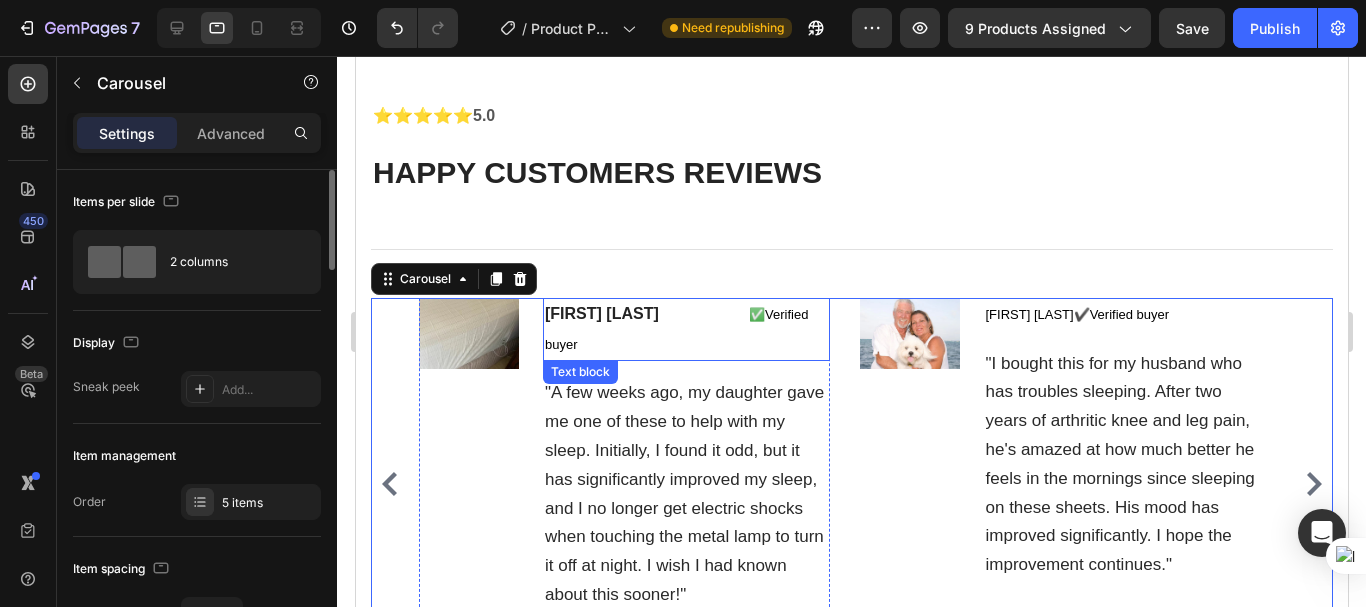 click on "✅Verified buyer" at bounding box center [675, 329] 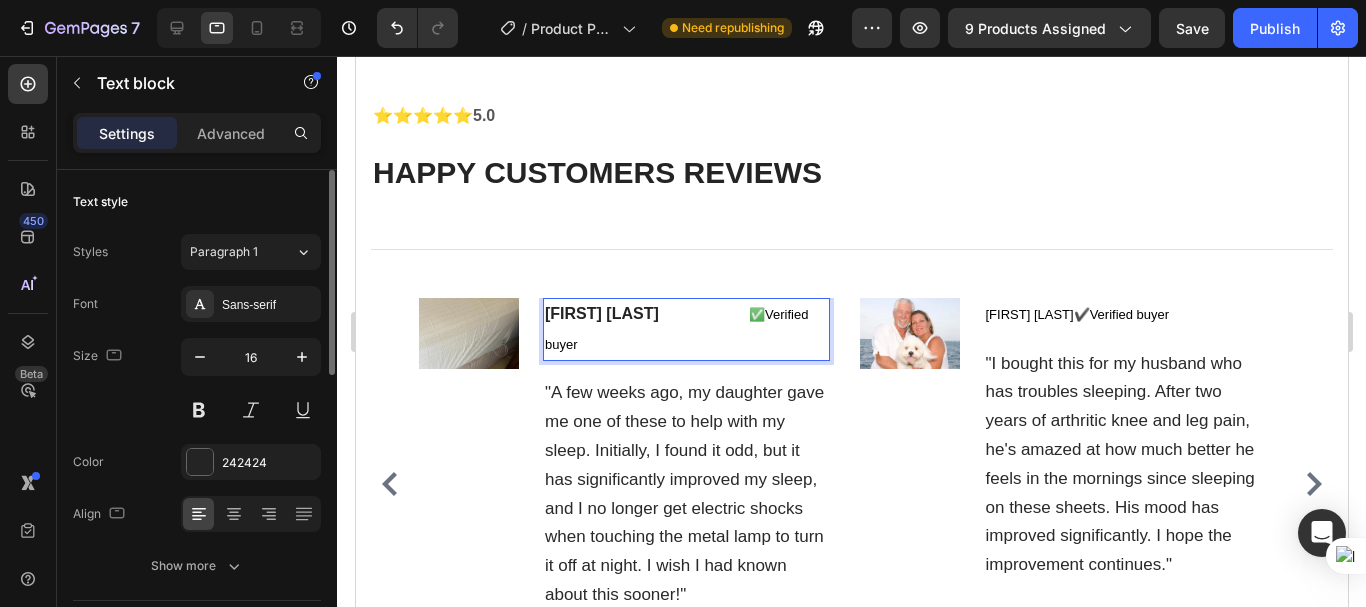 click on "✅Verified buyer" at bounding box center (675, 329) 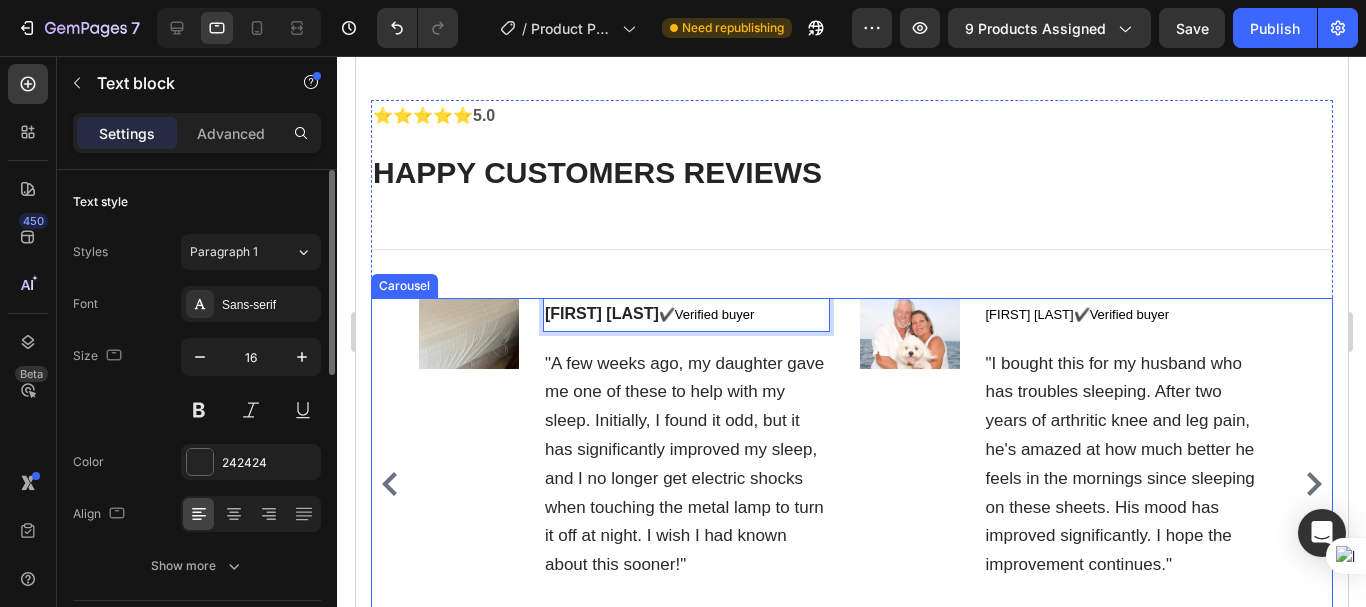 click 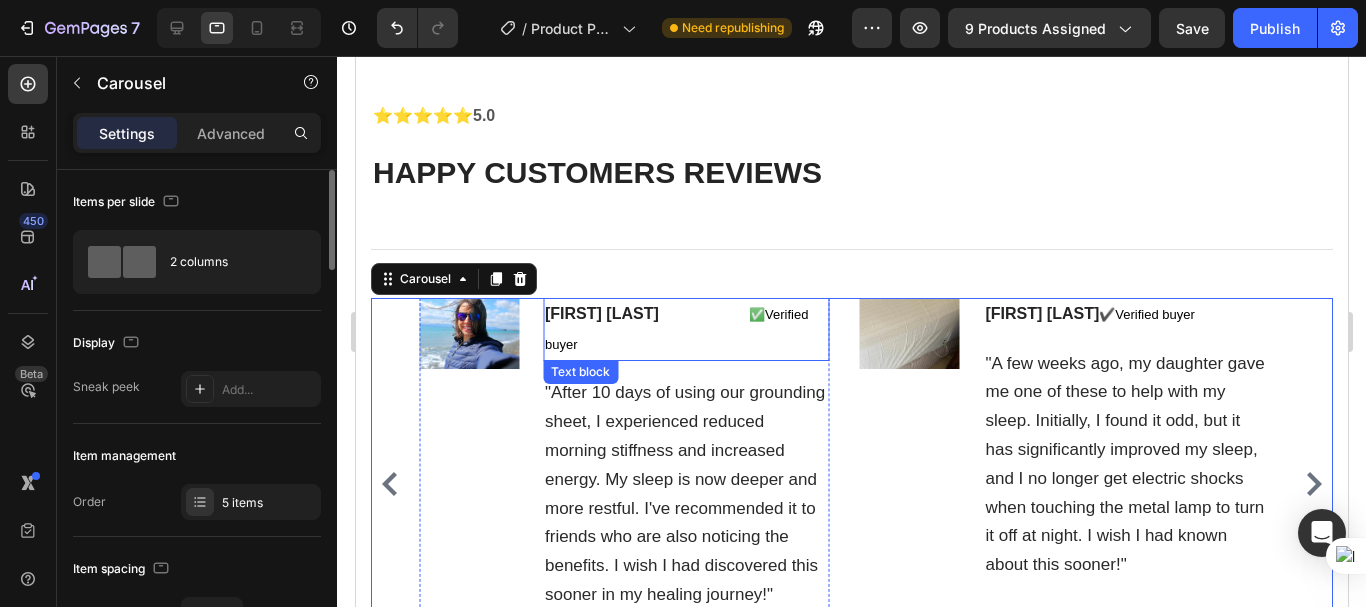 click on "✅Verified buyer" at bounding box center (675, 329) 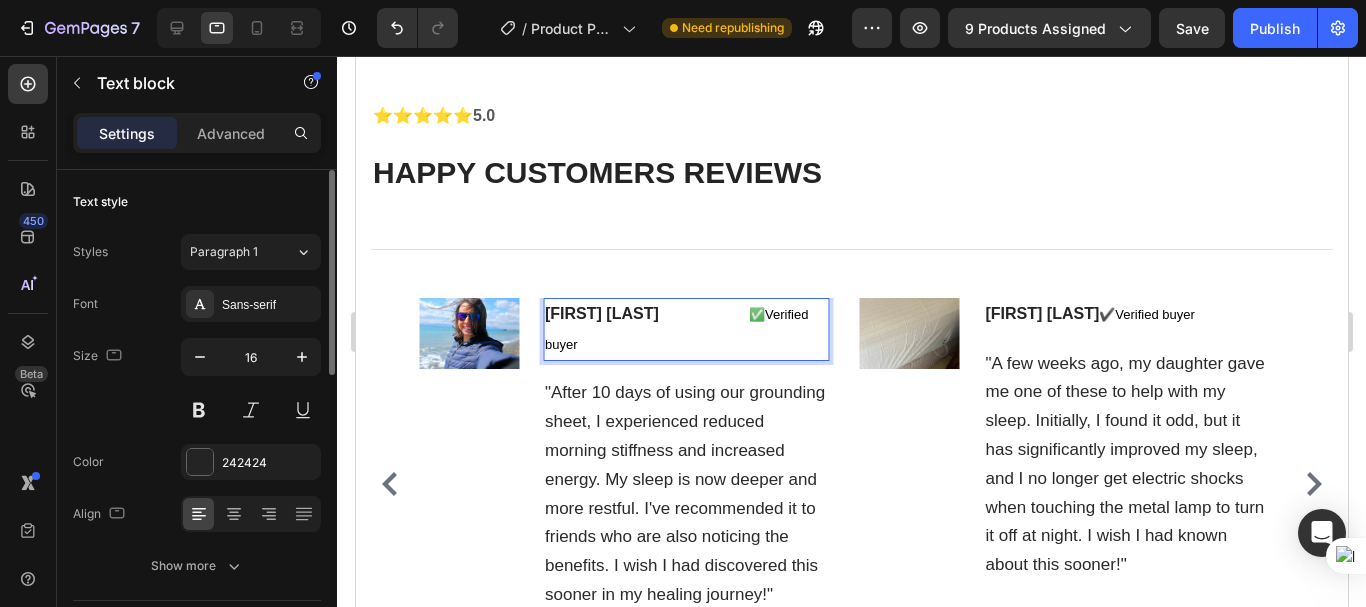 click on "✅Verified buyer" at bounding box center (675, 329) 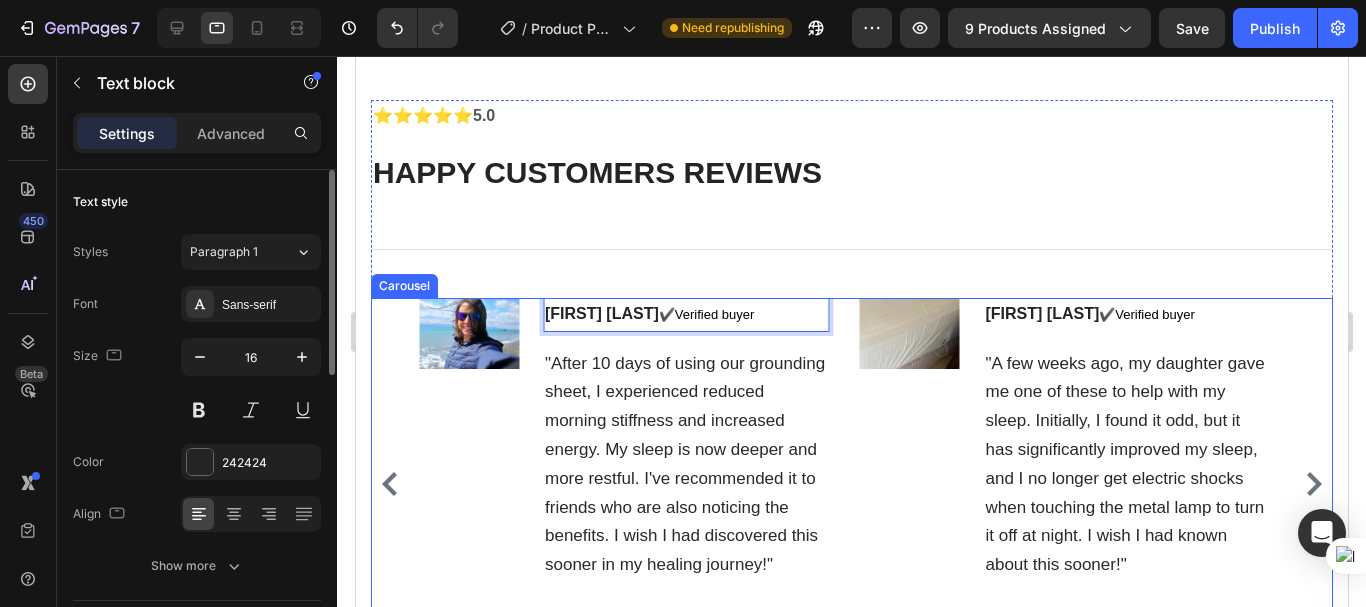 click 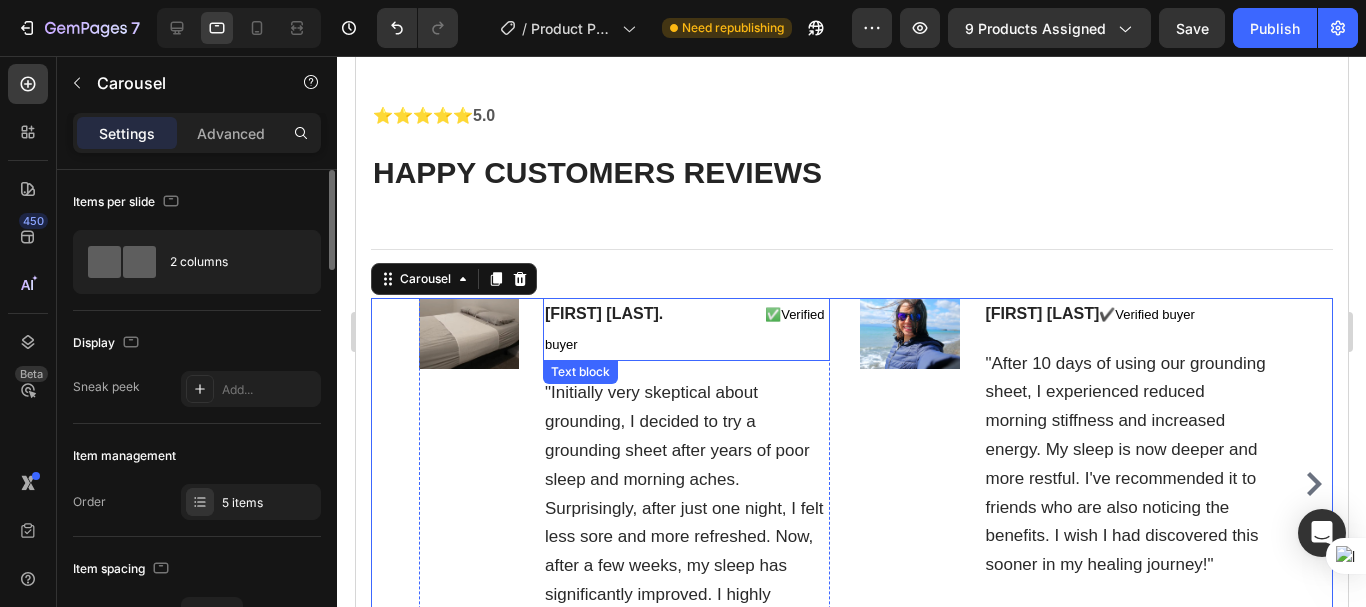 click on "✅Verified buyer" at bounding box center (684, 329) 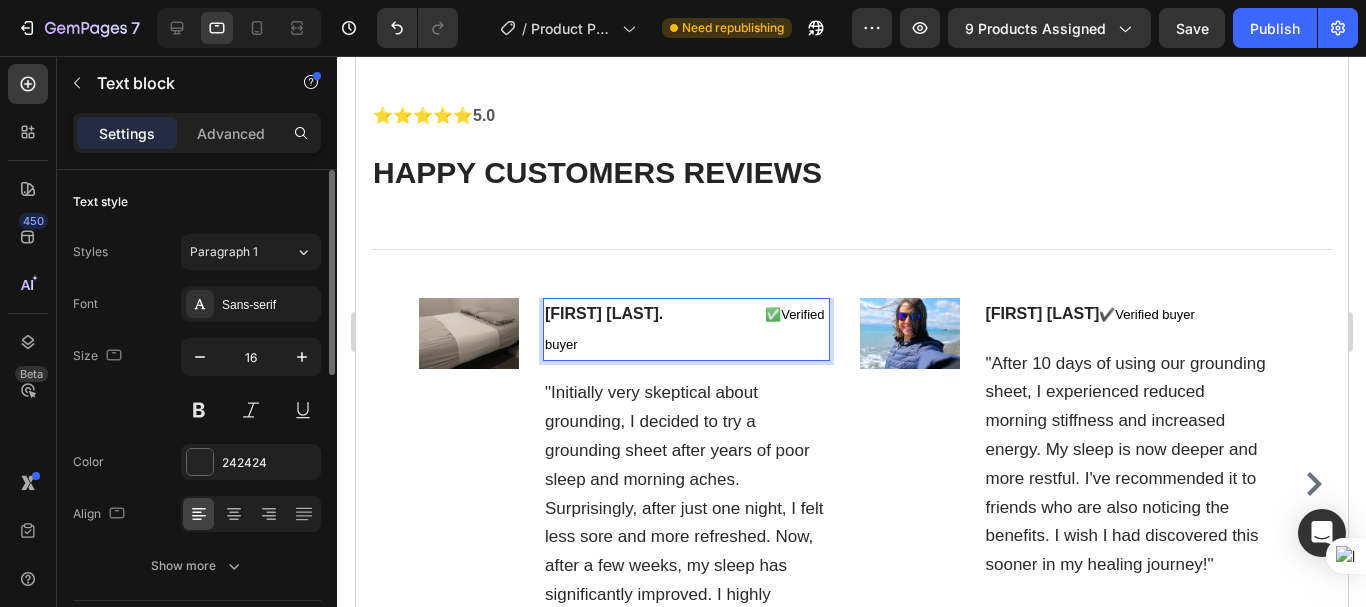 click on "✅Verified buyer" at bounding box center [684, 329] 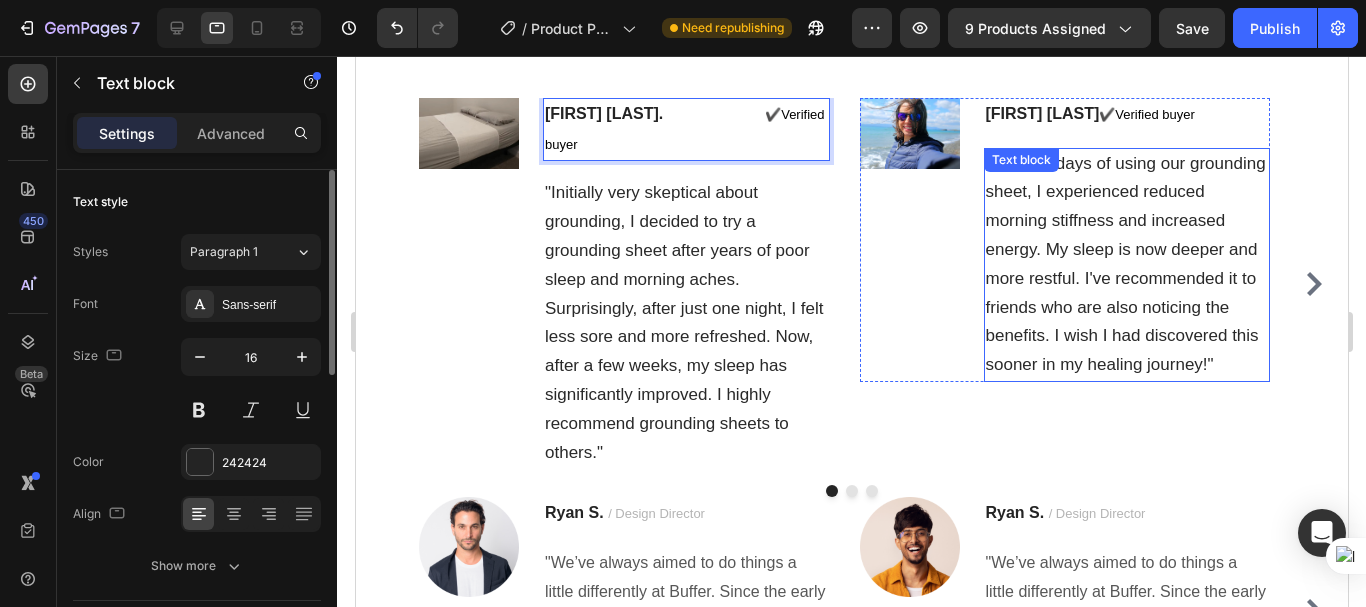 scroll, scrollTop: 8812, scrollLeft: 0, axis: vertical 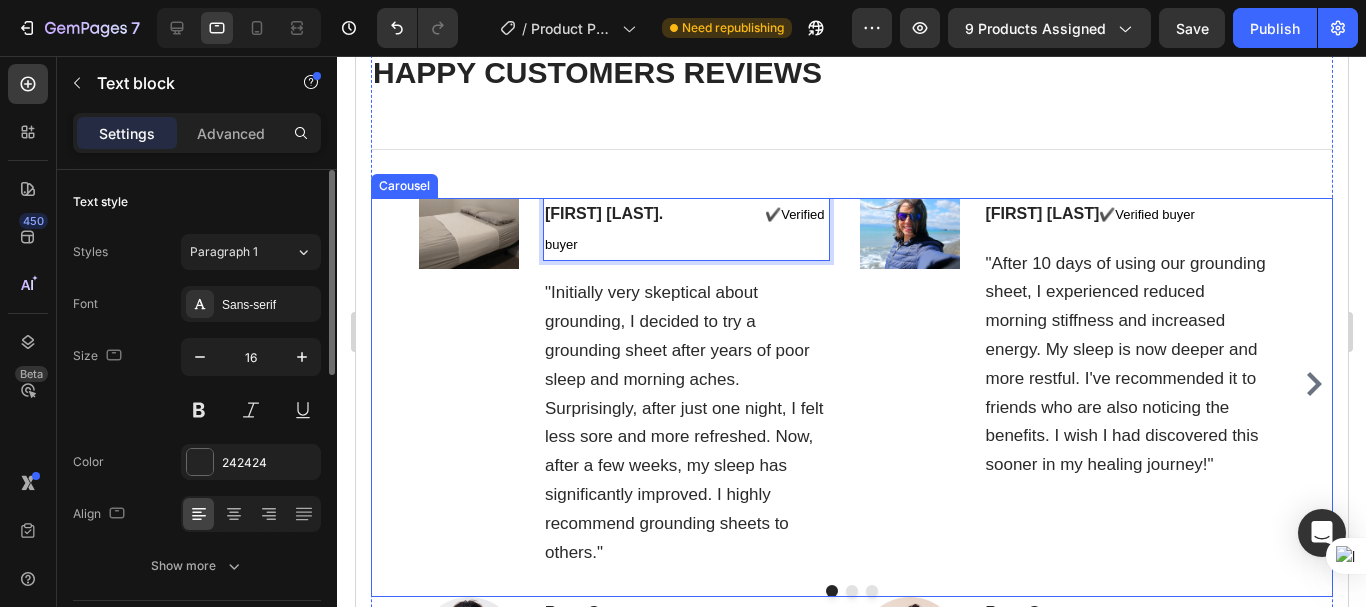 click 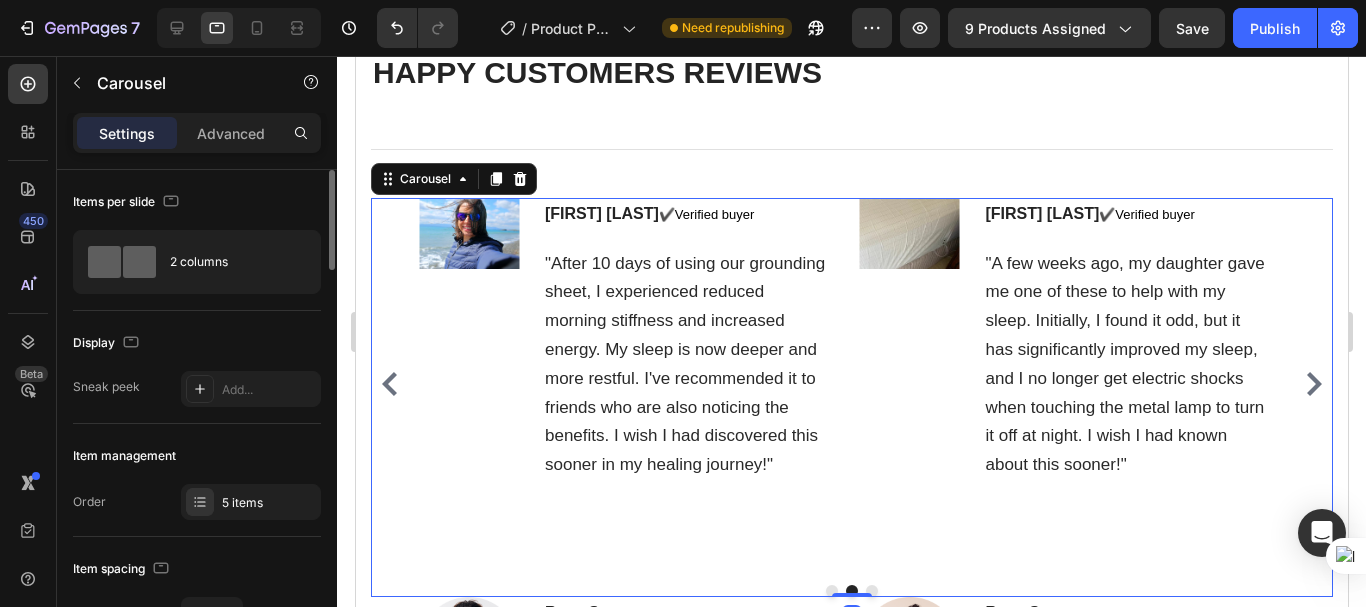 click 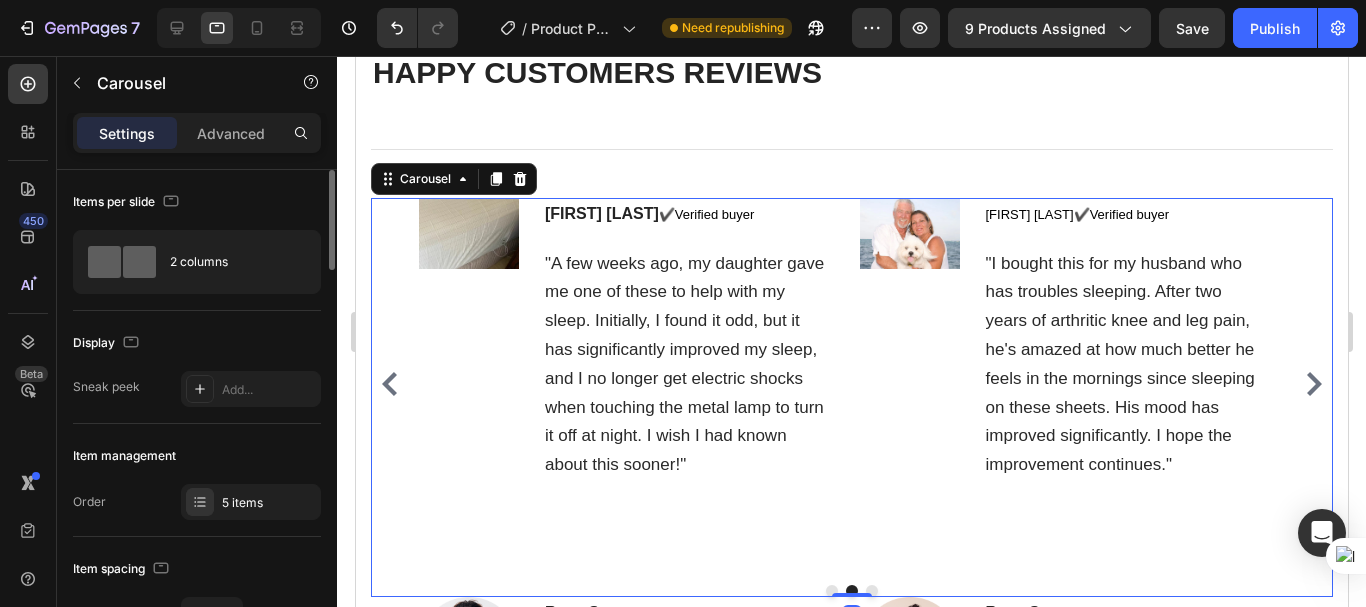 click 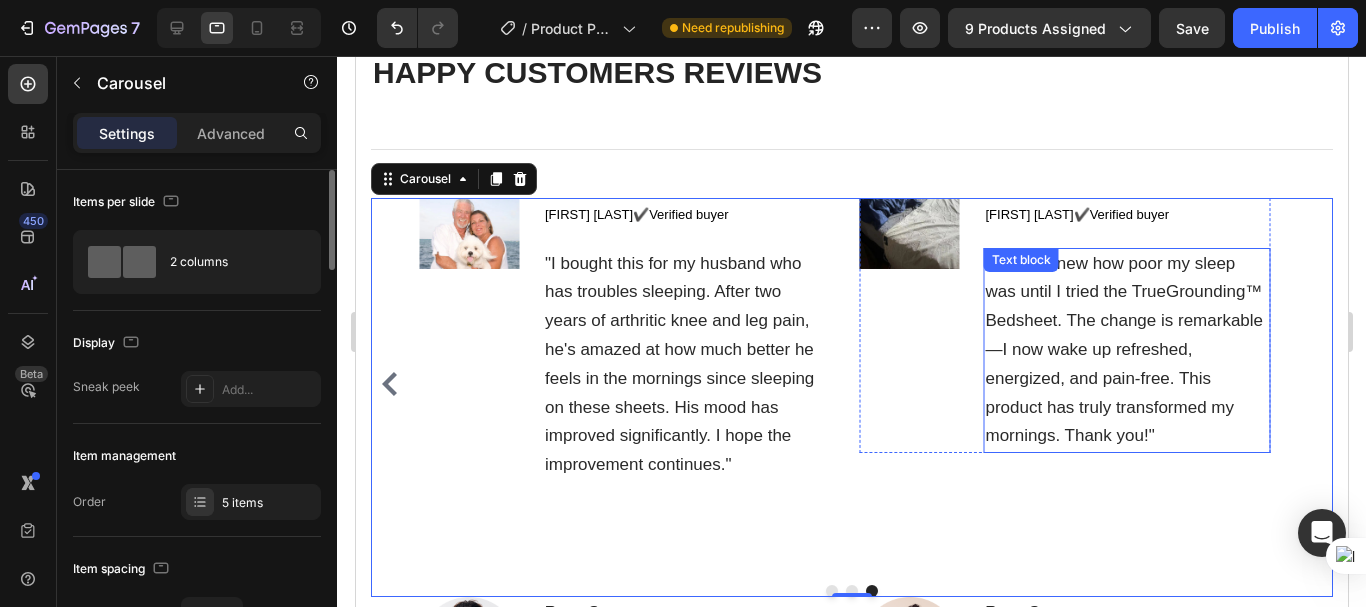 click on ""I never knew how poor my sleep was until I tried the TrueGrounding™ Bedsheet. The change is remarkable—I now wake up refreshed, energized, and pain-free. This product has truly transformed my mornings. Thank you!"" at bounding box center [1124, 350] 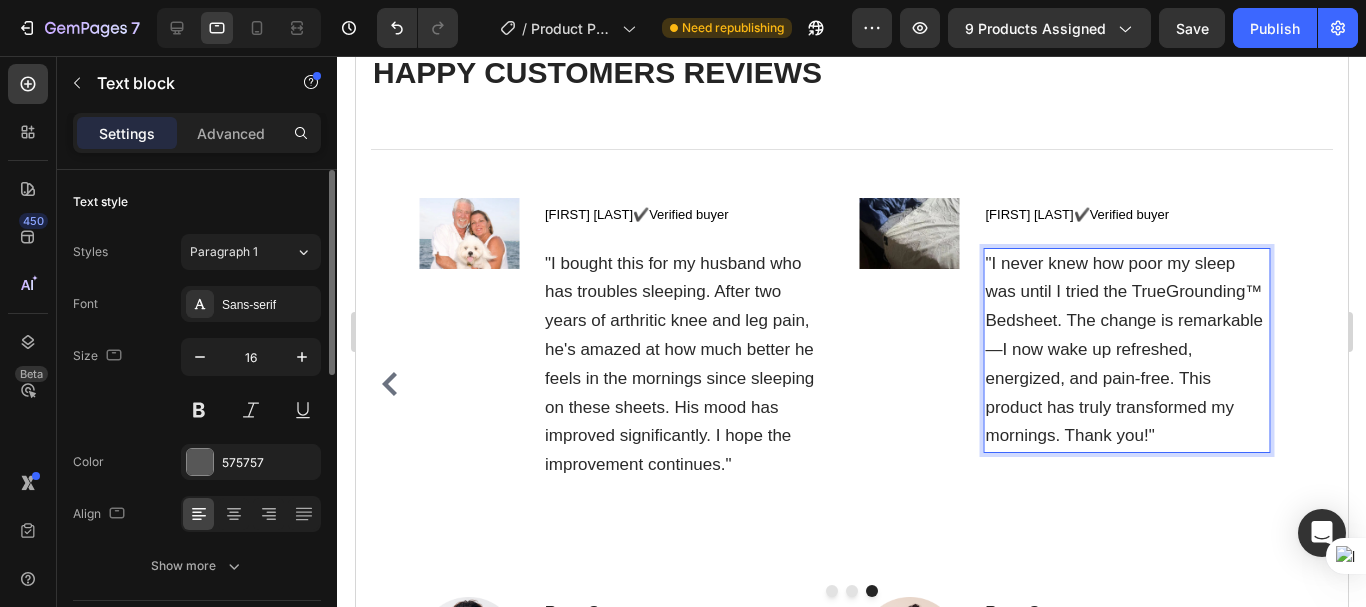 click on ""I never knew how poor my sleep was until I tried the TrueGrounding™ Bedsheet. The change is remarkable—I now wake up refreshed, energized, and pain-free. This product has truly transformed my mornings. Thank you!"" at bounding box center [1124, 350] 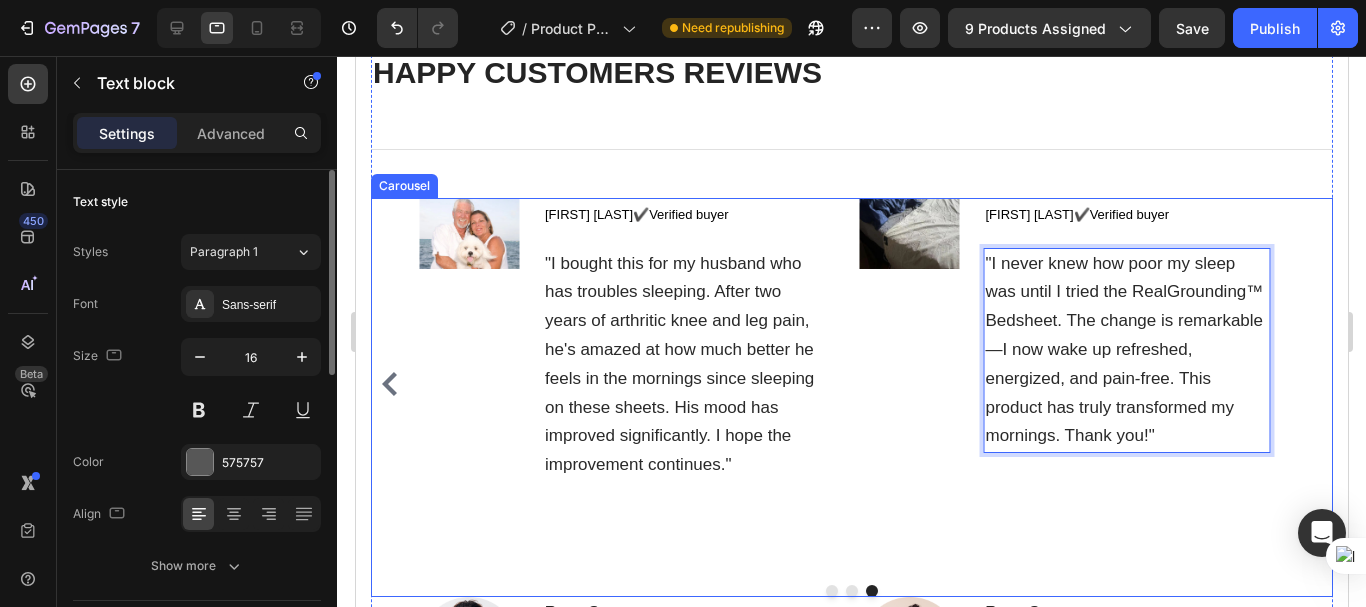 click 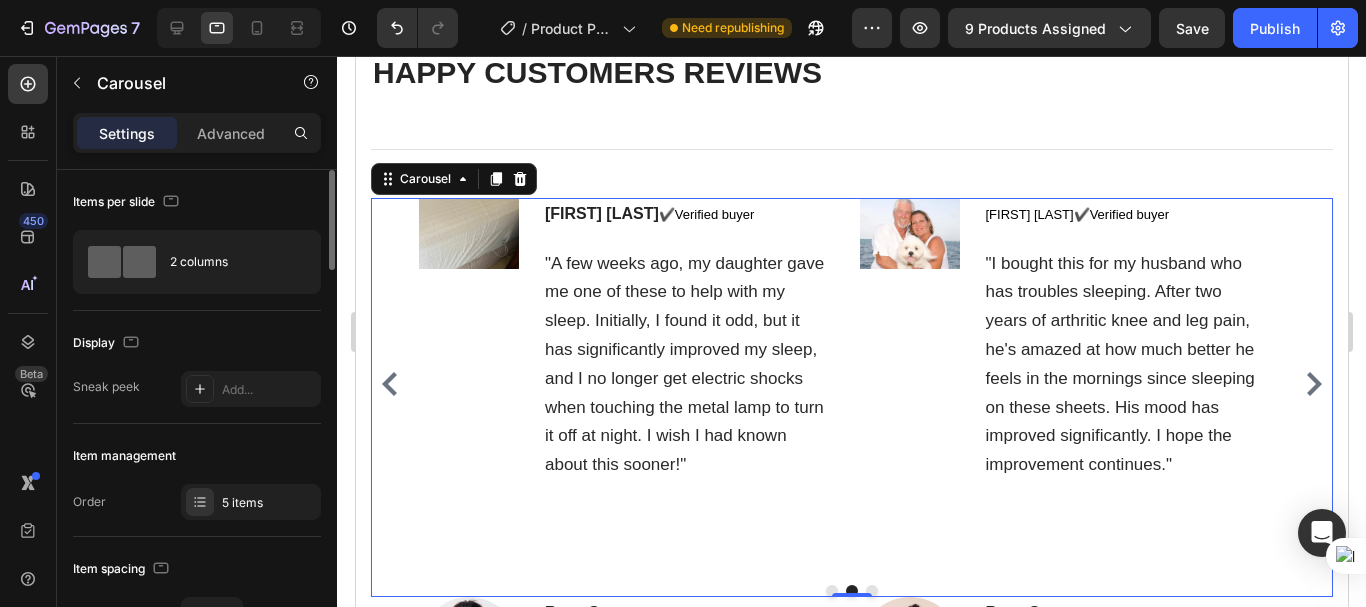 click 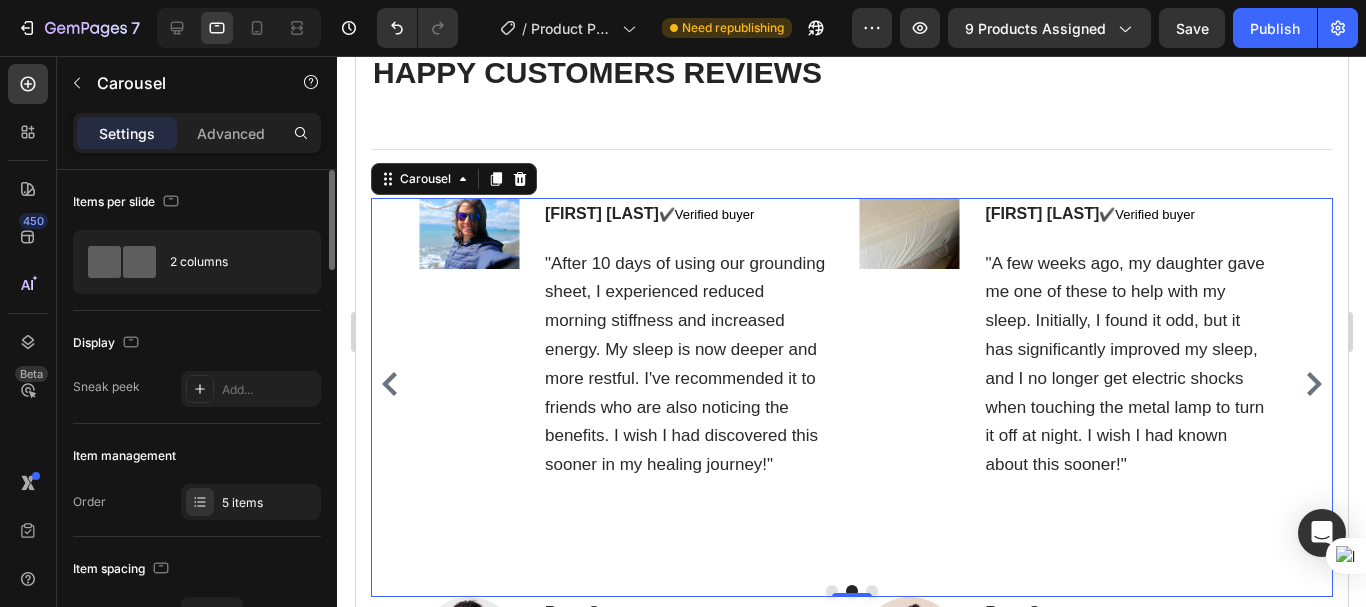 click 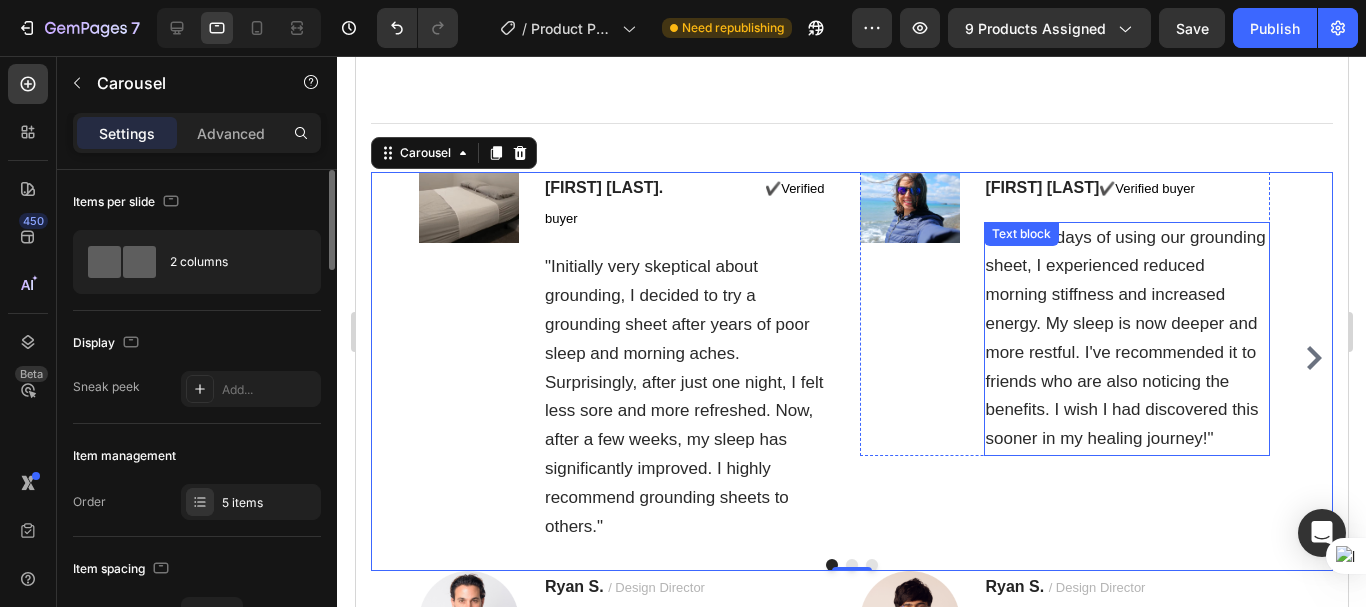 scroll, scrollTop: 9112, scrollLeft: 0, axis: vertical 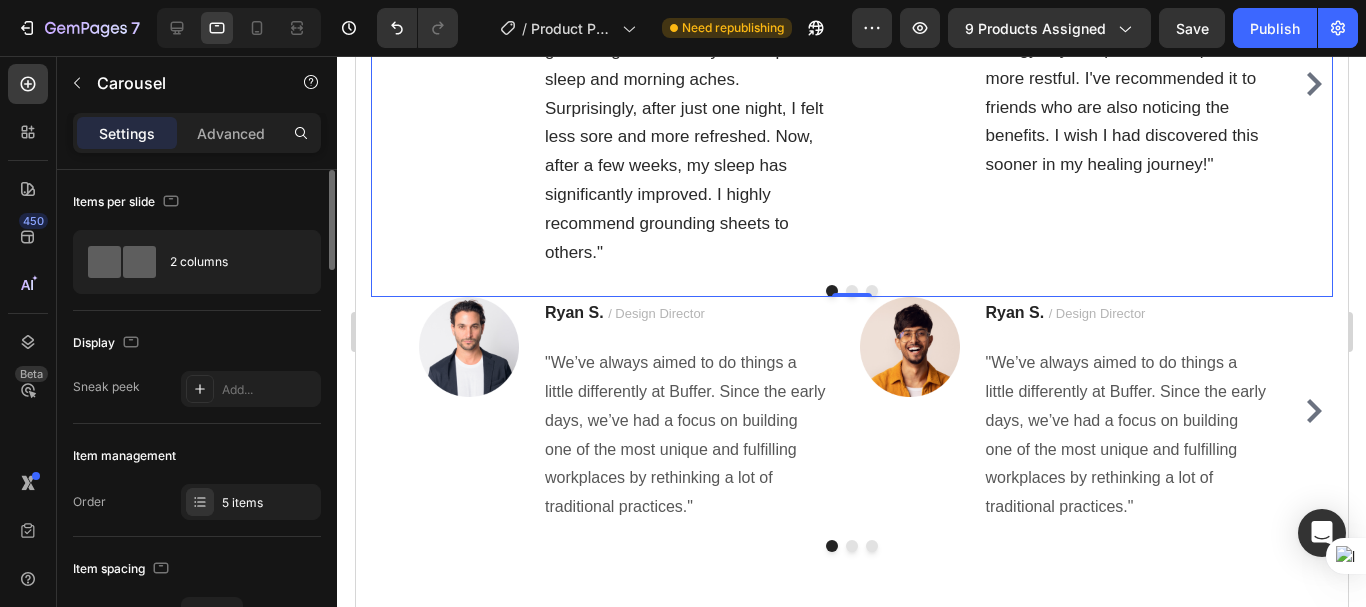click 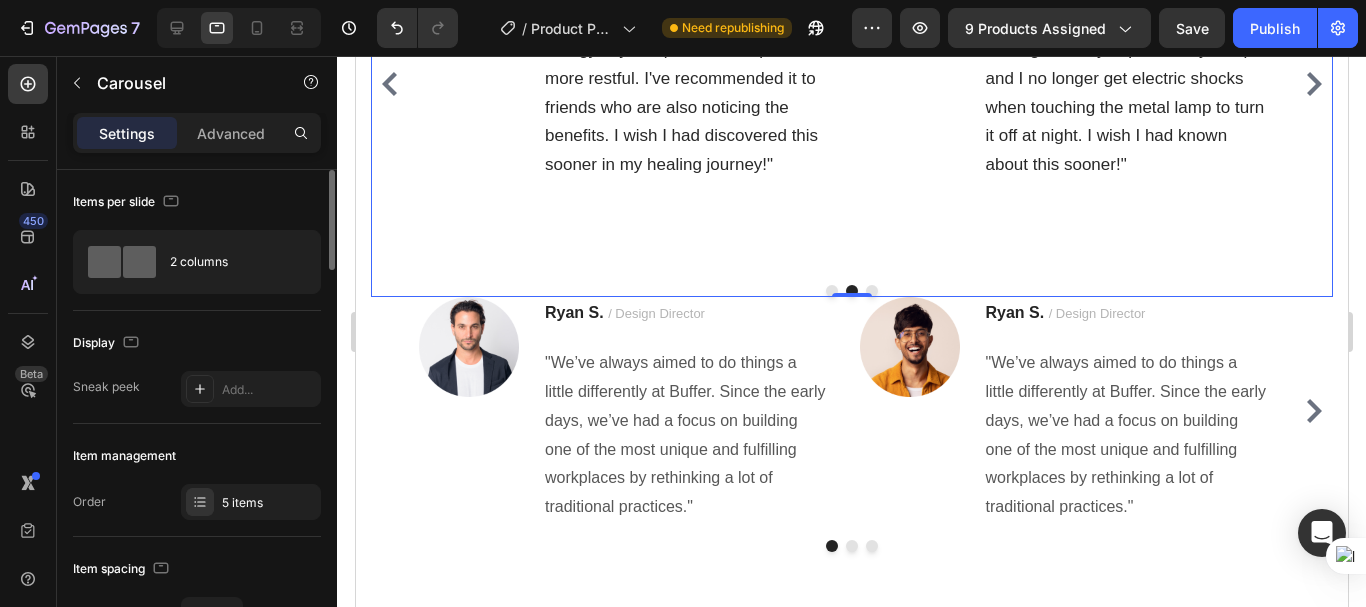 click 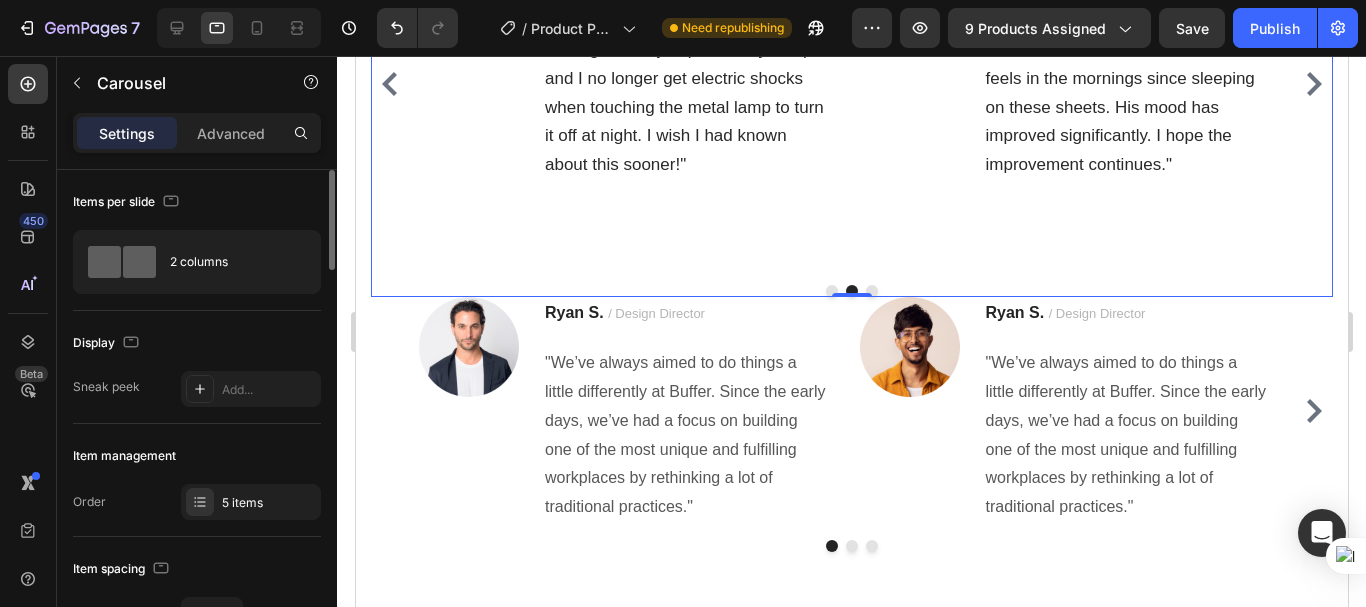 click 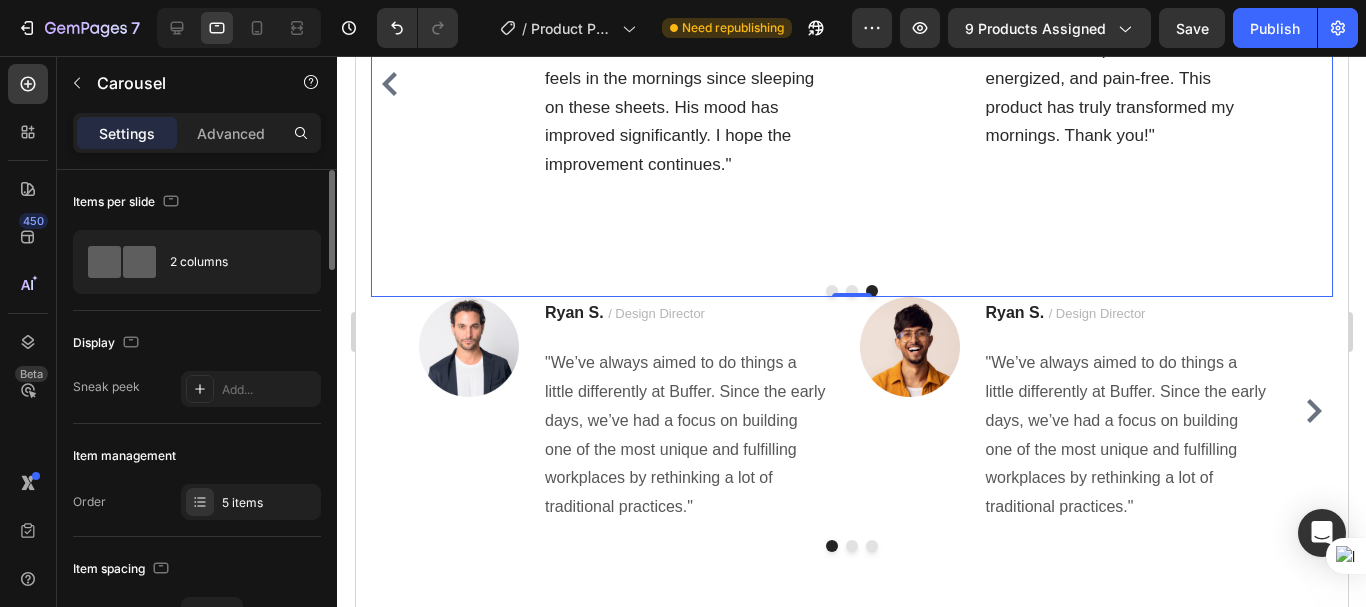 click on "Image Metheo S.                                 ✔️Verified buyer Text block "Initially very skeptical about grounding, I decided to try a grounding sheet after years of poor sleep and morning aches. Surprisingly, after just one night, I felt less sore and more refreshed. Now, after a few weeks, my sleep has significantly improved. I highly recommend grounding sheets to others." Text block Row Image Maya jems                          ✔️ Verified buyer Text block "After 10 days of using our grounding sheet, I experienced reduced morning stiffness and increased energy. My sleep is now deeper and more restful. I've recommended it to friends who are also noticing the benefits. I wish I had discovered this sooner in my healing journey!" Text block Row Image Maykal Z                          ✔️ Verified buyer Text block Text block Row Image Robbert T                          ✔️ Verified buyer Text block Text block Row Image Micson R    Text block" at bounding box center [851, 84] 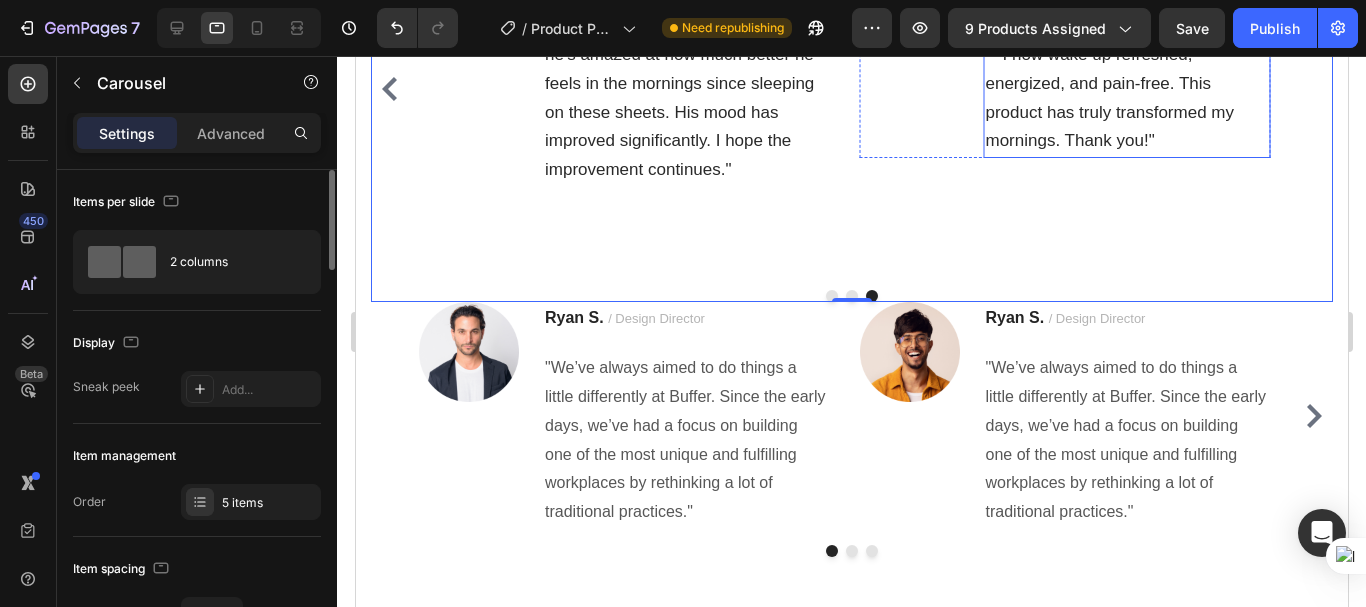 scroll, scrollTop: 9112, scrollLeft: 0, axis: vertical 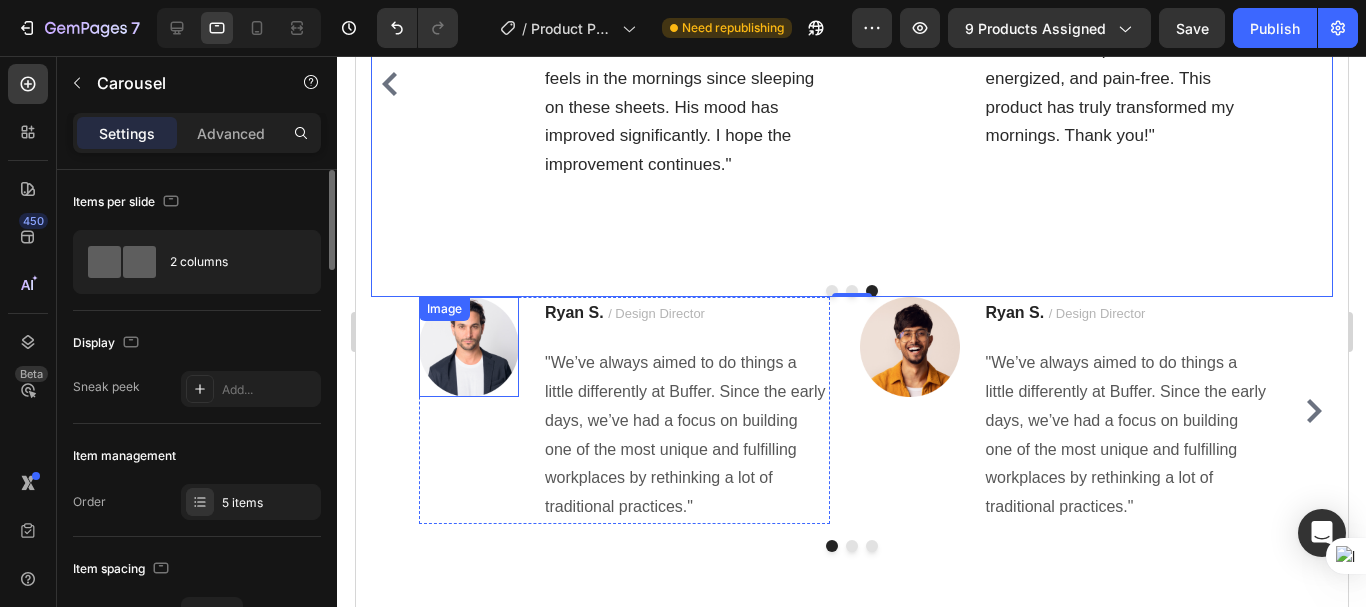 click at bounding box center [468, 347] 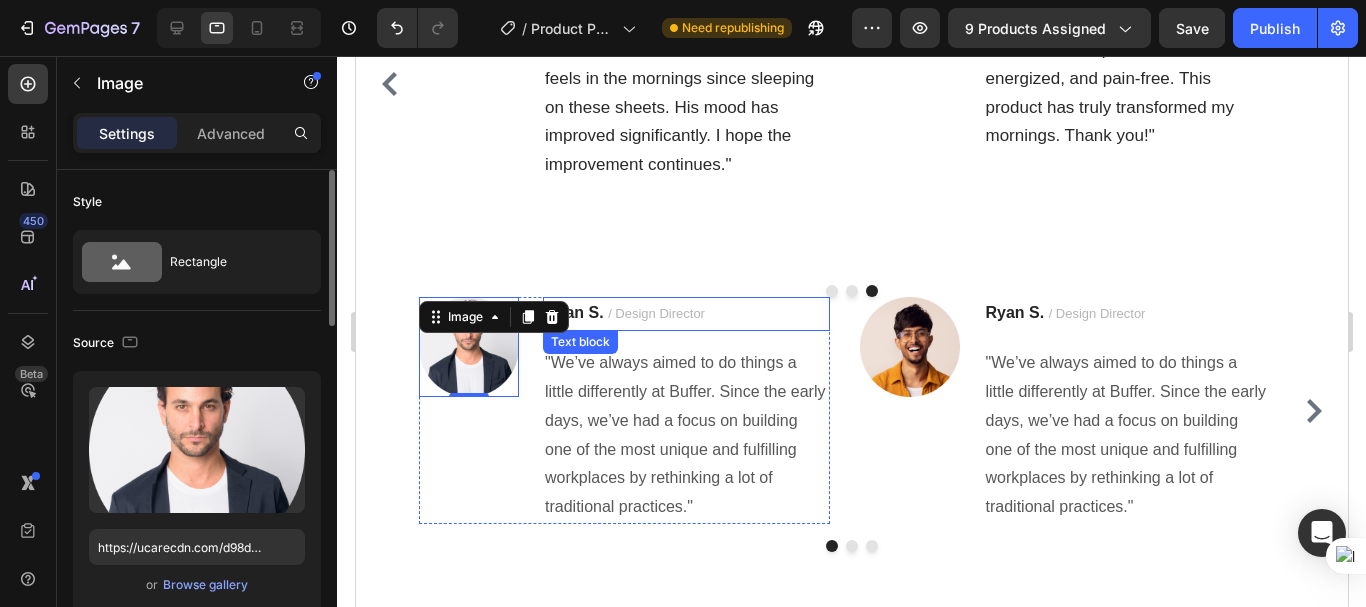 click on "/ Design Director" at bounding box center (655, 313) 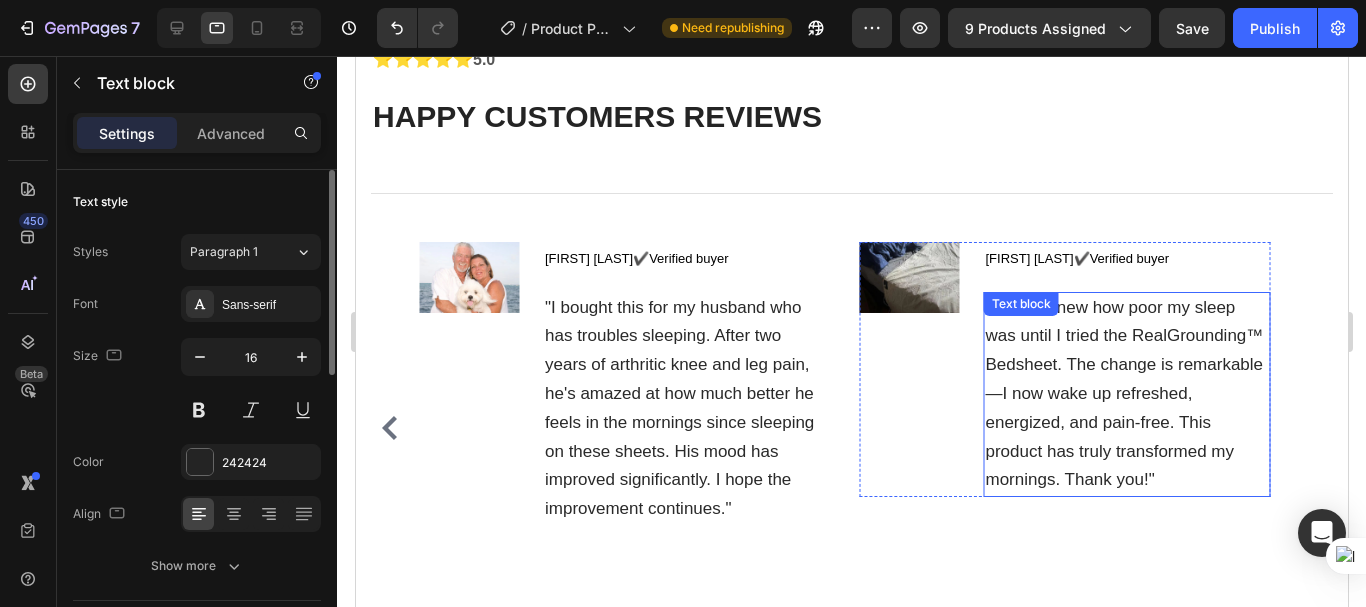 scroll, scrollTop: 8712, scrollLeft: 0, axis: vertical 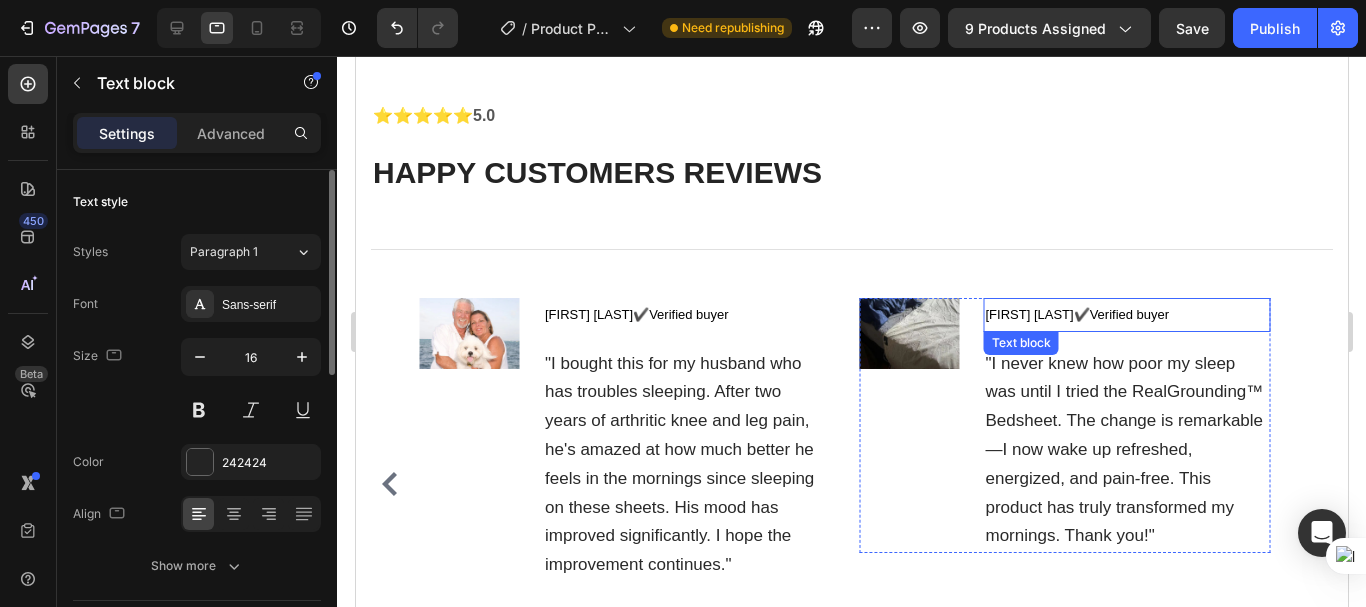 click on "✔️" at bounding box center (1081, 314) 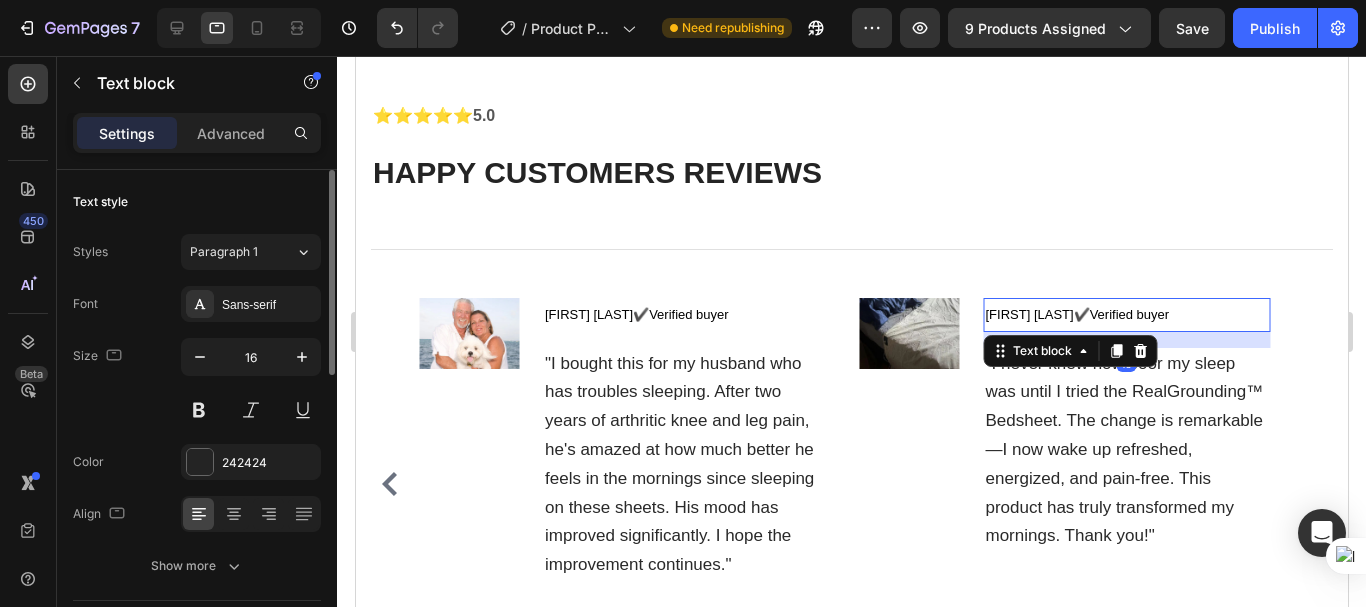 click on "✔️" at bounding box center (1081, 314) 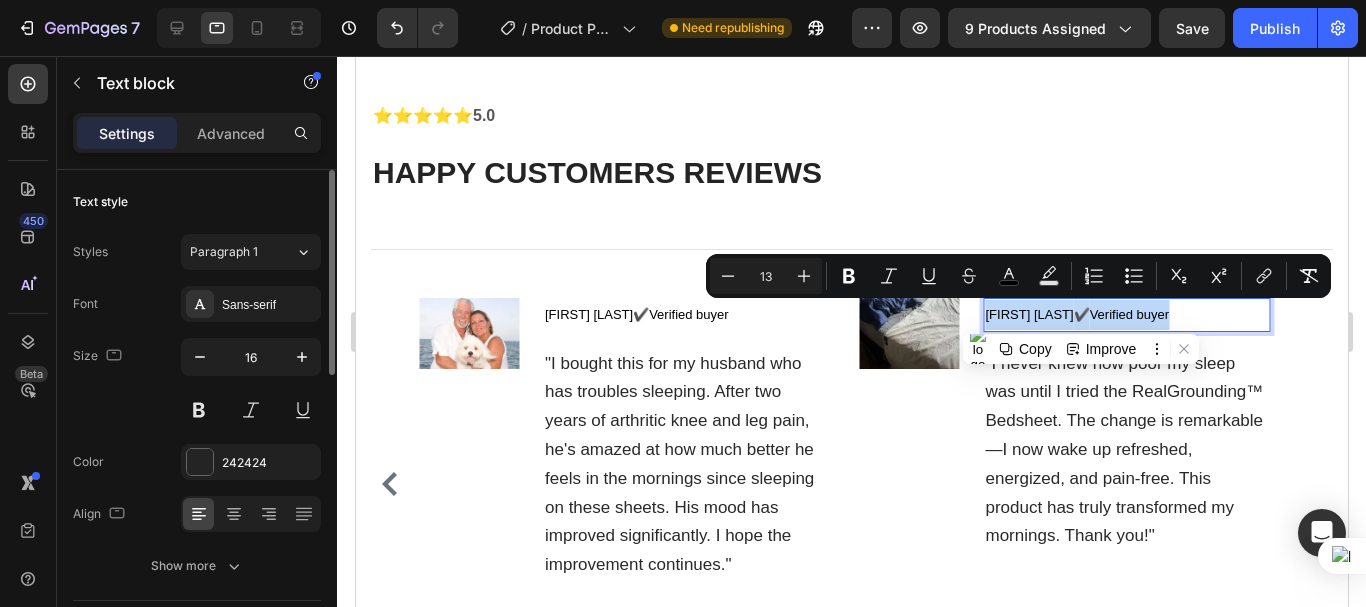 copy on "Micson R                          ✔️ Verified buyer" 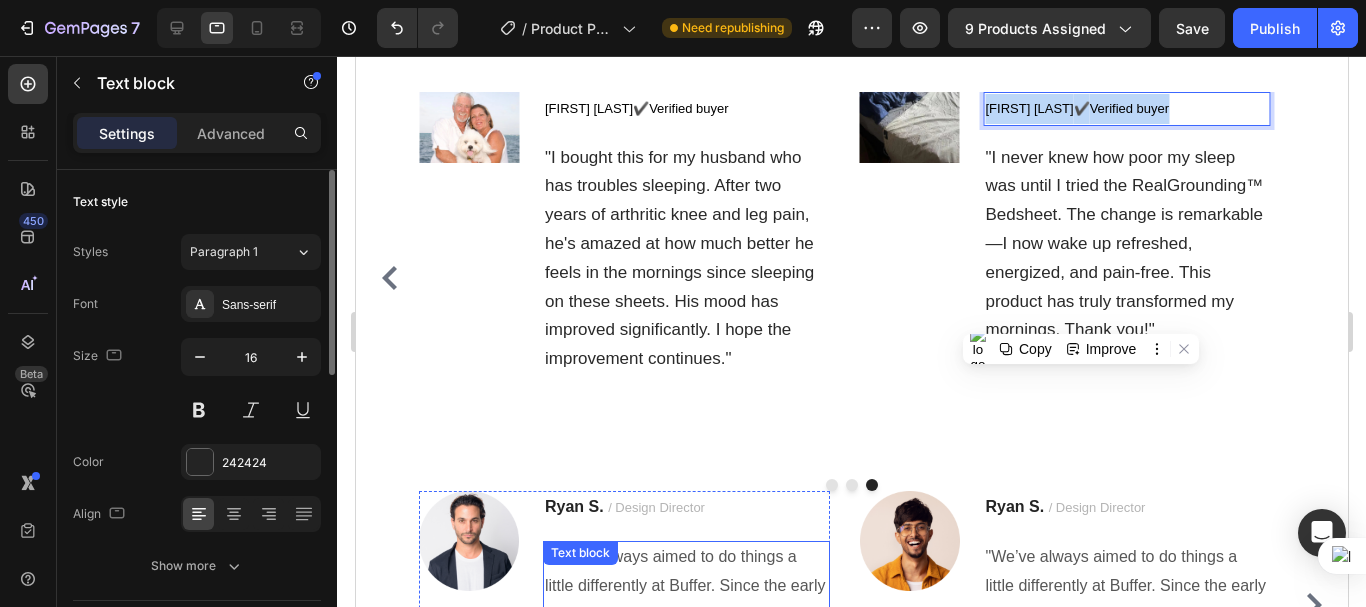 scroll, scrollTop: 9012, scrollLeft: 0, axis: vertical 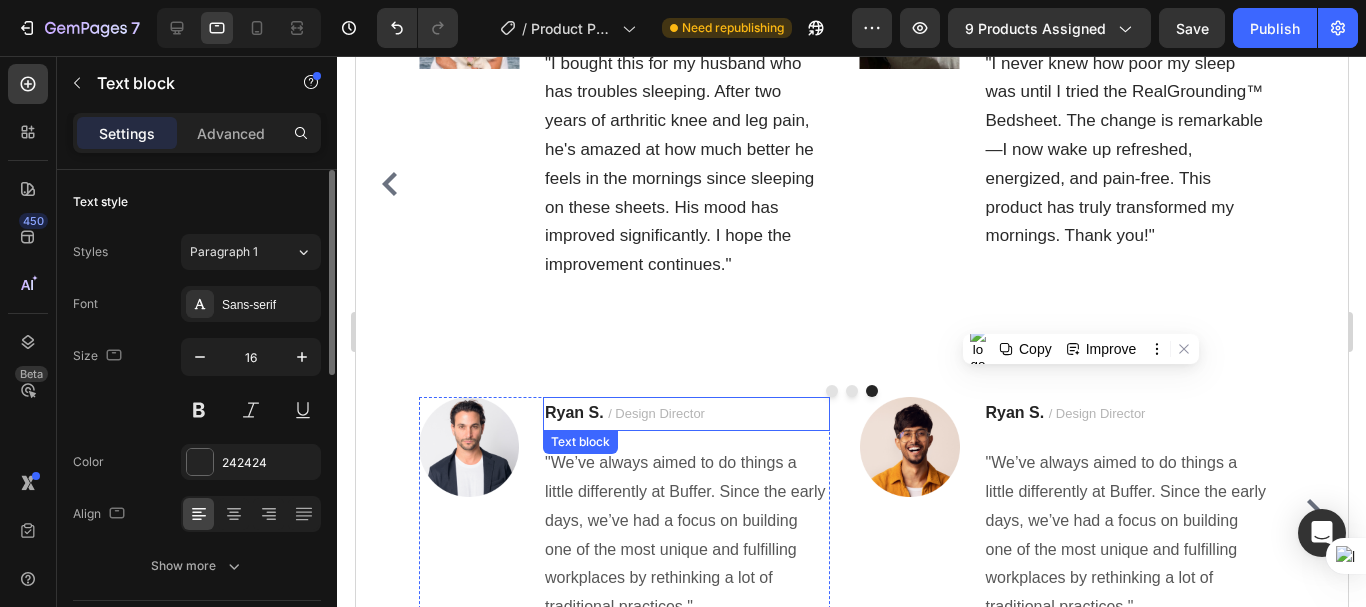 click on "Ryan S." at bounding box center [573, 412] 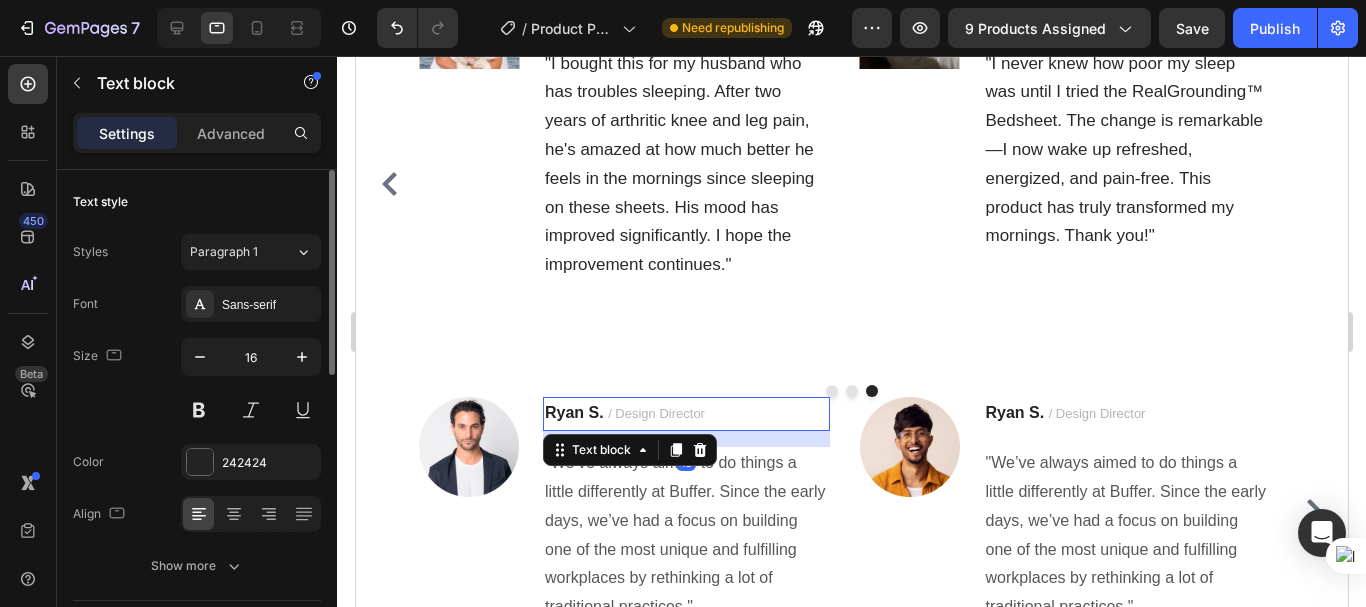 click on "Ryan S." at bounding box center [573, 412] 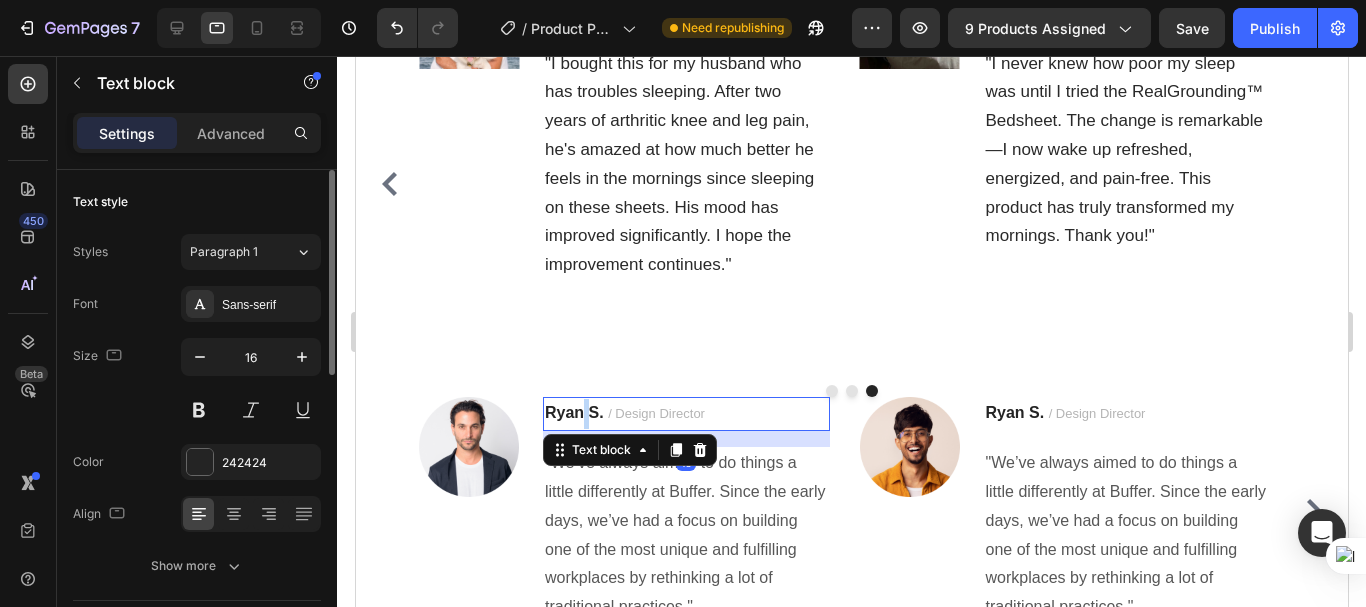 click on "Ryan S." at bounding box center (573, 412) 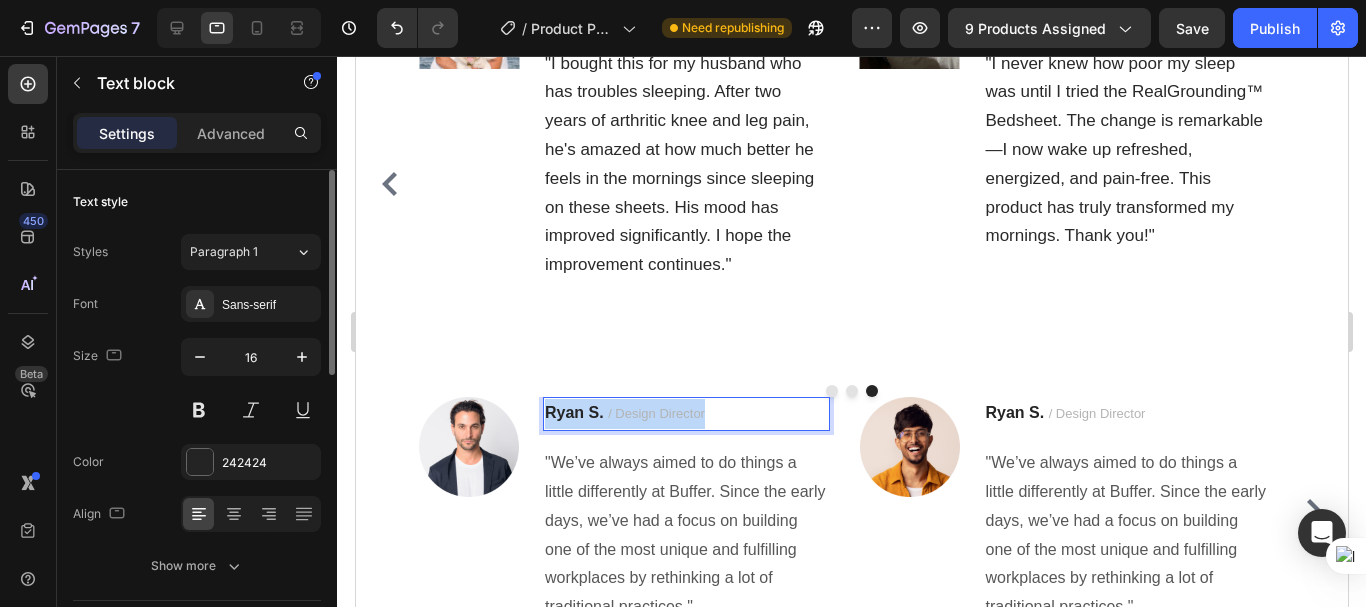 click on "Ryan S." at bounding box center [573, 412] 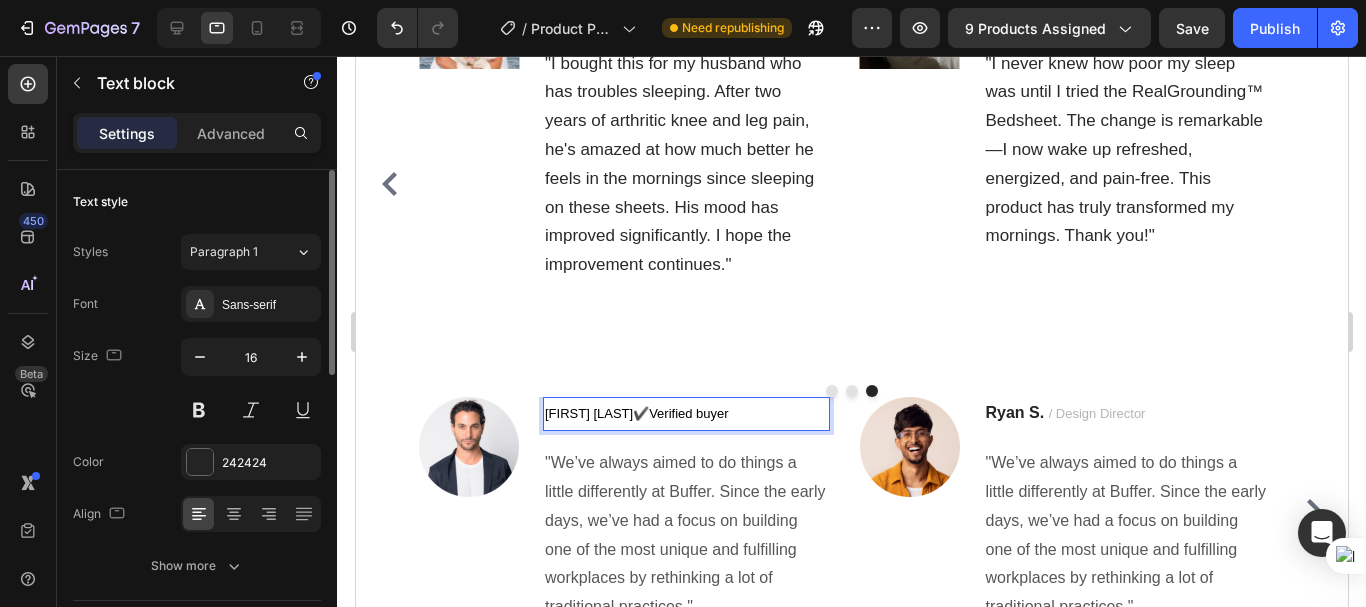click on "Micson R" at bounding box center [588, 413] 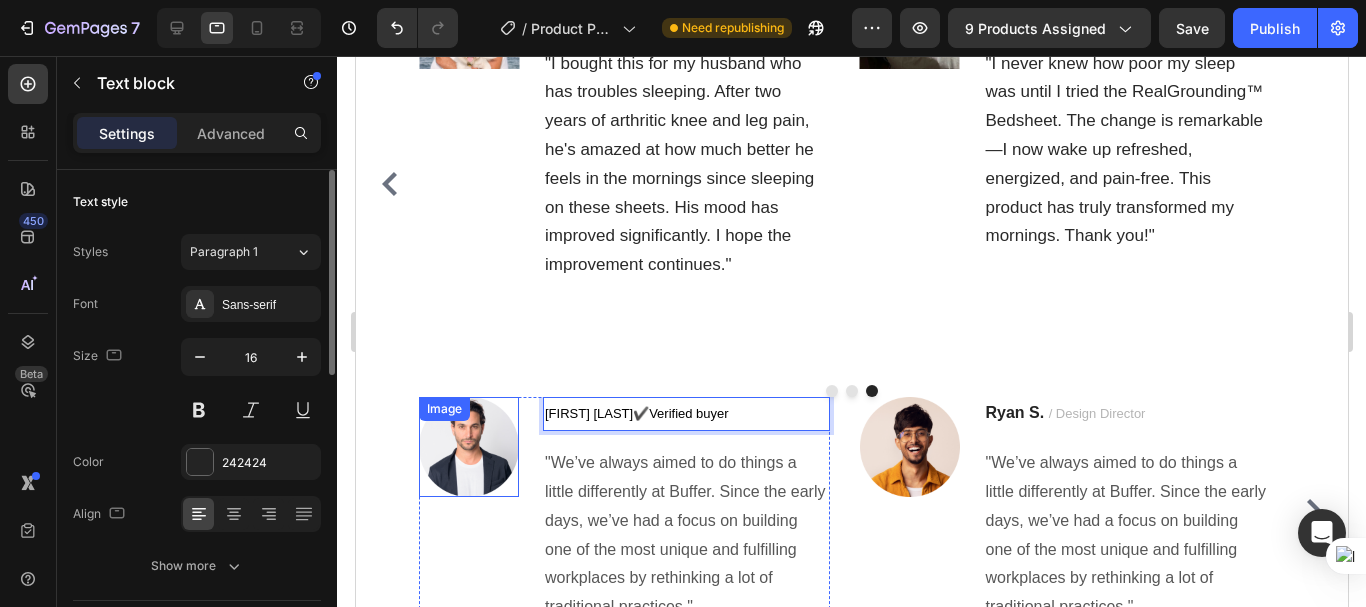 click at bounding box center [468, 447] 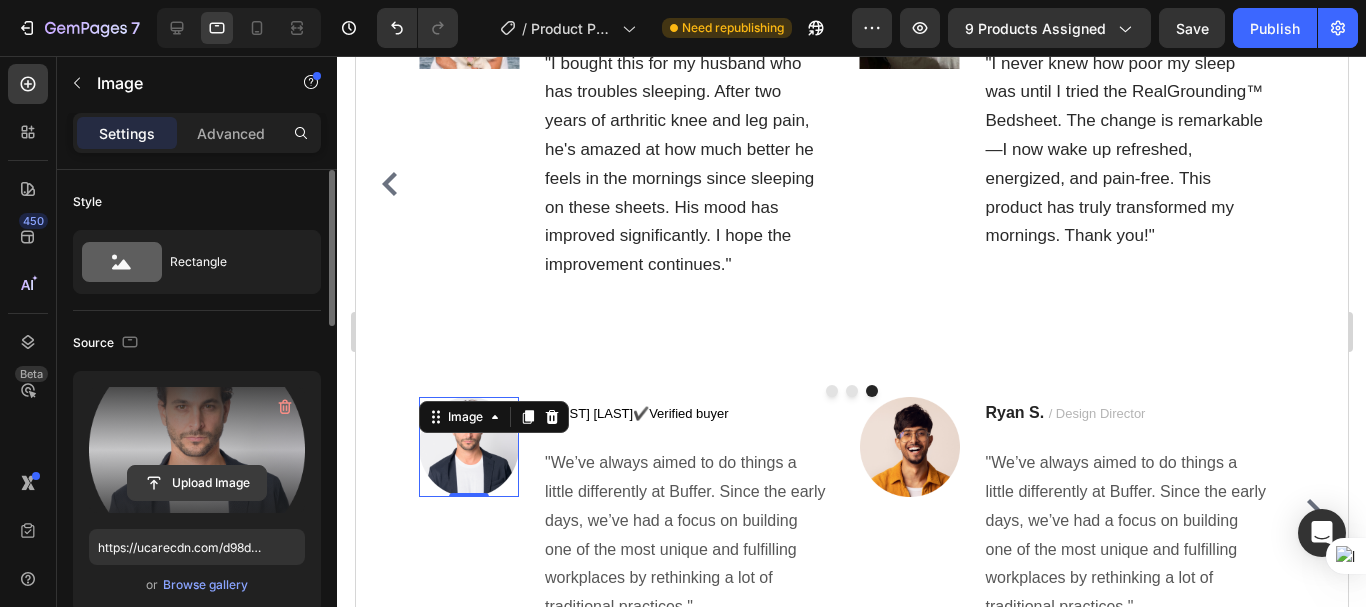 click 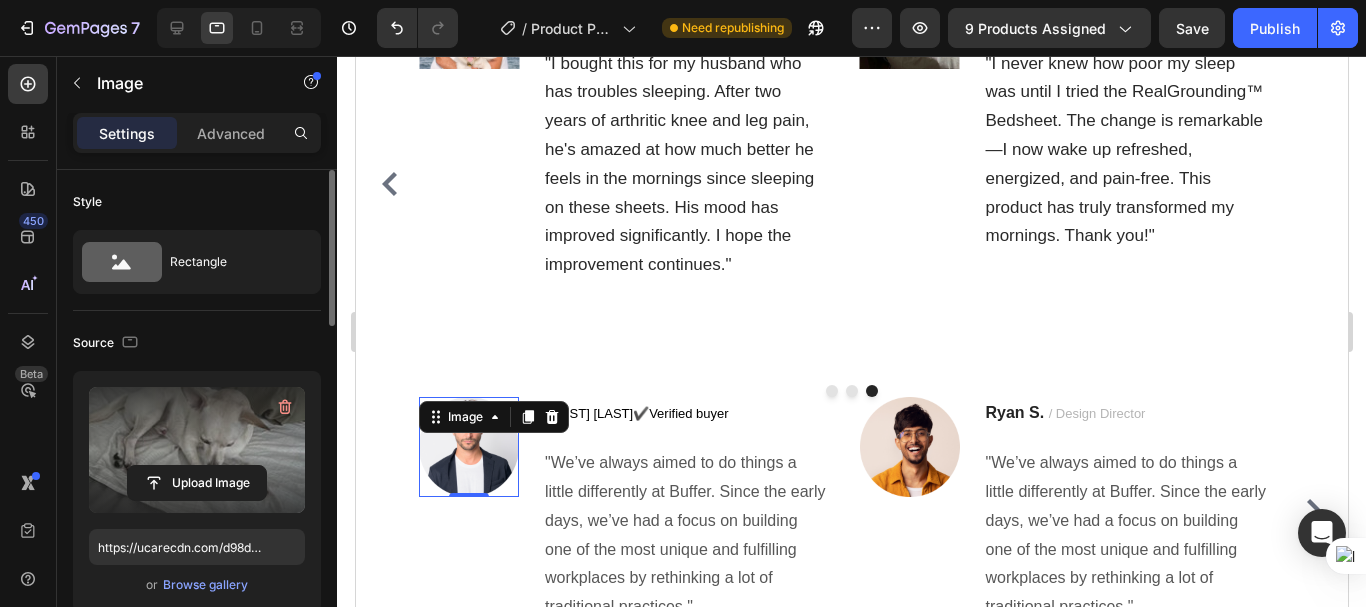 type on "https://cdn.shopify.com/s/files/1/0940/9989/8703/files/gempages_573676616073348003-72aa2a97-5e9d-4066-8635-de2368343894.webp" 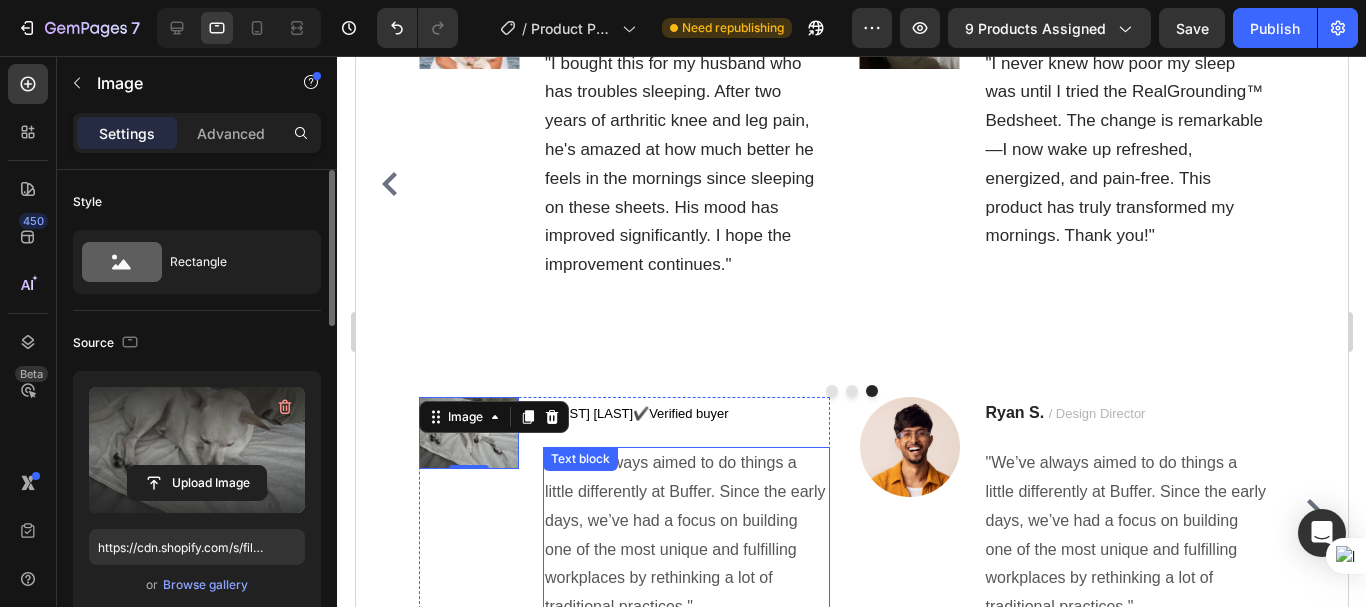 click on ""We’ve always aimed to do things a little differently at Buffer. Since the early days, we’ve had a focus on building one of the most unique and fulfilling workplaces by rethinking a lot of traditional practices."" at bounding box center [685, 535] 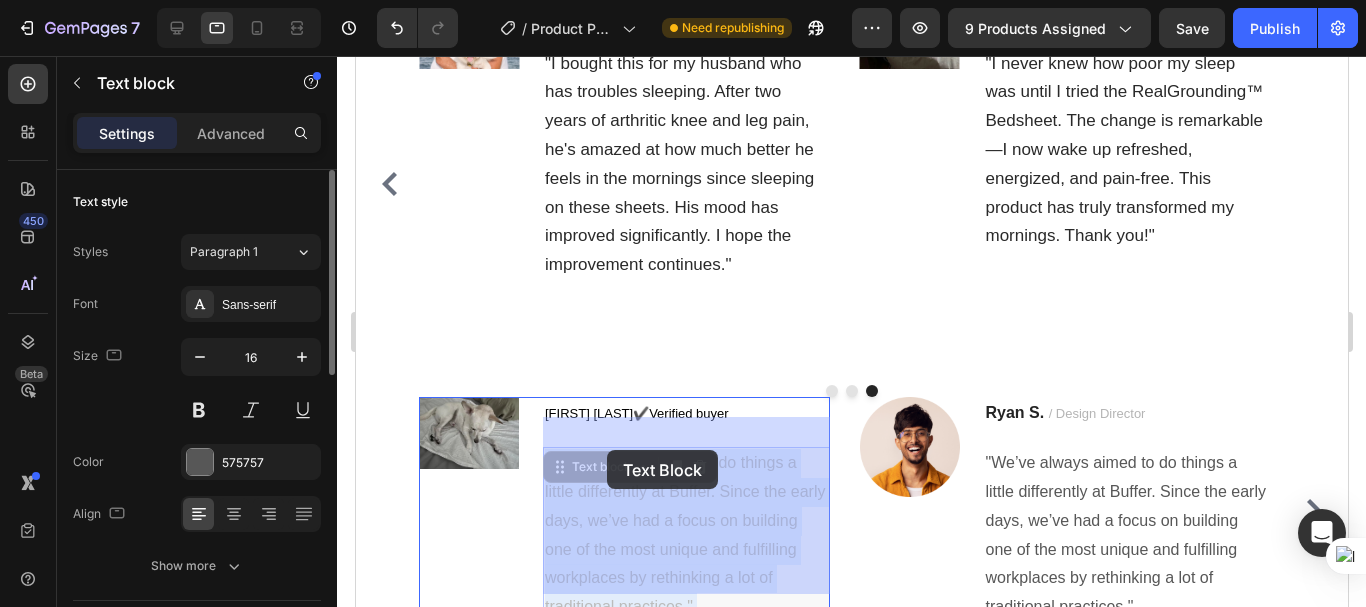 drag, startPoint x: 705, startPoint y: 575, endPoint x: 606, endPoint y: 450, distance: 159.45532 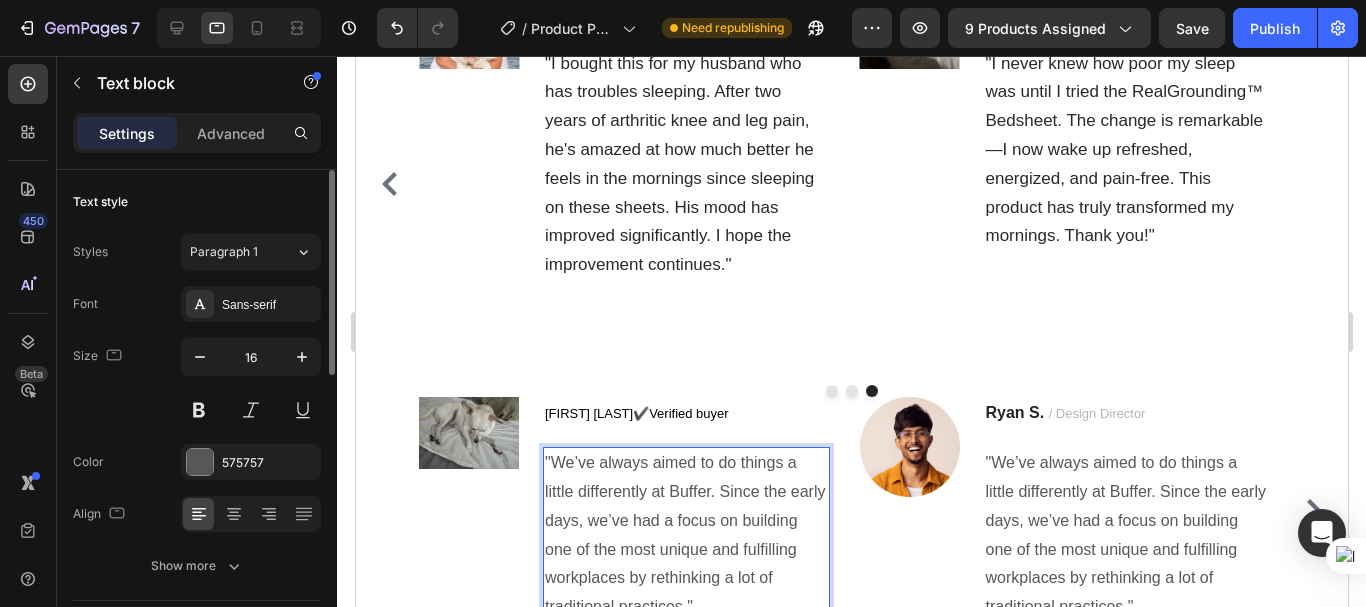click on ""We’ve always aimed to do things a little differently at Buffer. Since the early days, we’ve had a focus on building one of the most unique and fulfilling workplaces by rethinking a lot of traditional practices."" at bounding box center [685, 535] 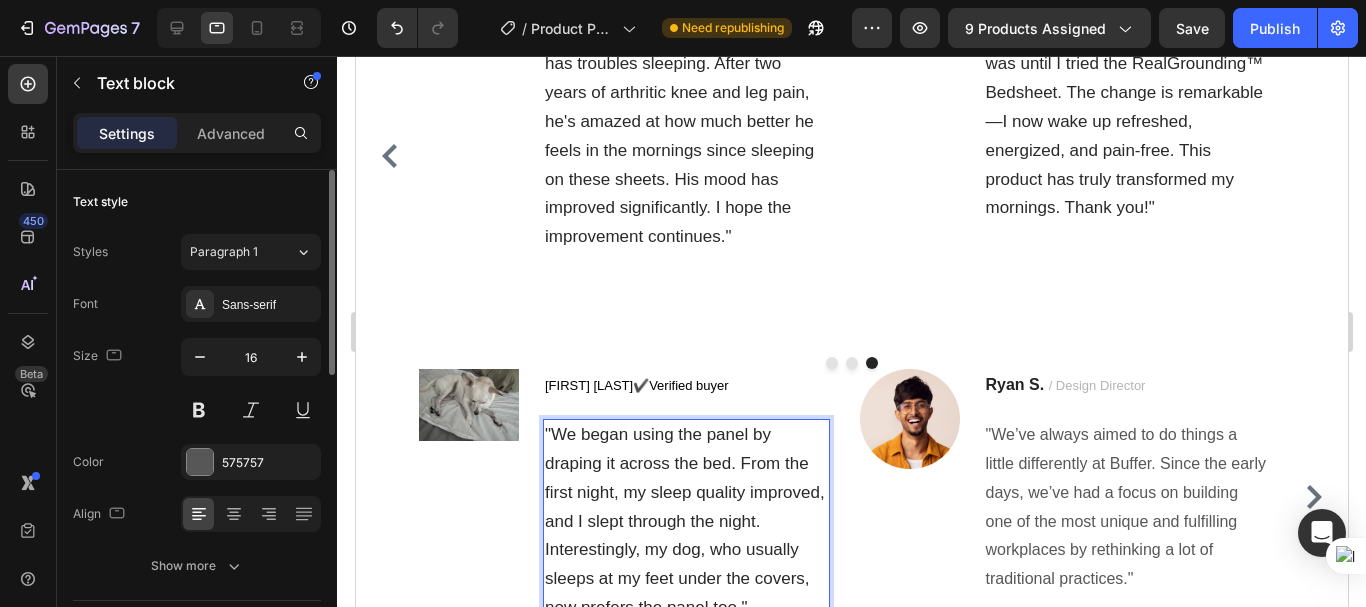 scroll, scrollTop: 9140, scrollLeft: 0, axis: vertical 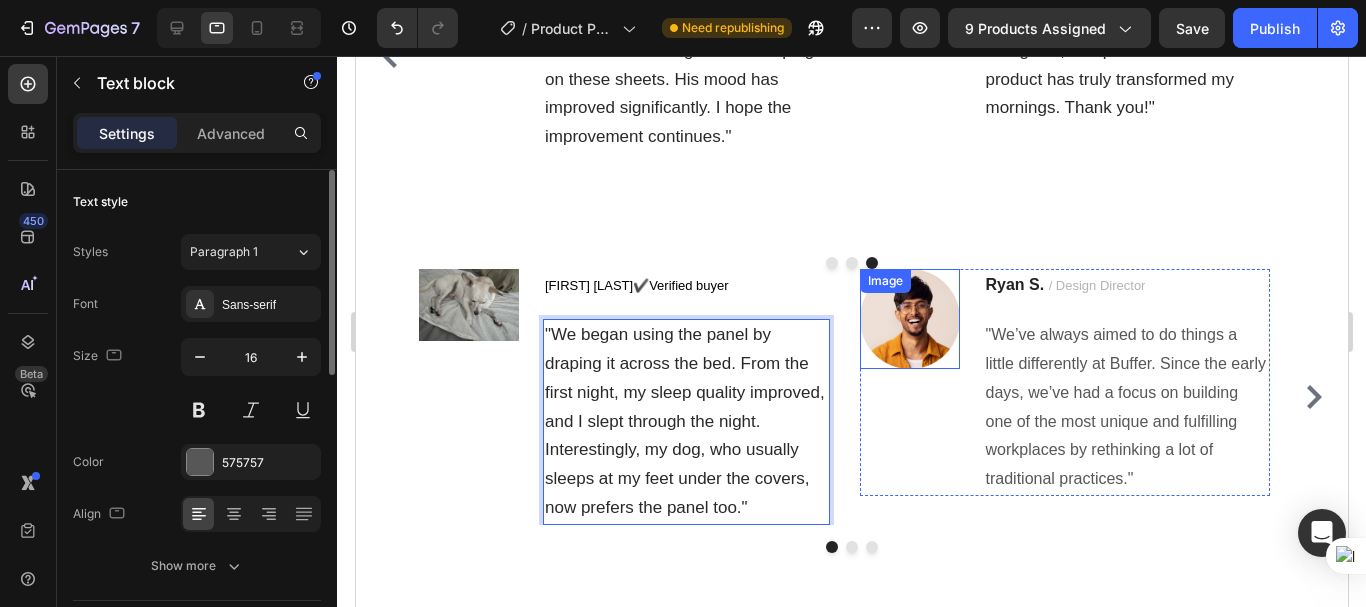 click at bounding box center (909, 319) 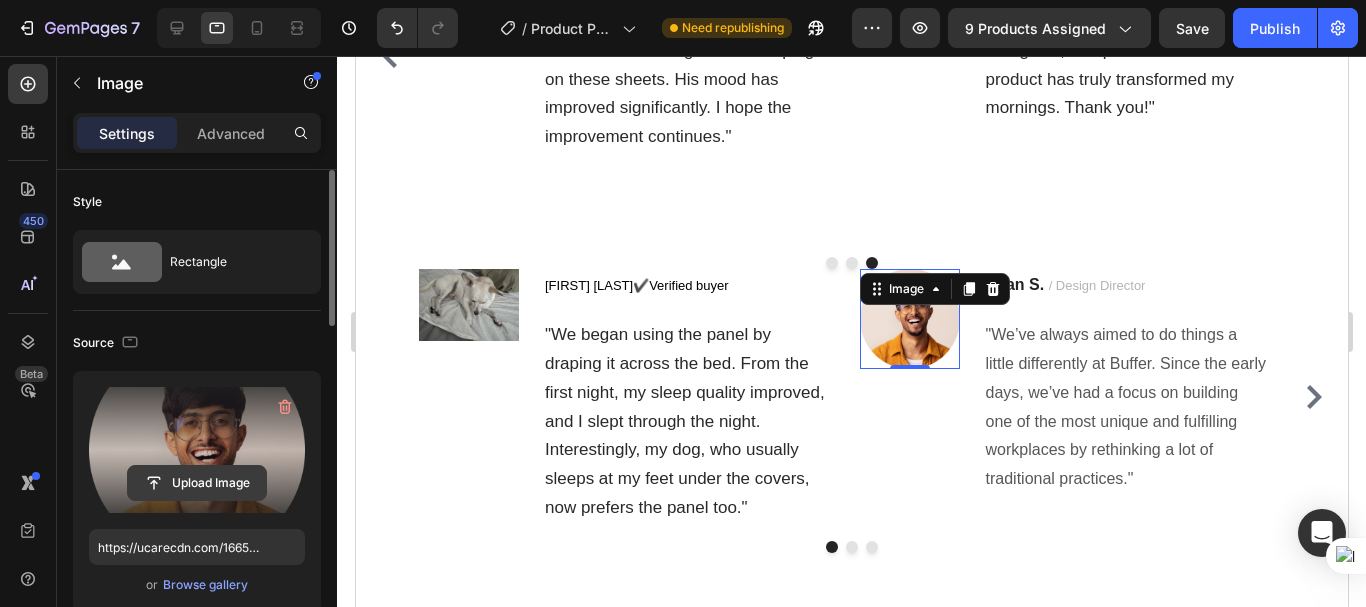 click 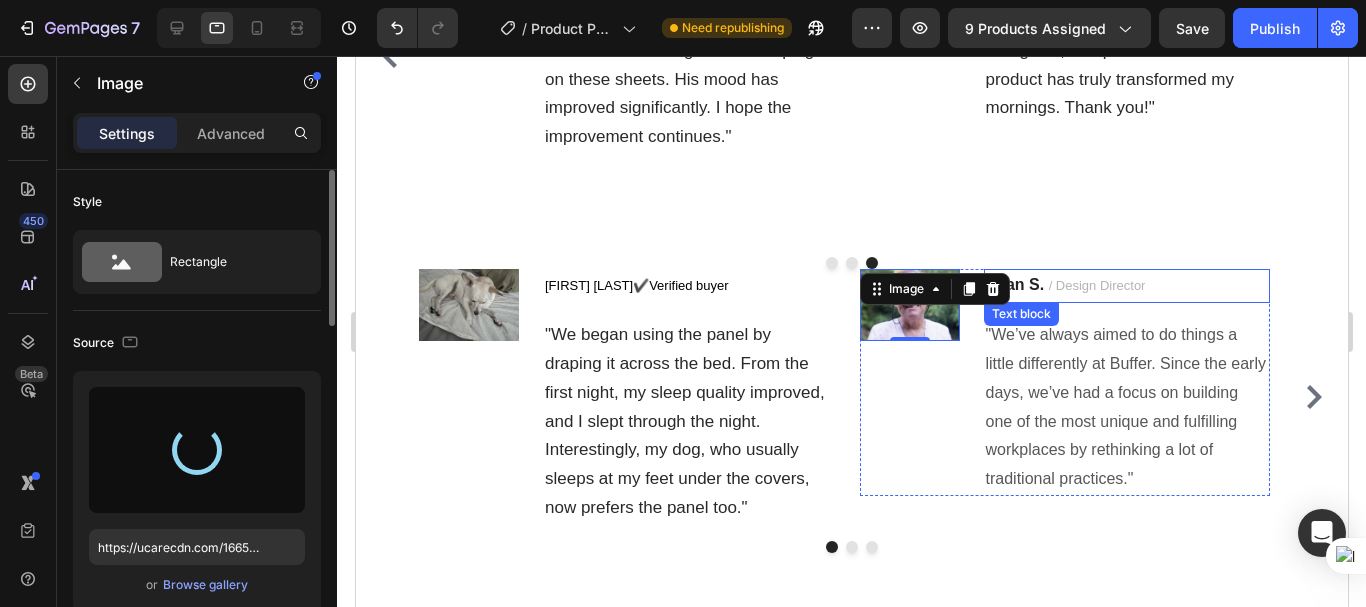 click on "Ryan S.   / Design Director" at bounding box center (1126, 286) 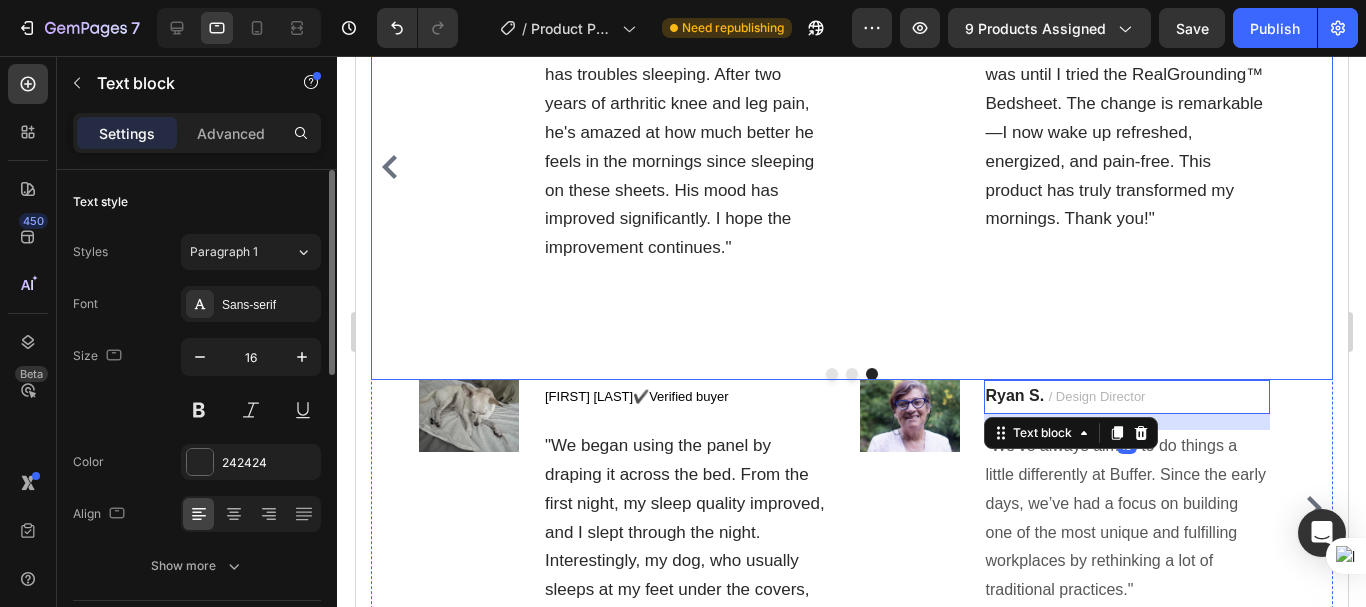 scroll, scrollTop: 8840, scrollLeft: 0, axis: vertical 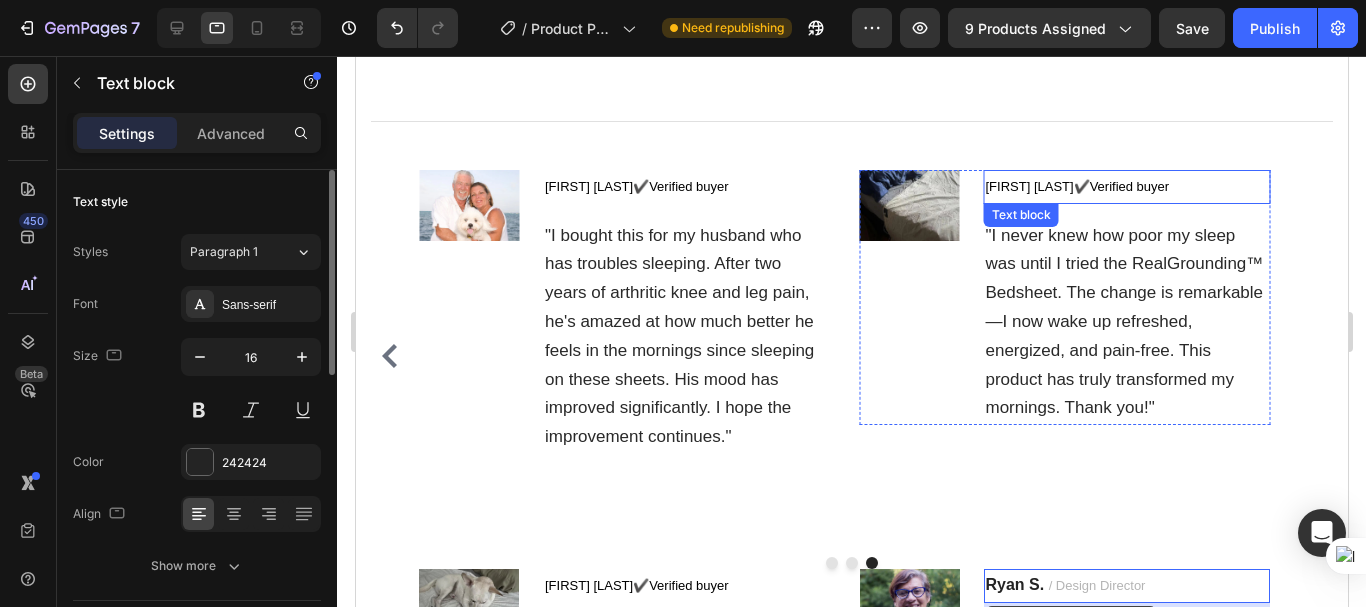 click on "✔️" at bounding box center (1081, 186) 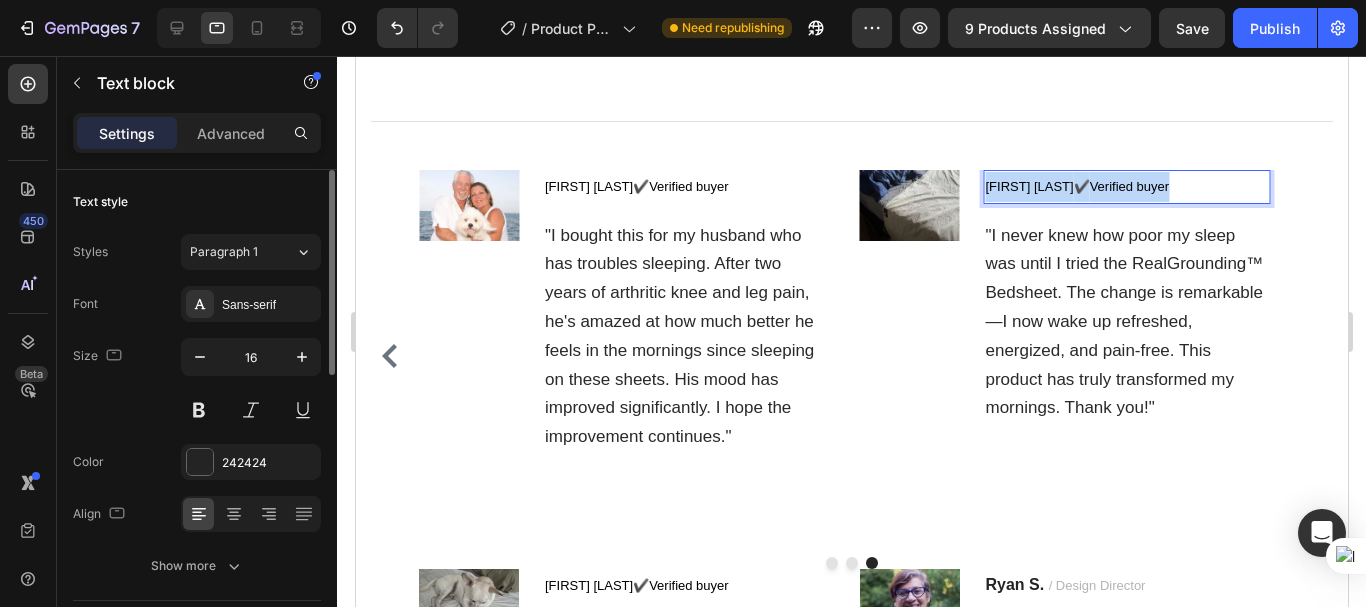 click on "✔️" at bounding box center [1081, 186] 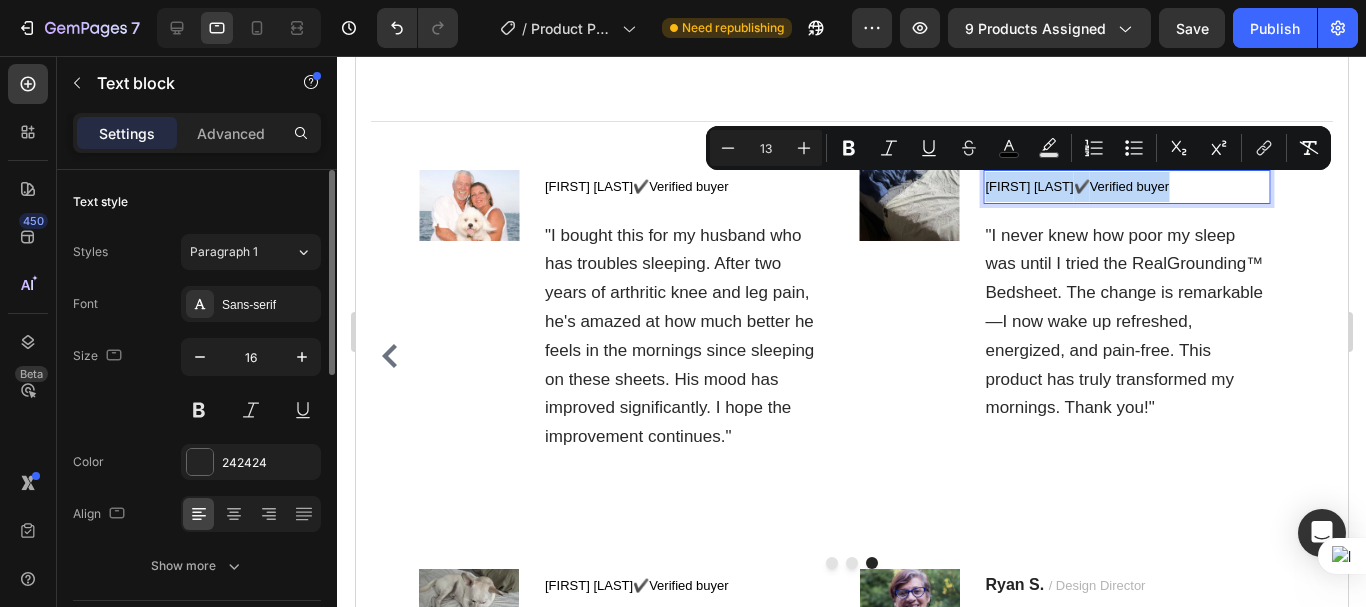 copy on "Micson R                          ✔️ Verified buyer" 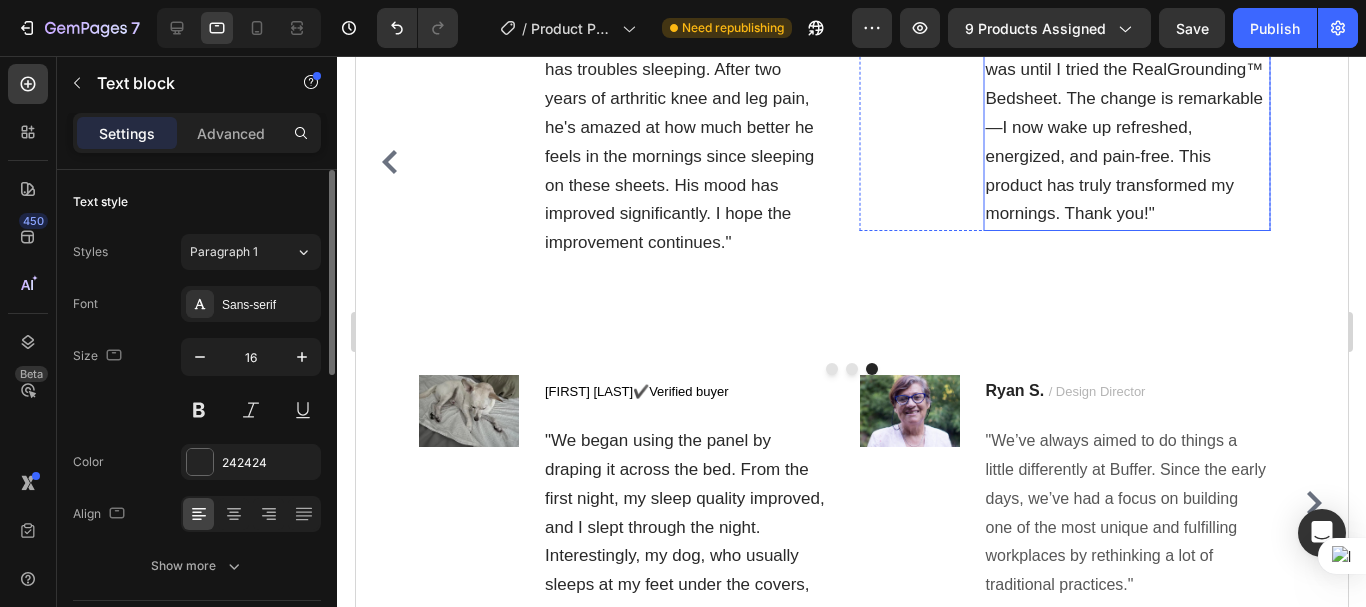 scroll, scrollTop: 9040, scrollLeft: 0, axis: vertical 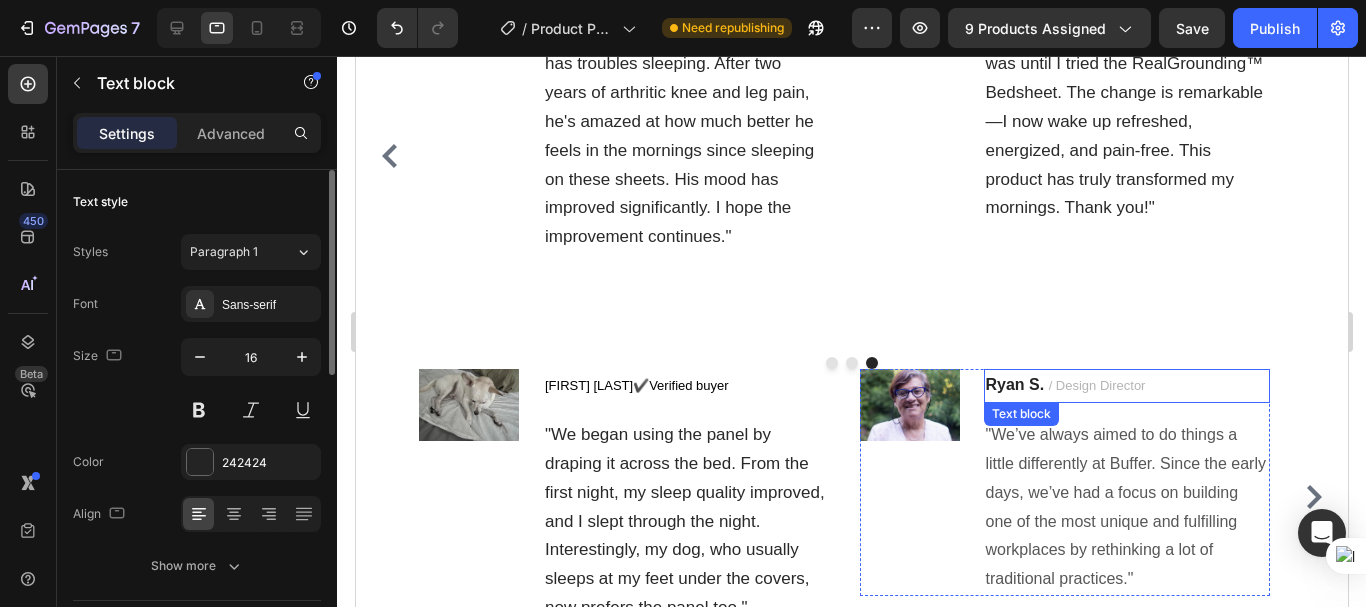 click on "/ Design Director" at bounding box center (1096, 385) 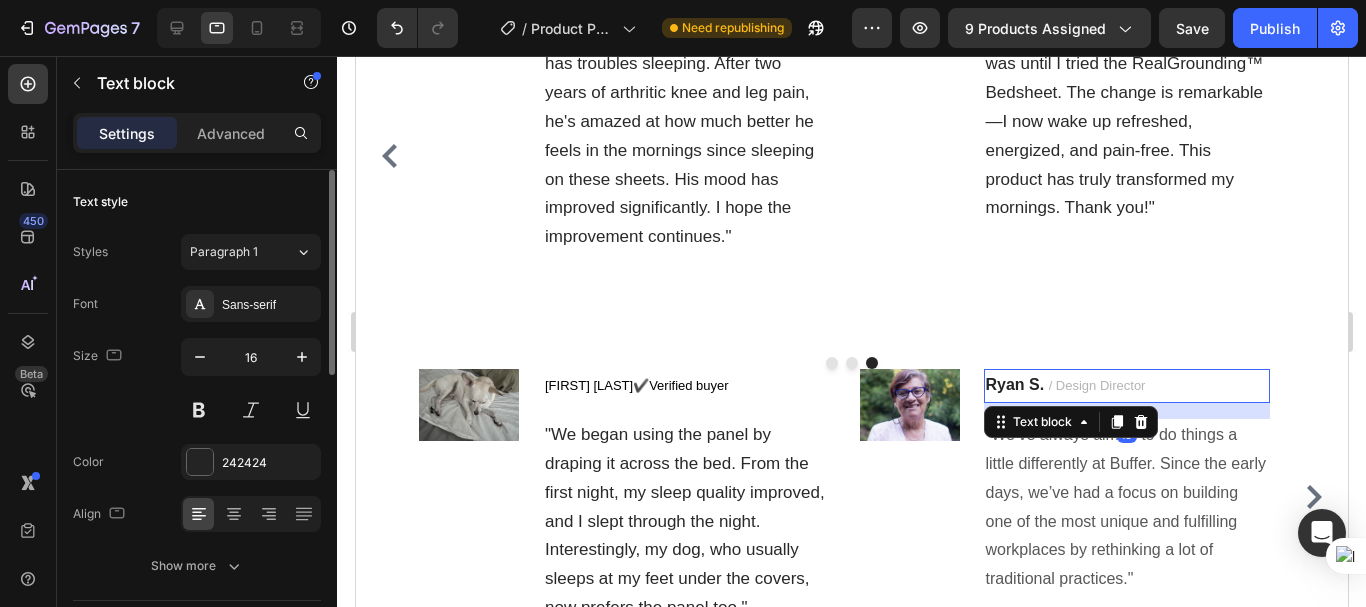 click on "/ Design Director" at bounding box center (1096, 385) 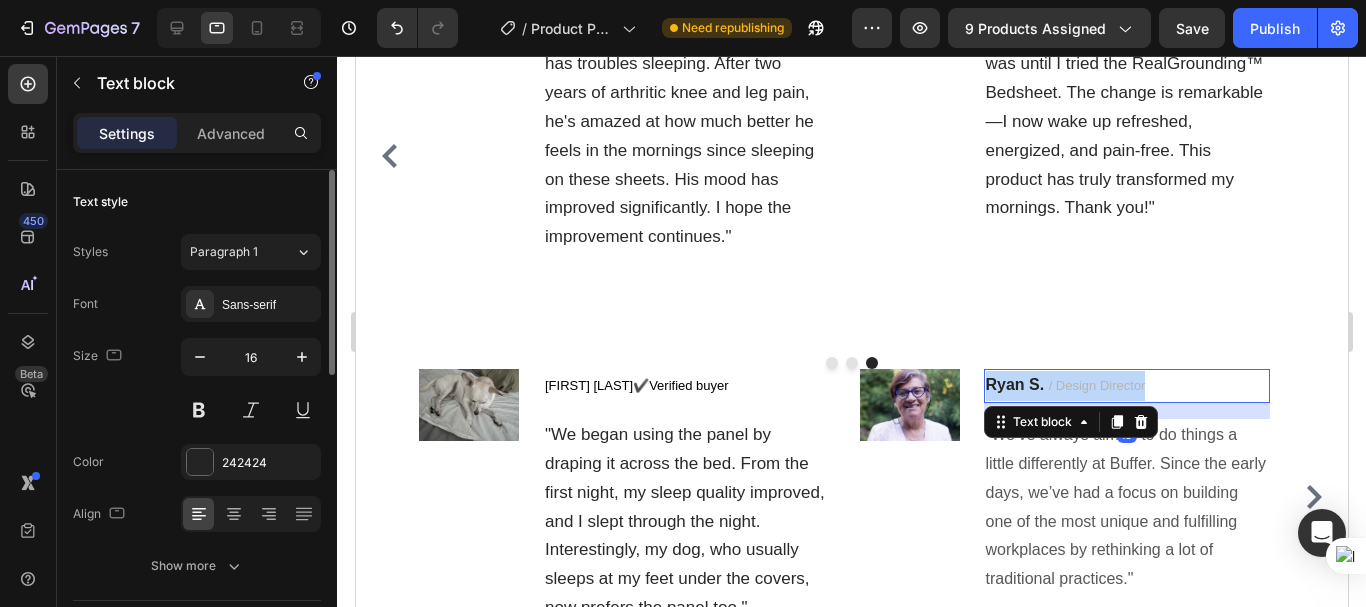 click on "/ Design Director" at bounding box center (1096, 385) 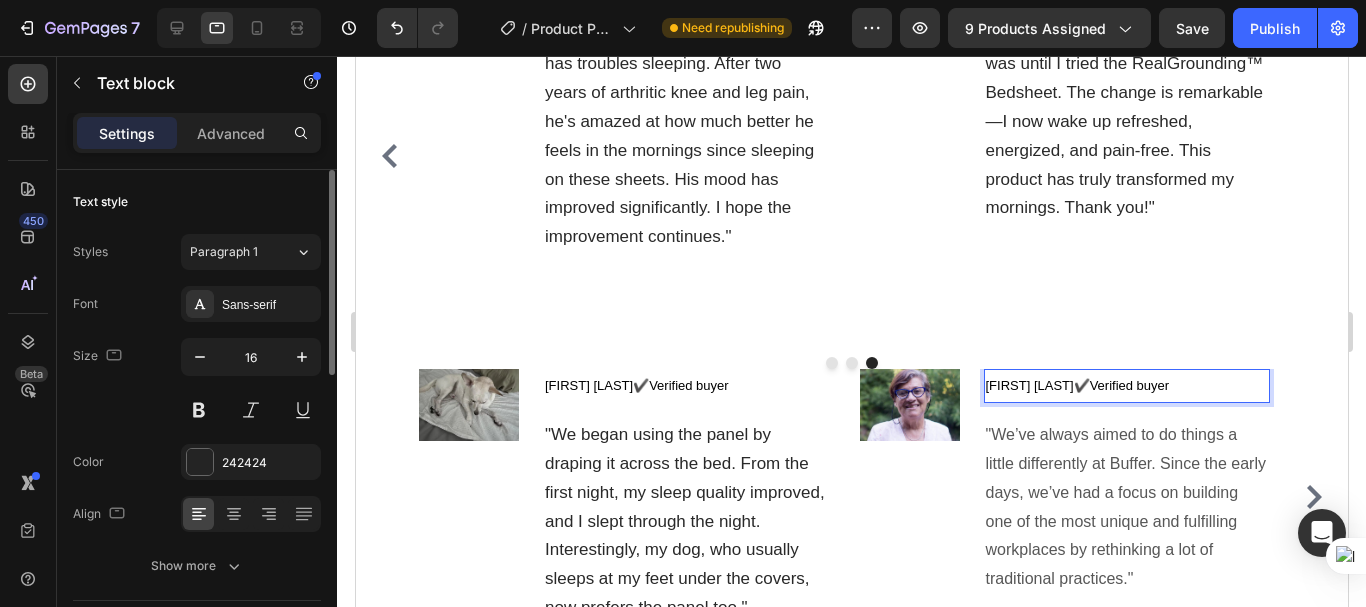 click on "Micson R" at bounding box center [1029, 385] 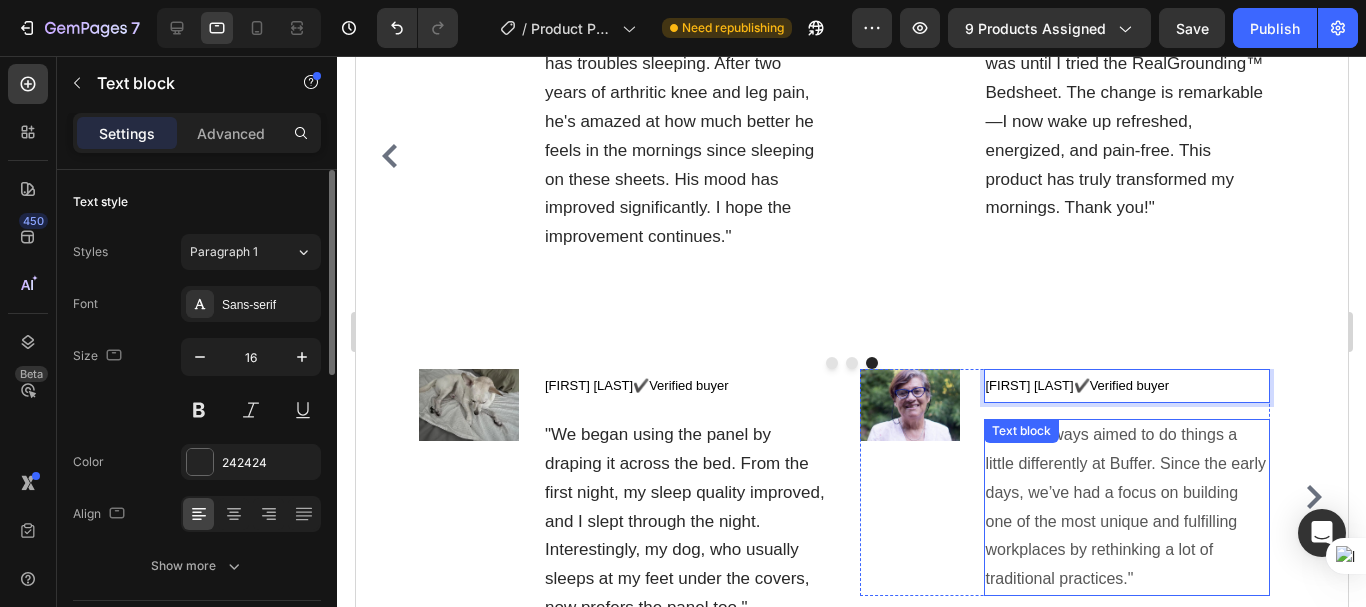 click on ""We’ve always aimed to do things a little differently at Buffer. Since the early days, we’ve had a focus on building one of the most unique and fulfilling workplaces by rethinking a lot of traditional practices."" at bounding box center [1126, 507] 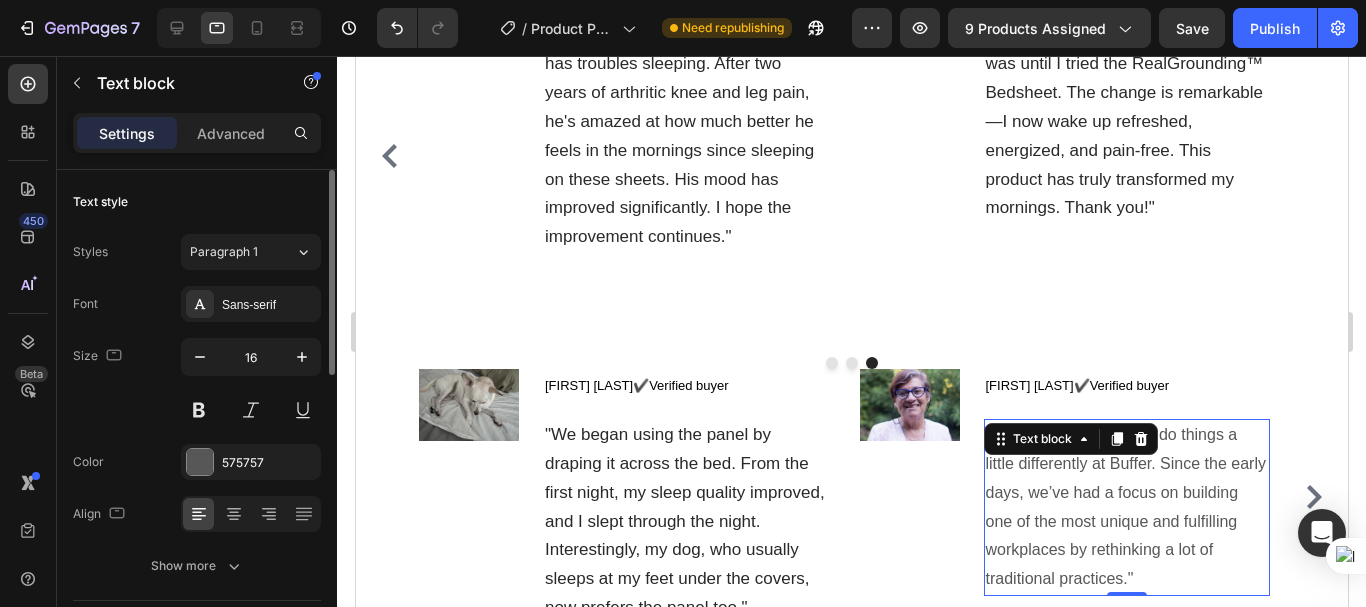 click on ""We’ve always aimed to do things a little differently at Buffer. Since the early days, we’ve had a focus on building one of the most unique and fulfilling workplaces by rethinking a lot of traditional practices."" at bounding box center (1126, 507) 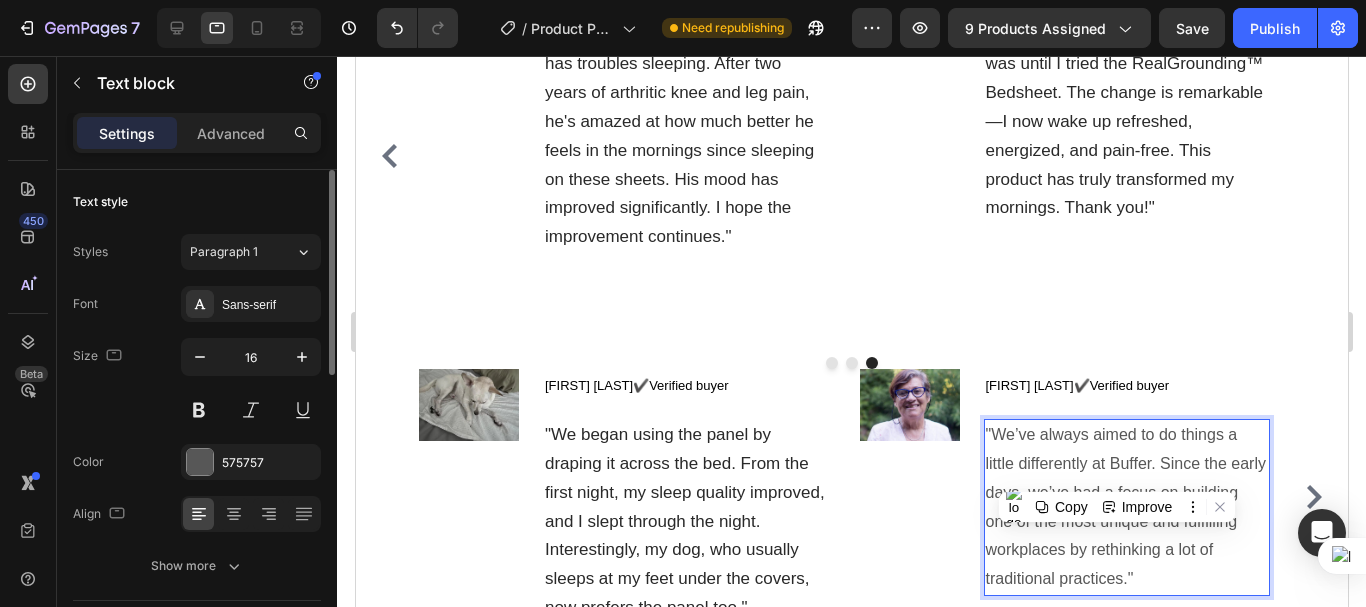 scroll, scrollTop: 9069, scrollLeft: 0, axis: vertical 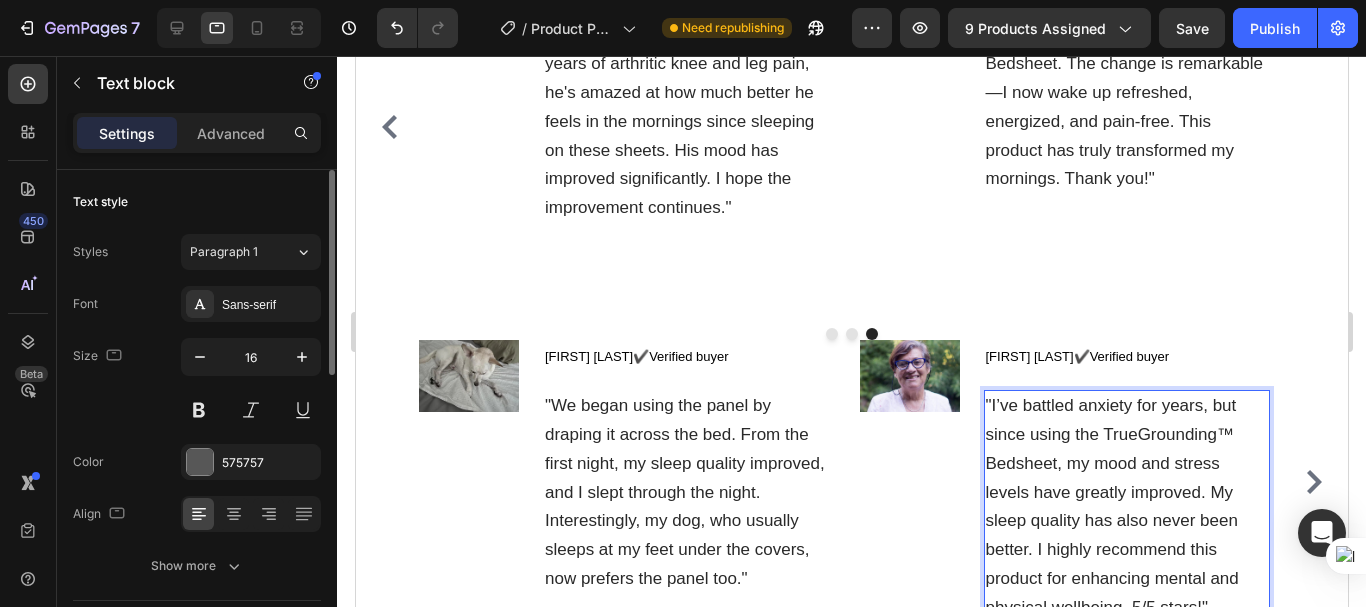 click on ""I’ve battled anxiety for years, but since using the TrueGrounding™ Bedsheet, my mood and stress levels have greatly improved. My sleep quality has also never been better. I highly recommend this product for enhancing mental and physical wellbeing. 5/5 stars!"" at bounding box center (1111, 506) 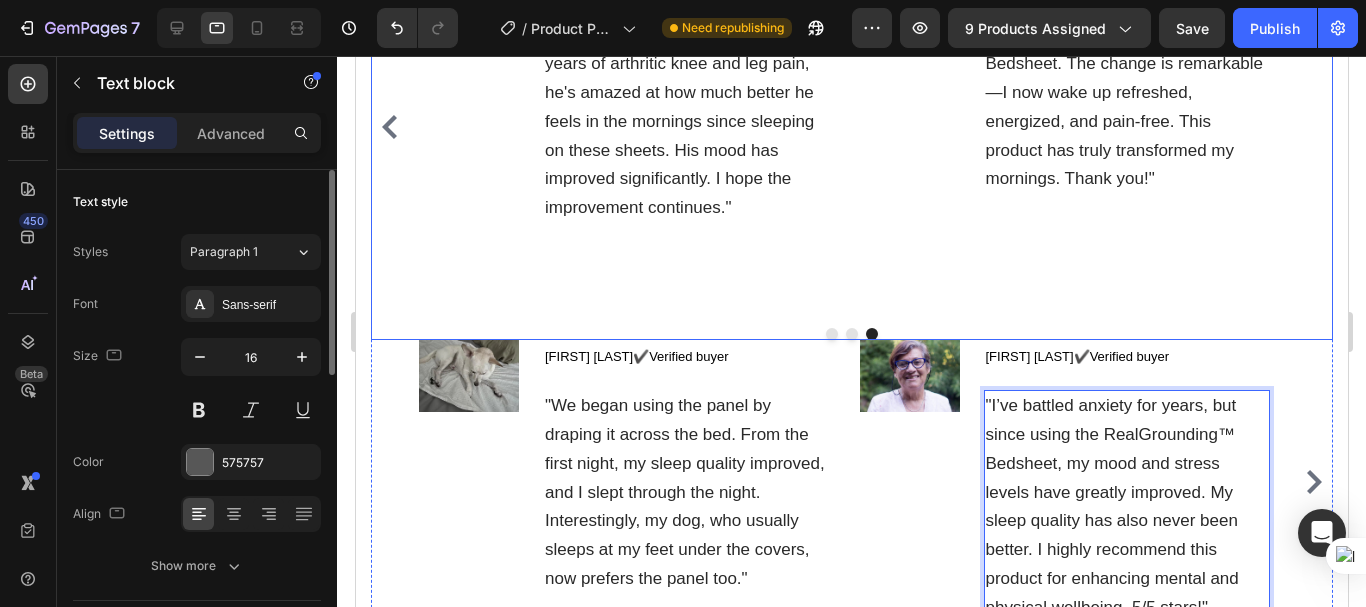 scroll, scrollTop: 9169, scrollLeft: 0, axis: vertical 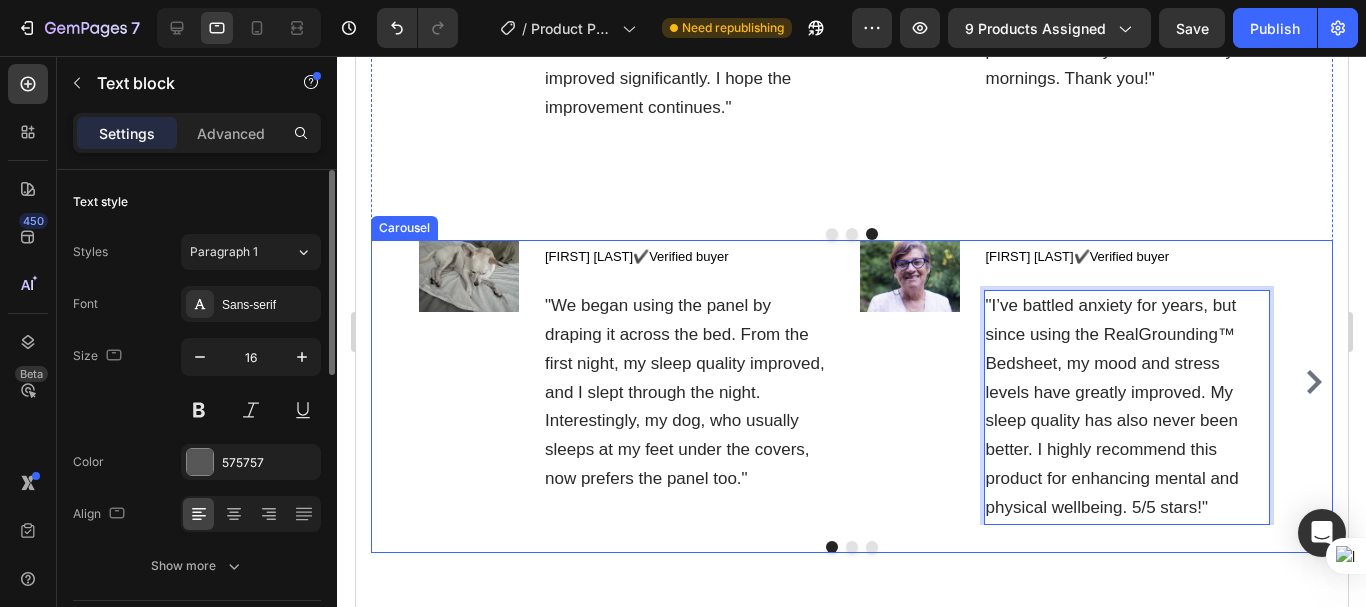 click 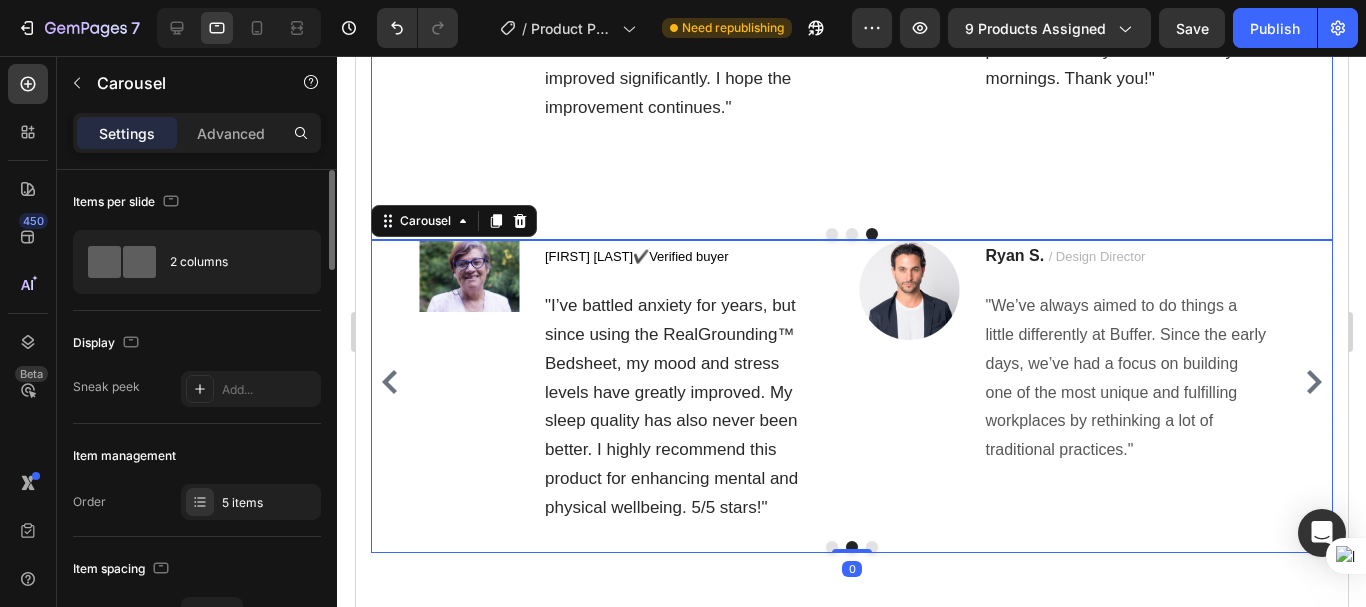 scroll, scrollTop: 8869, scrollLeft: 0, axis: vertical 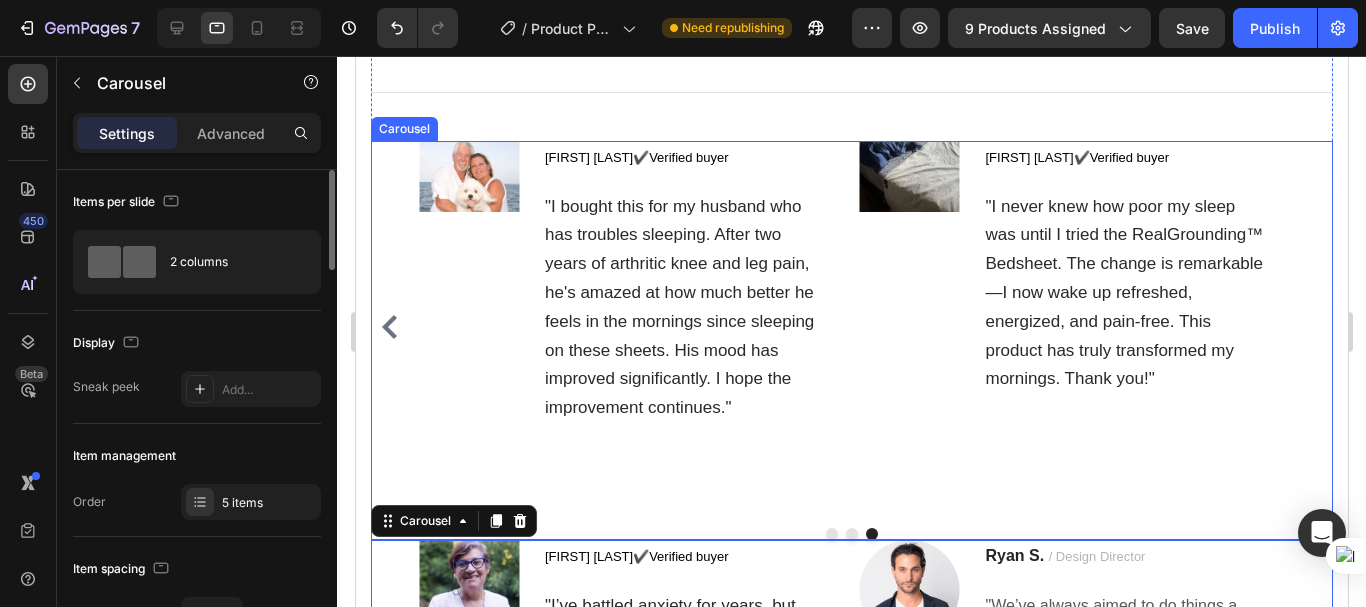 click 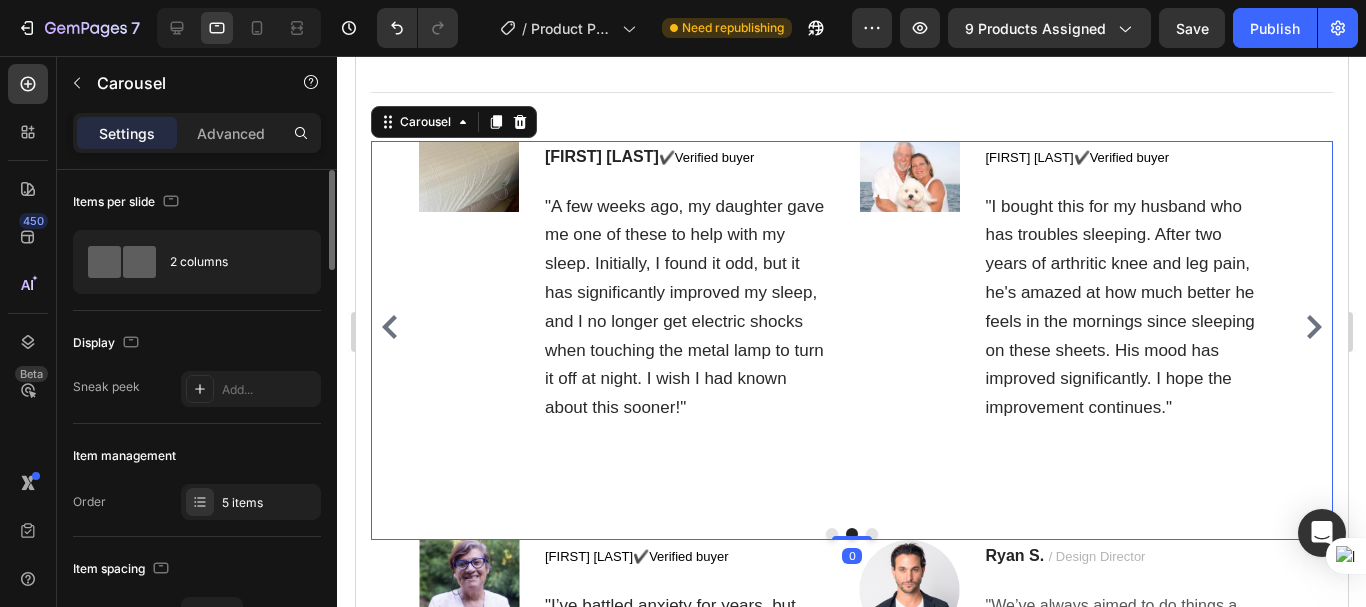 click 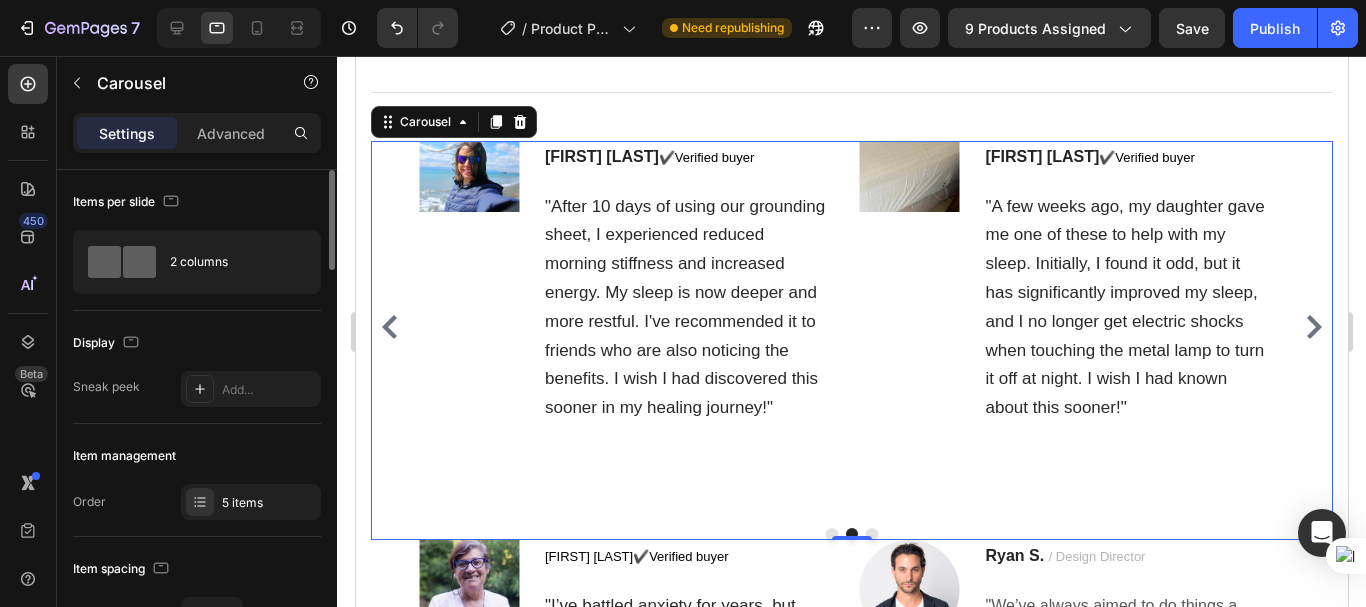 click 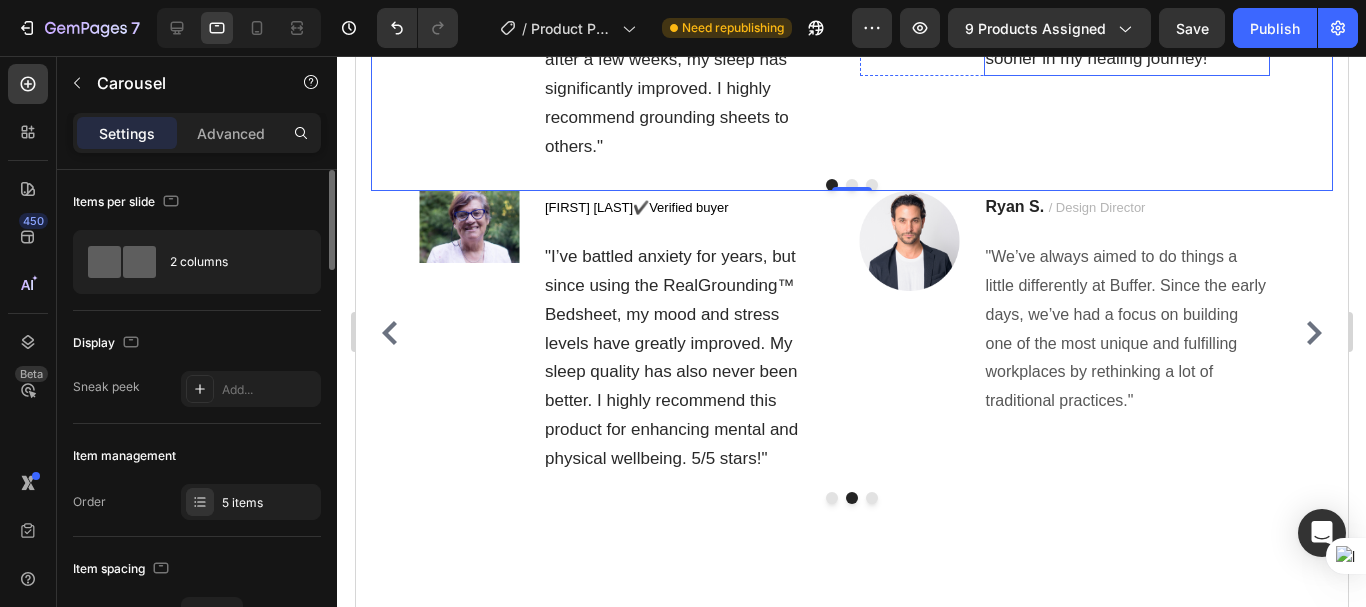 scroll, scrollTop: 9269, scrollLeft: 0, axis: vertical 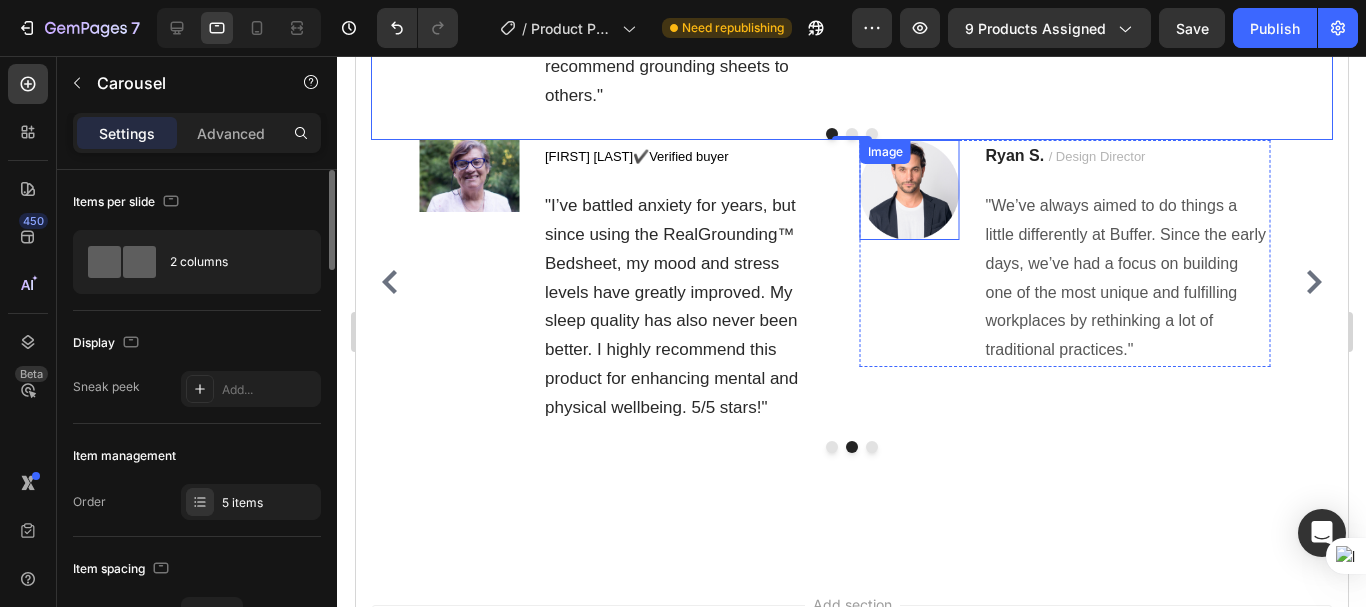 click at bounding box center (909, 190) 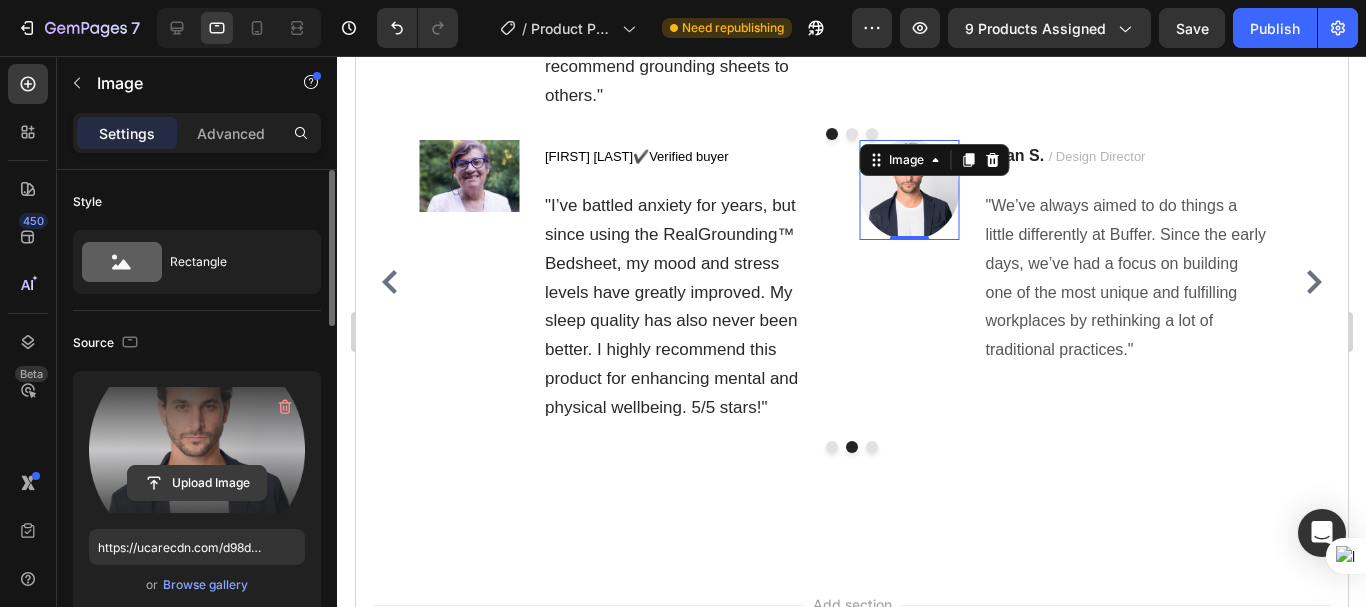 click 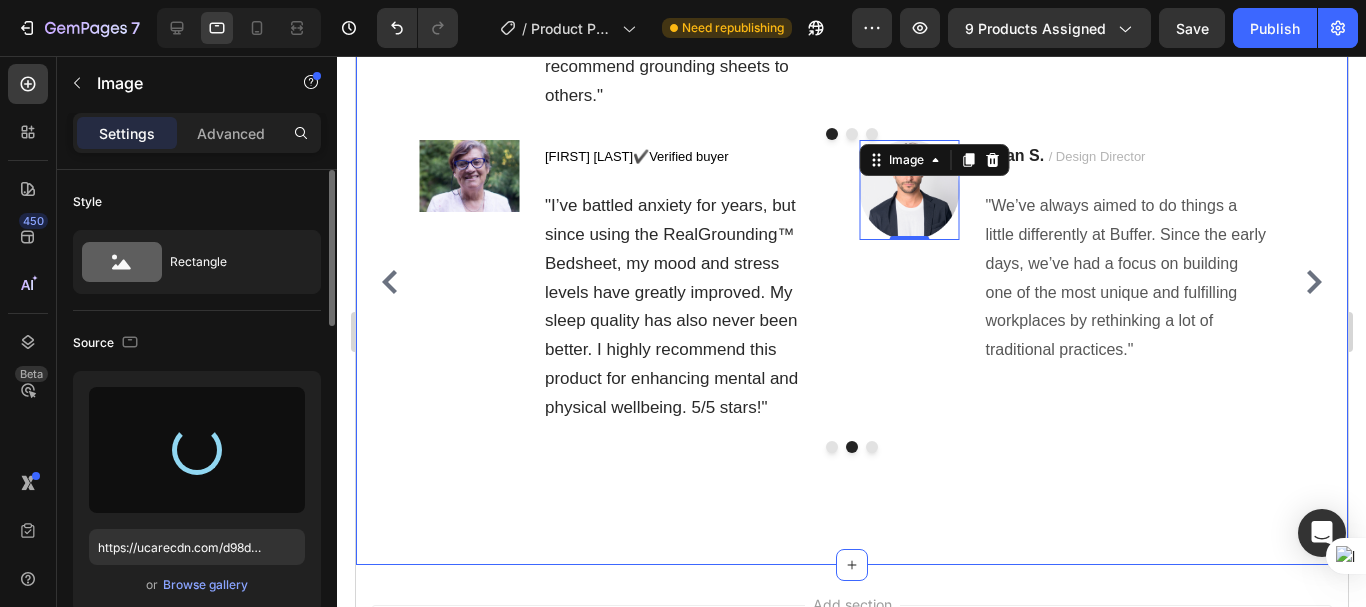 type on "https://cdn.shopify.com/s/files/1/0940/9989/8703/files/gempages_573676616073348003-5fbad644-1fa7-4f7b-bc0b-426705bd2886.webp" 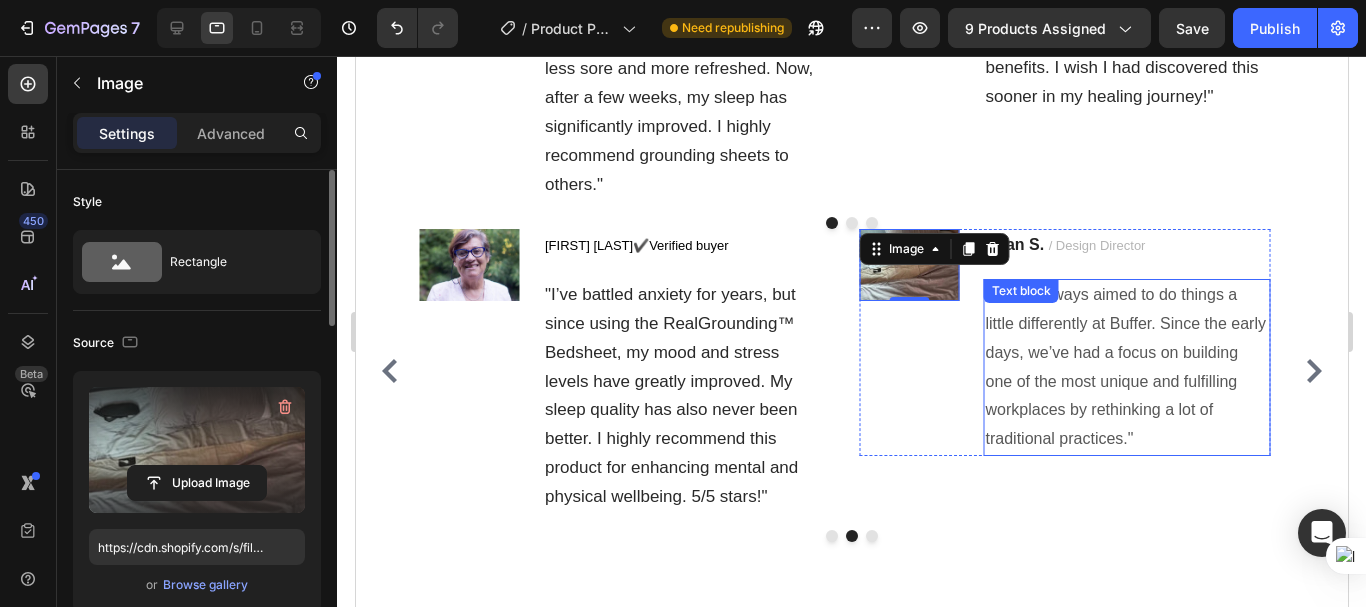 scroll, scrollTop: 9169, scrollLeft: 0, axis: vertical 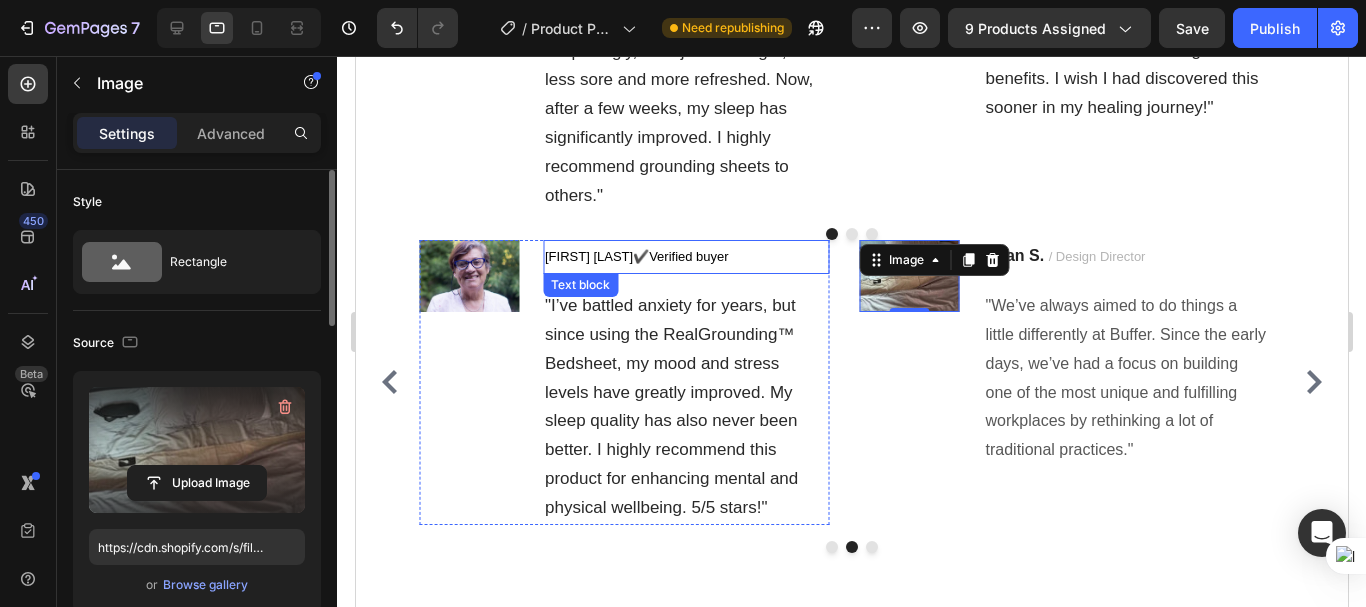 click on "✔️" at bounding box center [640, 256] 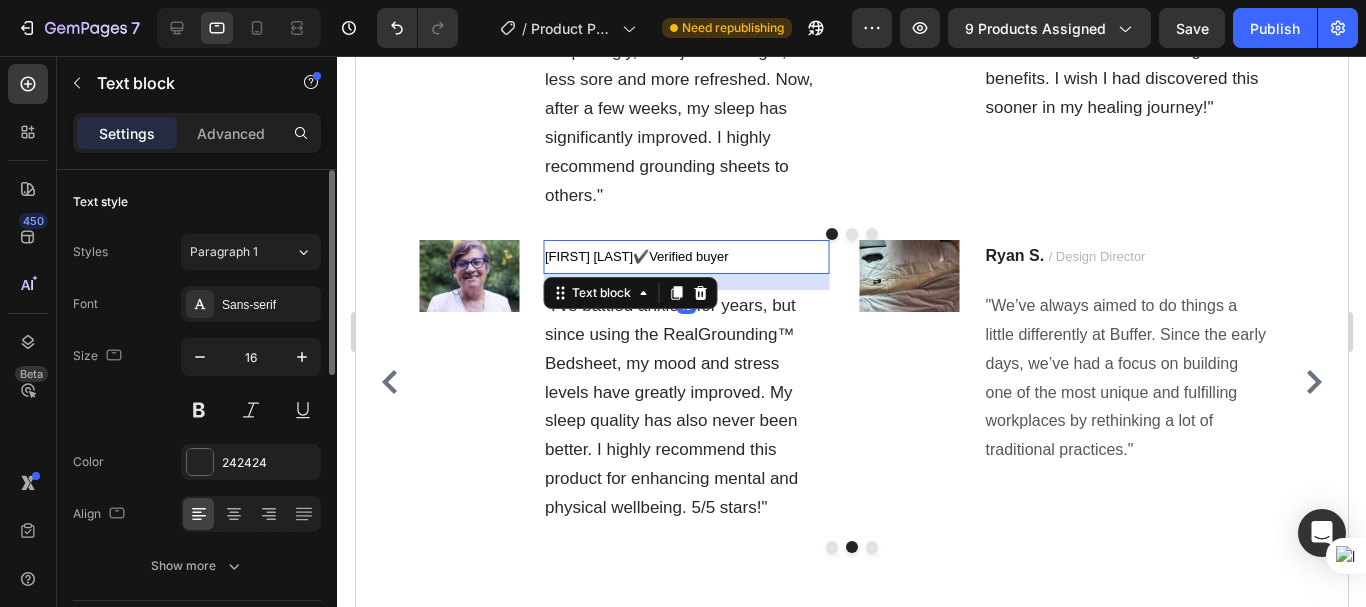 click on "✔️" at bounding box center [640, 256] 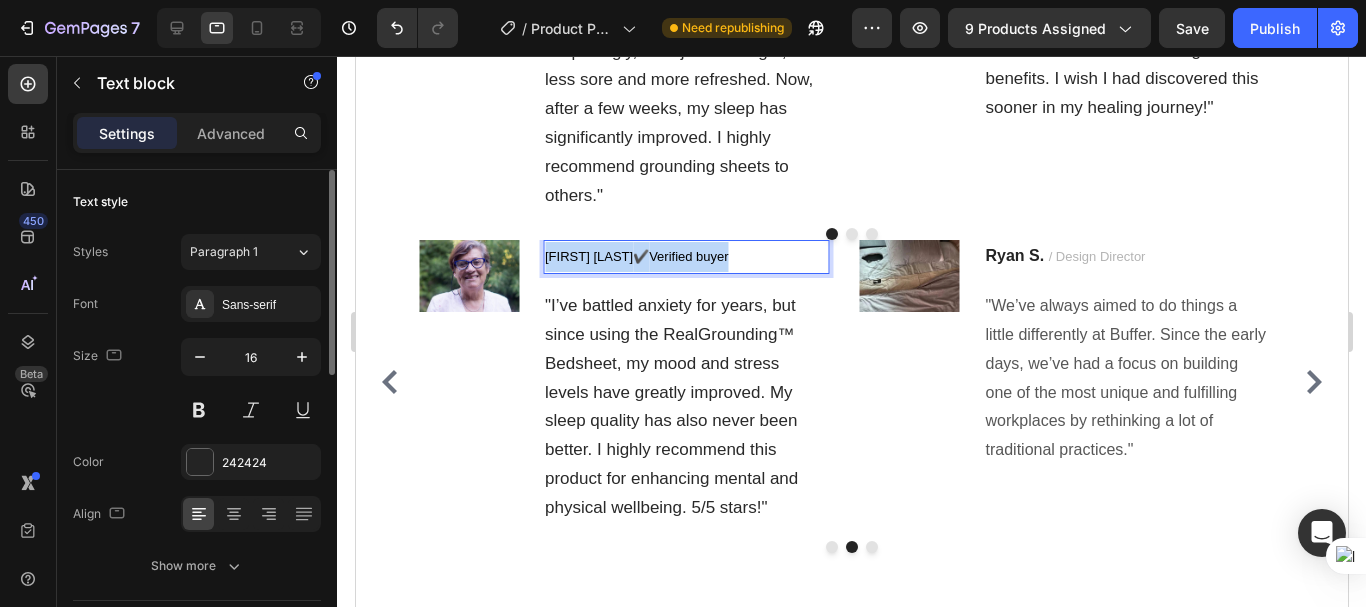 click on "✔️" at bounding box center [640, 256] 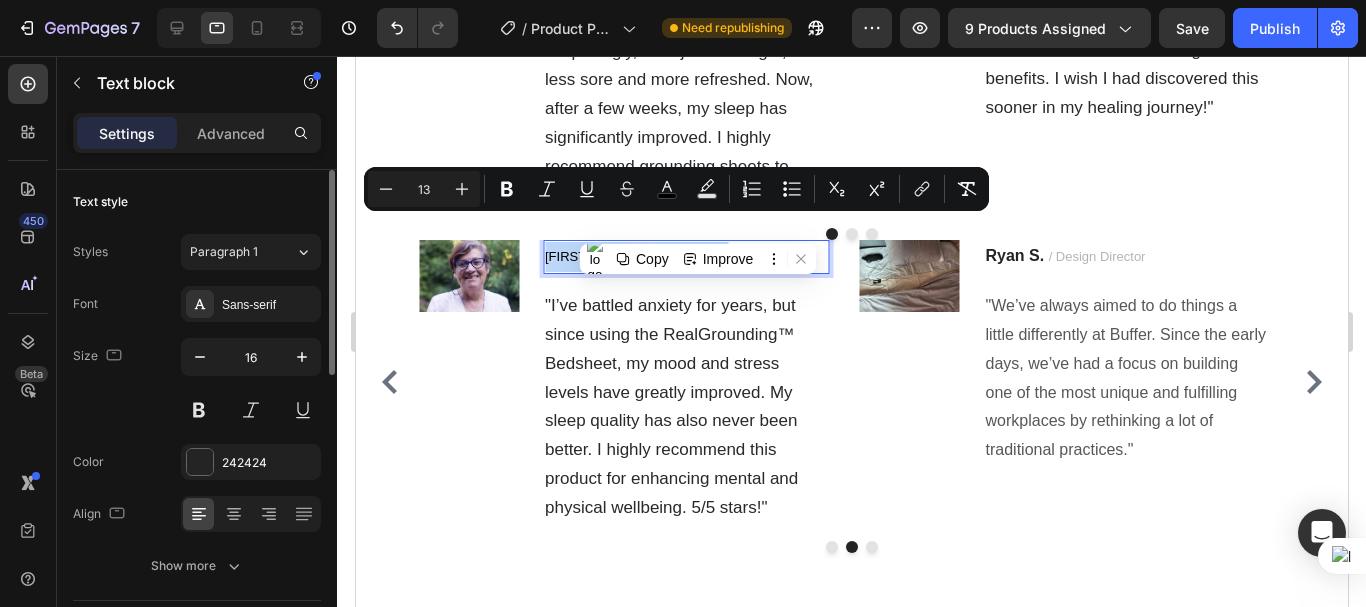 copy on "Jennisa Mark                          ✔️ Verified buyer" 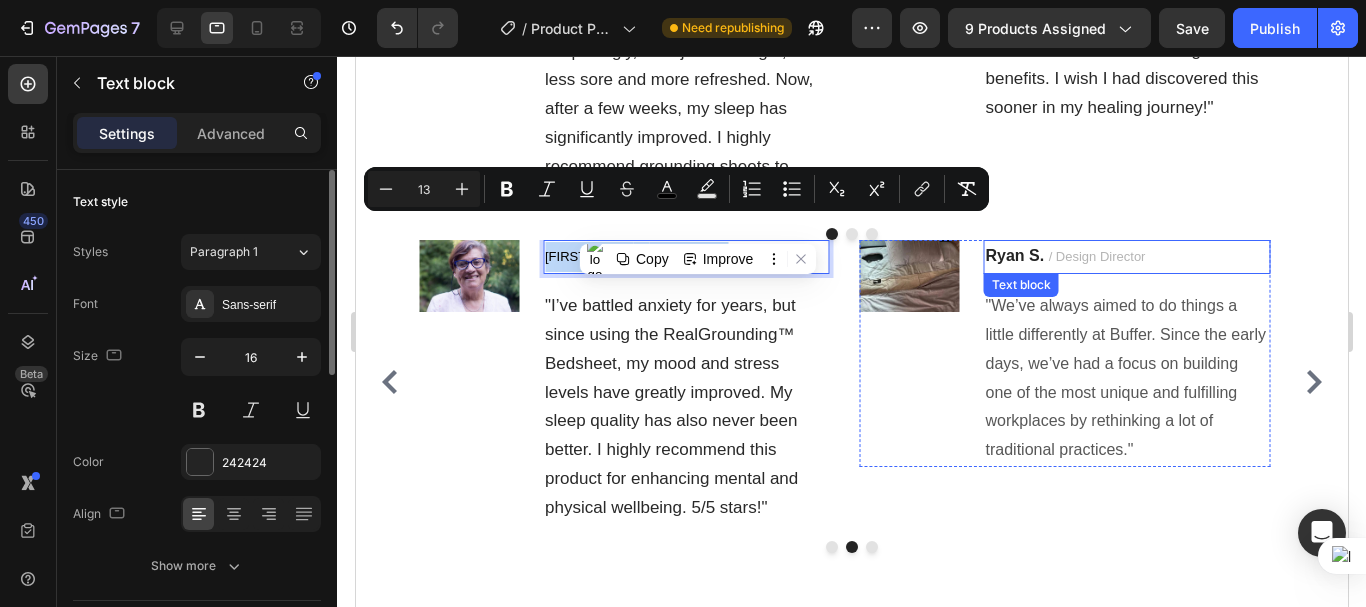 click on "/ Design Director" at bounding box center (1096, 256) 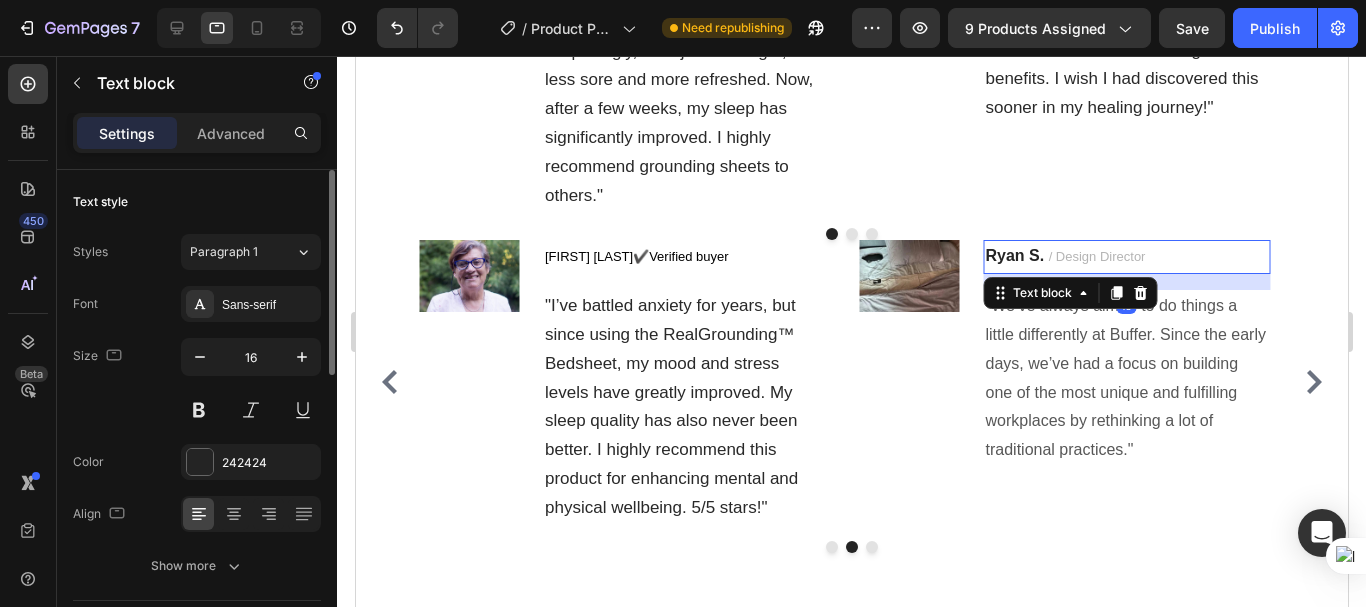 click on "/ Design Director" at bounding box center [1096, 256] 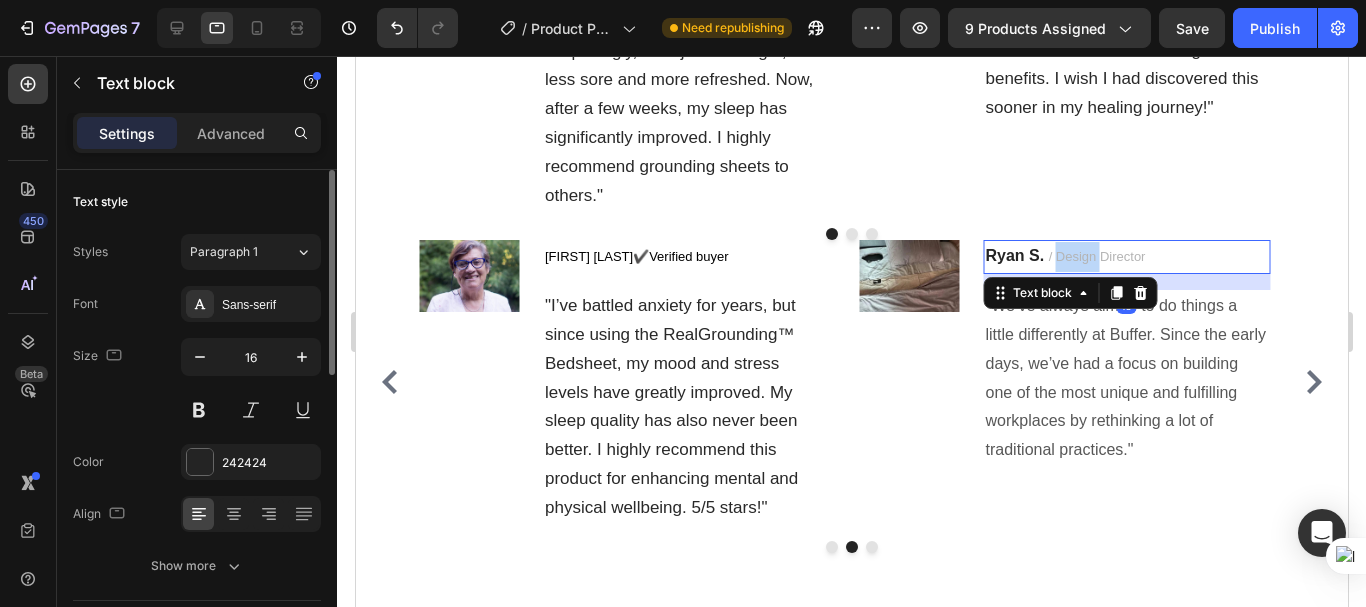 click on "/ Design Director" at bounding box center (1096, 256) 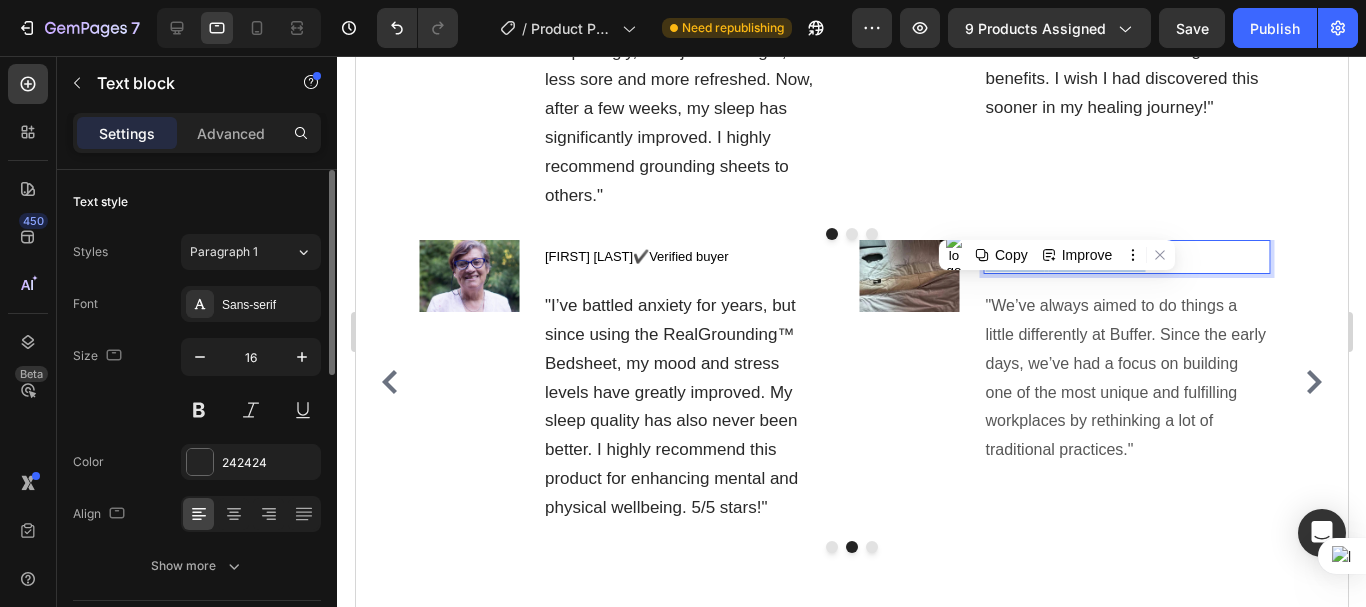 click on "/ Design Director" at bounding box center [1096, 256] 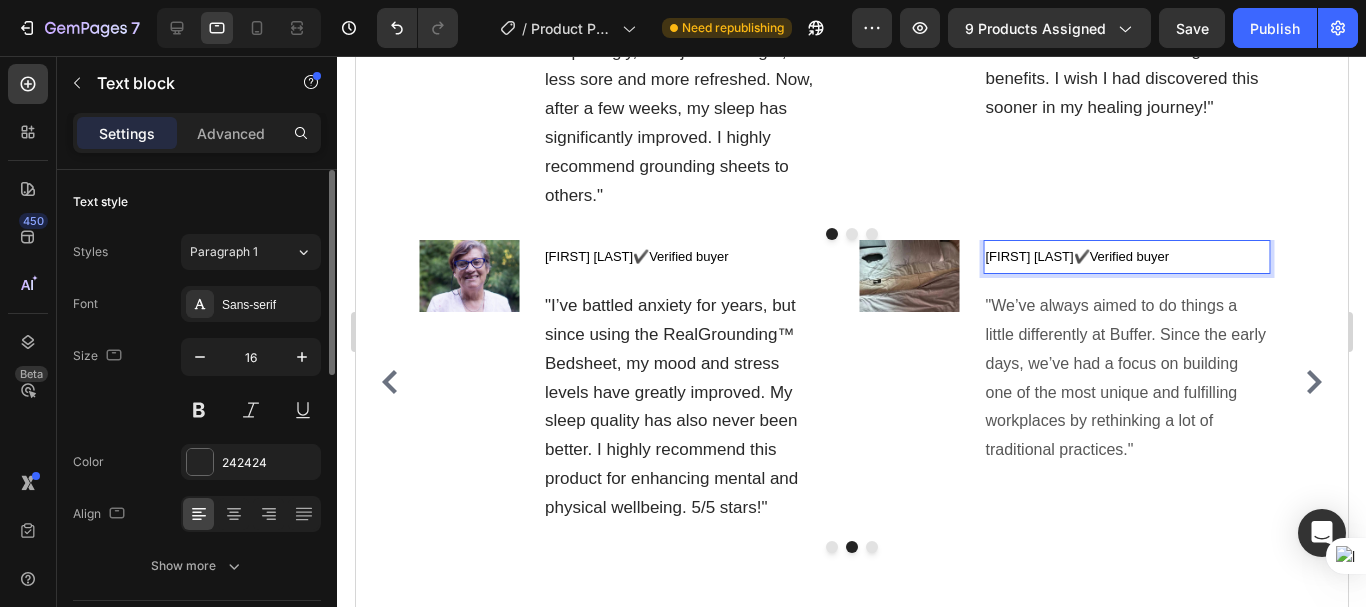 click on "[FIRST] [LAST]" at bounding box center [1029, 256] 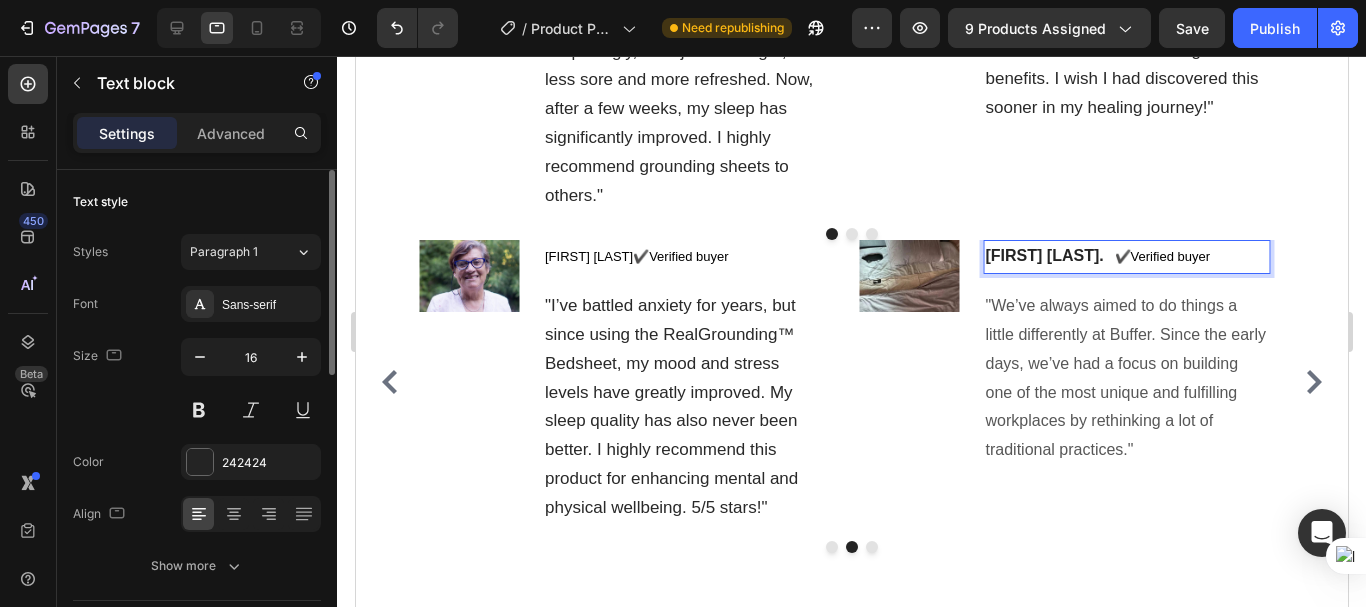 click on "[FIRST] [LAST]." at bounding box center (1044, 255) 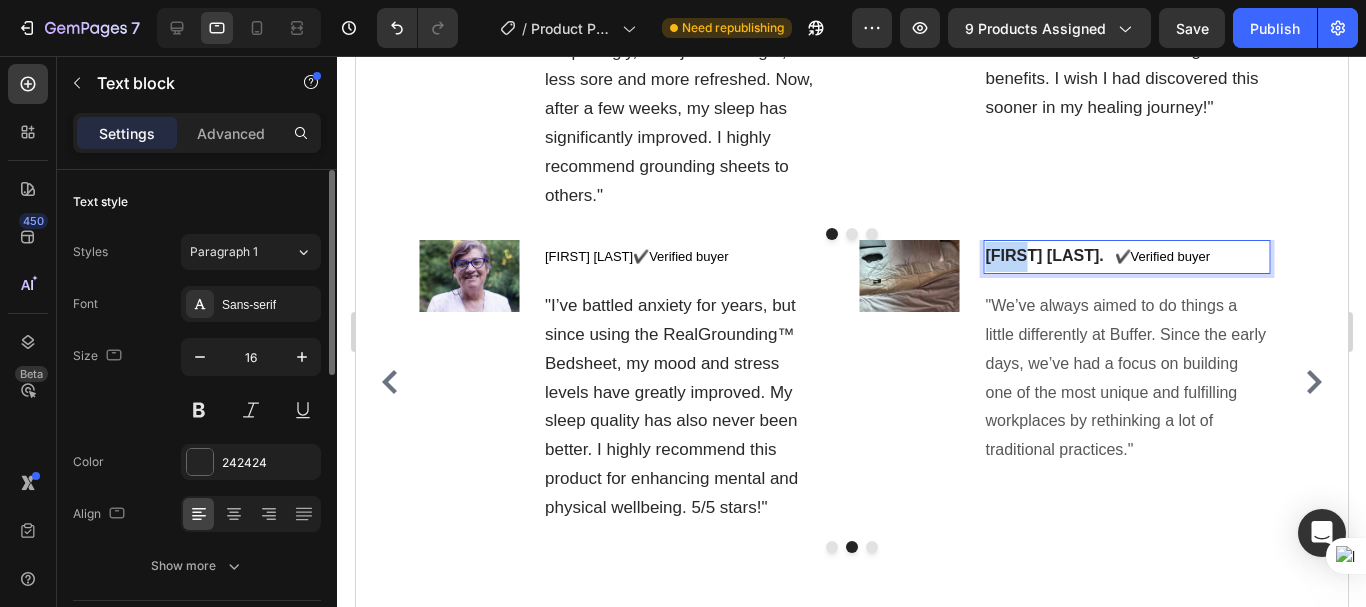 click on "[FIRST] [LAST]." at bounding box center (1044, 255) 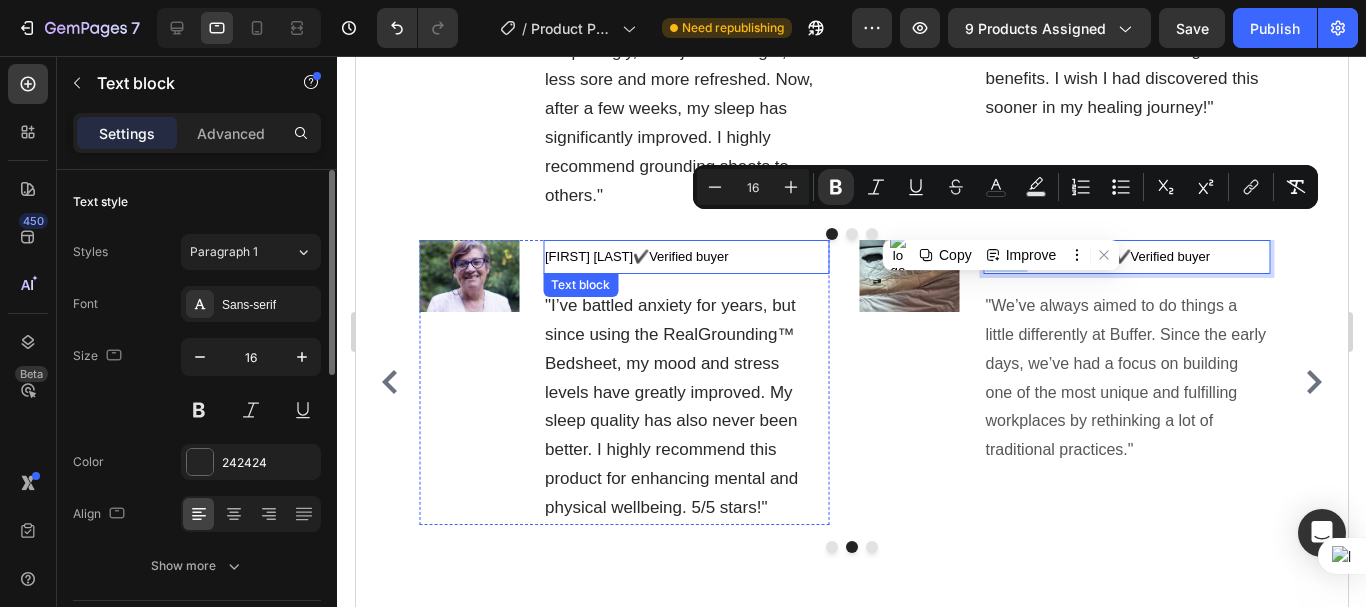 click on "[FIRST] [LAST]" at bounding box center (588, 256) 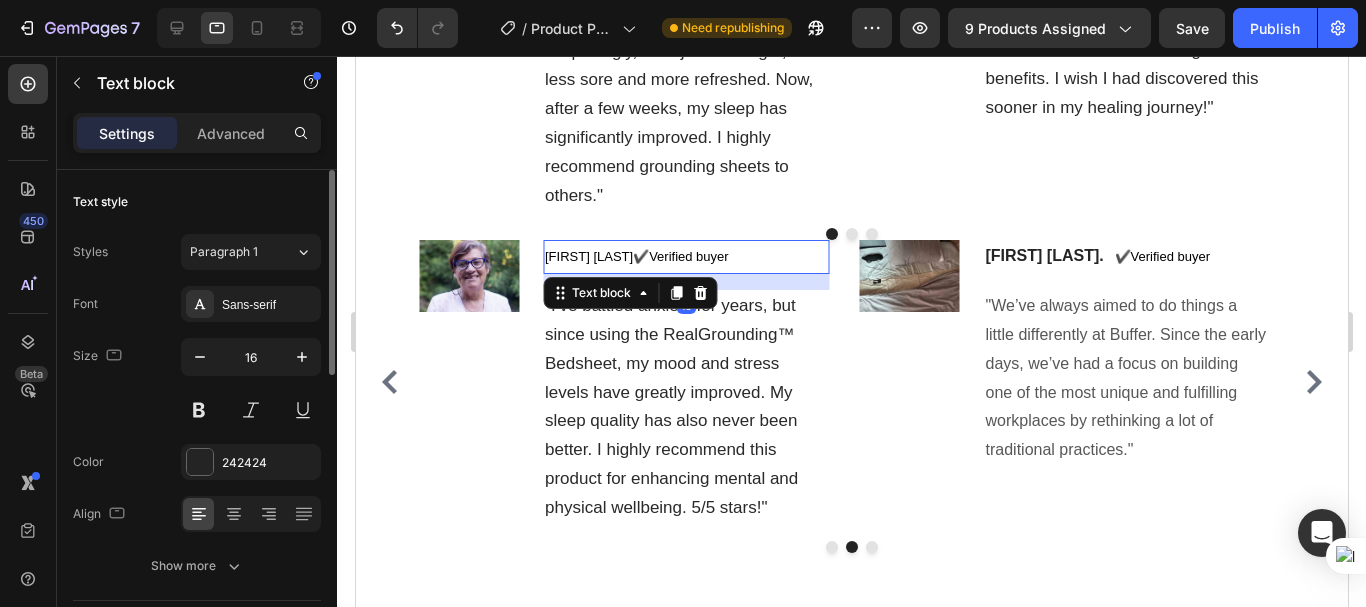 click on "[FIRST] [LAST]" at bounding box center [588, 256] 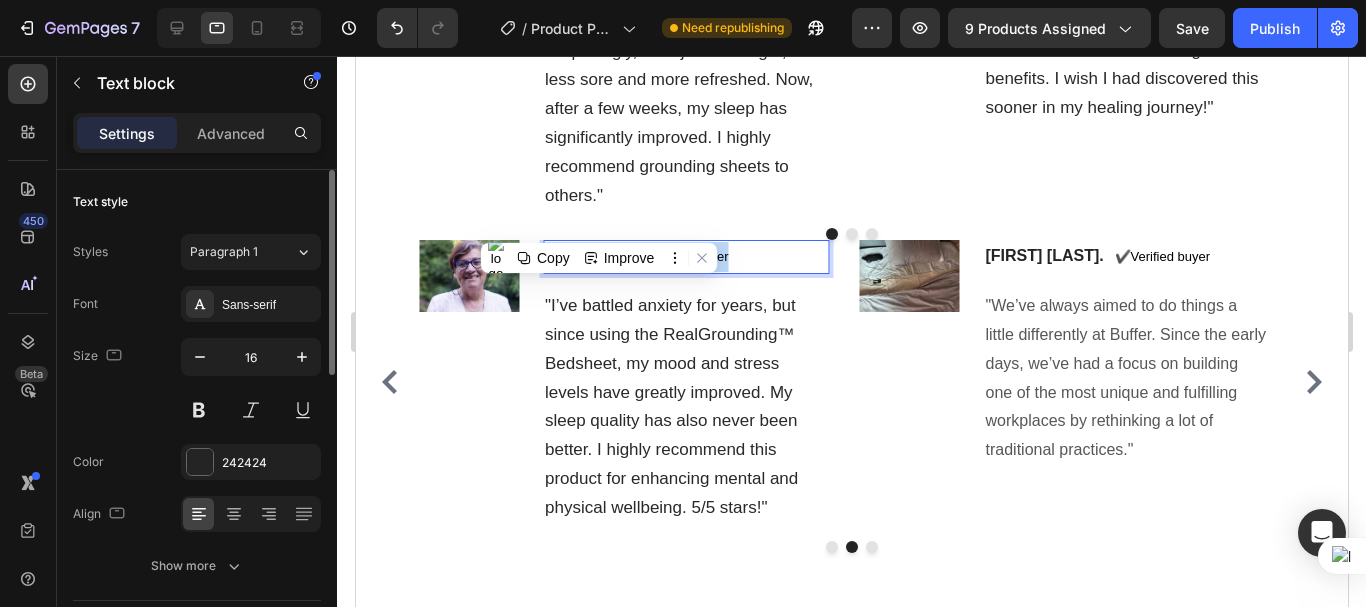click on "[FIRST] [LAST]" at bounding box center [588, 256] 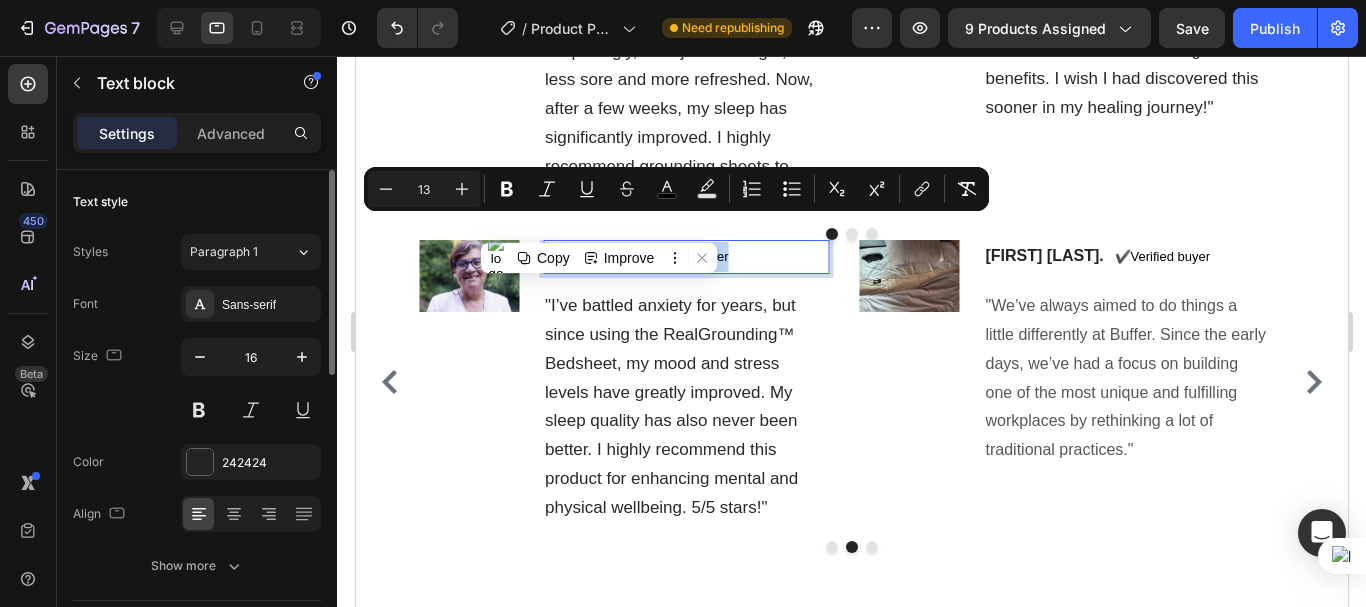click on "[FIRST] [LAST]" at bounding box center [588, 256] 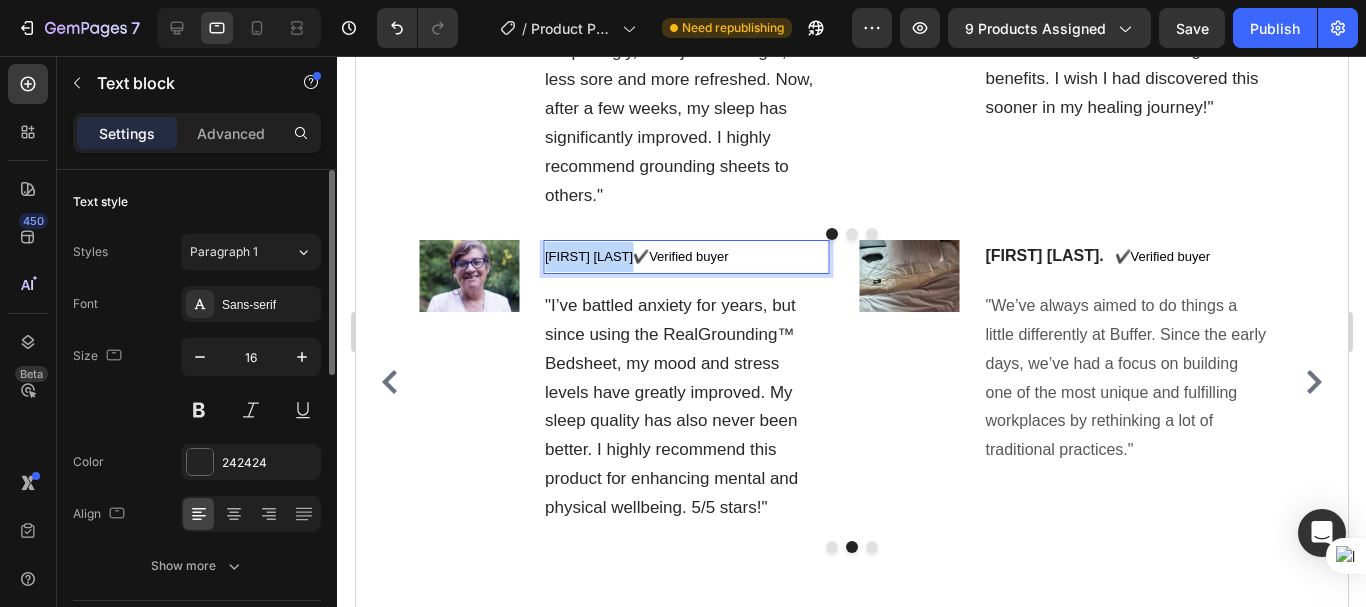 drag, startPoint x: 627, startPoint y: 221, endPoint x: 546, endPoint y: 227, distance: 81.22192 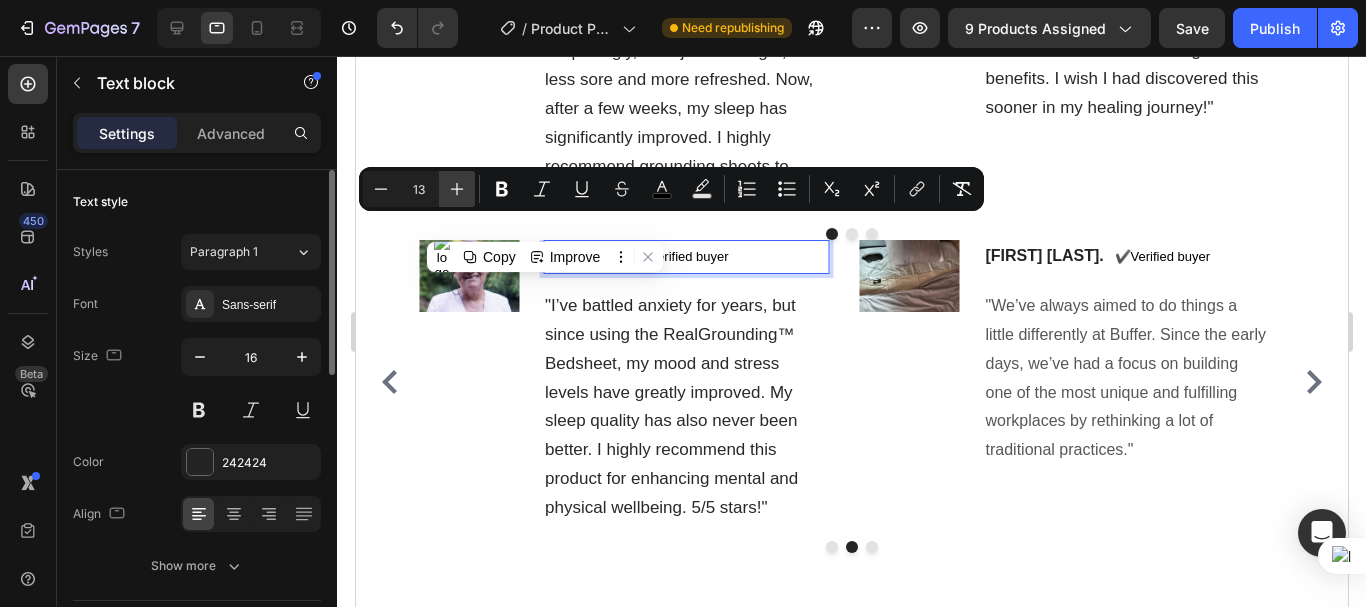 click 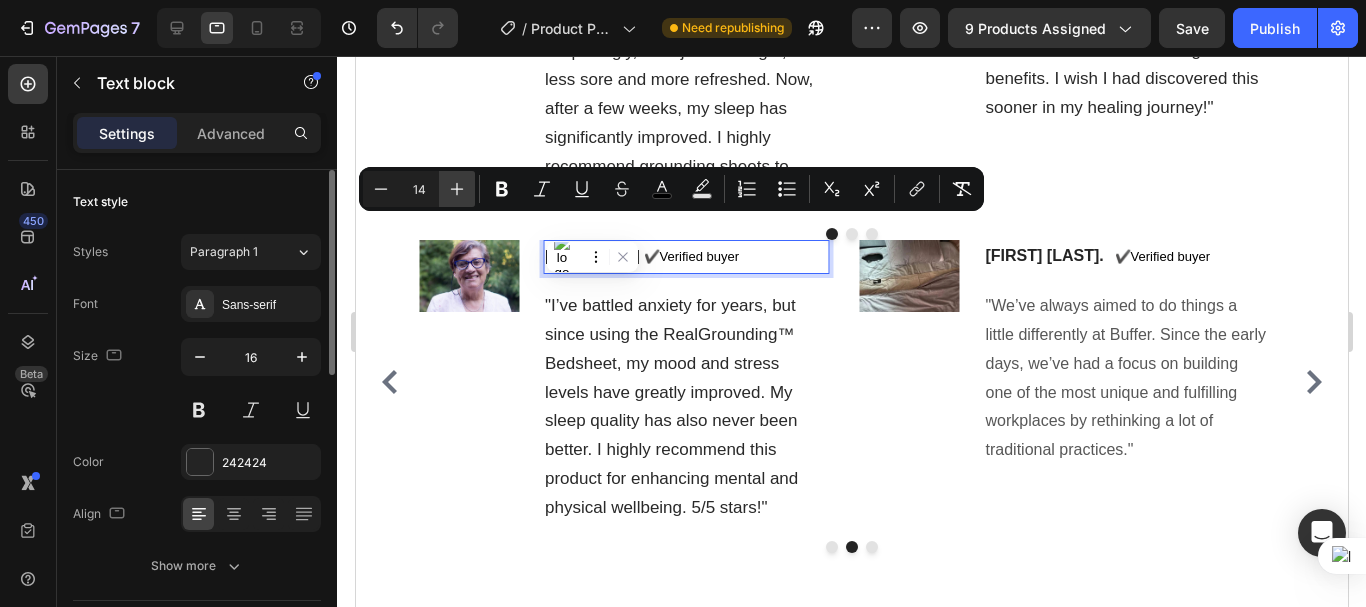 click 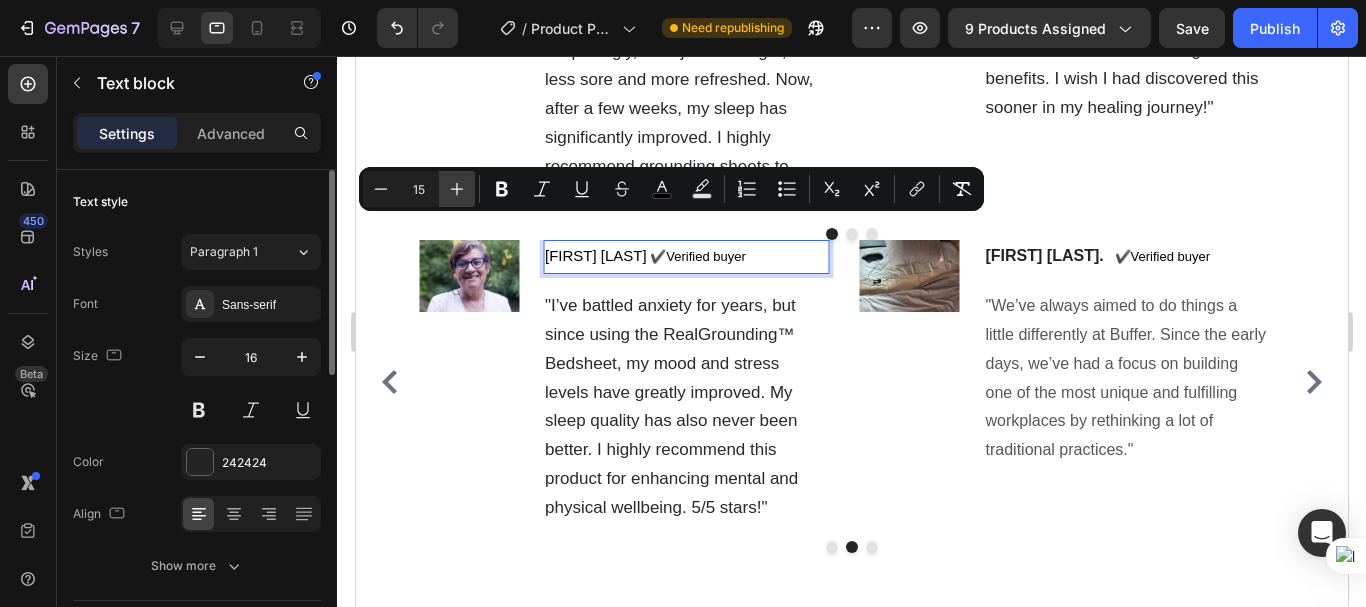 click 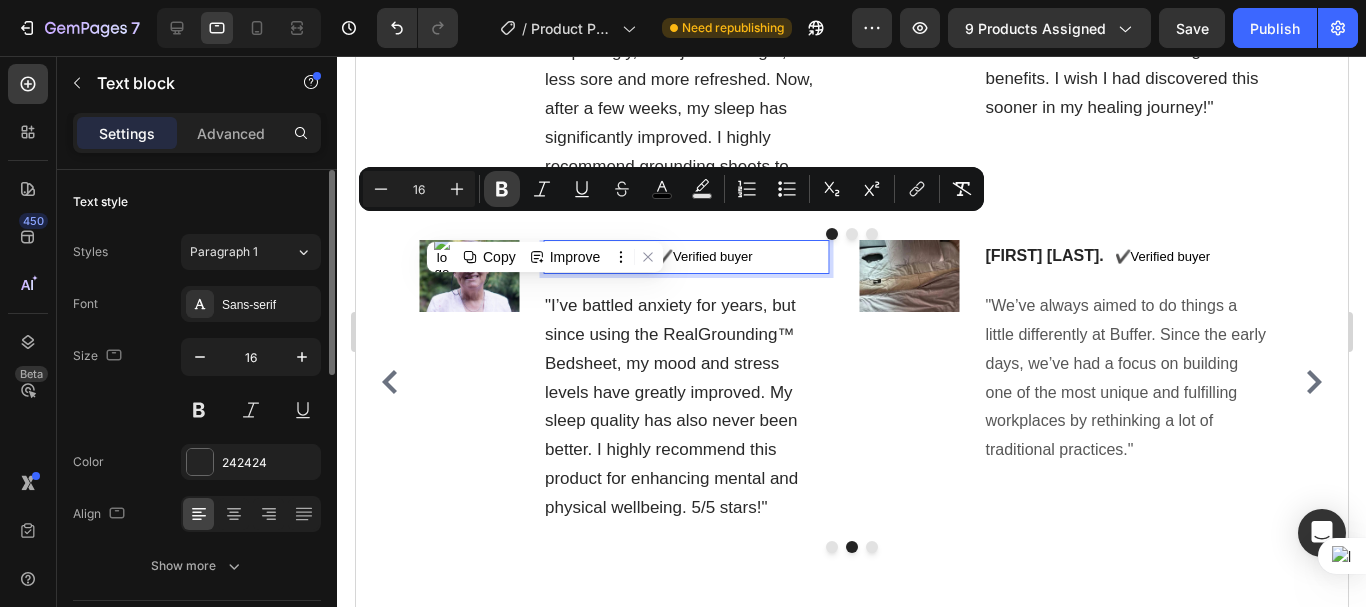click 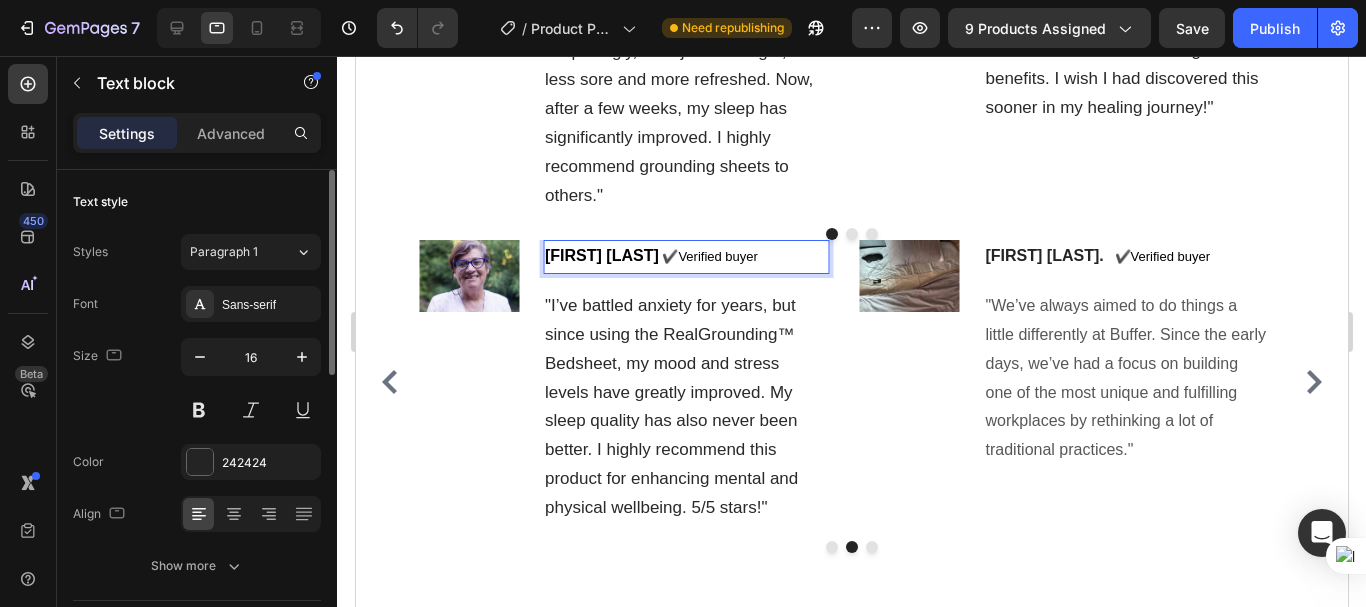 click on "✔️" at bounding box center (669, 256) 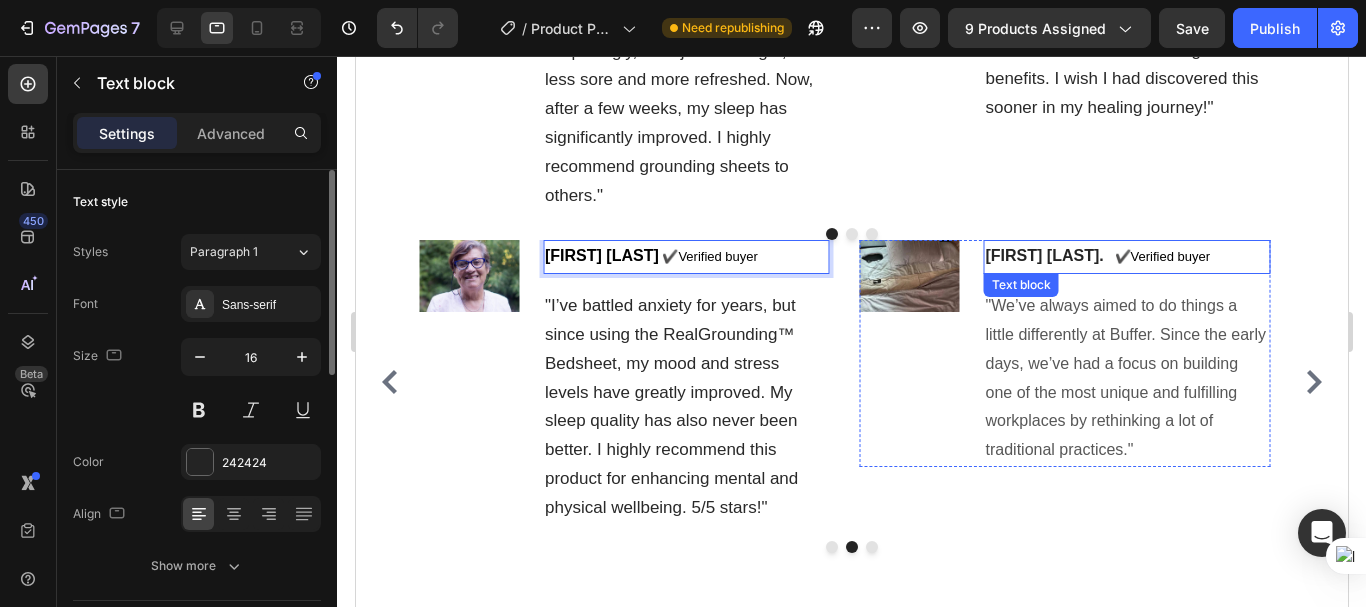 click on "[FIRST] [LAST]." at bounding box center (1044, 255) 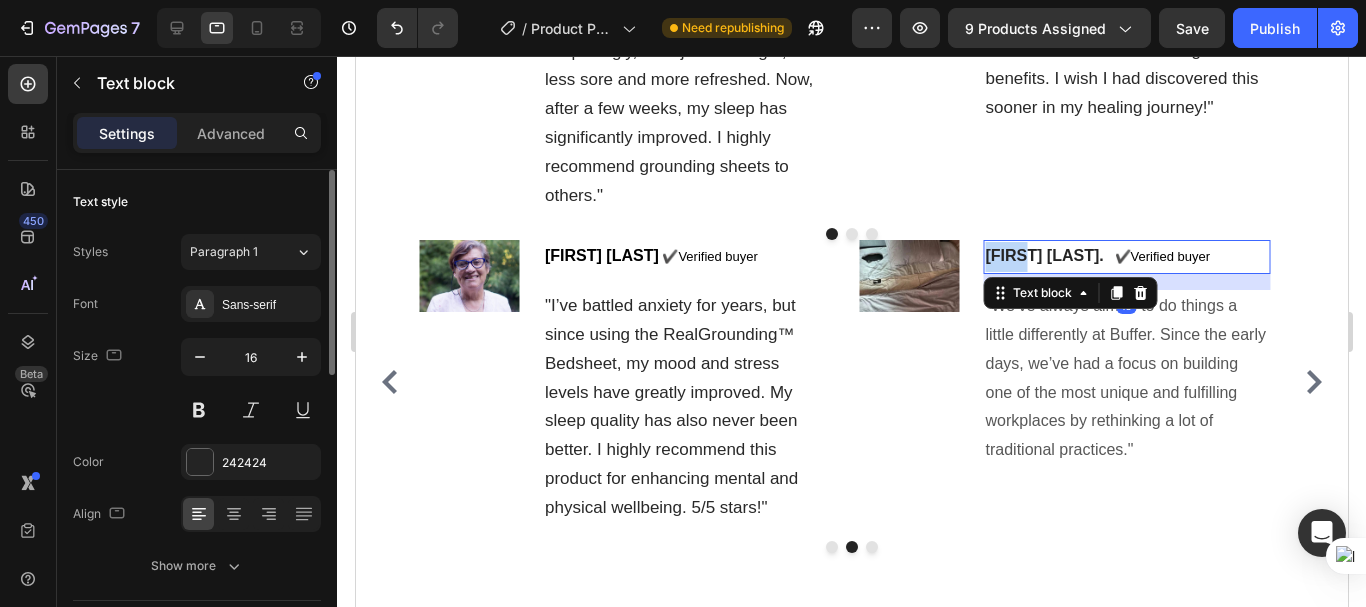 click on "[FIRST] [LAST]." at bounding box center (1044, 255) 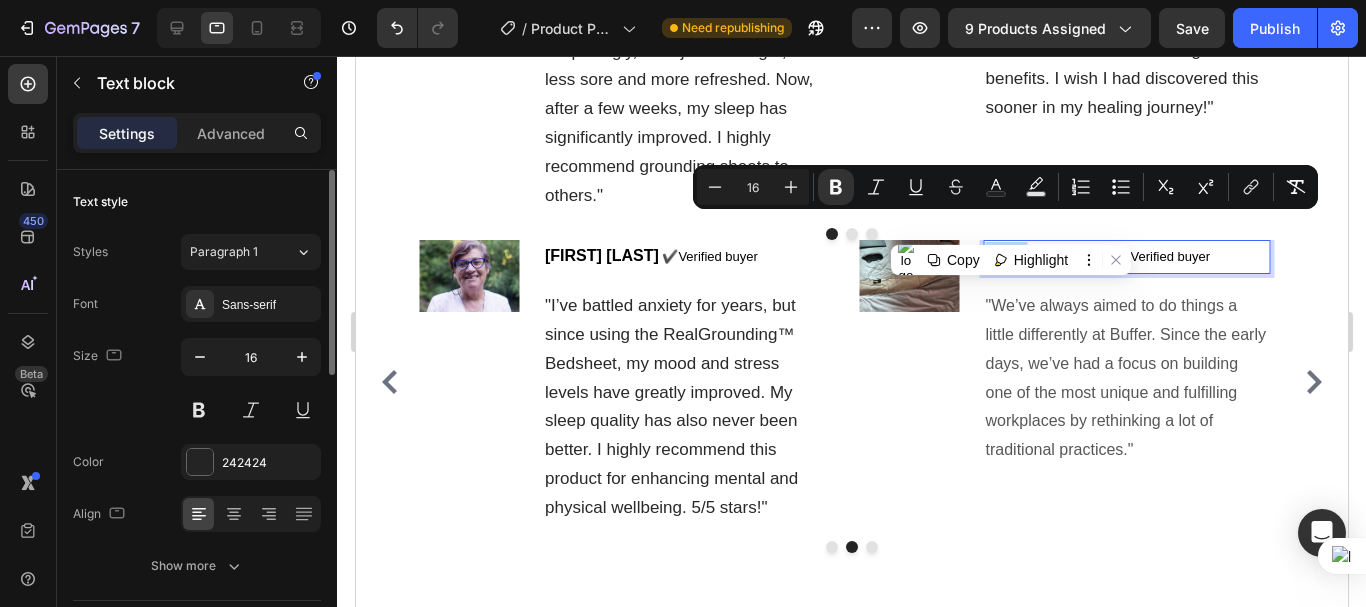 click on "[FIRST] [LAST]." at bounding box center (1044, 255) 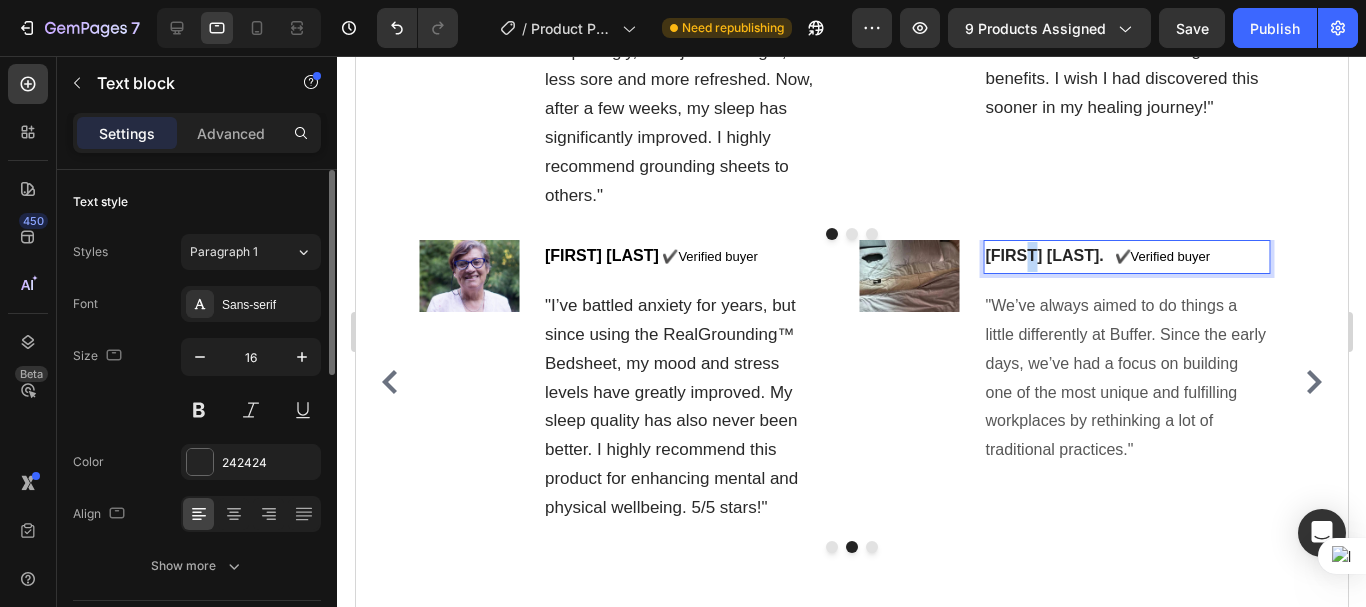 click on "[FIRST] [LAST]." at bounding box center (1044, 255) 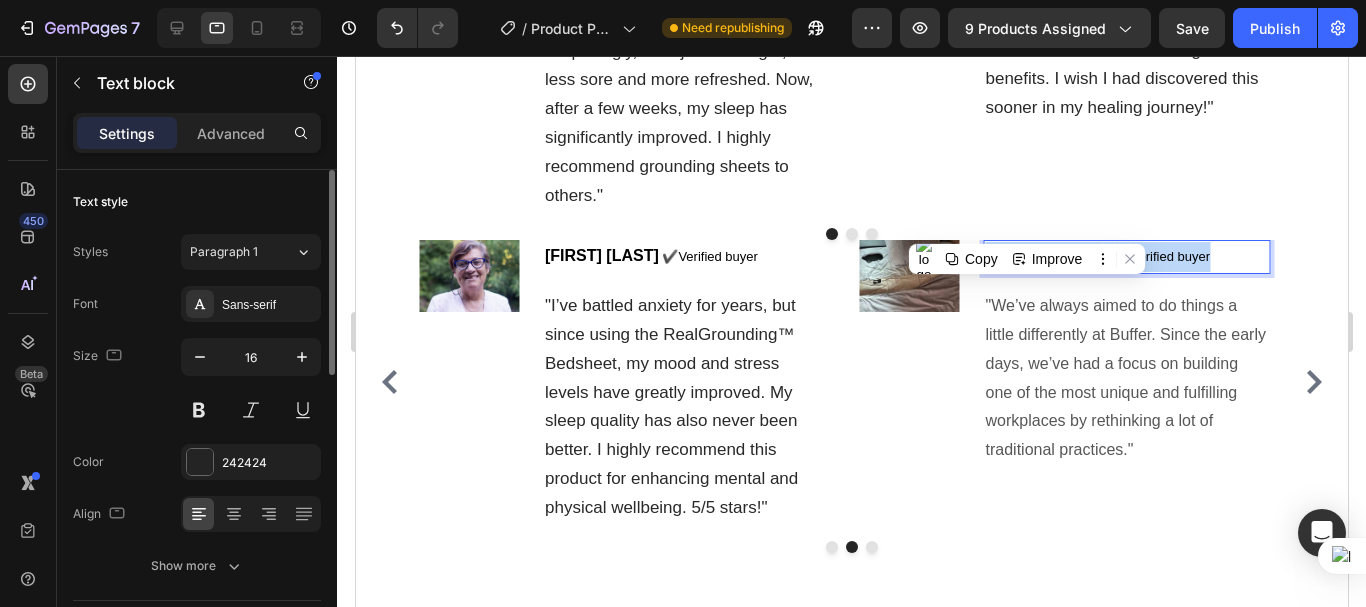 click on "[FIRST] [LAST]." at bounding box center [1044, 255] 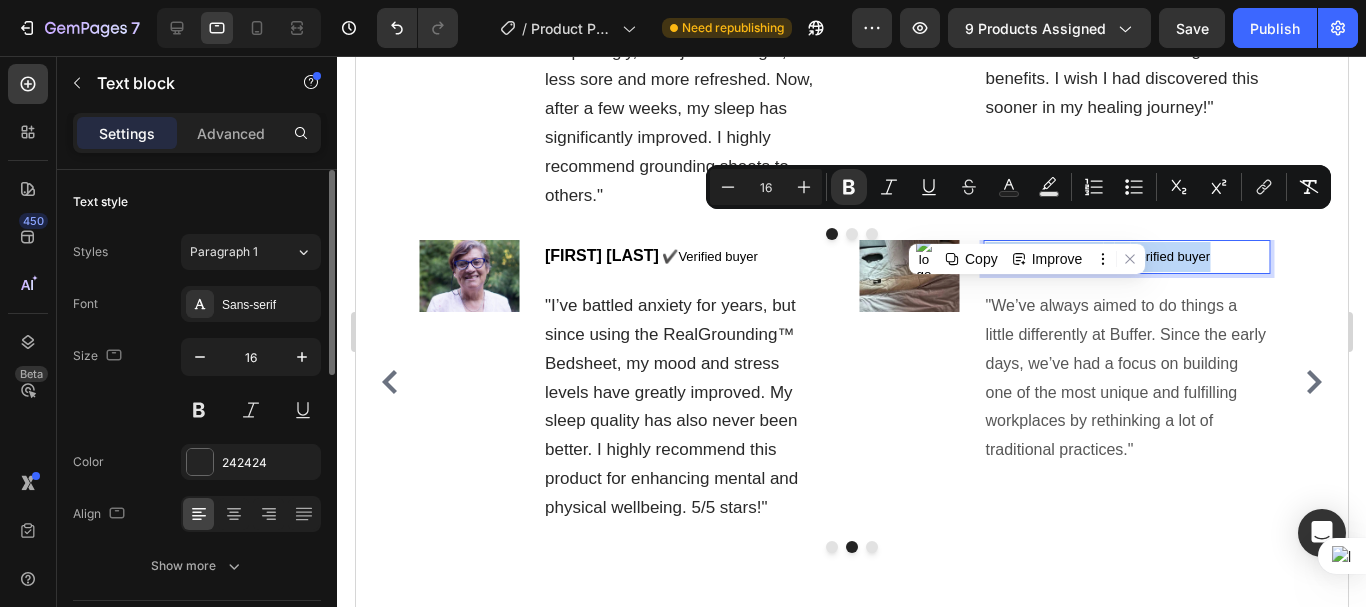 click at bounding box center (1108, 256) 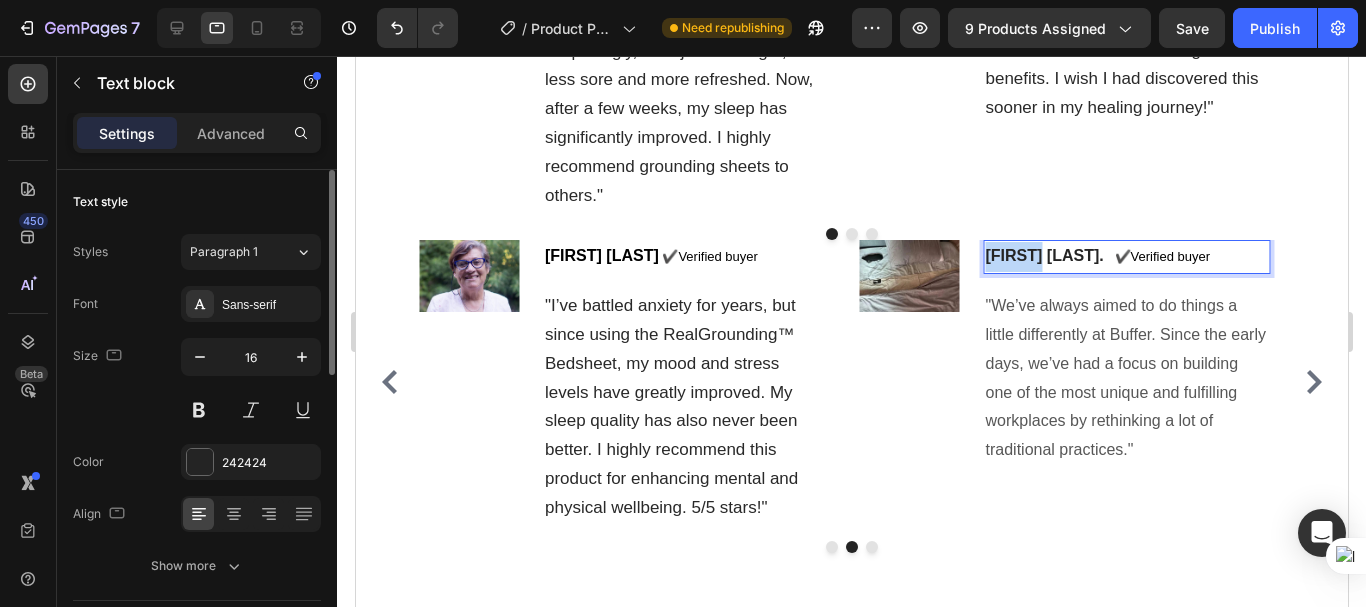 drag, startPoint x: 1041, startPoint y: 223, endPoint x: 987, endPoint y: 226, distance: 54.08327 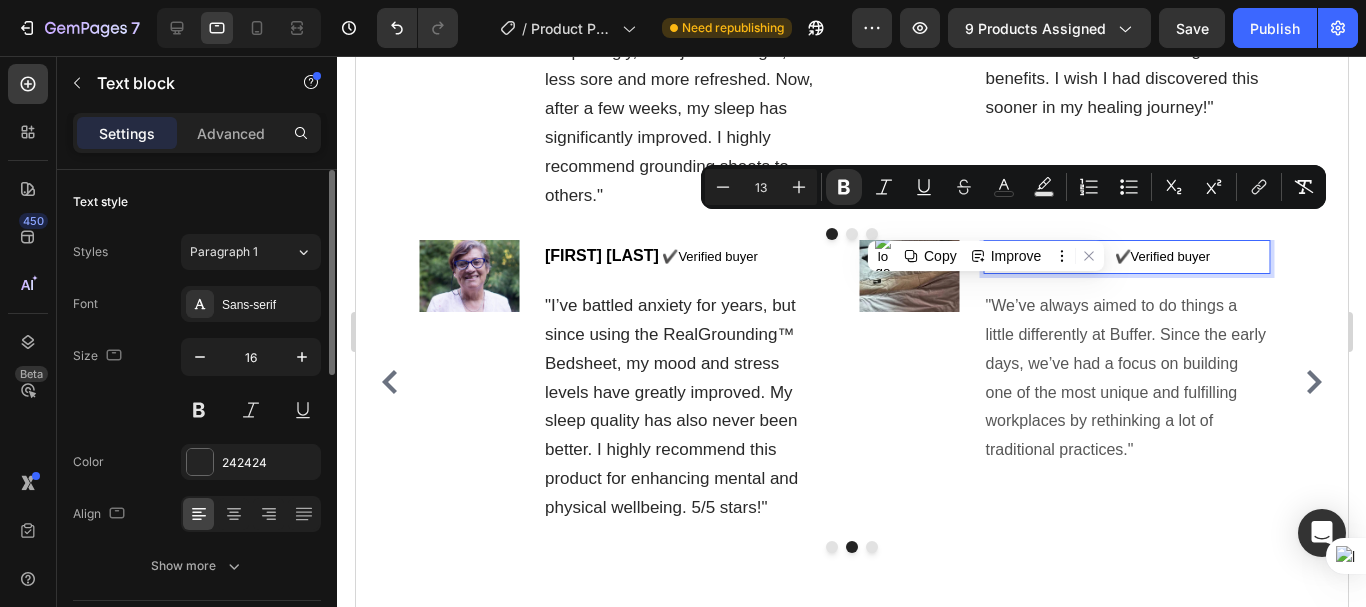 click on "✔️" at bounding box center [1122, 256] 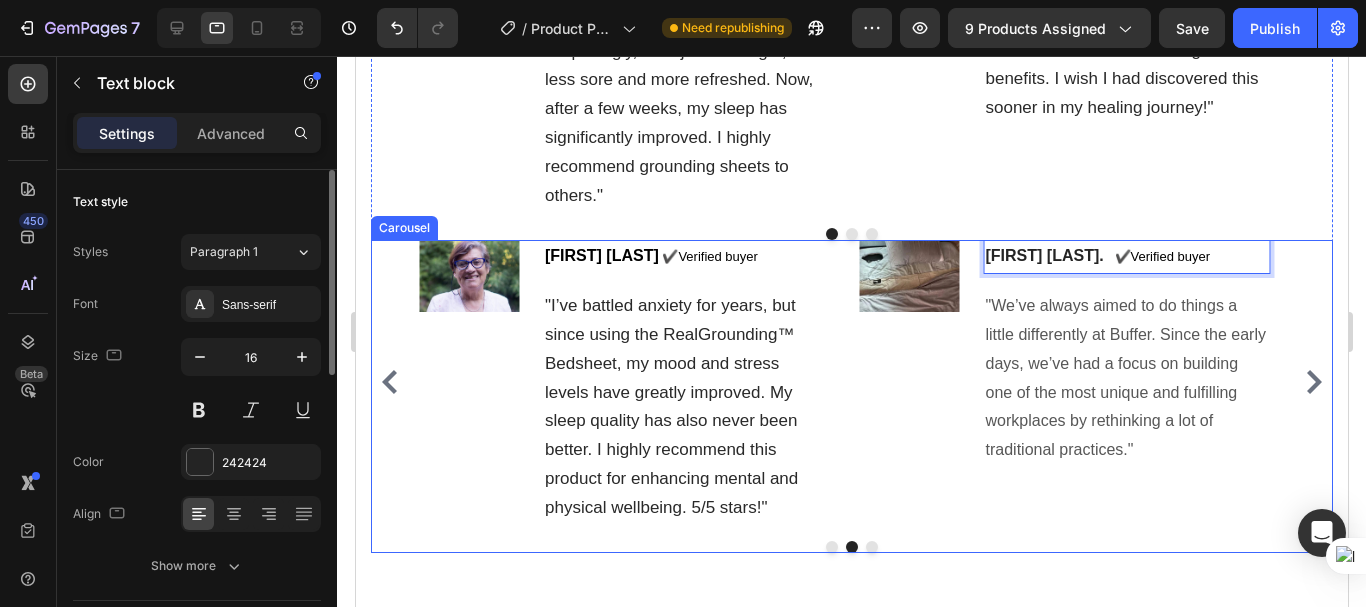 click 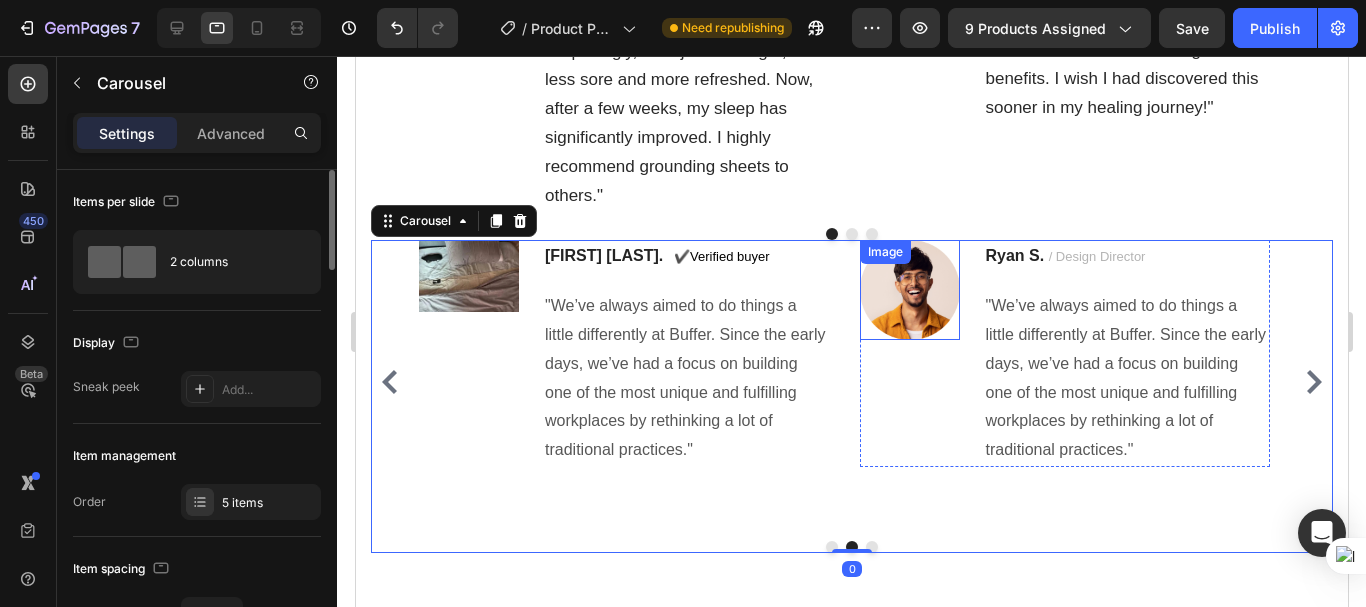 click at bounding box center (909, 290) 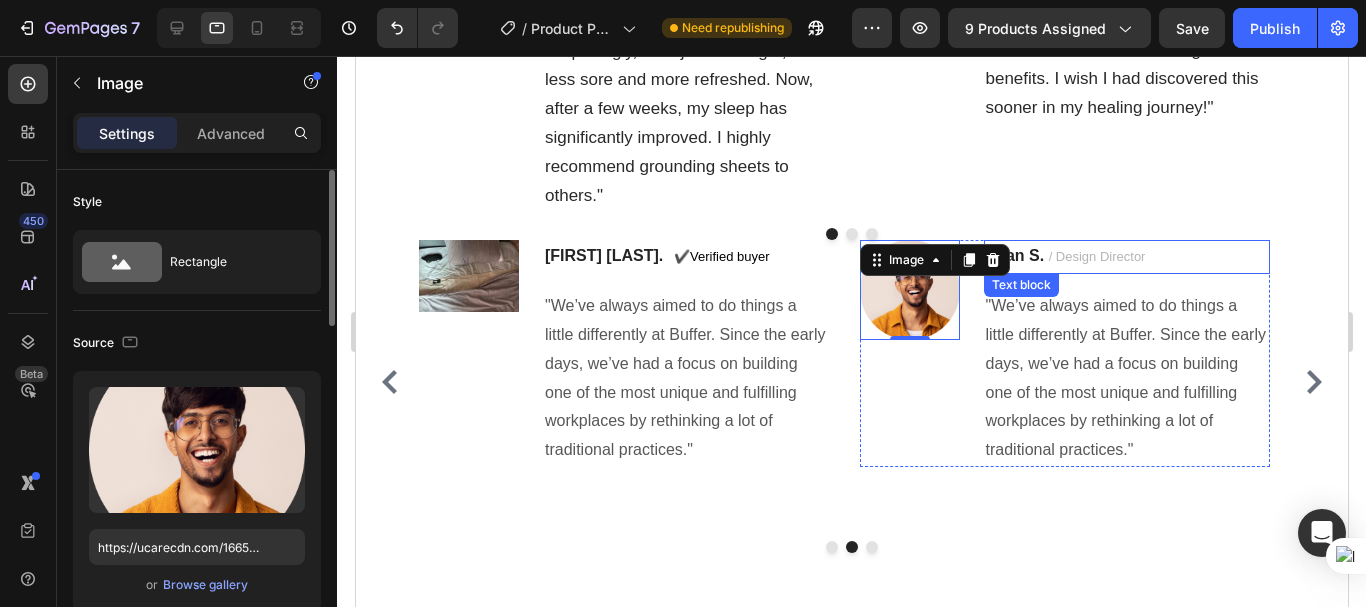 click on "/ Design Director" at bounding box center [1096, 256] 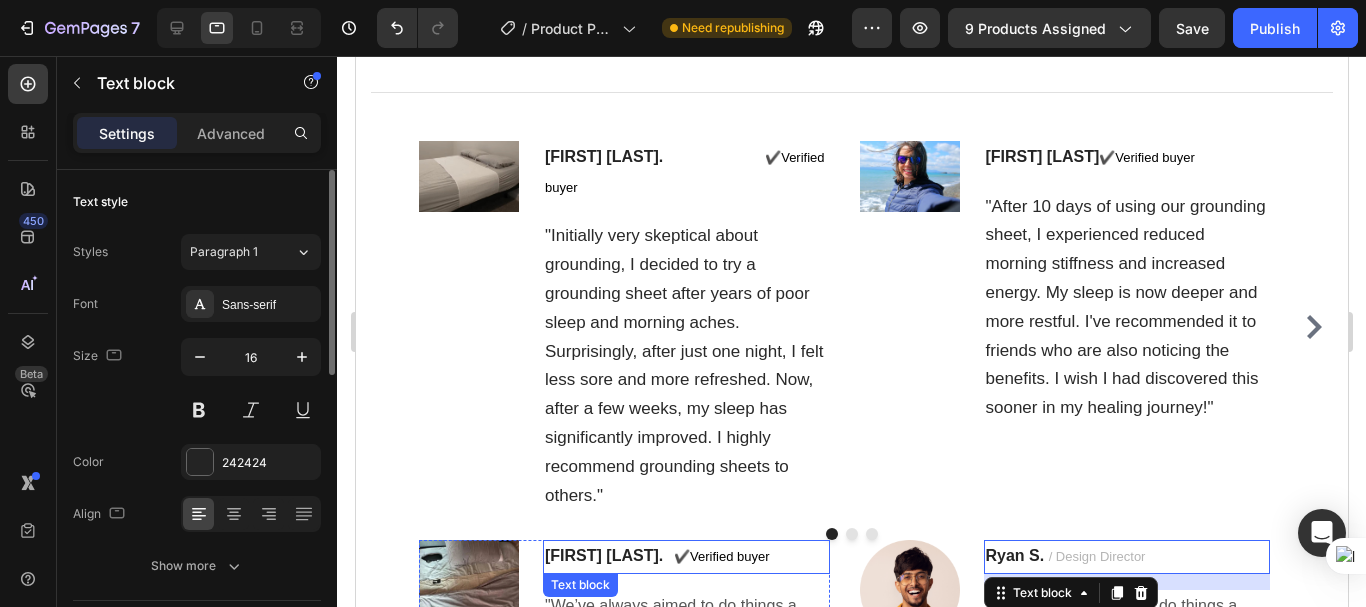 scroll, scrollTop: 8969, scrollLeft: 0, axis: vertical 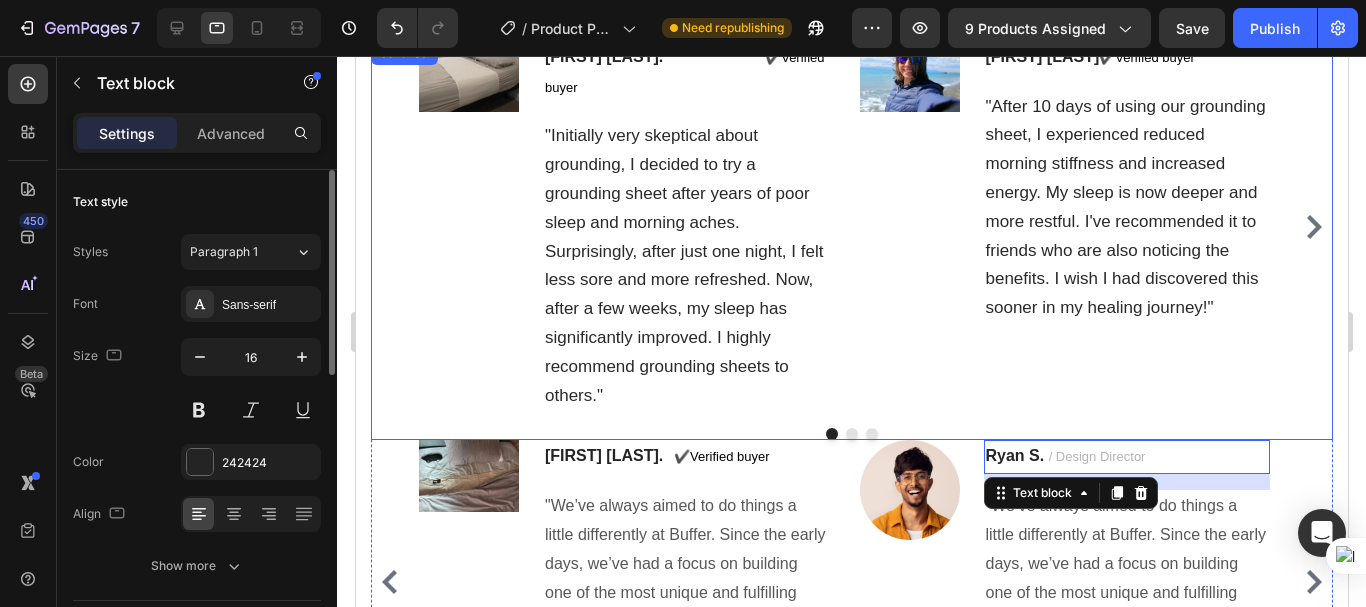 click 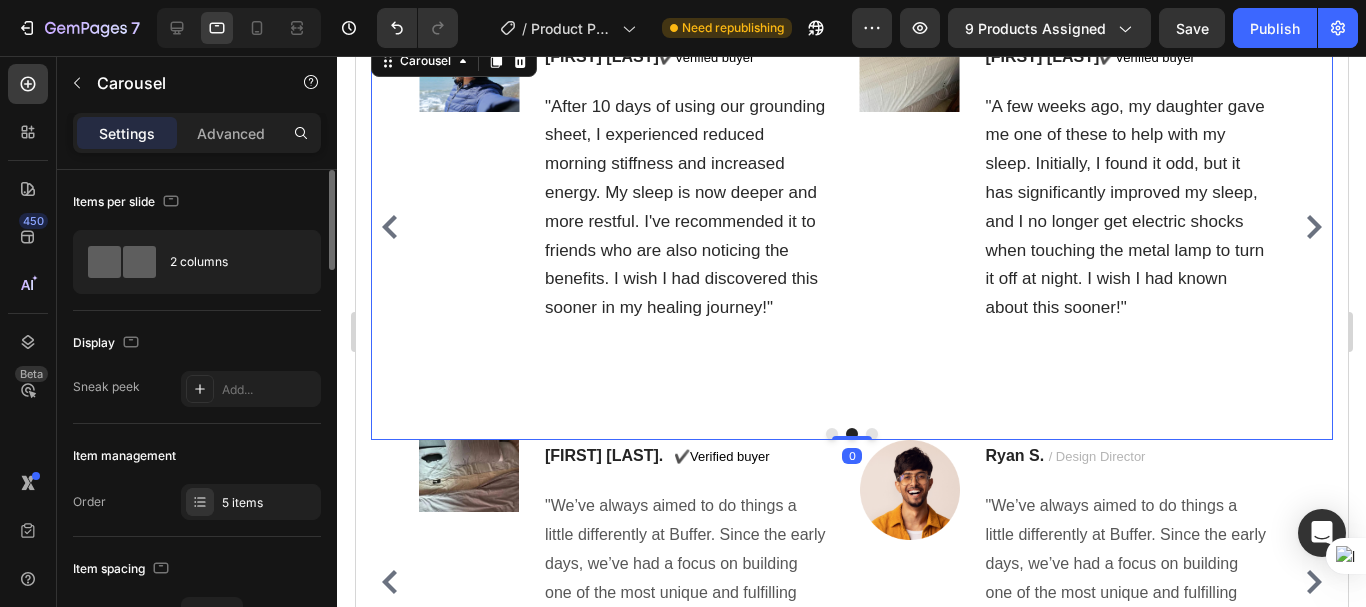 scroll, scrollTop: 8869, scrollLeft: 0, axis: vertical 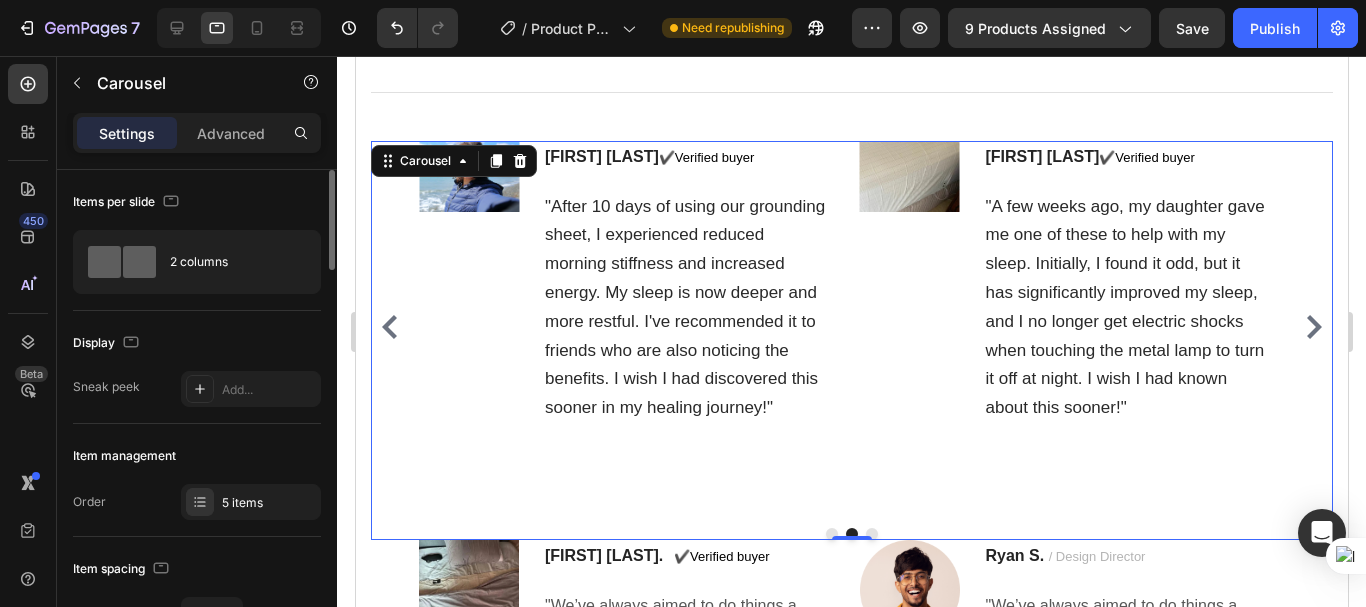 click 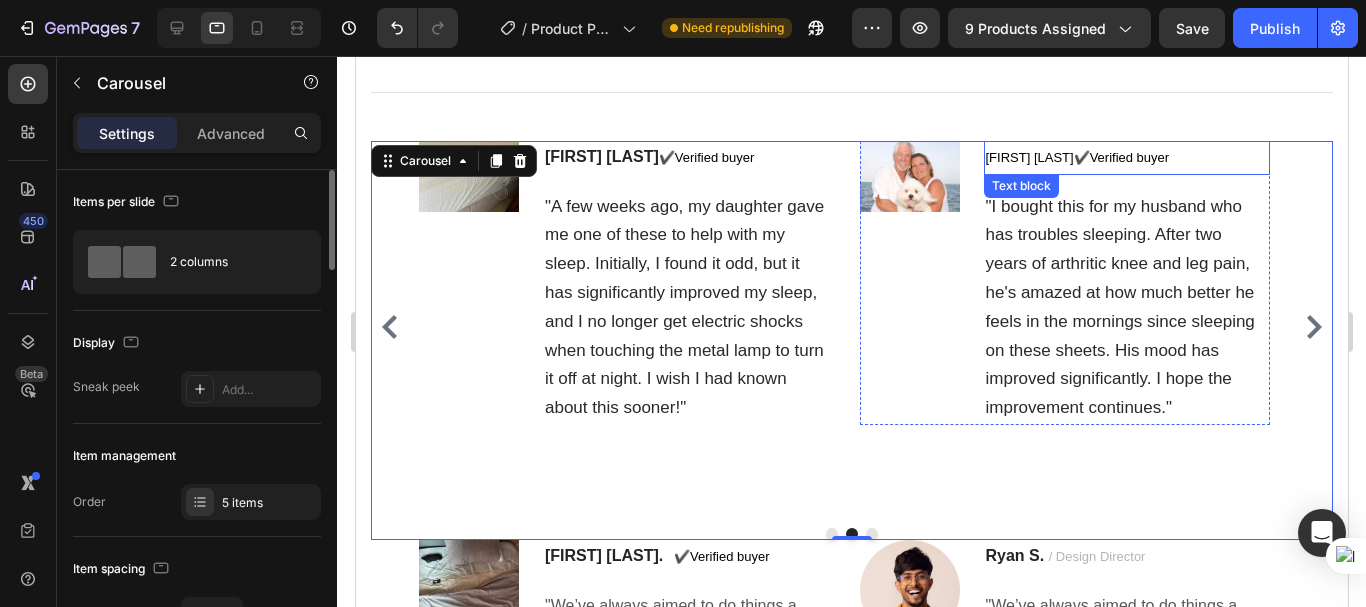 click on "Robbert T" at bounding box center (1029, 157) 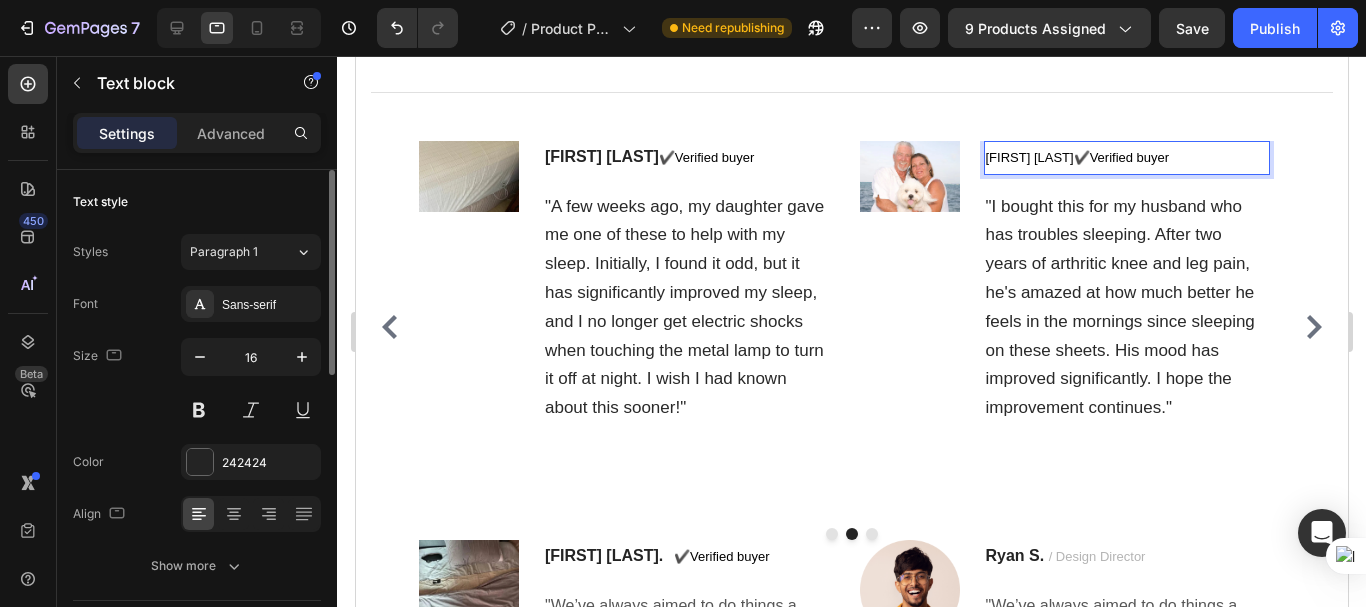 click on "Robbert T" at bounding box center (1029, 157) 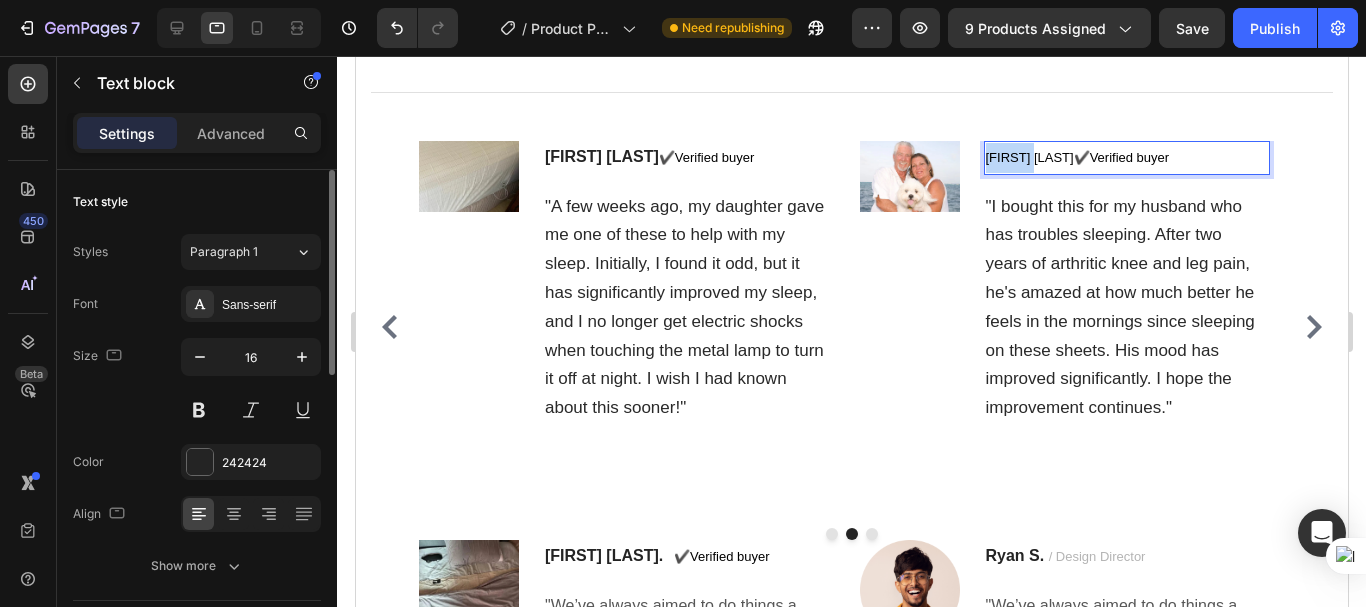 click on "Robbert T" at bounding box center (1029, 157) 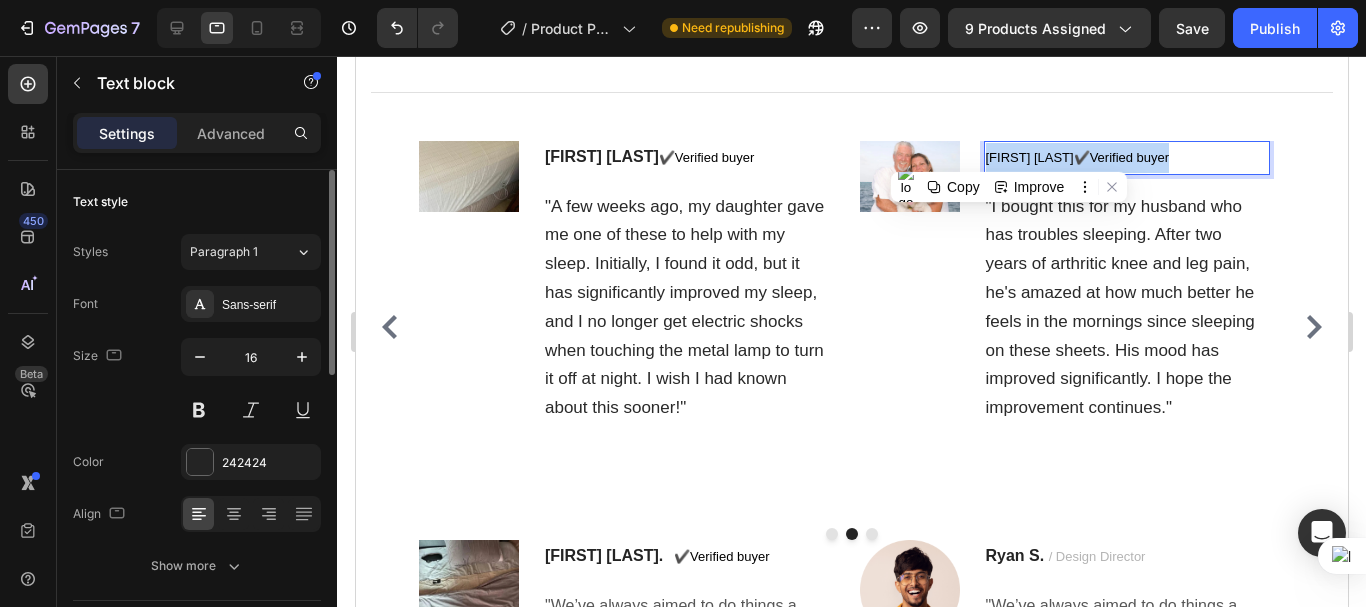 click on "Robbert T" at bounding box center (1029, 157) 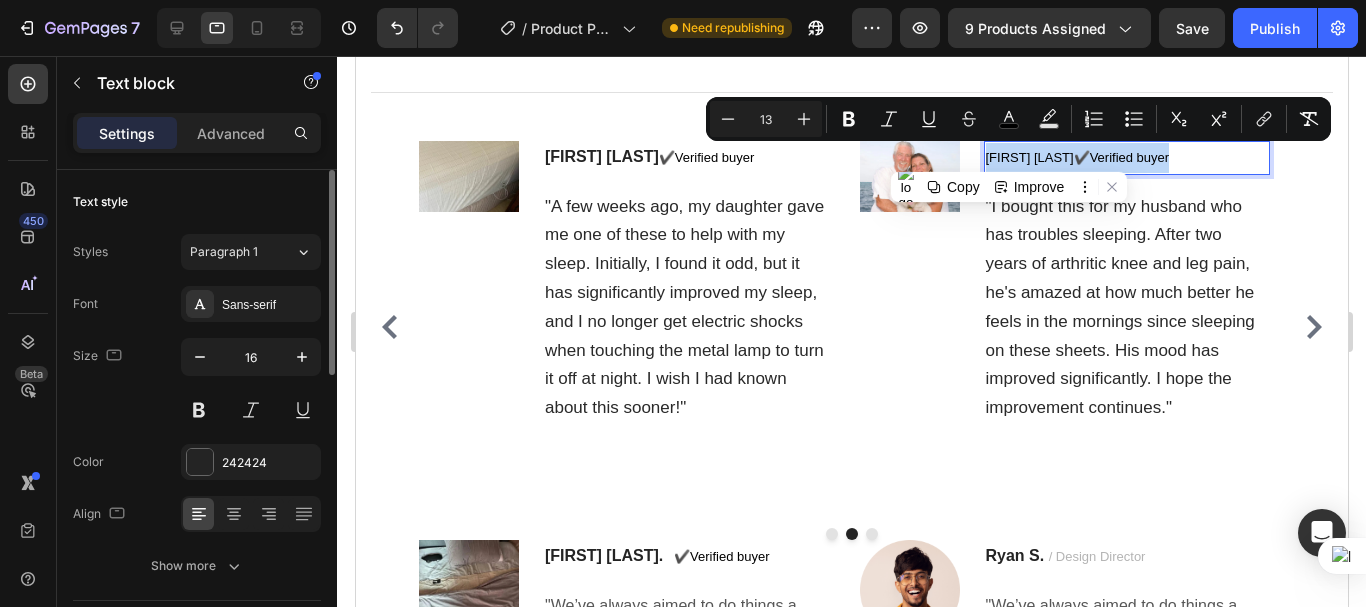 click on "Robbert T" at bounding box center [1029, 157] 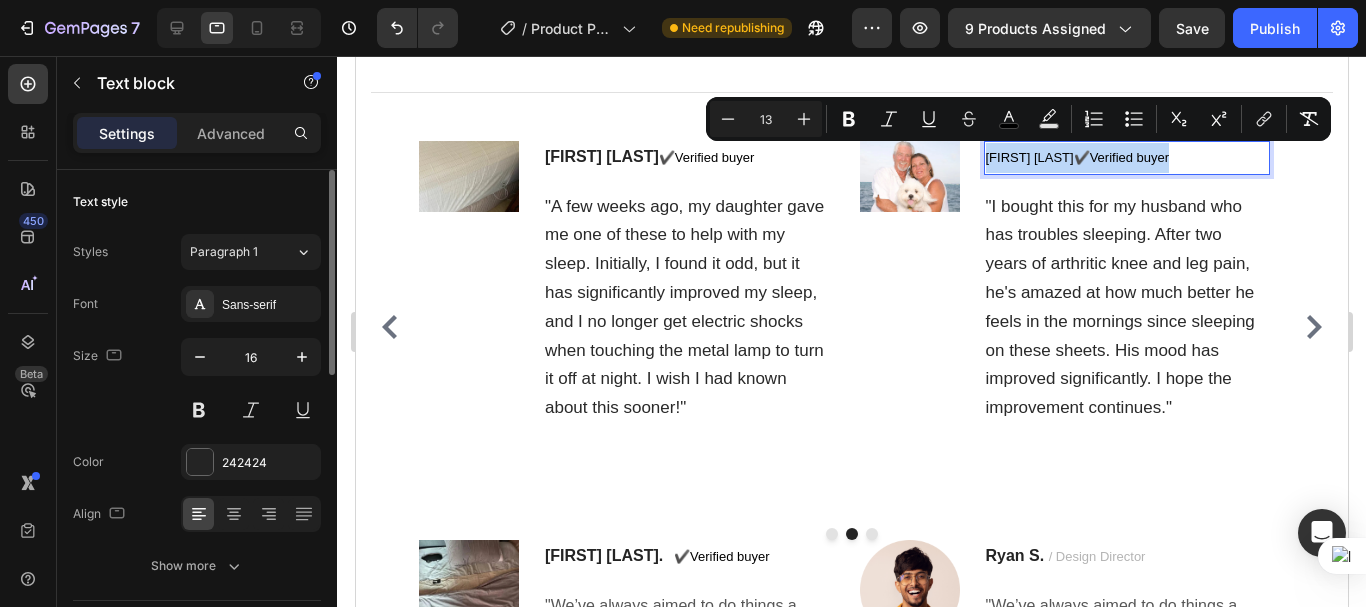 click on "Robbert T" at bounding box center [1029, 157] 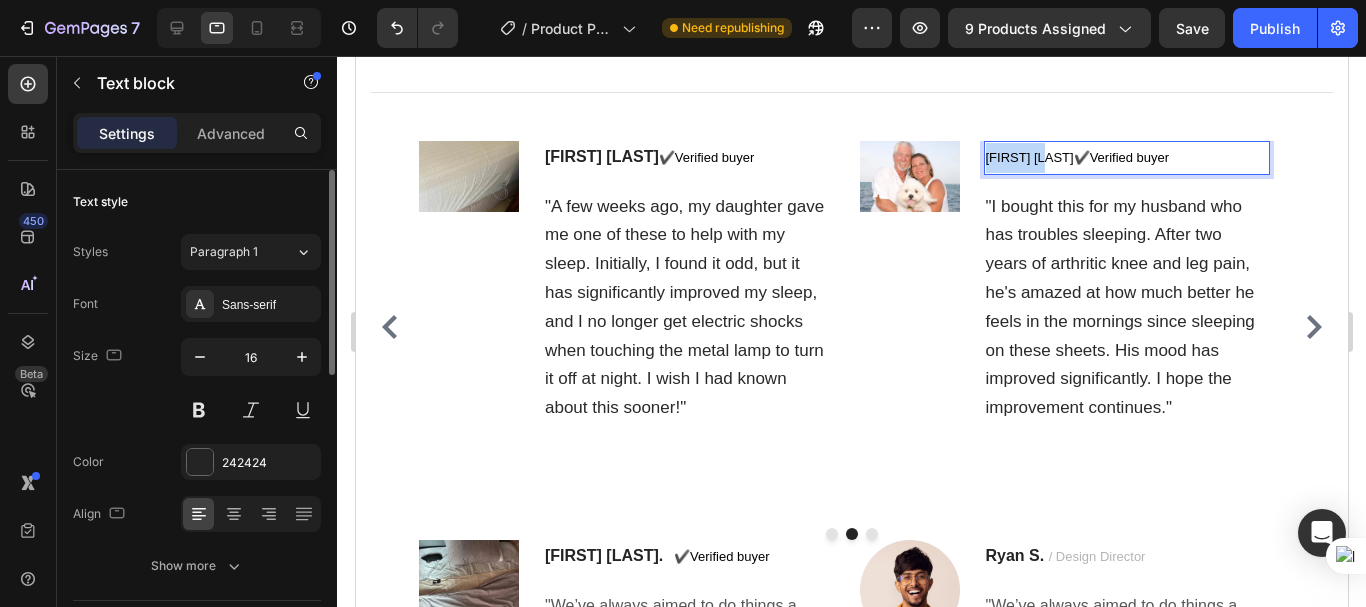 drag, startPoint x: 1046, startPoint y: 157, endPoint x: 985, endPoint y: 154, distance: 61.073727 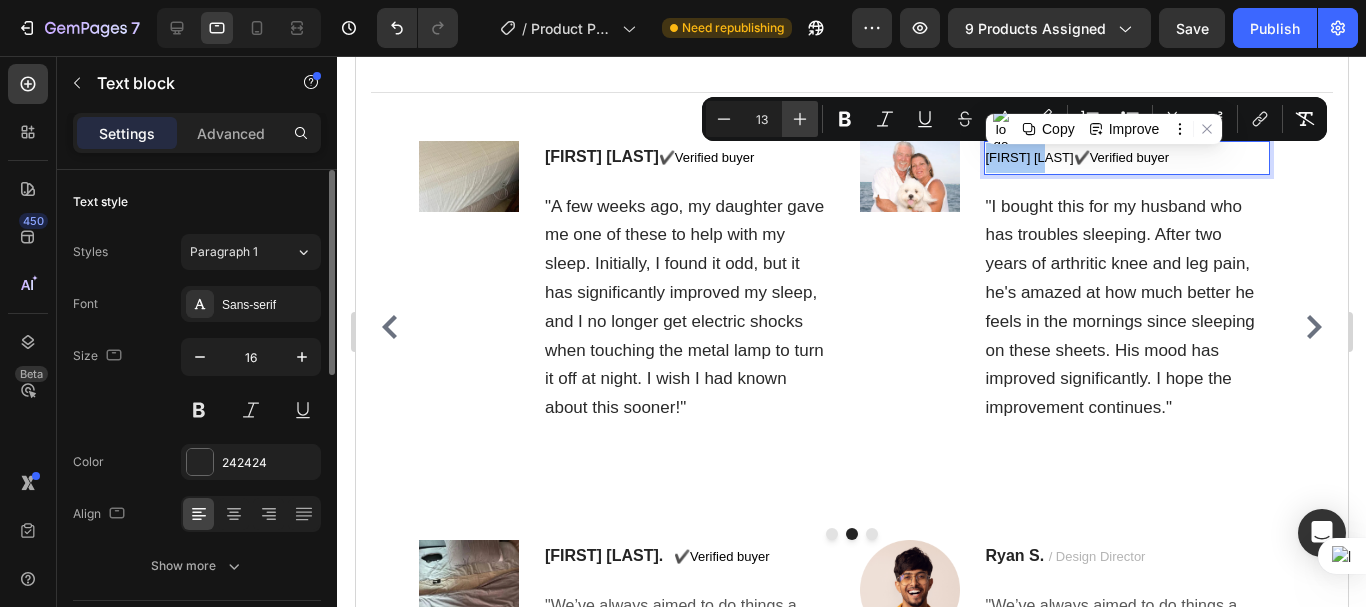 click 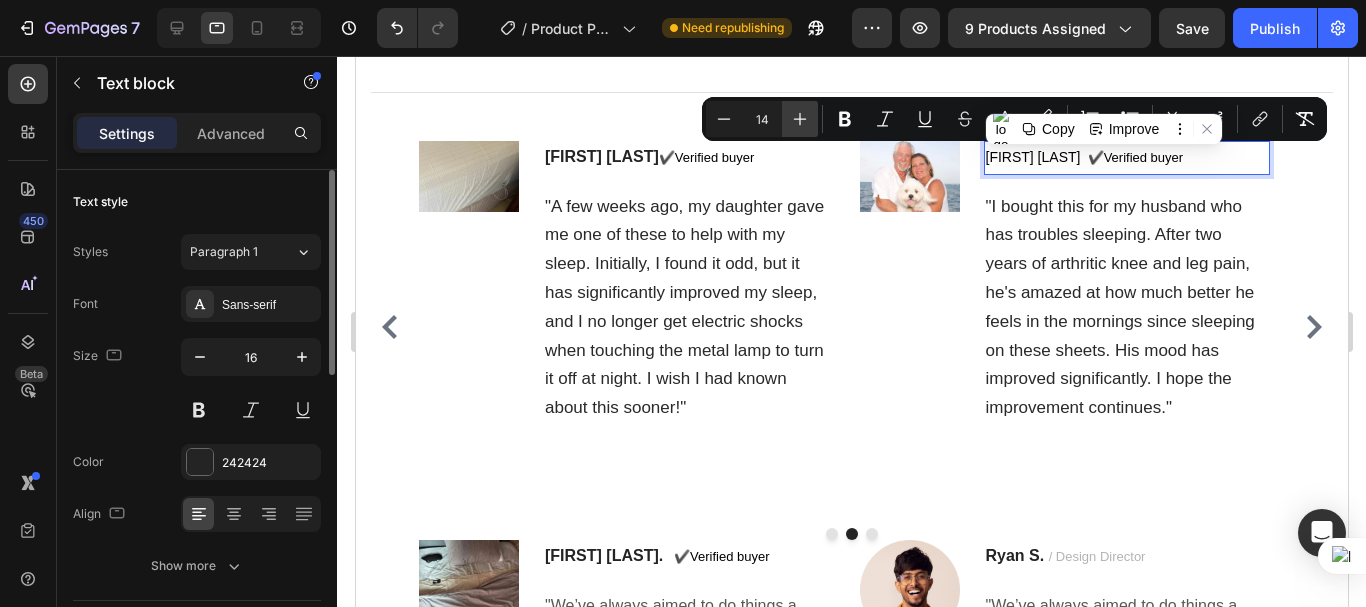 click 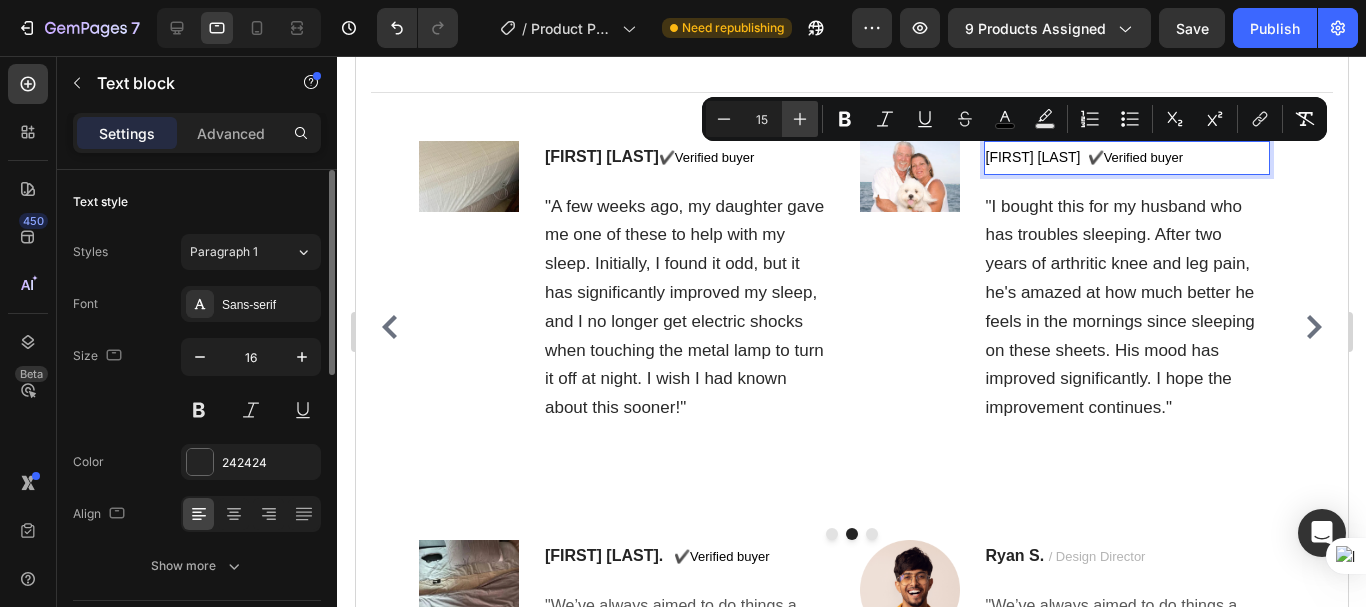 click 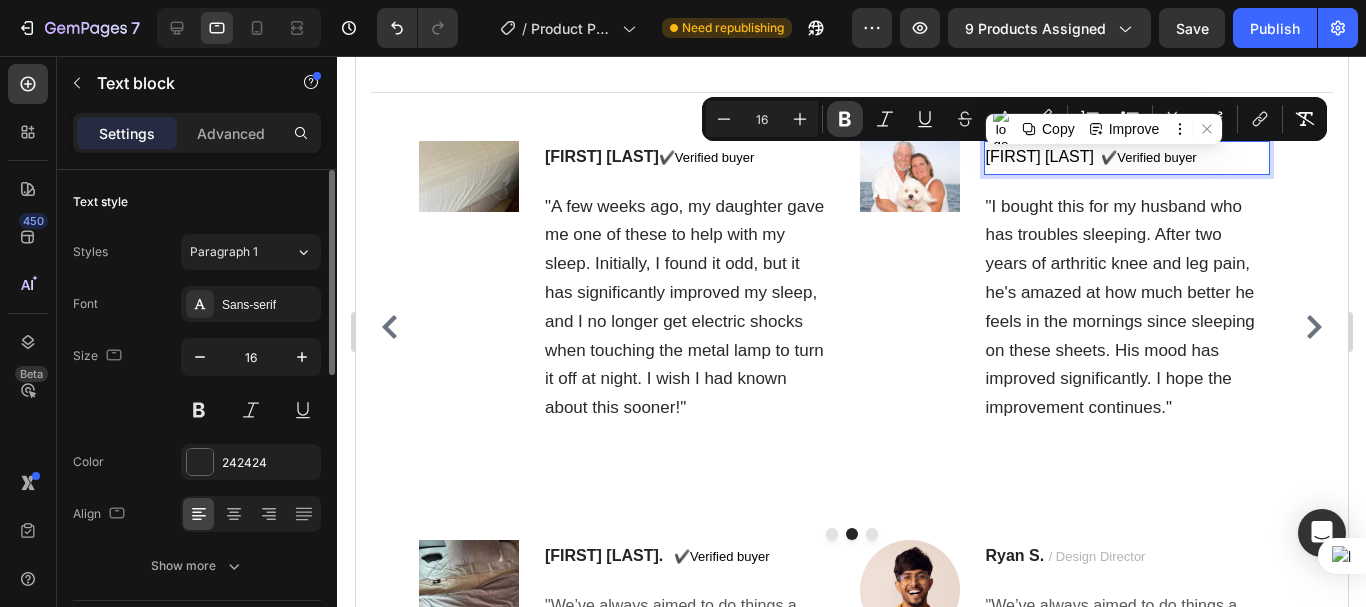 drag, startPoint x: 847, startPoint y: 118, endPoint x: 604, endPoint y: 91, distance: 244.49539 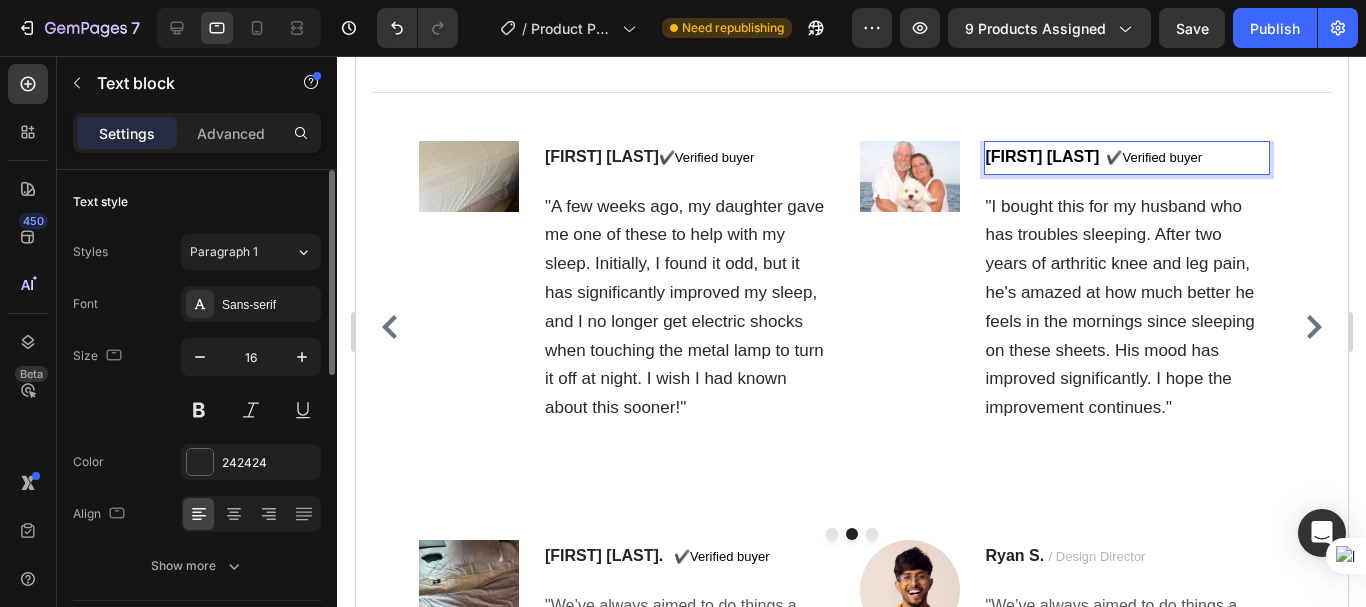 click on "Robbert T                           ✔️ Verified buyer" at bounding box center (1126, 158) 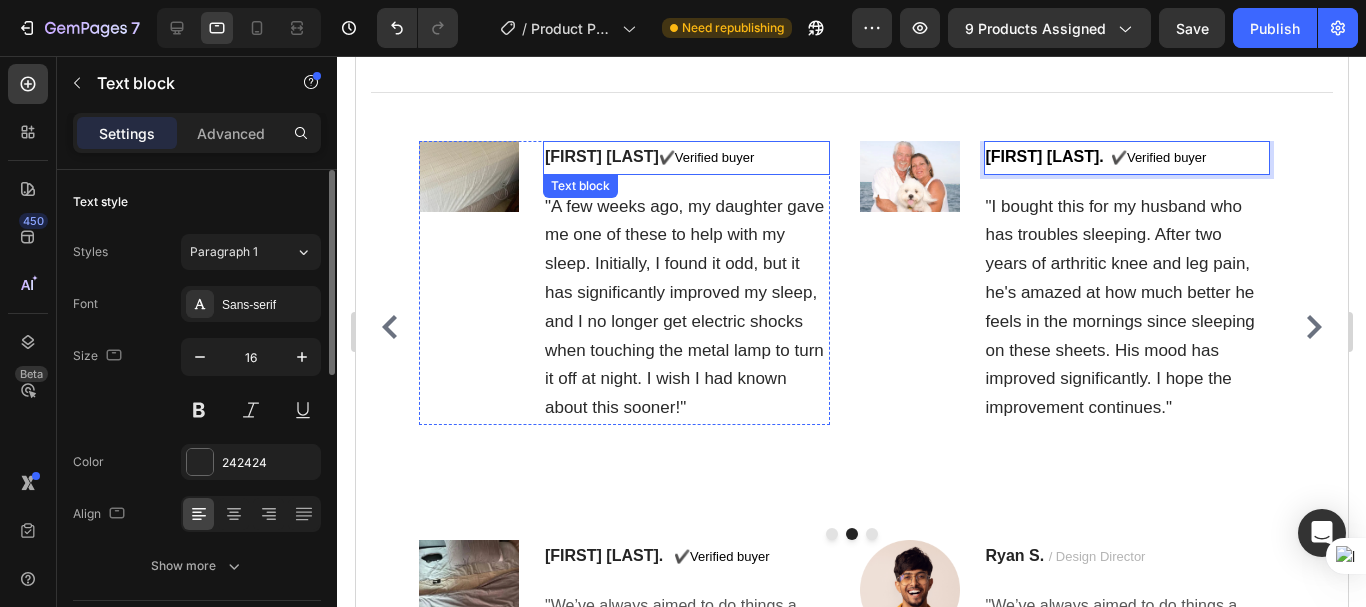 click on "Maykal Z" at bounding box center (601, 156) 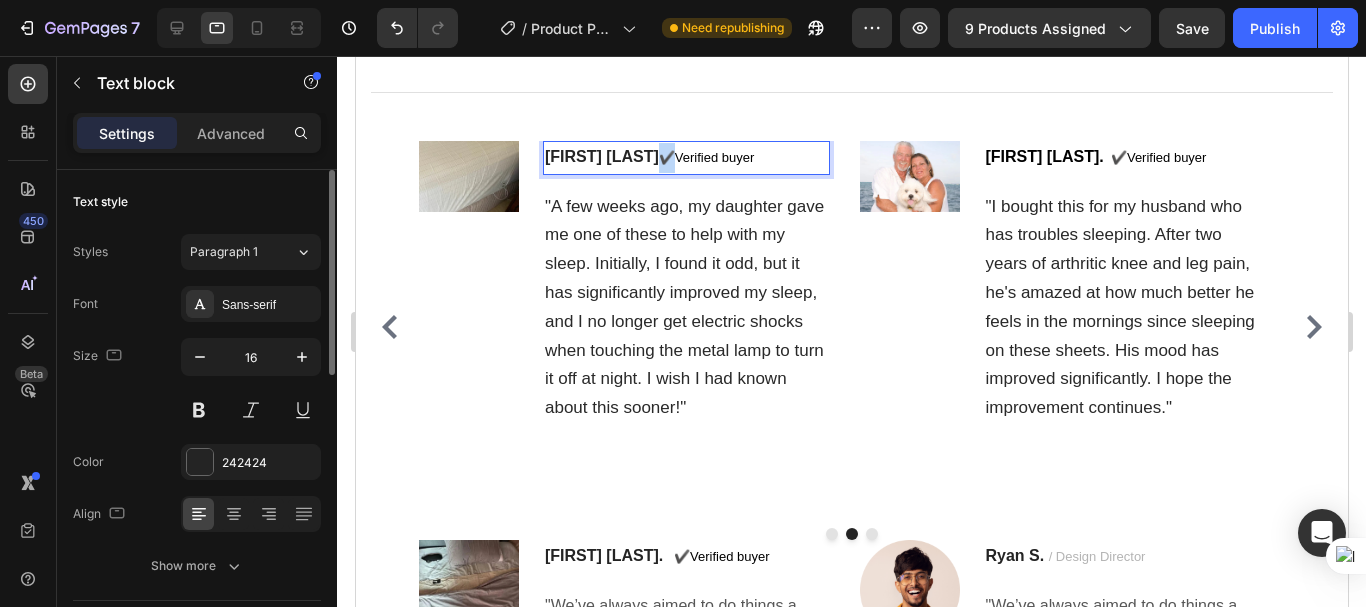 click on "✔️" at bounding box center (666, 157) 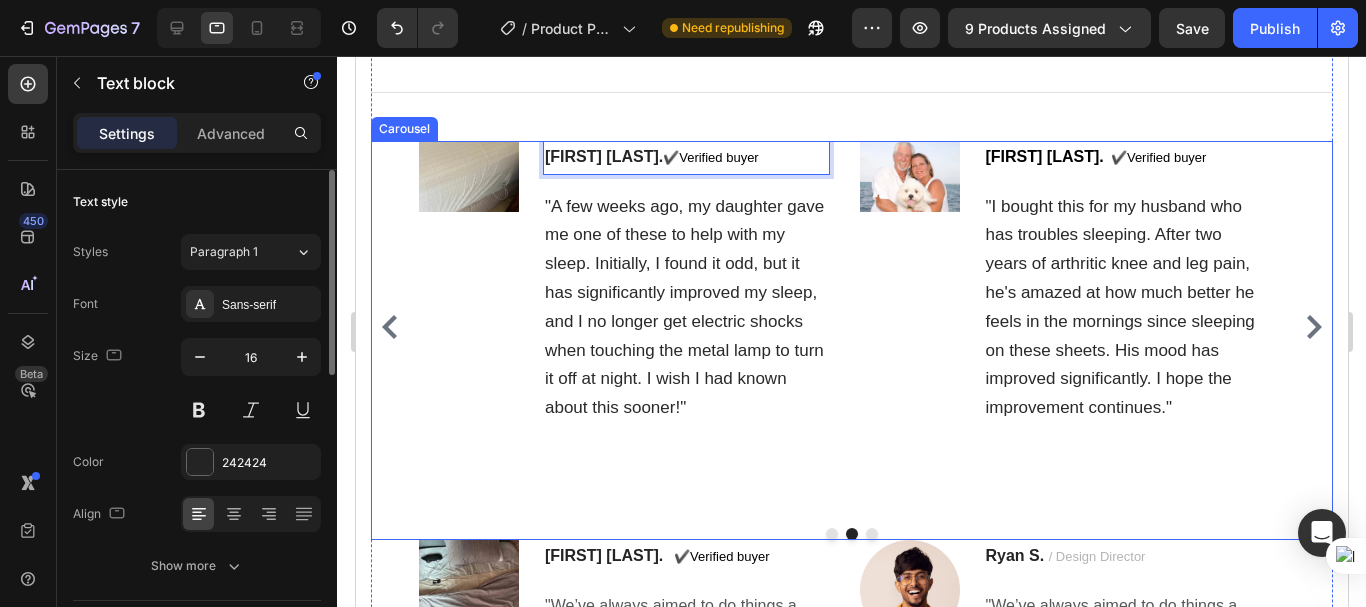 click 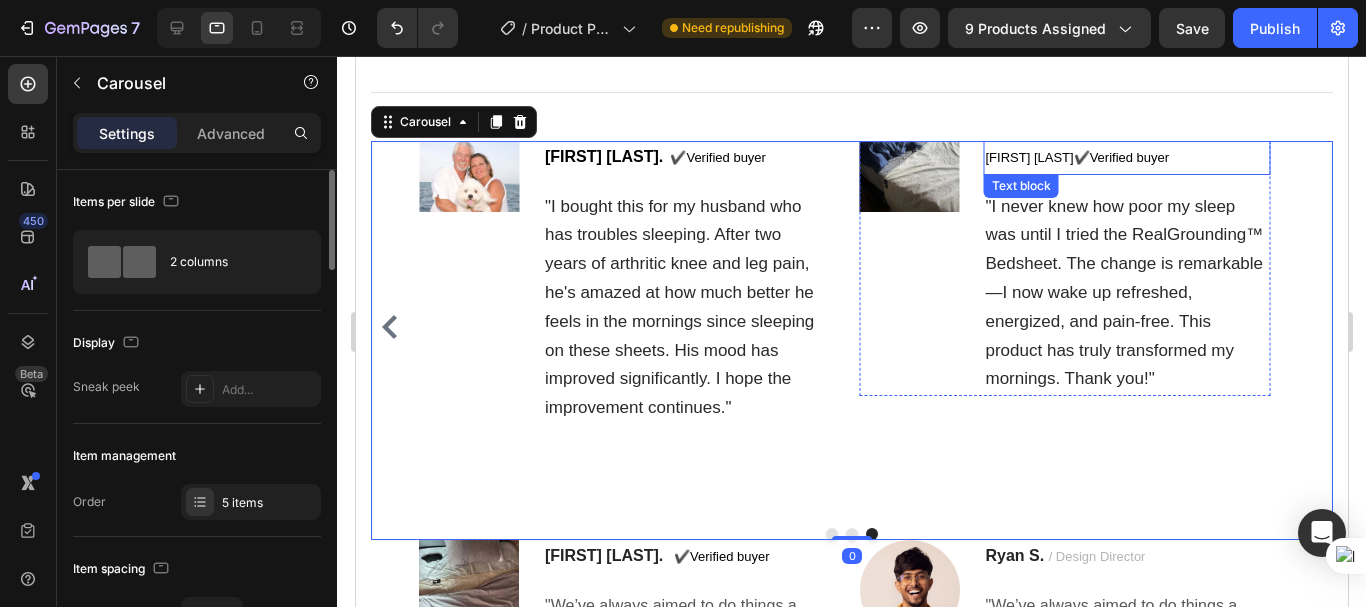 click on "Micson R" at bounding box center (1029, 157) 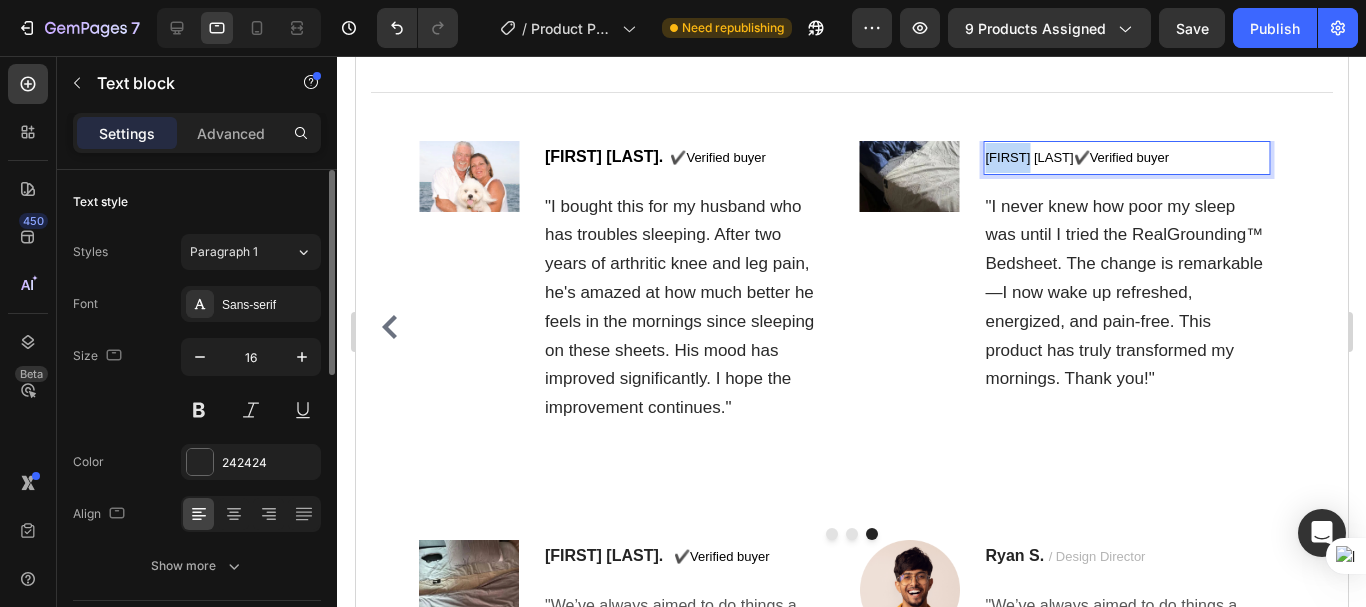 click on "Micson R" at bounding box center (1029, 157) 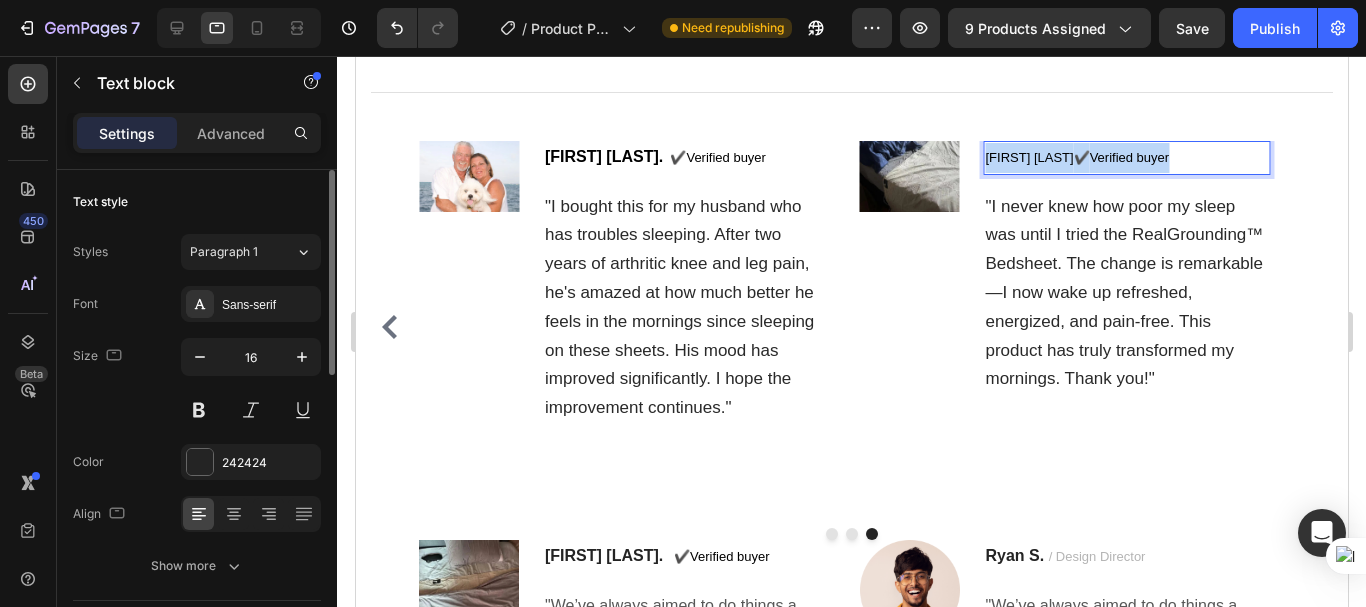 click on "Micson R" at bounding box center (1029, 157) 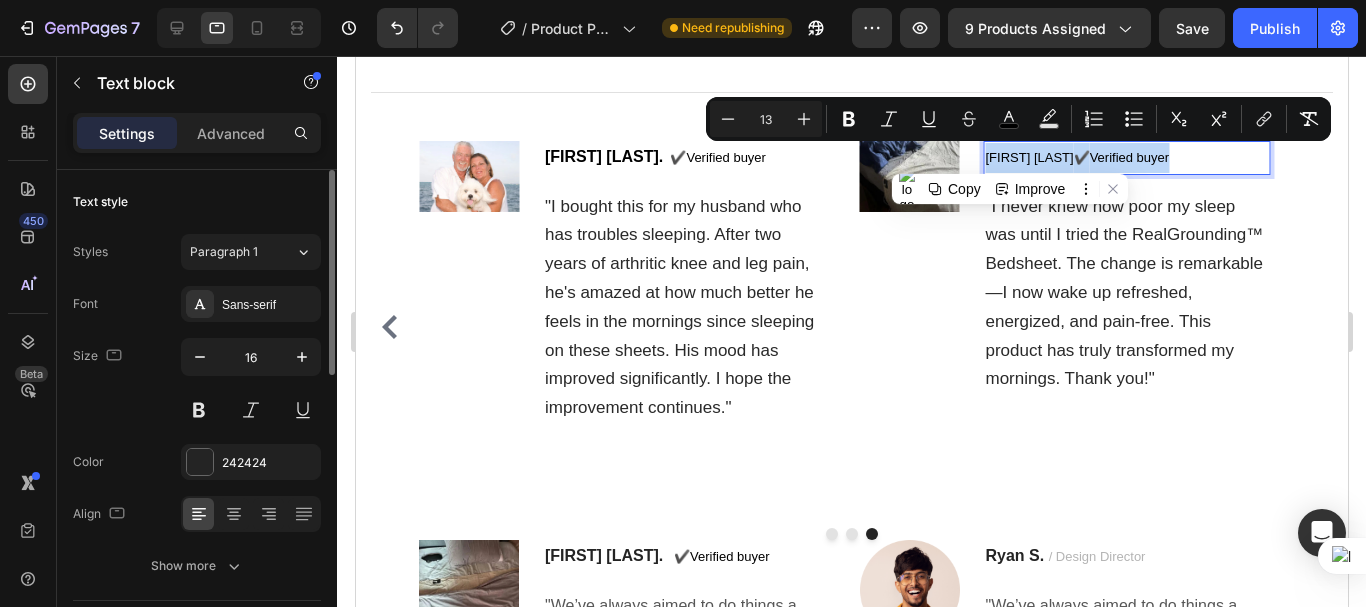 click on "Micson R" at bounding box center [1029, 157] 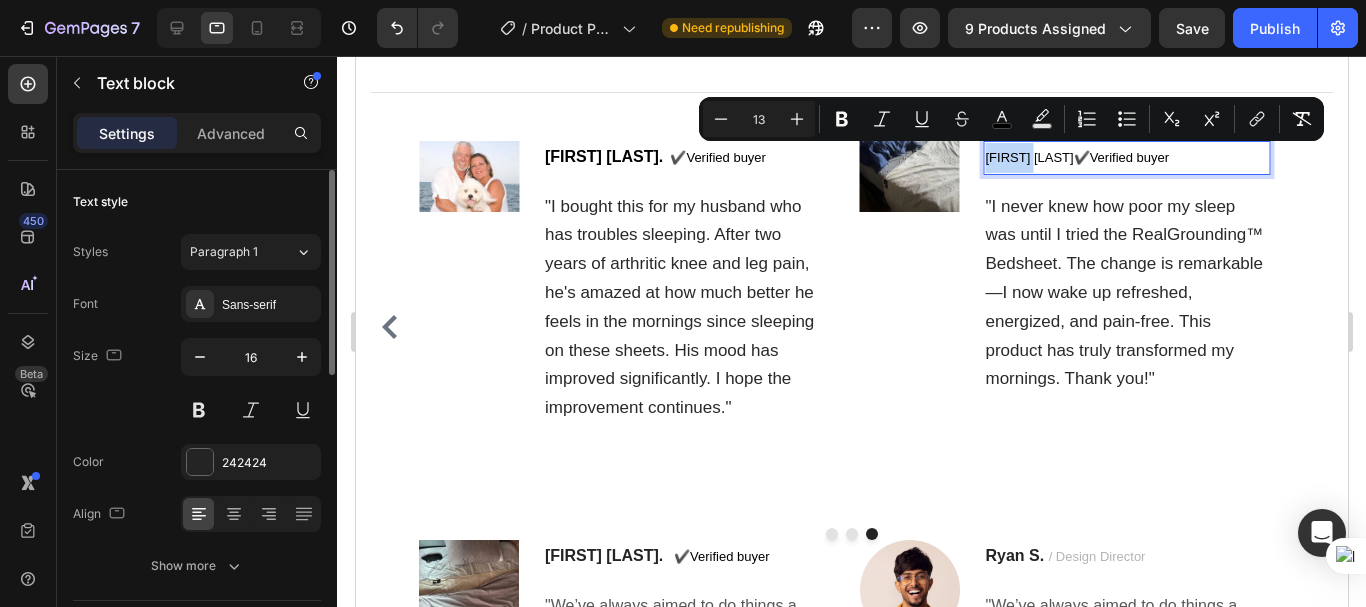 drag, startPoint x: 1039, startPoint y: 159, endPoint x: 982, endPoint y: 160, distance: 57.00877 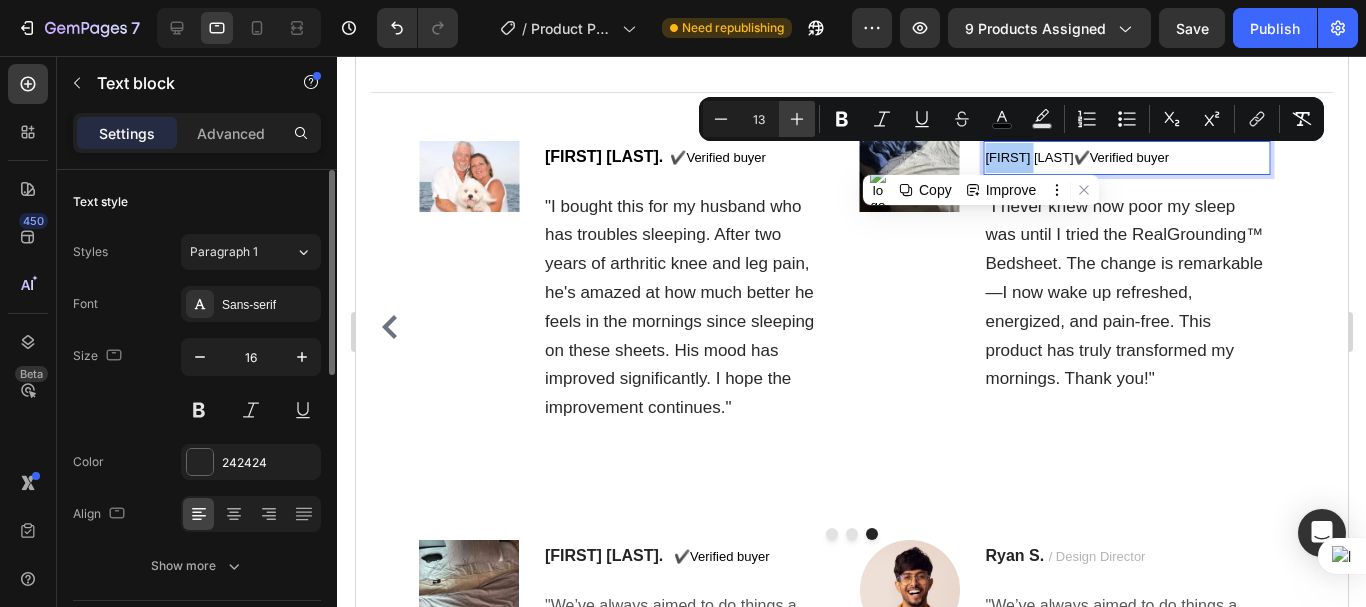 click 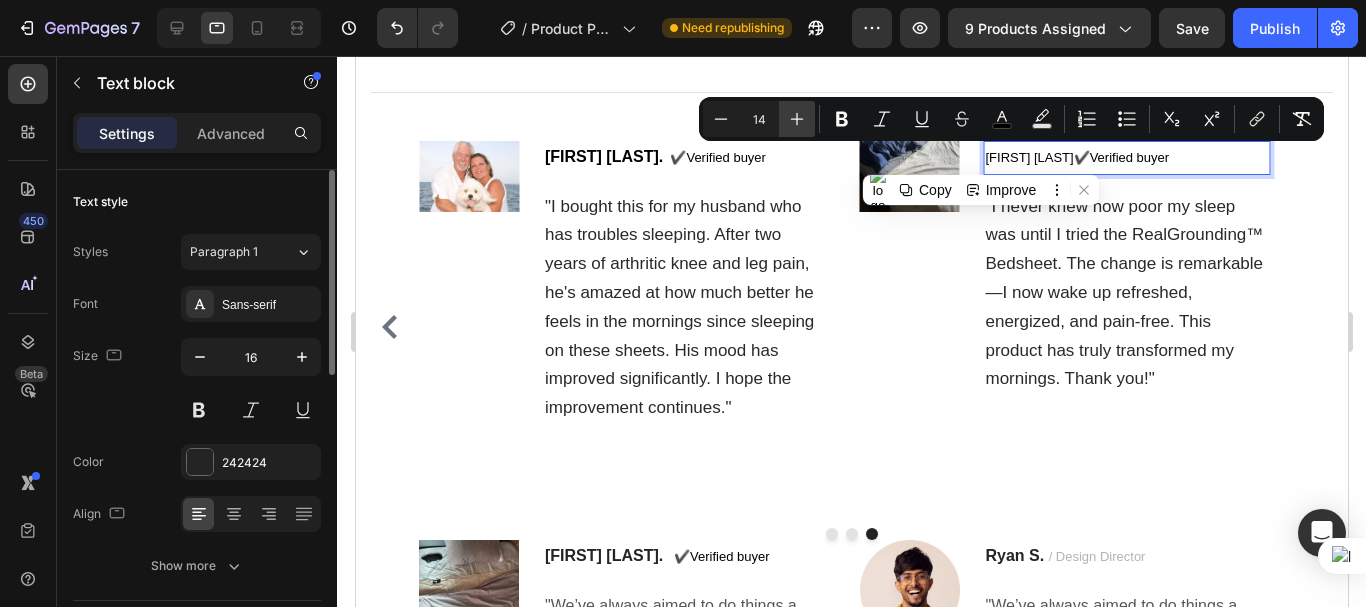 click 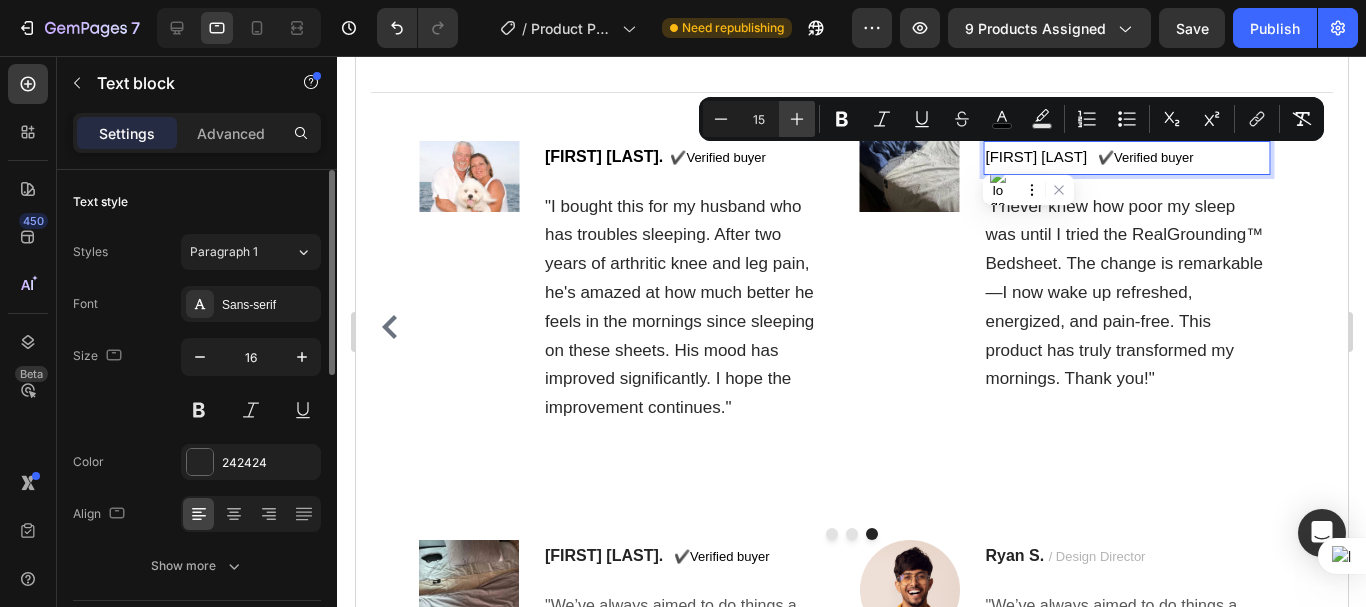 click 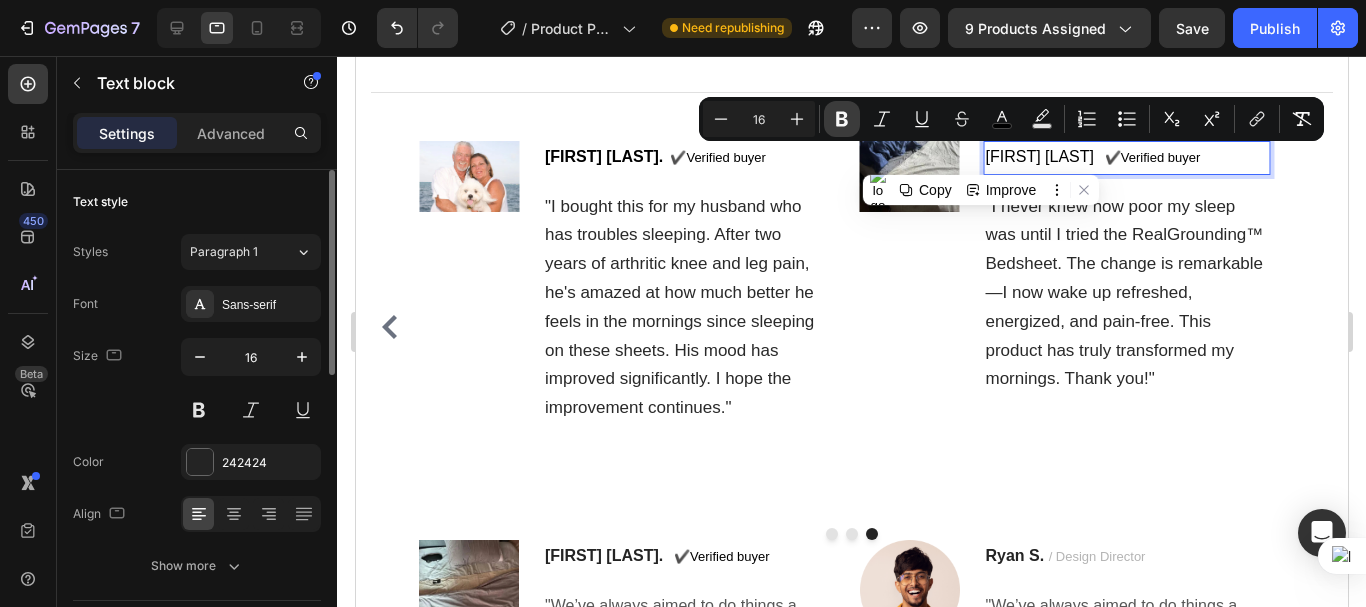 drag, startPoint x: 841, startPoint y: 116, endPoint x: 589, endPoint y: 93, distance: 253.04742 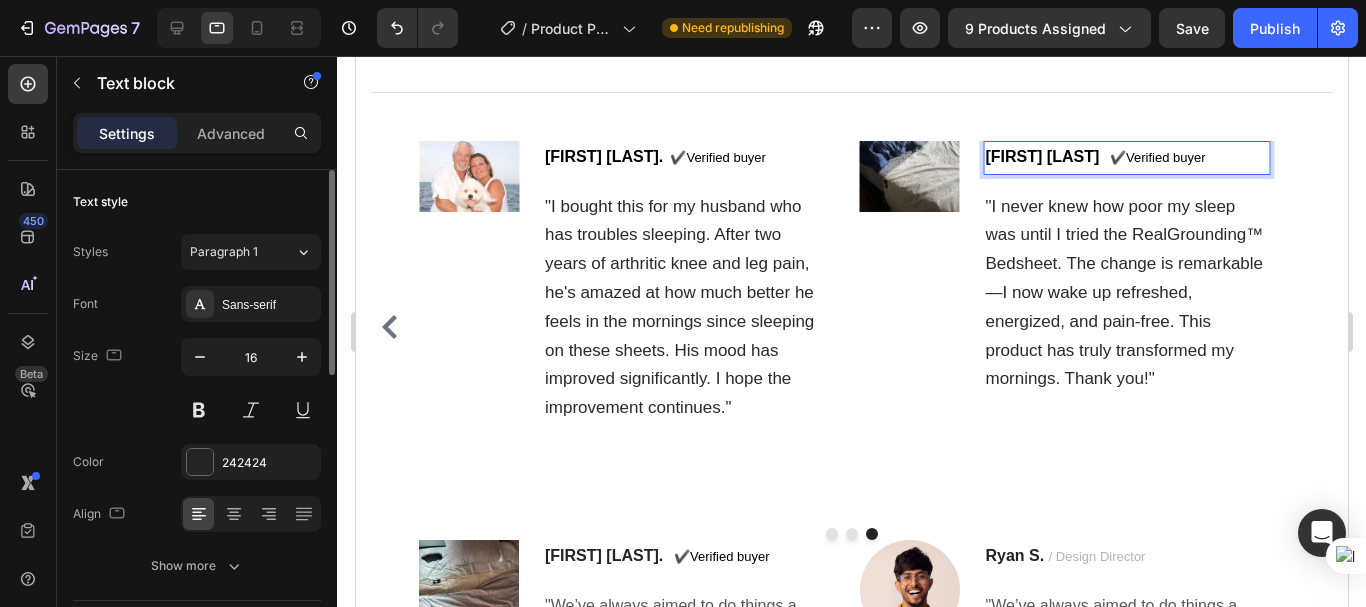 click at bounding box center [1103, 157] 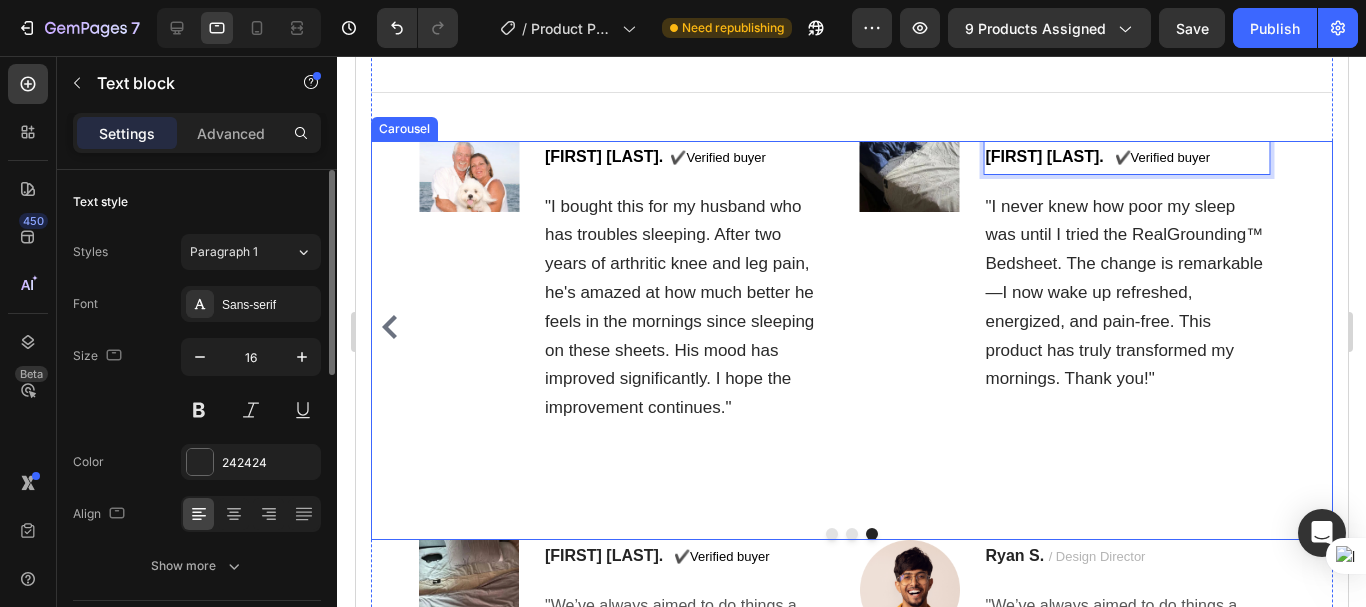 click 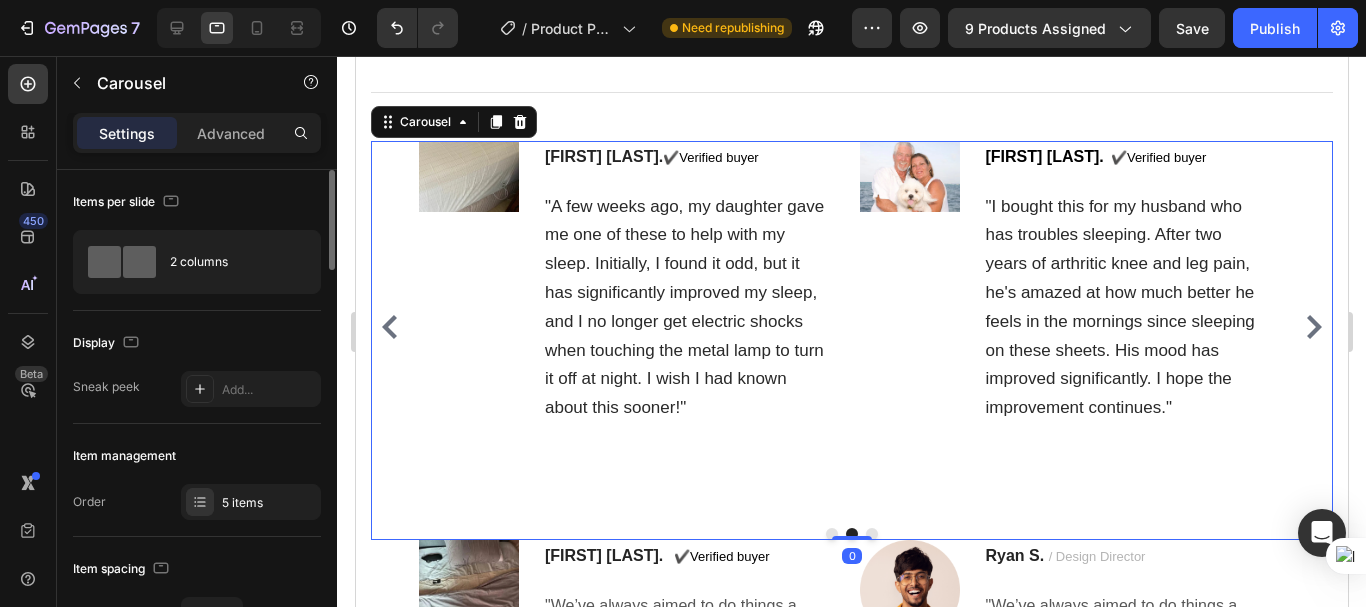 click 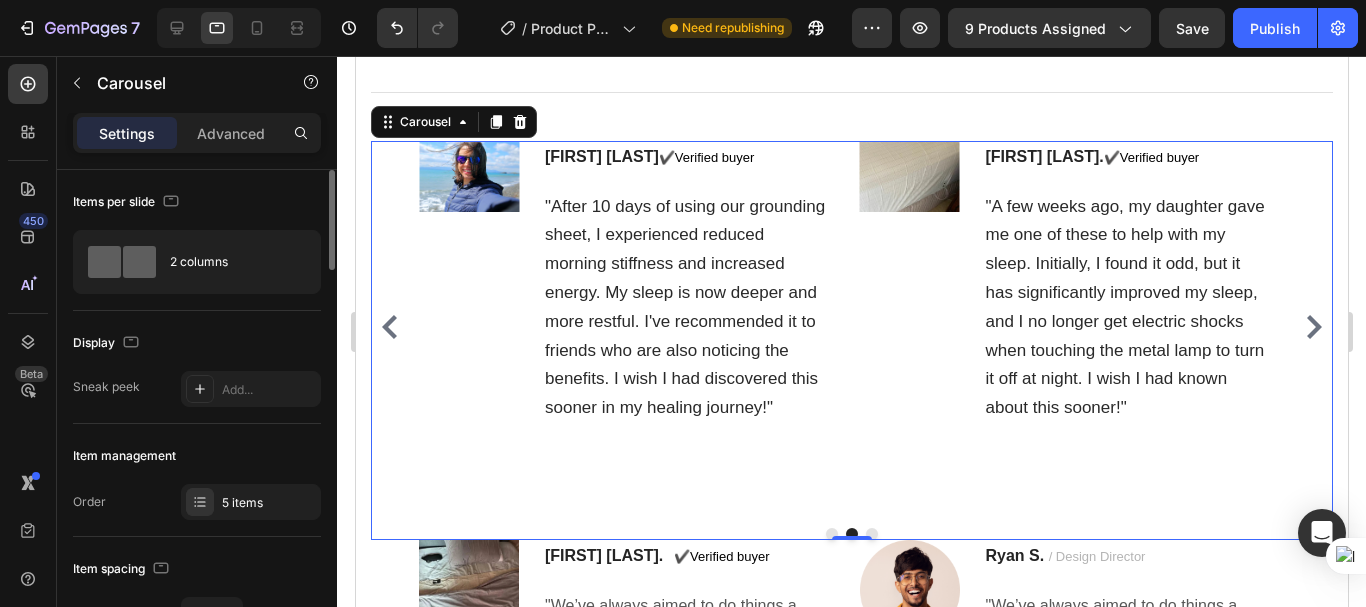 click 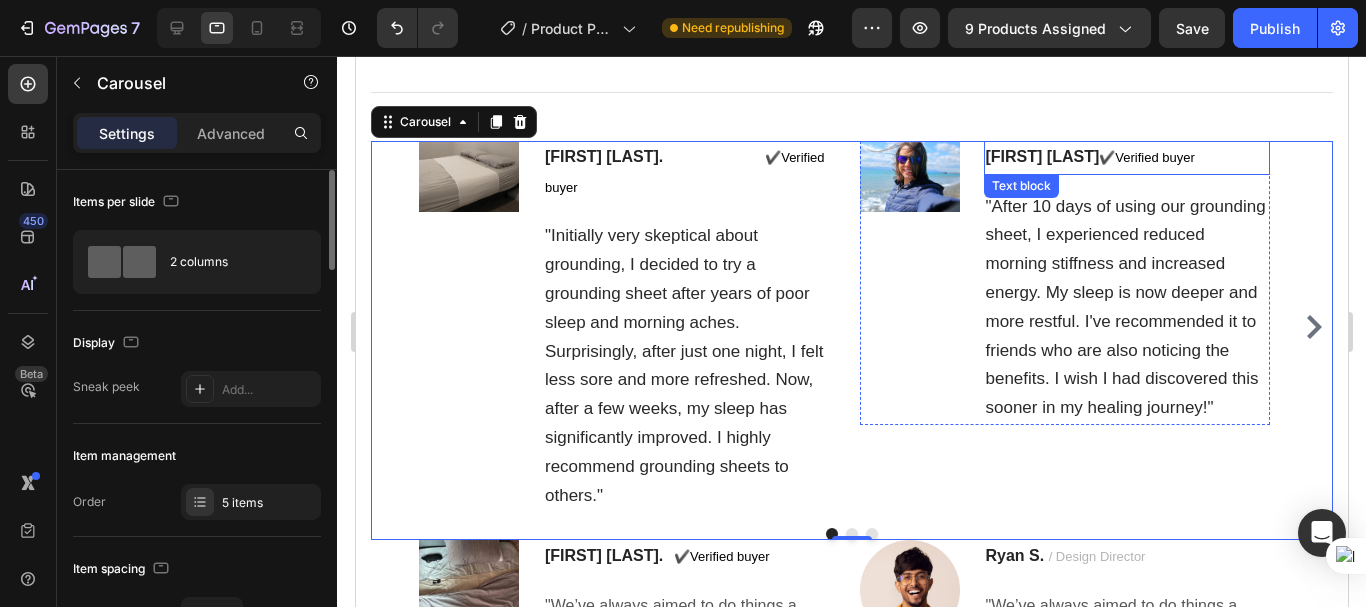 click on "Maya jems" at bounding box center [1042, 156] 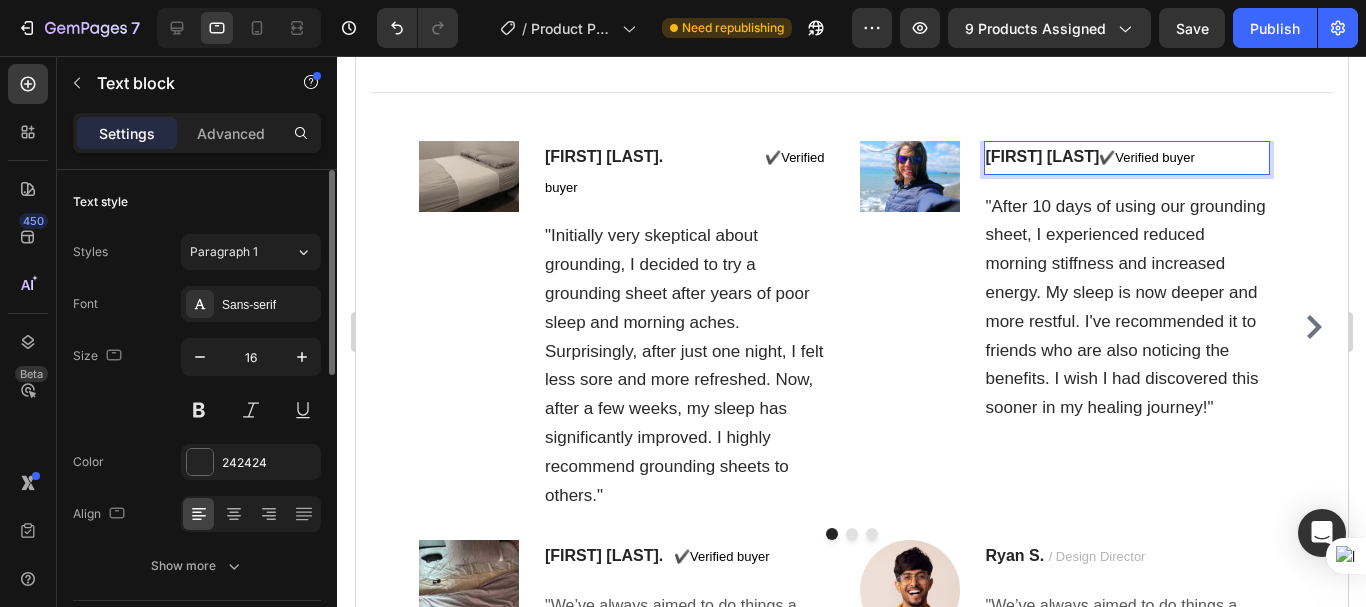 click on "✔️" at bounding box center (1106, 157) 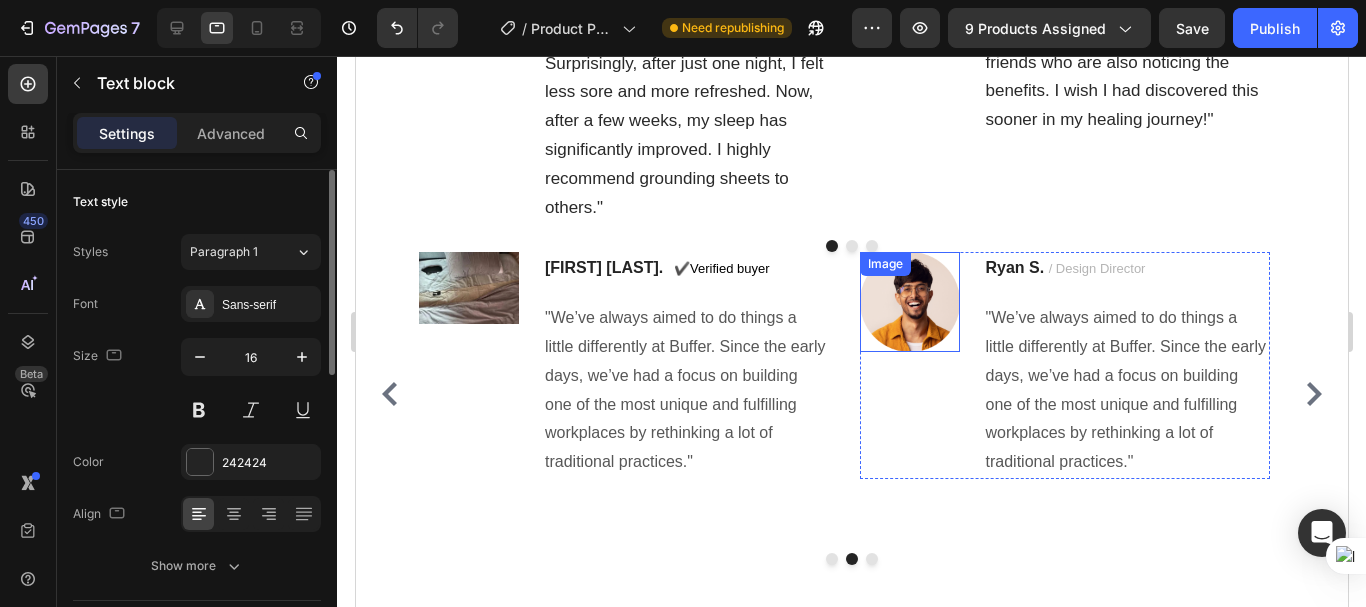 scroll, scrollTop: 9169, scrollLeft: 0, axis: vertical 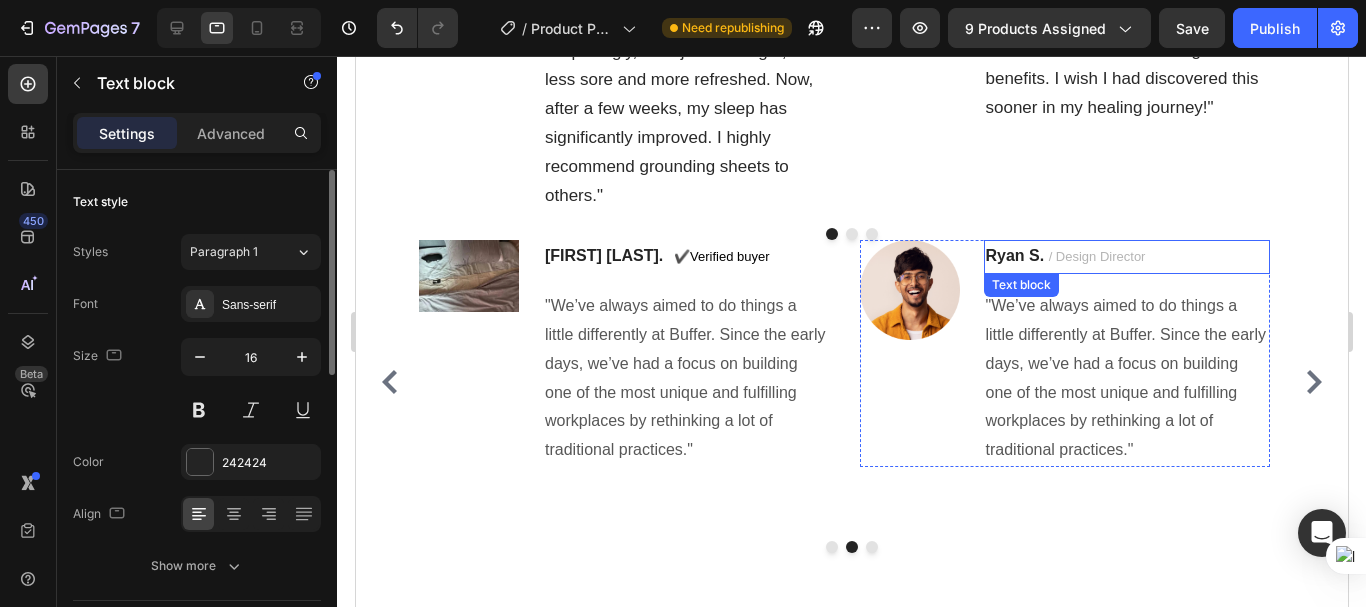 click on "Ryan S." at bounding box center (1014, 255) 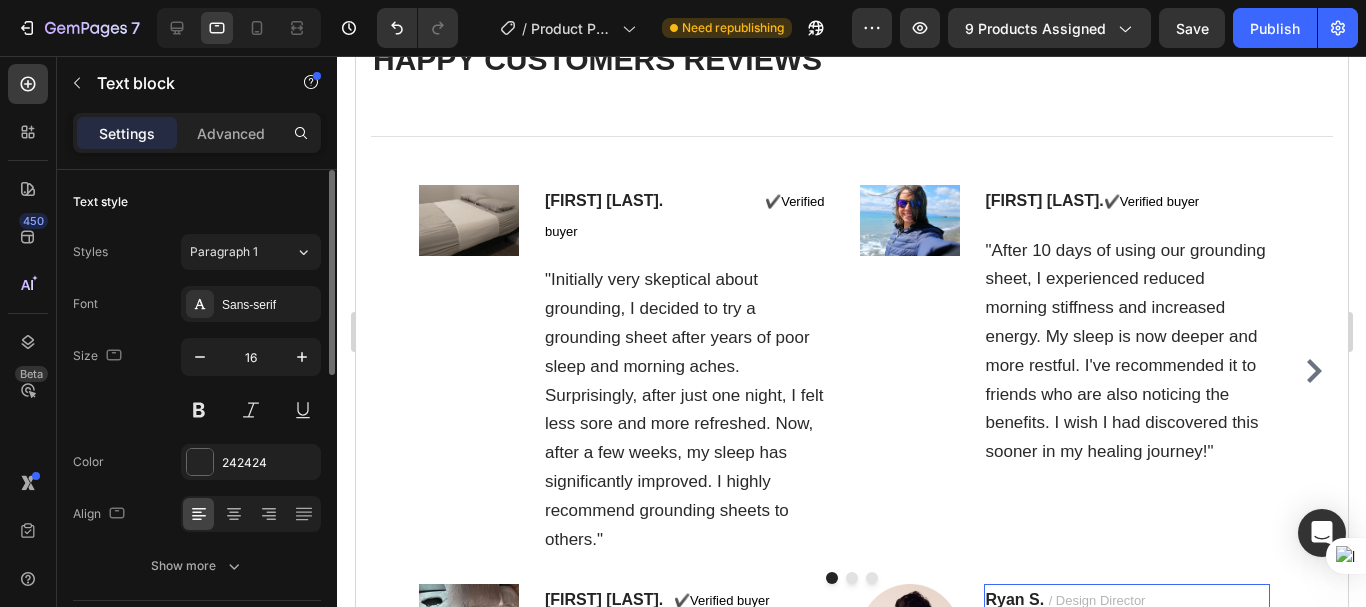scroll, scrollTop: 8769, scrollLeft: 0, axis: vertical 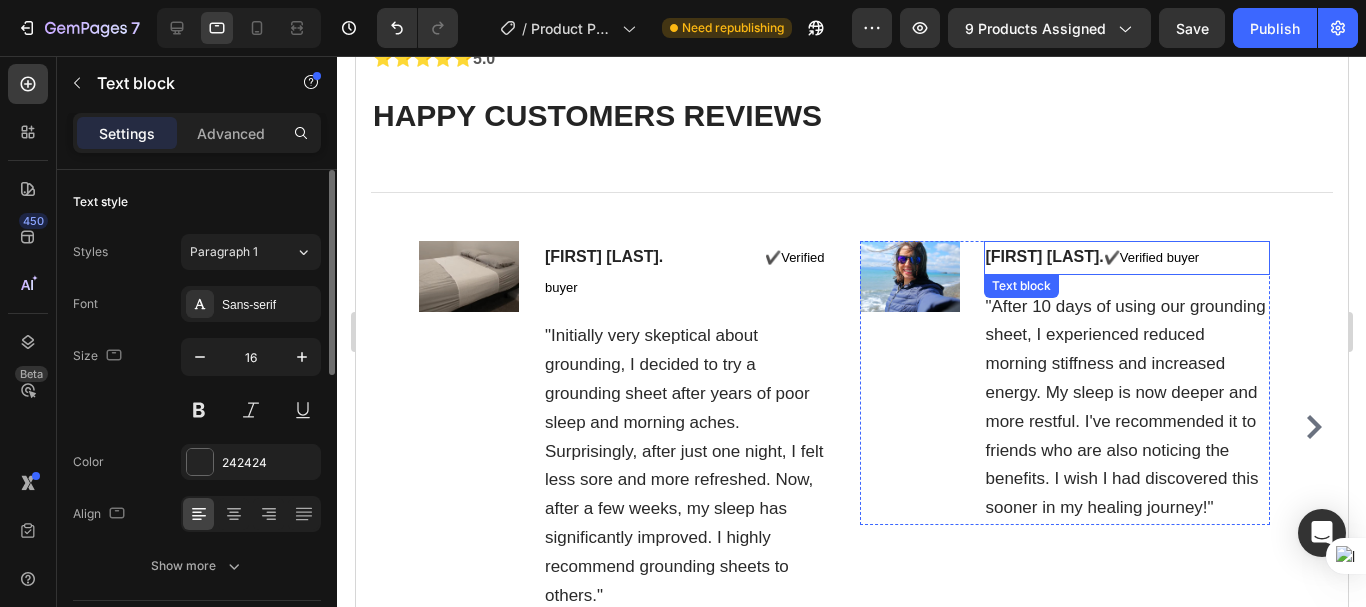 click on "✔️" at bounding box center [1111, 257] 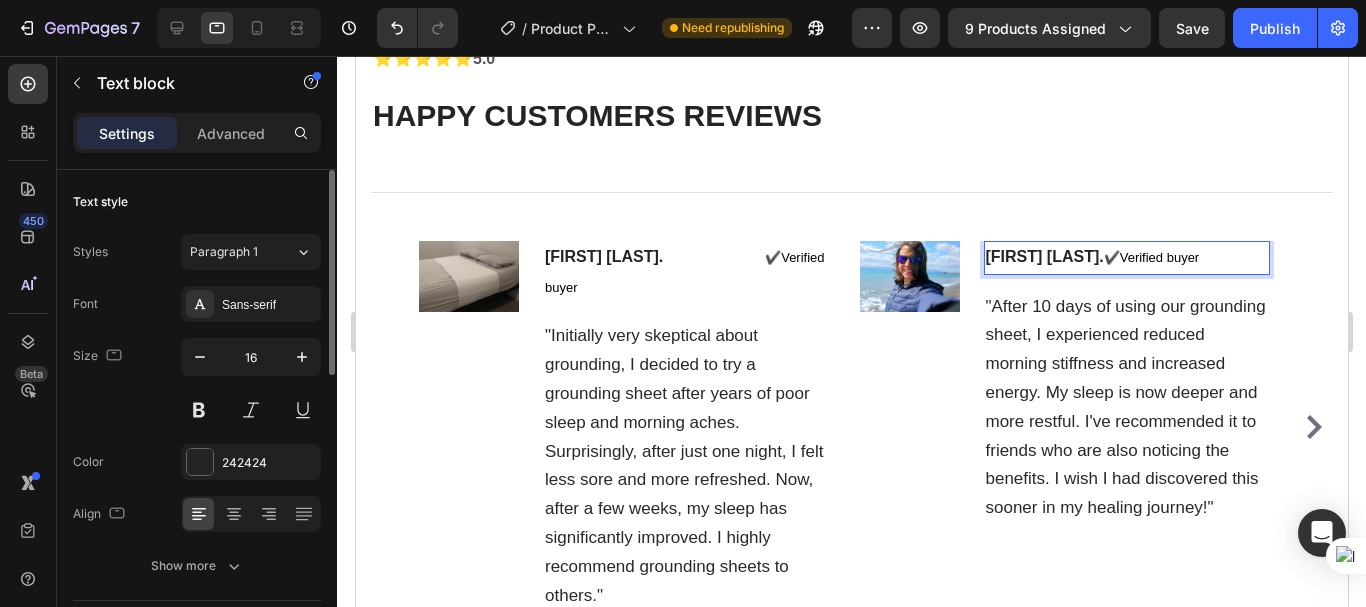 click on "✔️" at bounding box center [1111, 257] 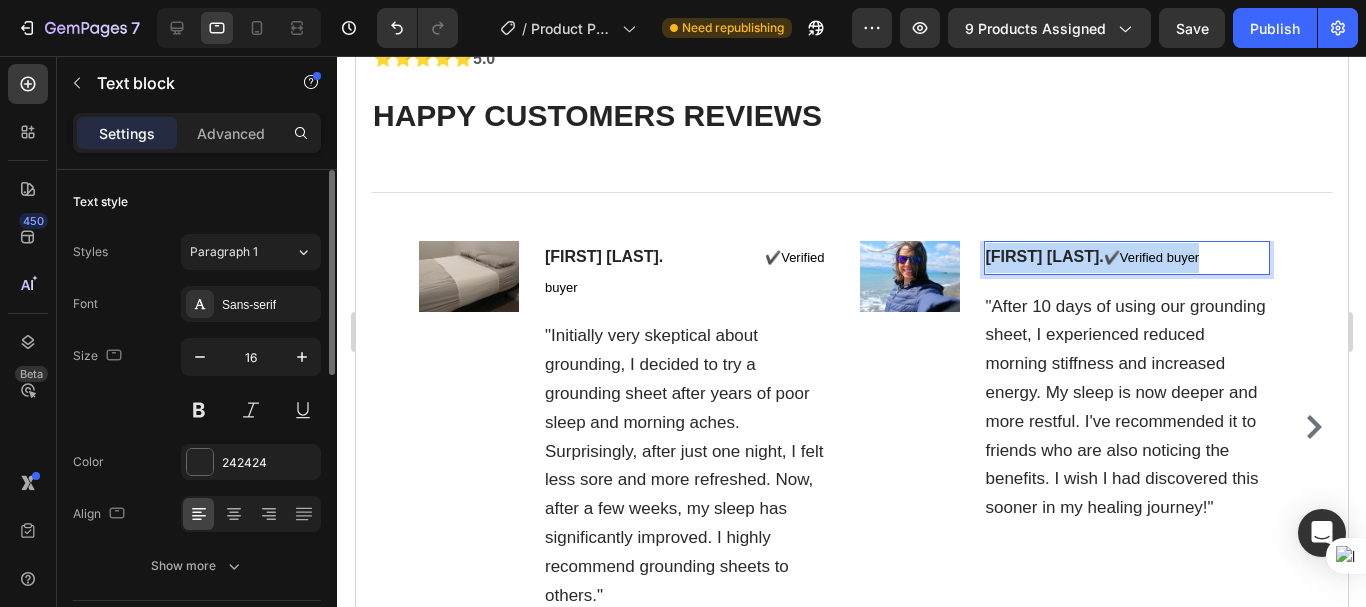 click on "✔️" at bounding box center (1111, 257) 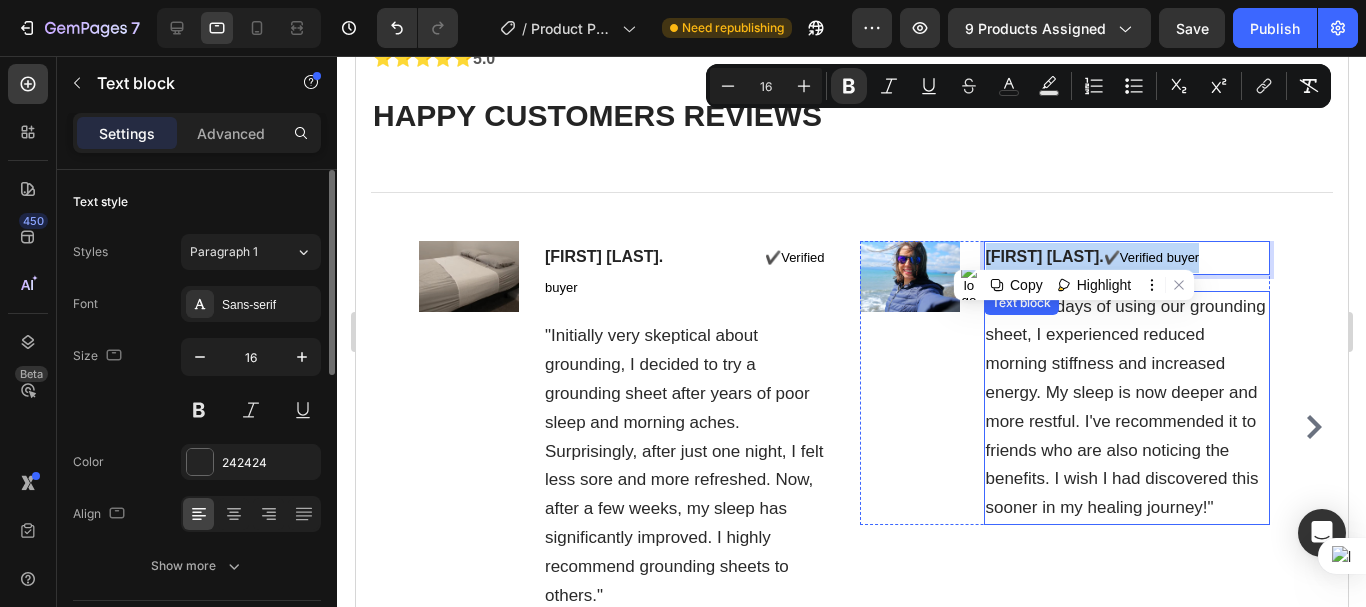 scroll, scrollTop: 8969, scrollLeft: 0, axis: vertical 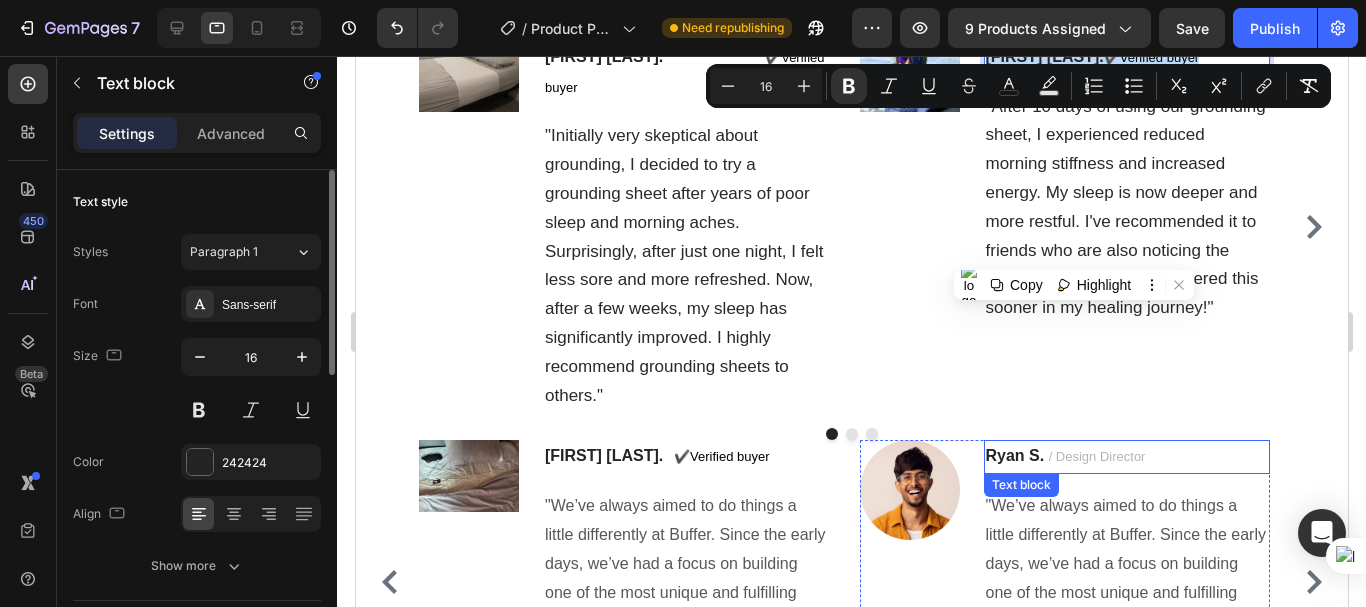 click on "/ Design Director" at bounding box center (1096, 456) 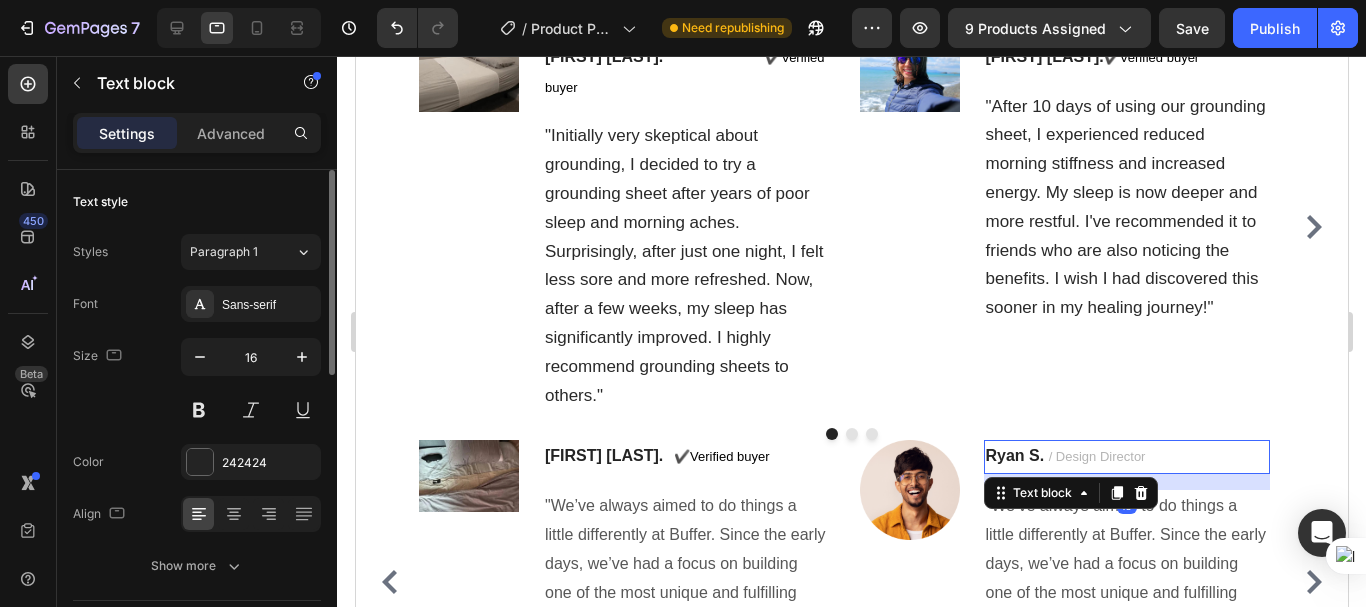 click on "/ Design Director" at bounding box center [1096, 456] 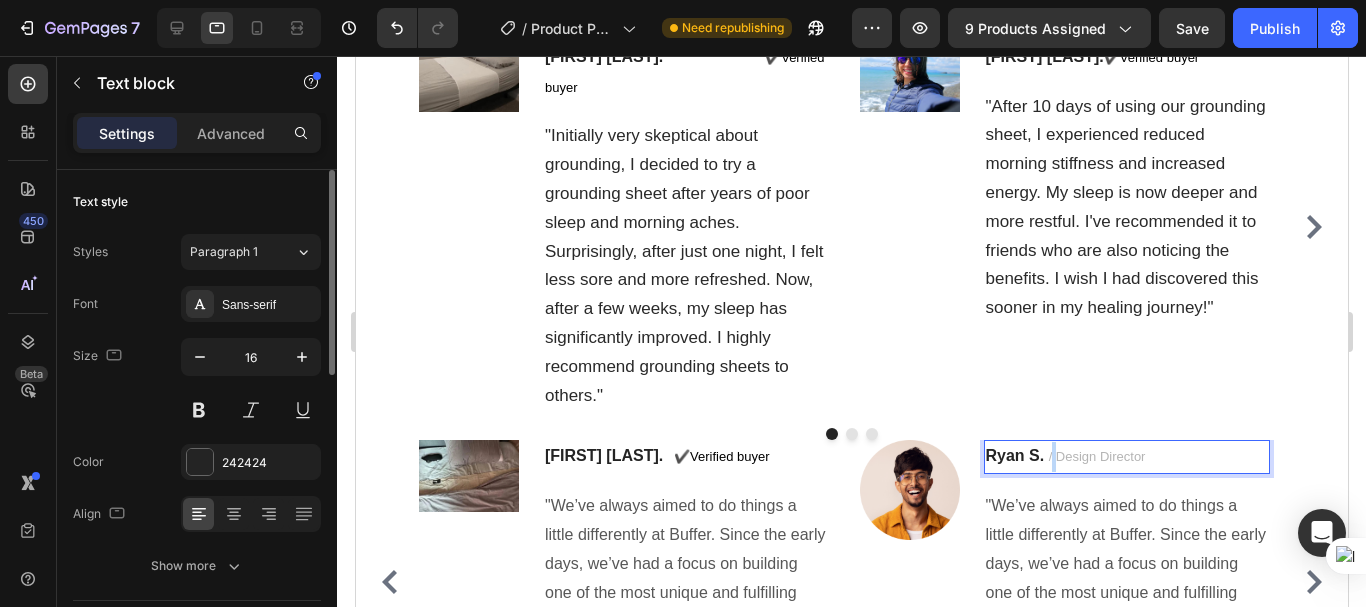 click on "/ Design Director" at bounding box center [1096, 456] 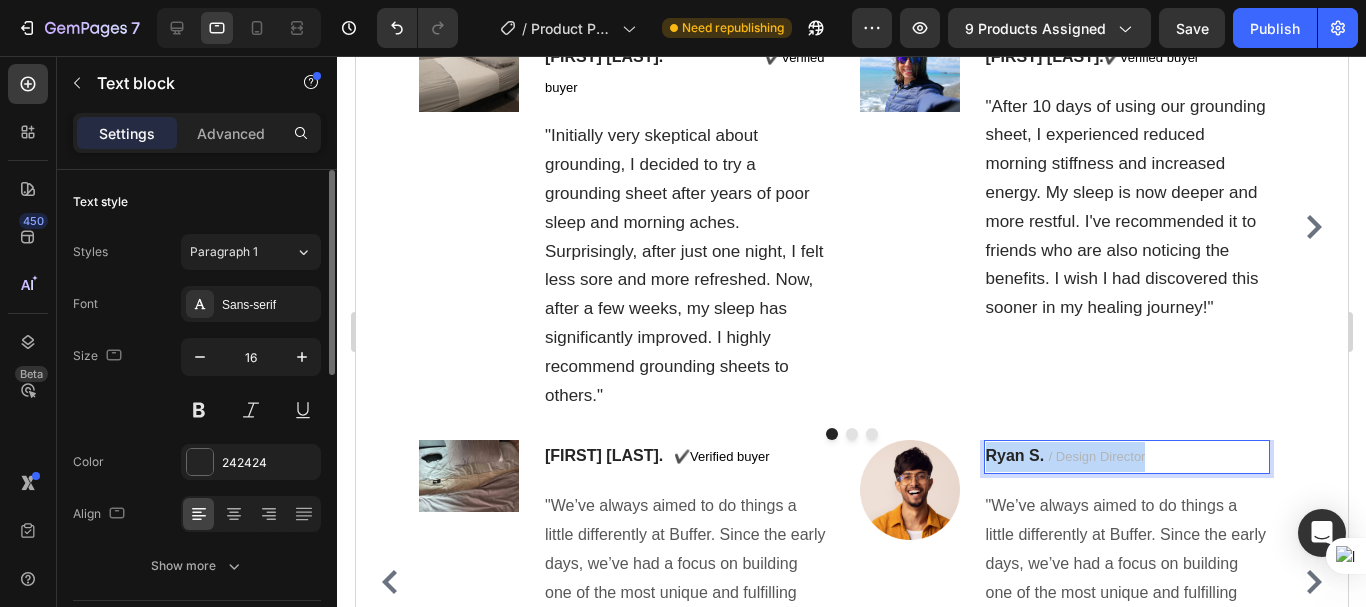 click on "/ Design Director" at bounding box center (1096, 456) 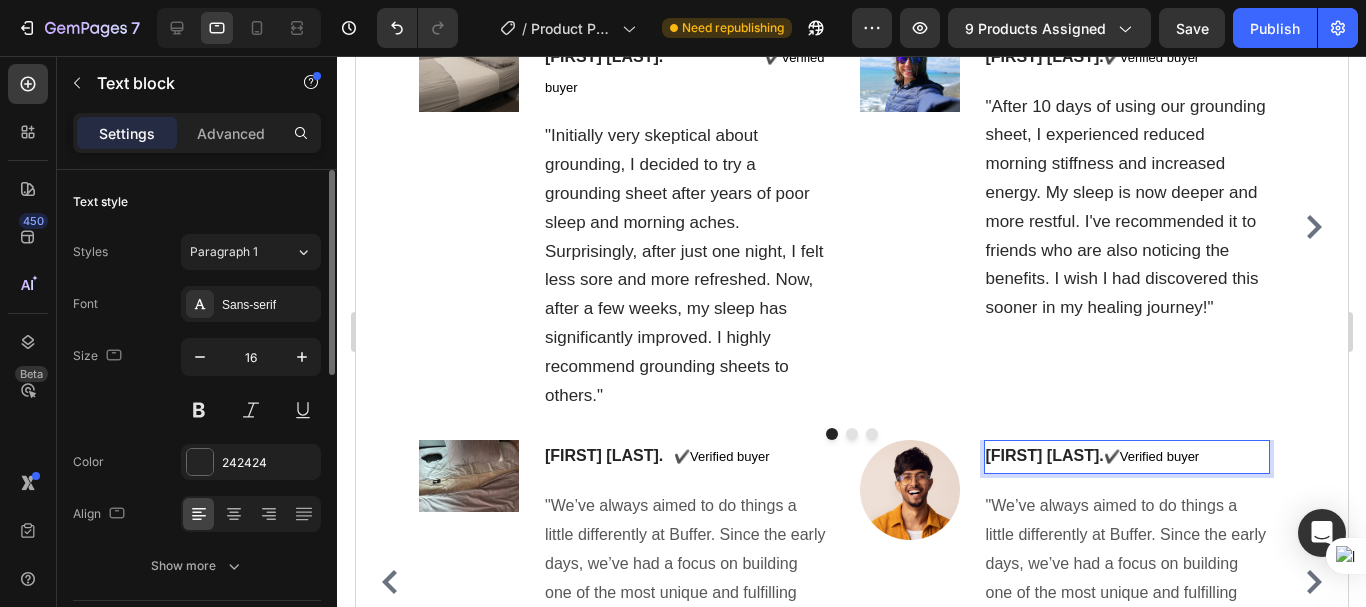click on "[FIRST] [LAST]." at bounding box center (1044, 455) 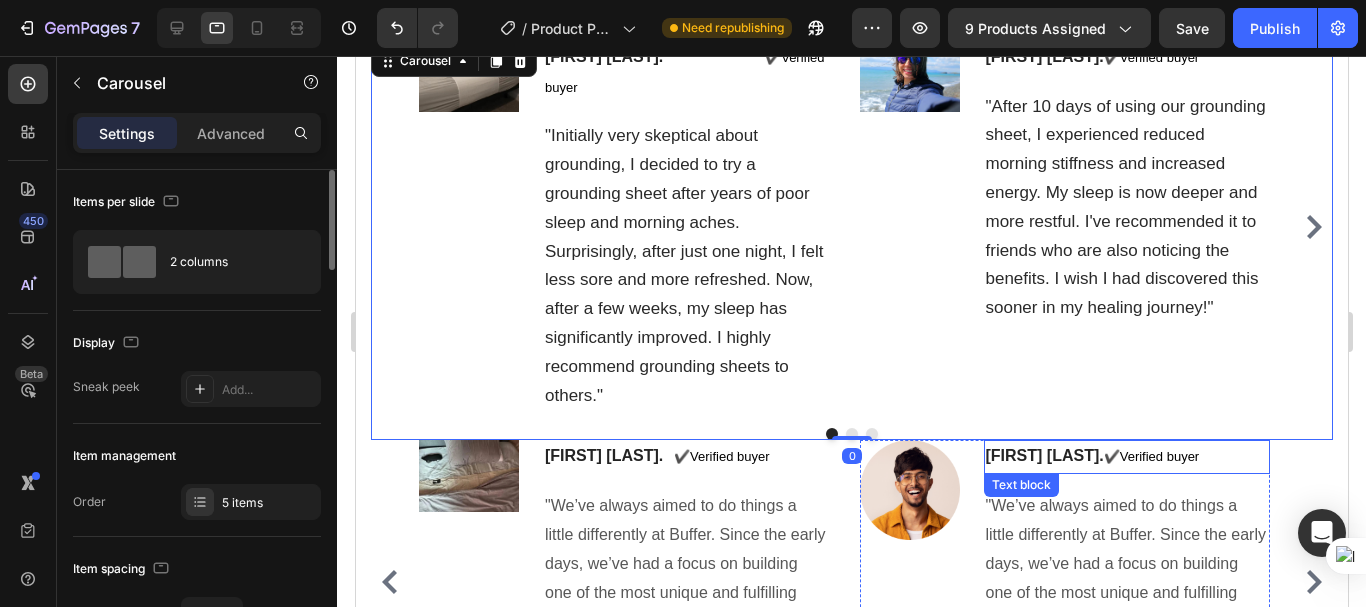 click on "Harry Jin.                          ✔️ Verified buyer" at bounding box center (1126, 457) 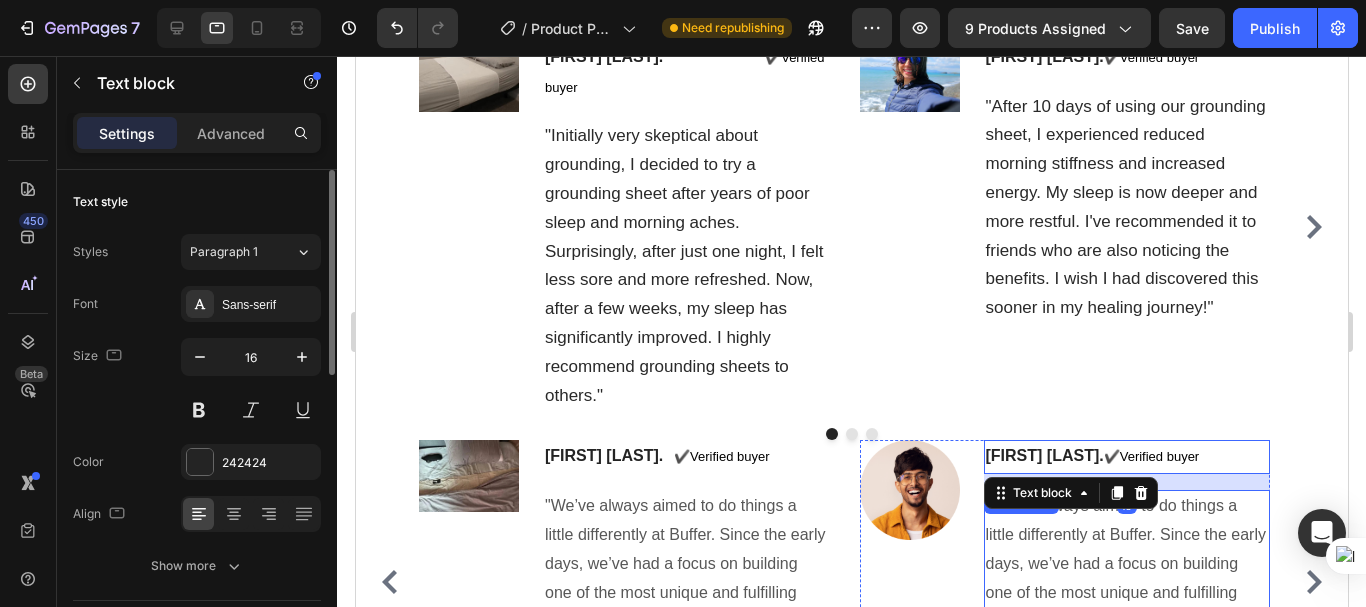 click on ""We’ve always aimed to do things a little differently at Buffer. Since the early days, we’ve had a focus on building one of the most unique and fulfilling workplaces by rethinking a lot of traditional practices."" at bounding box center [1126, 578] 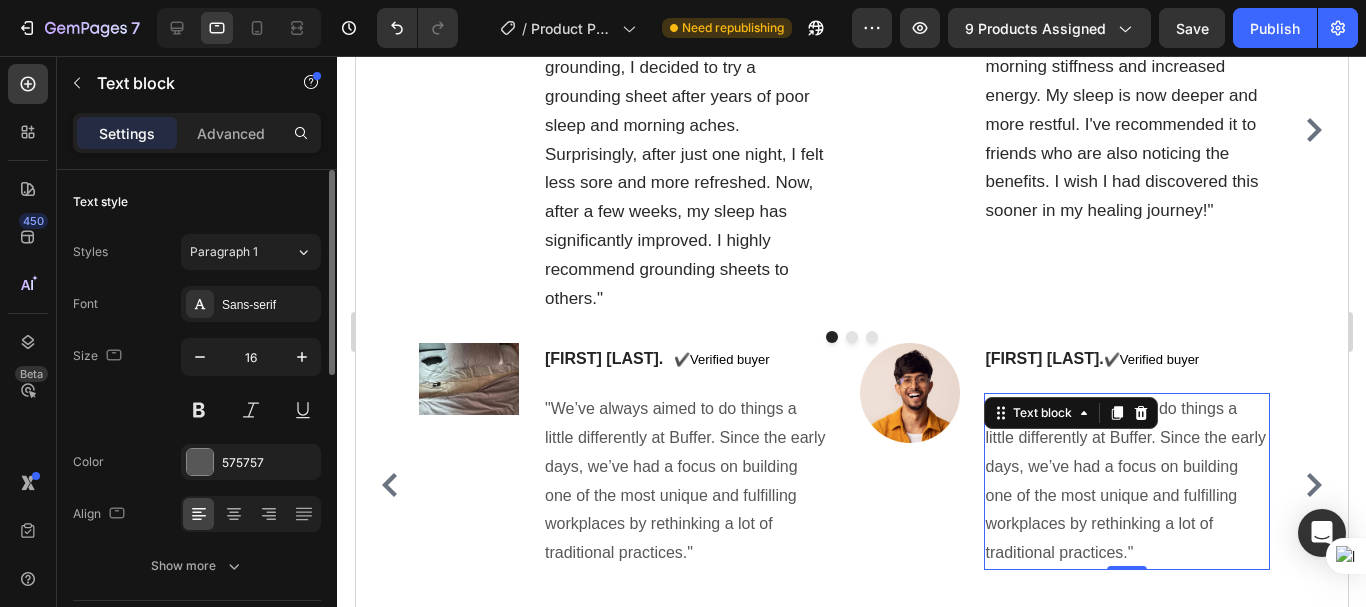 scroll, scrollTop: 9069, scrollLeft: 0, axis: vertical 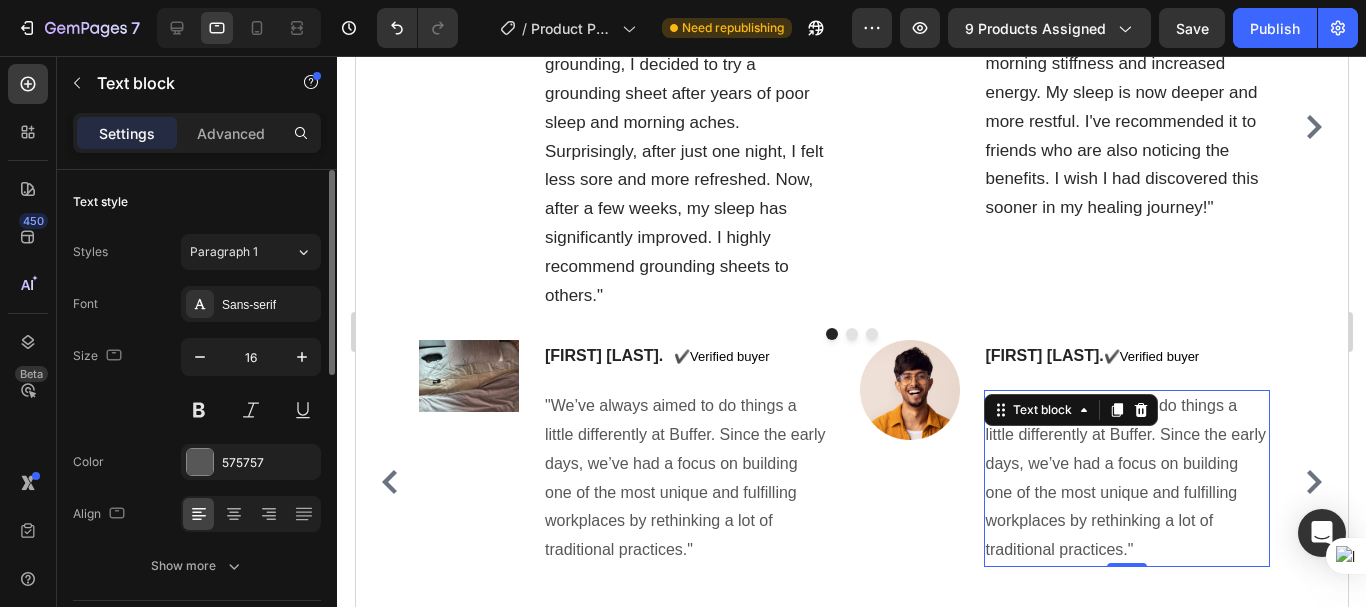 click on ""We’ve always aimed to do things a little differently at Buffer. Since the early days, we’ve had a focus on building one of the most unique and fulfilling workplaces by rethinking a lot of traditional practices."" at bounding box center (1126, 478) 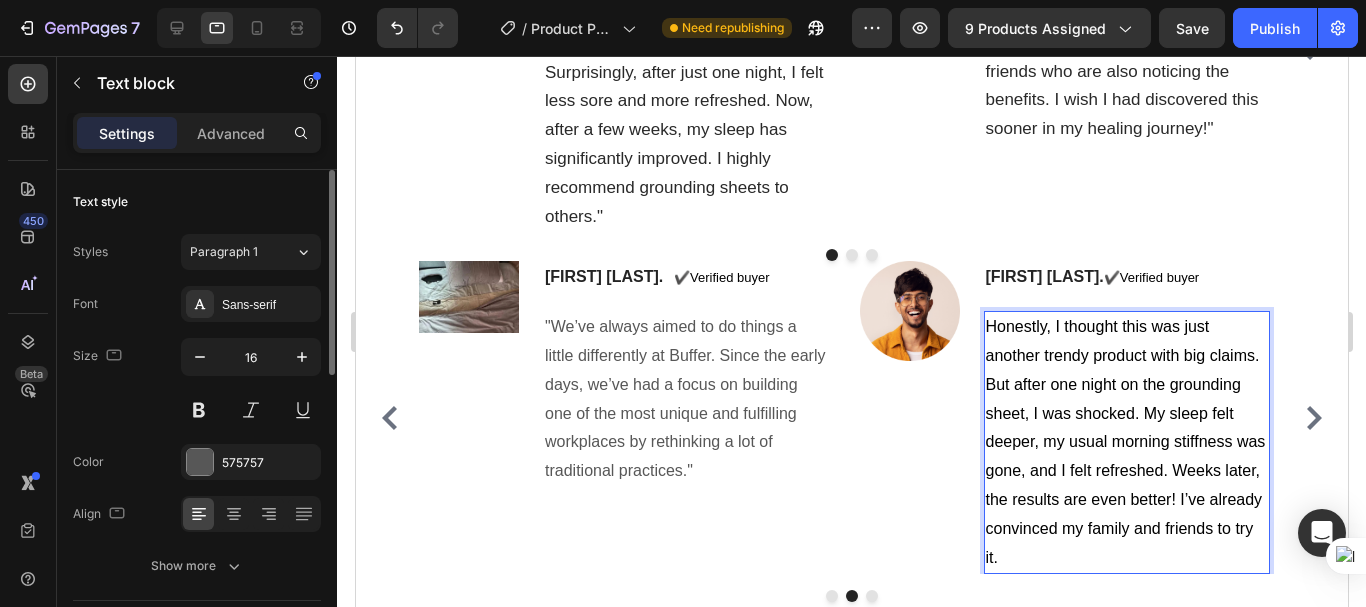scroll, scrollTop: 9197, scrollLeft: 0, axis: vertical 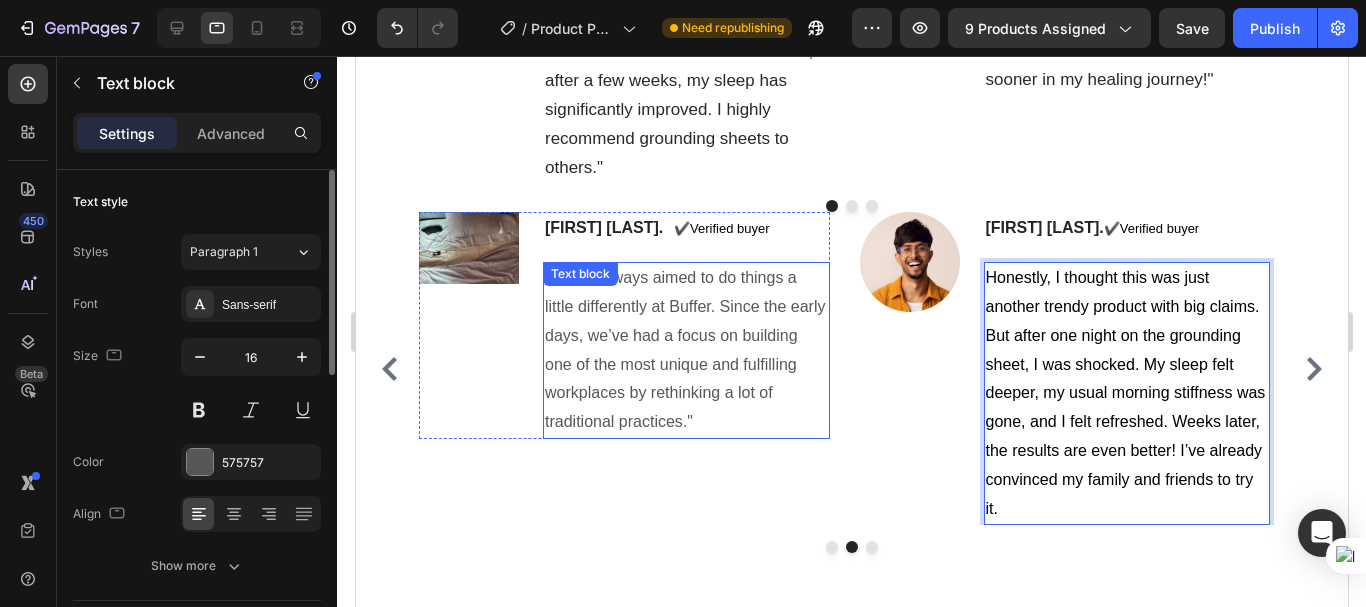 click on ""We’ve always aimed to do things a little differently at Buffer. Since the early days, we’ve had a focus on building one of the most unique and fulfilling workplaces by rethinking a lot of traditional practices."" at bounding box center [685, 350] 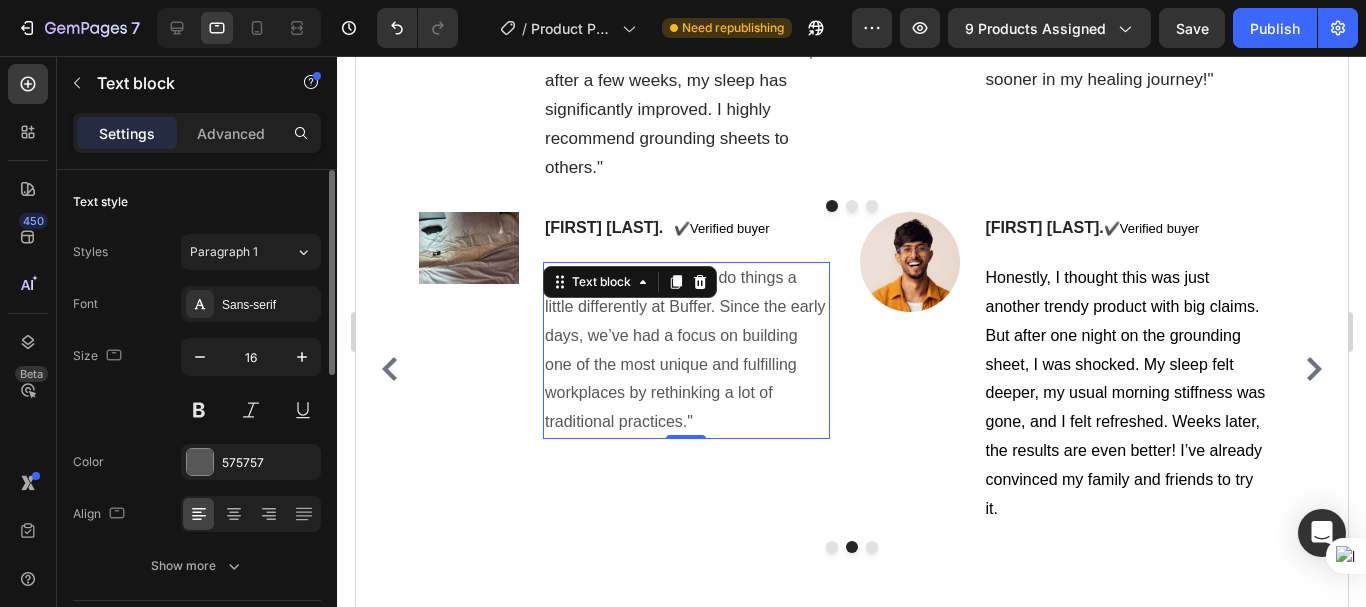 click on ""We’ve always aimed to do things a little differently at Buffer. Since the early days, we’ve had a focus on building one of the most unique and fulfilling workplaces by rethinking a lot of traditional practices."" at bounding box center (685, 350) 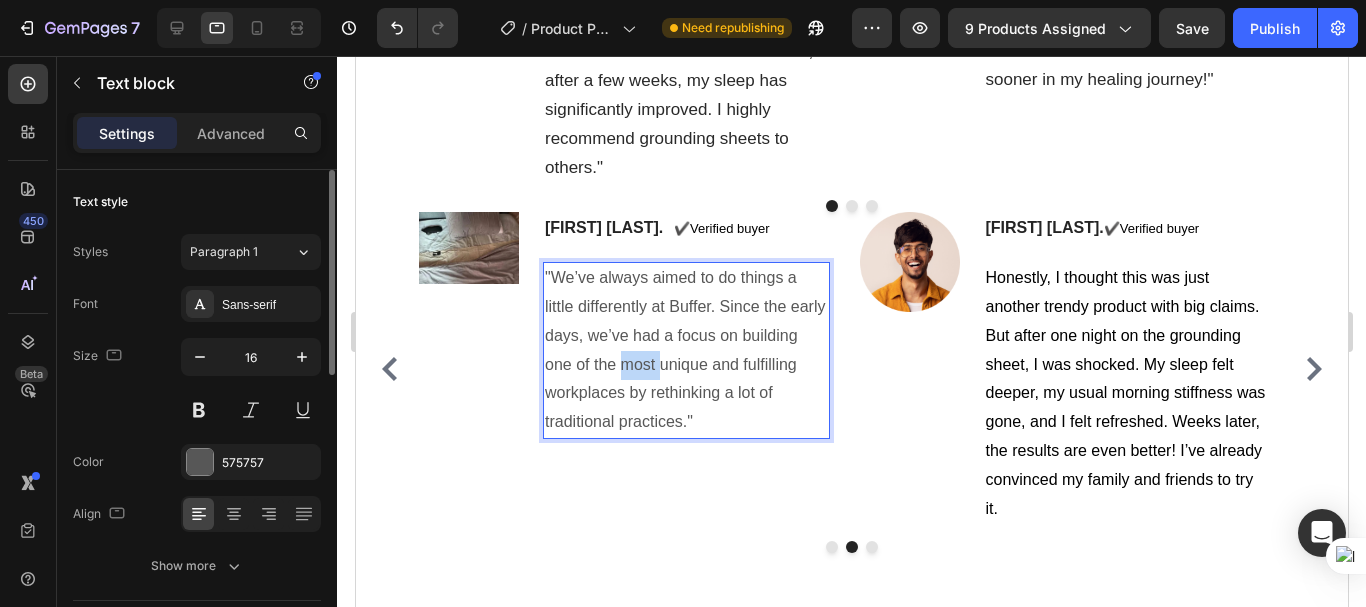 click on ""We’ve always aimed to do things a little differently at Buffer. Since the early days, we’ve had a focus on building one of the most unique and fulfilling workplaces by rethinking a lot of traditional practices."" at bounding box center (685, 350) 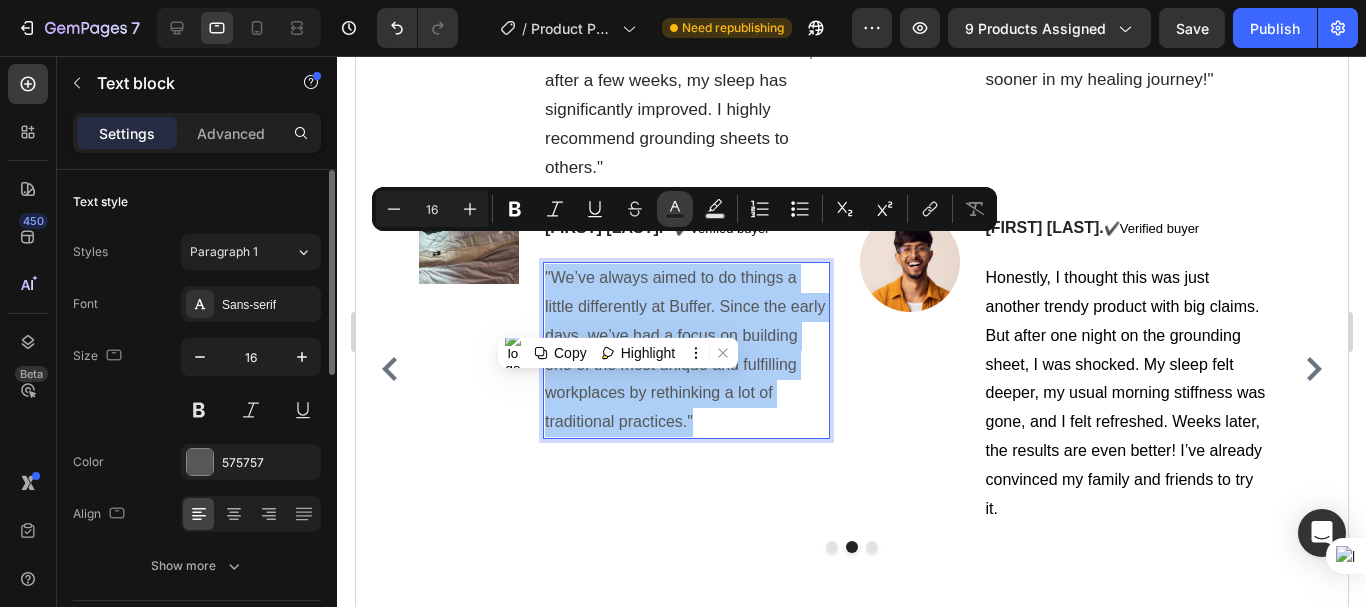 click 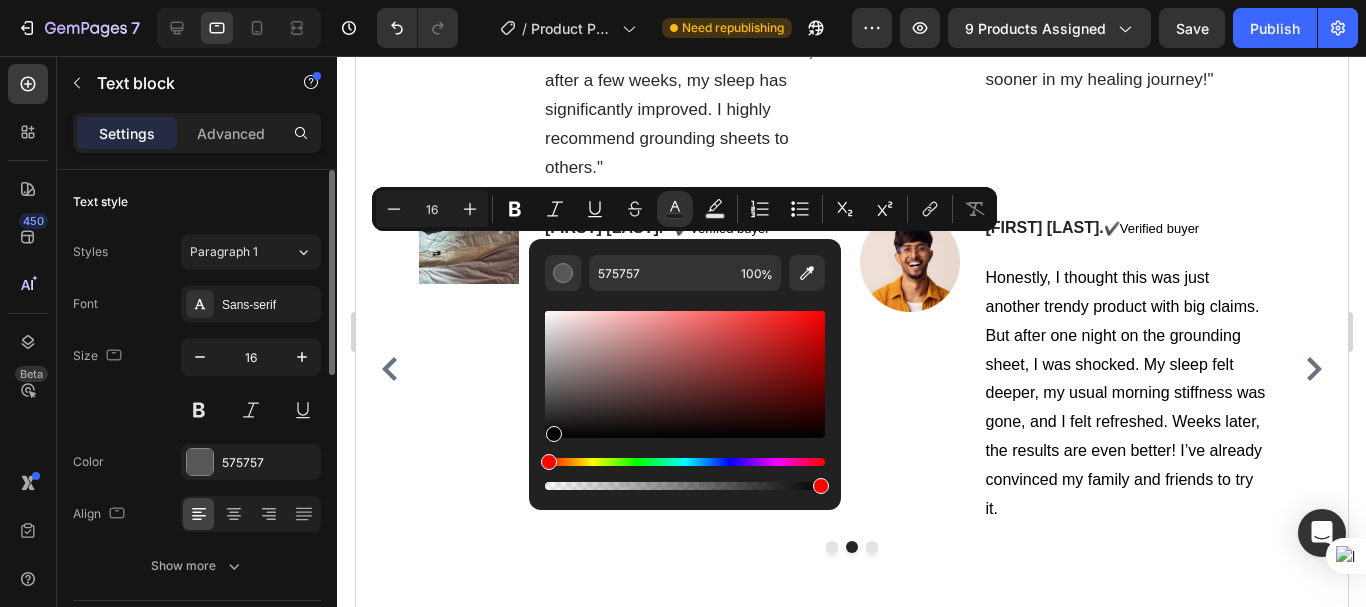 drag, startPoint x: 552, startPoint y: 404, endPoint x: 552, endPoint y: 445, distance: 41 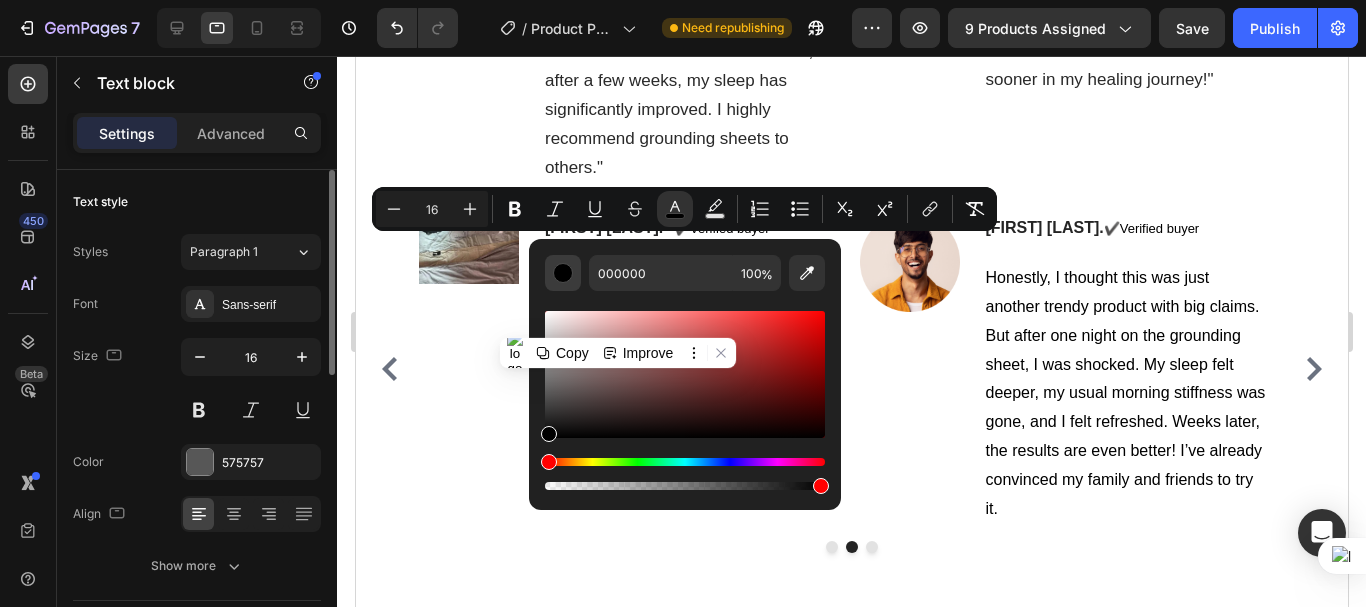 click at bounding box center (563, 273) 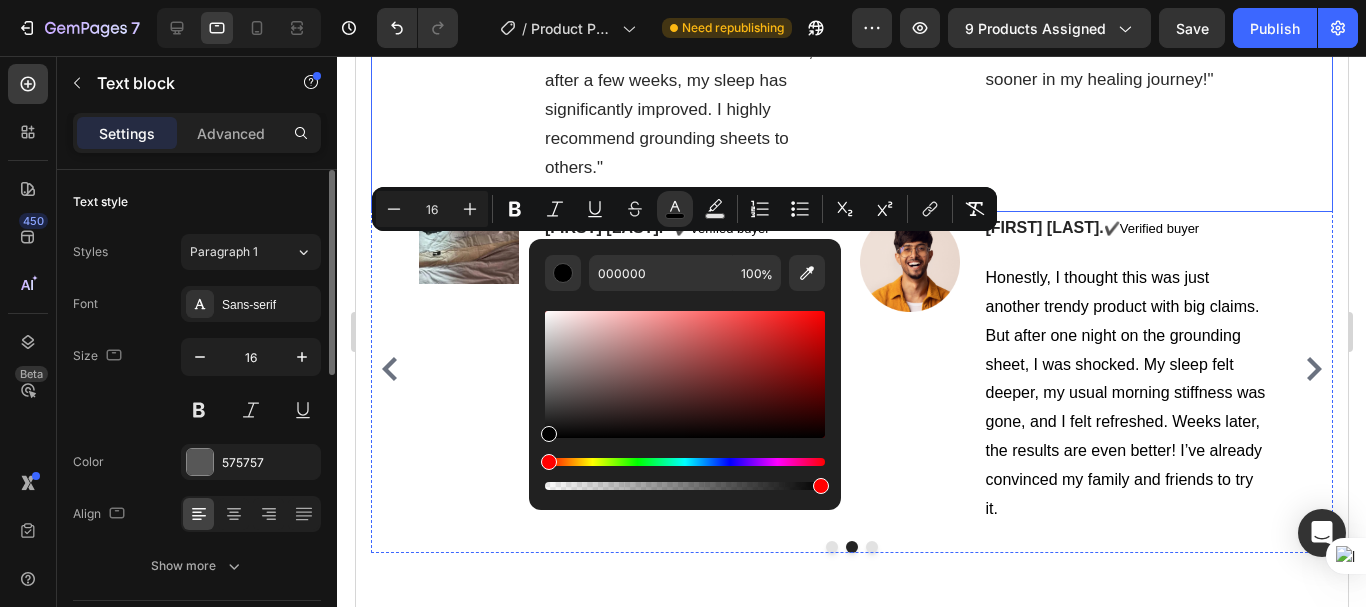 click on "Image Maya Jem.                          ✔️ Verified buyer Text block "After 10 days of using our grounding sheet, I experienced reduced morning stiffness and increased energy. My sleep is now deeper and more restful. I've recommended it to friends who are also noticing the benefits. I wish I had discovered this sooner in my healing journey!" Text block Row" at bounding box center [1064, -1] 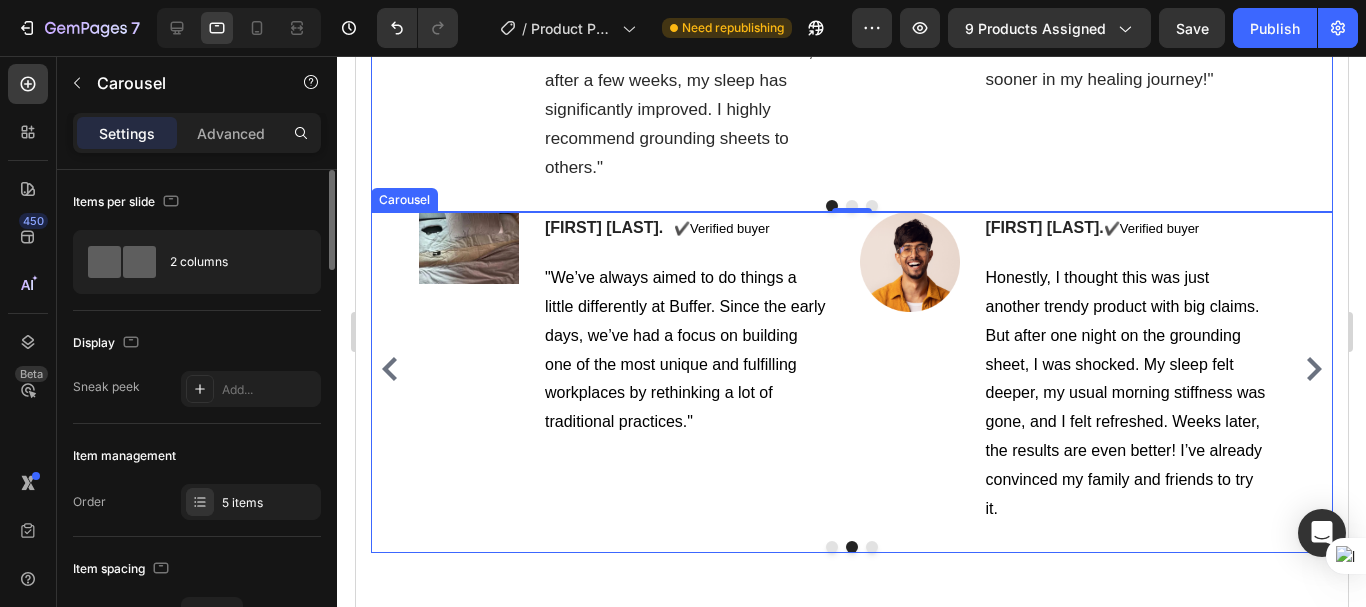click 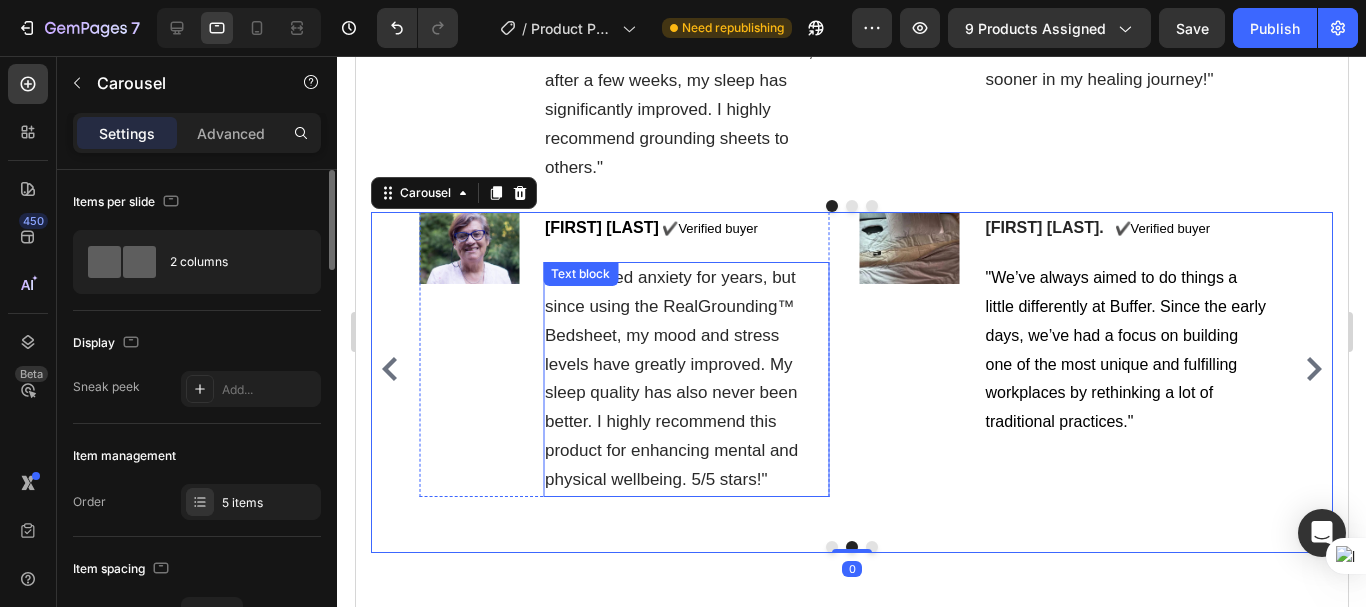 click on ""I’ve battled anxiety for years, but since using the RealGrounding™ Bedsheet, my mood and stress levels have greatly improved. My sleep quality has also never been better. I highly recommend this product for enhancing mental and physical wellbeing. 5/5 stars!"" at bounding box center (685, 379) 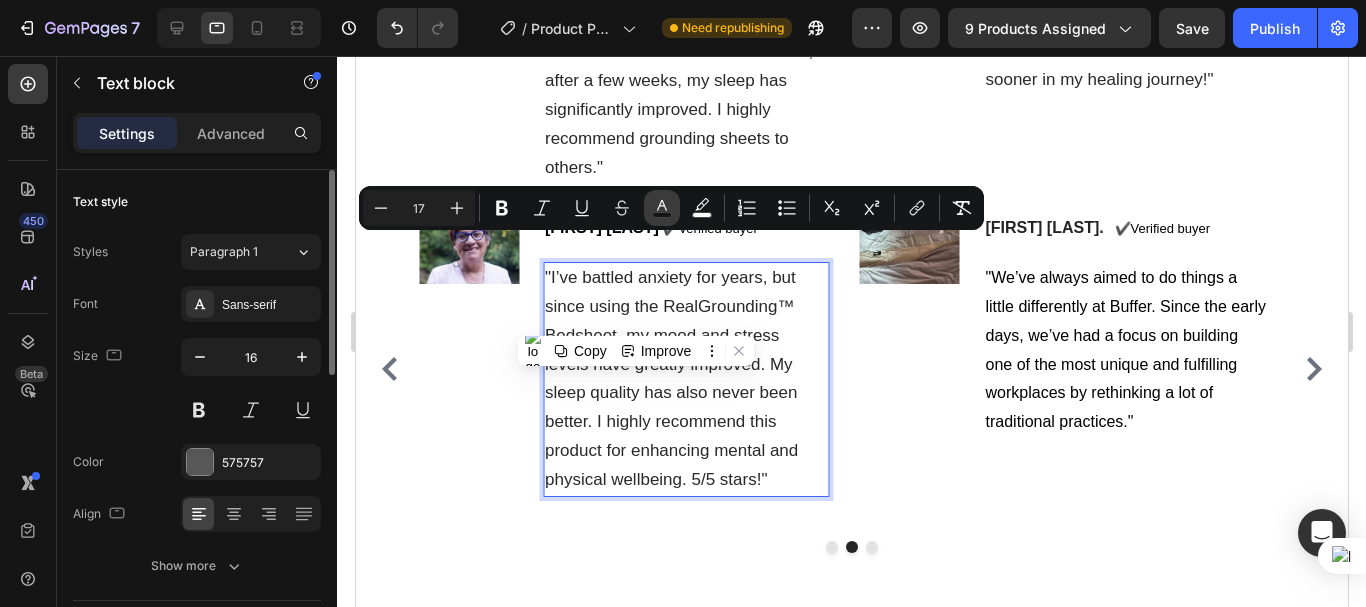 click 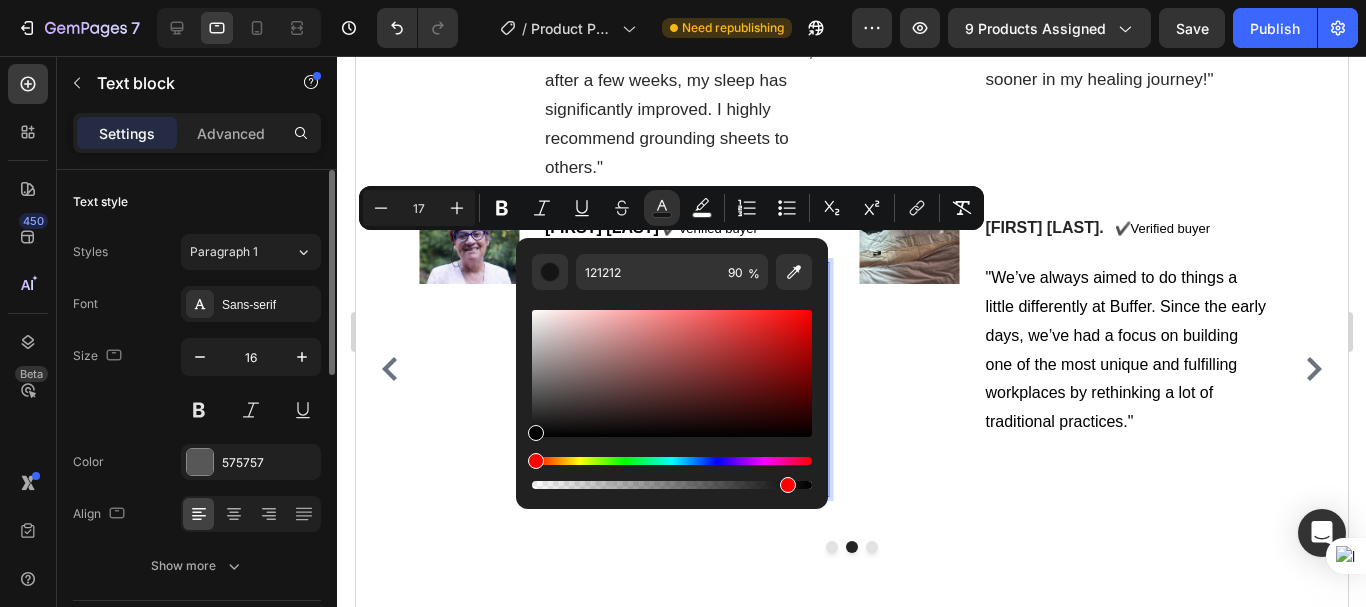 click at bounding box center (536, 433) 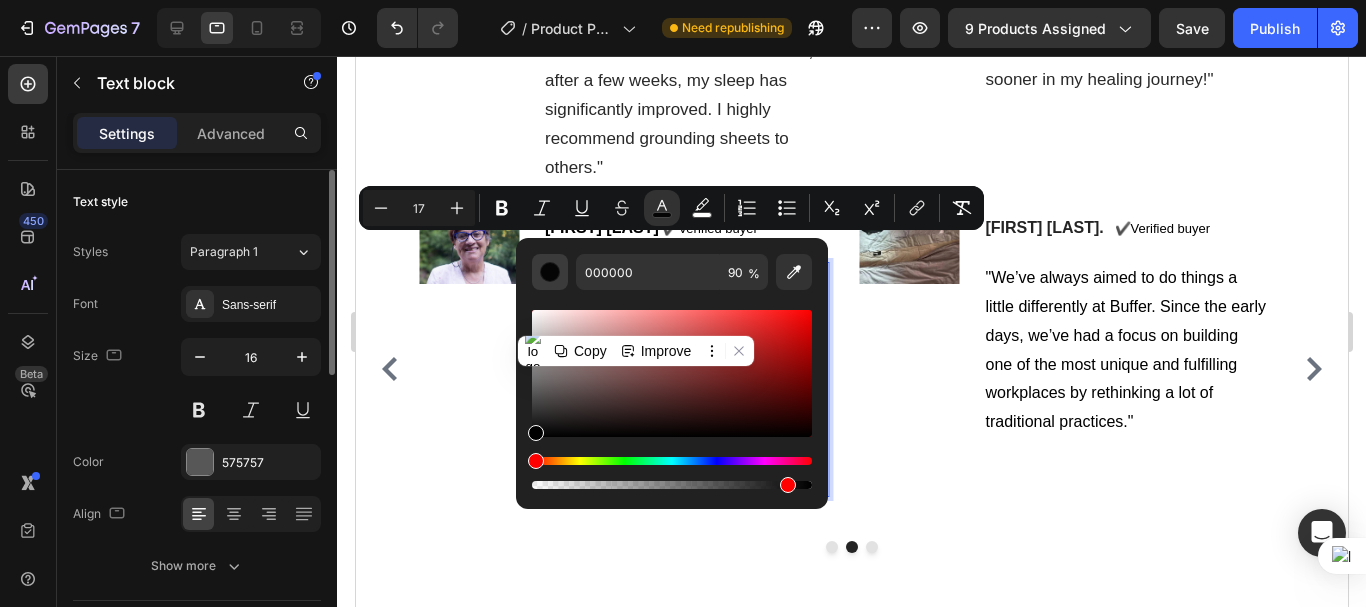 click at bounding box center (550, 272) 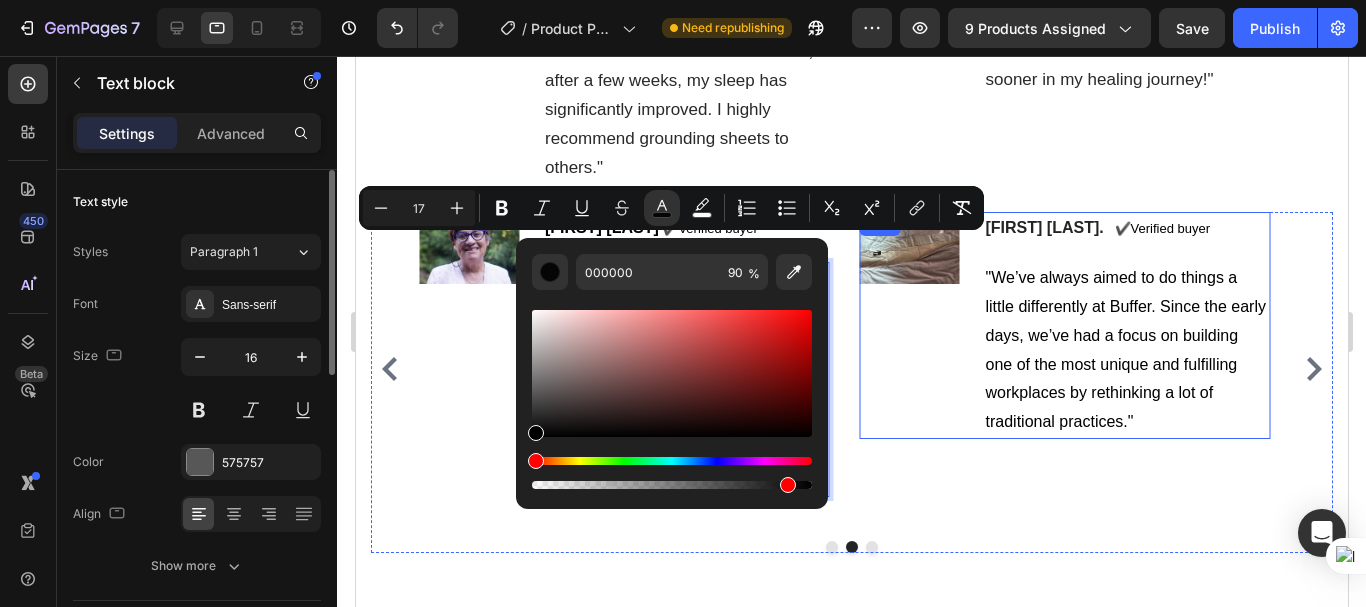 click on "Image" at bounding box center [909, 325] 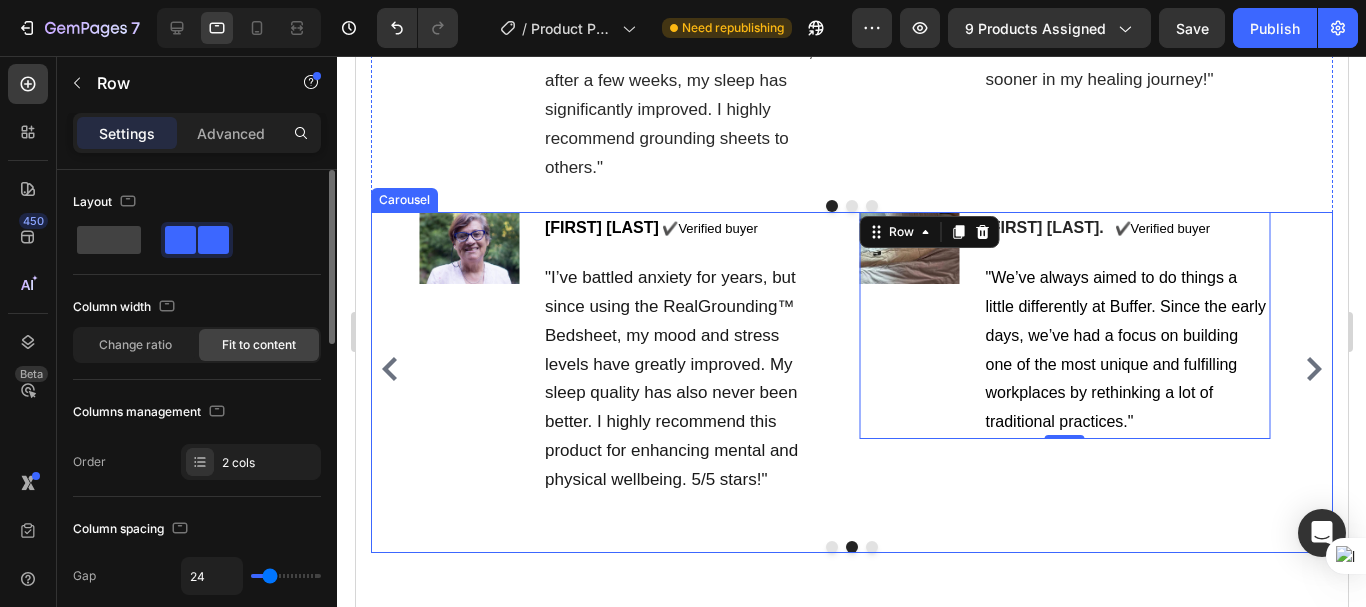 click 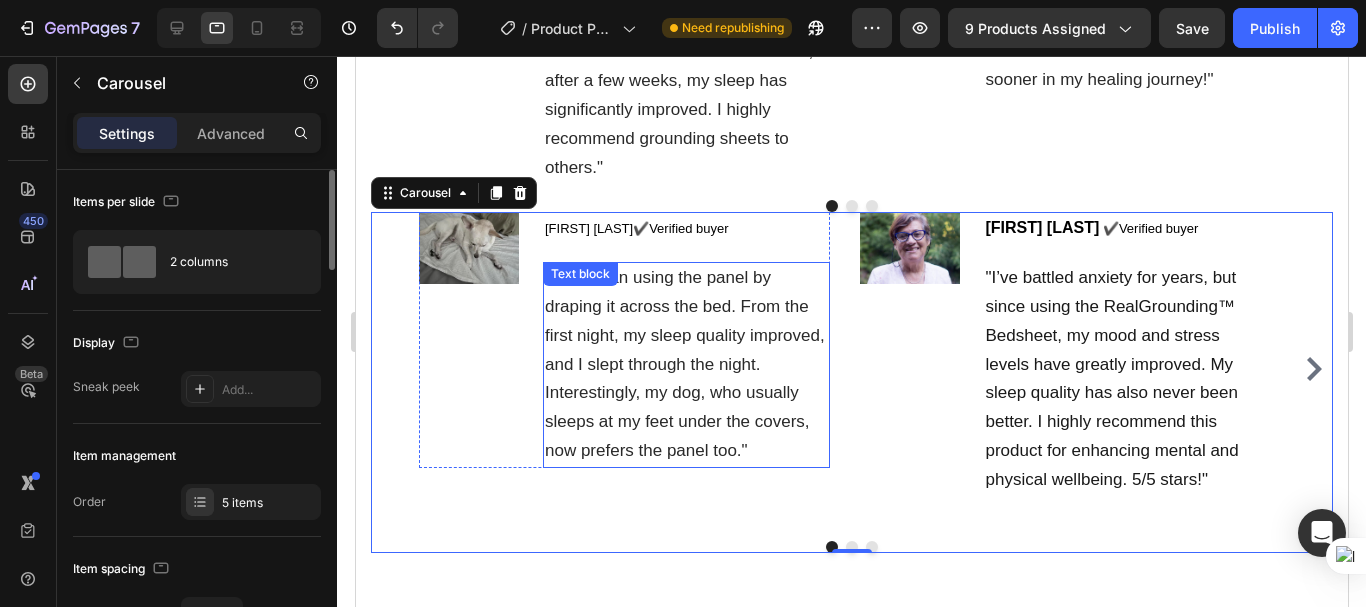 click on ""We began using the panel by draping it across the bed. From the first night, my sleep quality improved, and I slept through the night. Interestingly, my dog, who usually sleeps at my feet under the covers, now prefers the panel too."" at bounding box center [685, 365] 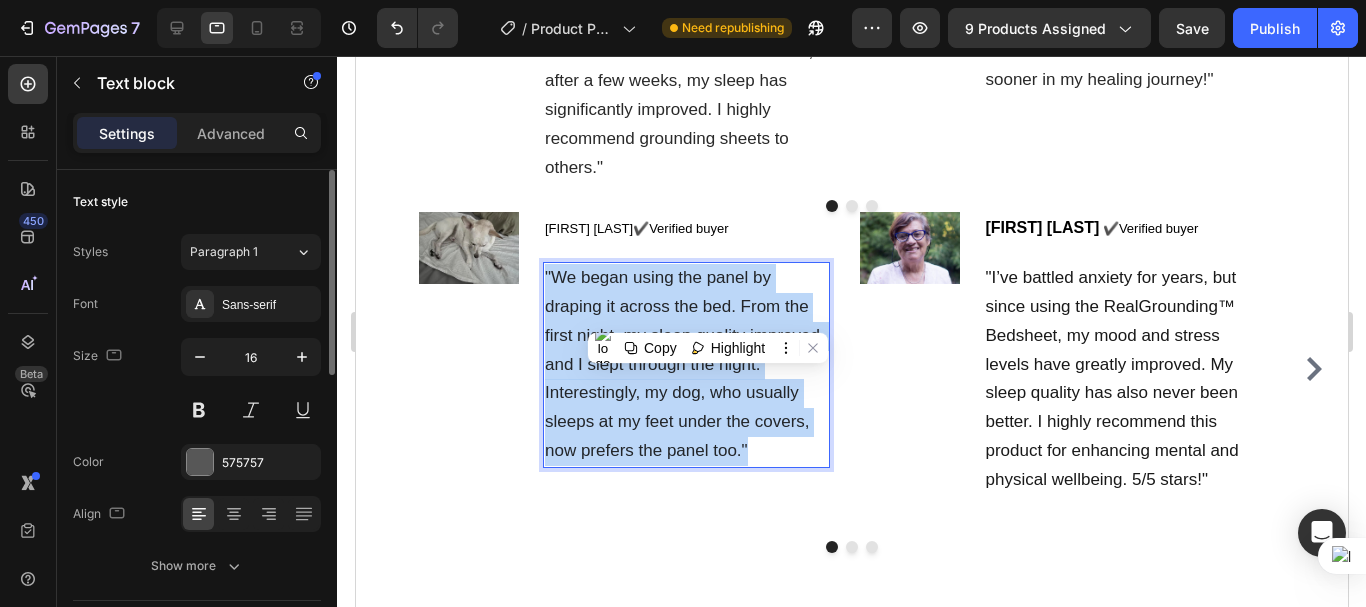 click on ""We began using the panel by draping it across the bed. From the first night, my sleep quality improved, and I slept through the night. Interestingly, my dog, who usually sleeps at my feet under the covers, now prefers the panel too."" at bounding box center (685, 365) 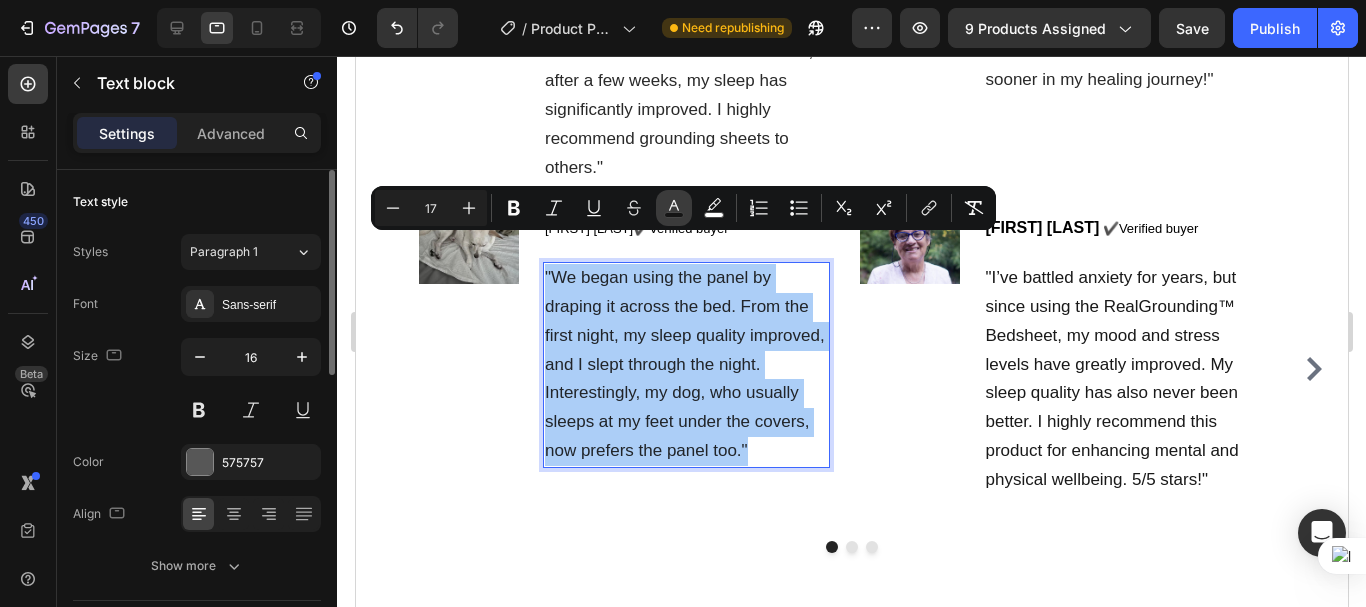 click 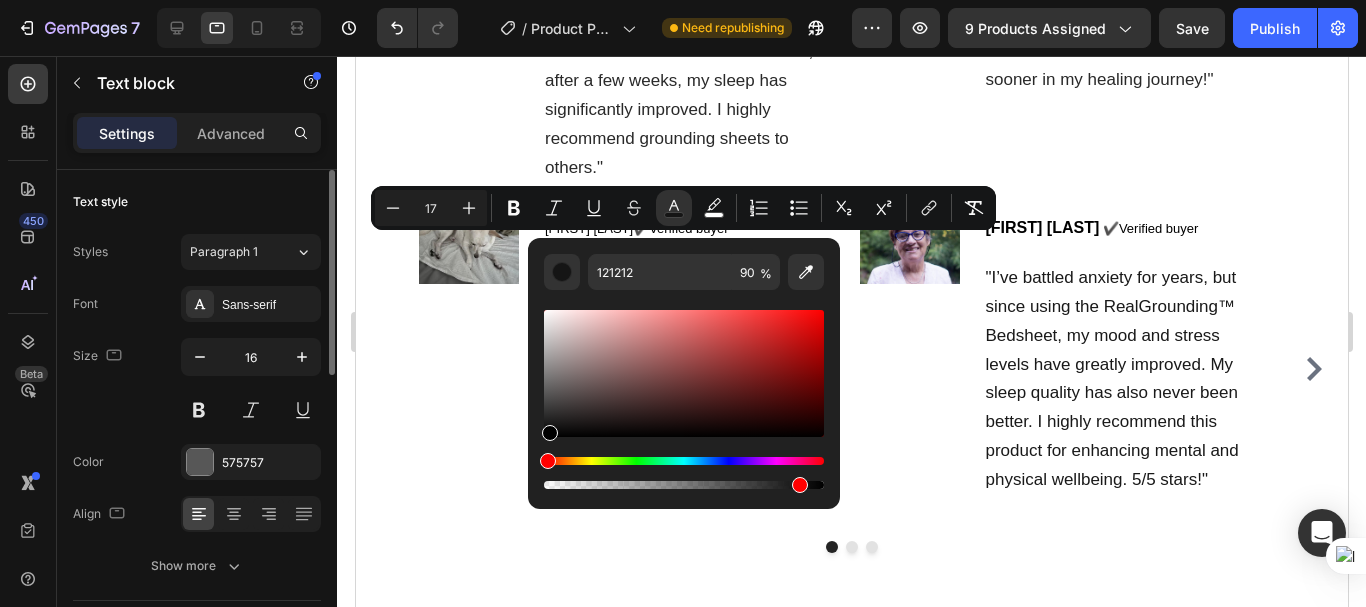 drag, startPoint x: 547, startPoint y: 426, endPoint x: 548, endPoint y: 442, distance: 16.03122 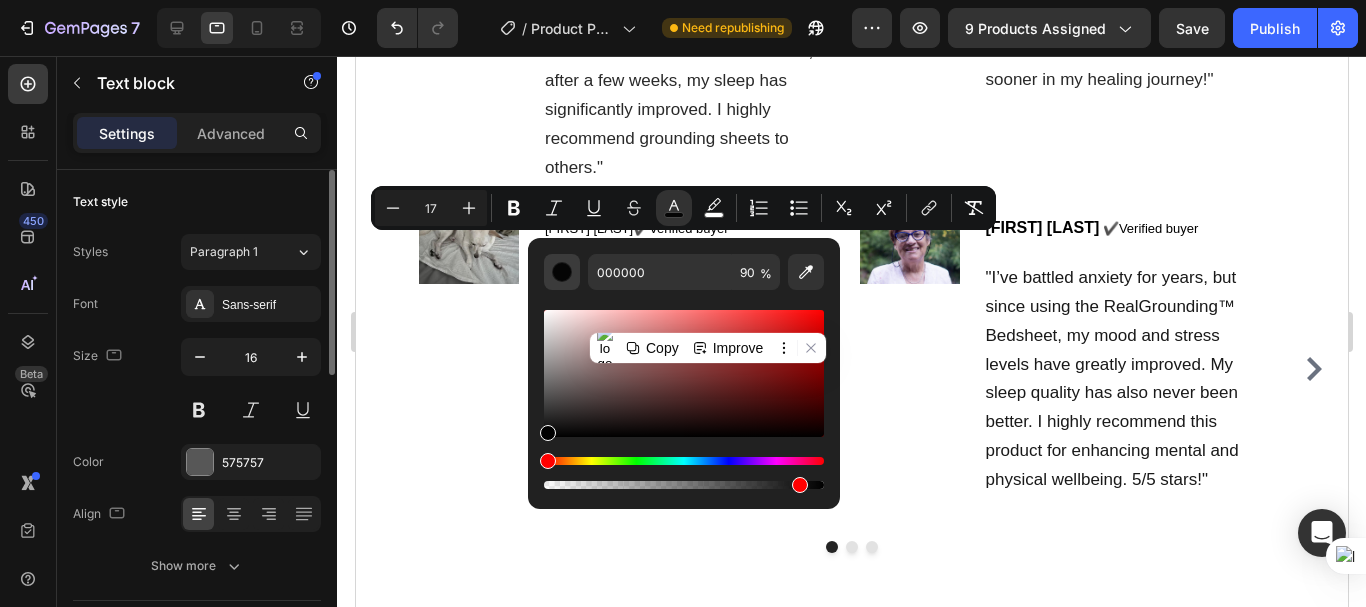 click at bounding box center [562, 272] 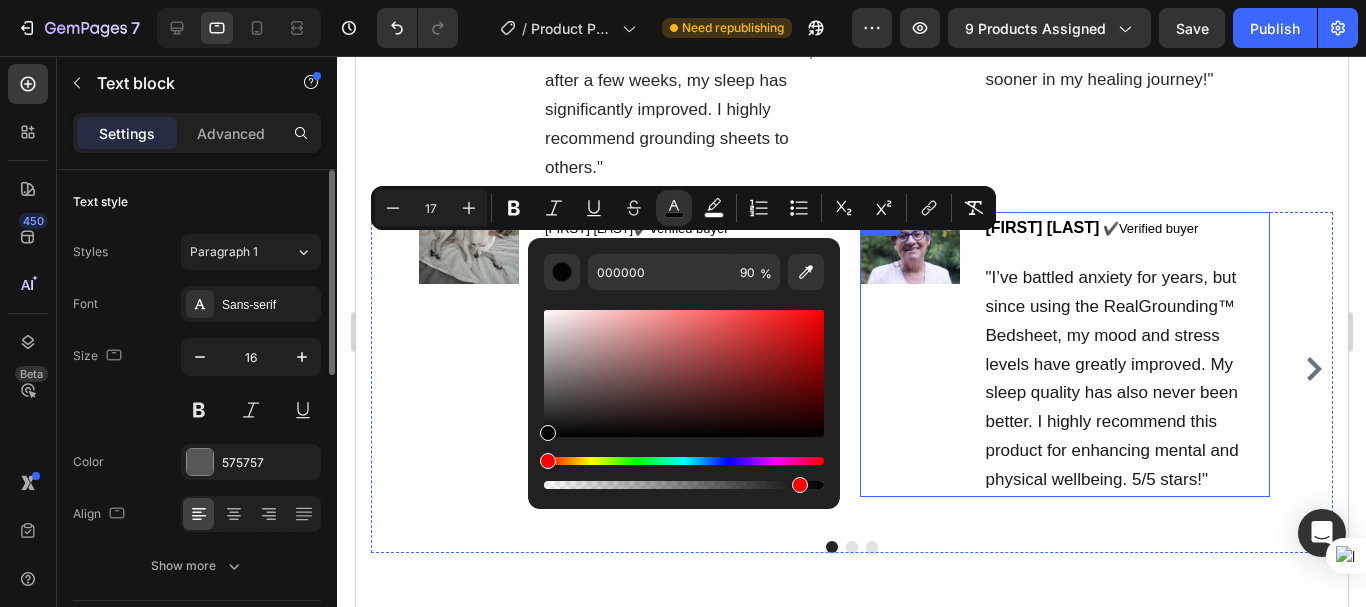 click on "Image" at bounding box center (909, 354) 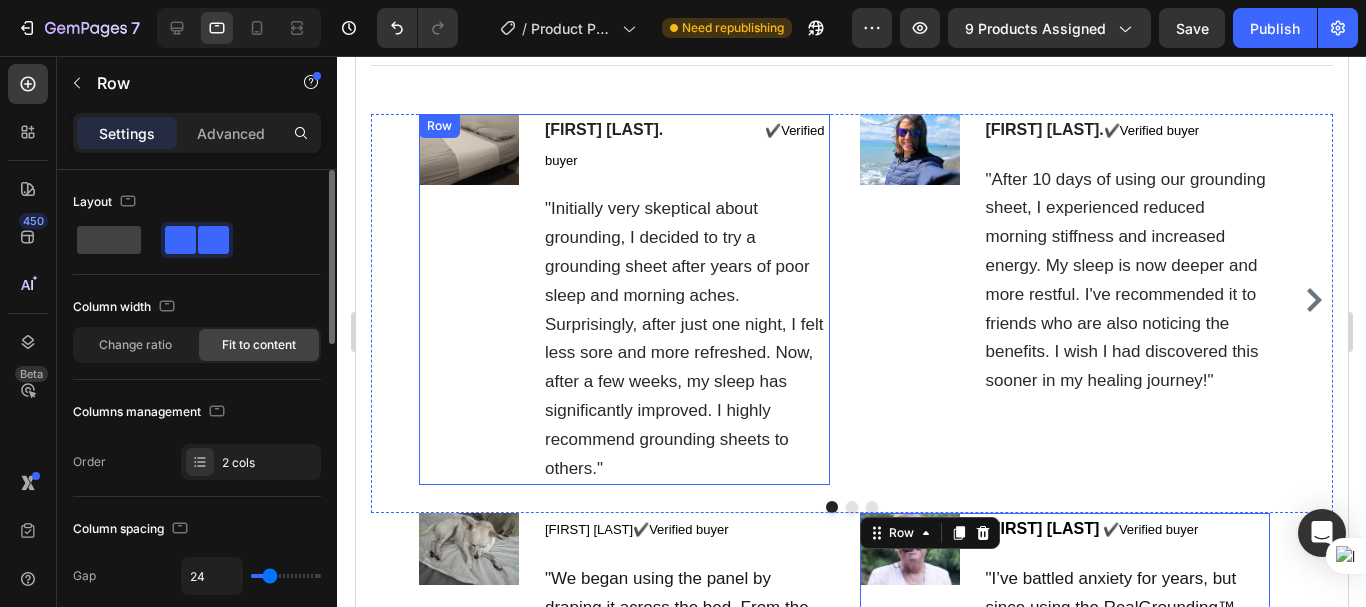 scroll, scrollTop: 8897, scrollLeft: 0, axis: vertical 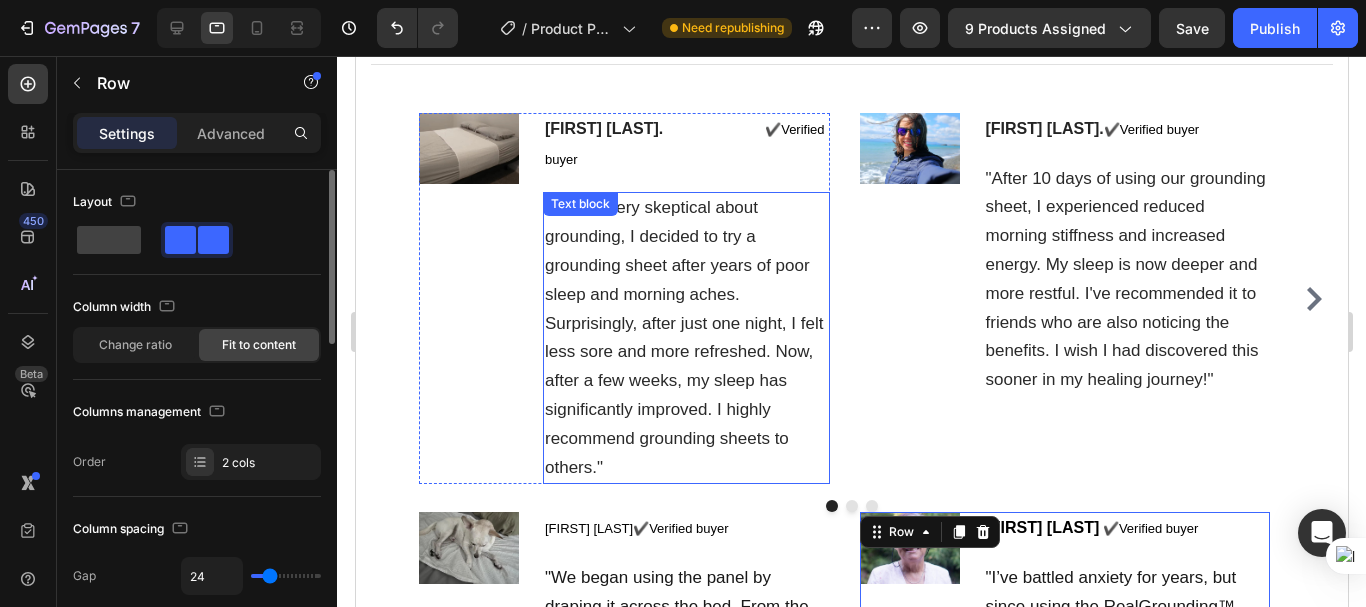 click on ""Initially very skeptical about grounding, I decided to try a grounding sheet after years of poor sleep and morning aches. Surprisingly, after just one night, I felt less sore and more refreshed. Now, after a few weeks, my sleep has significantly improved. I highly recommend grounding sheets to others."" at bounding box center [685, 338] 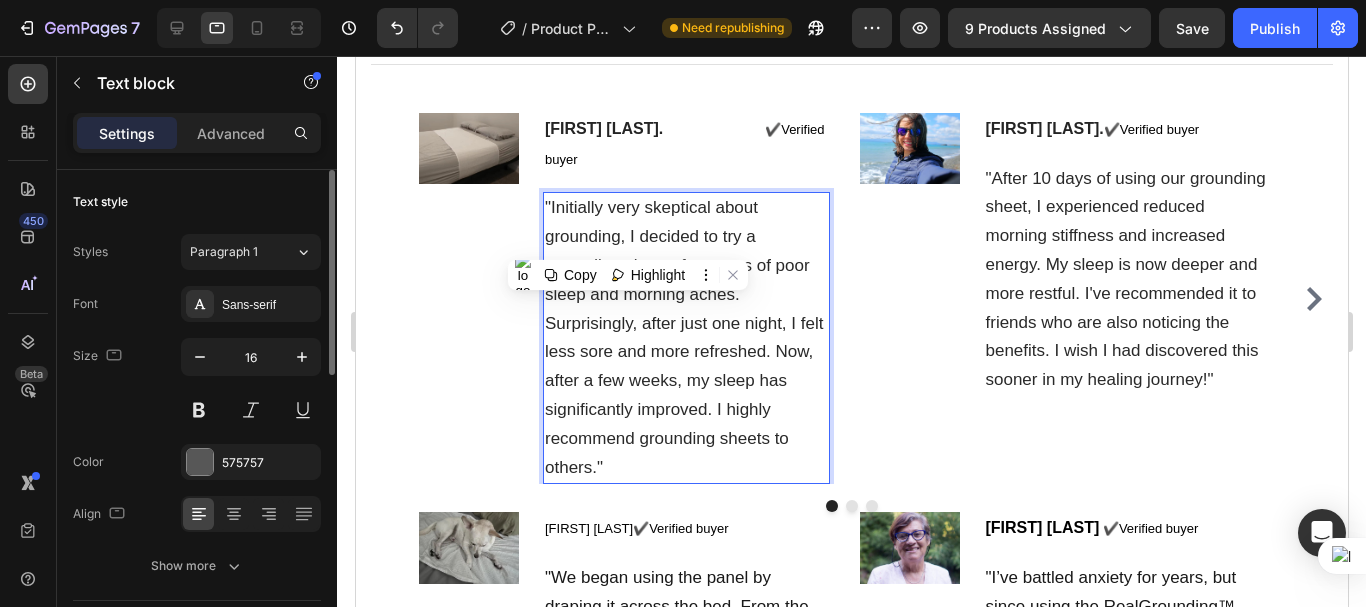 click on ""Initially very skeptical about grounding, I decided to try a grounding sheet after years of poor sleep and morning aches. Surprisingly, after just one night, I felt less sore and more refreshed. Now, after a few weeks, my sleep has significantly improved. I highly recommend grounding sheets to others."" at bounding box center (685, 338) 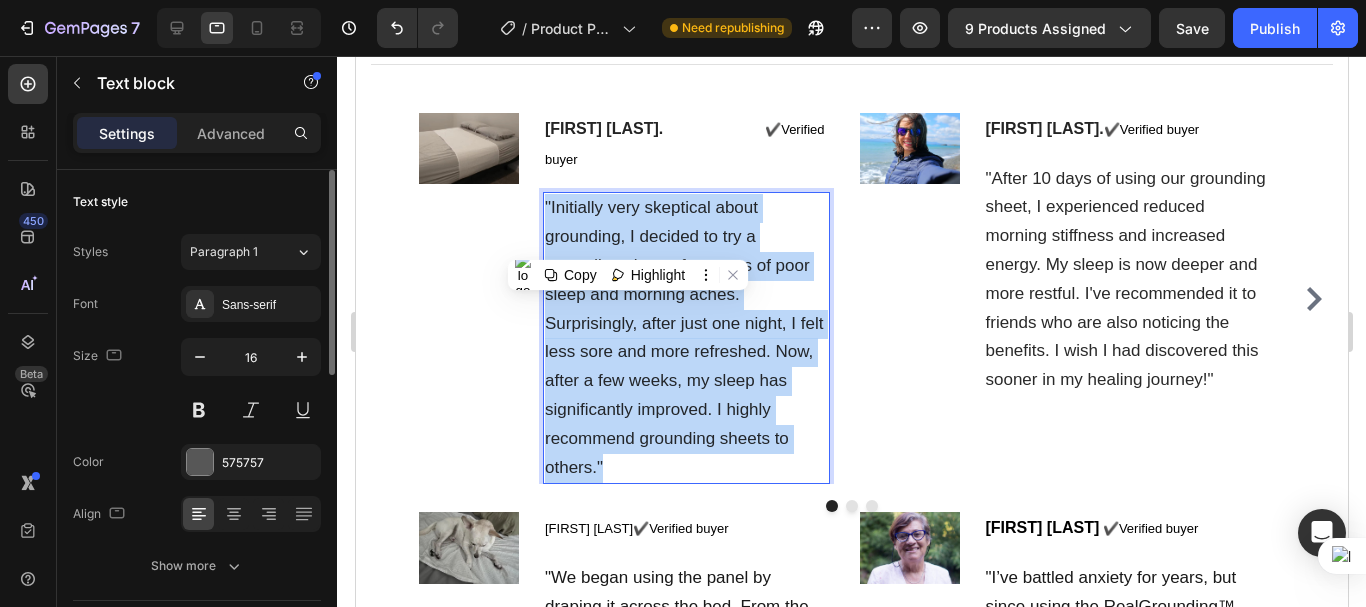 click on ""Initially very skeptical about grounding, I decided to try a grounding sheet after years of poor sleep and morning aches. Surprisingly, after just one night, I felt less sore and more refreshed. Now, after a few weeks, my sleep has significantly improved. I highly recommend grounding sheets to others."" at bounding box center (685, 338) 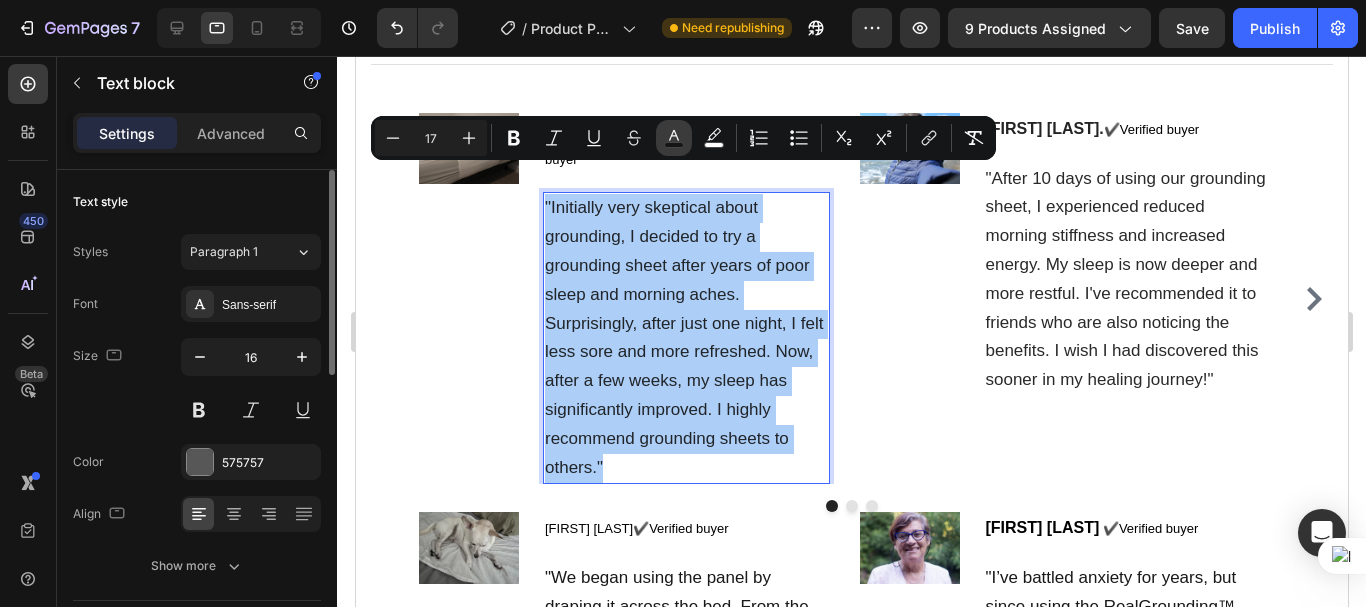 click on "color" at bounding box center [674, 138] 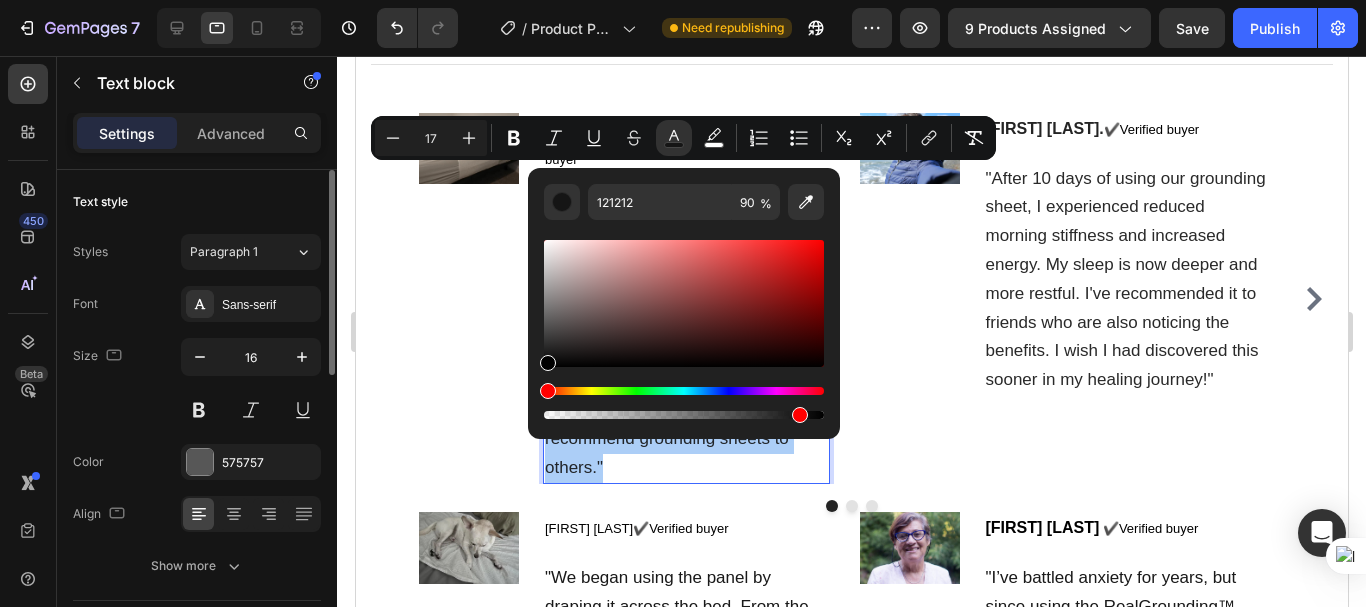 drag, startPoint x: 545, startPoint y: 363, endPoint x: 543, endPoint y: 380, distance: 17.117243 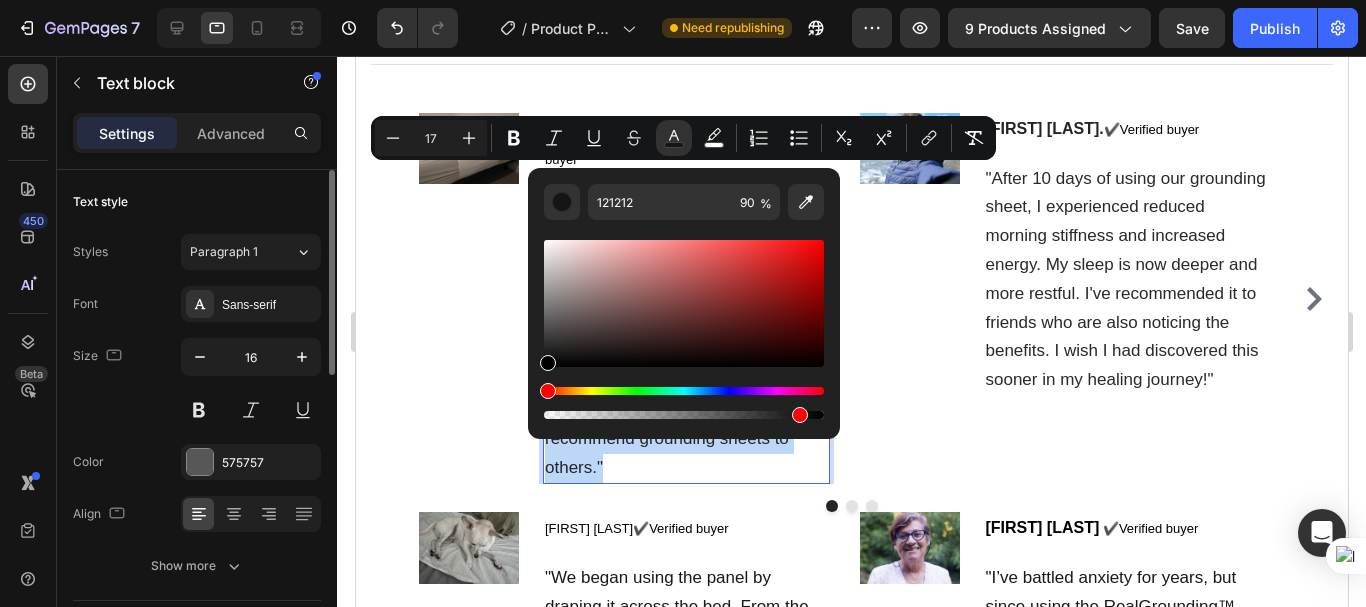 type on "000000" 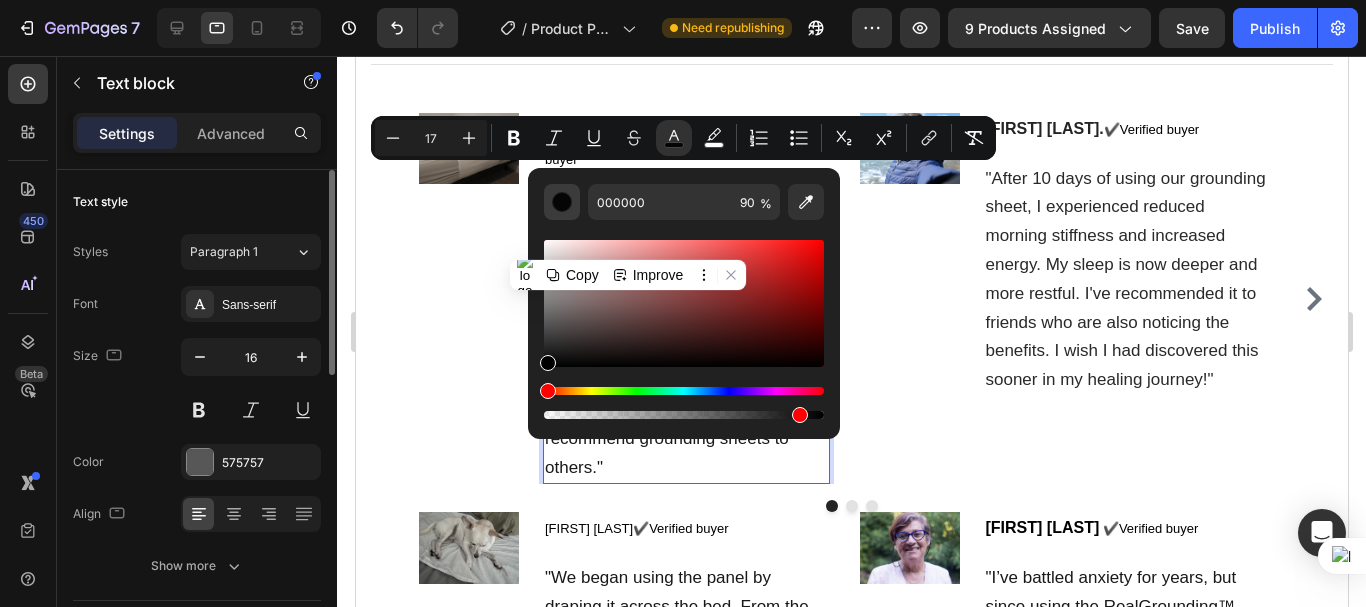 click at bounding box center (562, 202) 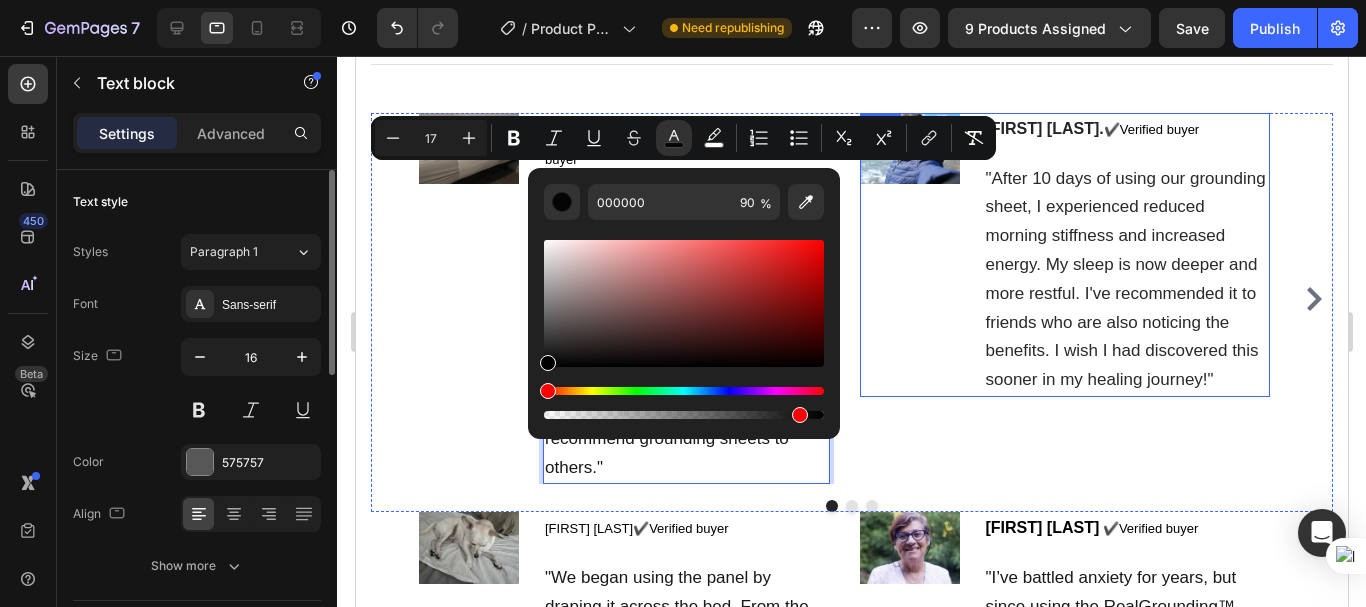 click on "Image" at bounding box center (909, 255) 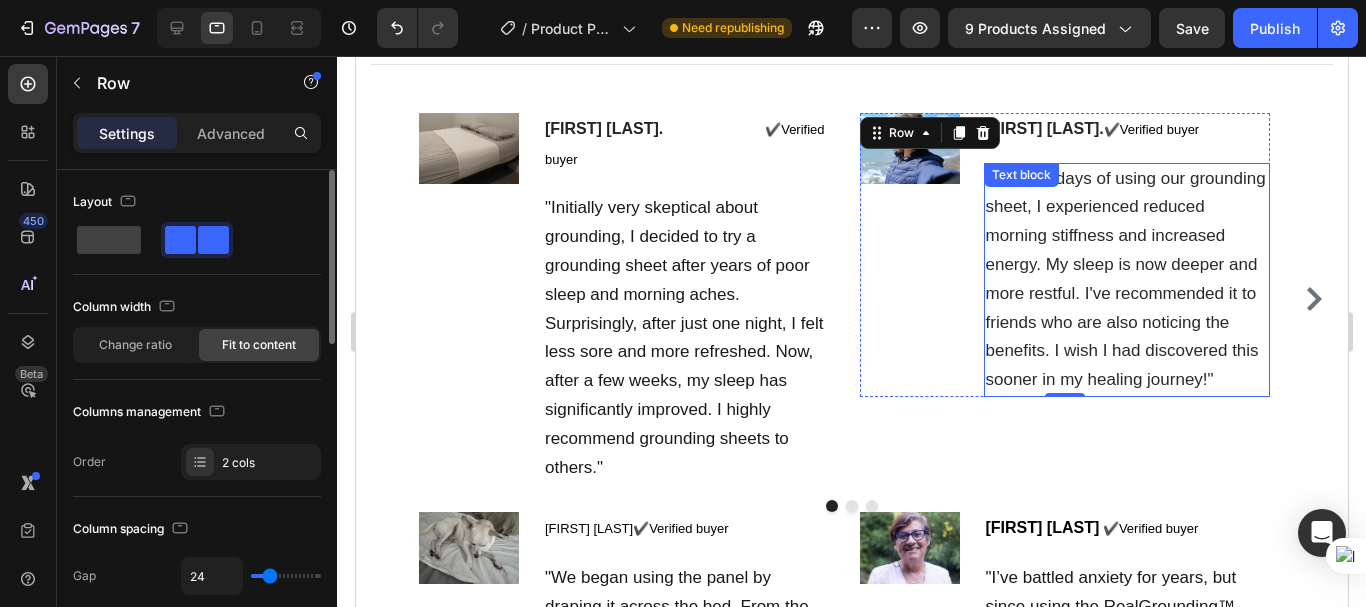 click on ""After 10 days of using our grounding sheet, I experienced reduced morning stiffness and increased energy. My sleep is now deeper and more restful. I've recommended it to friends who are also noticing the benefits. I wish I had discovered this sooner in my healing journey!"" at bounding box center [1125, 279] 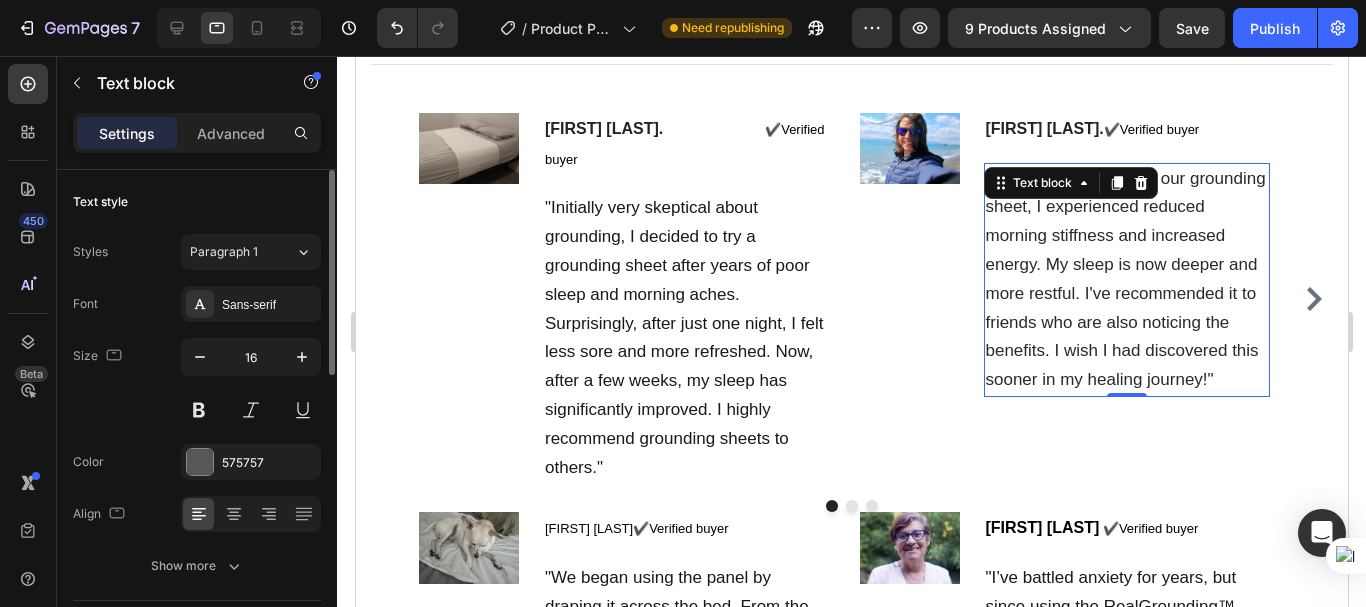 click on ""After 10 days of using our grounding sheet, I experienced reduced morning stiffness and increased energy. My sleep is now deeper and more restful. I've recommended it to friends who are also noticing the benefits. I wish I had discovered this sooner in my healing journey!"" at bounding box center [1125, 279] 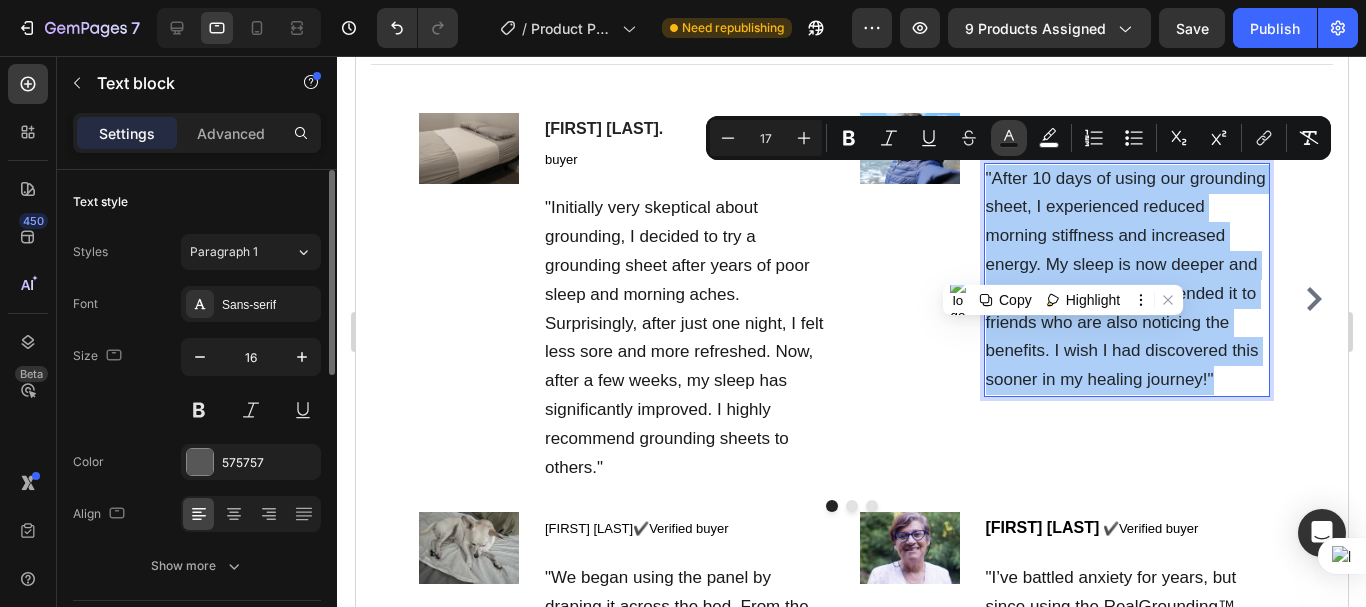drag, startPoint x: 1005, startPoint y: 142, endPoint x: 612, endPoint y: 160, distance: 393.412 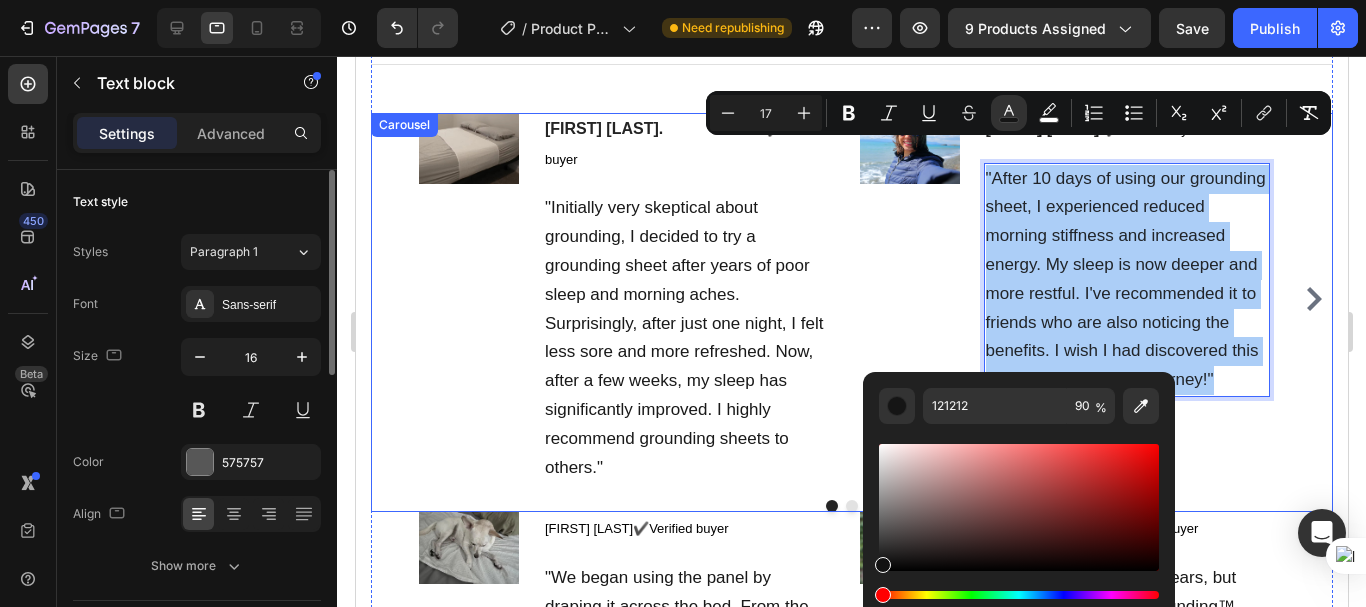 scroll, scrollTop: 8997, scrollLeft: 0, axis: vertical 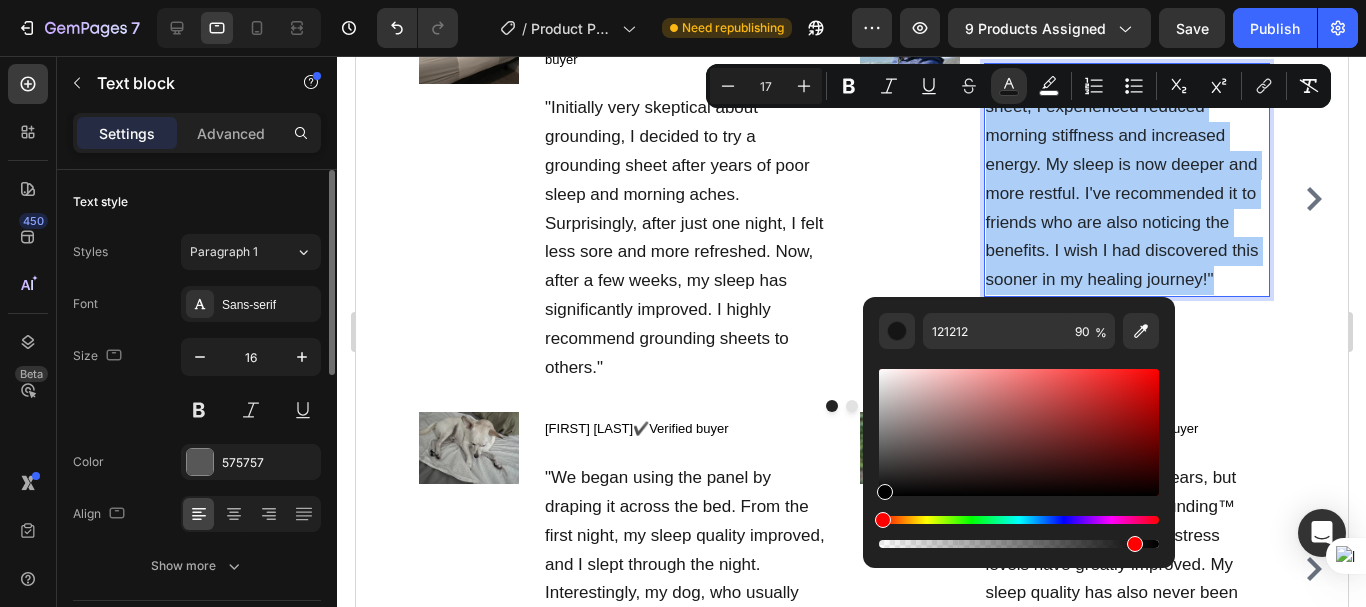 drag, startPoint x: 883, startPoint y: 494, endPoint x: 881, endPoint y: 510, distance: 16.124516 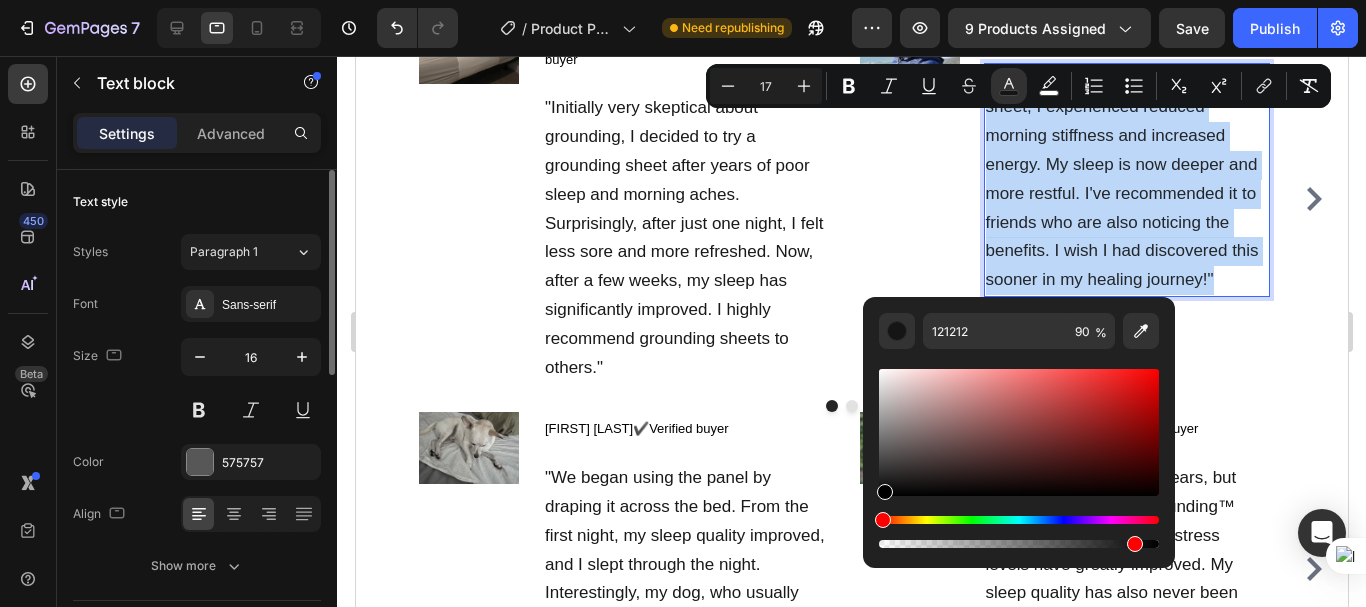 type on "000000" 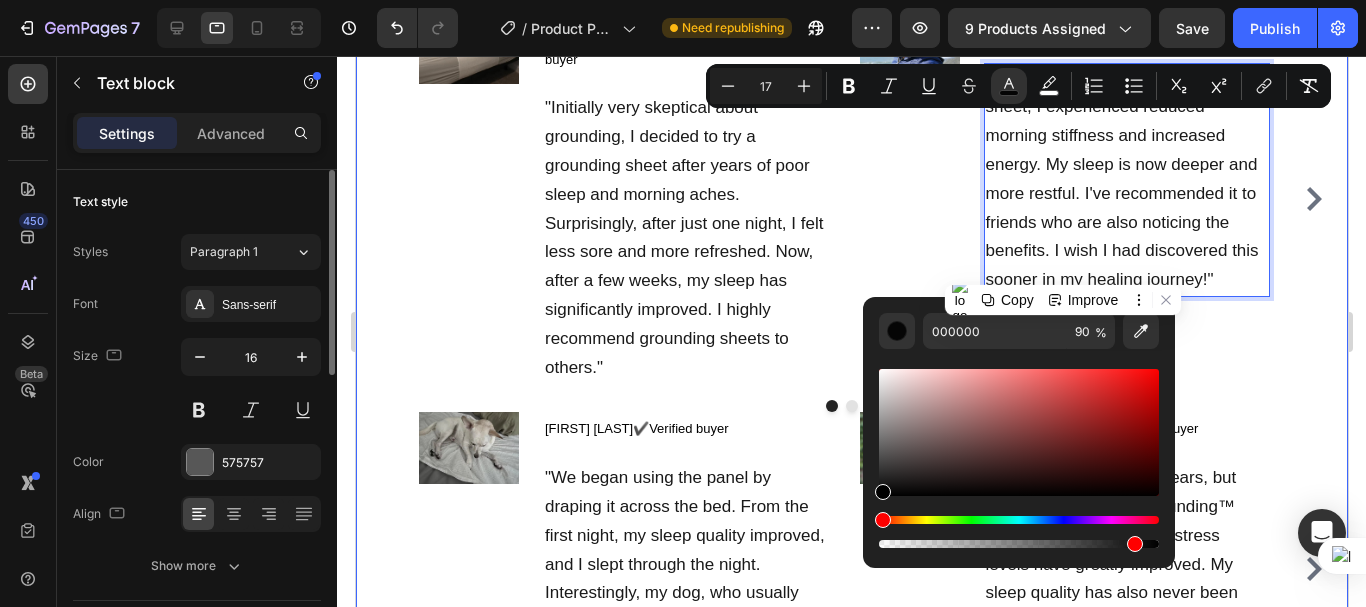 click on "⭐⭐⭐⭐⭐ 5.0 Text block HAPPY CUSTOMERS REVIEWS Heading                Title Line Image Metheo S.                                 ✔️Verified buyer Text block "Initially very skeptical about grounding, I decided to try a grounding sheet after years of poor sleep and morning aches. Surprisingly, after just one night, I felt less sore and more refreshed. Now, after a few weeks, my sleep has significantly improved. I highly recommend grounding sheets to others." Text block Row Image Maya Jem.                          ✔️ Verified buyer Text block "After 10 days of using our grounding sheet, I experienced reduced morning stiffness and increased energy. My sleep is now deeper and more restful. I've recommended it to friends who are also noticing the benefits. I wish I had discovered this sooner in my healing journey!" Text block   0 Row Image Maykal Z.                         ✔️ Verified buyer Text block Text block Row Image Robbert T.    Verified buyer Row" at bounding box center (851, 300) 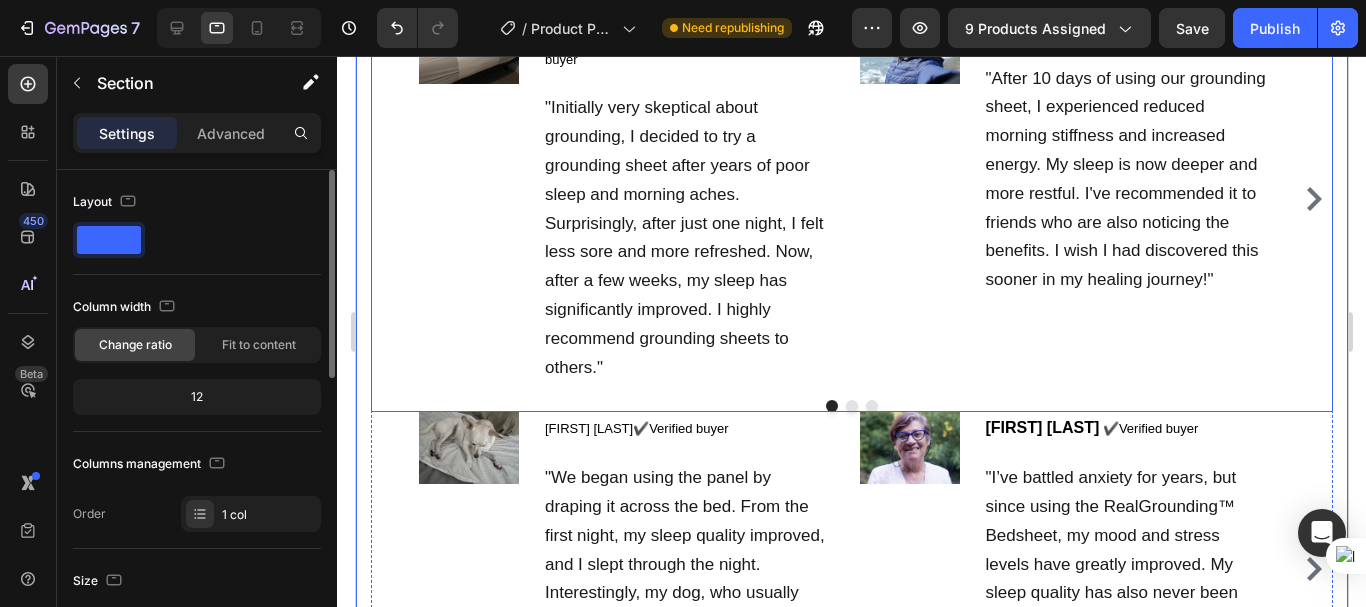 click 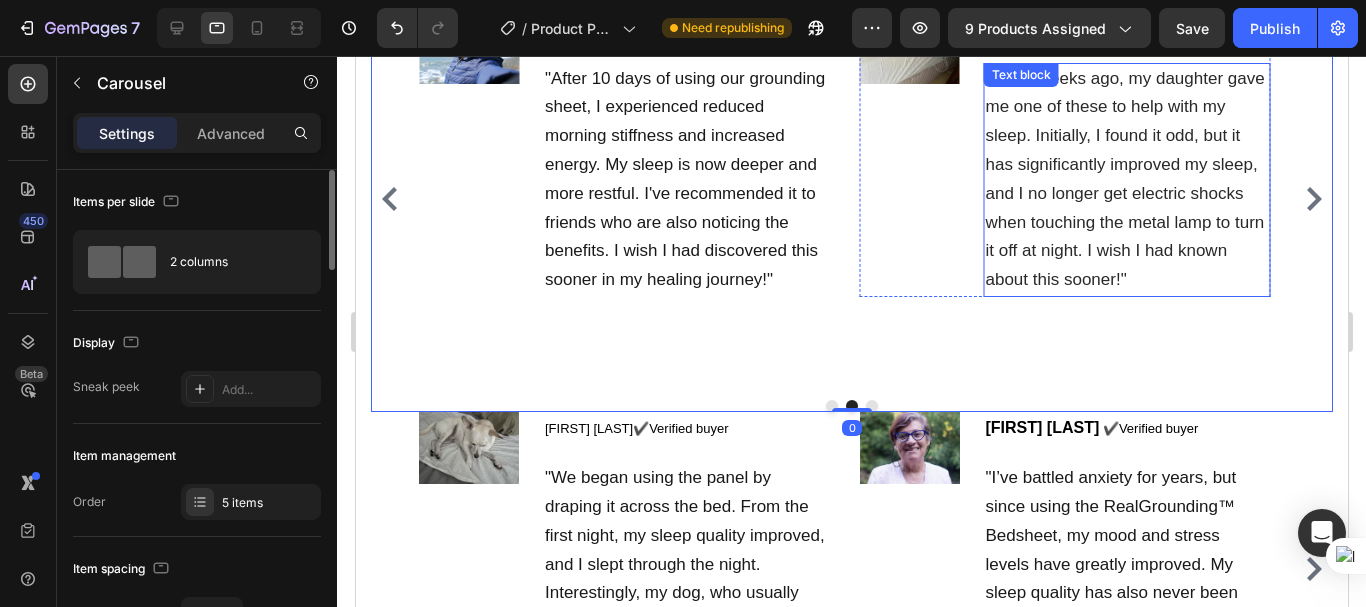 scroll, scrollTop: 8897, scrollLeft: 0, axis: vertical 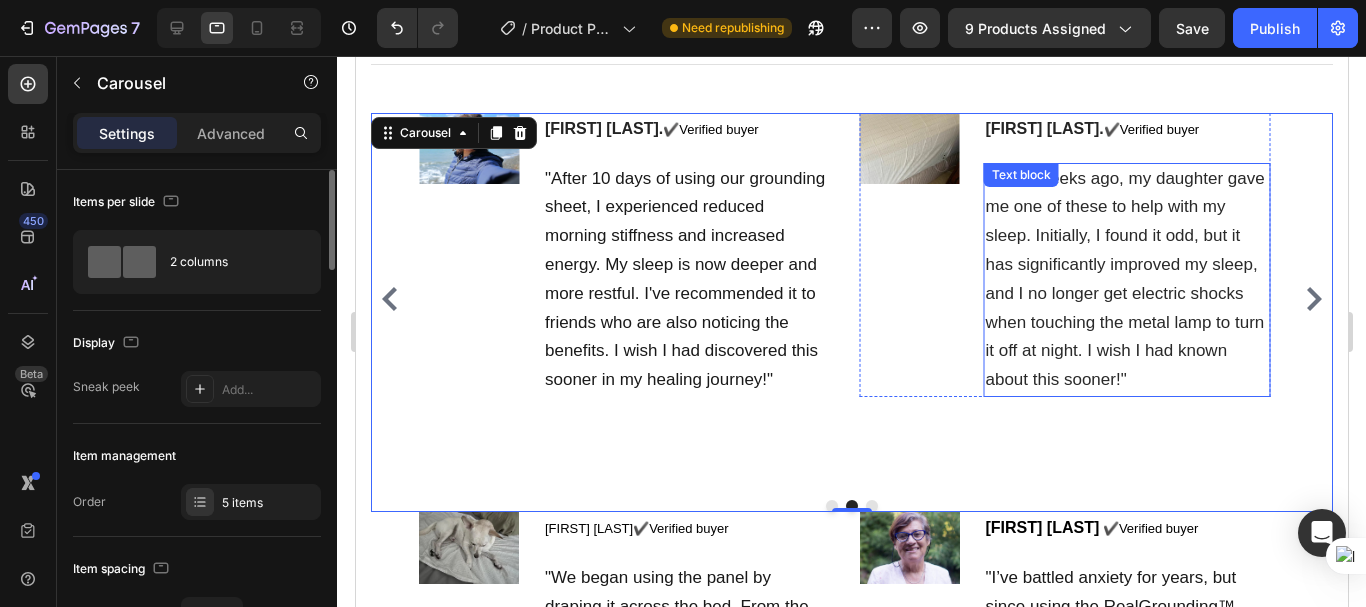 click on ""A few weeks ago, my daughter gave me one of these to help with my sleep. Initially, I found it odd, but it has significantly improved my sleep, and I no longer get electric shocks when touching the metal lamp to turn it off at night. I wish I had known about this sooner!"" at bounding box center [1124, 279] 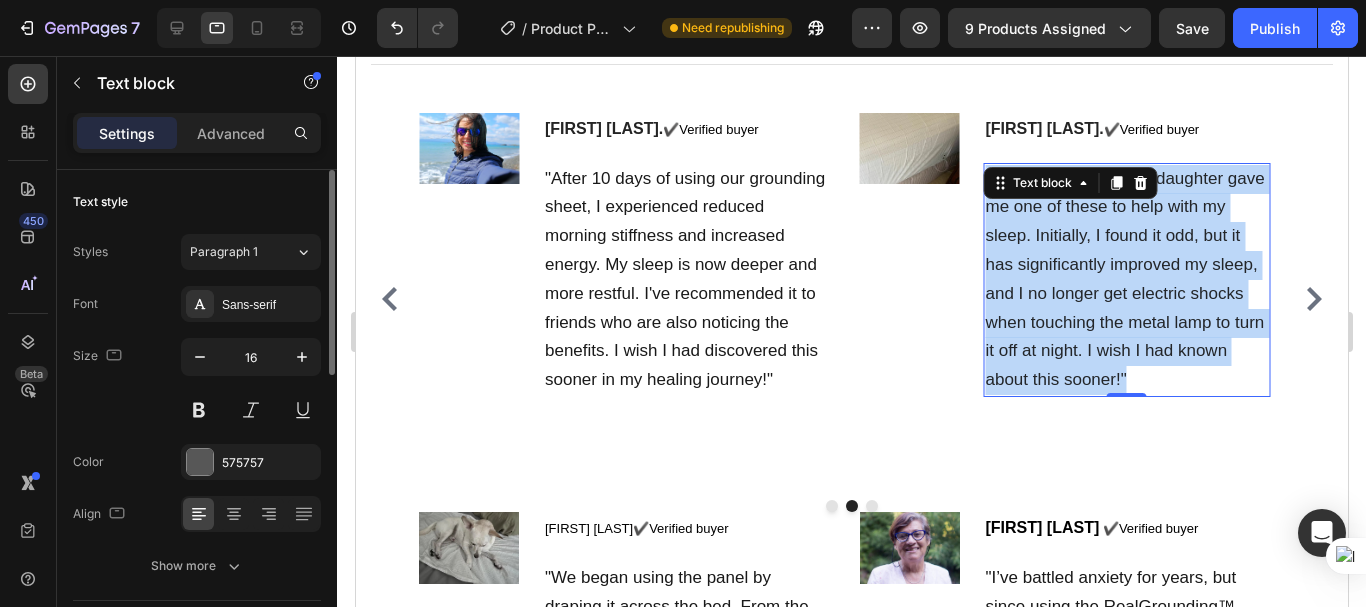 click on ""A few weeks ago, my daughter gave me one of these to help with my sleep. Initially, I found it odd, but it has significantly improved my sleep, and I no longer get electric shocks when touching the metal lamp to turn it off at night. I wish I had known about this sooner!"" at bounding box center (1124, 279) 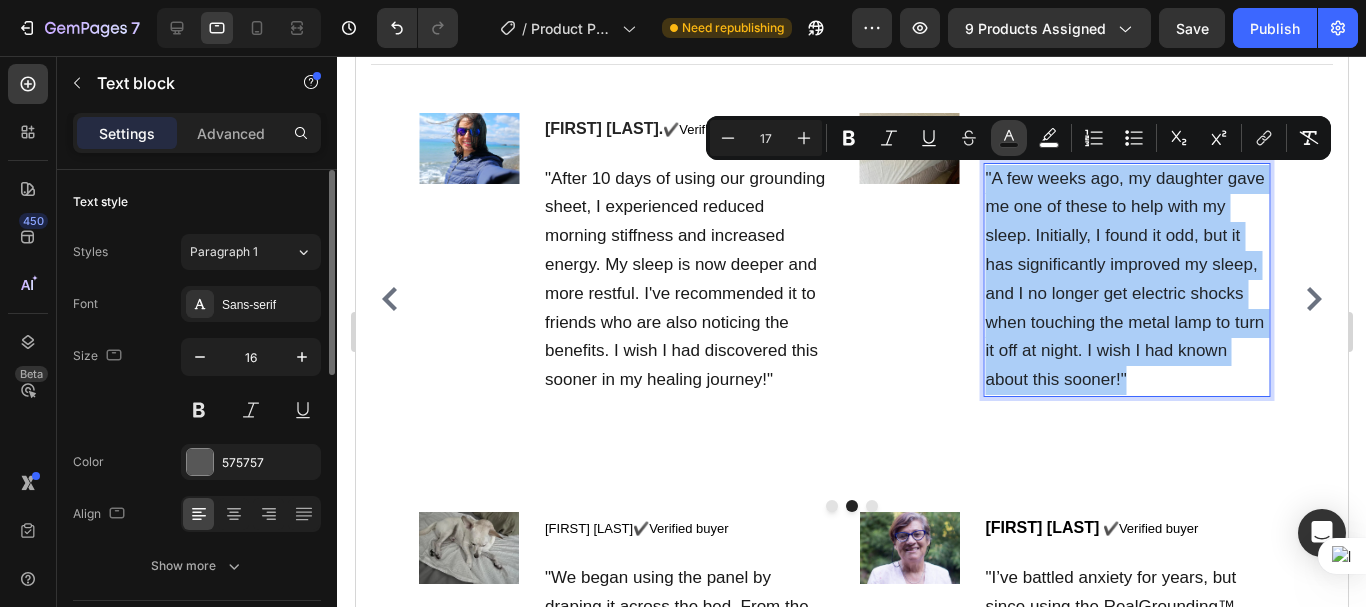 drag, startPoint x: 1010, startPoint y: 140, endPoint x: 654, endPoint y: 132, distance: 356.08987 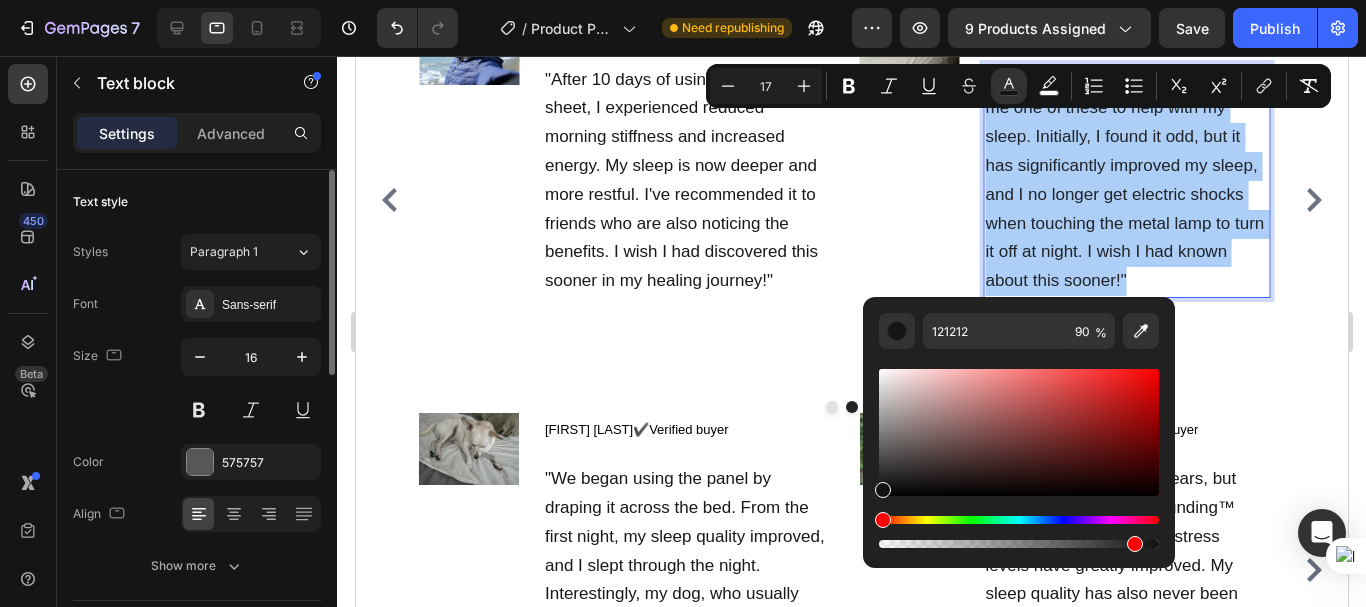 scroll, scrollTop: 8997, scrollLeft: 0, axis: vertical 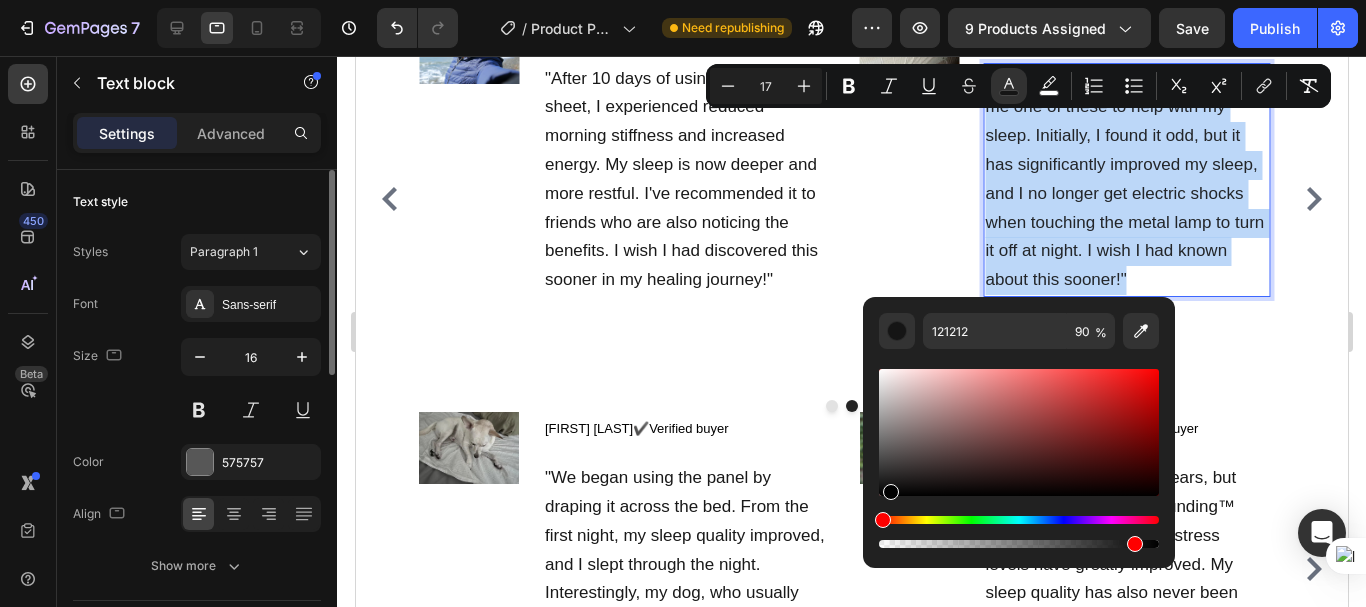type on "000000" 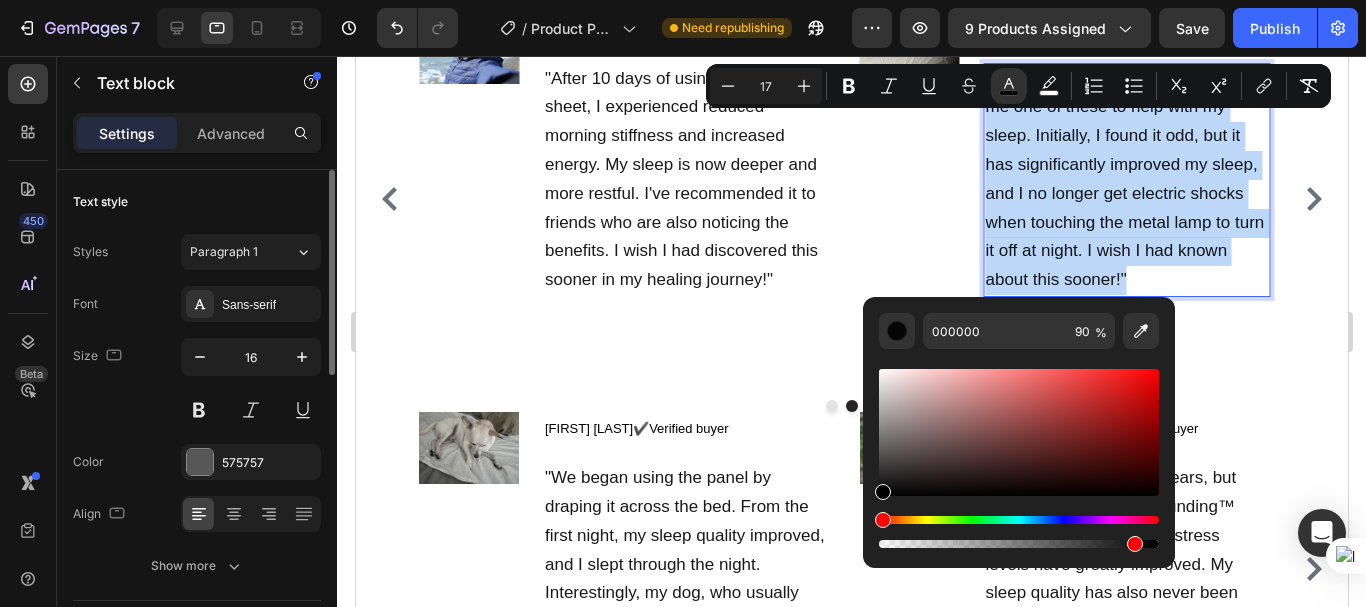 drag, startPoint x: 883, startPoint y: 496, endPoint x: 886, endPoint y: 507, distance: 11.401754 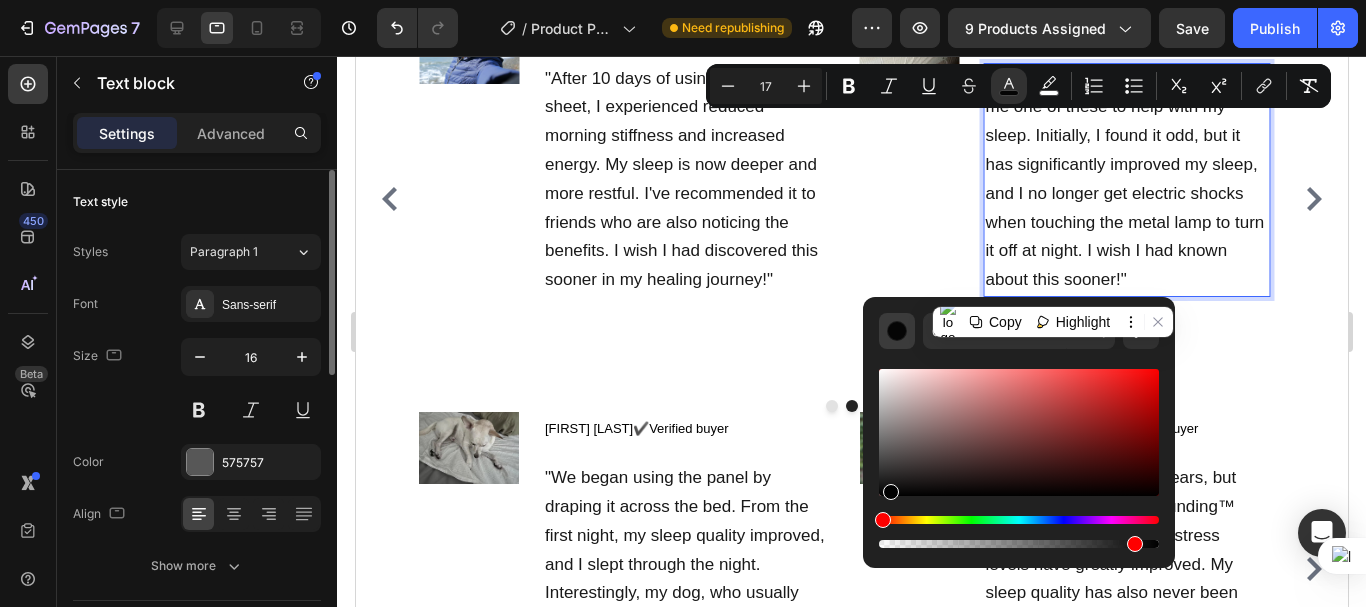 click at bounding box center [897, 331] 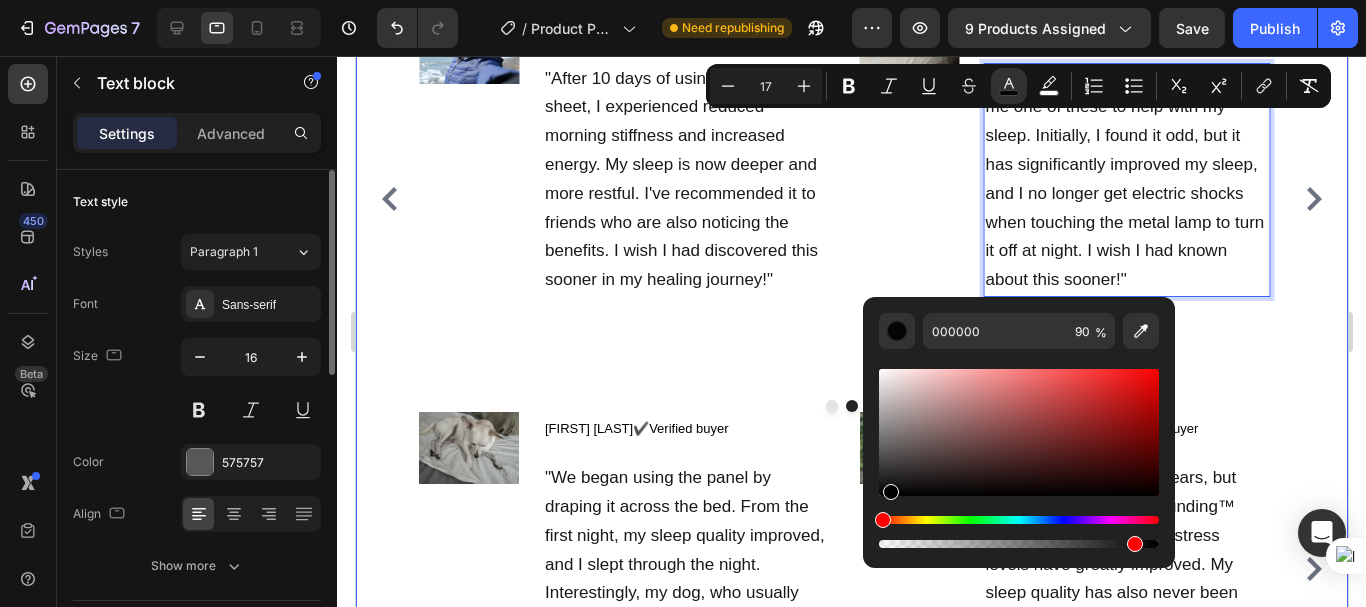 click on "⭐⭐⭐⭐⭐ 5.0 Text block HAPPY CUSTOMERS REVIEWS Heading                Title Line Image Metheo S.                                 ✔️Verified buyer Text block "Initially very skeptical about grounding, I decided to try a grounding sheet after years of poor sleep and morning aches. Surprisingly, after just one night, I felt less sore and more refreshed. Now, after a few weeks, my sleep has significantly improved. I highly recommend grounding sheets to others." Text block Row Image Maya Jem.                          ✔️ Verified buyer Text block "After 10 days of using our grounding sheet, I experienced reduced morning stiffness and increased energy. My sleep is now deeper and more restful. I've recommended it to friends who are also noticing the benefits. I wish I had discovered this sooner in my healing journey!" Text block Row Image Maykal Z.                         ✔️ Verified buyer Text block Text block   0 Row Image Robbert T.    Verified buyer Row" at bounding box center [851, 300] 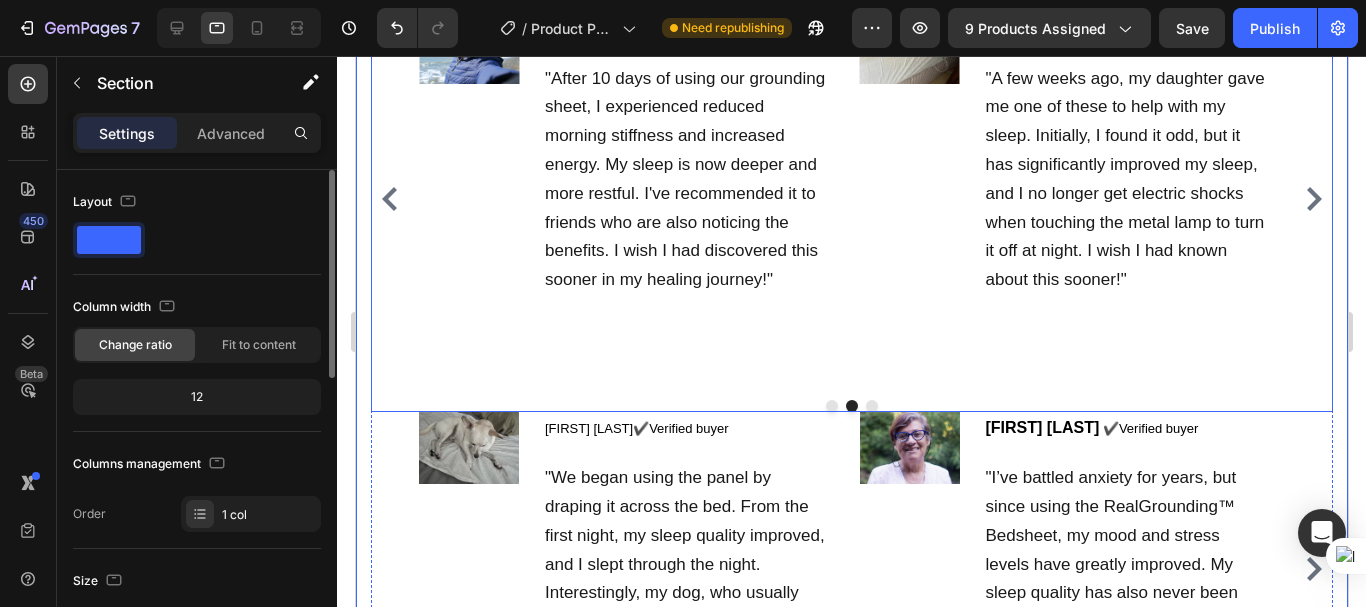 click 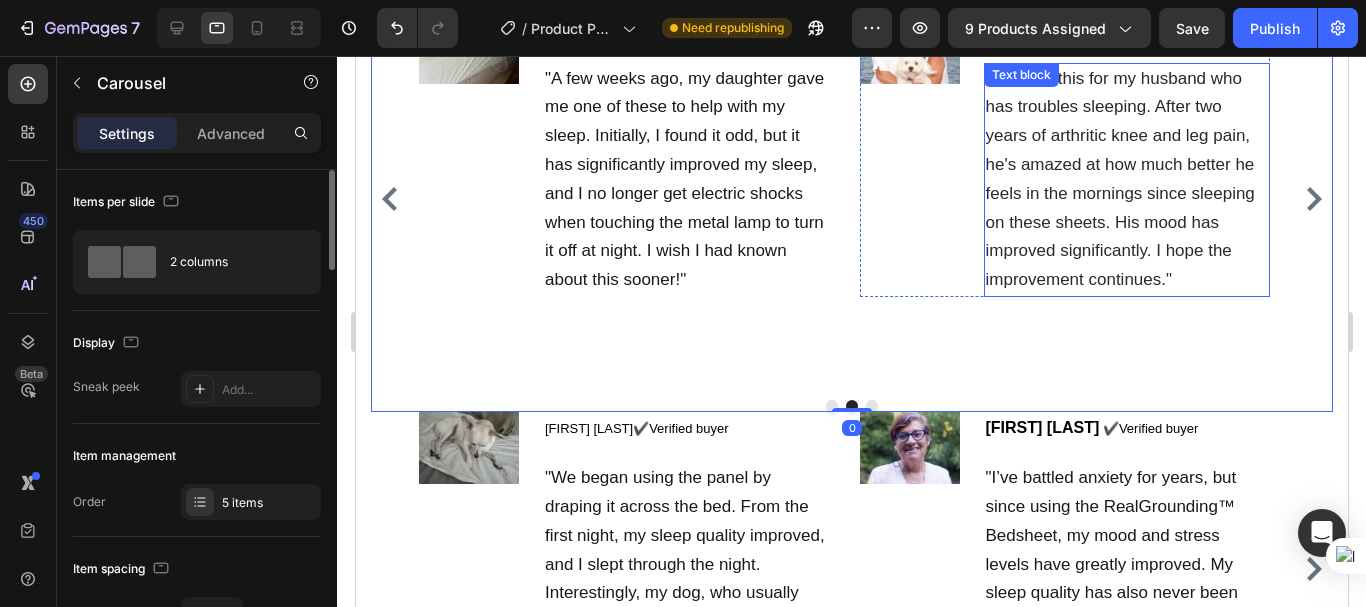 click on ""I bought this for my husband who has troubles sleeping. After two years of arthritic knee and leg pain, he's amazed at how much better he feels in the mornings since sleeping on these sheets. His mood has improved significantly. I hope the improvement continues."" at bounding box center (1126, 180) 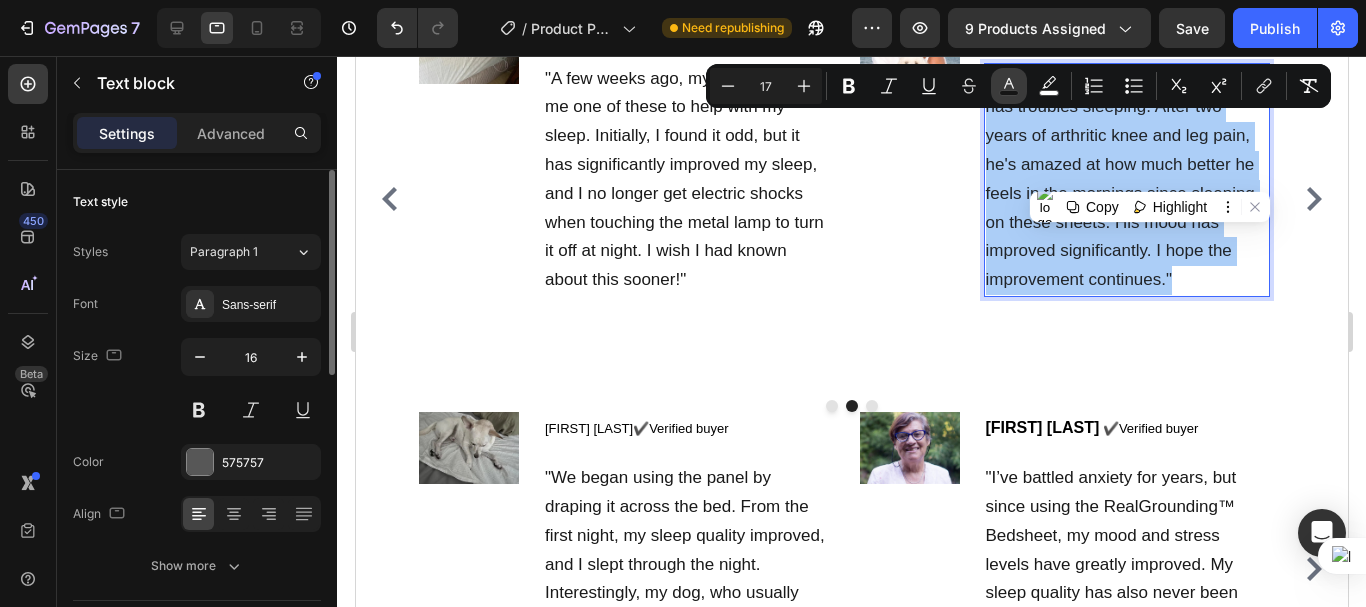 click 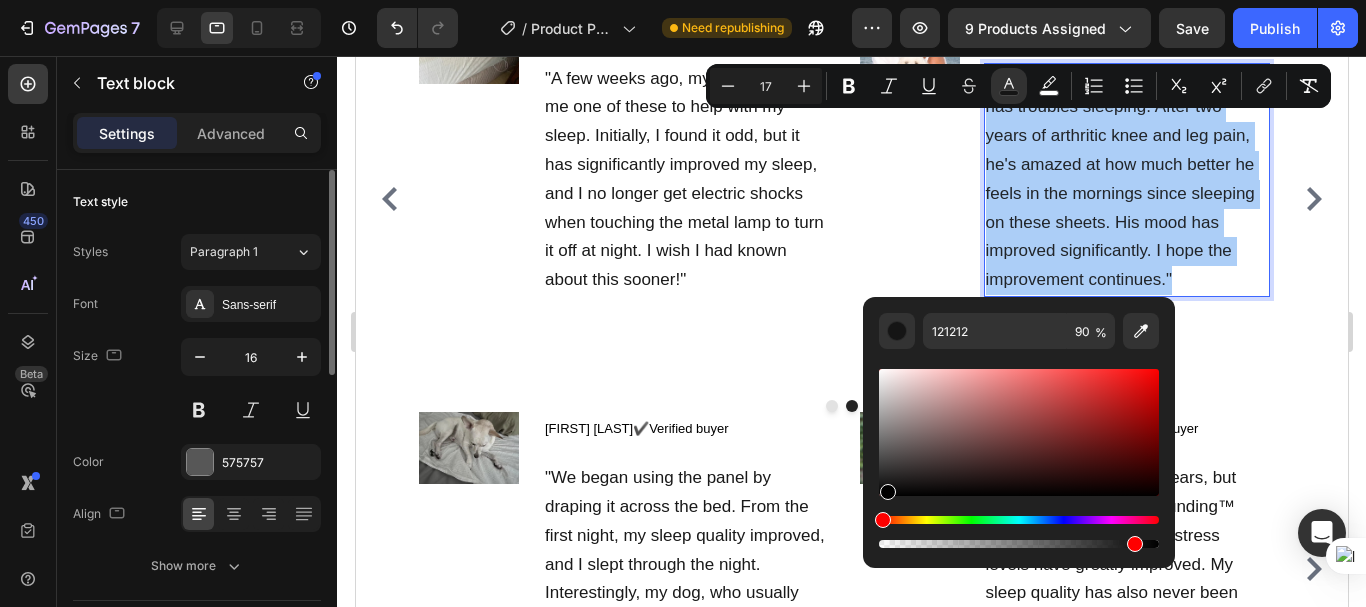 drag, startPoint x: 884, startPoint y: 494, endPoint x: 885, endPoint y: 505, distance: 11.045361 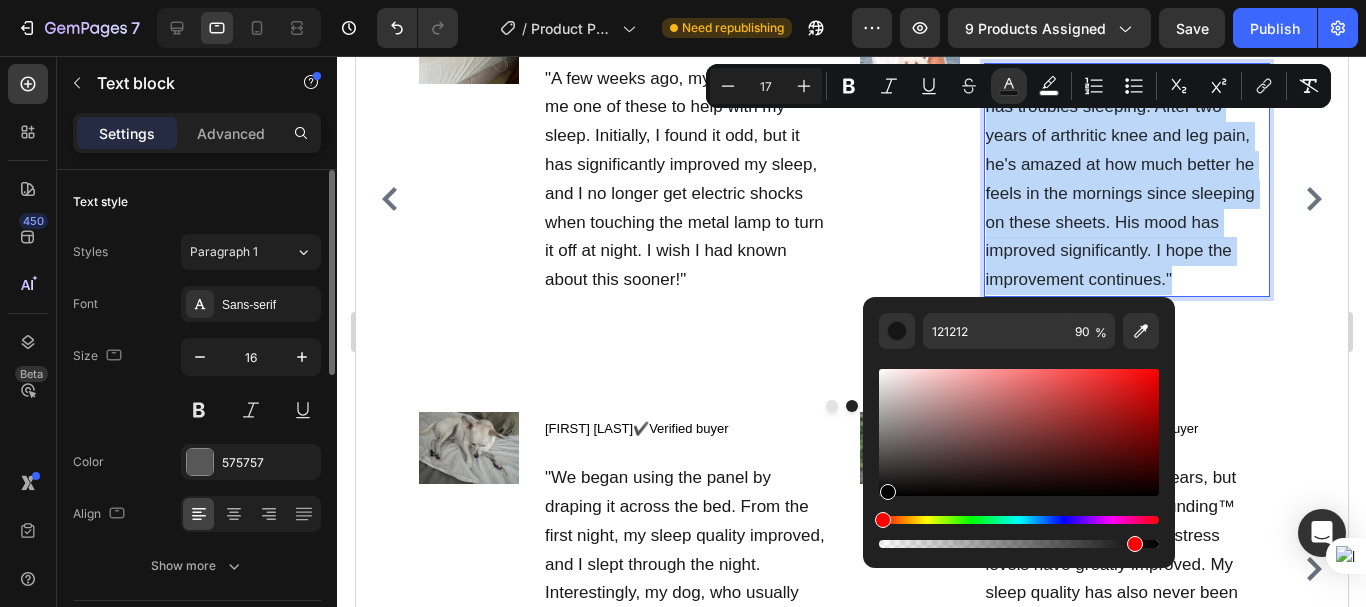type on "000000" 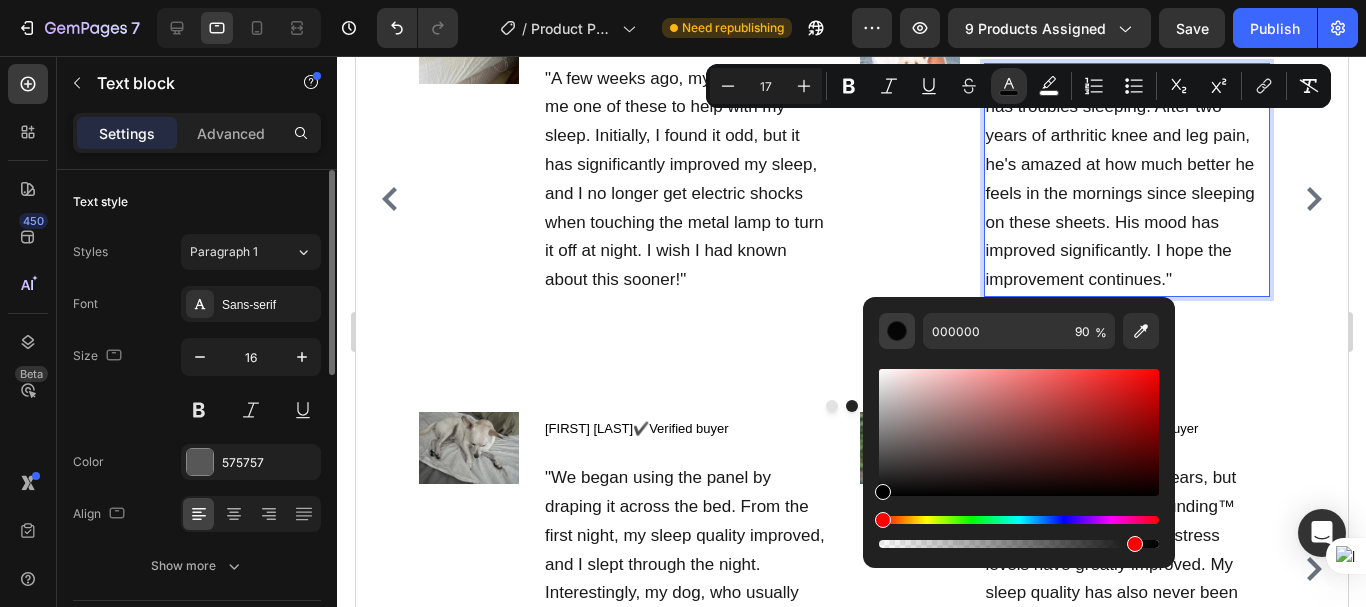 click at bounding box center [897, 331] 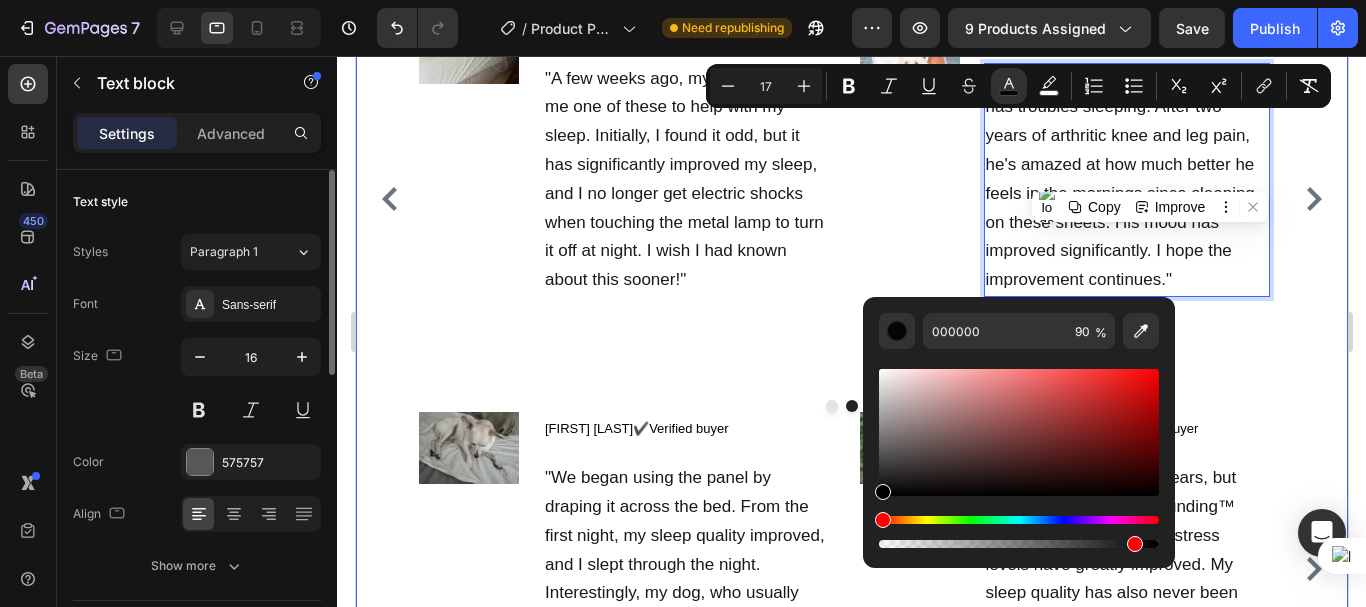 click on "⭐⭐⭐⭐⭐ 5.0 Text block HAPPY CUSTOMERS REVIEWS Heading                Title Line Image Metheo S.                                 ✔️Verified buyer Text block "Initially very skeptical about grounding, I decided to try a grounding sheet after years of poor sleep and morning aches. Surprisingly, after just one night, I felt less sore and more refreshed. Now, after a few weeks, my sleep has significantly improved. I highly recommend grounding sheets to others." Text block Row Image Maya Jem.                          ✔️ Verified buyer Text block "After 10 days of using our grounding sheet, I experienced reduced morning stiffness and increased energy. My sleep is now deeper and more restful. I've recommended it to friends who are also noticing the benefits. I wish I had discovered this sooner in my healing journey!" Text block Row Image Maykal Z.                         ✔️ Verified buyer Text block Text block Row Image Robbert T.    Verified buyer   0 Row" at bounding box center [851, 300] 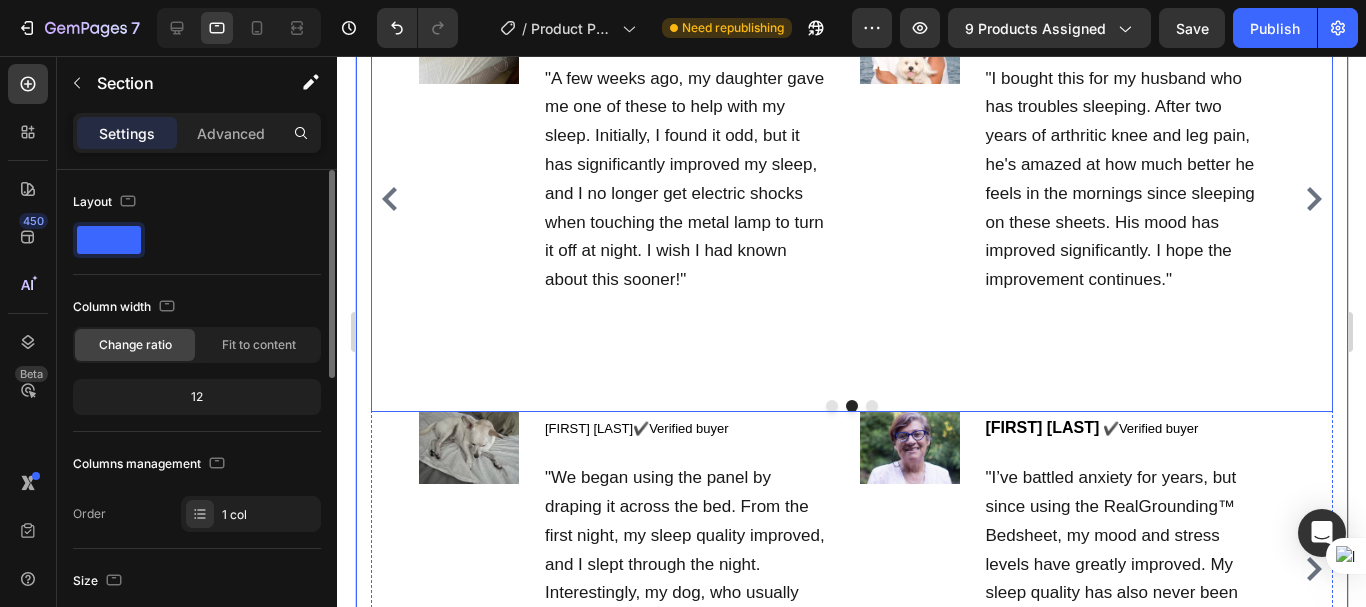 click 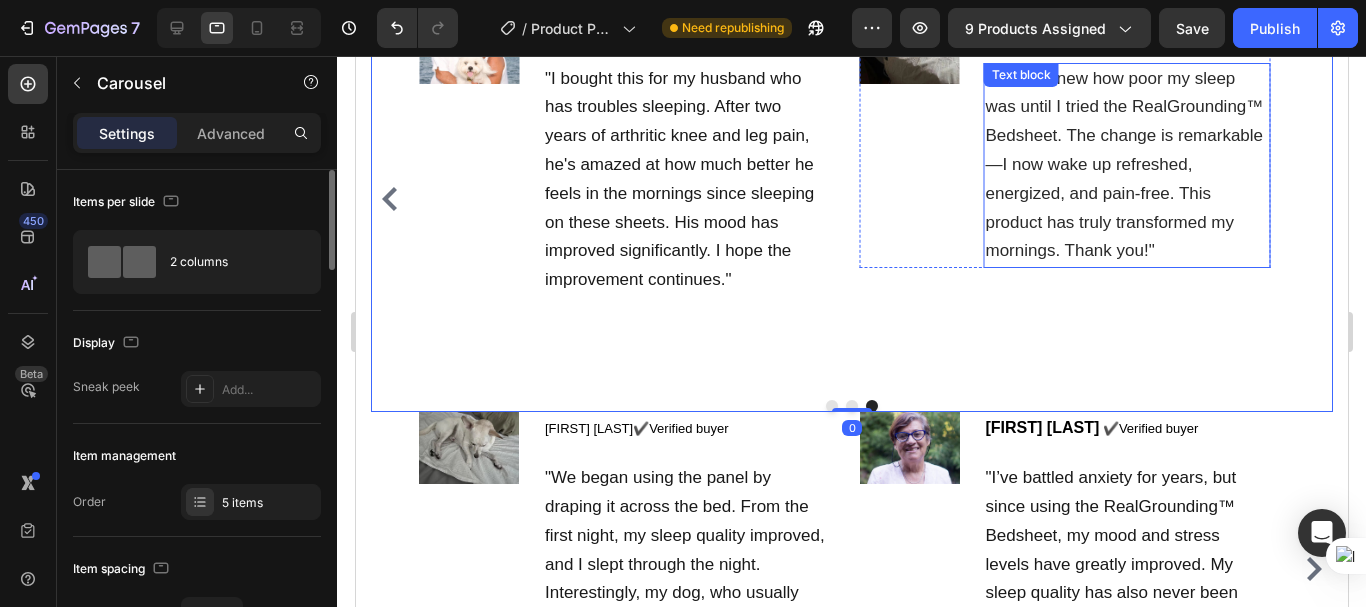 click on ""I never knew how poor my sleep was until I tried the RealGrounding™ Bedsheet. The change is remarkable—I now wake up refreshed, energized, and pain-free. This product has truly transformed my mornings. Thank you!"" at bounding box center [1124, 165] 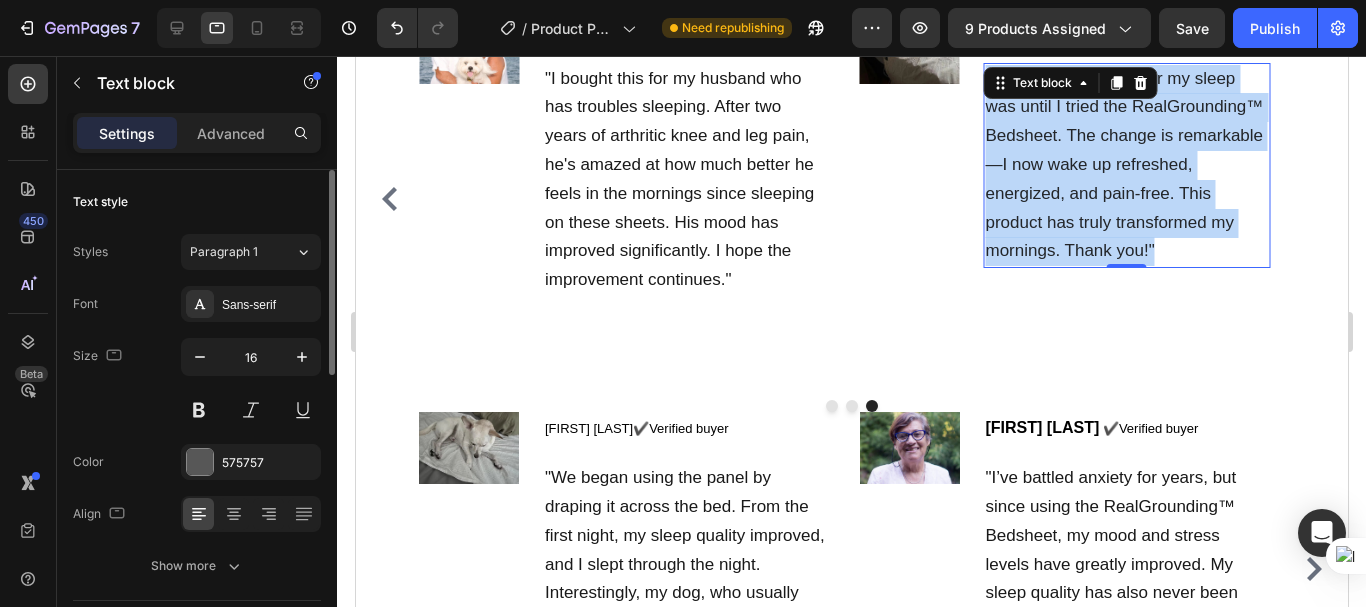 click on ""I never knew how poor my sleep was until I tried the RealGrounding™ Bedsheet. The change is remarkable—I now wake up refreshed, energized, and pain-free. This product has truly transformed my mornings. Thank you!"" at bounding box center [1124, 165] 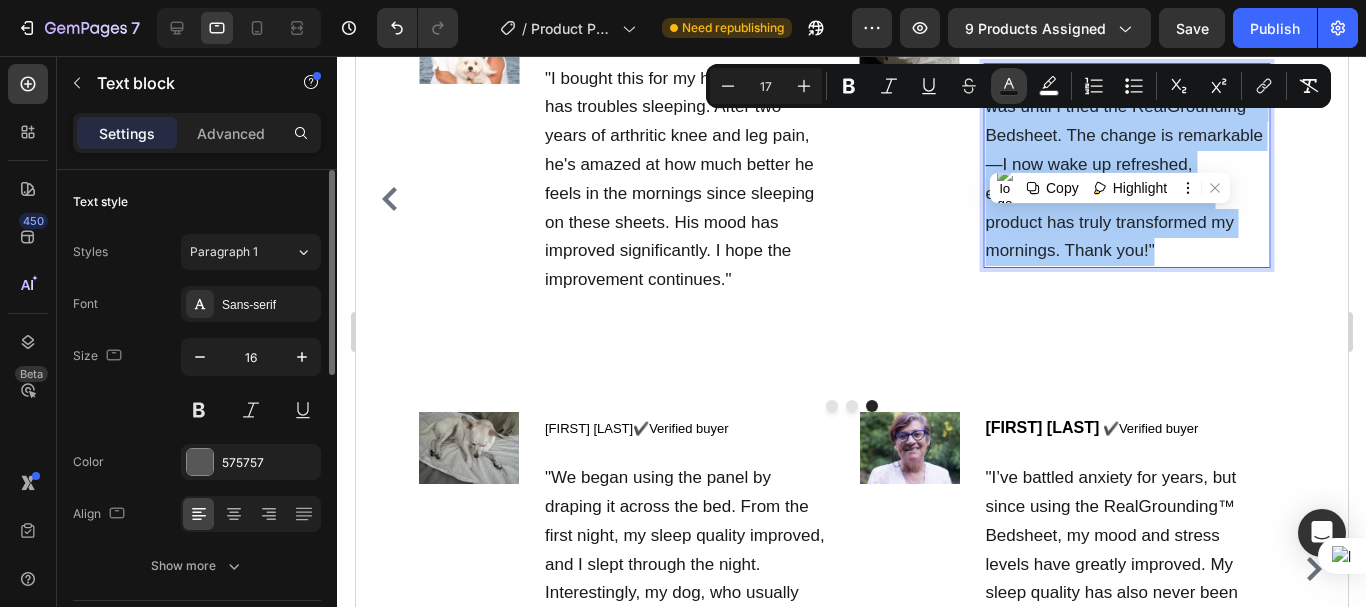 click on "color" at bounding box center [1009, 86] 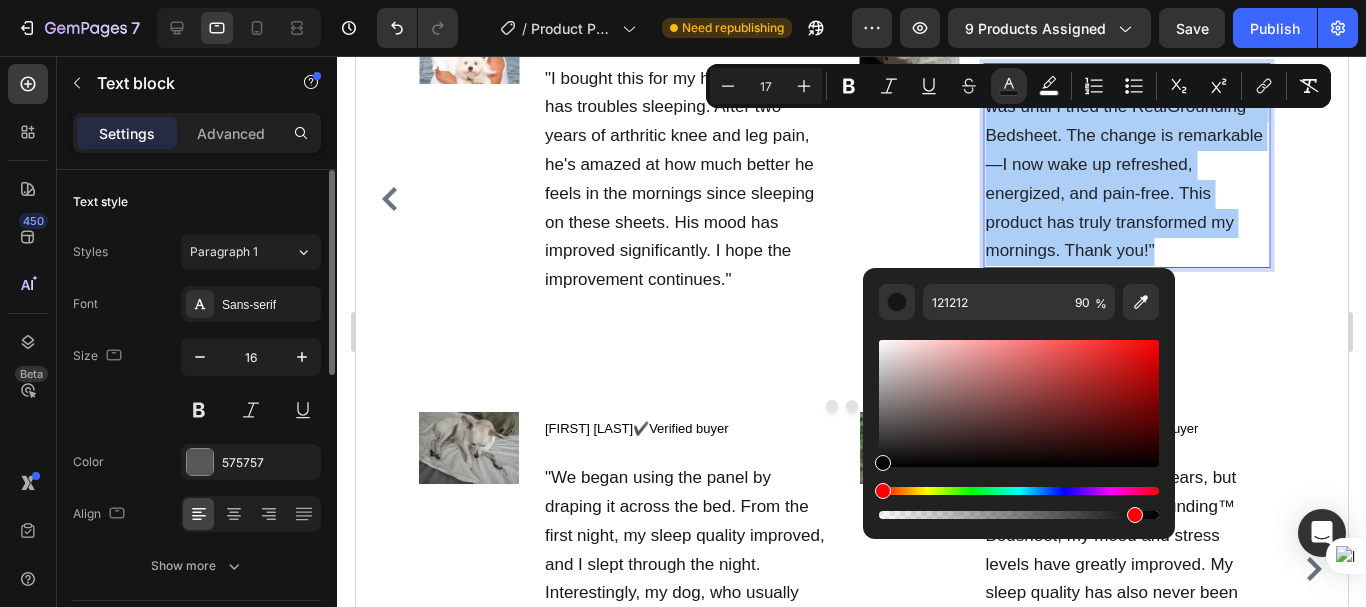 drag, startPoint x: 879, startPoint y: 467, endPoint x: 878, endPoint y: 497, distance: 30.016663 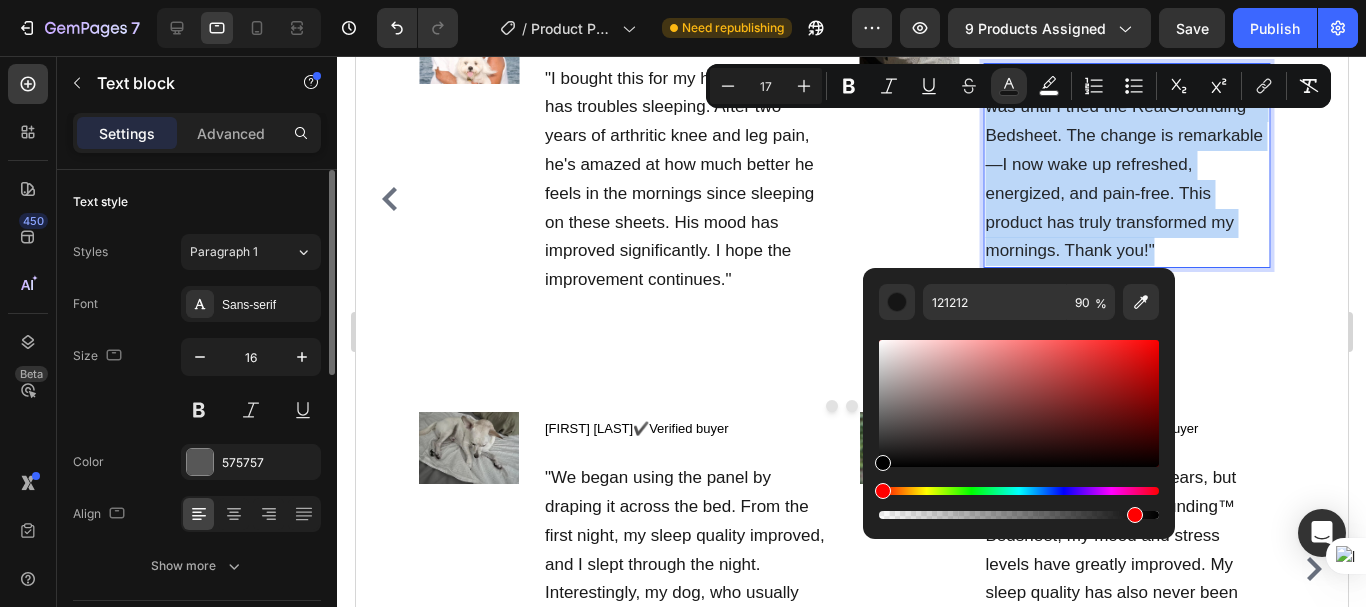 type on "000000" 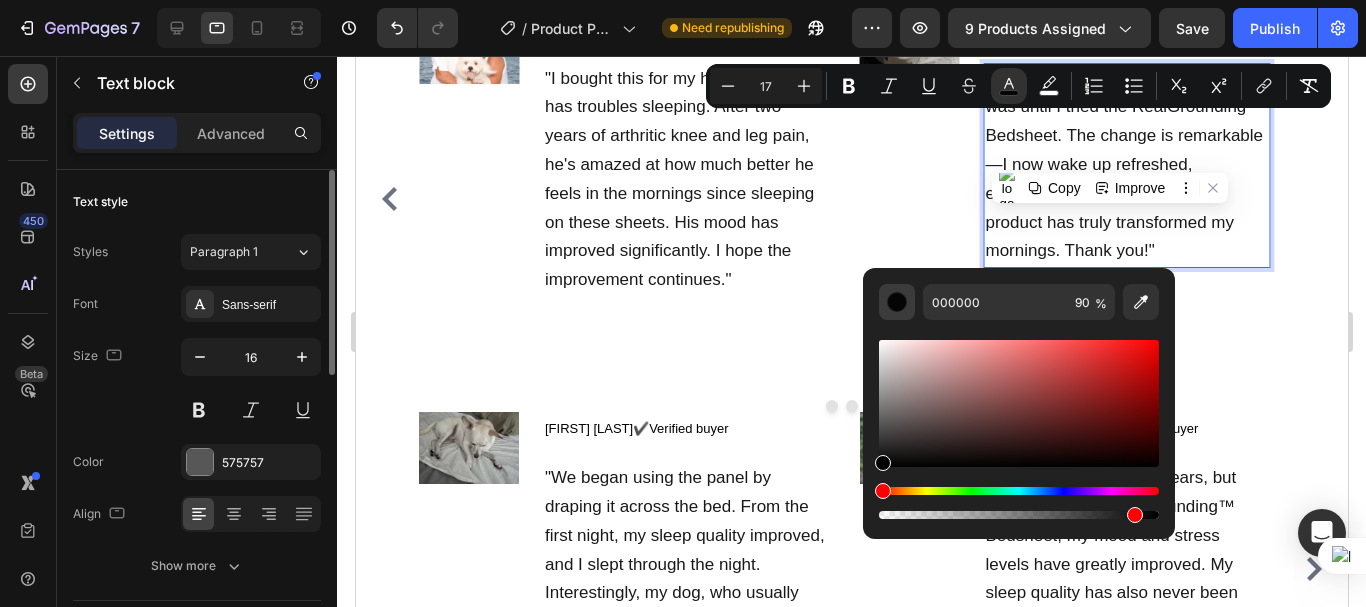 click at bounding box center (897, 302) 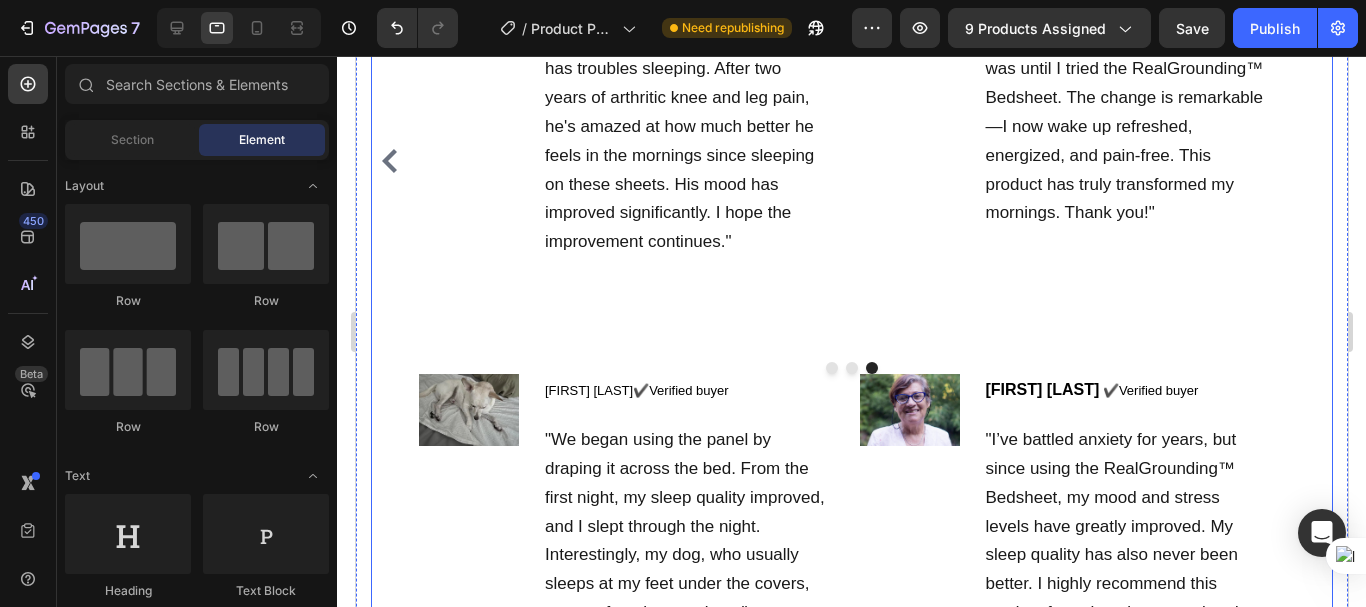scroll, scrollTop: 8815, scrollLeft: 0, axis: vertical 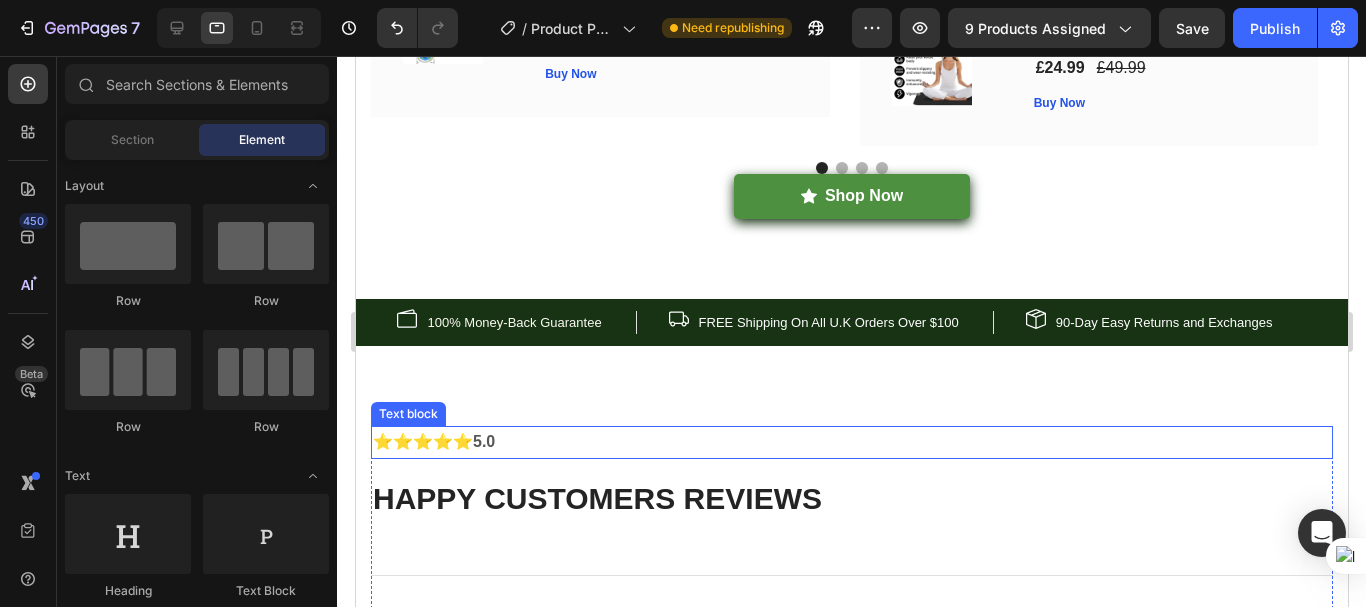 click on "5.0" at bounding box center [483, 441] 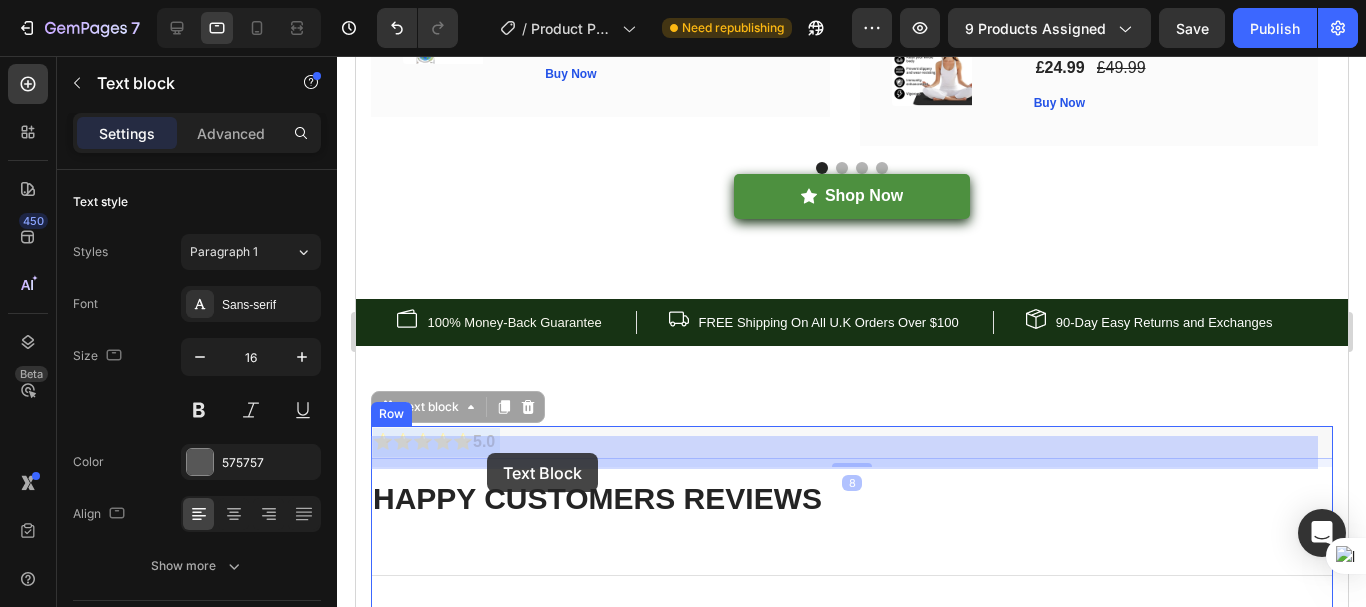 drag, startPoint x: 508, startPoint y: 453, endPoint x: 486, endPoint y: 453, distance: 22 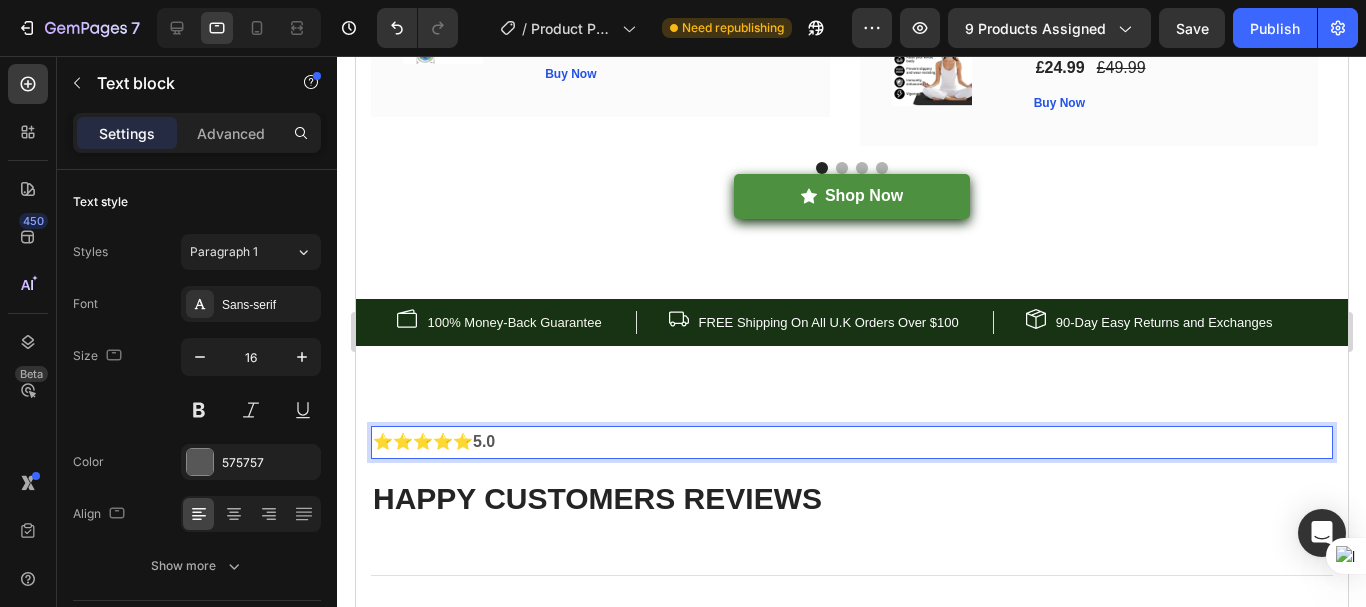 click on "5.0" at bounding box center (483, 441) 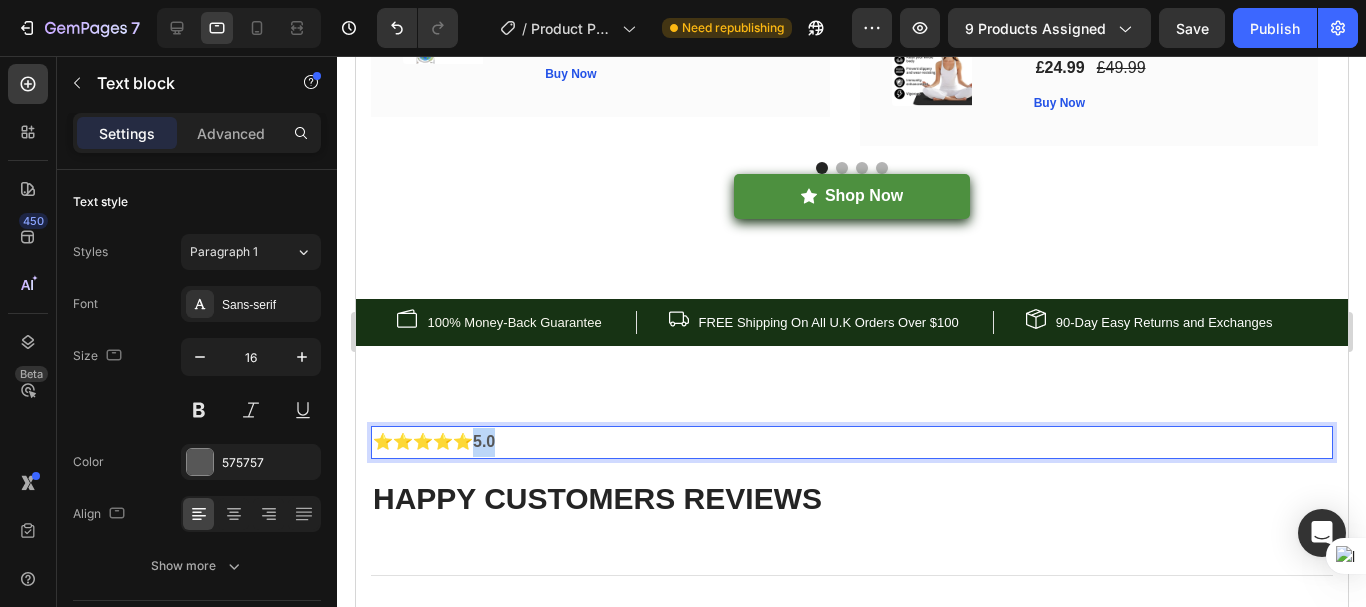 drag, startPoint x: 504, startPoint y: 451, endPoint x: 484, endPoint y: 451, distance: 20 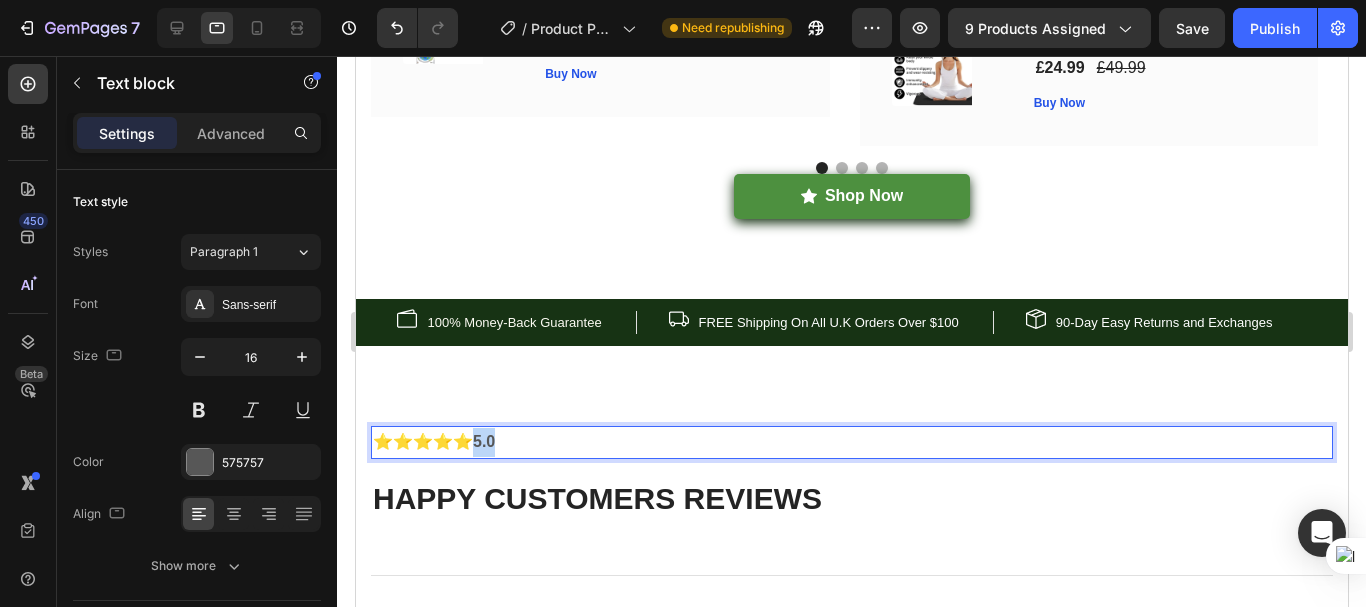 click on "⭐⭐⭐⭐⭐ 5.0" at bounding box center (851, 442) 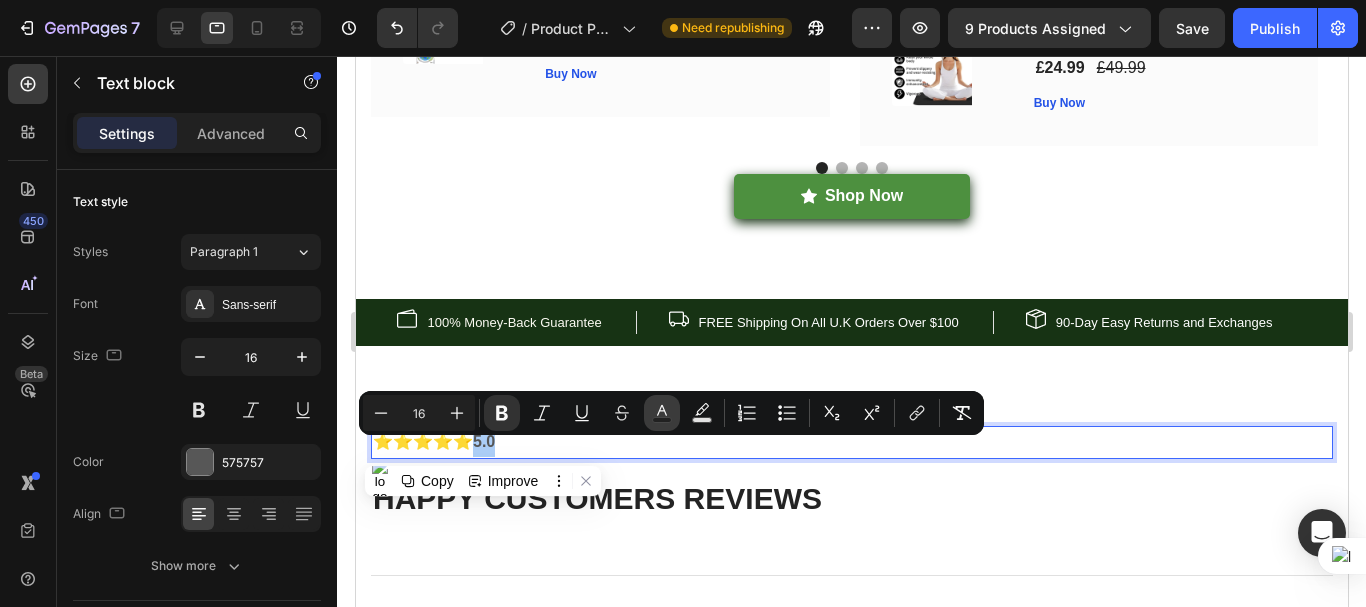 click 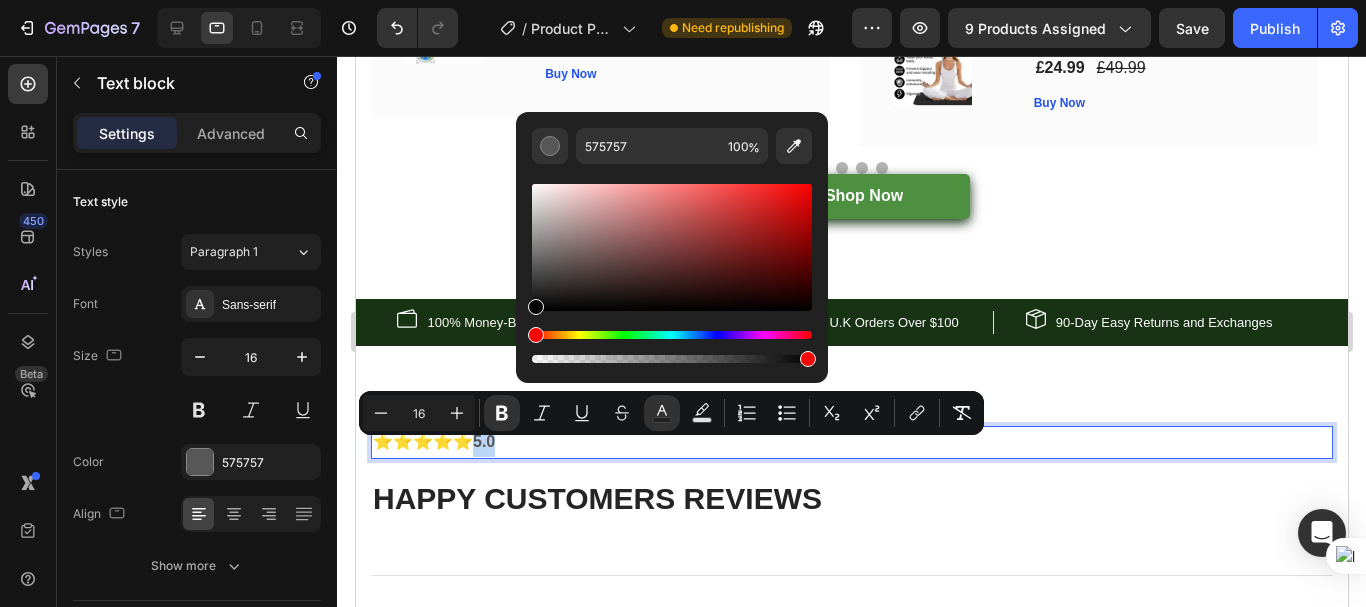 drag, startPoint x: 538, startPoint y: 271, endPoint x: 534, endPoint y: 321, distance: 50.159744 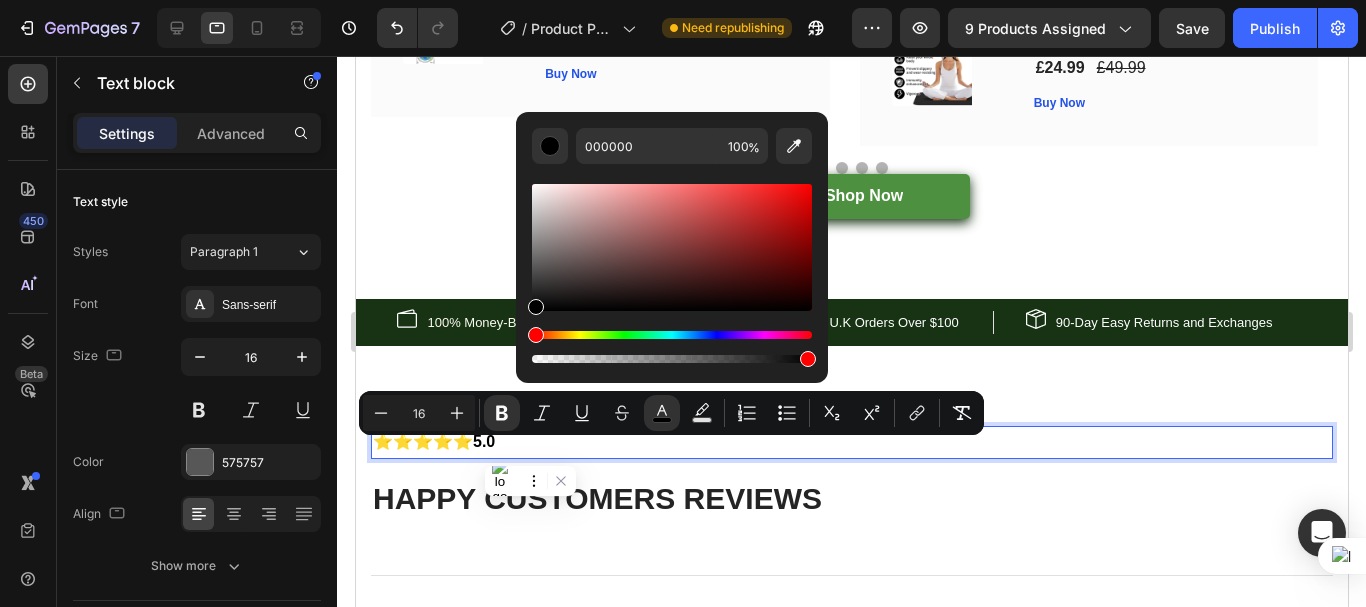 click at bounding box center [550, 146] 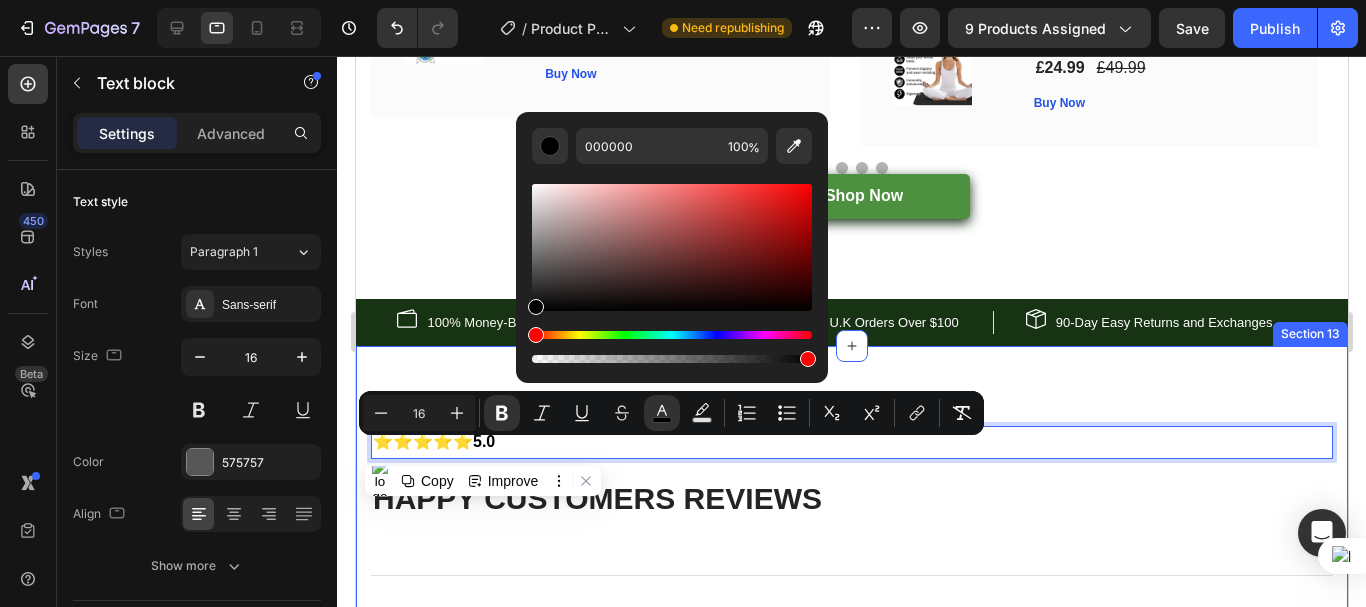 click on "⭐⭐⭐⭐⭐ 5.0 Text block   8 HAPPY CUSTOMERS REVIEWS Heading                Title Line Image Metheo S.                                 ✔️Verified buyer Text block "Initially very skeptical about grounding, I decided to try a grounding sheet after years of poor sleep and morning aches. Surprisingly, after just one night, I felt less sore and more refreshed. Now, after a few weeks, my sleep has significantly improved. I highly recommend grounding sheets to others." Text block Row Image Maya Jem.                          ✔️ Verified buyer Text block "After 10 days of using our grounding sheet, I experienced reduced morning stiffness and increased energy. My sleep is now deeper and more restful. I've recommended it to friends who are also noticing the benefits. I wish I had discovered this sooner in my healing journey!" Text block Row Image Maykal Z.                         ✔️ Verified buyer Text block Text block Row Image Robbert T.    Verified buyer Row" at bounding box center (851, 911) 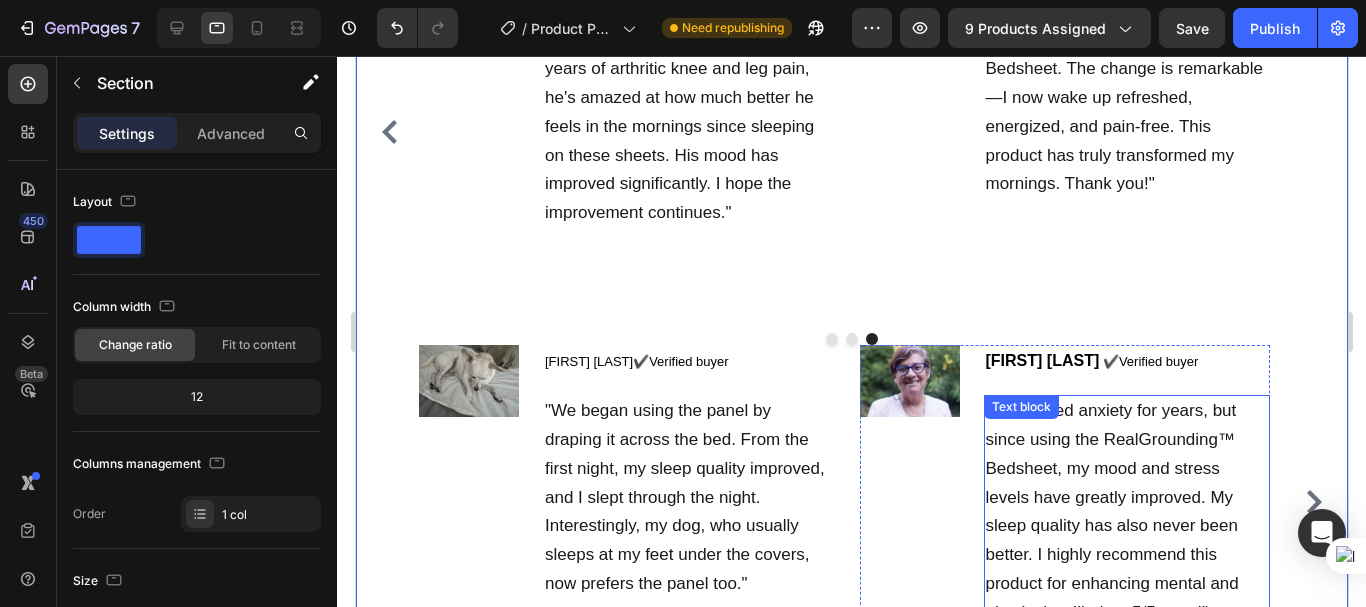 scroll, scrollTop: 9076, scrollLeft: 0, axis: vertical 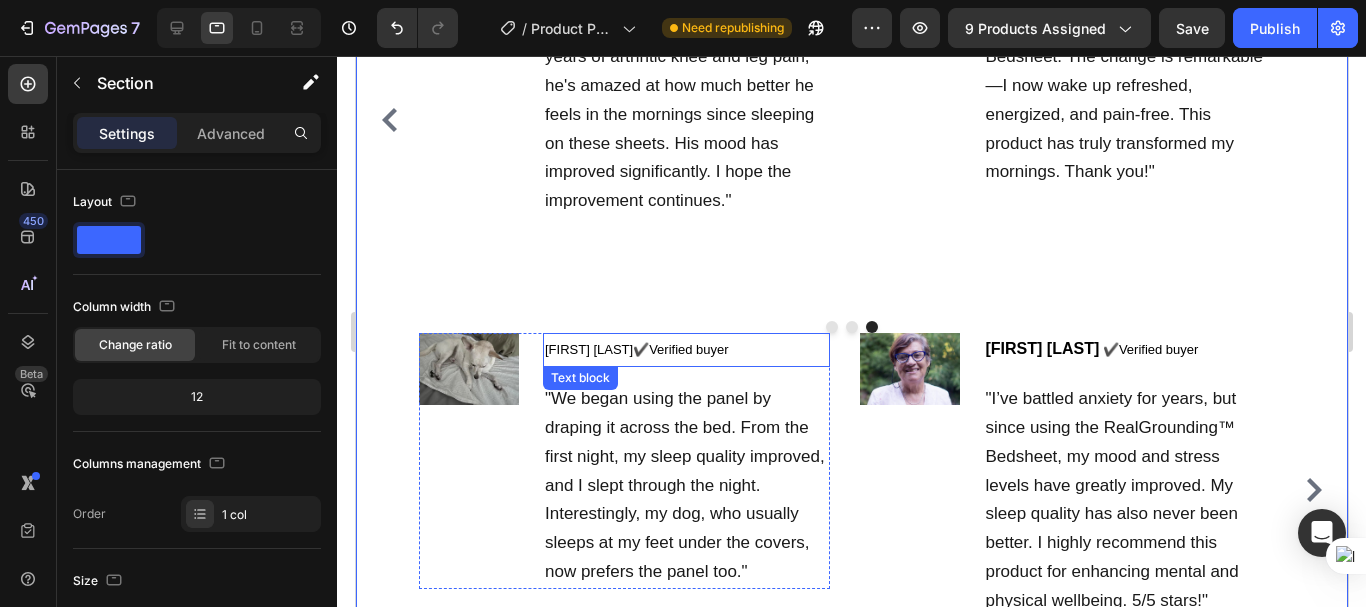click on "[FIRST] [LAST]" at bounding box center [588, 349] 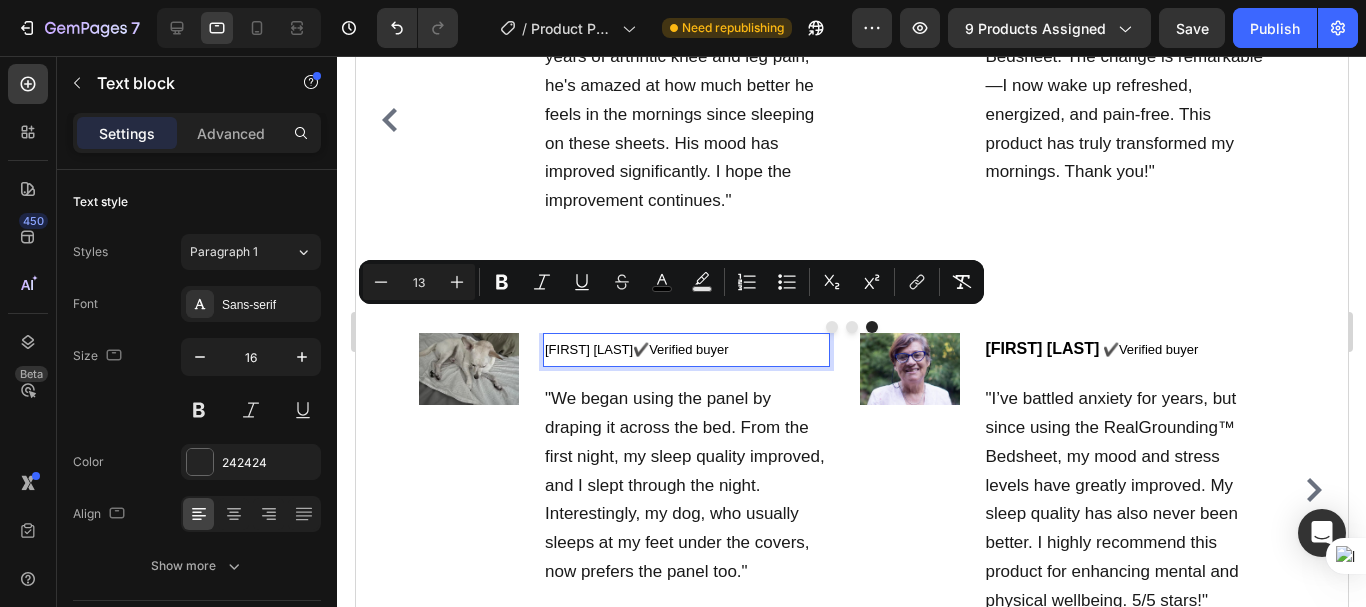 drag, startPoint x: 619, startPoint y: 311, endPoint x: 544, endPoint y: 321, distance: 75.66373 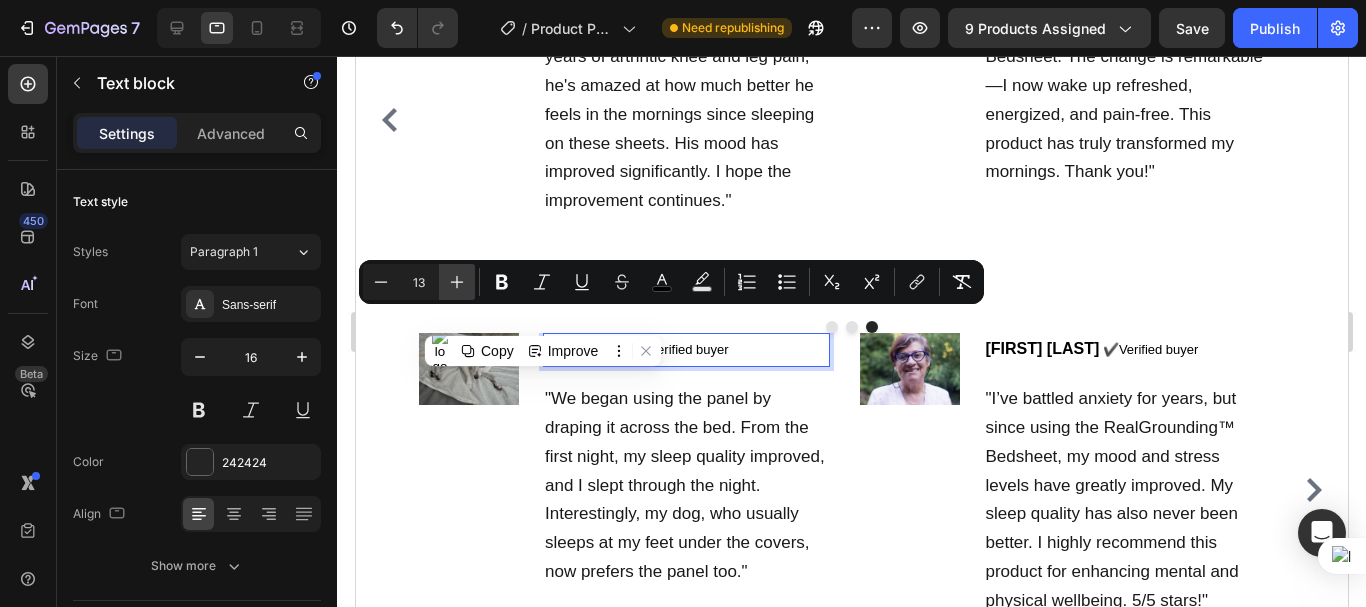 click 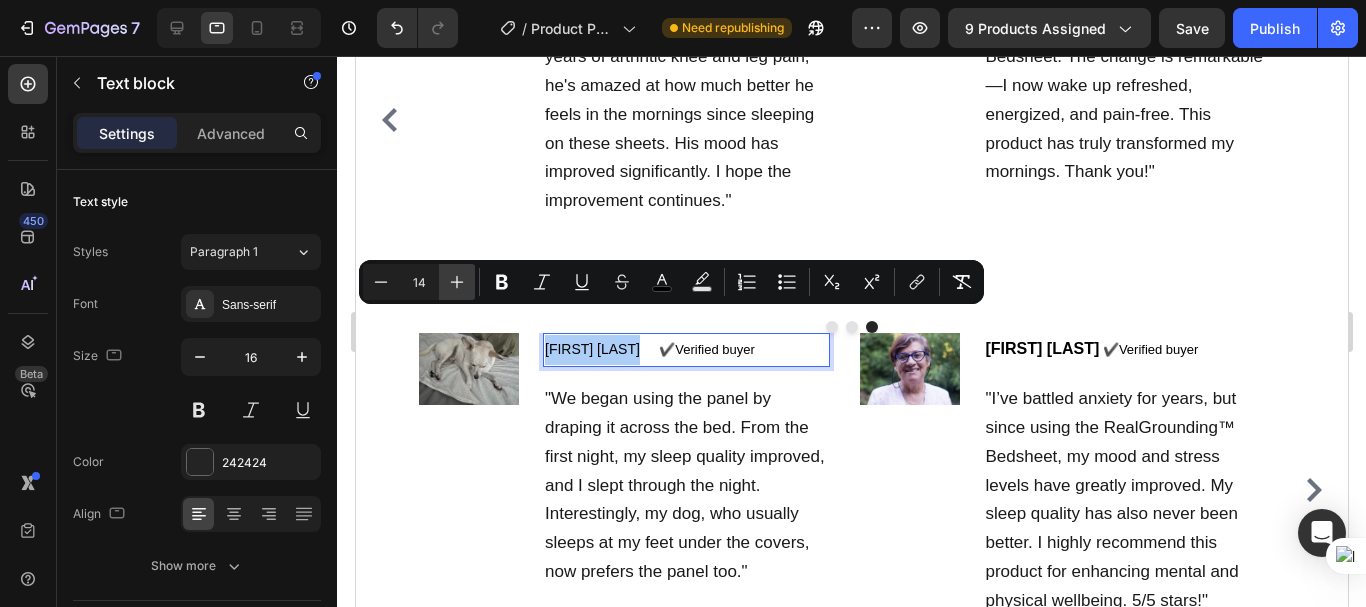 click 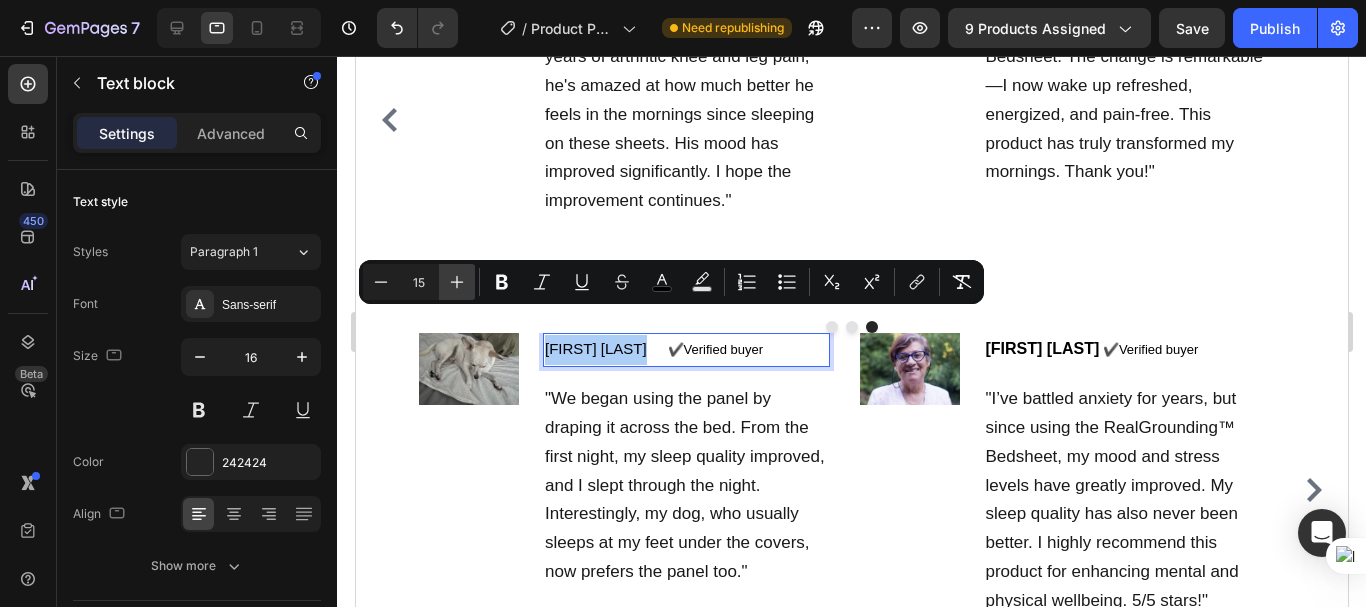 click 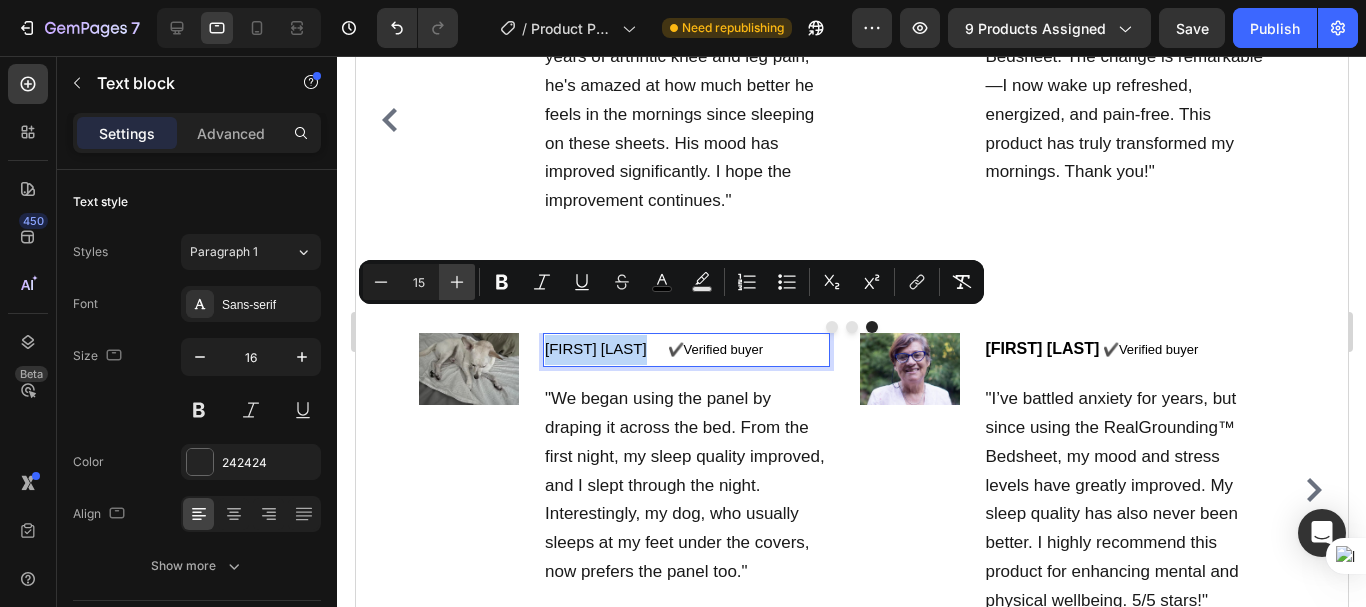 type on "16" 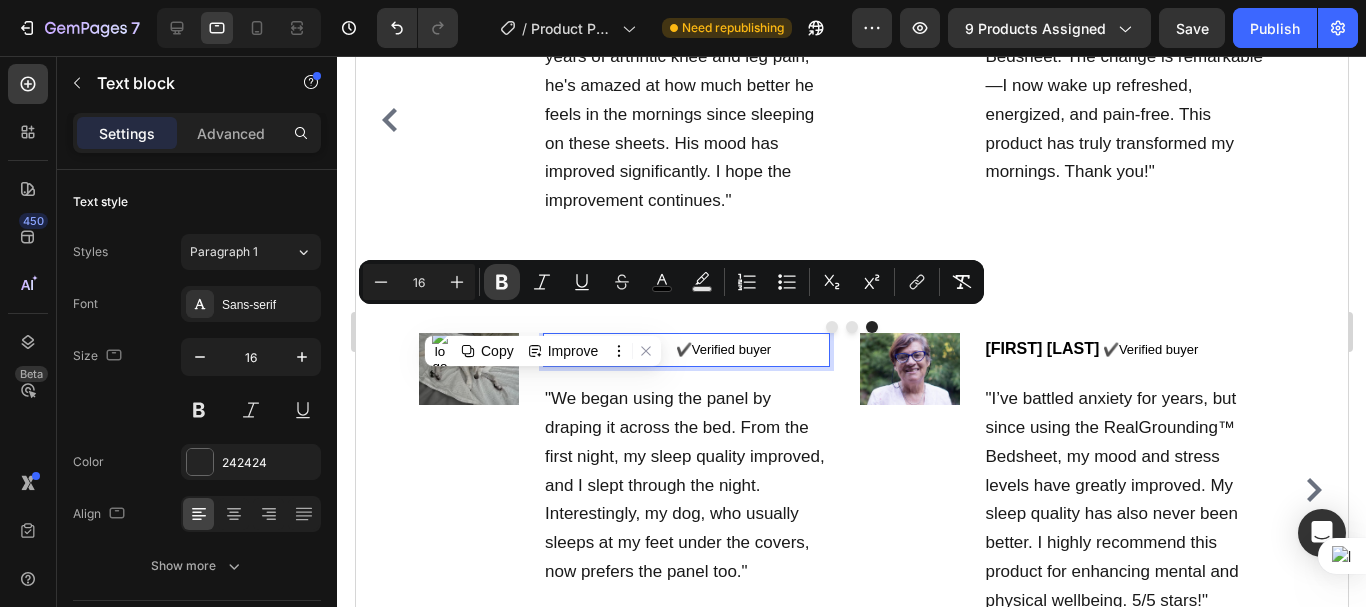 click 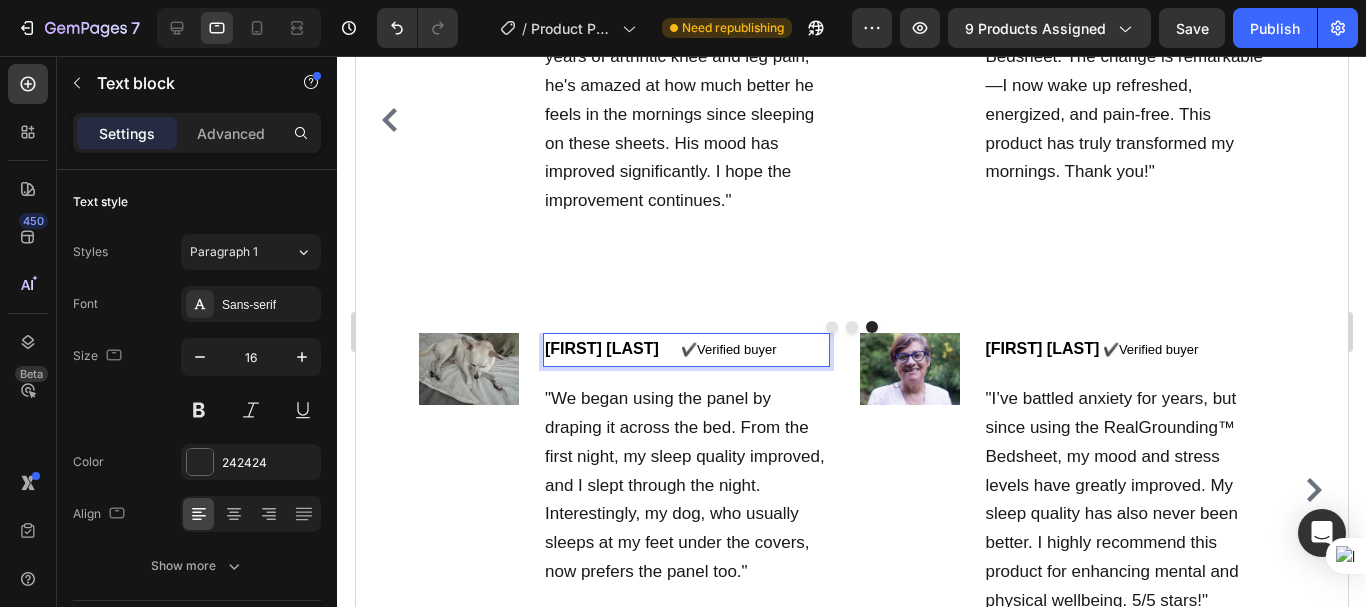 click on "[FIRST] [LAST]" at bounding box center (601, 348) 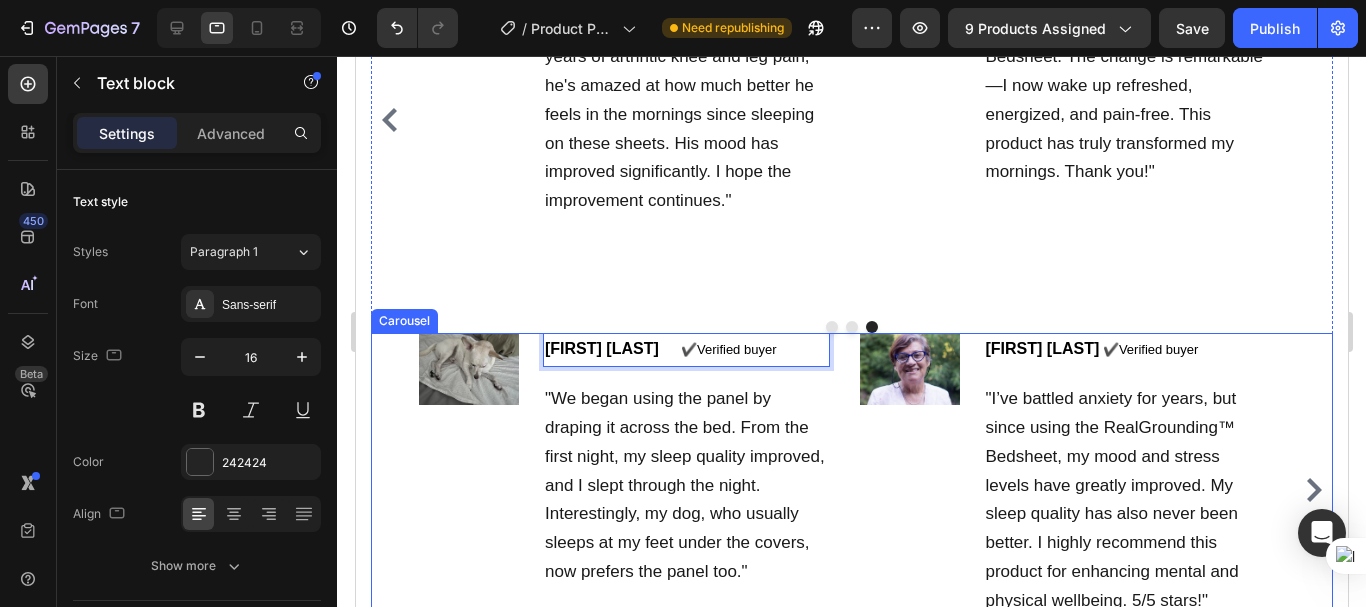 click 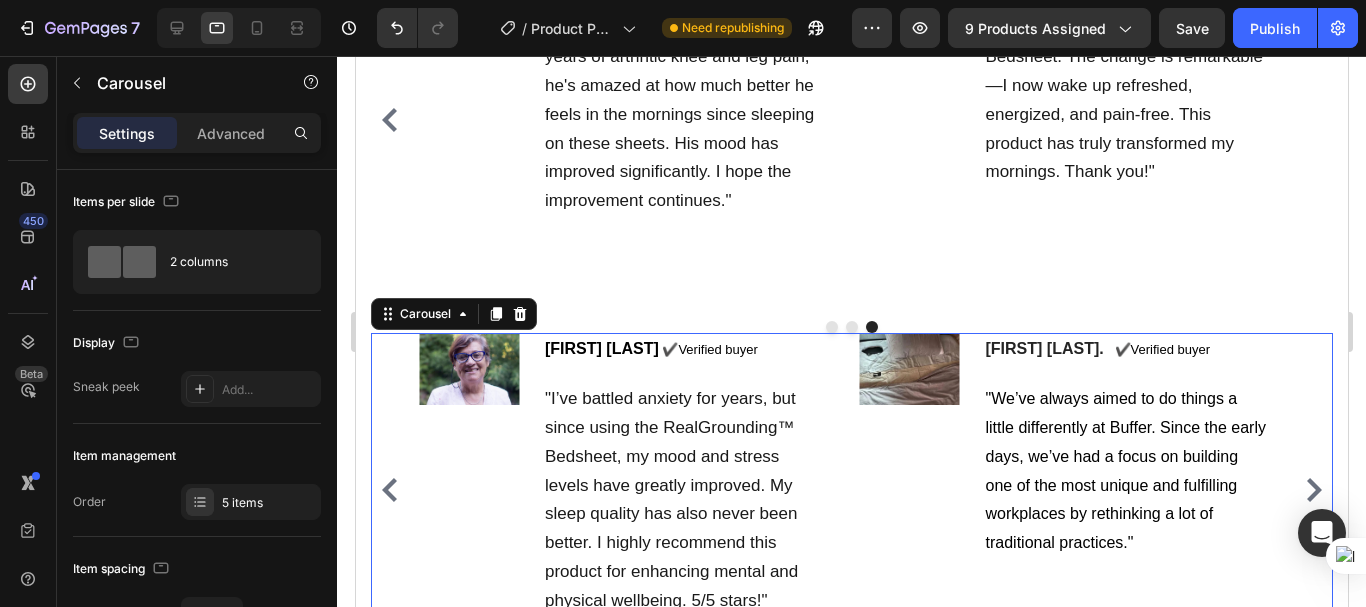 click 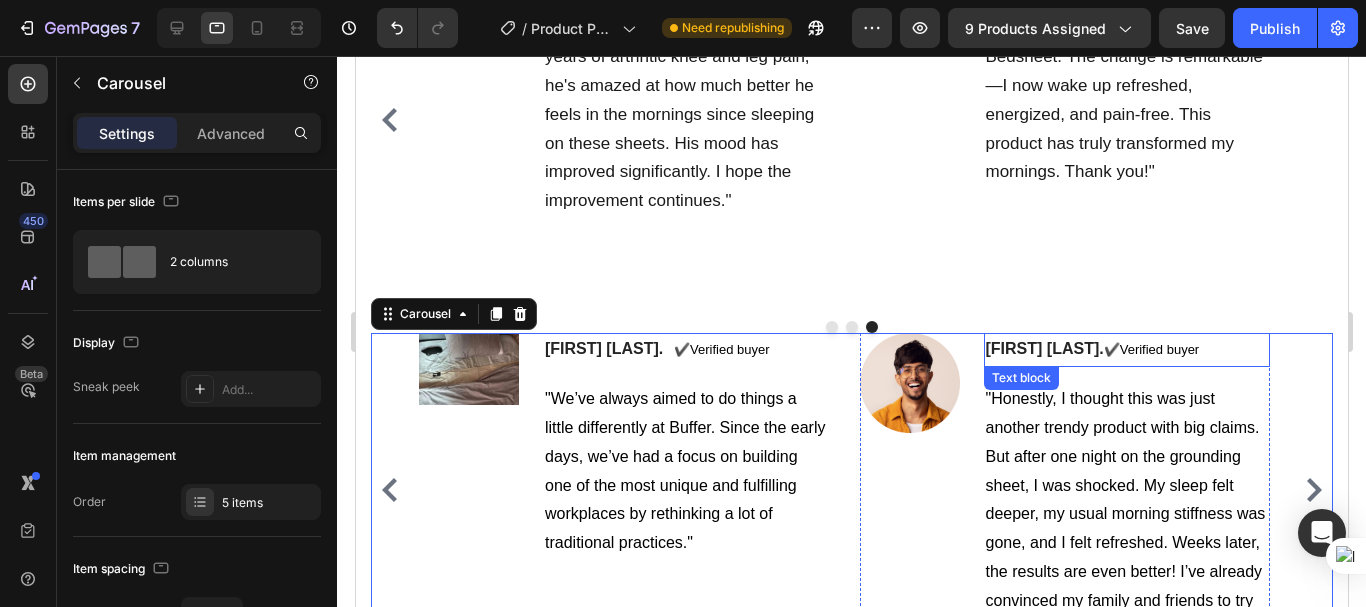 click on "[FIRST] [LAST]." at bounding box center (1044, 348) 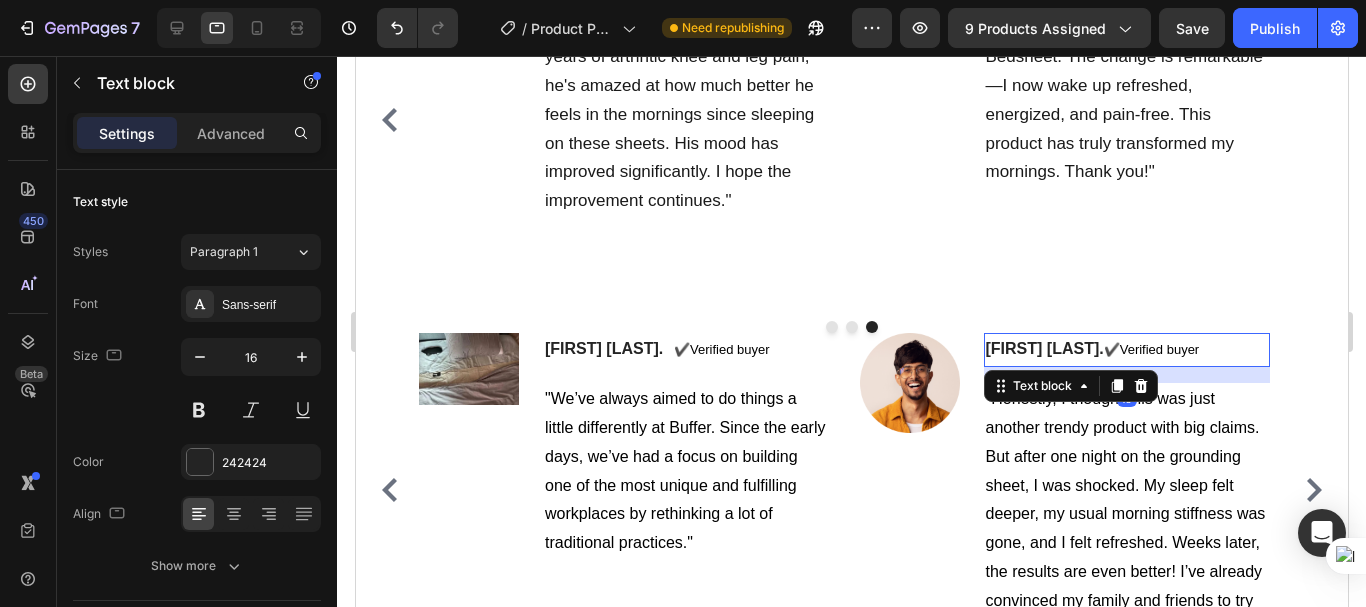 click on "[FIRST] [LAST]." at bounding box center (1044, 348) 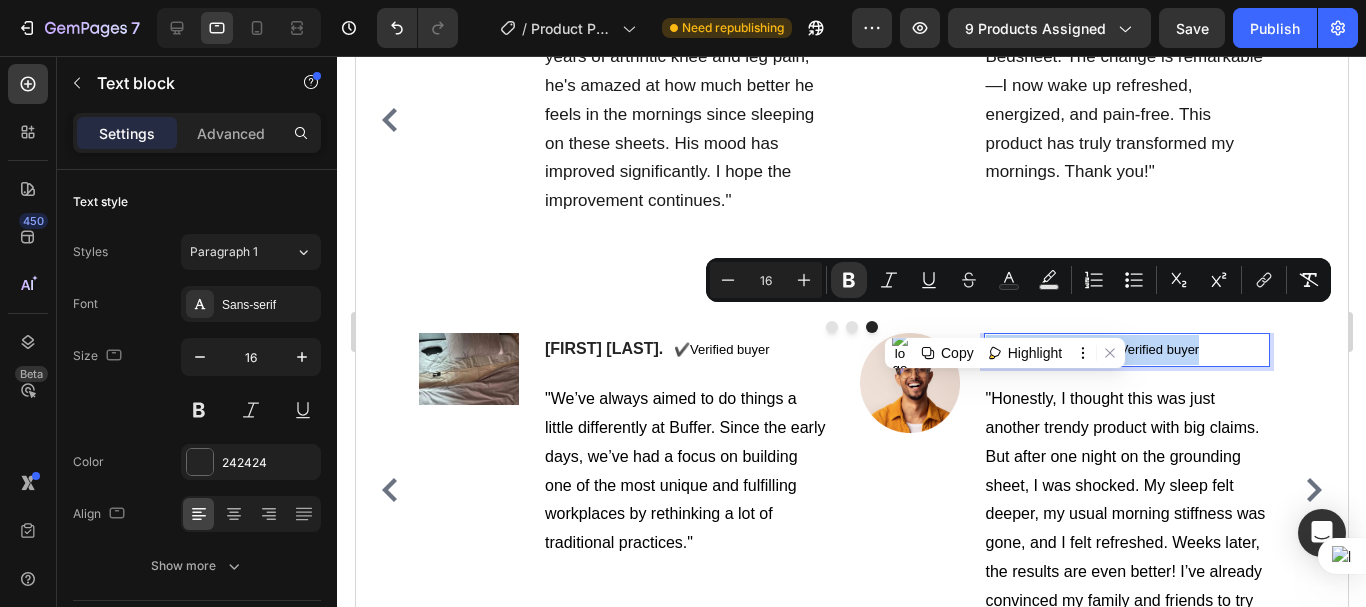 click on "[FIRST] [LAST]." at bounding box center [1044, 348] 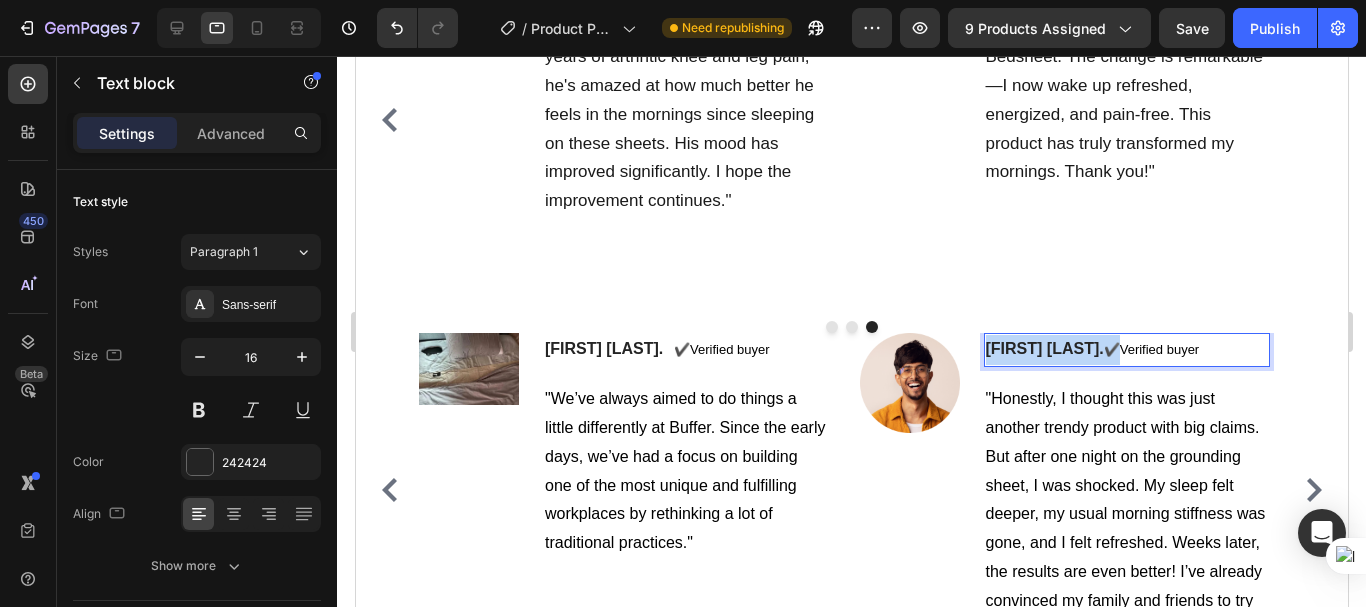 drag, startPoint x: 1060, startPoint y: 322, endPoint x: 985, endPoint y: 322, distance: 75 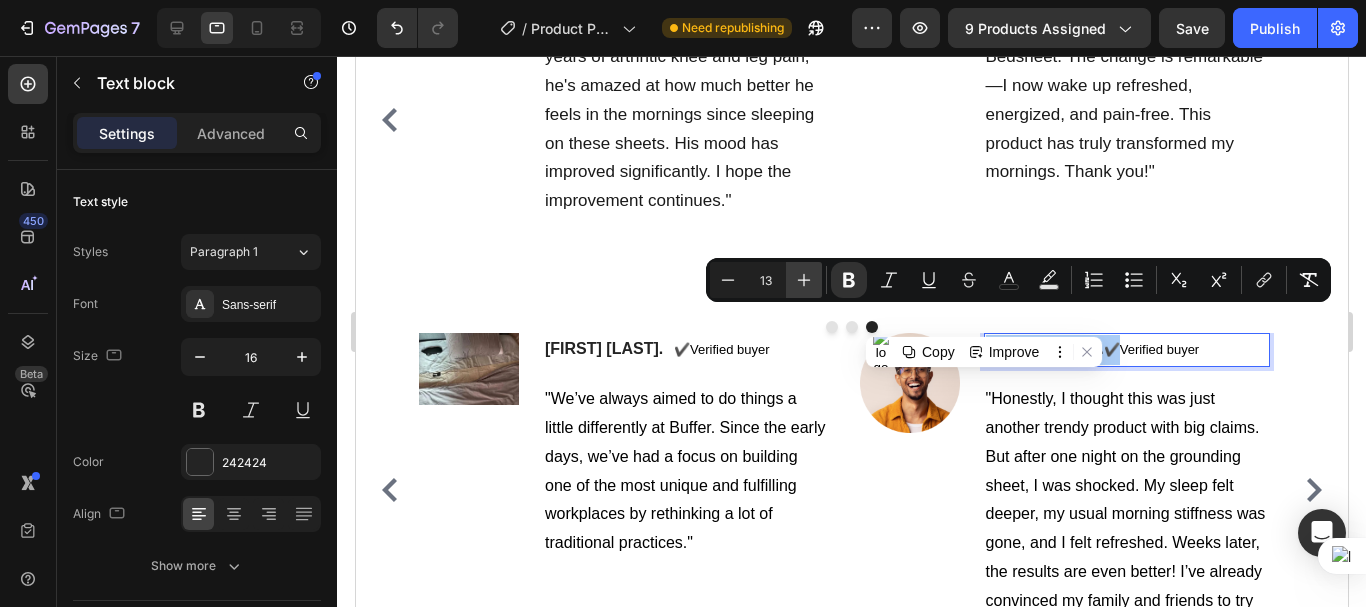 click 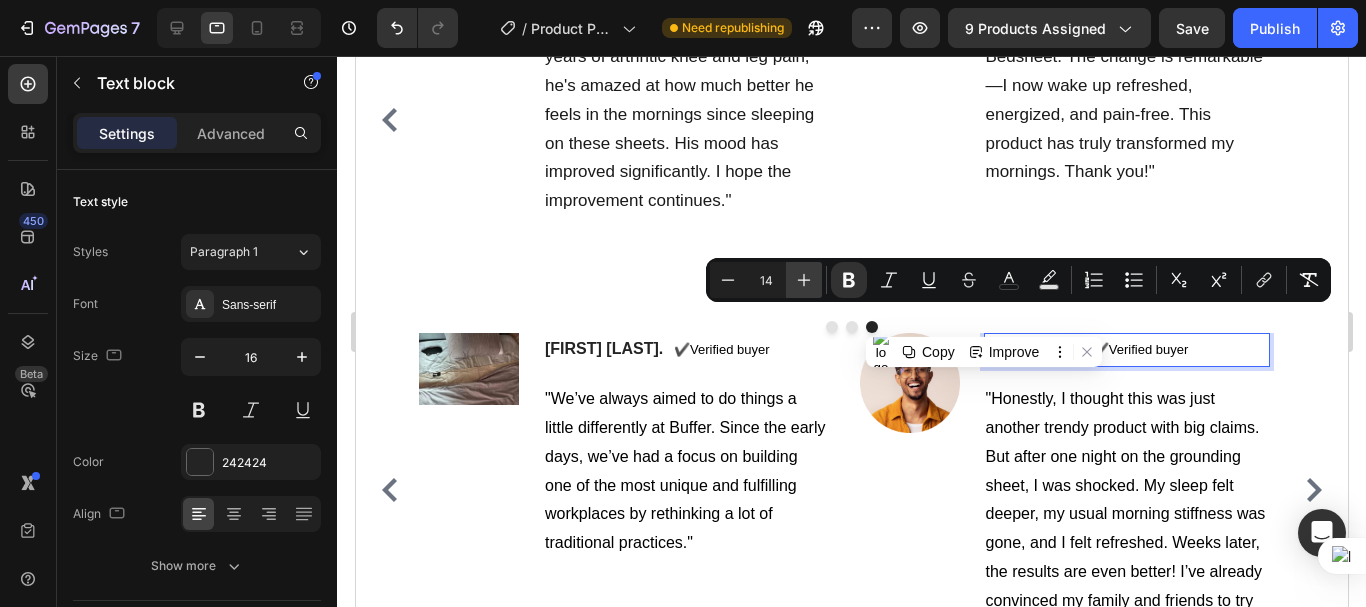 click 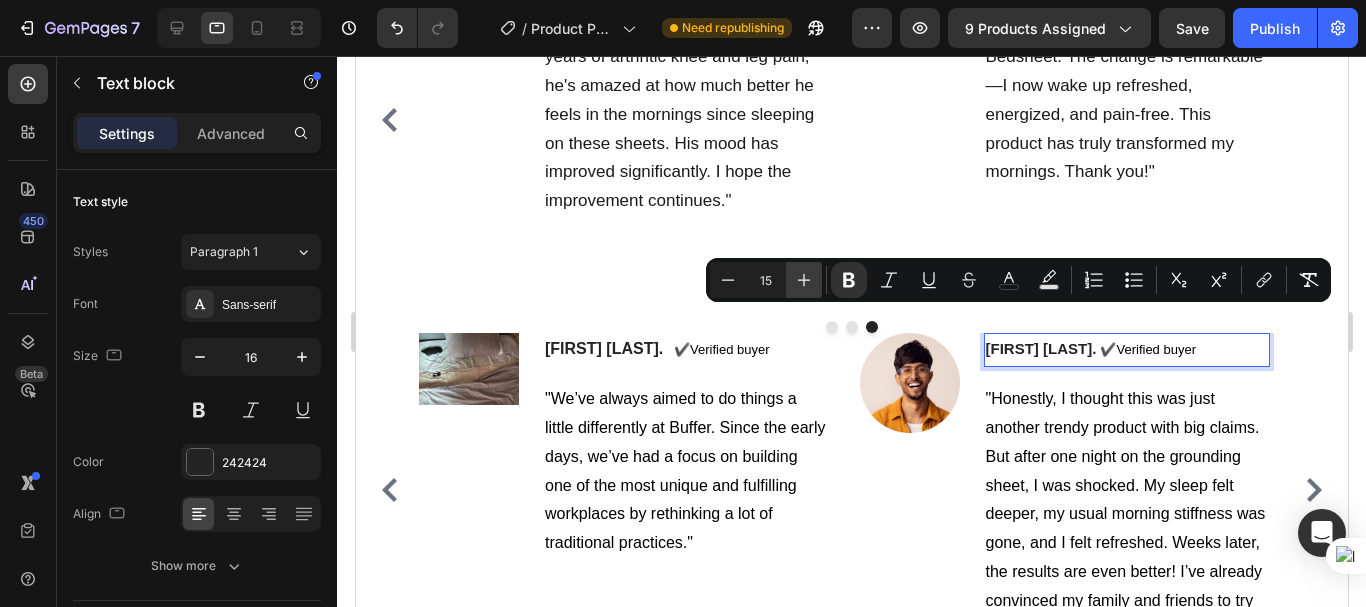click 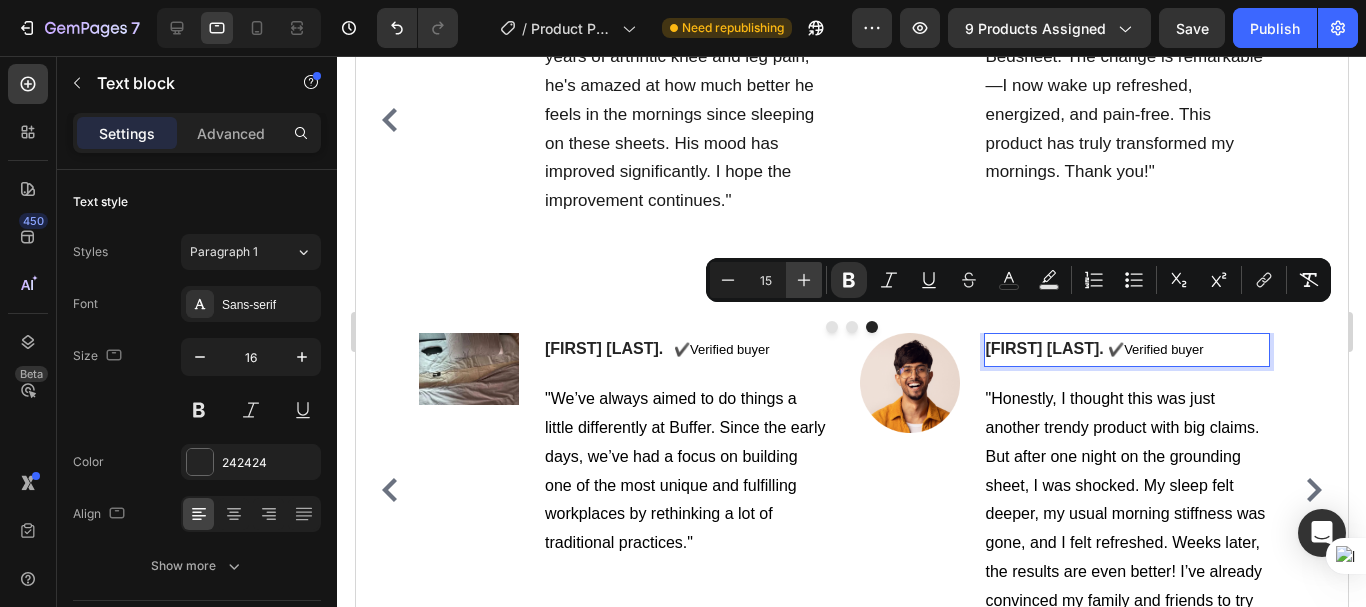 type on "16" 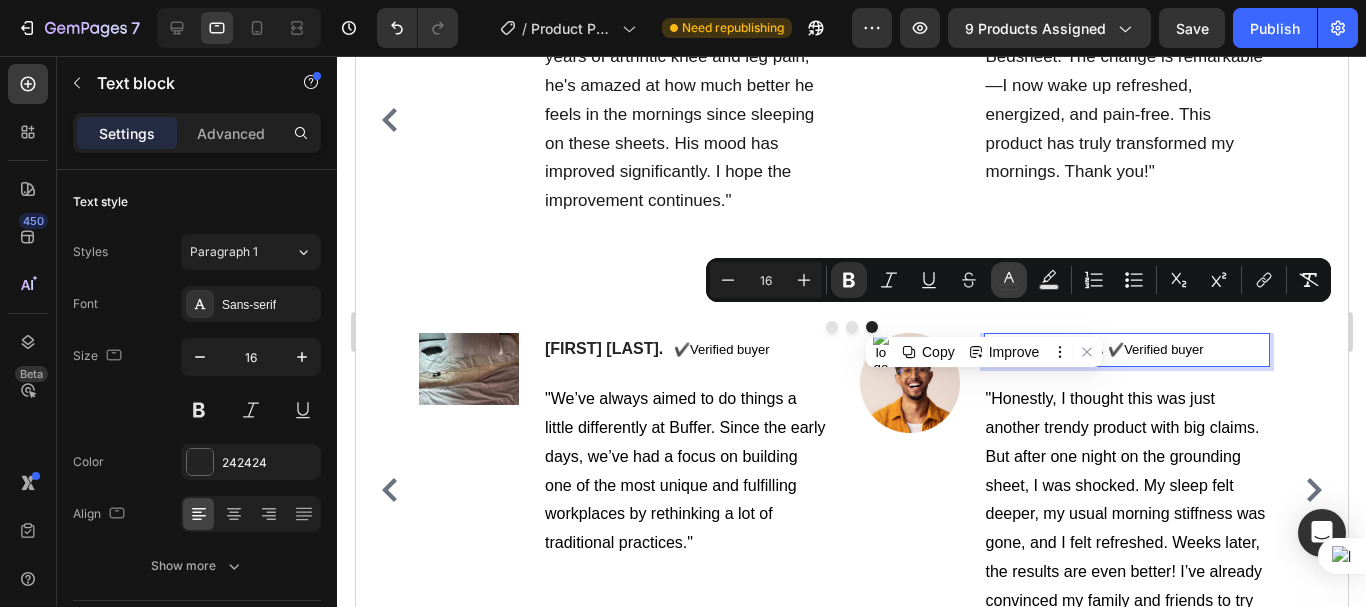 click 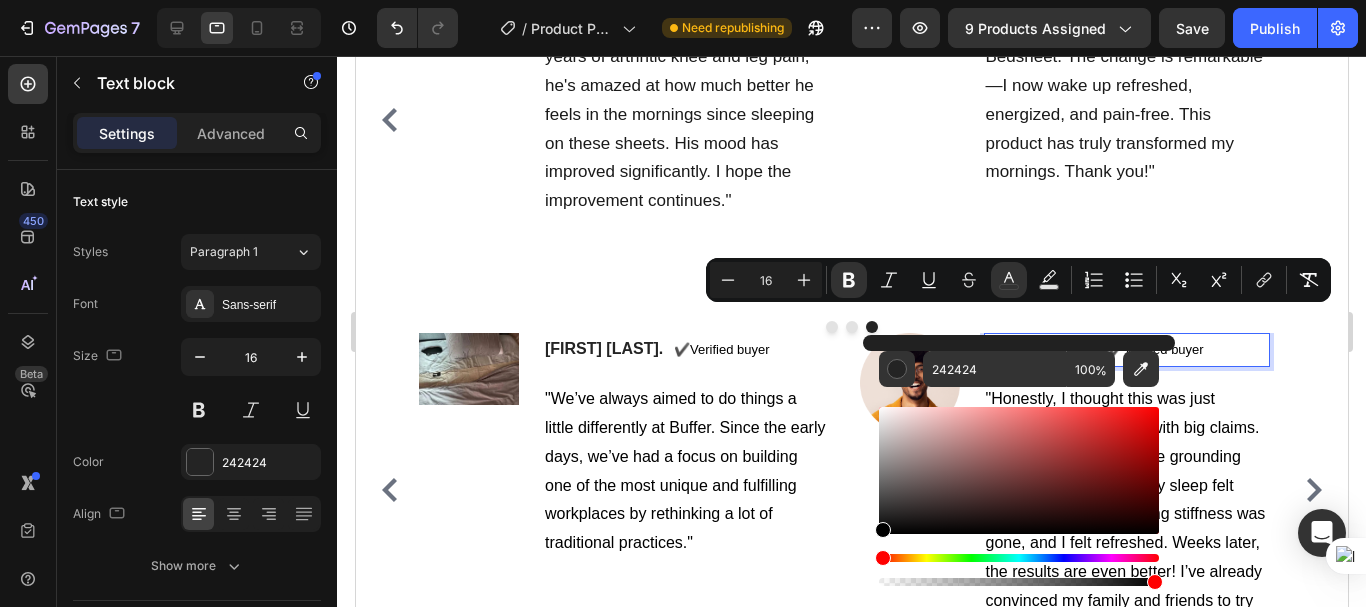 drag, startPoint x: 879, startPoint y: 526, endPoint x: 881, endPoint y: 551, distance: 25.079872 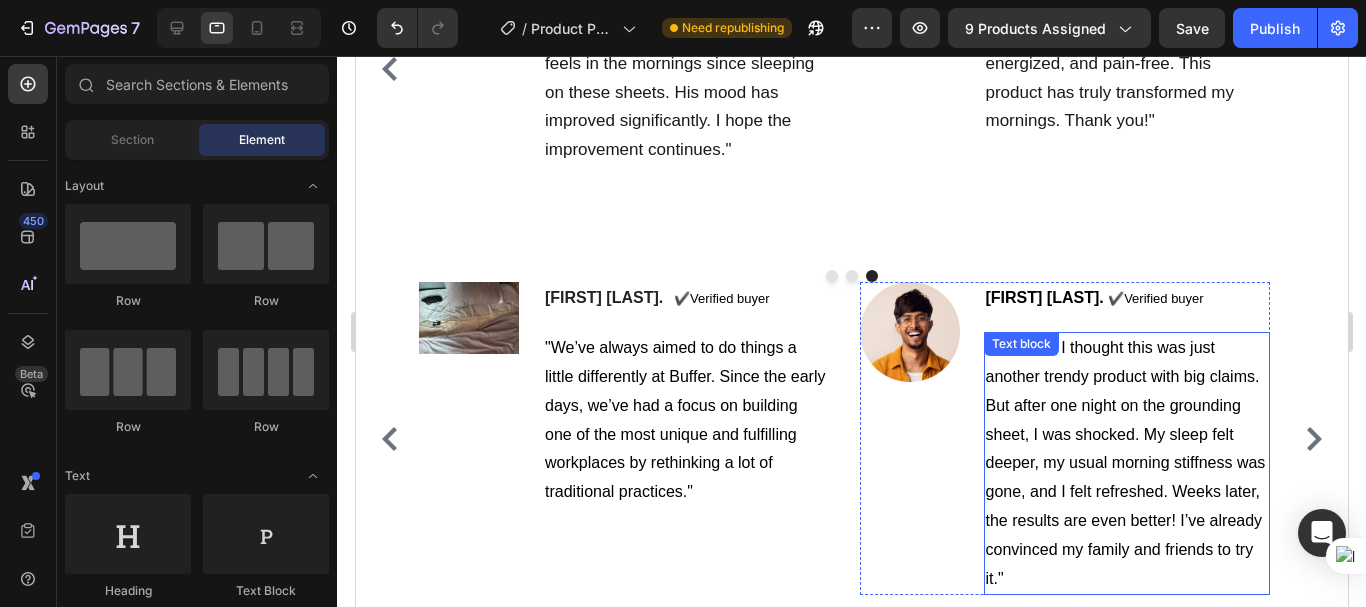 scroll, scrollTop: 9104, scrollLeft: 0, axis: vertical 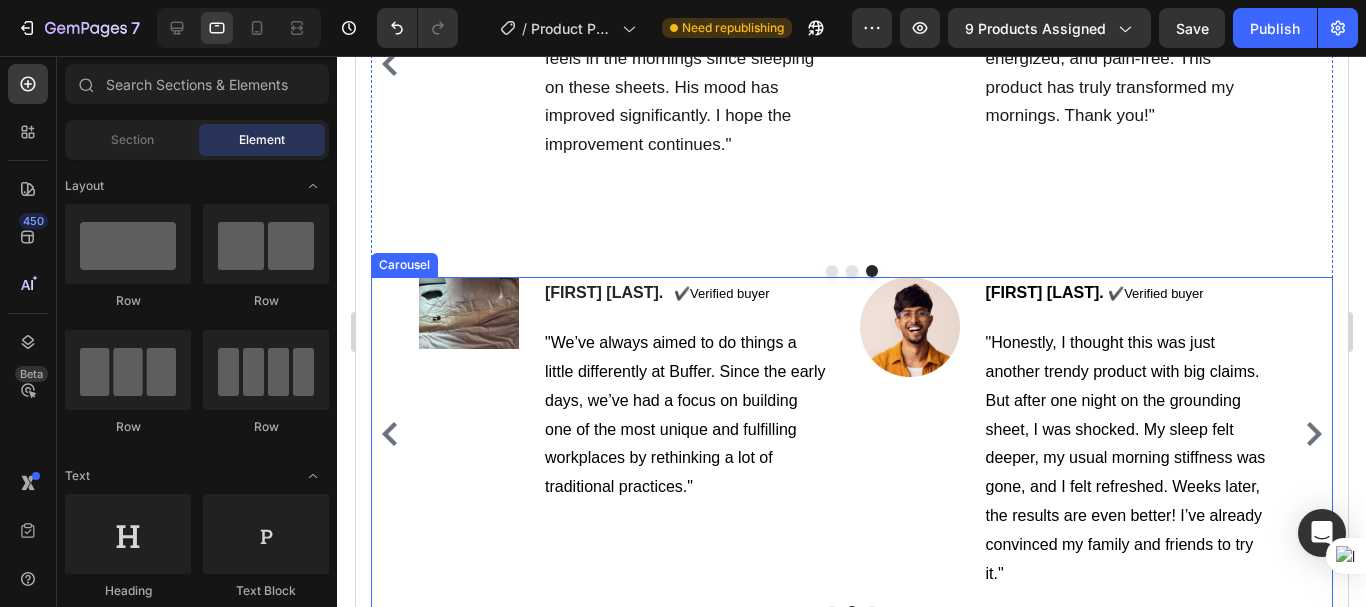 click 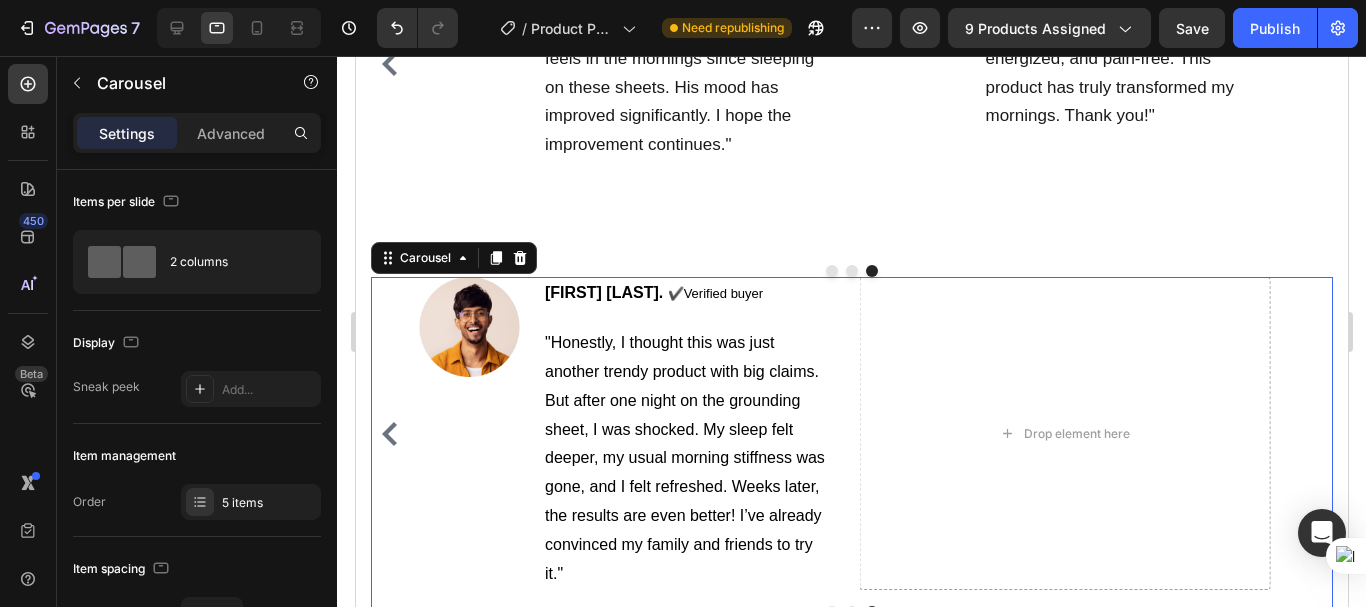 click 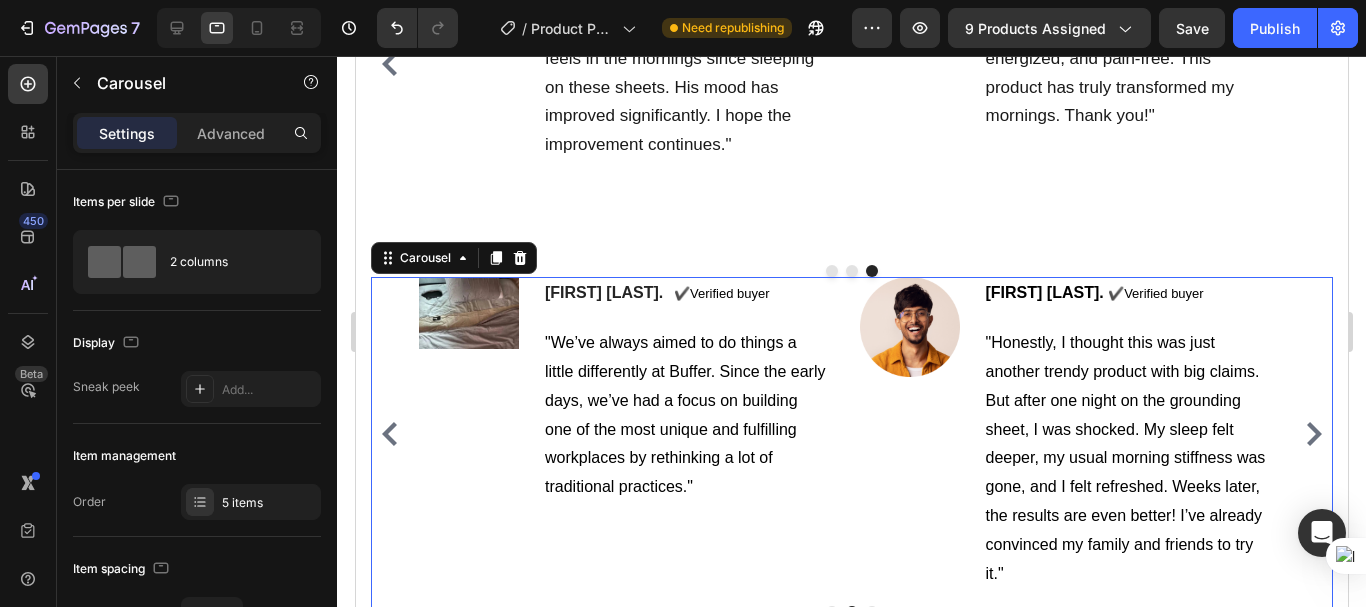 click 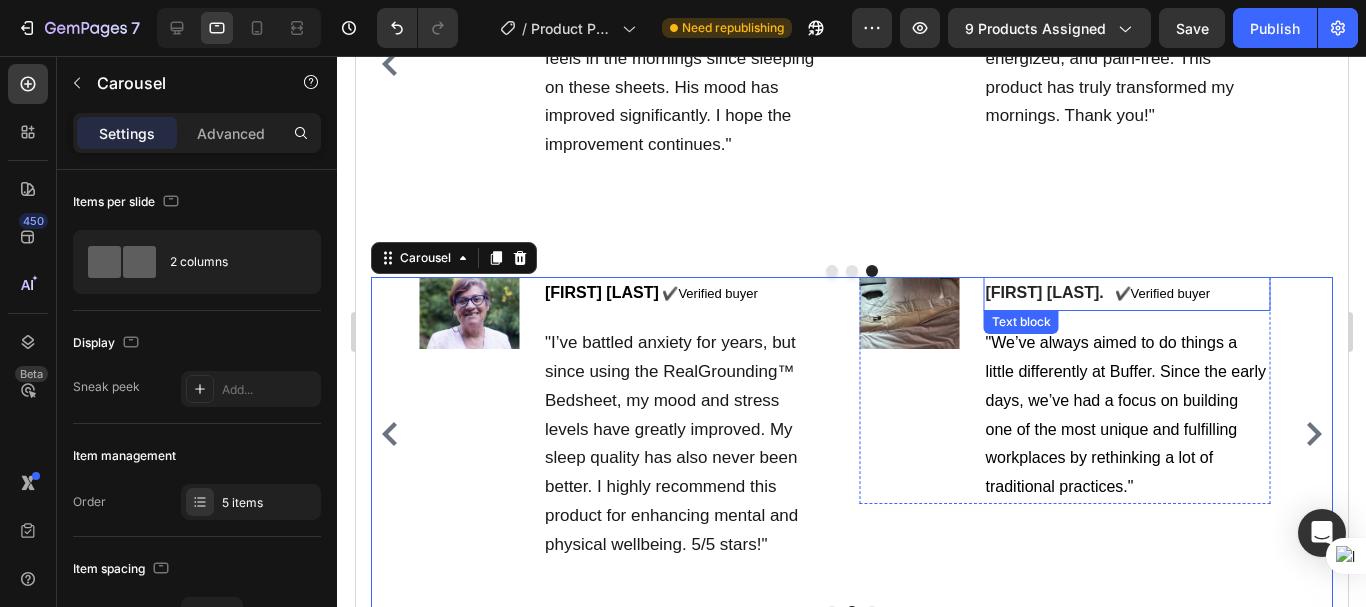 click on "[FIRST] [LAST]." at bounding box center [1044, 292] 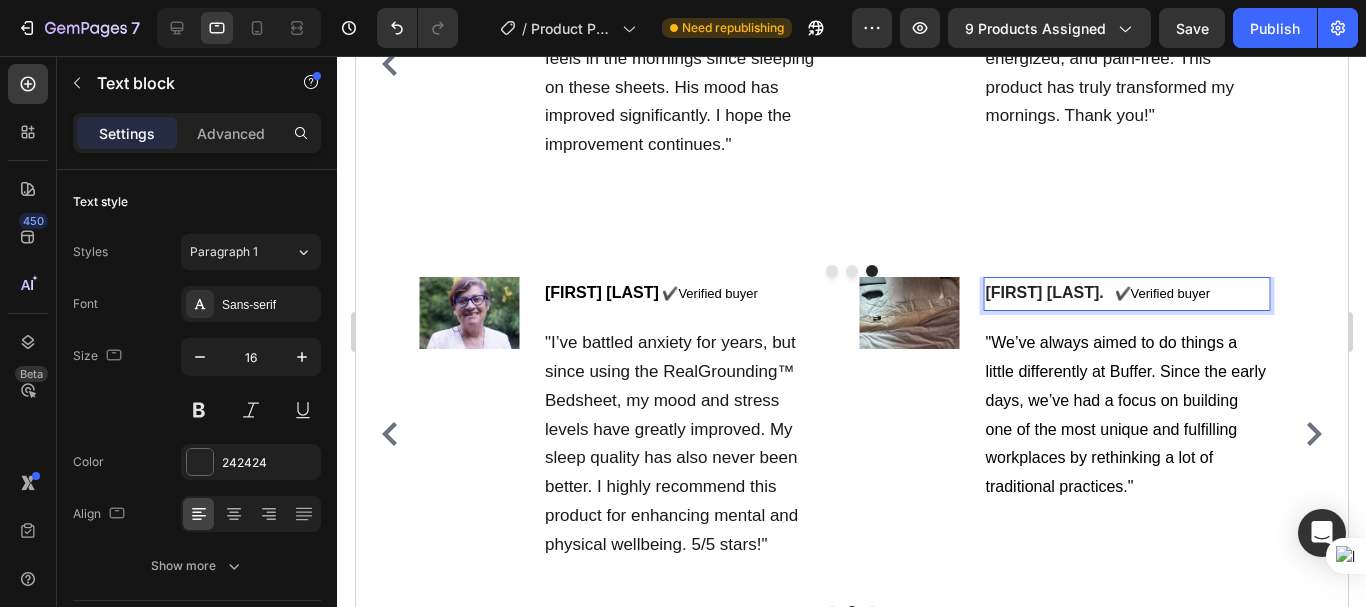 drag, startPoint x: 1040, startPoint y: 262, endPoint x: 1002, endPoint y: 266, distance: 38.209946 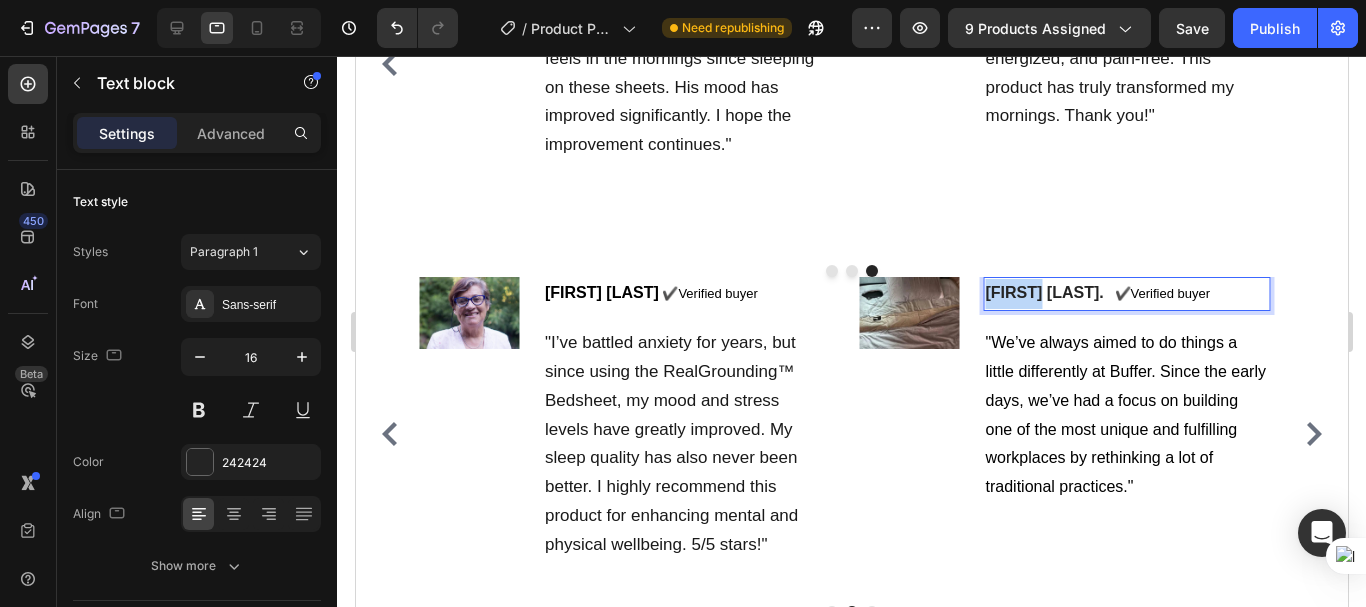 drag, startPoint x: 1043, startPoint y: 267, endPoint x: 987, endPoint y: 270, distance: 56.0803 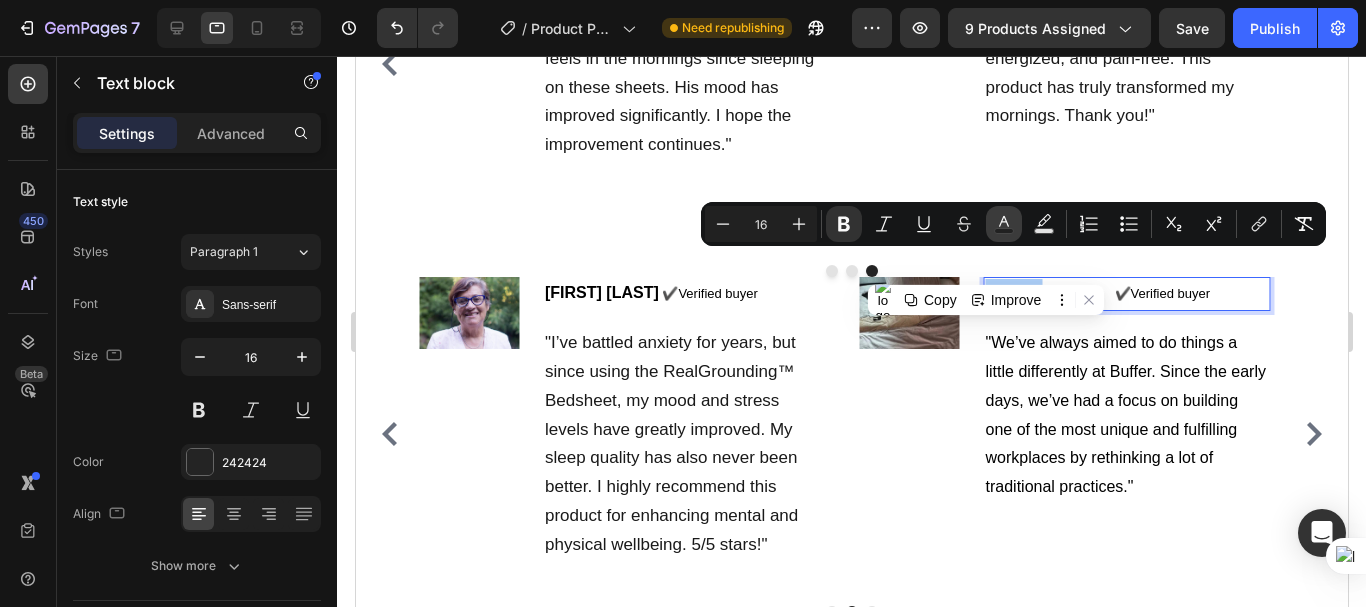 drag, startPoint x: 1004, startPoint y: 227, endPoint x: 644, endPoint y: 210, distance: 360.40115 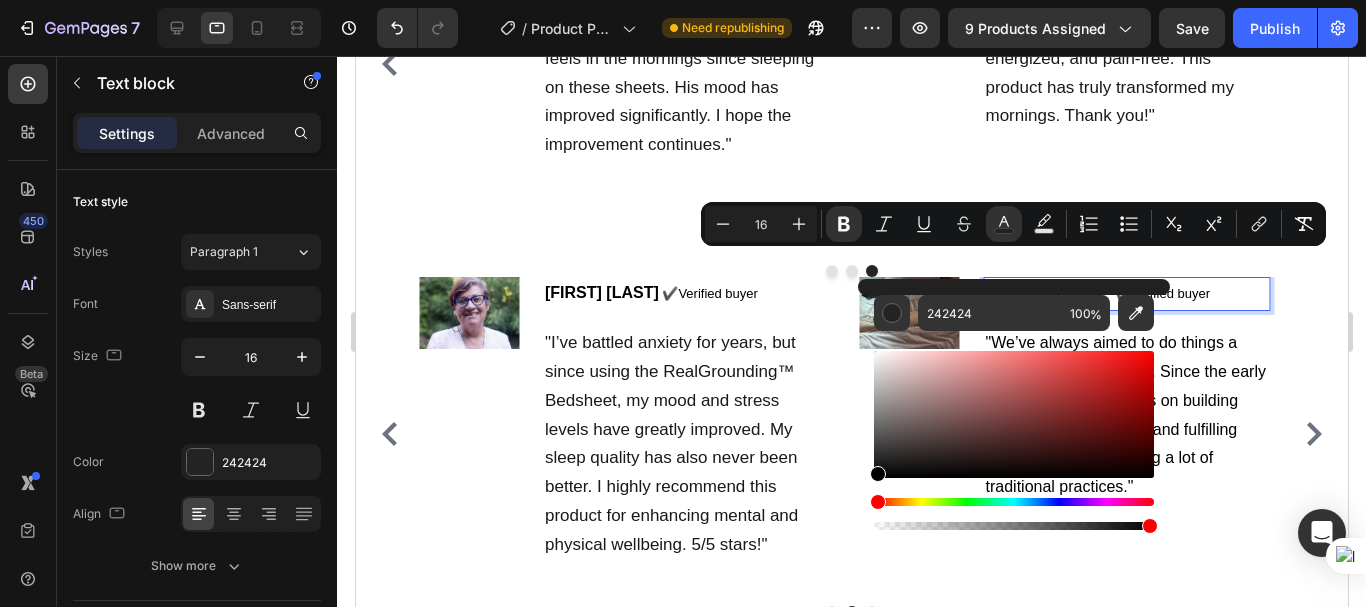 drag, startPoint x: 876, startPoint y: 465, endPoint x: 876, endPoint y: 492, distance: 27 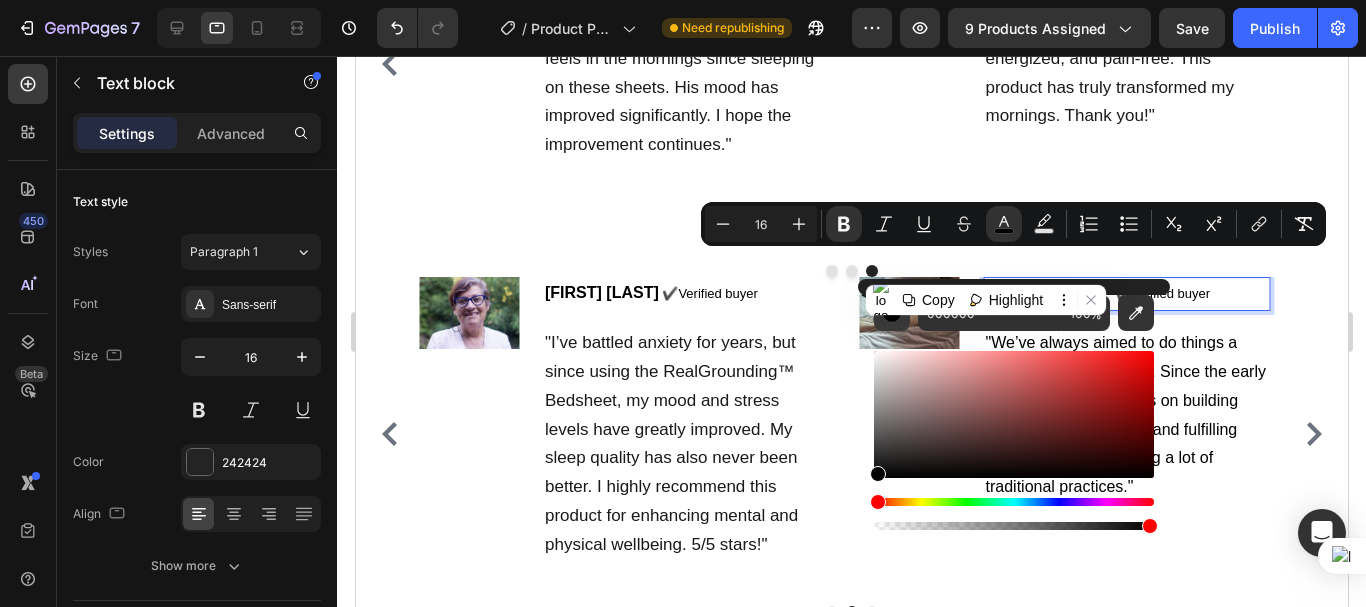 click at bounding box center (892, 313) 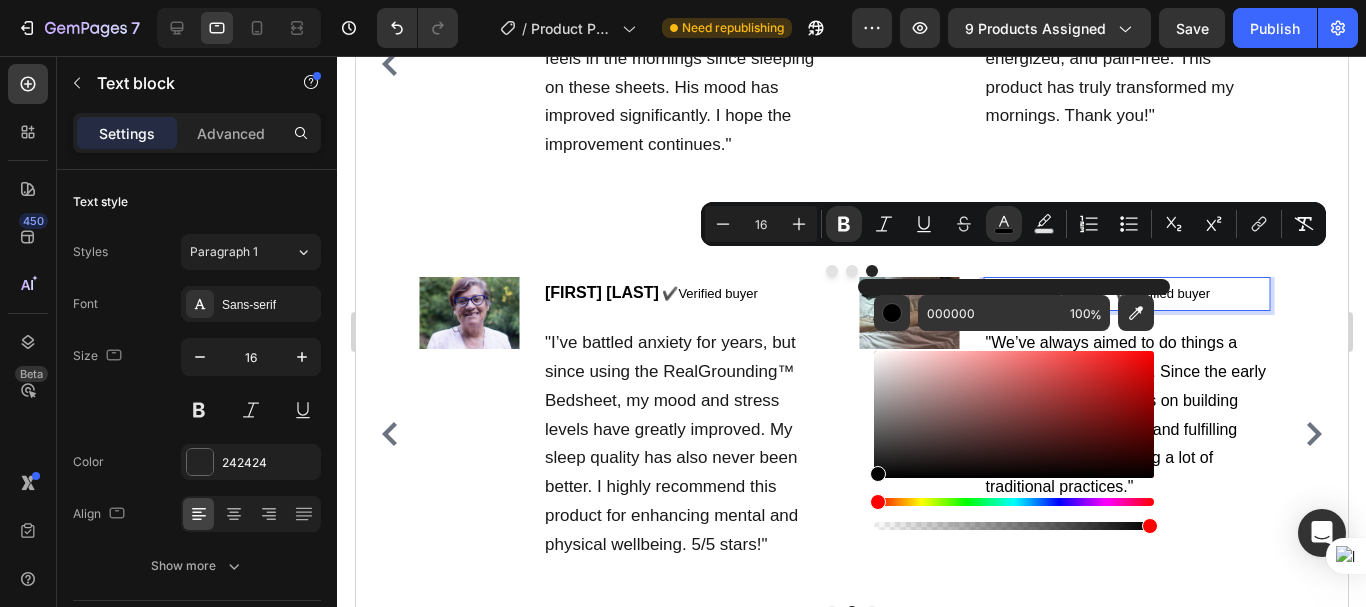 click at bounding box center (1365, 303) 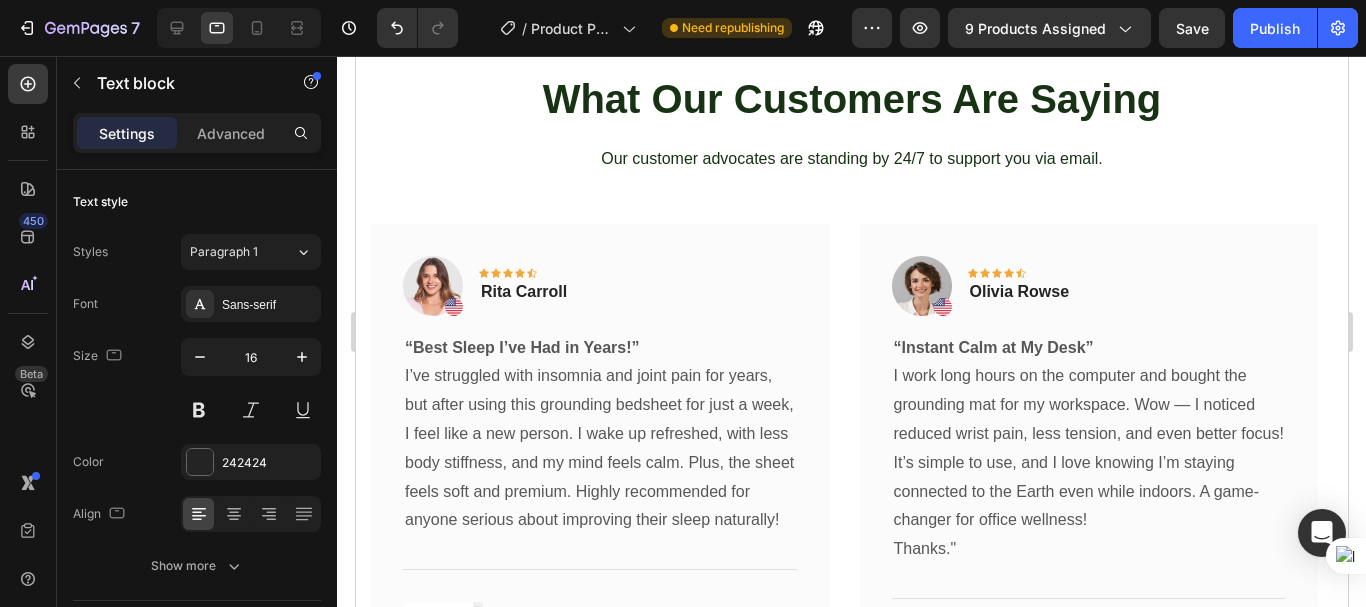 scroll, scrollTop: 7786, scrollLeft: 0, axis: vertical 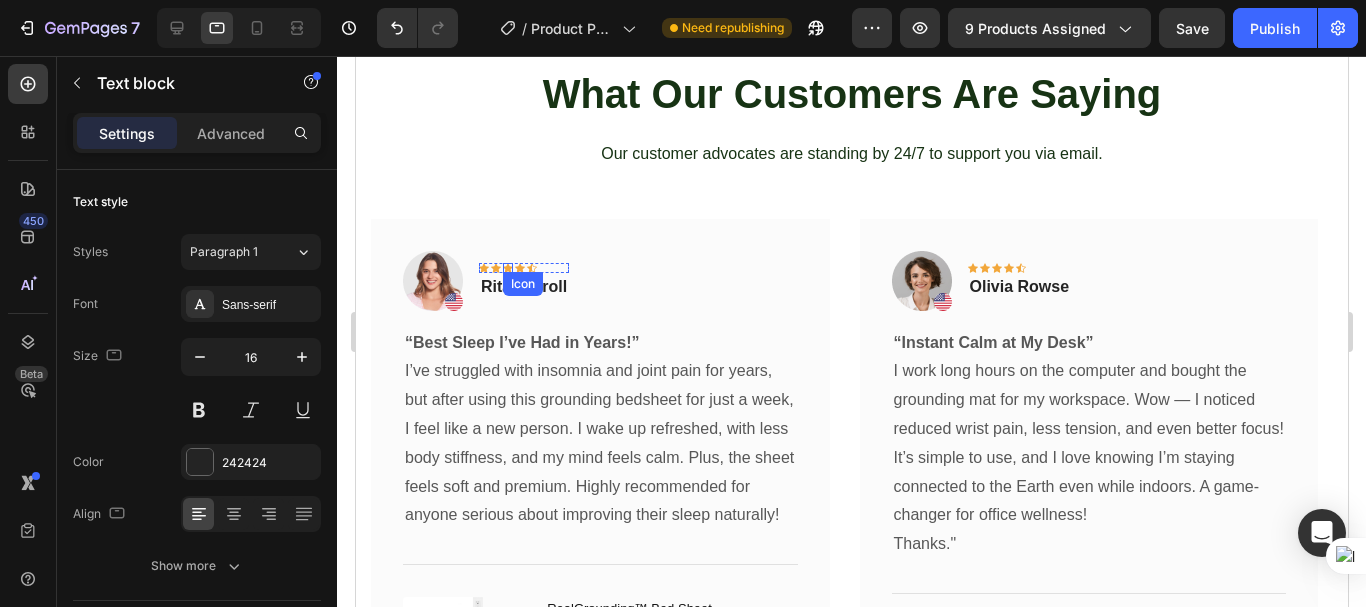click 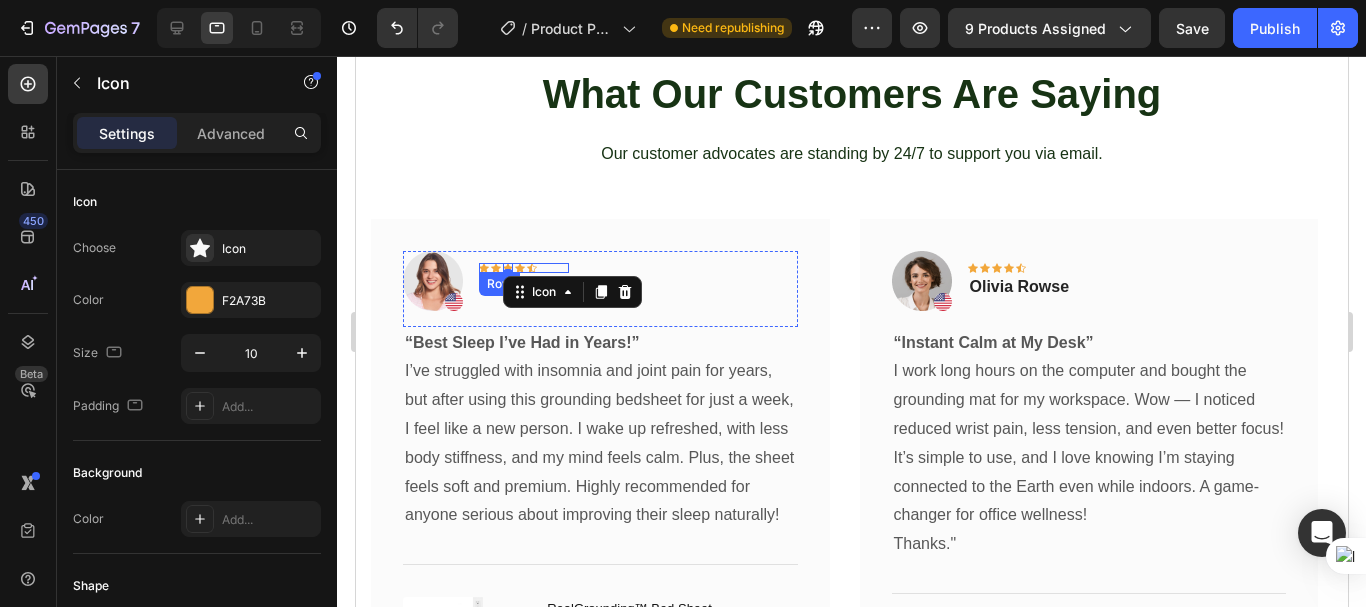 click on "Icon
Icon
Icon   0
Icon
Icon Row" at bounding box center (523, 268) 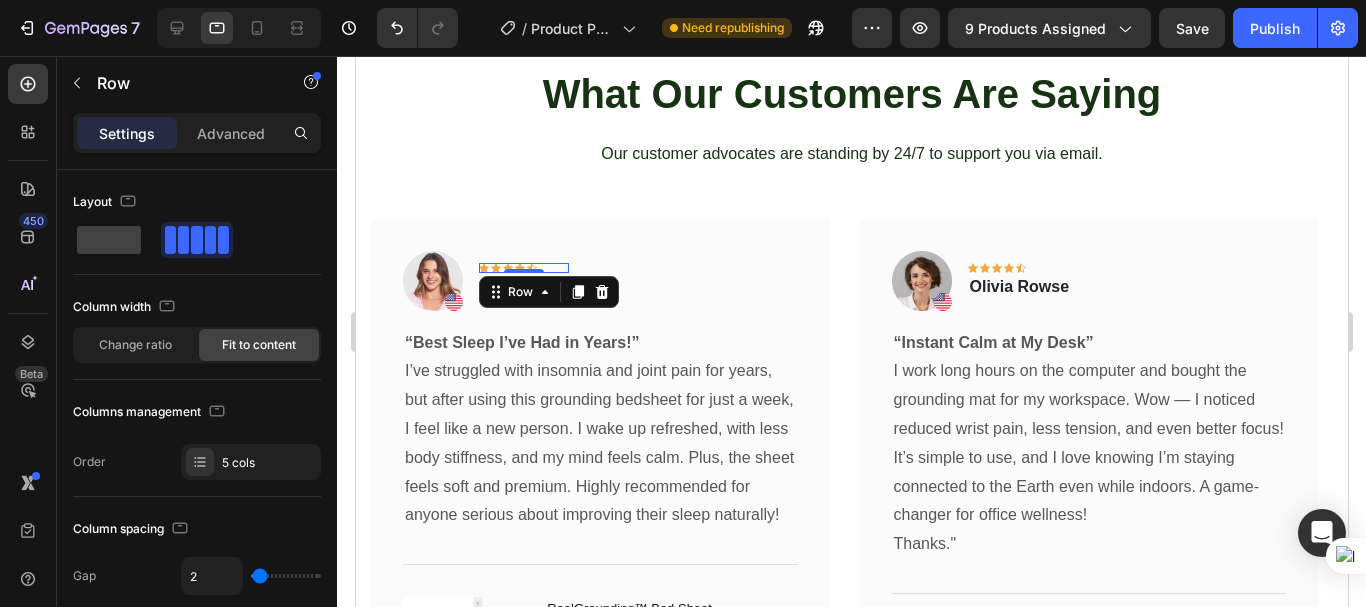 click on "Icon
Icon
Icon
Icon
Icon Row   0" at bounding box center [523, 268] 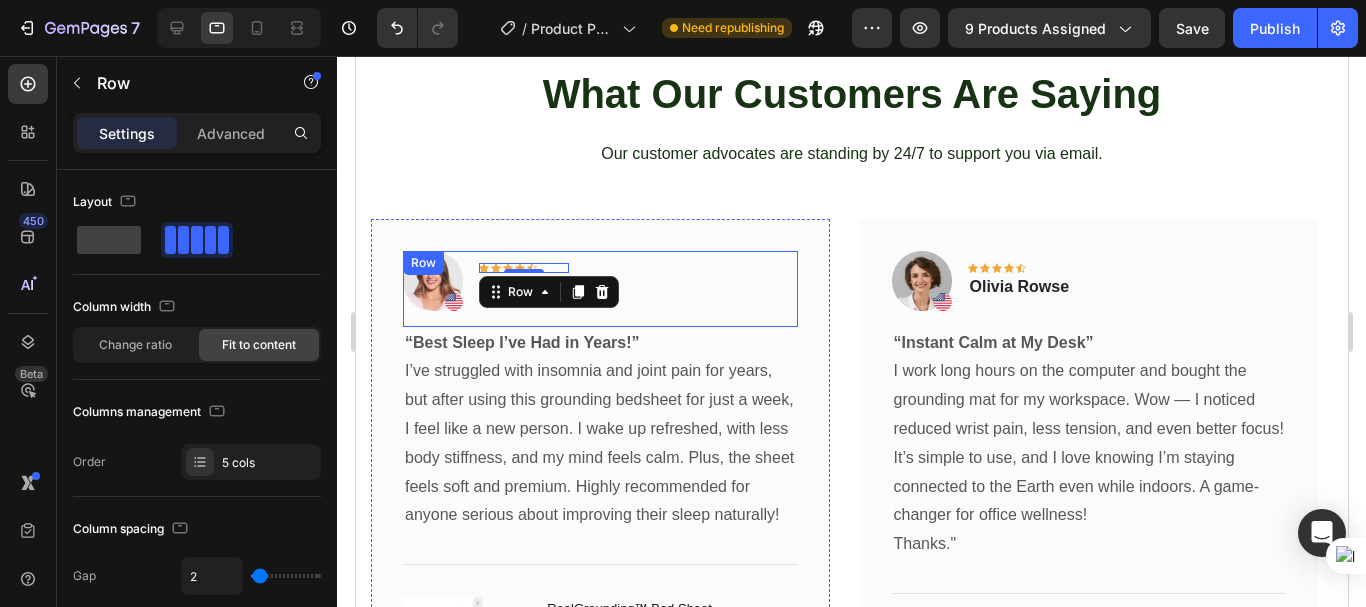 click on "Image
Icon
Icon
Icon
Icon
Icon Row   0 Rita Carroll Text block Row" at bounding box center [599, 289] 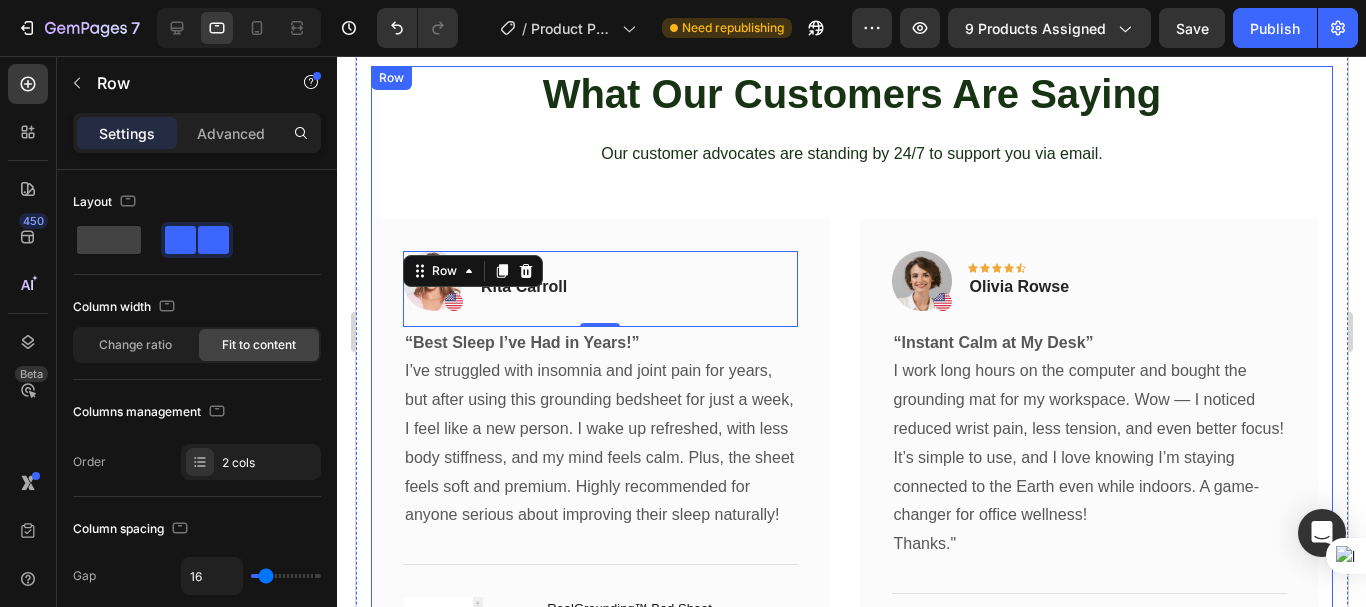 click on "What Our Customers Are Saying Heading Our customer advocates are standing by 24/7 to support you via email. Text block Image
Icon
Icon
Icon
Icon
Icon Row Rita Carroll Text block Row   0 “Best Sleep I’ve Had in Years!”  I’ve struggled with insomnia and joint pain for years, but after using this grounding bedsheet for just a week, I feel like a new person. I wake up refreshed, with less body stiffness, and my mind feels calm. Plus, the sheet feels soft and premium. Highly recommended for anyone serious about improving their sleep naturally! Text block                Title Line (P) Images & Gallery RealGrounding™ Bed Sheet (P) Title £74.99 (P) Price (P) Price £149.99 (P) Price (P) Price Row Buy Now (P) Cart Button Product Row Image
Icon
Icon
Icon
Icon
Icon Row Olivia Rowse Text block Row “Instant Calm at My Desk” Thanks." Text block Title" at bounding box center (851, 420) 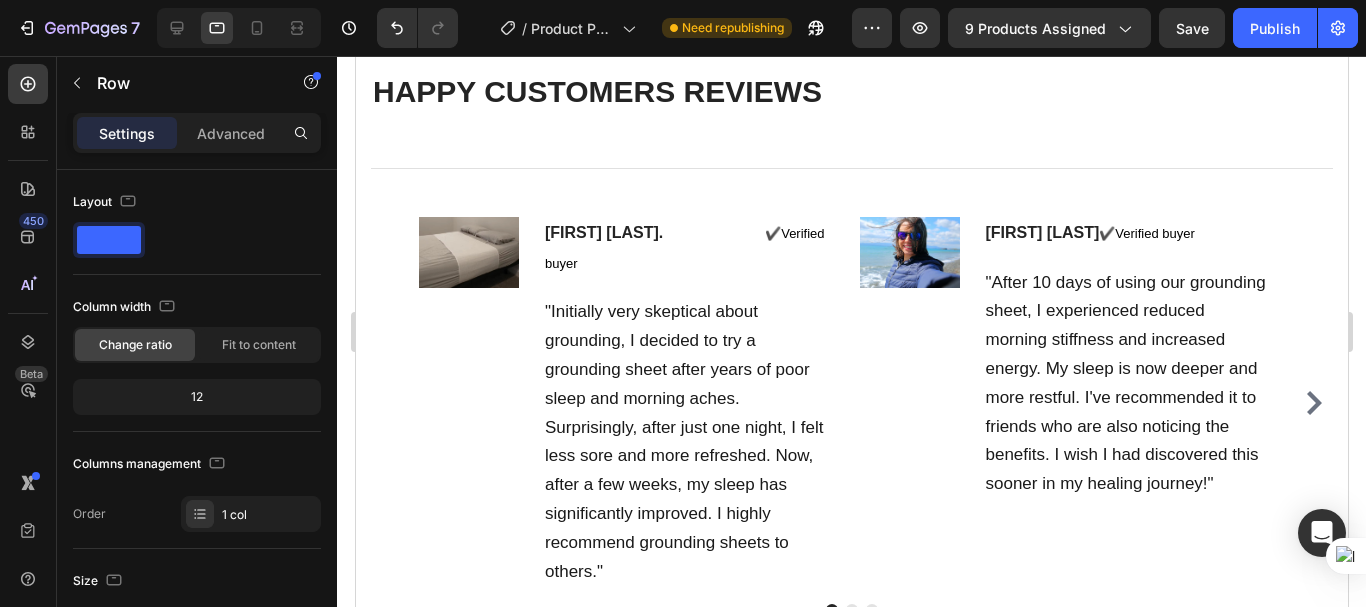 scroll, scrollTop: 8786, scrollLeft: 0, axis: vertical 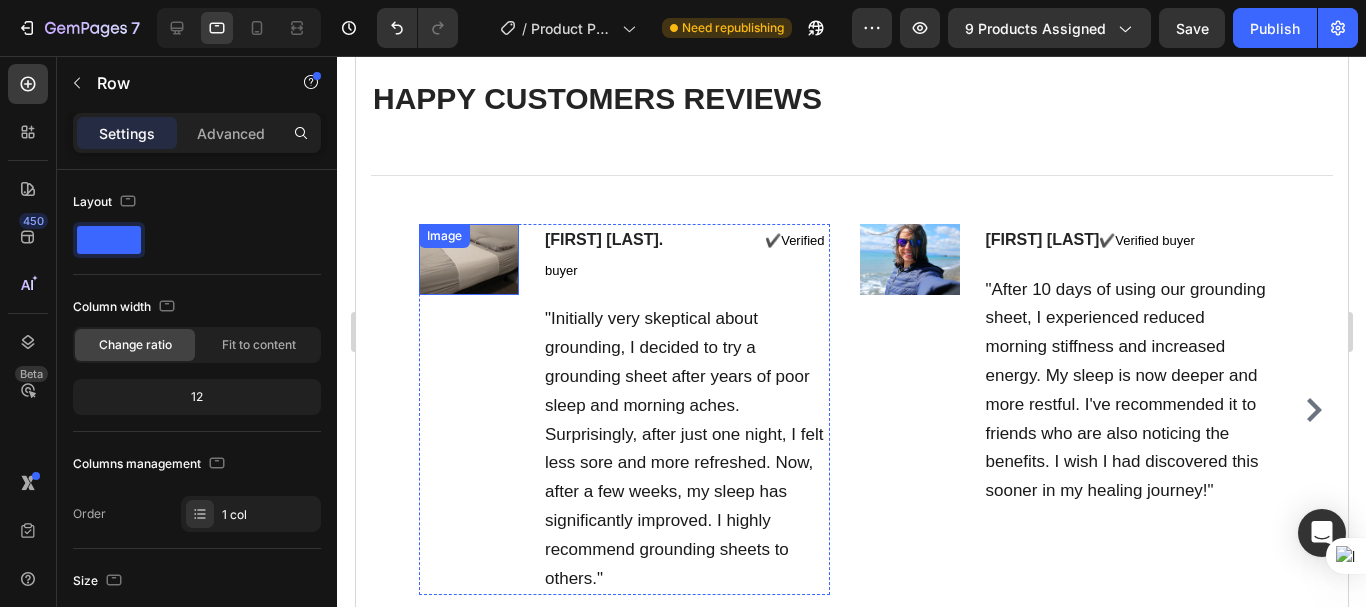 click at bounding box center (468, 259) 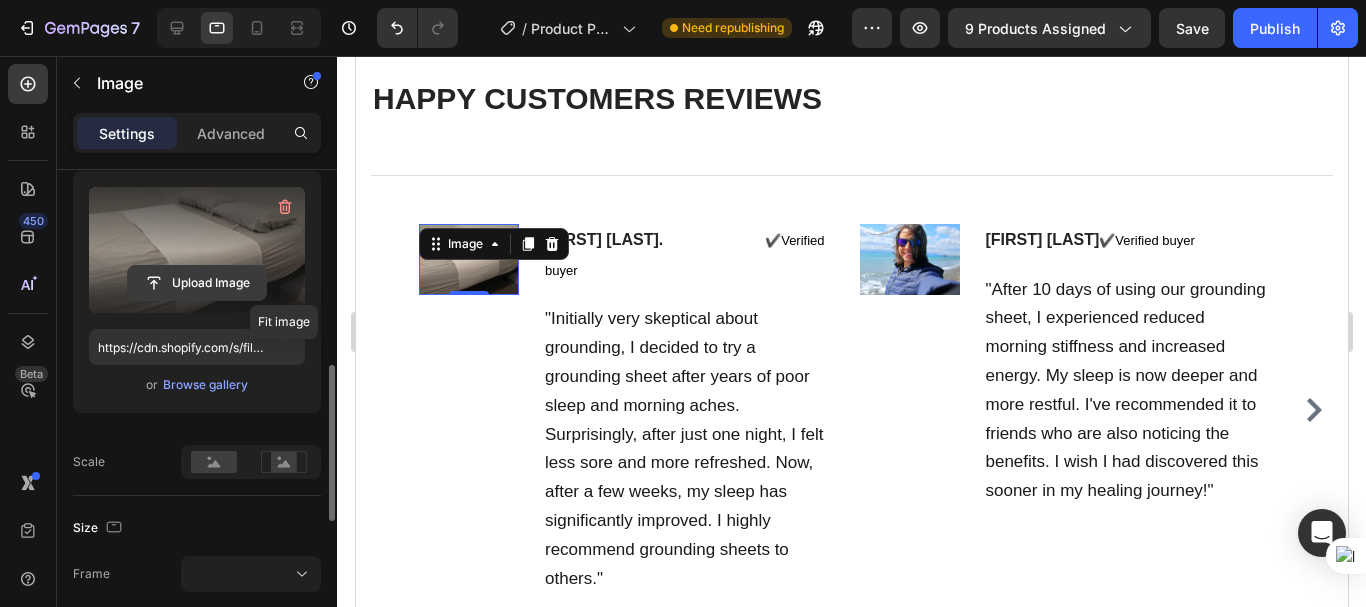 scroll, scrollTop: 300, scrollLeft: 0, axis: vertical 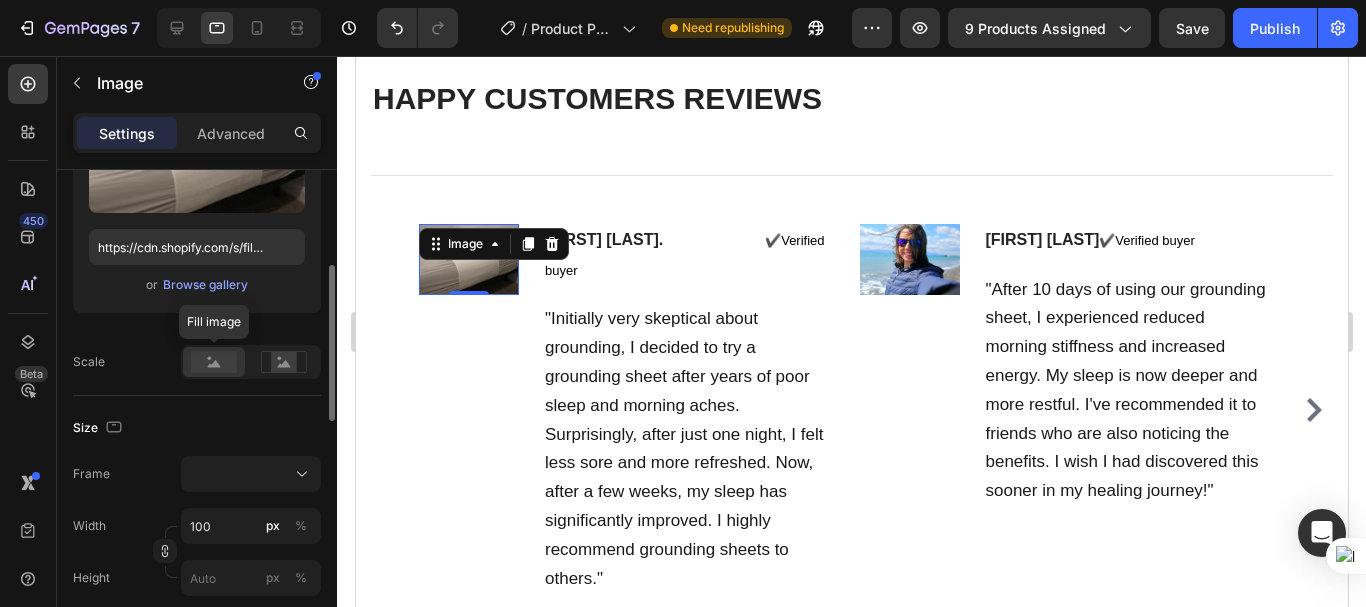 click 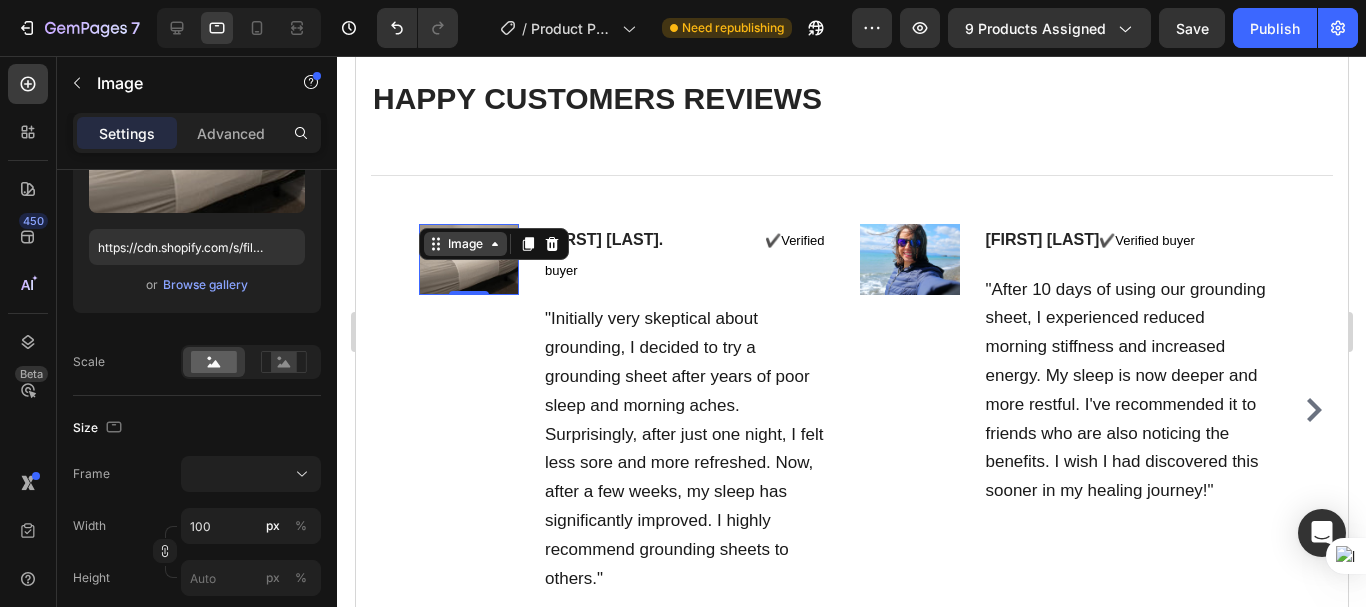 click 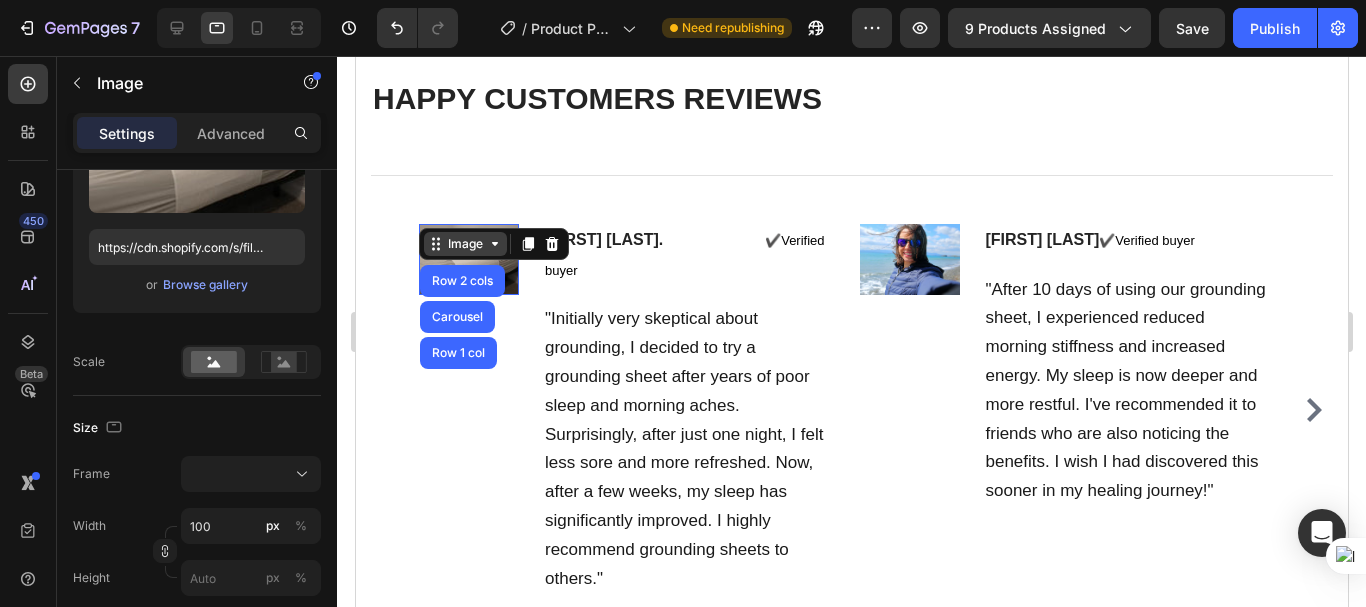 click 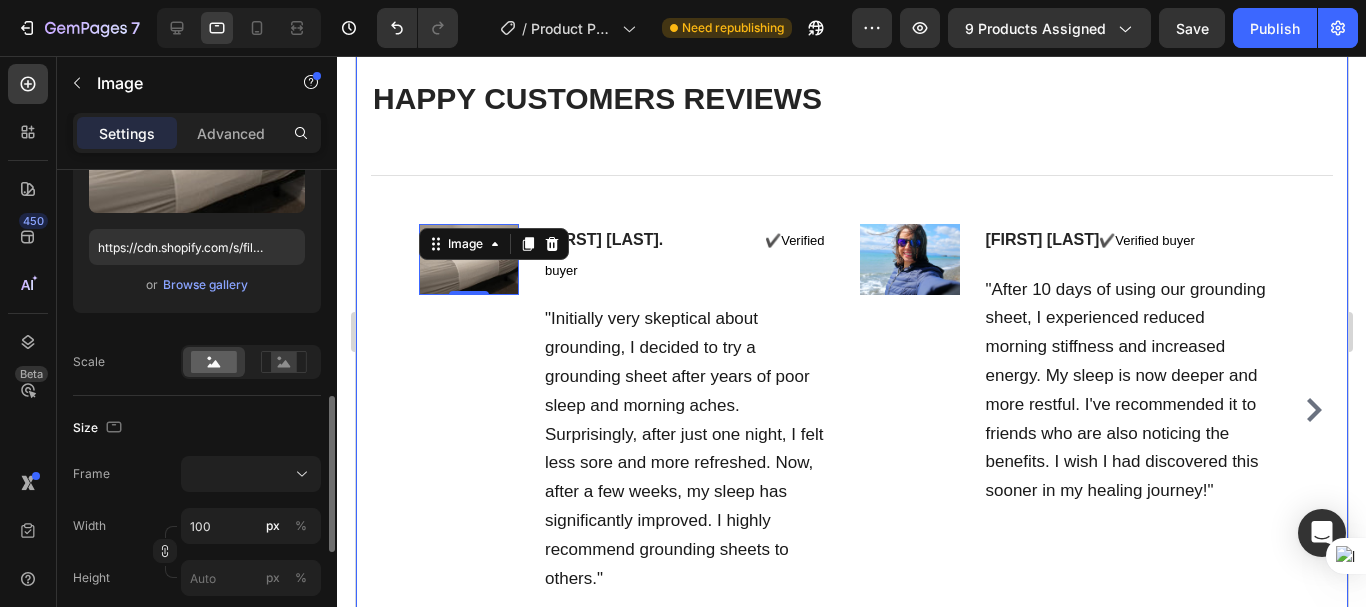 scroll, scrollTop: 400, scrollLeft: 0, axis: vertical 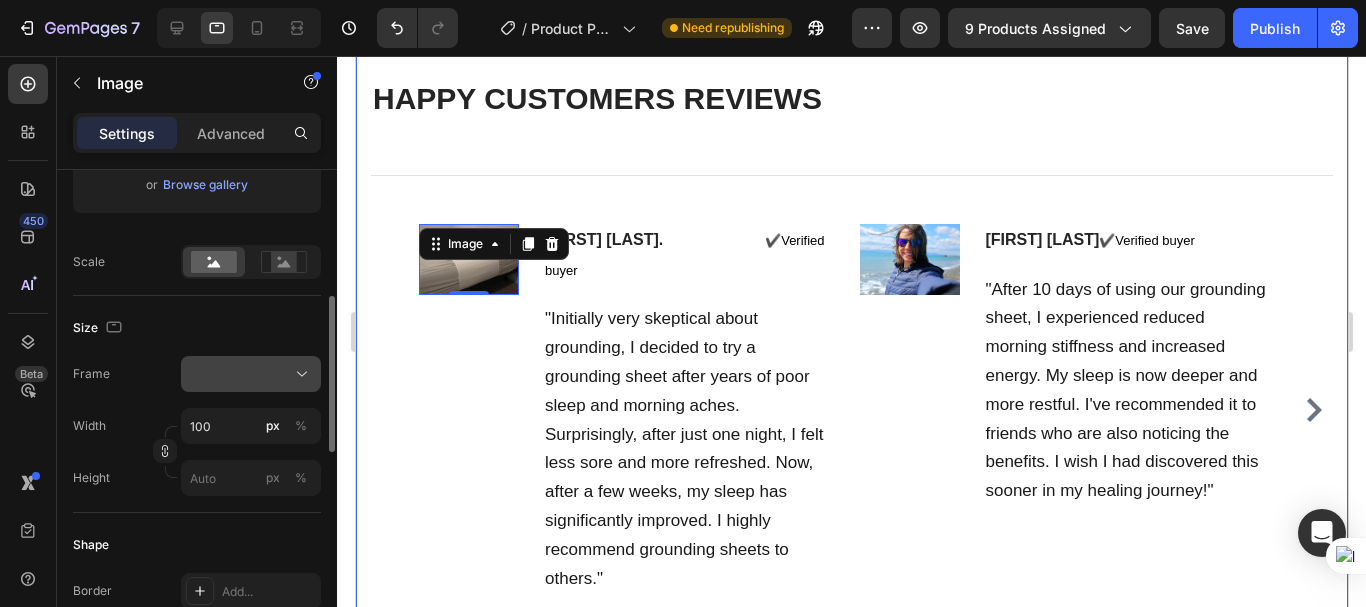 click 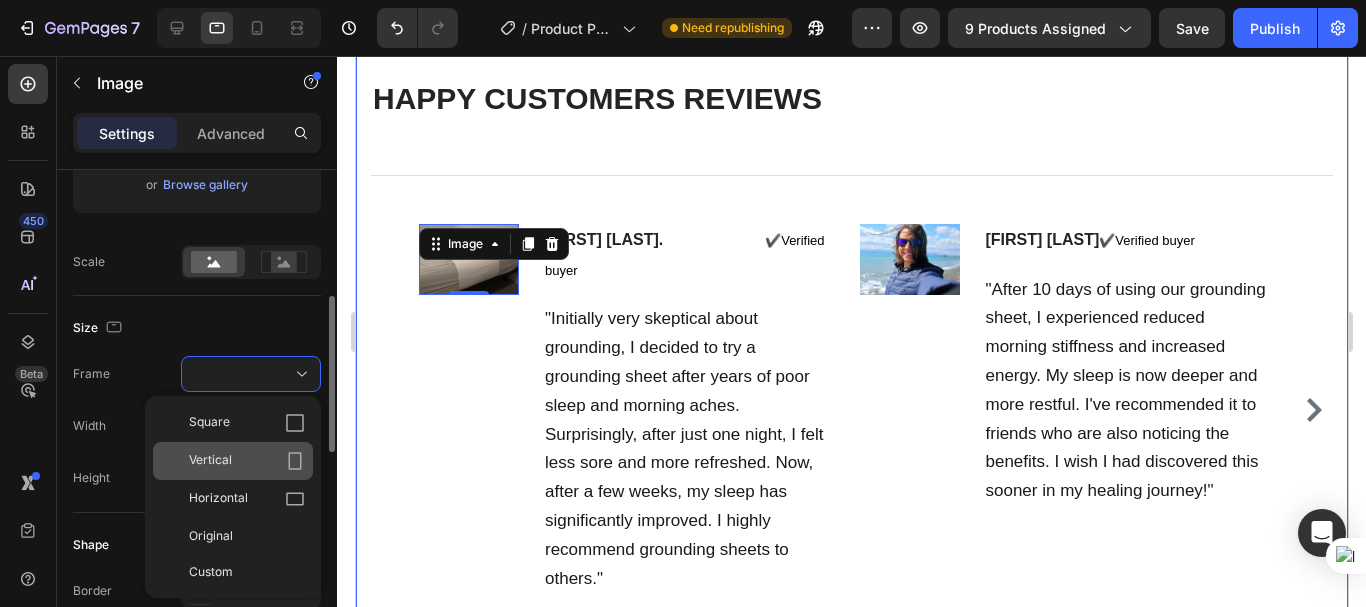 click 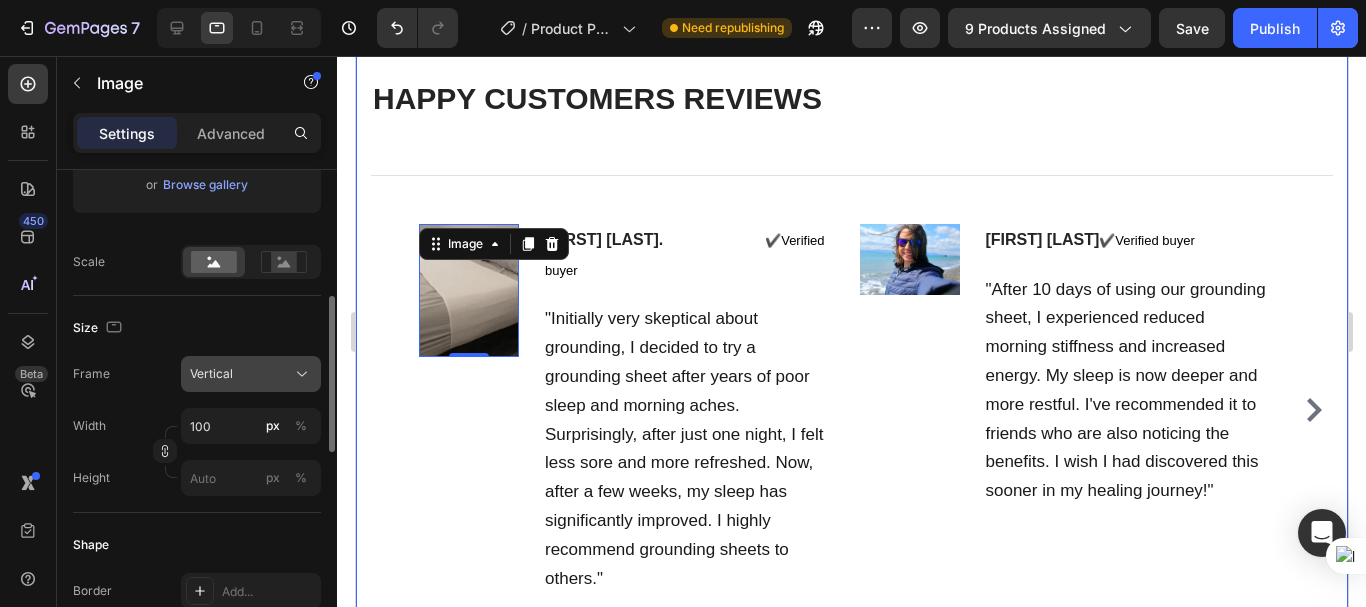 click 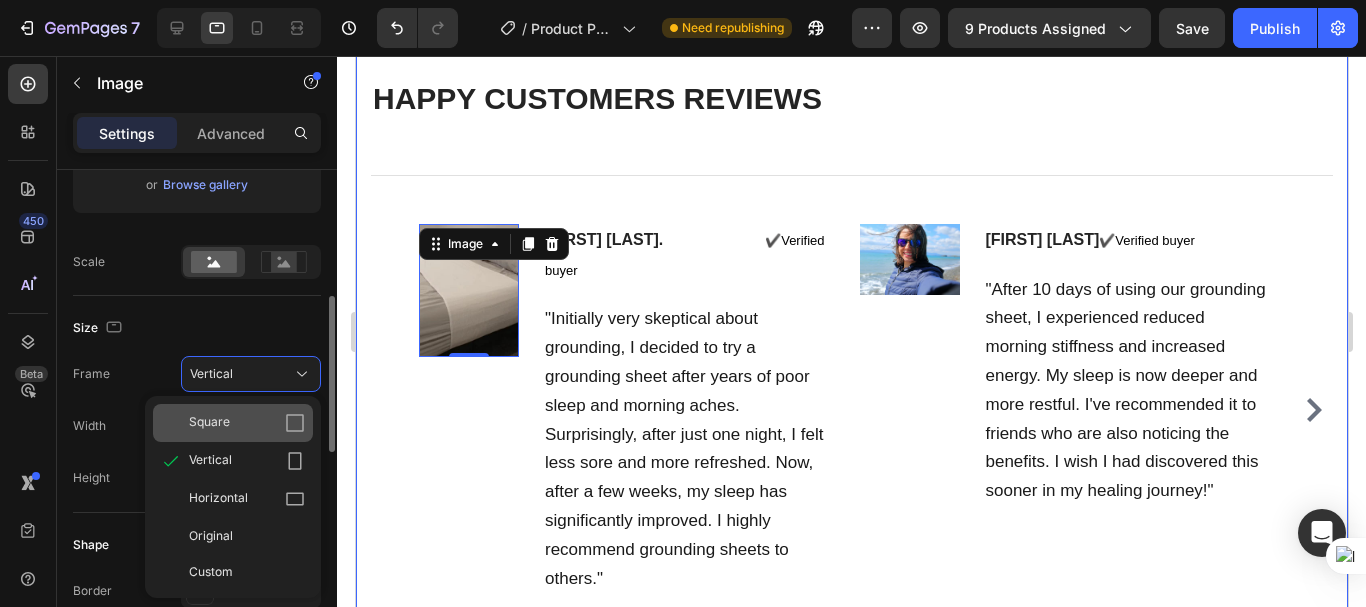 click 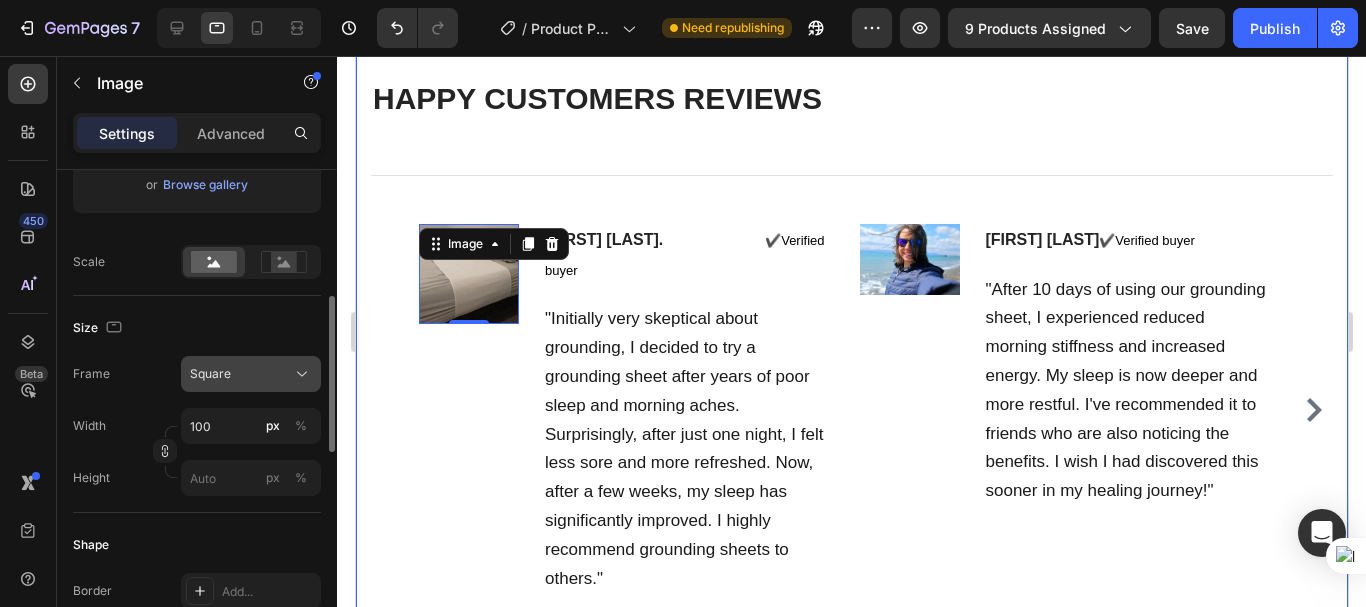 click on "Square" at bounding box center (251, 374) 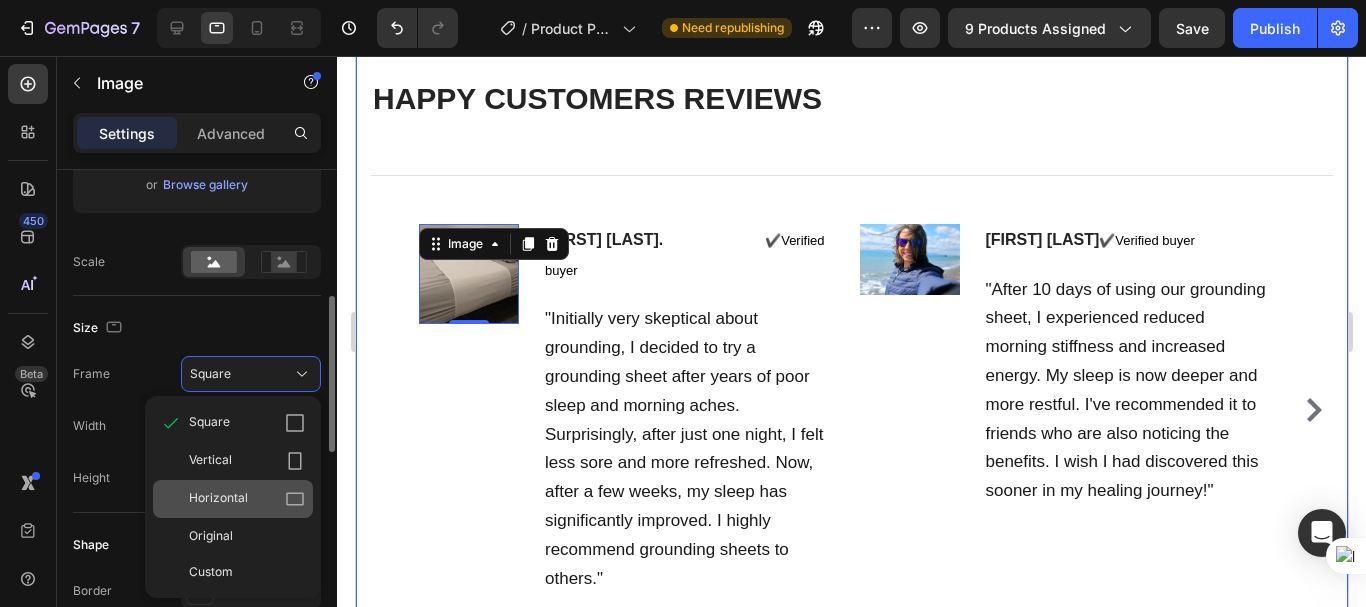 click on "Horizontal" 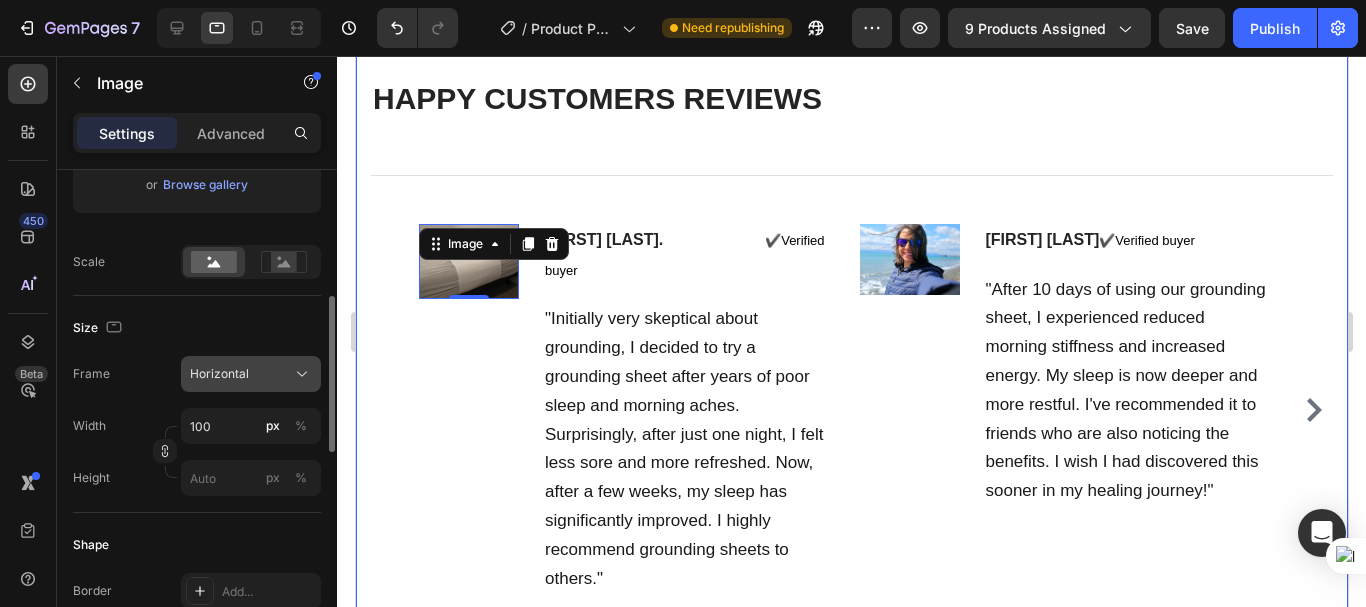click on "Horizontal" 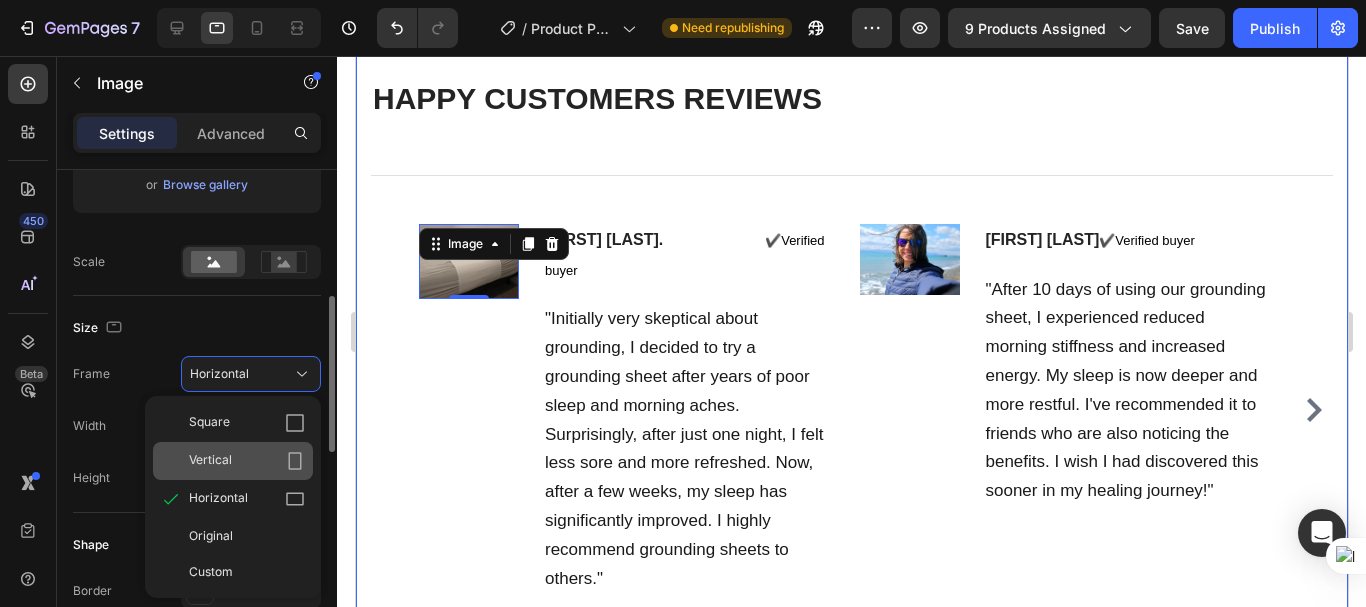 click on "Vertical" 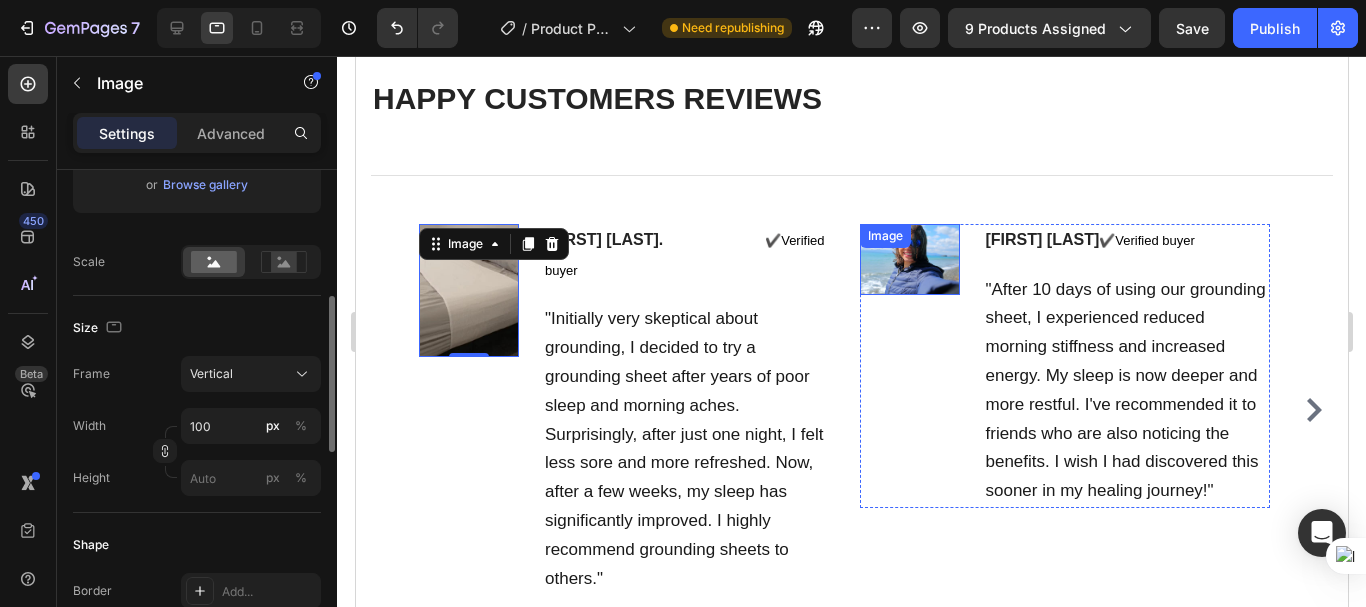click at bounding box center [909, 259] 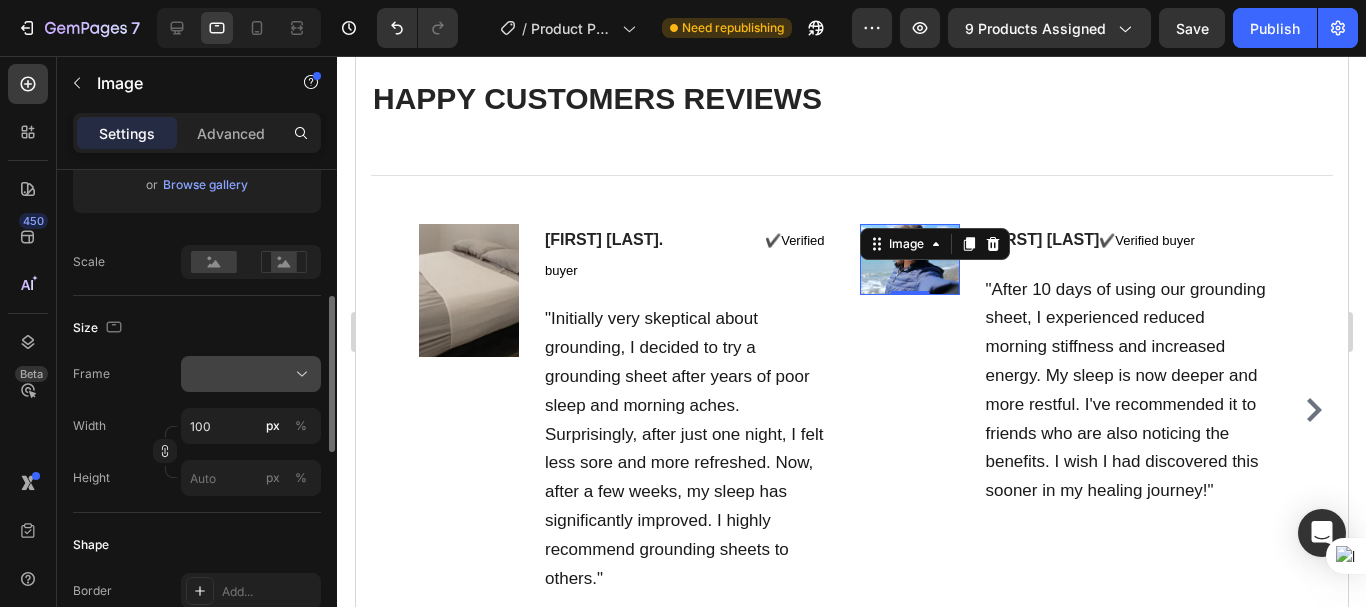 click at bounding box center (251, 374) 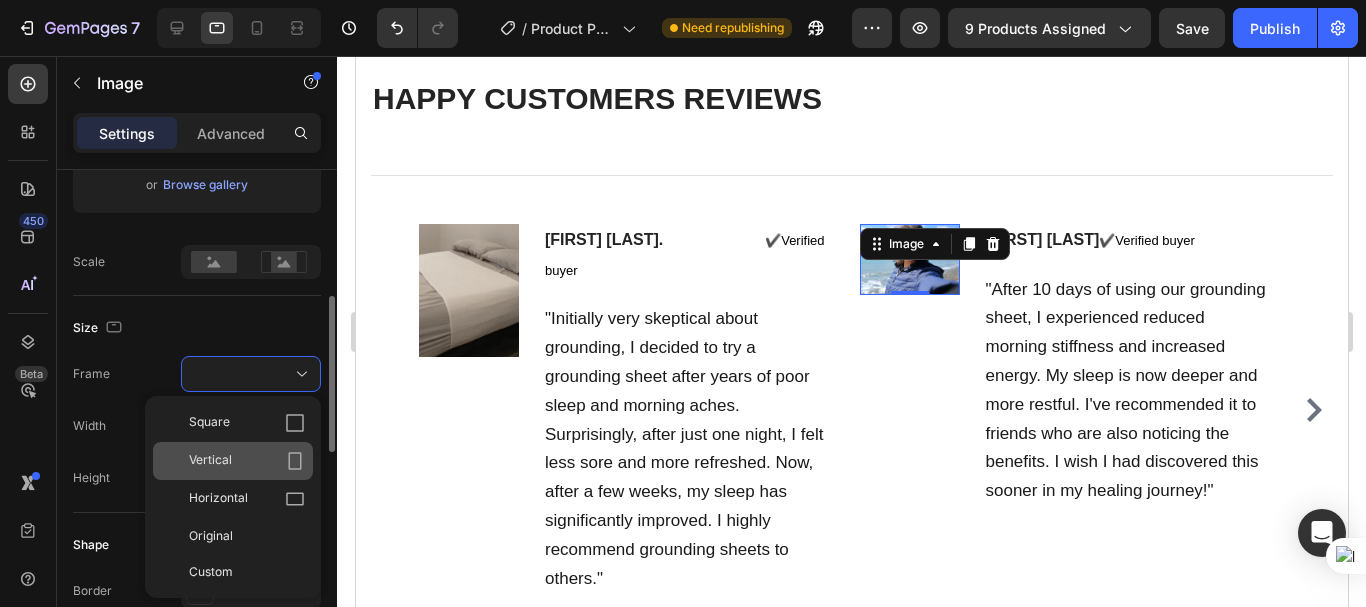 click on "Vertical" at bounding box center (247, 461) 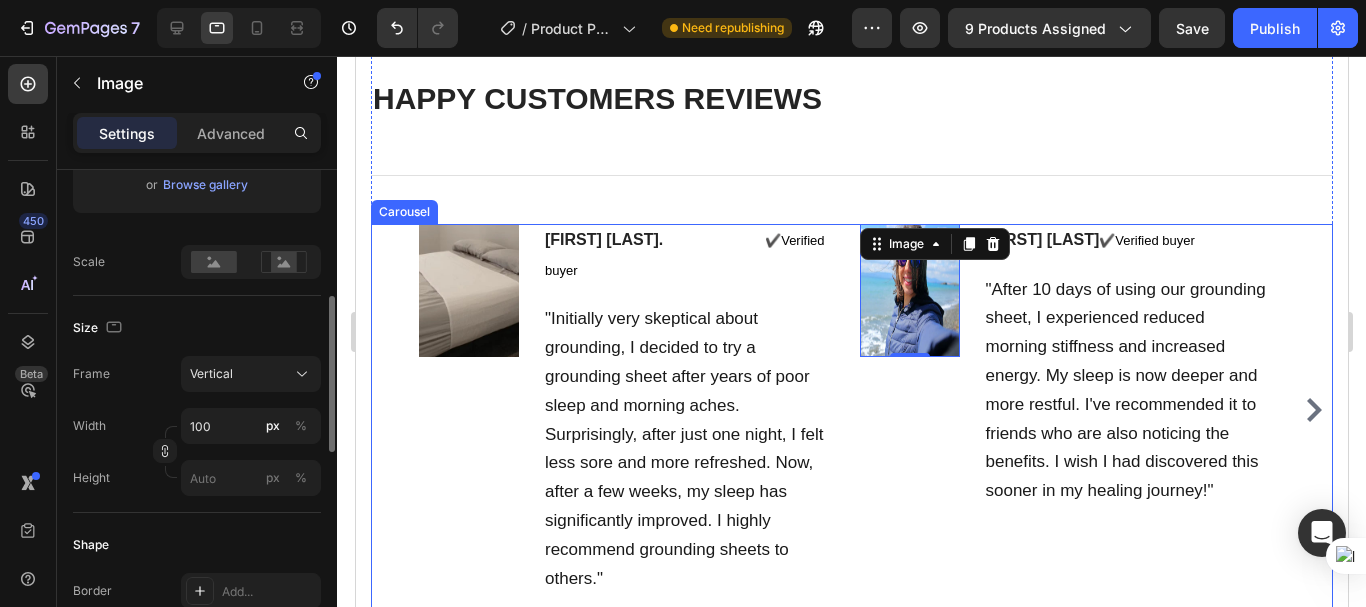 click at bounding box center [1313, 410] 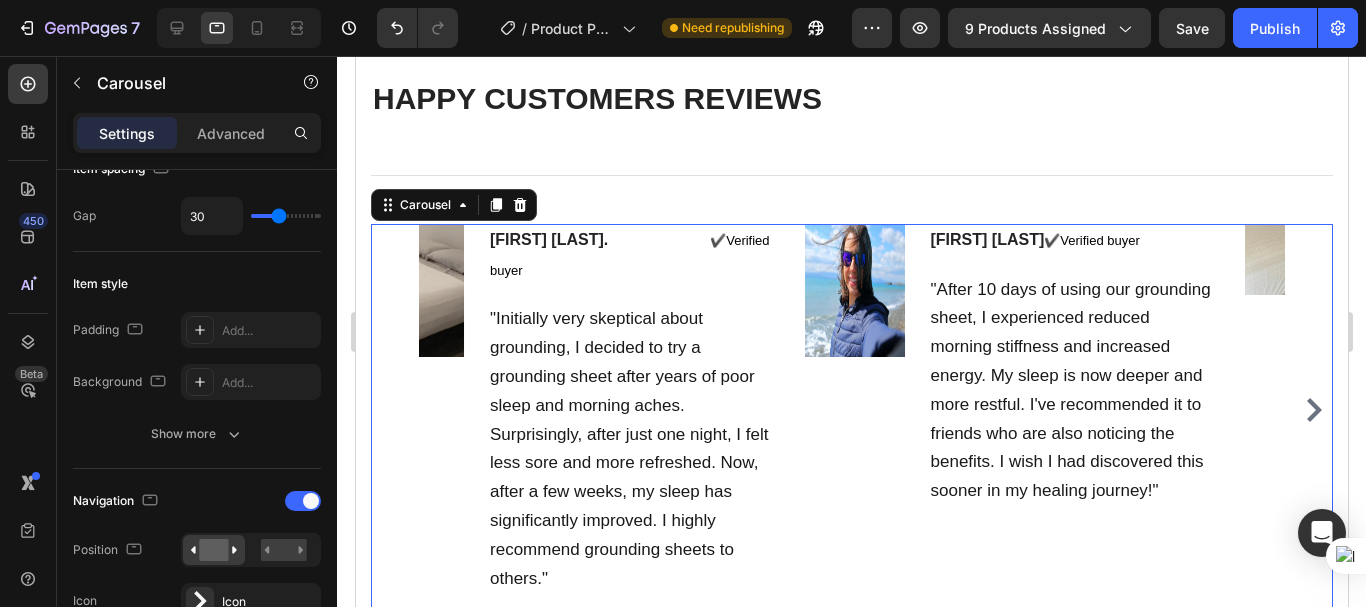 scroll, scrollTop: 0, scrollLeft: 0, axis: both 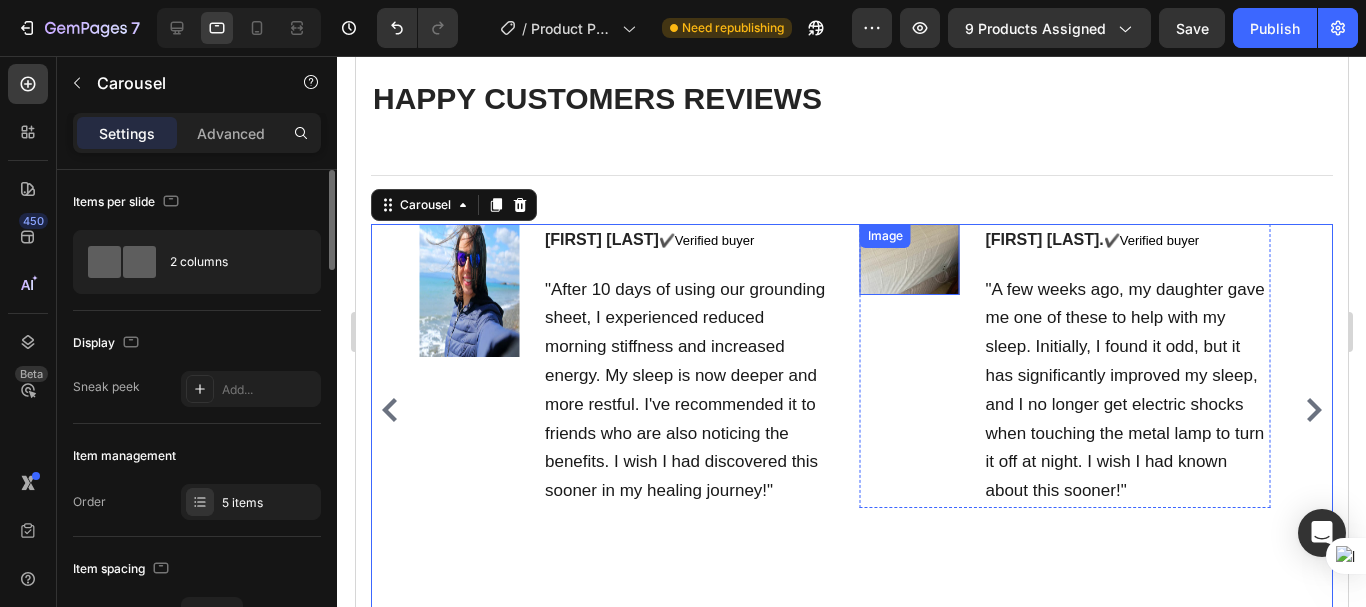 click on "Image" at bounding box center [909, 259] 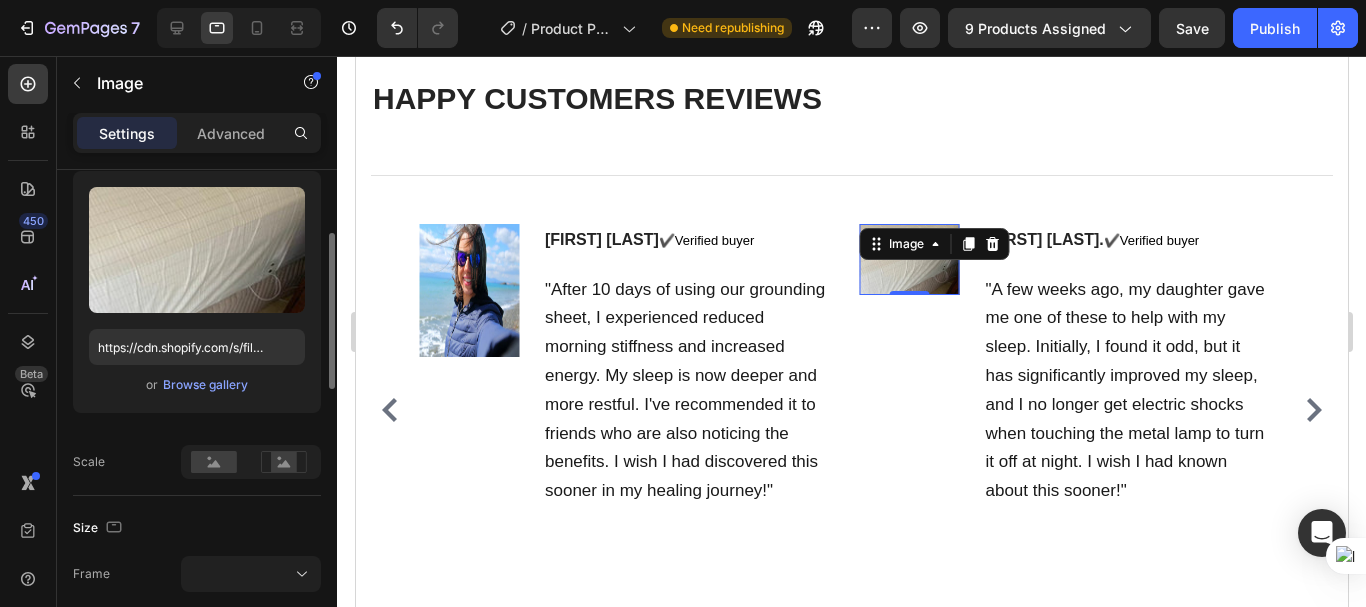 scroll, scrollTop: 300, scrollLeft: 0, axis: vertical 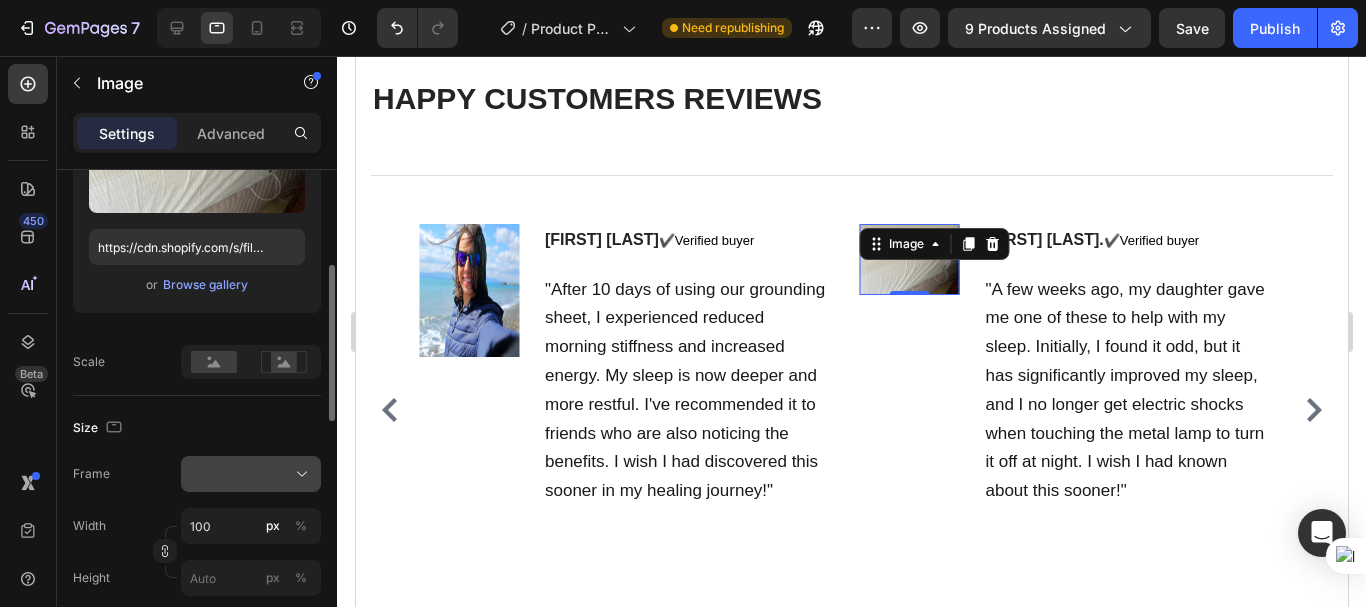 click at bounding box center [251, 474] 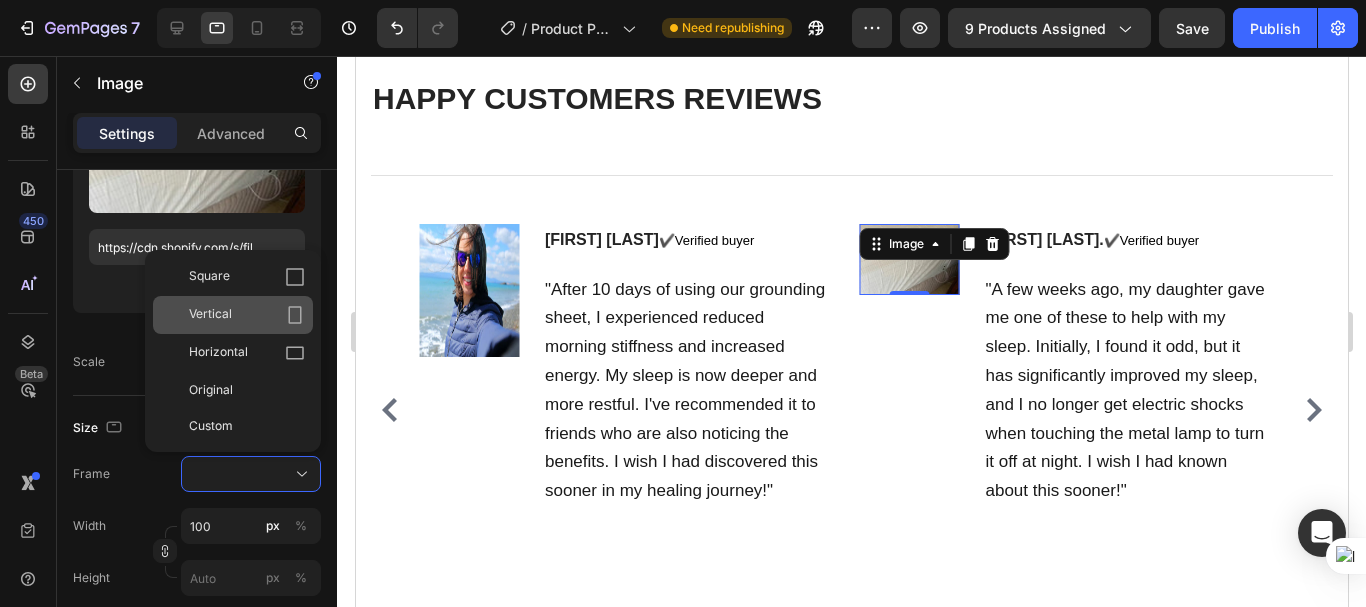 click on "Vertical" at bounding box center (247, 315) 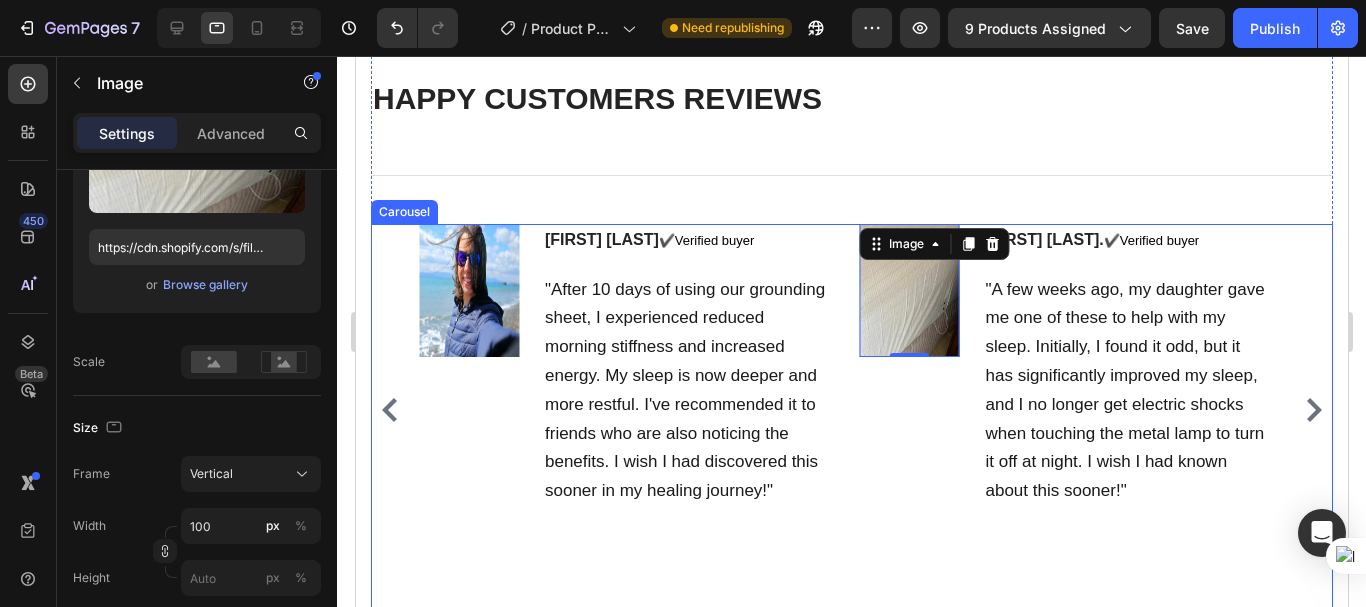click at bounding box center (1313, 410) 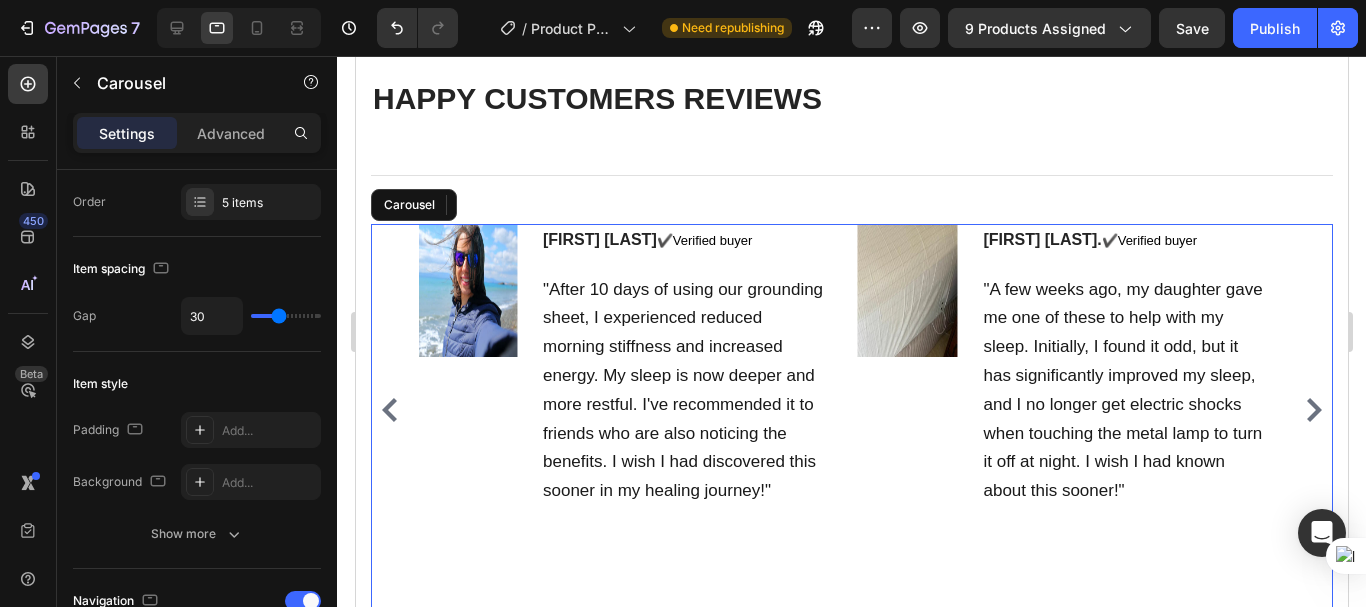 scroll, scrollTop: 0, scrollLeft: 0, axis: both 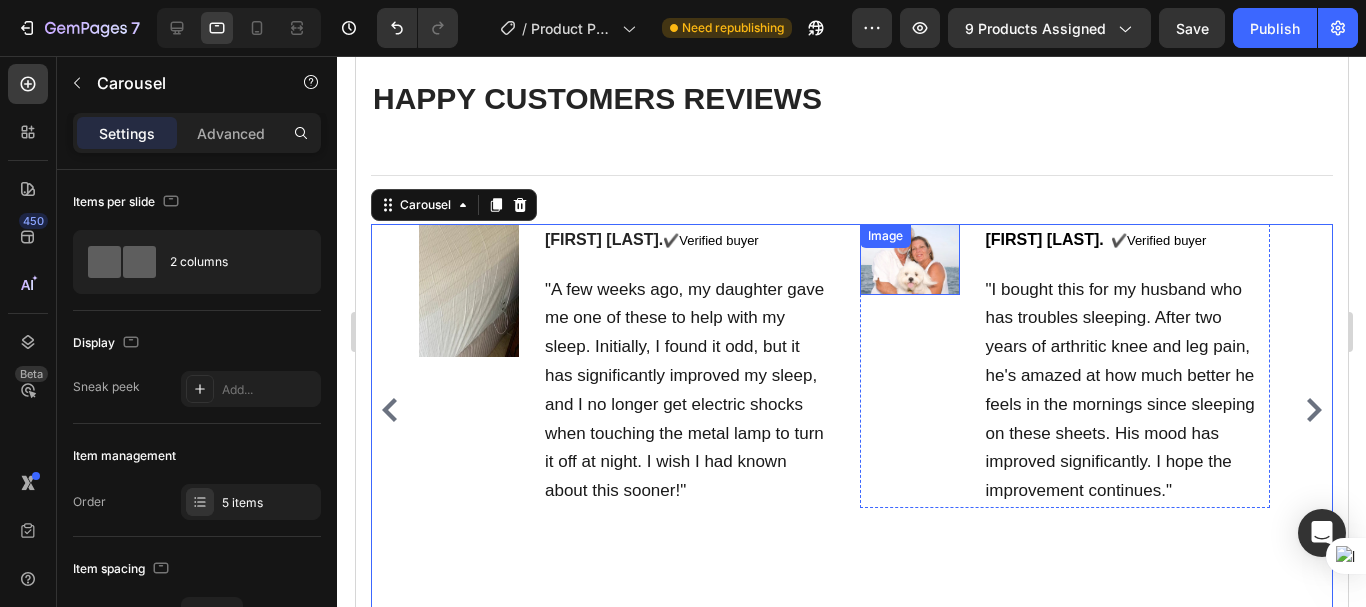 click on "Image" at bounding box center (909, 259) 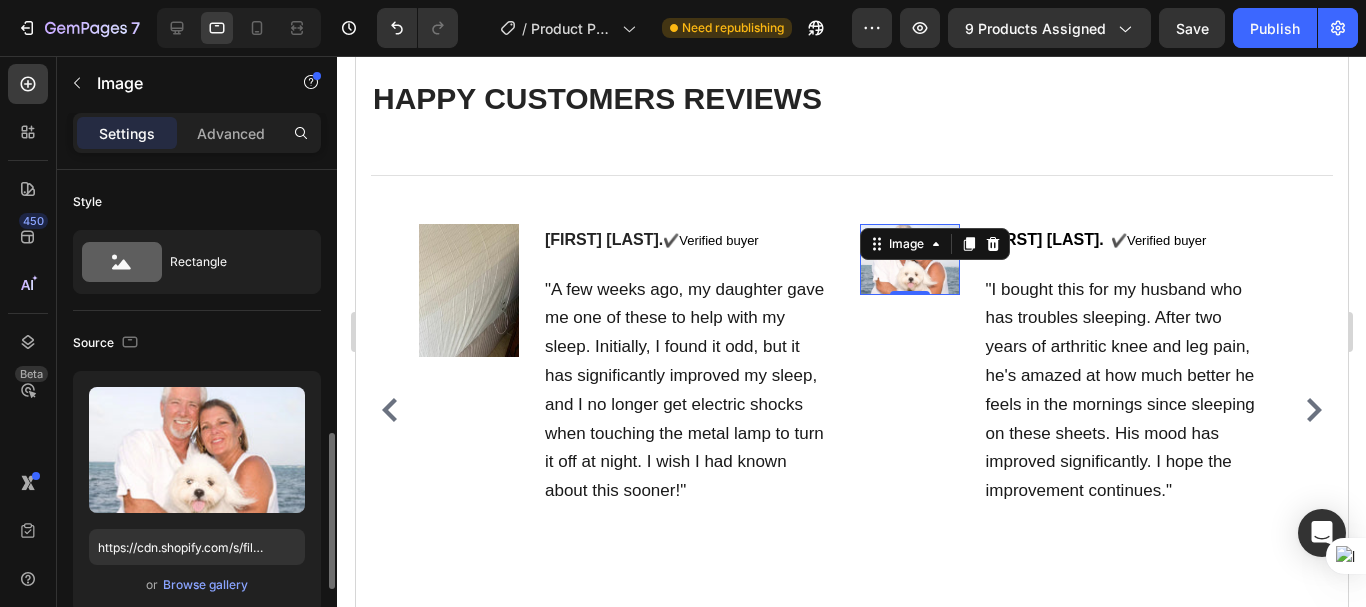 scroll, scrollTop: 200, scrollLeft: 0, axis: vertical 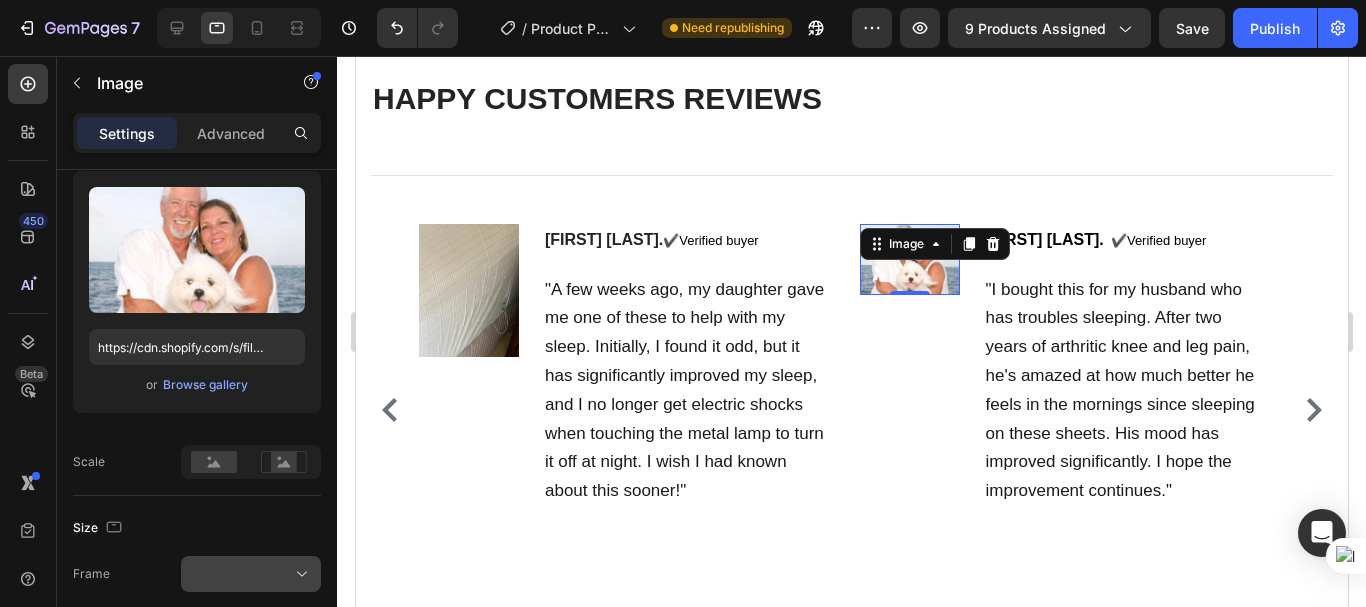 click at bounding box center (251, 574) 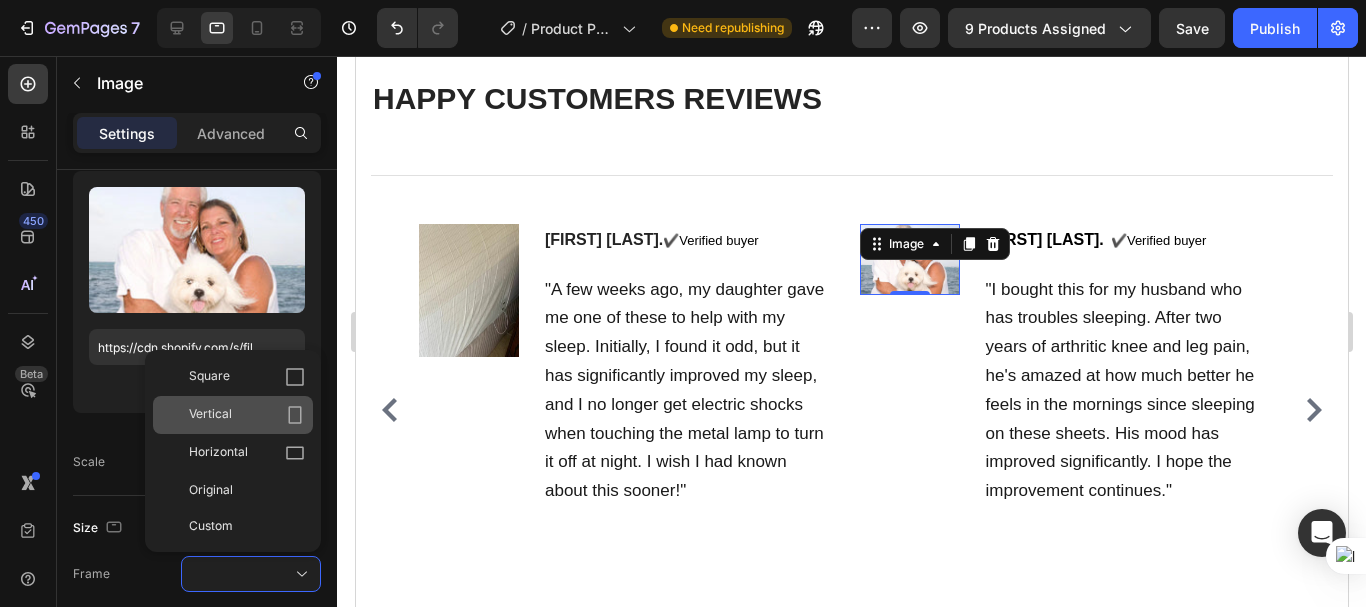 drag, startPoint x: 267, startPoint y: 417, endPoint x: 1, endPoint y: 373, distance: 269.61453 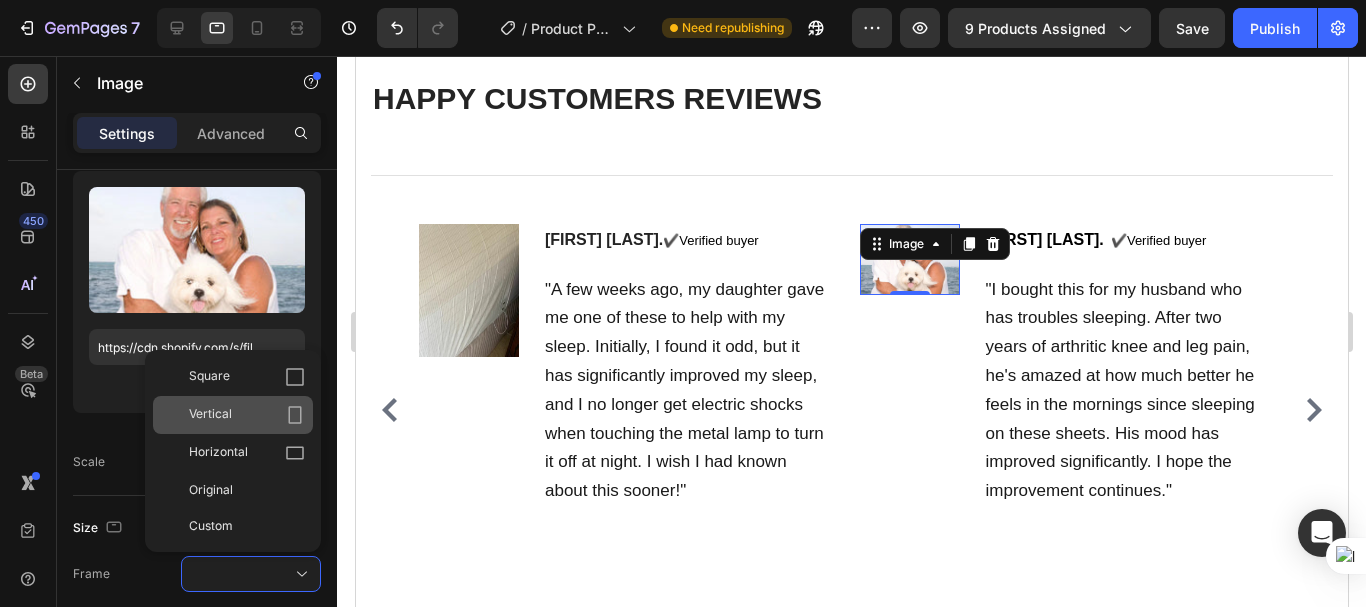 click on "Vertical" at bounding box center [247, 415] 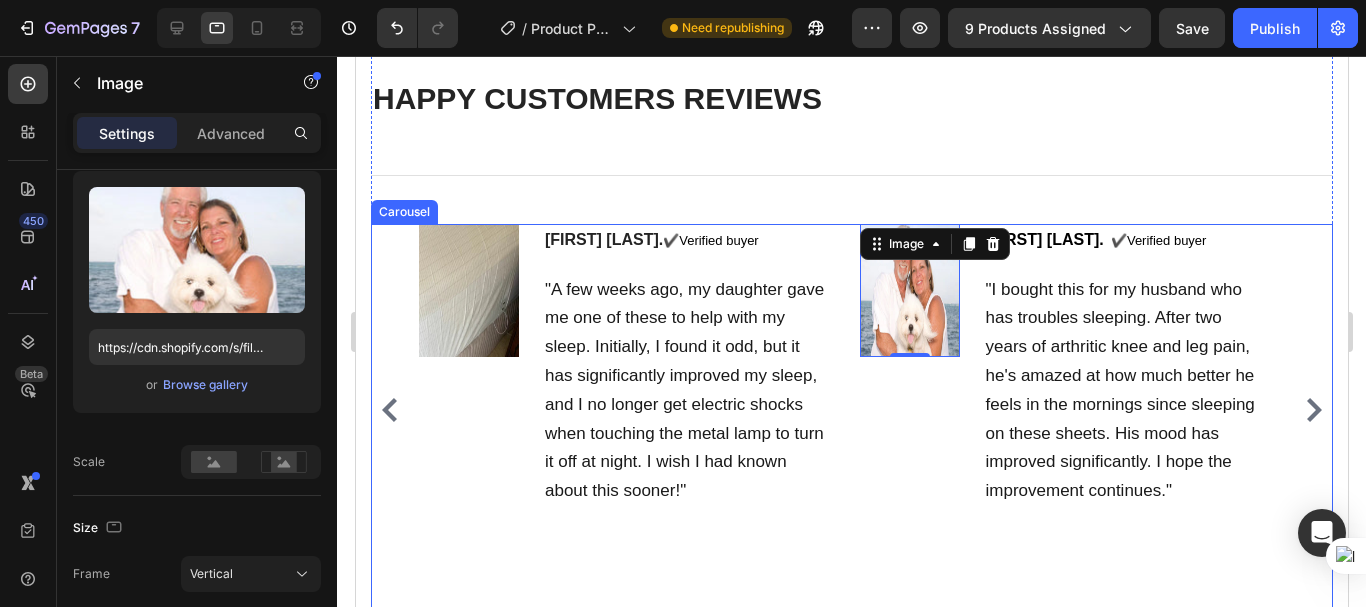 click 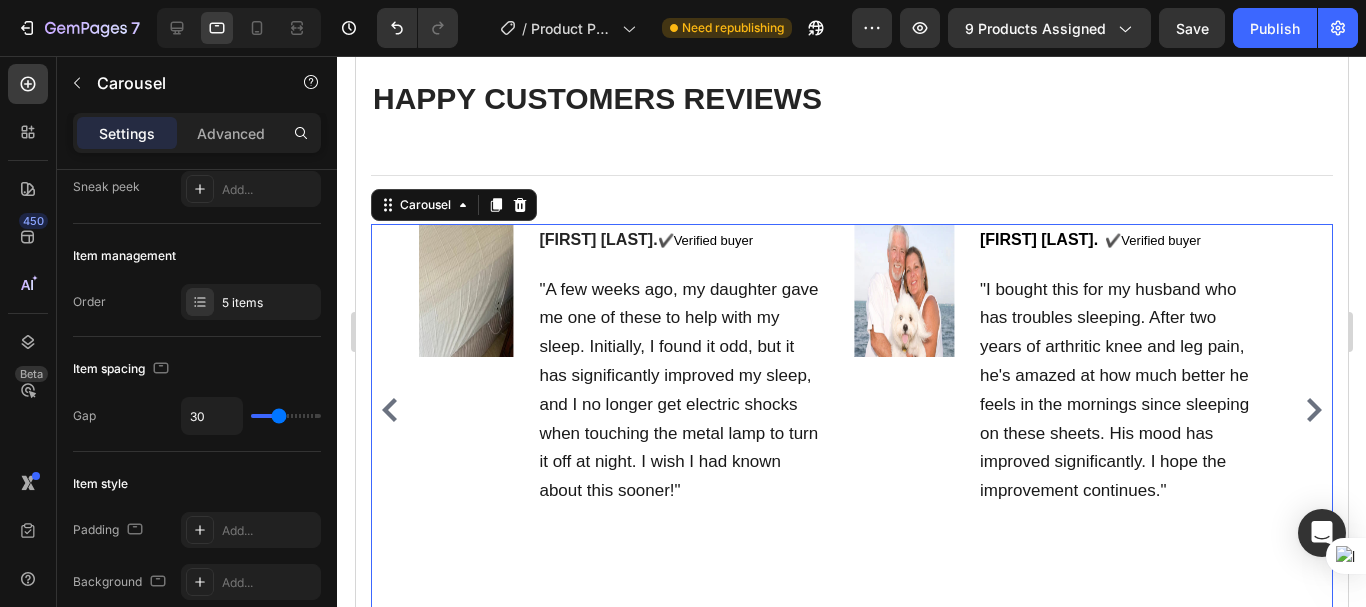 scroll, scrollTop: 0, scrollLeft: 0, axis: both 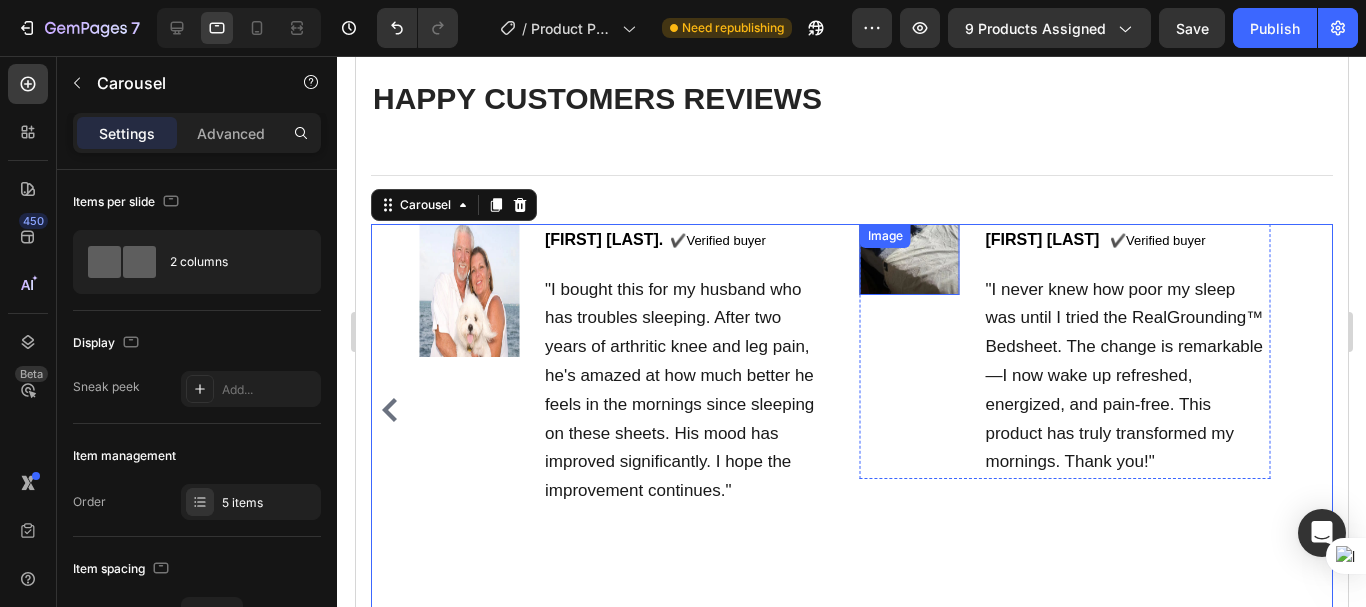 click at bounding box center (909, 259) 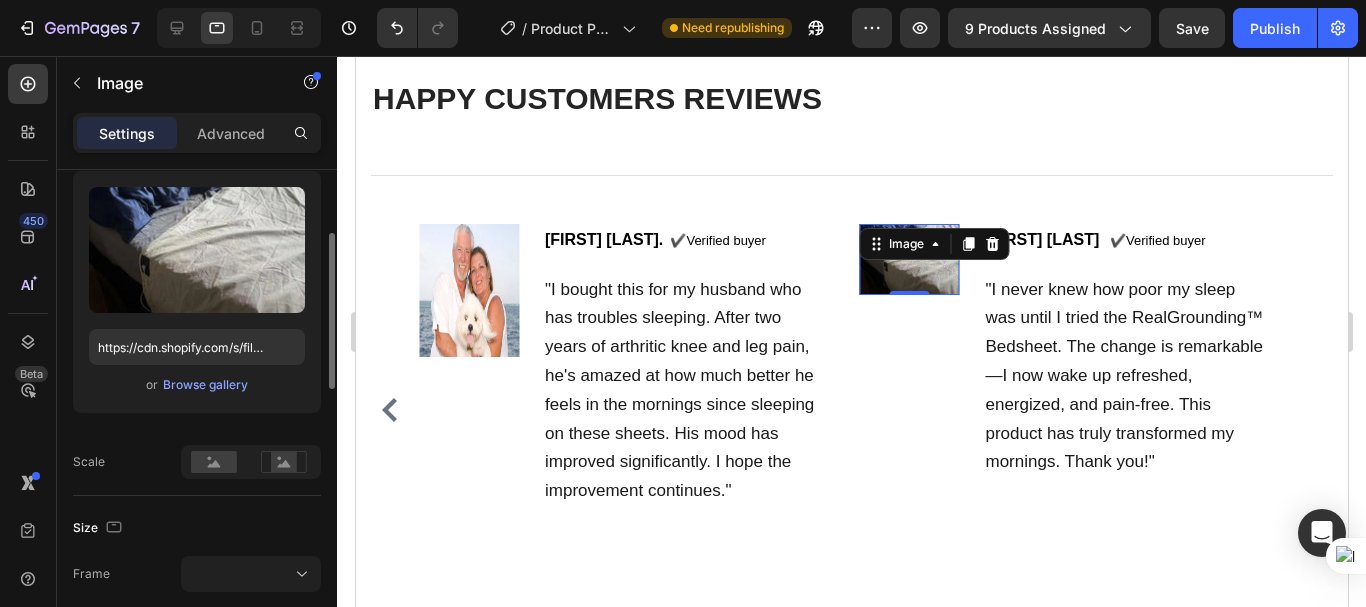 scroll, scrollTop: 300, scrollLeft: 0, axis: vertical 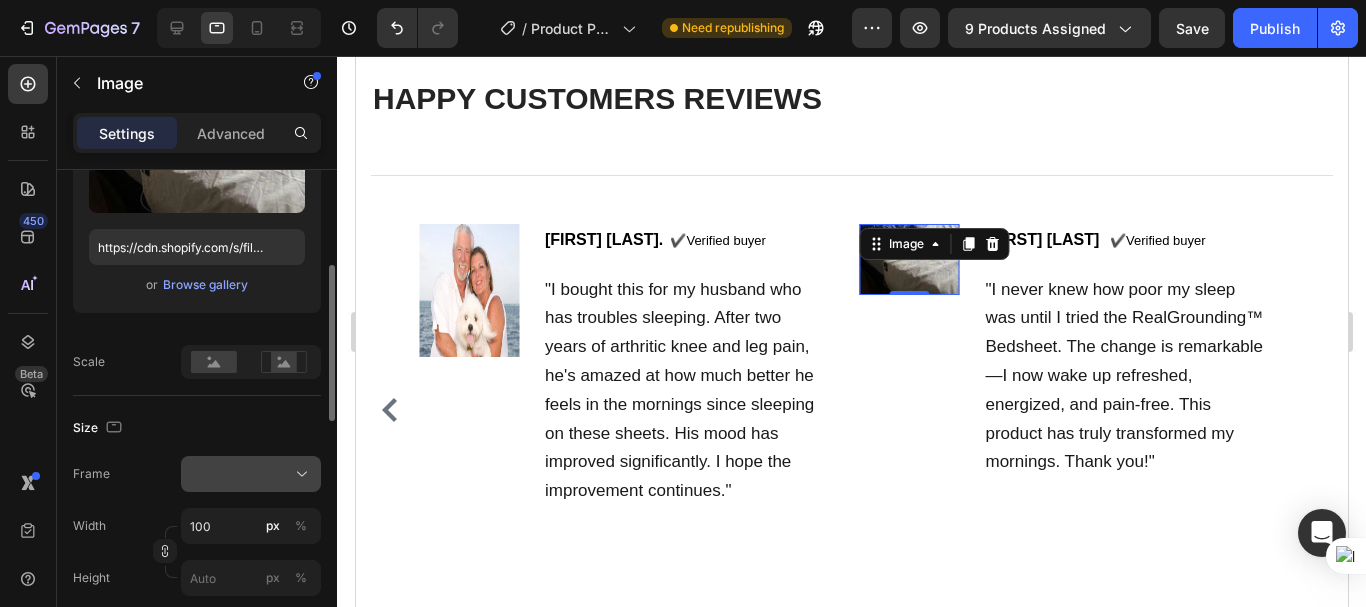 click 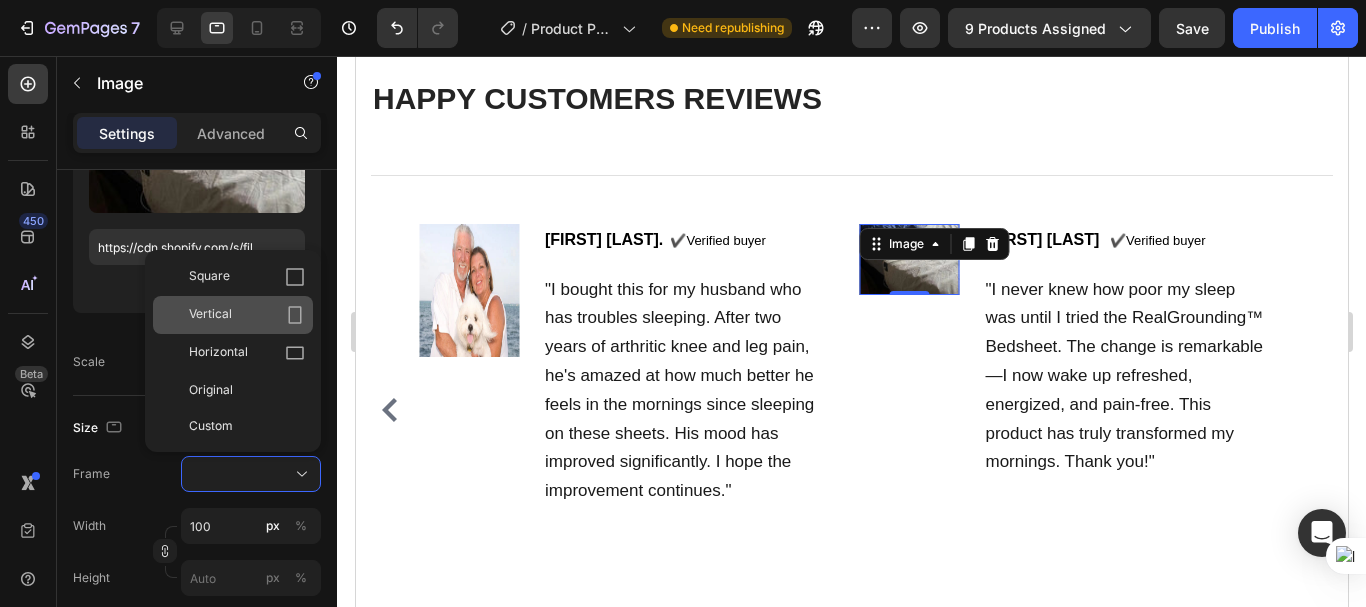 click on "Vertical" at bounding box center [247, 315] 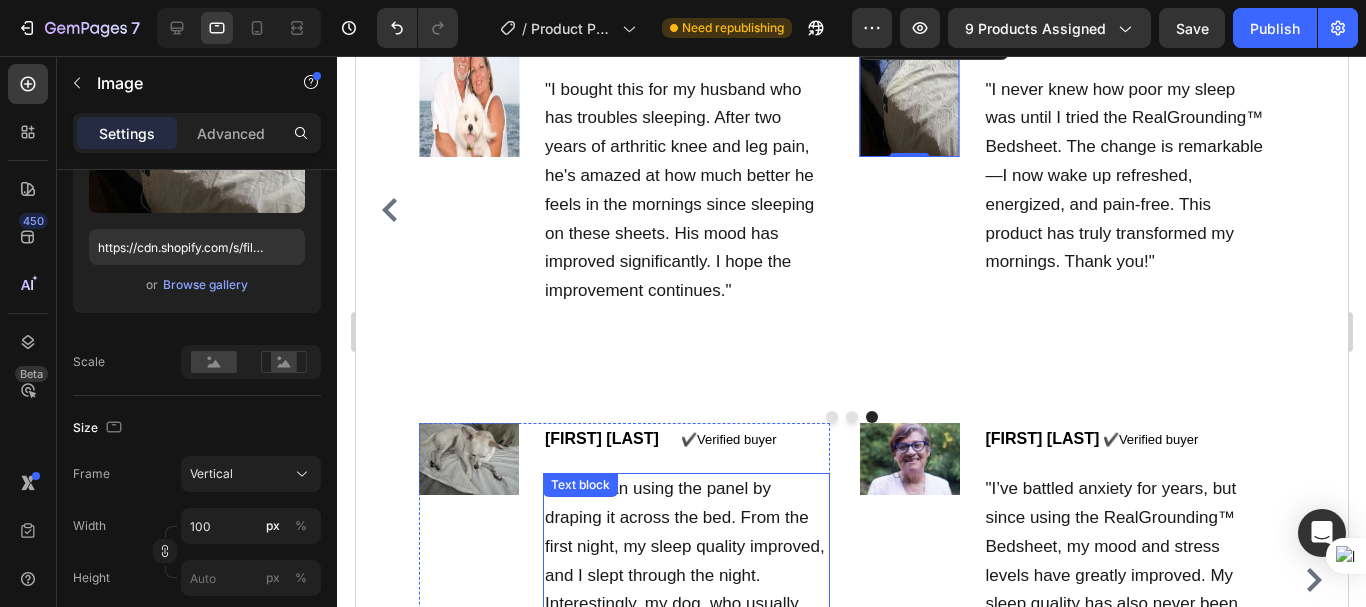 scroll, scrollTop: 9086, scrollLeft: 0, axis: vertical 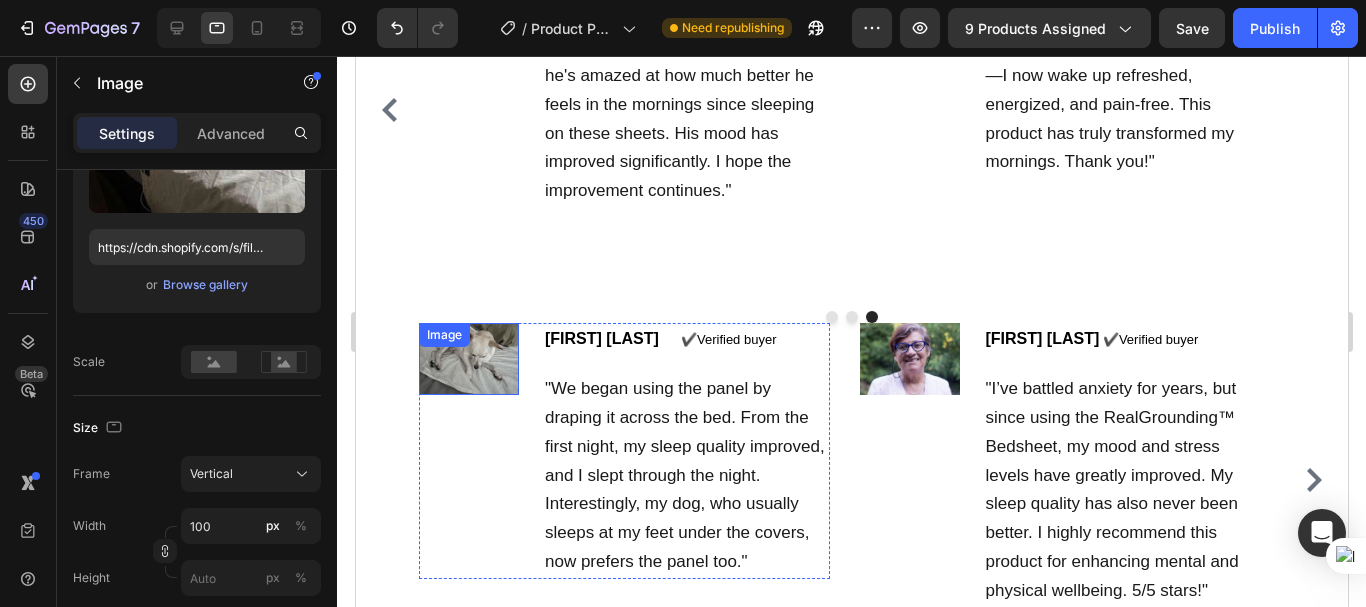 click at bounding box center [468, 358] 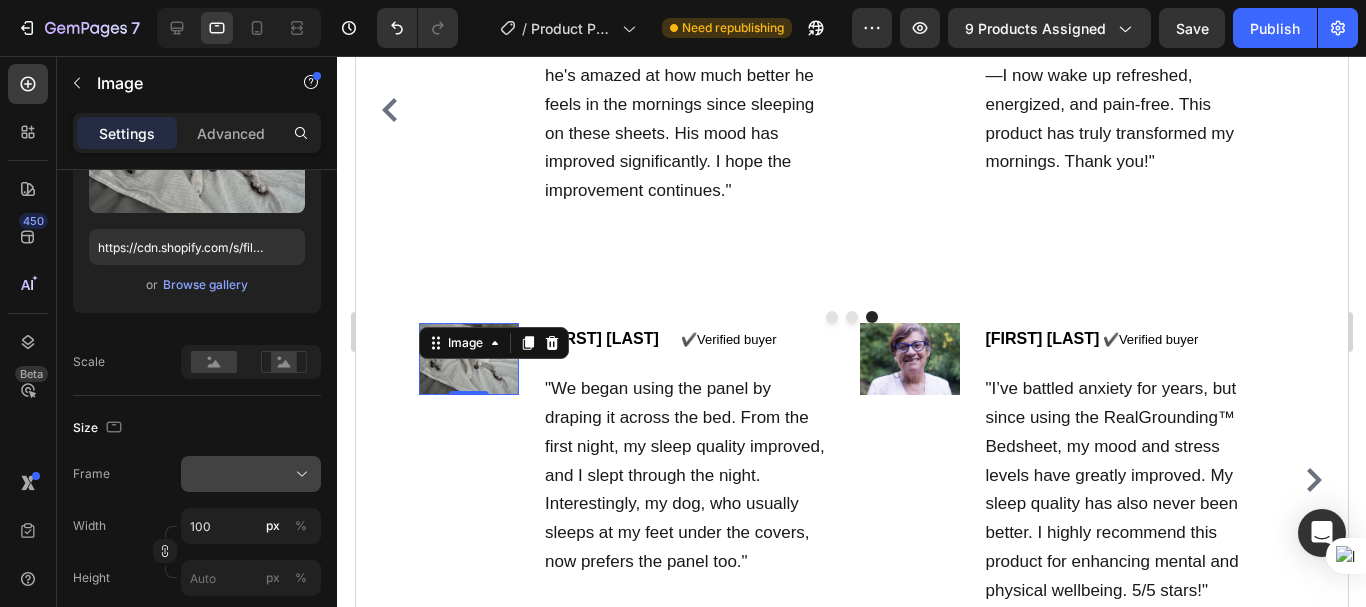 click at bounding box center (251, 474) 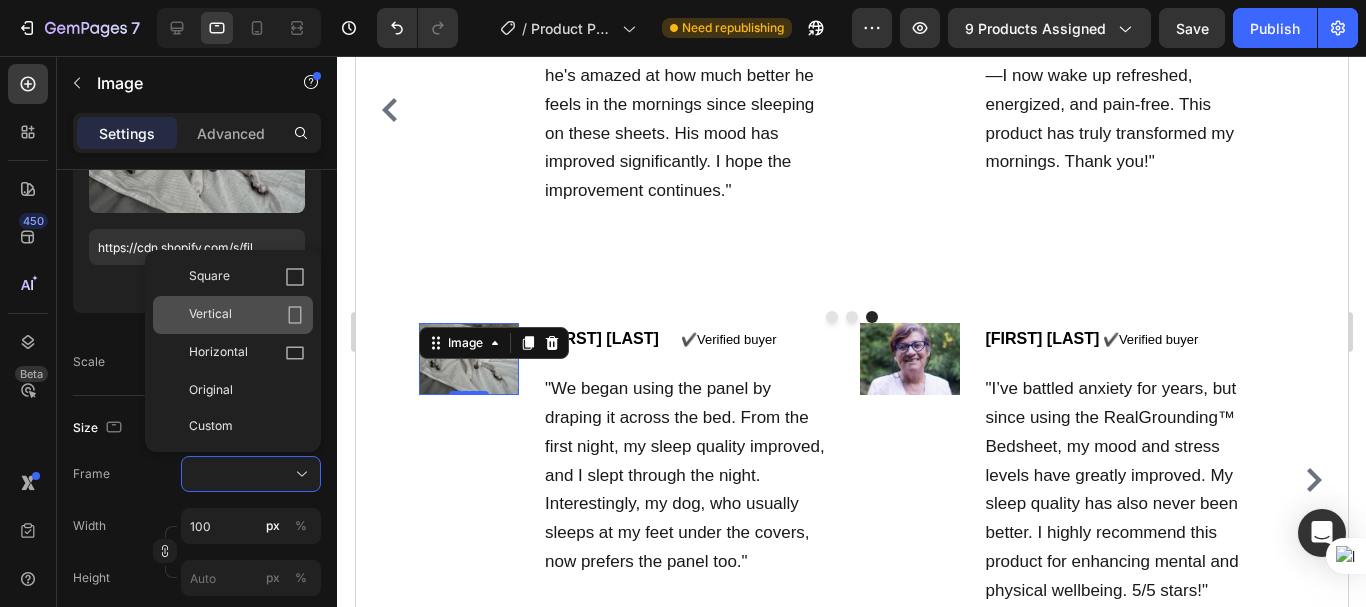 click on "Vertical" 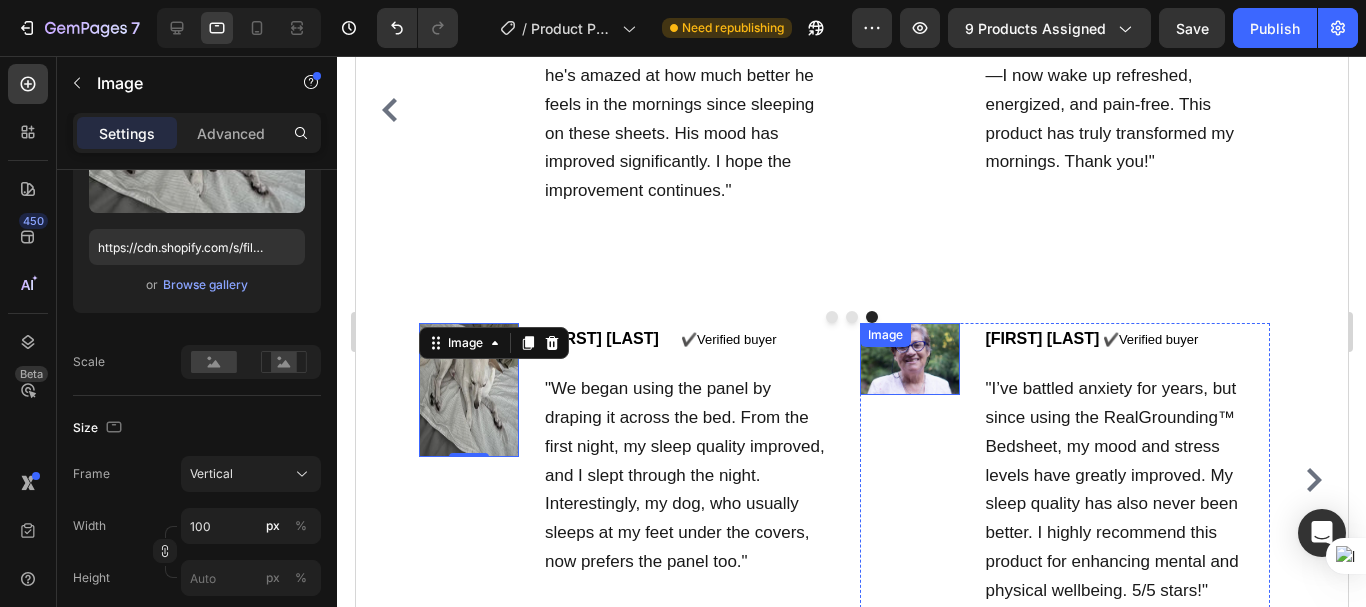 click on "Image" at bounding box center (909, 358) 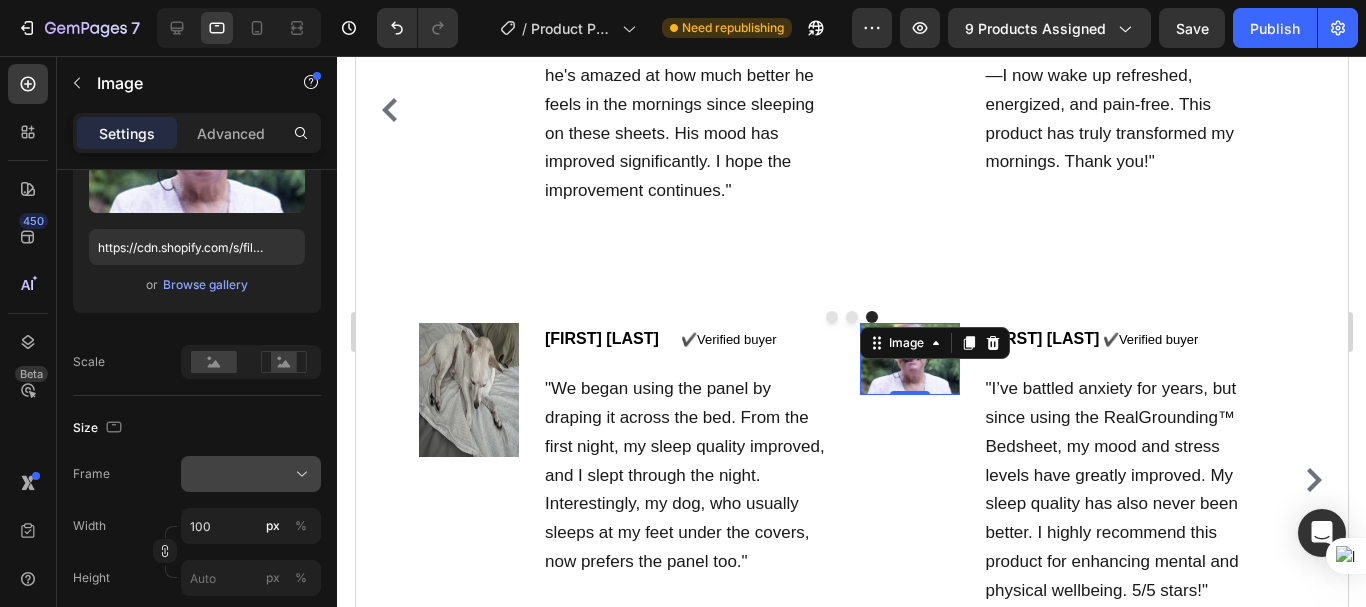 click 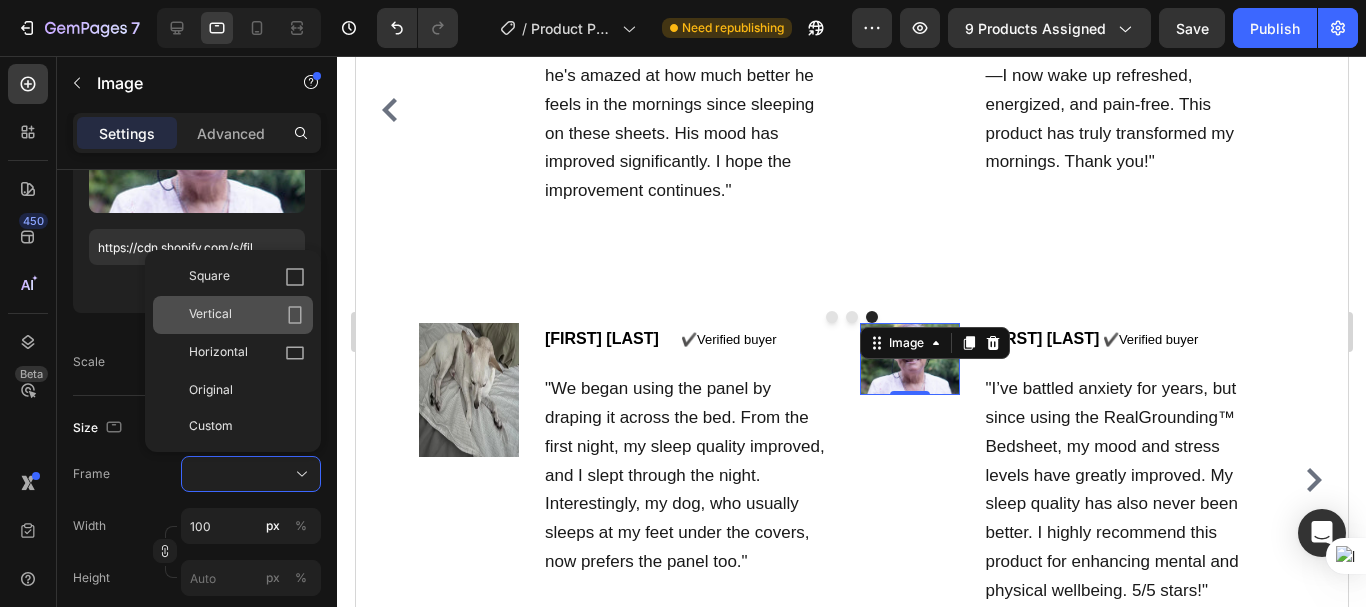 click on "Vertical" at bounding box center [247, 315] 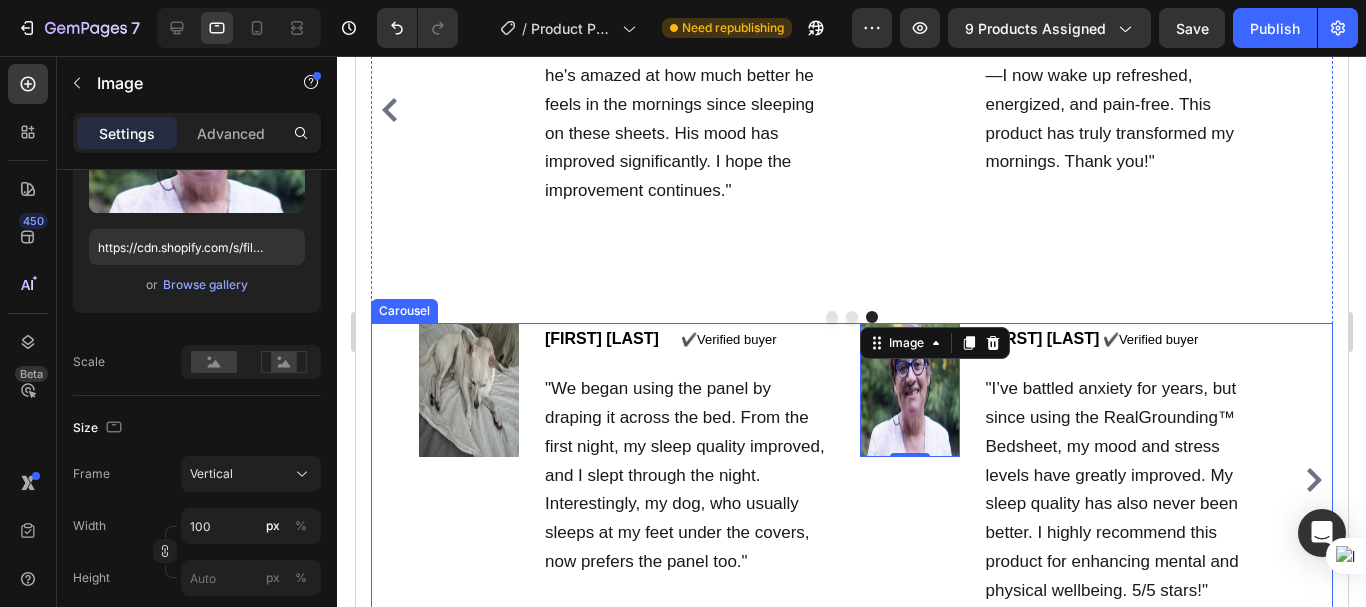 click 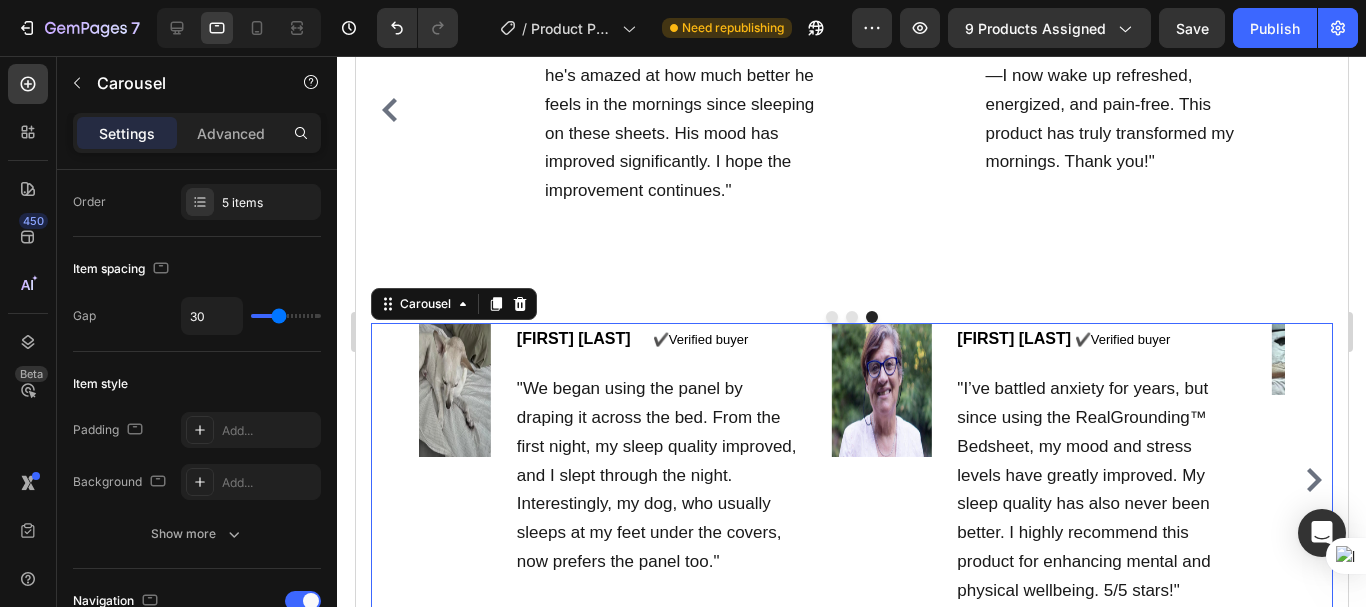 scroll, scrollTop: 0, scrollLeft: 0, axis: both 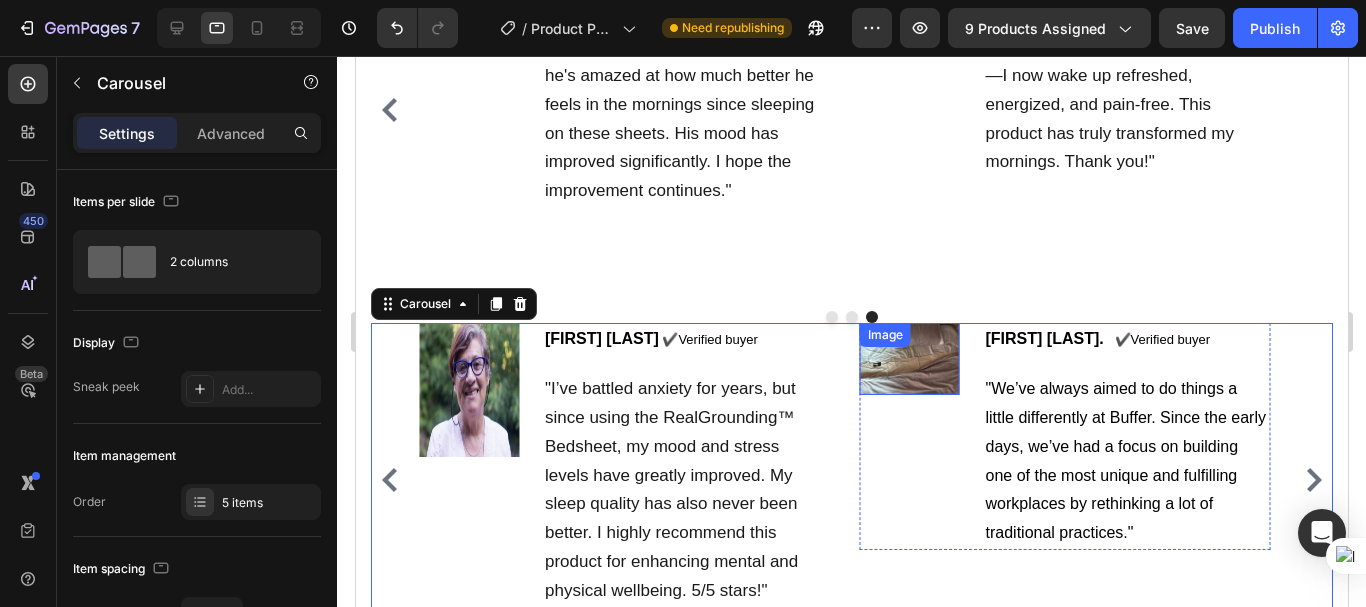 click at bounding box center (909, 358) 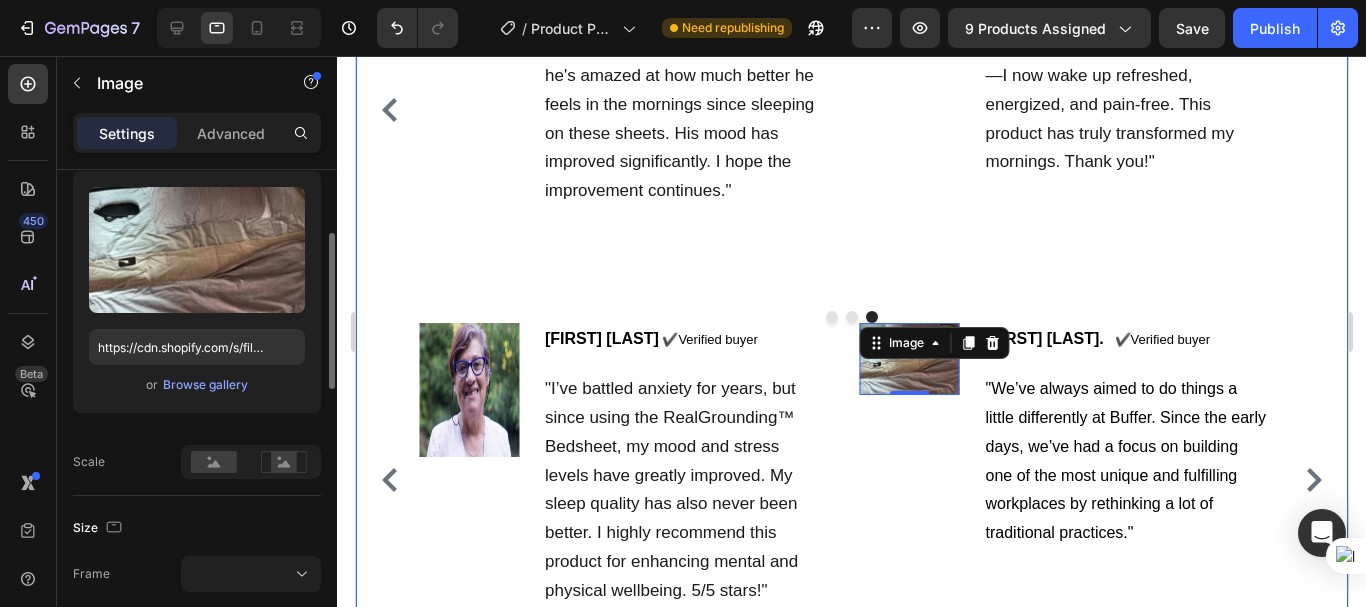scroll, scrollTop: 300, scrollLeft: 0, axis: vertical 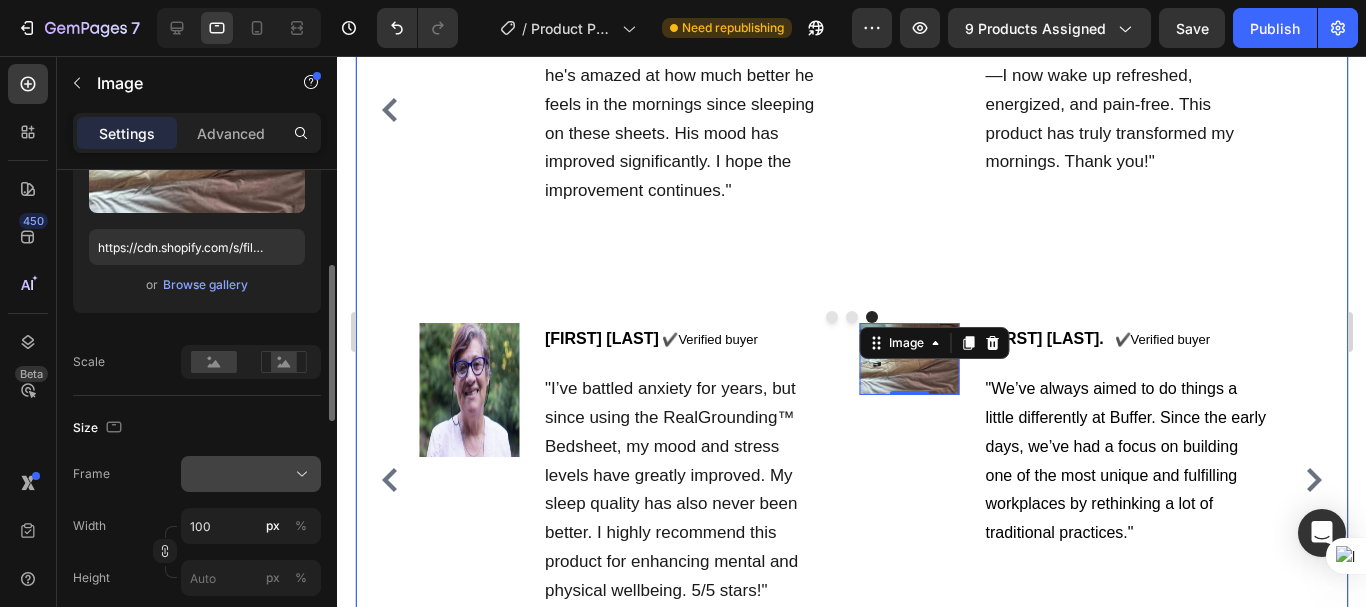 click at bounding box center [251, 474] 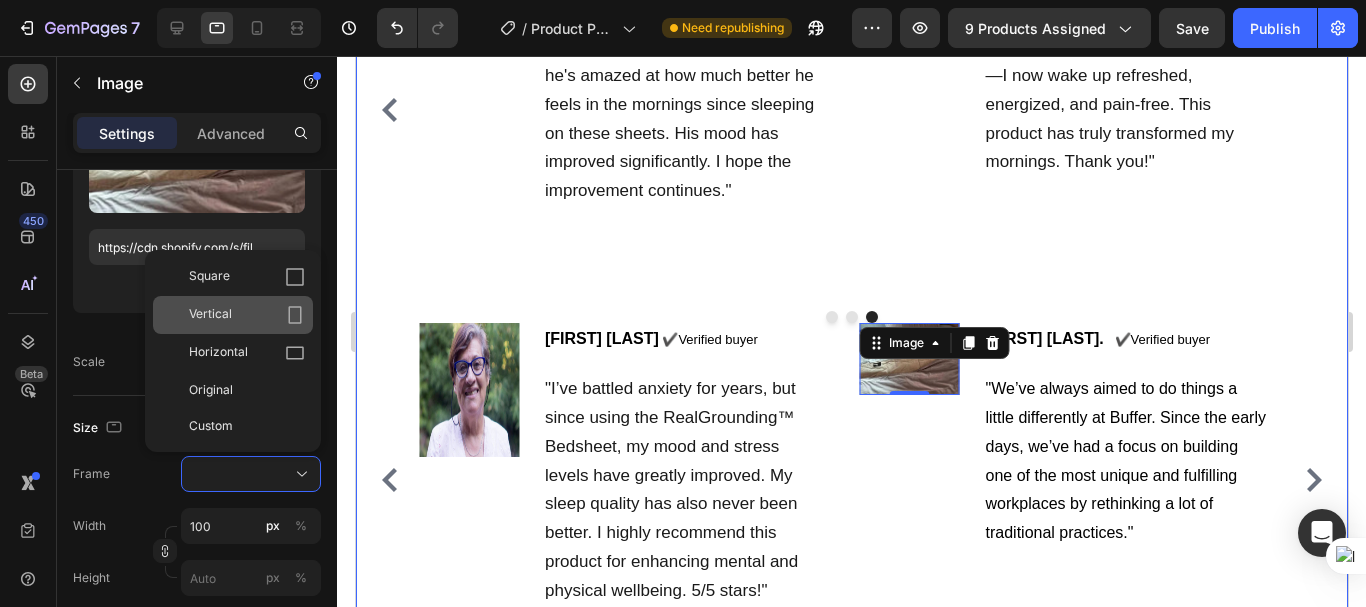 click on "Vertical" at bounding box center (247, 315) 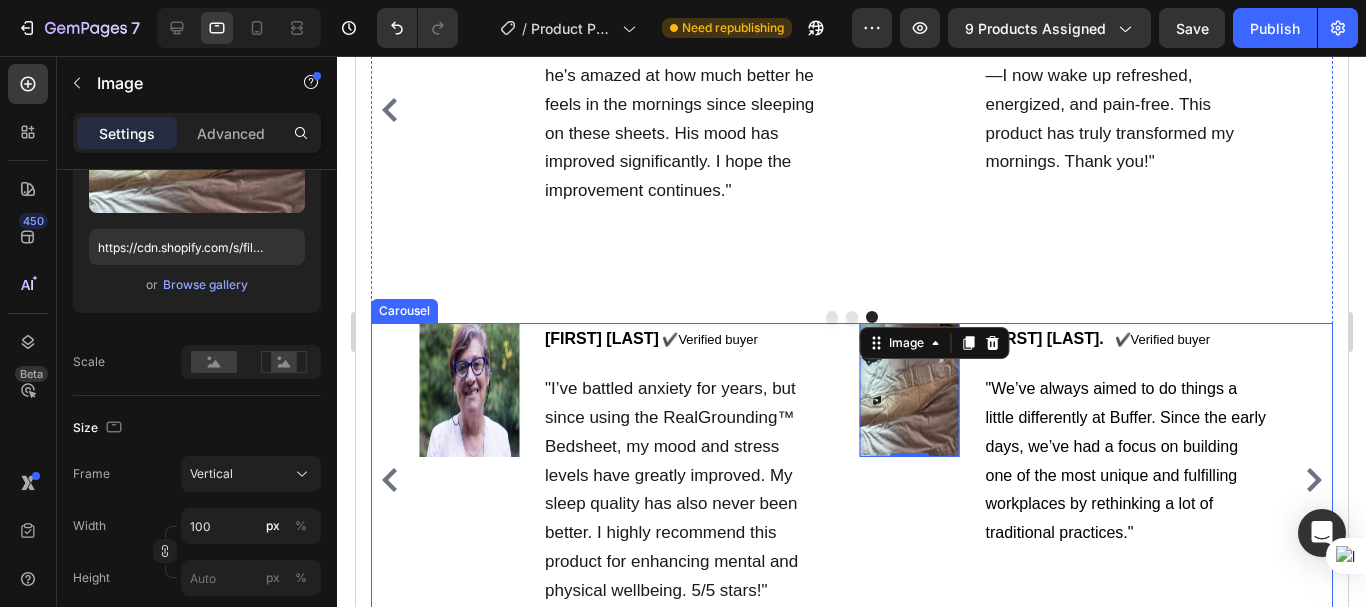 click 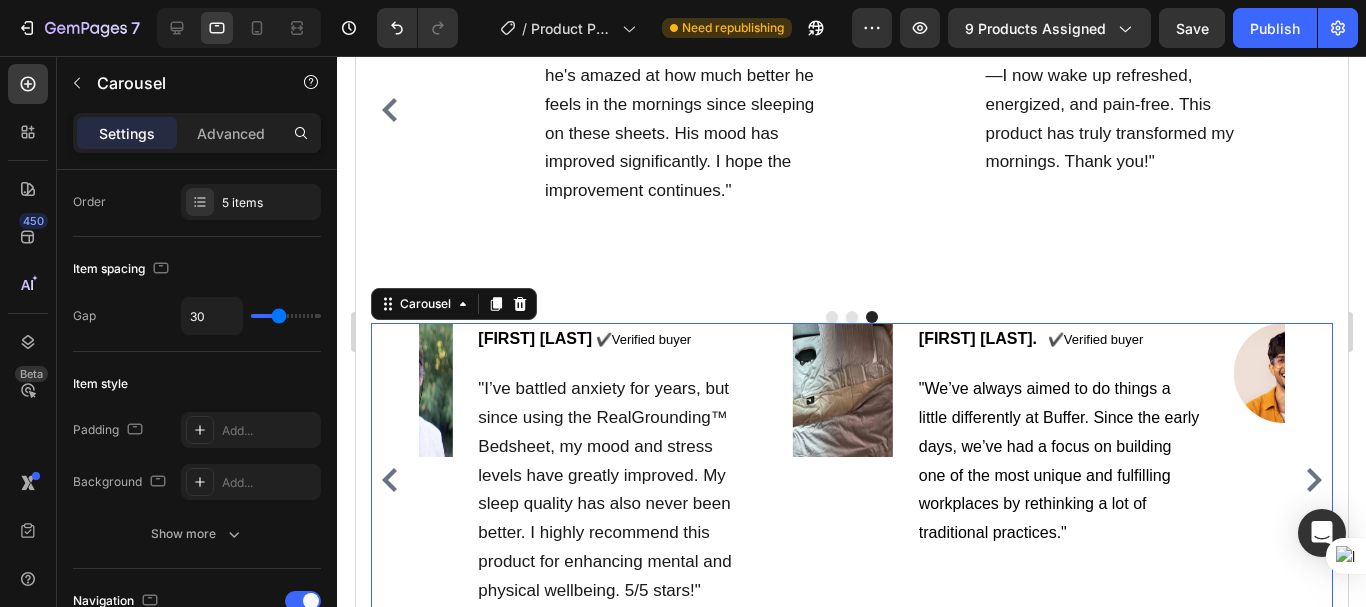 scroll, scrollTop: 0, scrollLeft: 0, axis: both 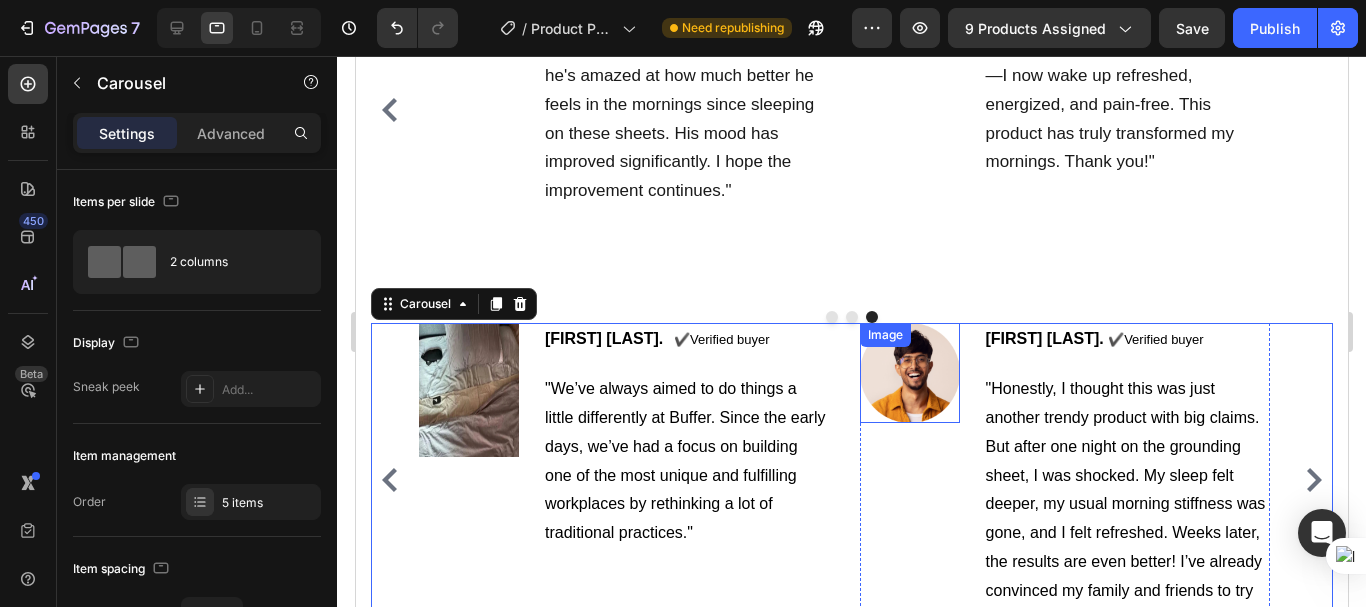 click at bounding box center (909, 373) 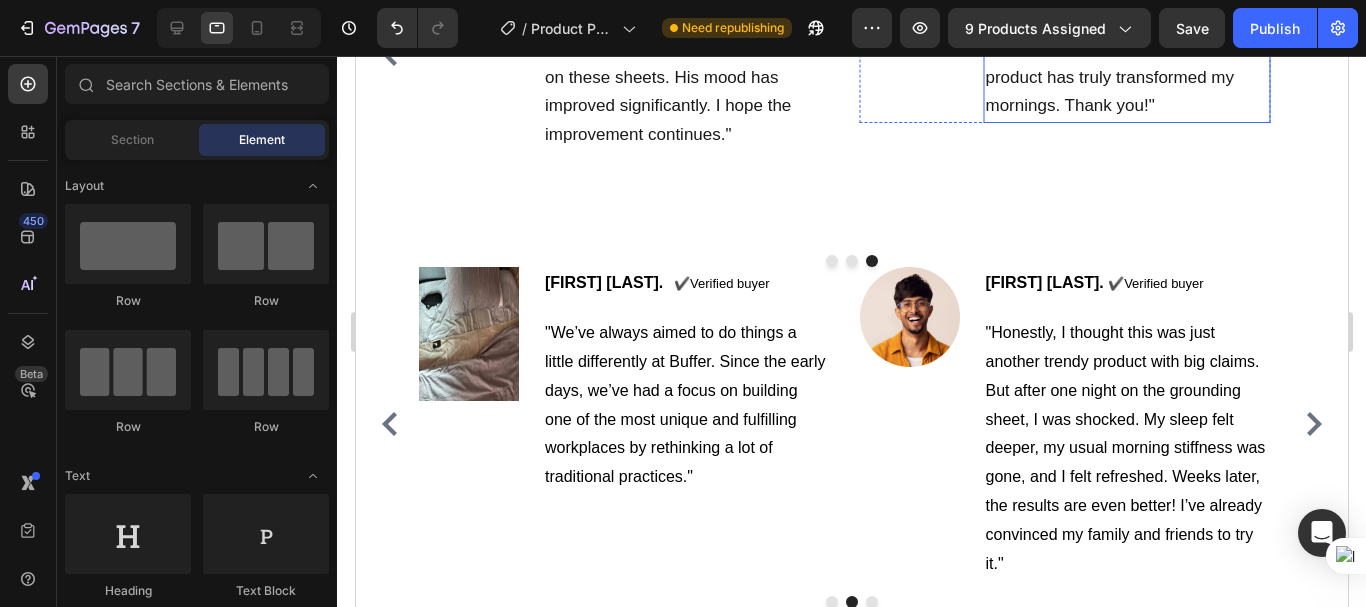scroll, scrollTop: 9214, scrollLeft: 0, axis: vertical 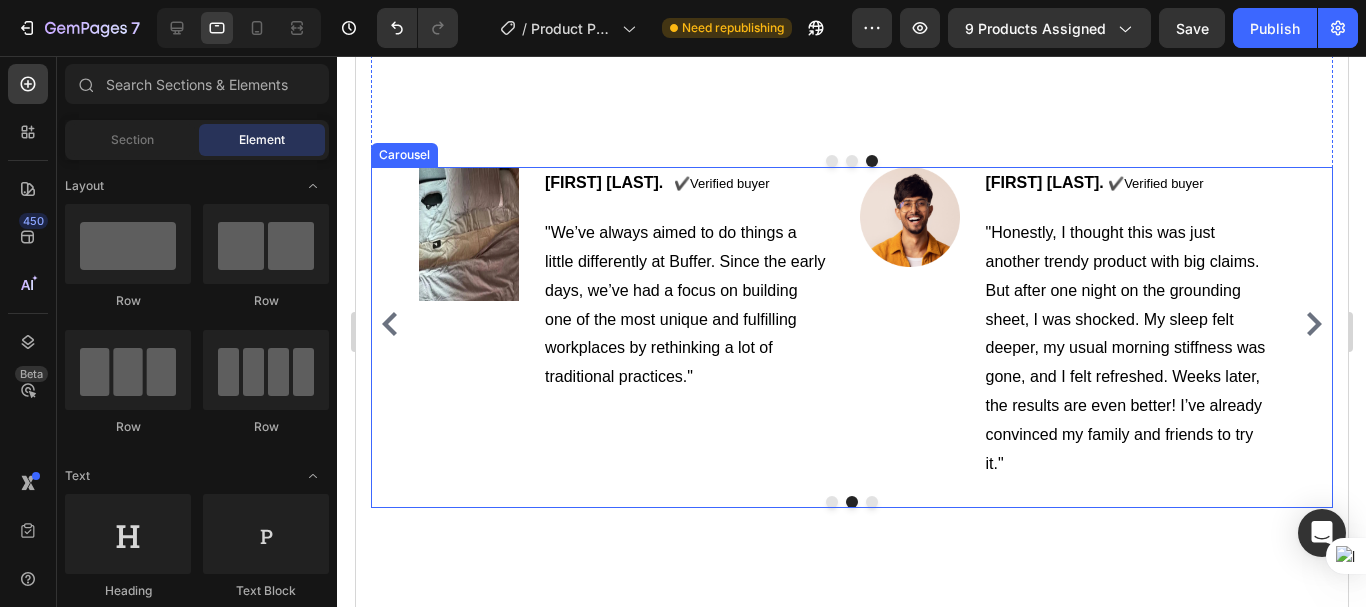 click 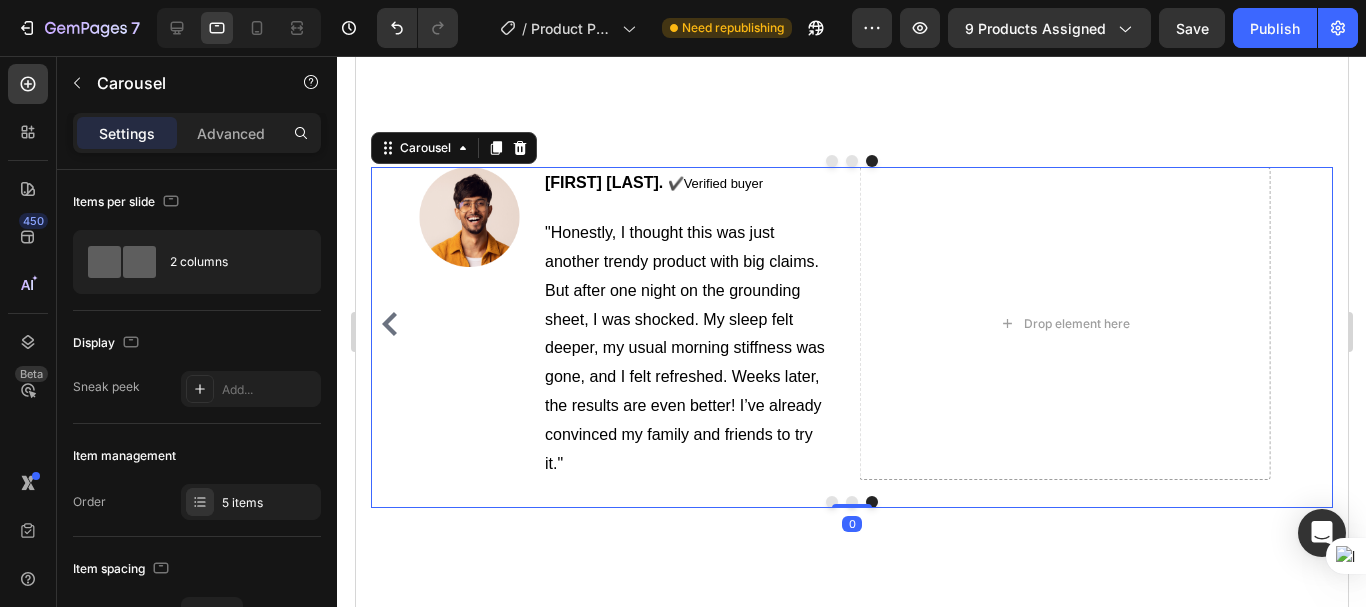 click 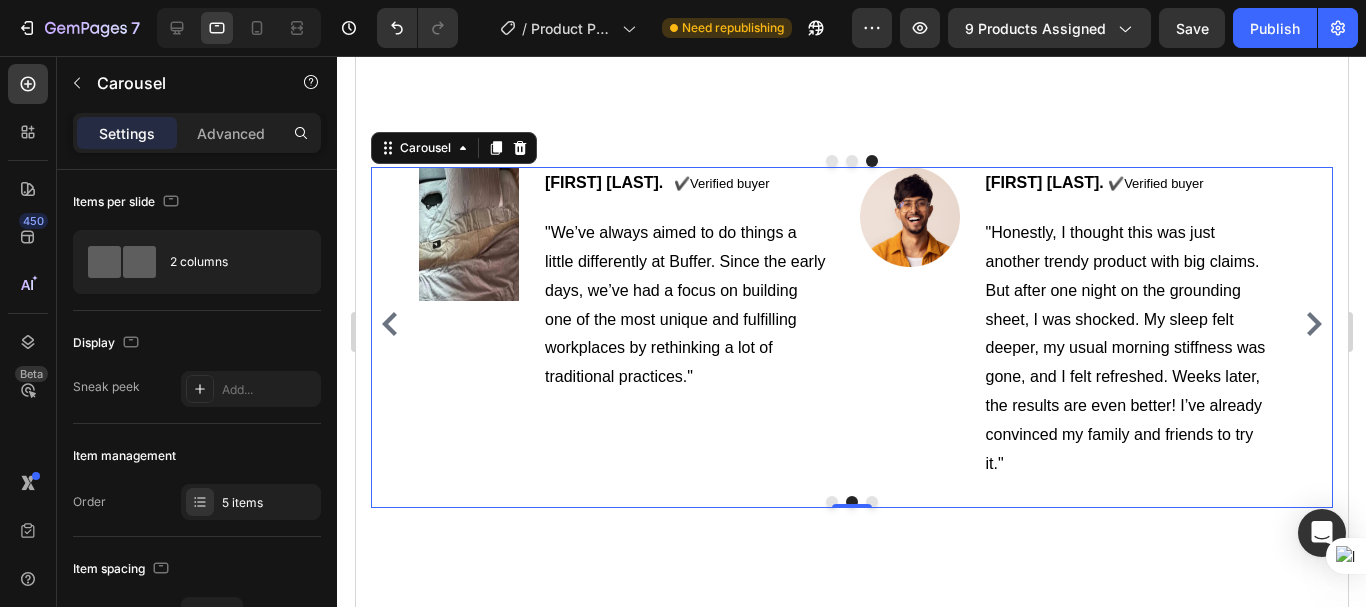 click 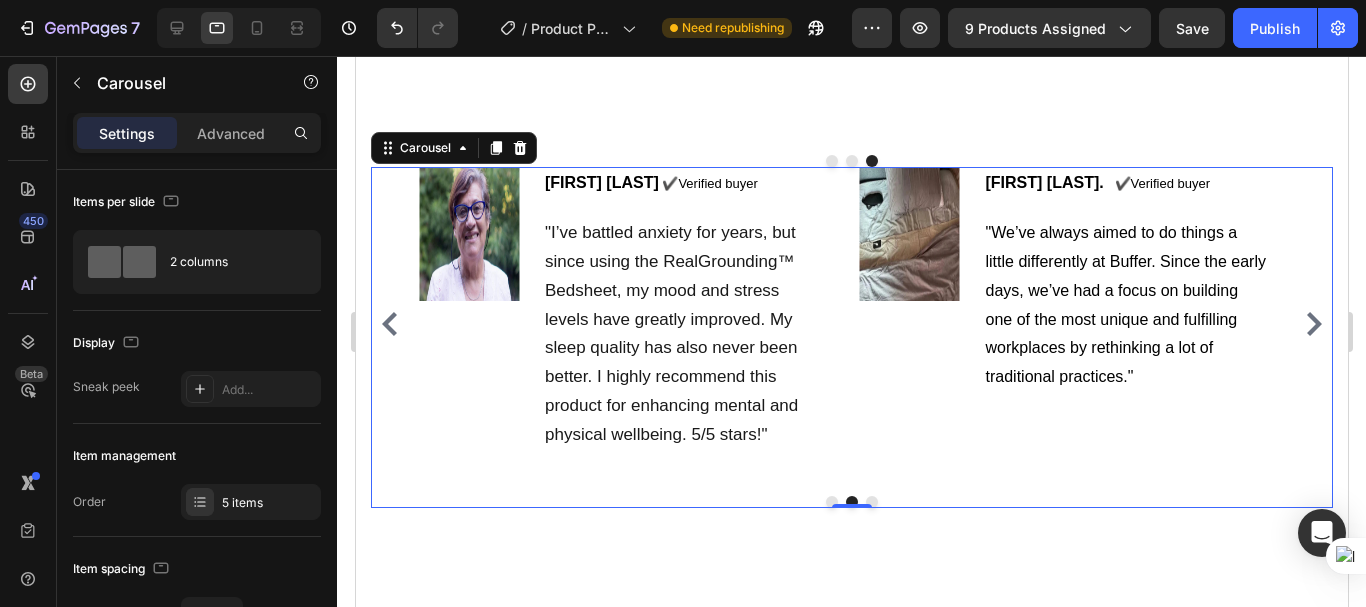 click 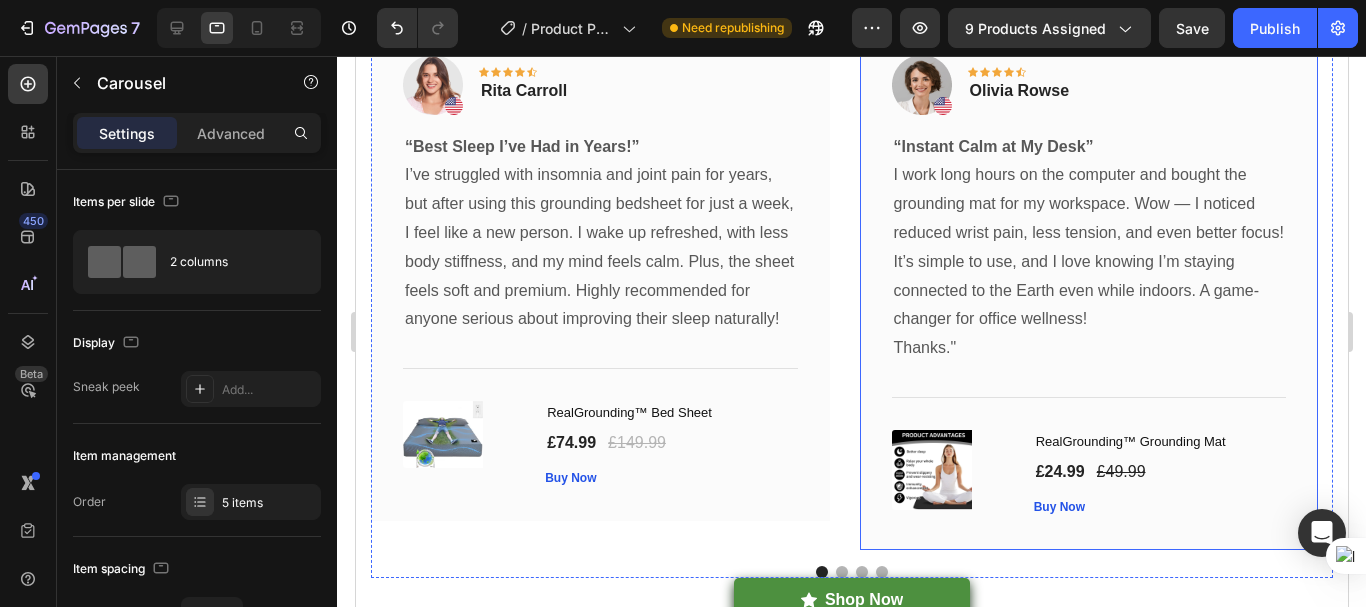 scroll, scrollTop: 7814, scrollLeft: 0, axis: vertical 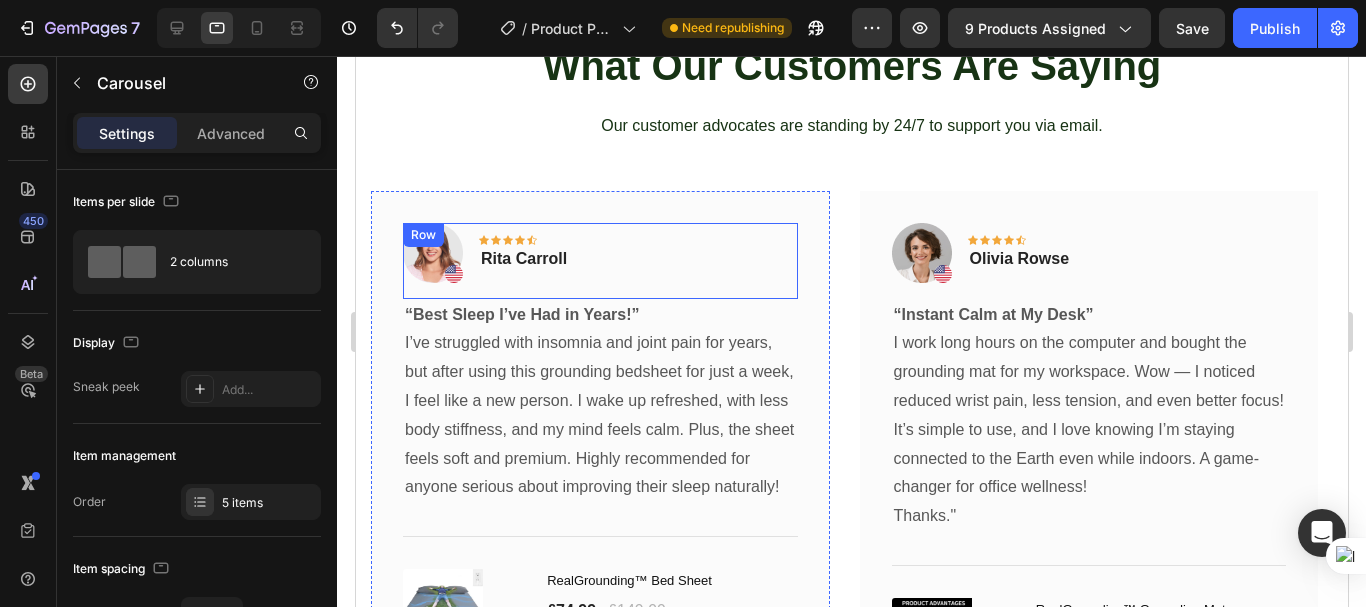 click on "Image
Icon
Icon
Icon
Icon
Icon Row Rita Carroll Text block Row" at bounding box center (599, 261) 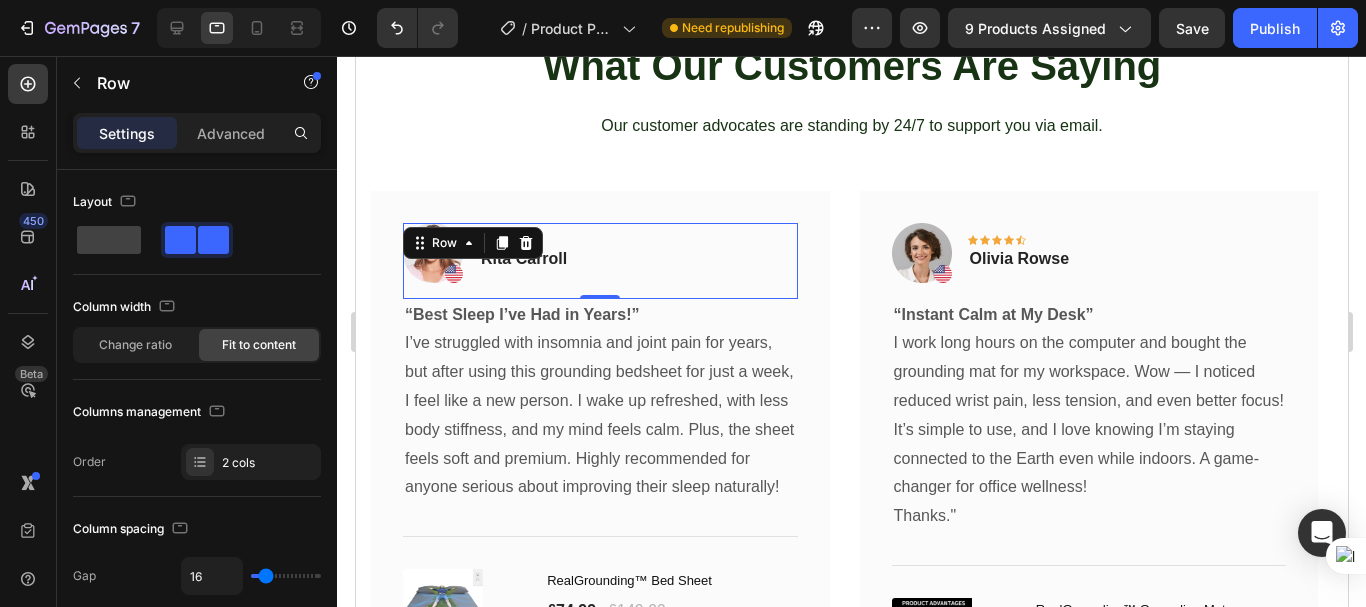 click on "Image
Icon
Icon
Icon
Icon
Icon Row Rita Carroll Text block Row   0" at bounding box center [599, 261] 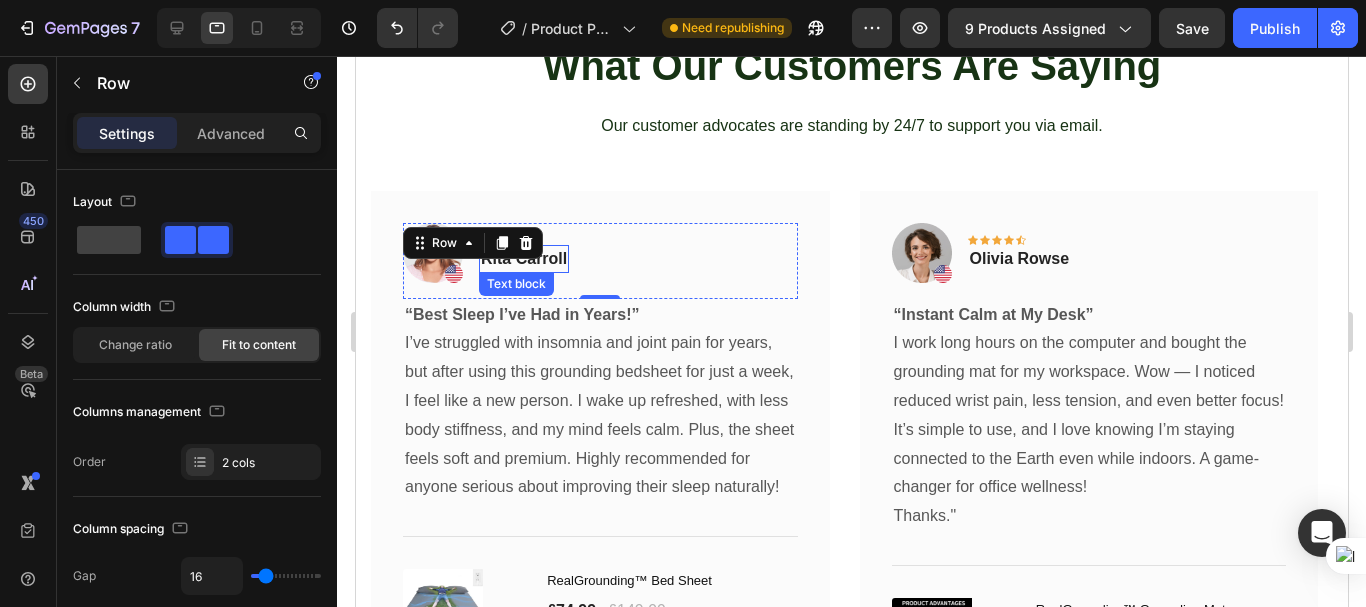 click on "Rita Carroll" at bounding box center [523, 259] 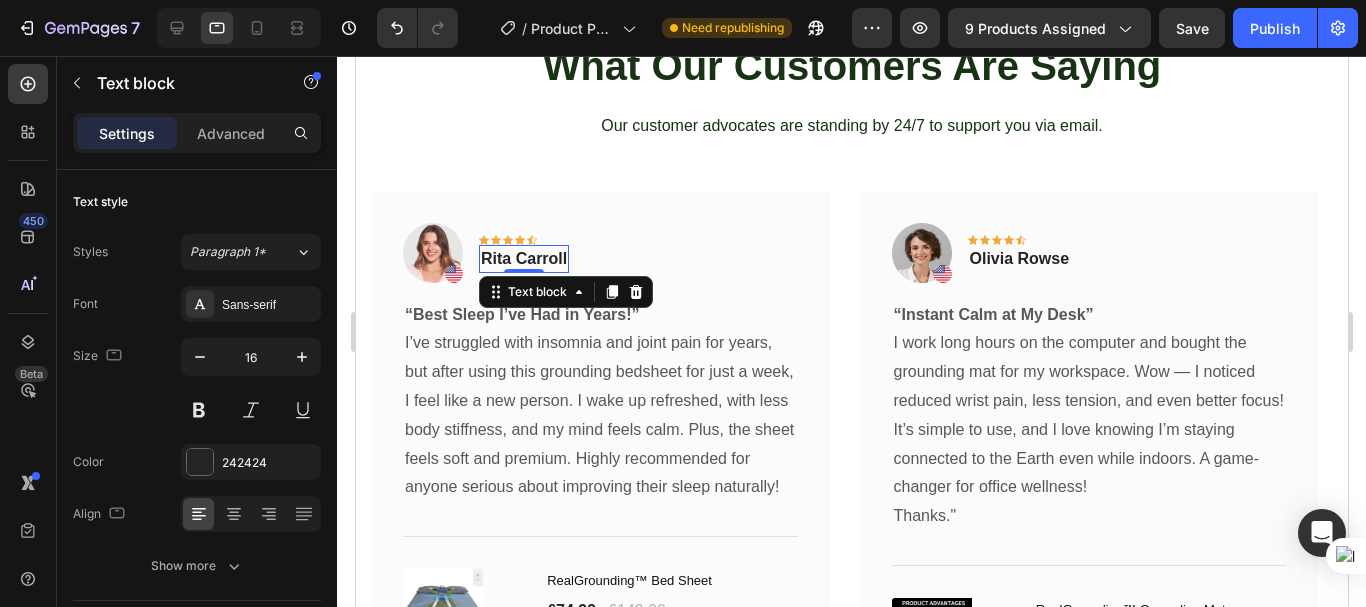 click on "Rita Carroll" at bounding box center [523, 259] 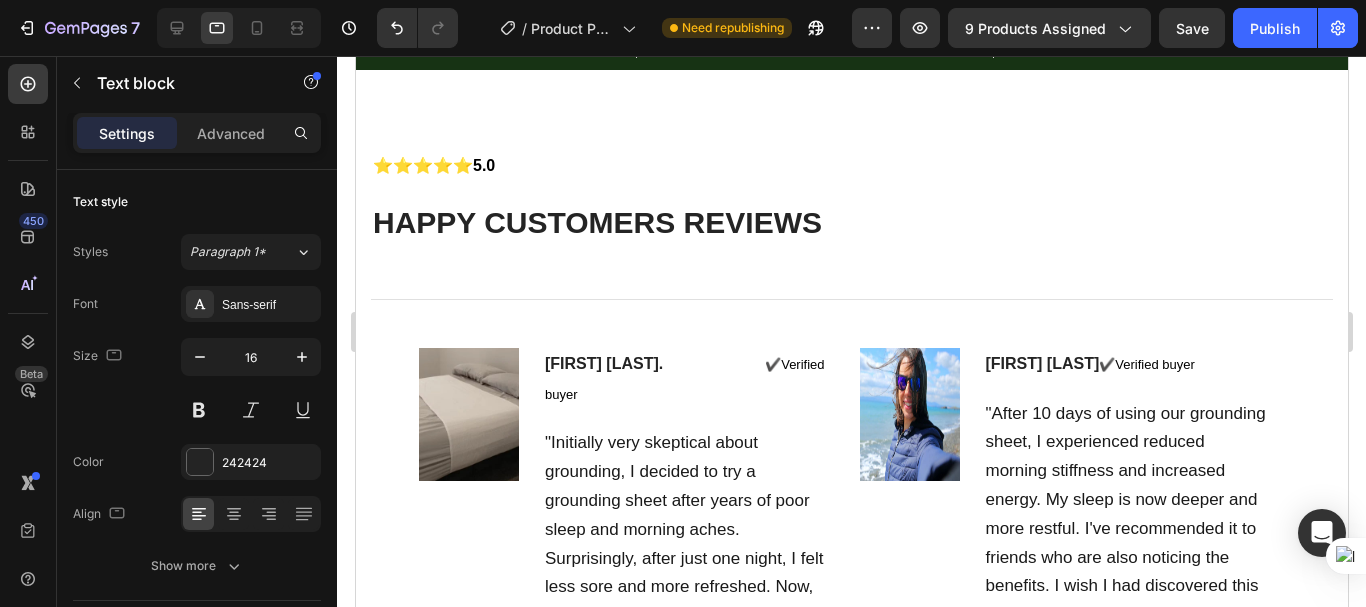 scroll, scrollTop: 8714, scrollLeft: 0, axis: vertical 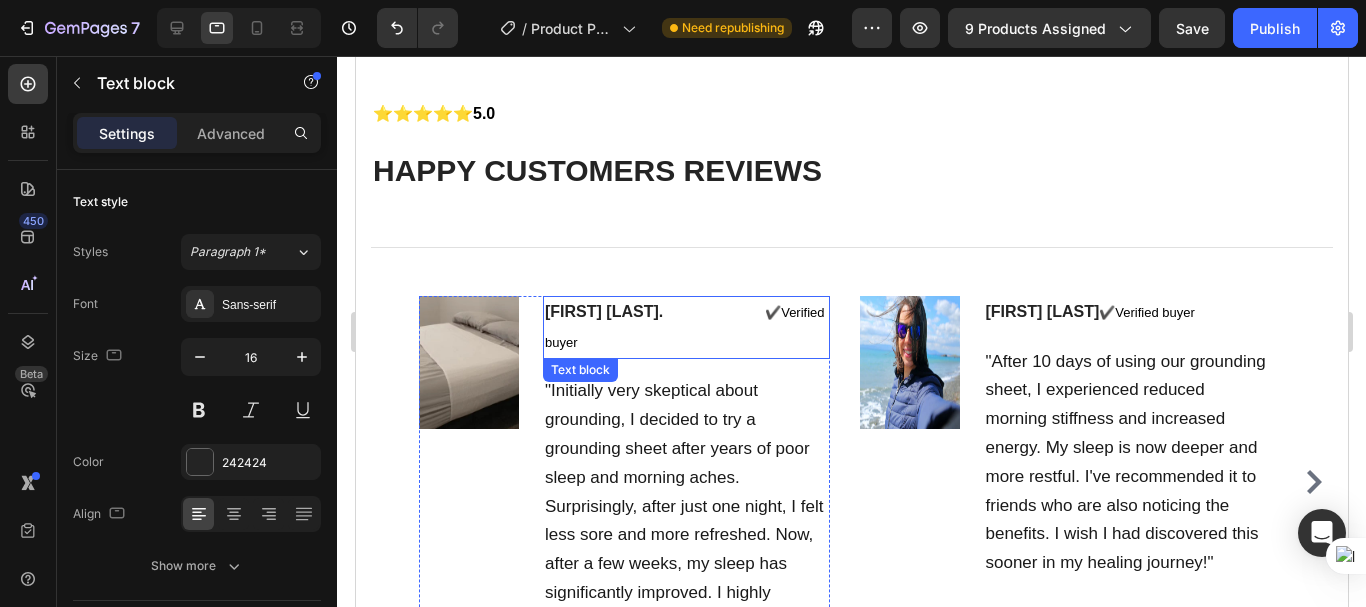 click on "✔️Verified buyer" at bounding box center (684, 327) 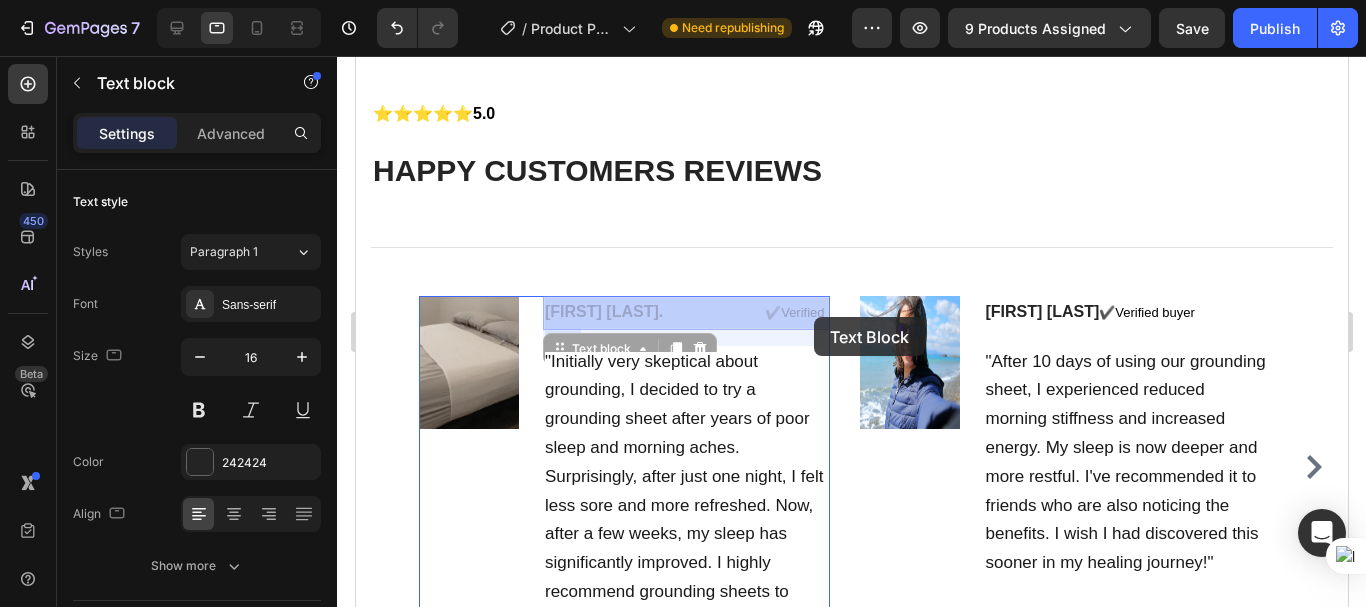 drag, startPoint x: 721, startPoint y: 307, endPoint x: 747, endPoint y: 308, distance: 26.019224 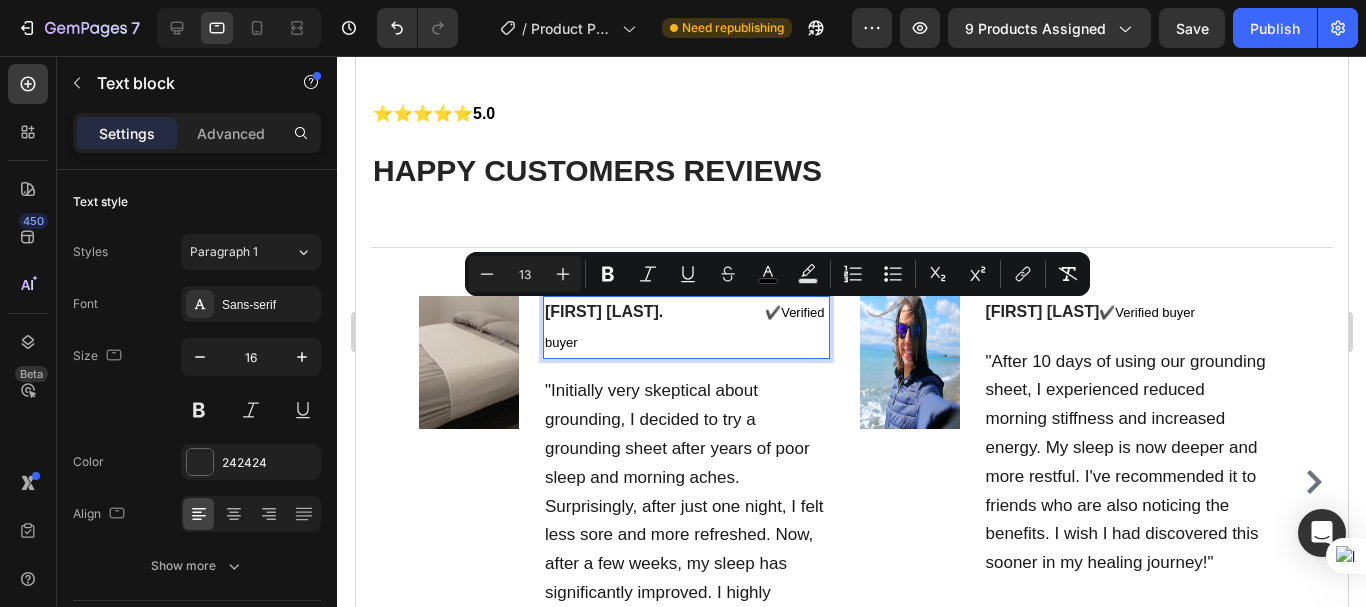 drag, startPoint x: 728, startPoint y: 314, endPoint x: 825, endPoint y: 314, distance: 97 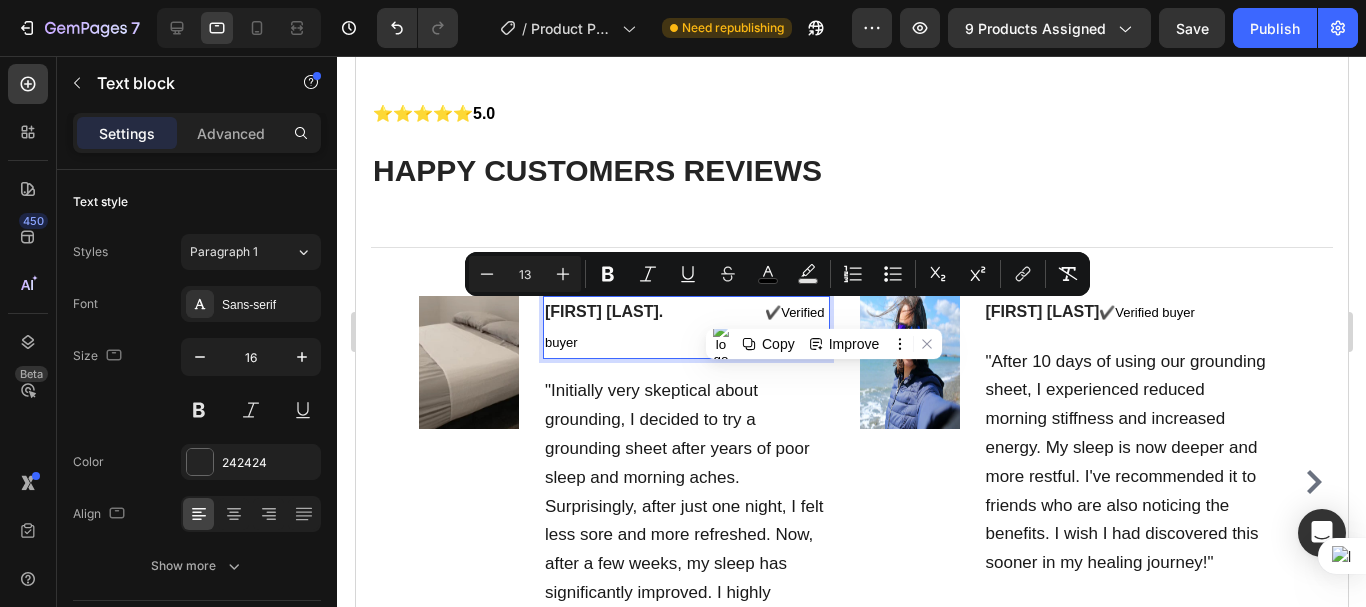 copy on "✔️Verified buyer" 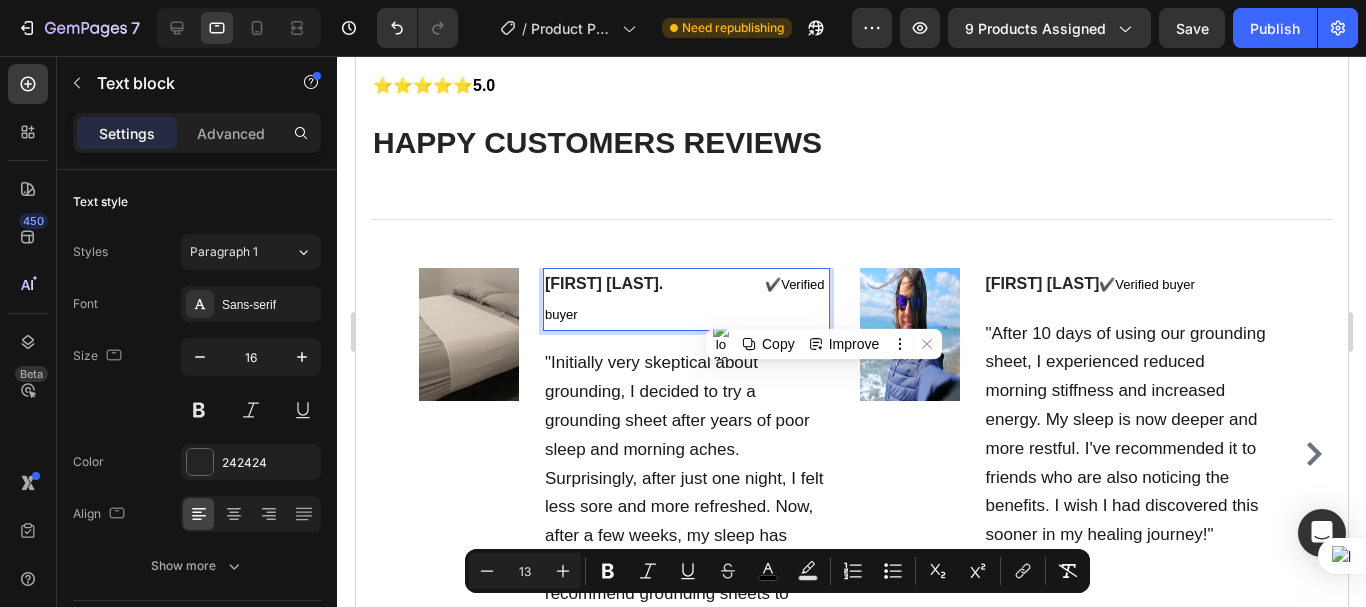 scroll, scrollTop: 7886, scrollLeft: 0, axis: vertical 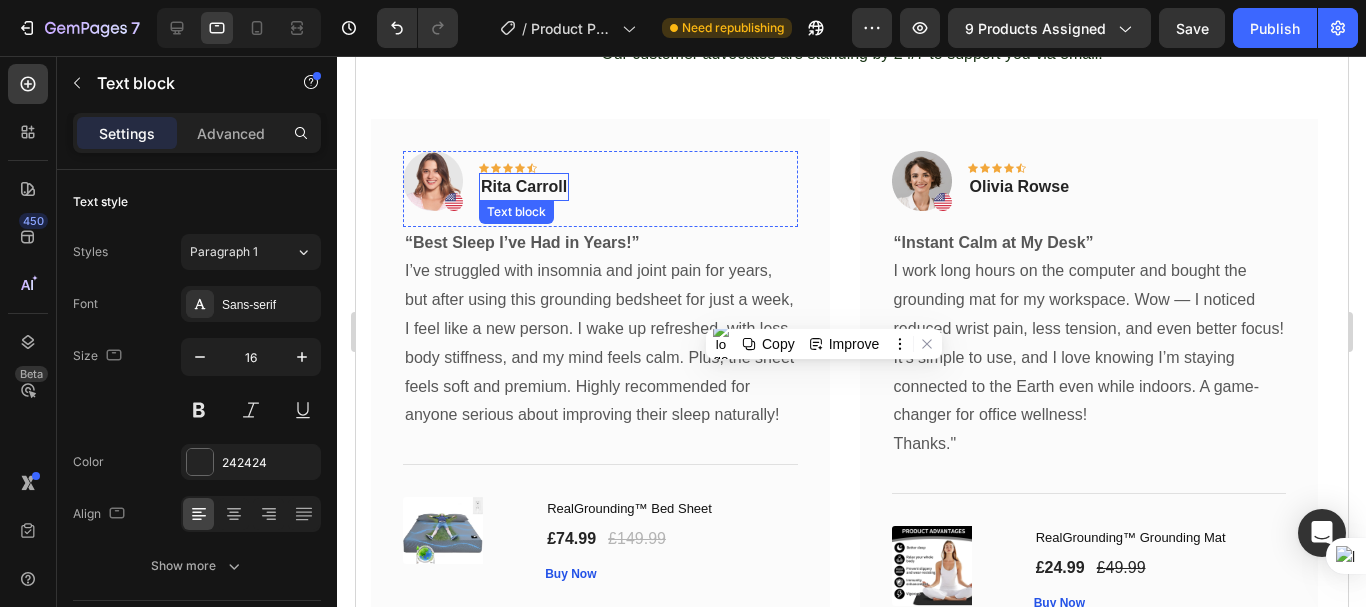 click on "Rita Carroll" at bounding box center [523, 187] 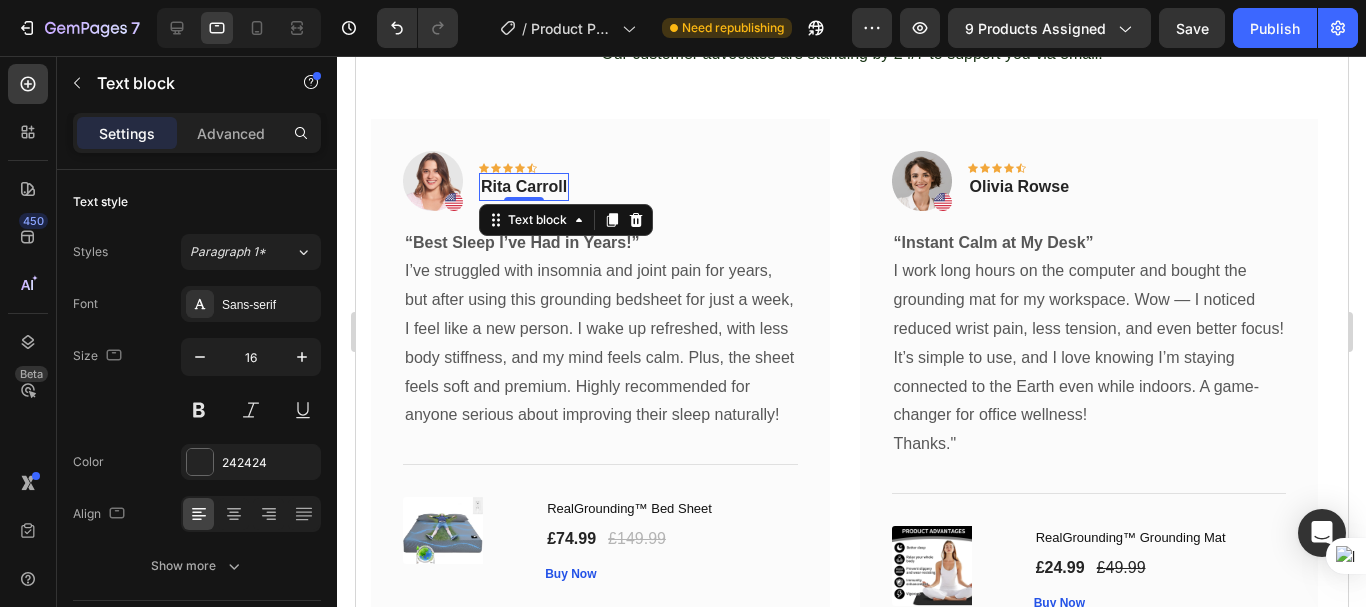 click on "Rita Carroll" at bounding box center (523, 187) 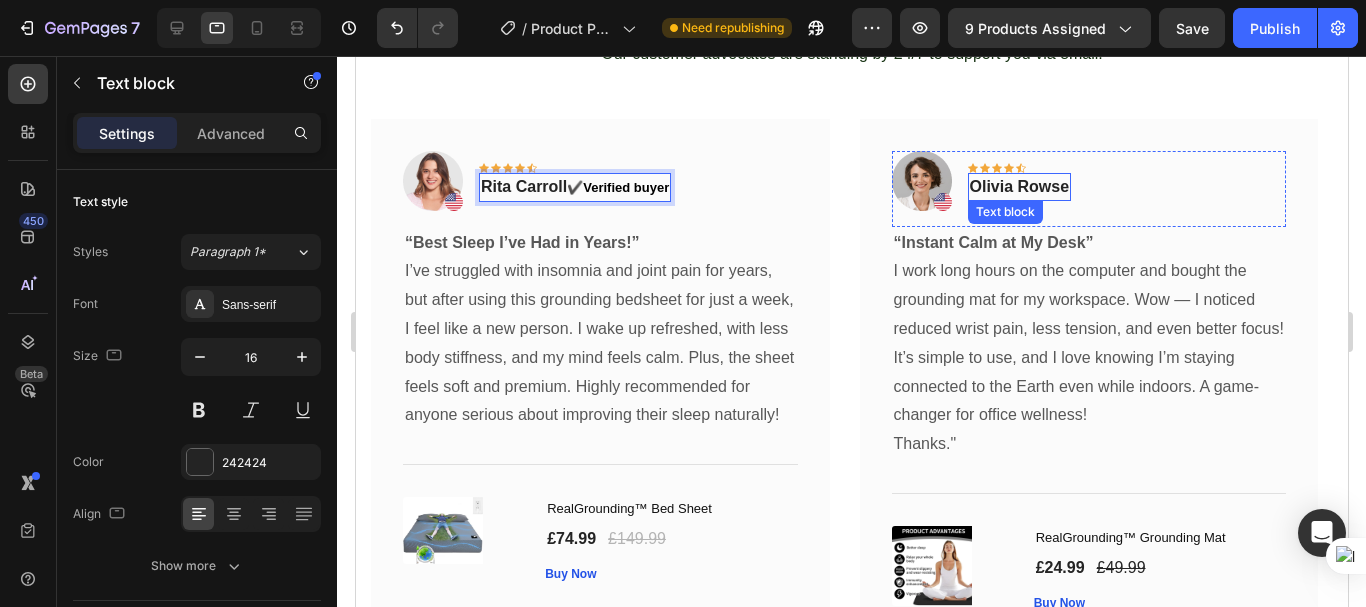 click on "Olivia Rowse" at bounding box center (1019, 187) 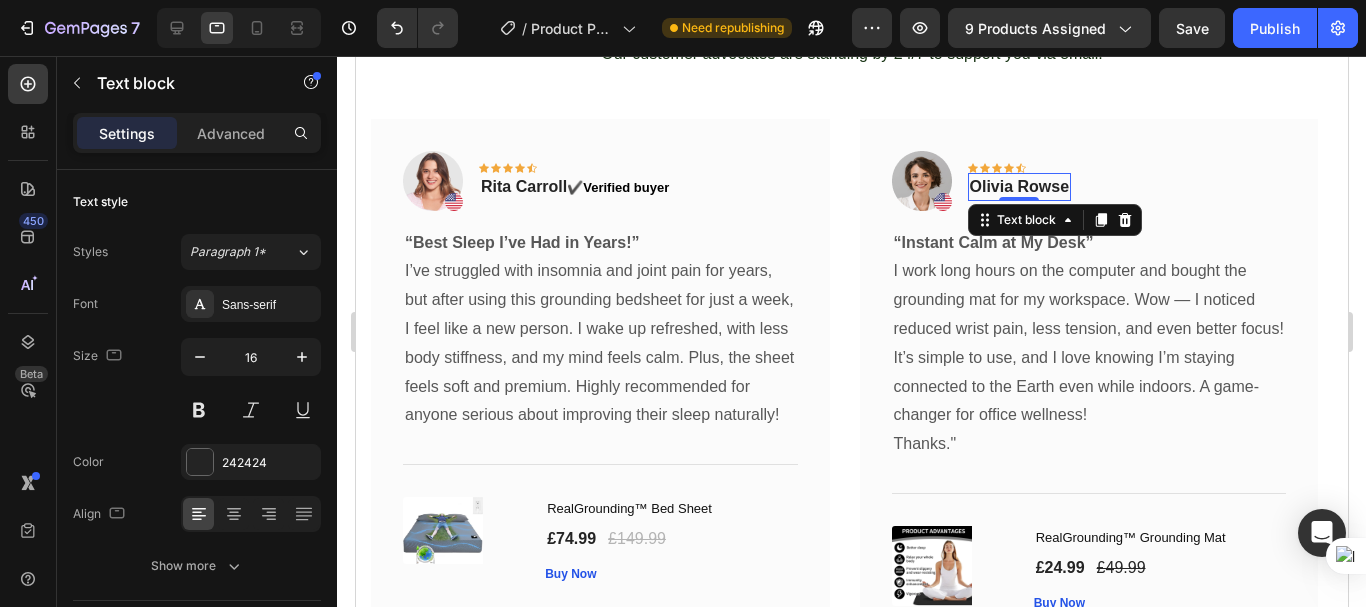 click on "Olivia Rowse" at bounding box center (1019, 187) 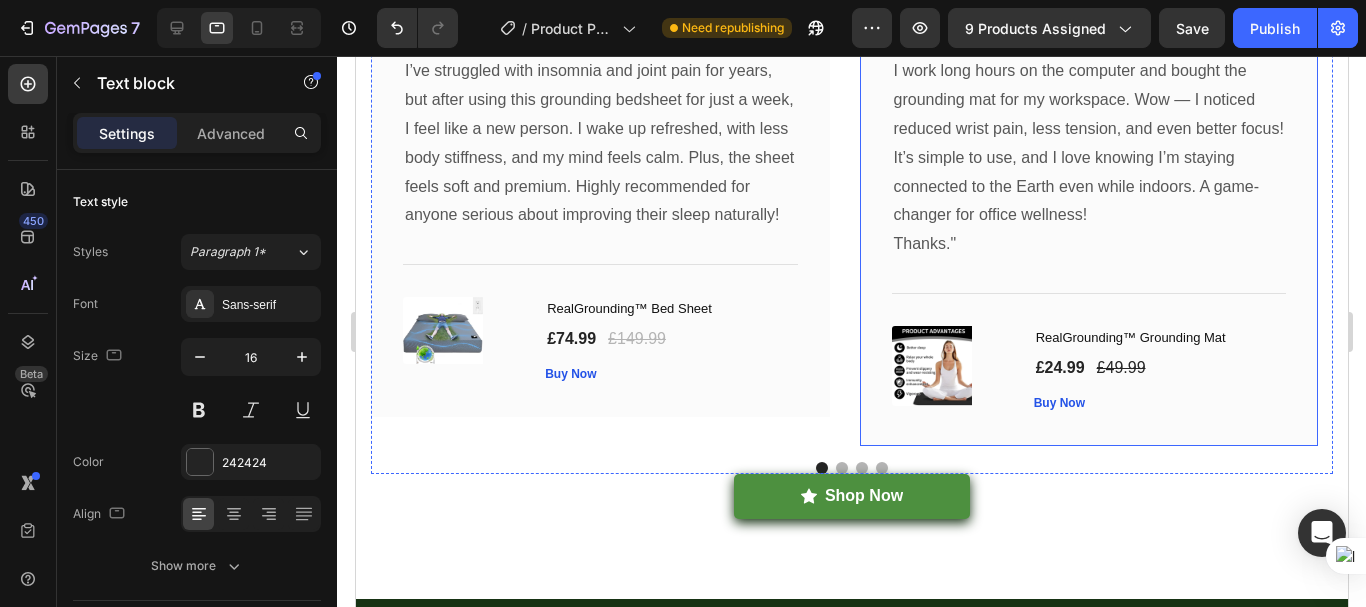 scroll, scrollTop: 7986, scrollLeft: 0, axis: vertical 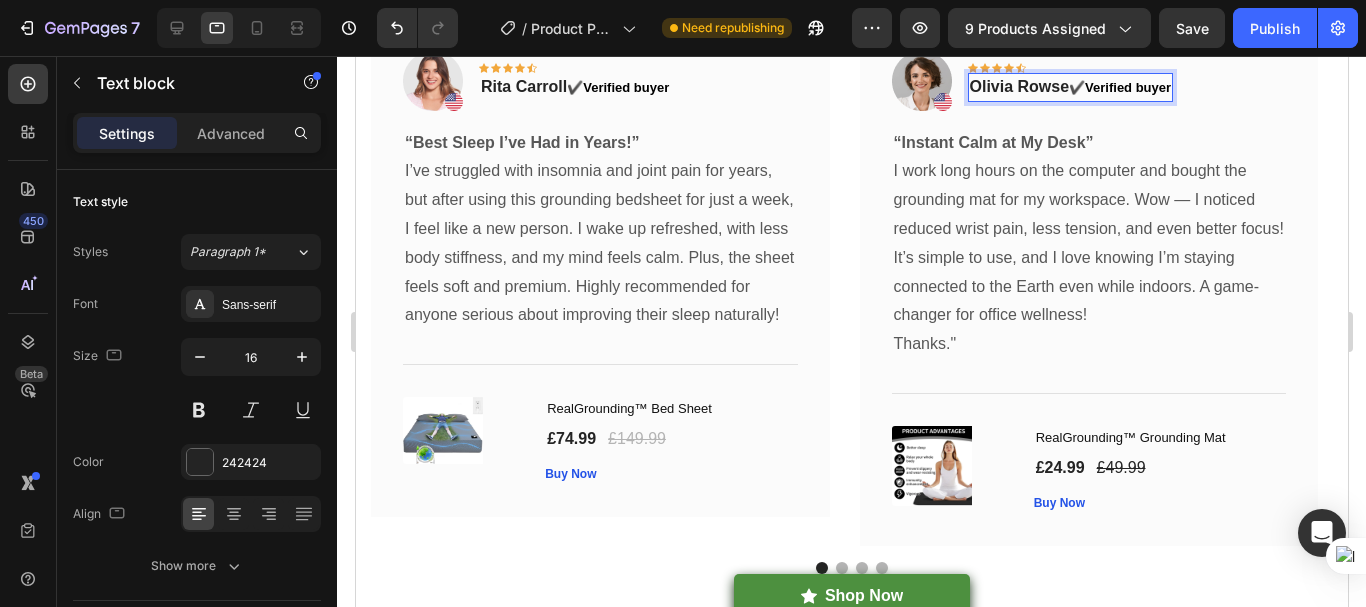 click on "Olivia Rowse   ✔️Verified buyer" at bounding box center [1070, 87] 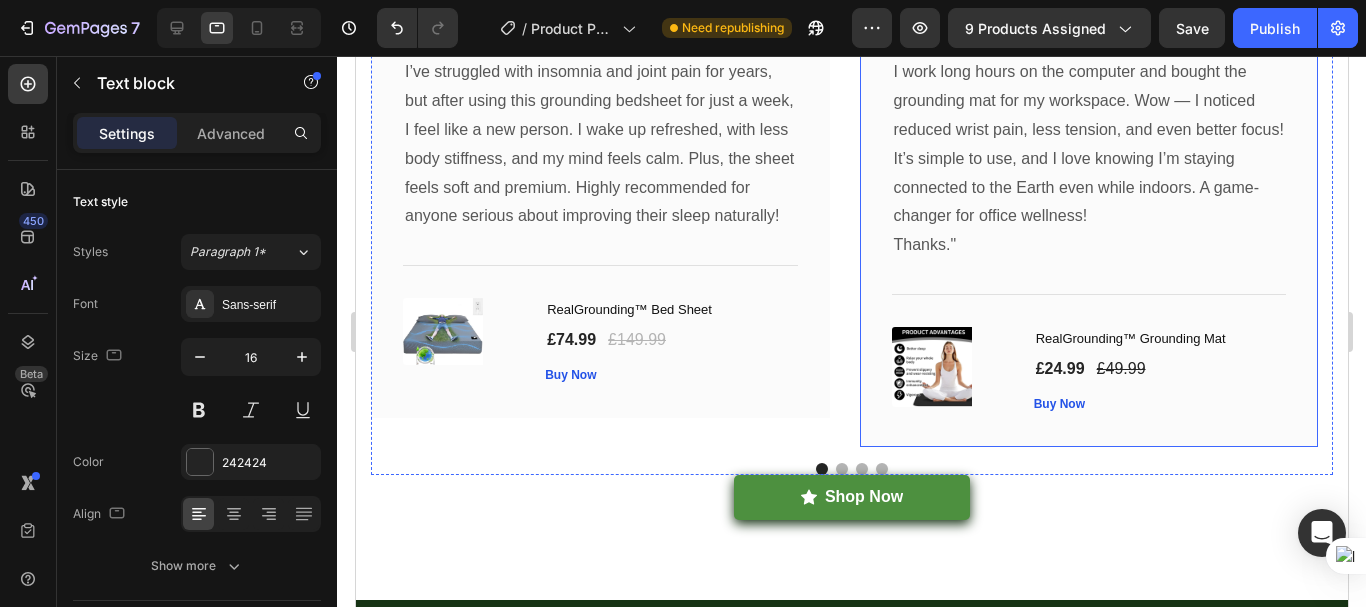 scroll, scrollTop: 8186, scrollLeft: 0, axis: vertical 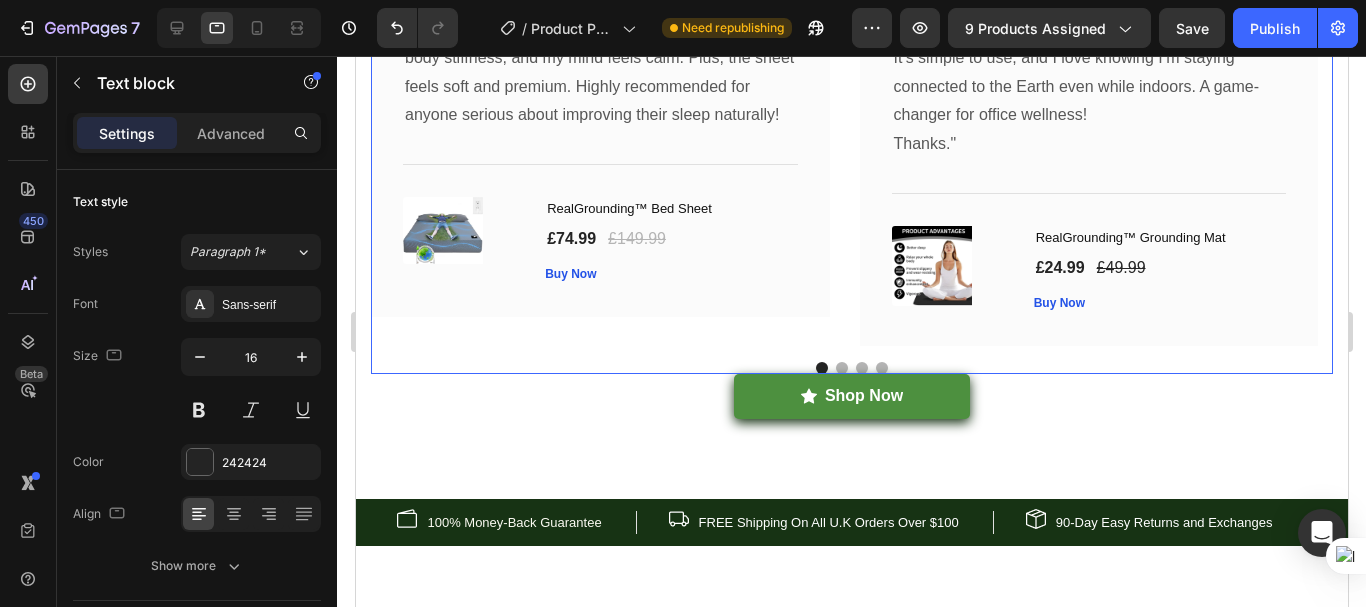 click at bounding box center (841, 368) 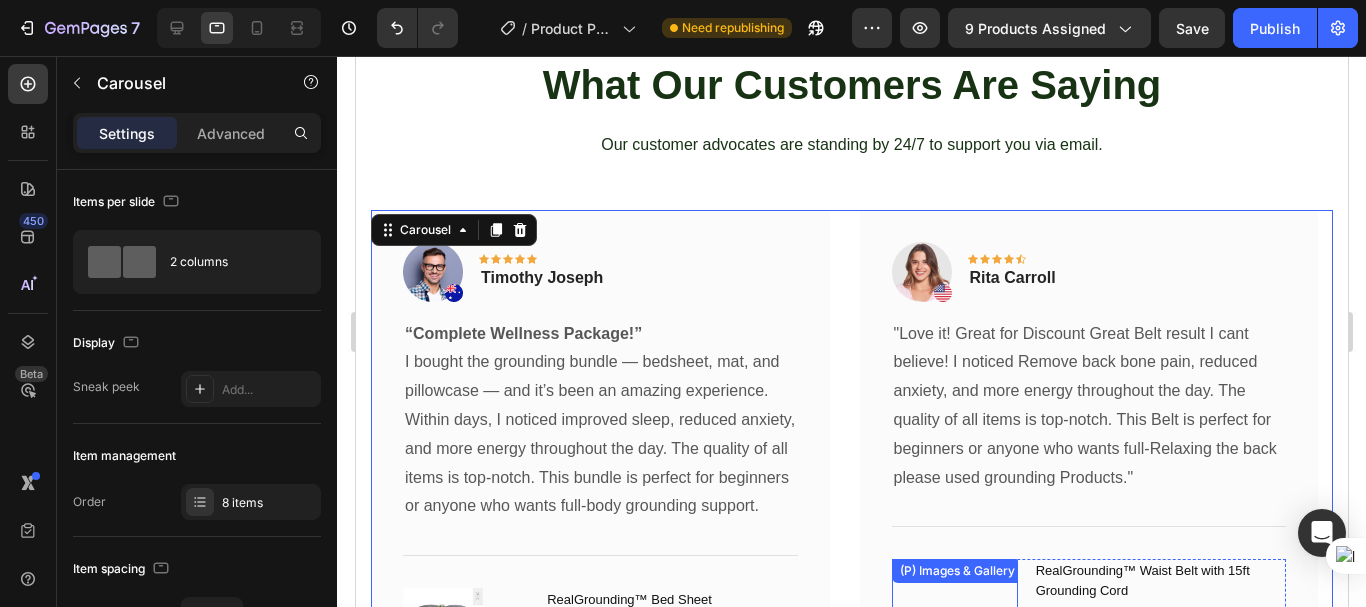scroll, scrollTop: 7786, scrollLeft: 0, axis: vertical 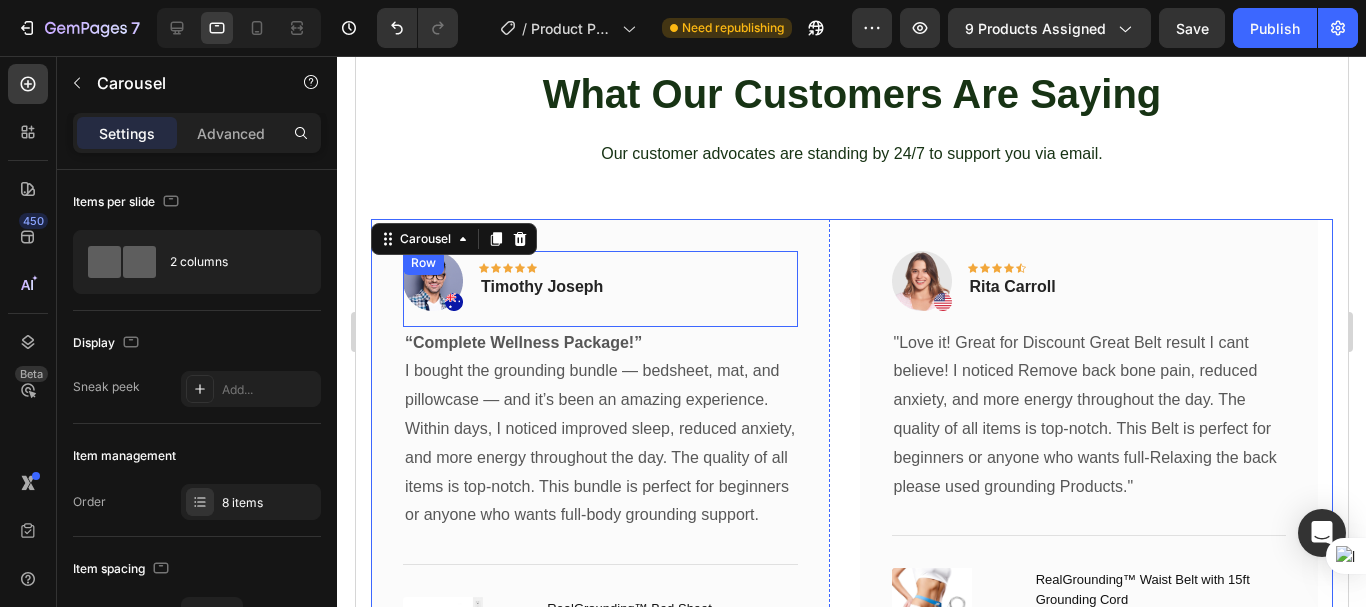 click on "Image
Icon
Icon
Icon
Icon
Icon Row Timothy Joseph Text block Row" at bounding box center (599, 289) 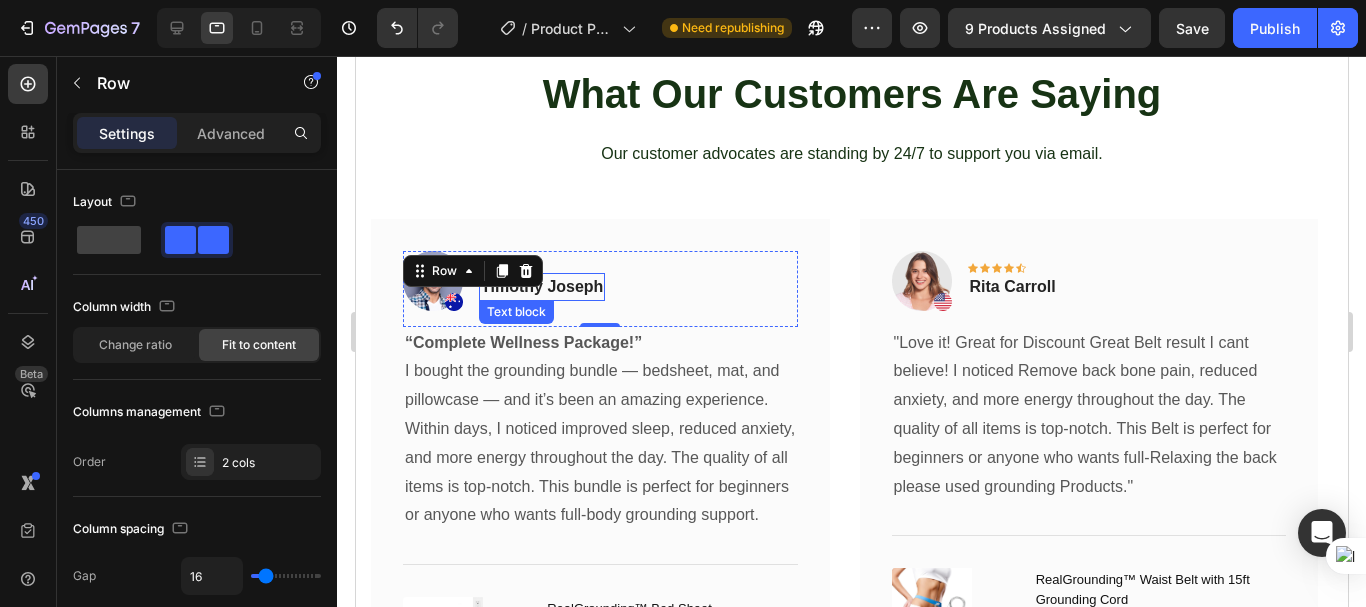 click on "Timothy Joseph" at bounding box center (541, 287) 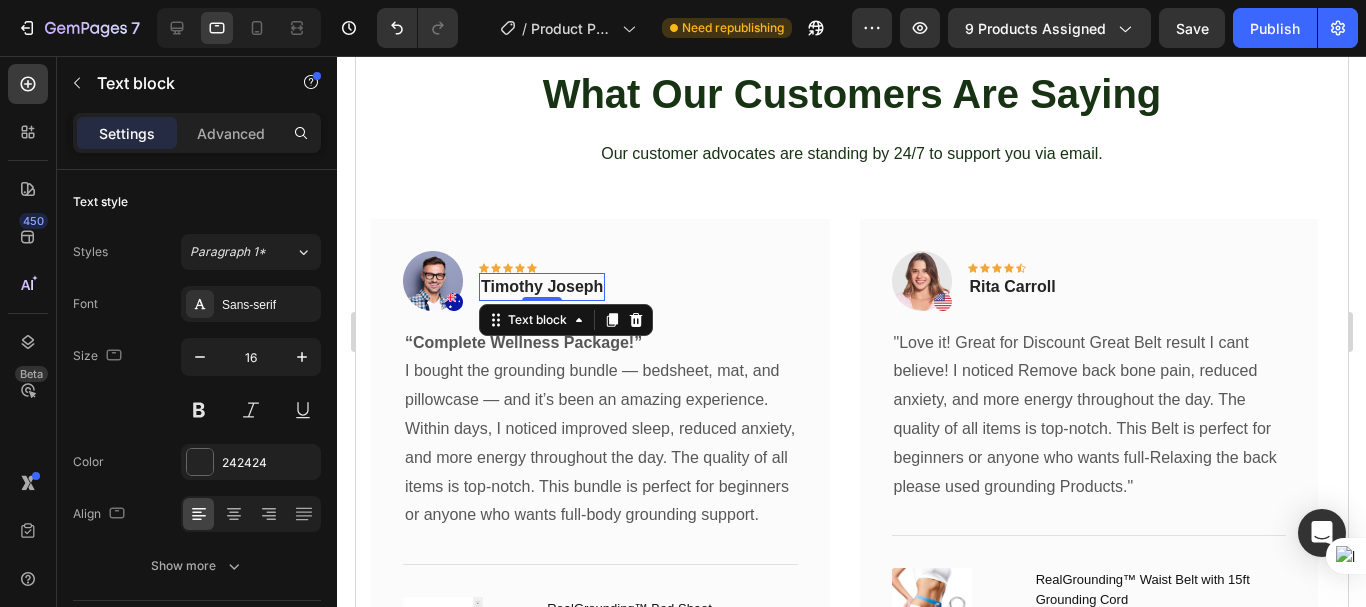 click on "Timothy Joseph" at bounding box center [541, 287] 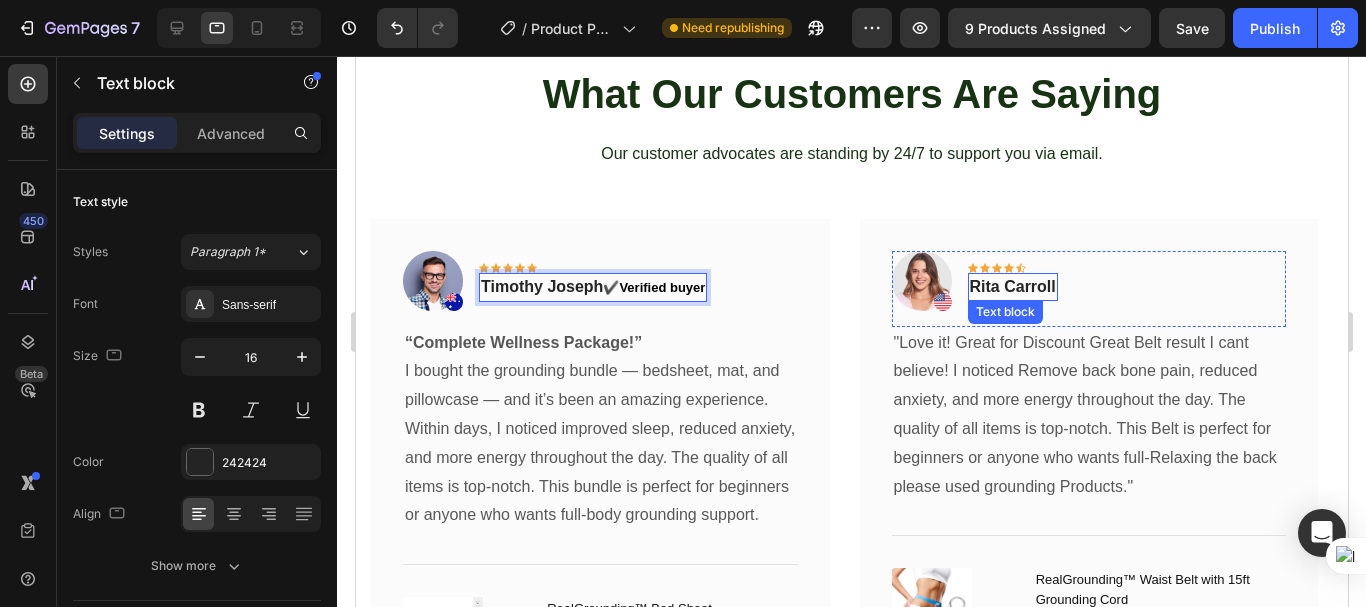 click on "Rita Carroll" at bounding box center [1012, 287] 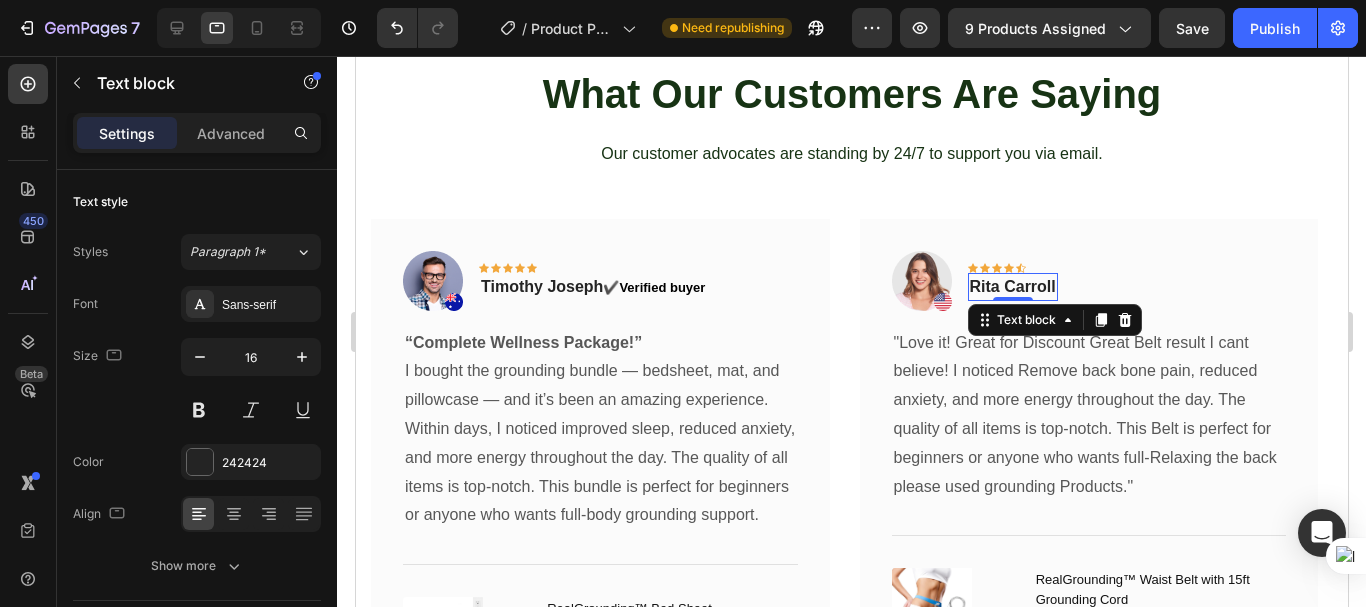 click on "Rita Carroll" at bounding box center (1012, 287) 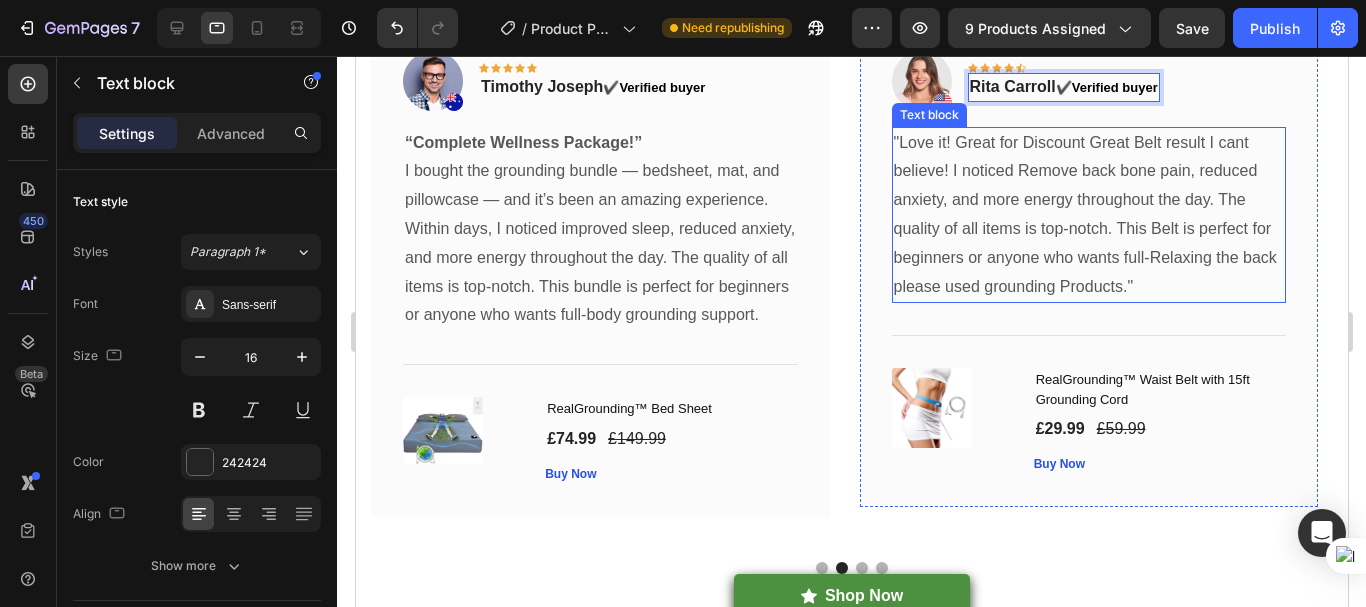 scroll, scrollTop: 8086, scrollLeft: 0, axis: vertical 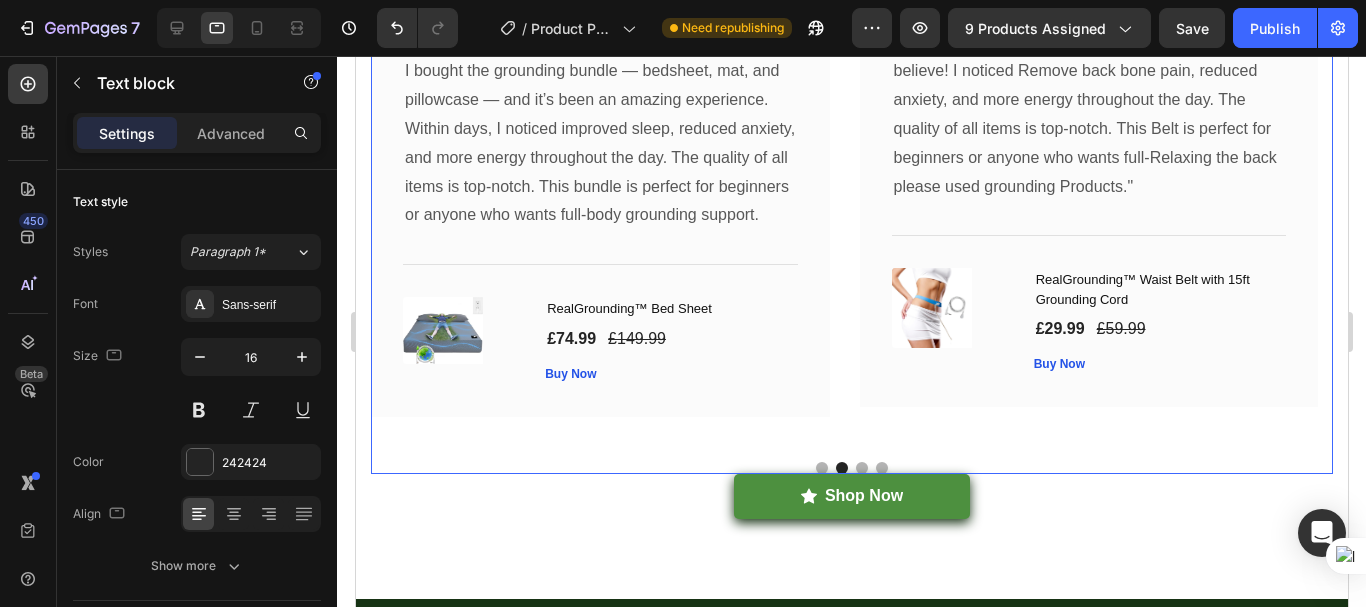click at bounding box center [861, 468] 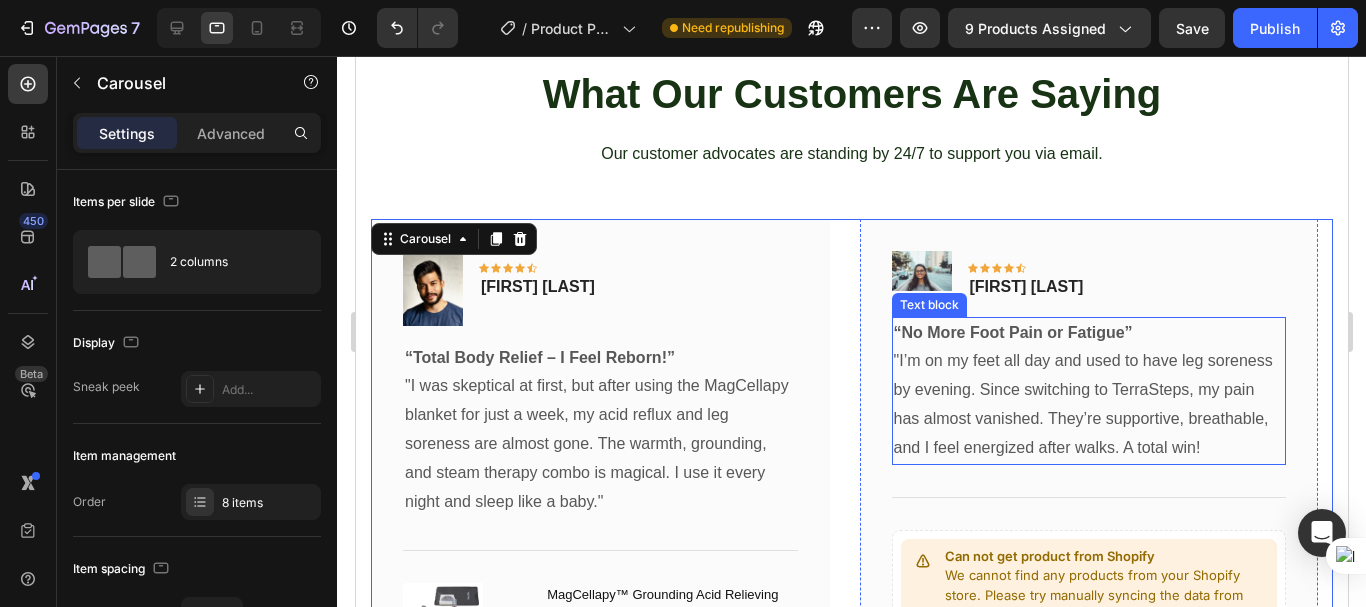 scroll, scrollTop: 7886, scrollLeft: 0, axis: vertical 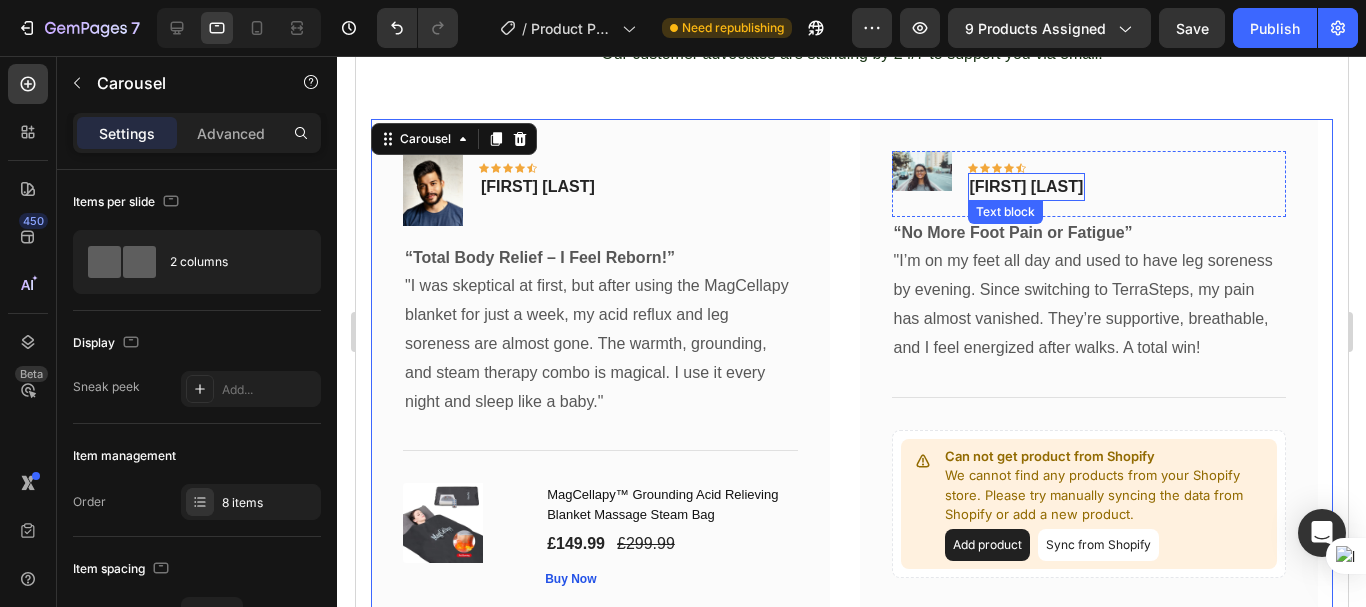 click on "Nancy Rose" at bounding box center (1026, 187) 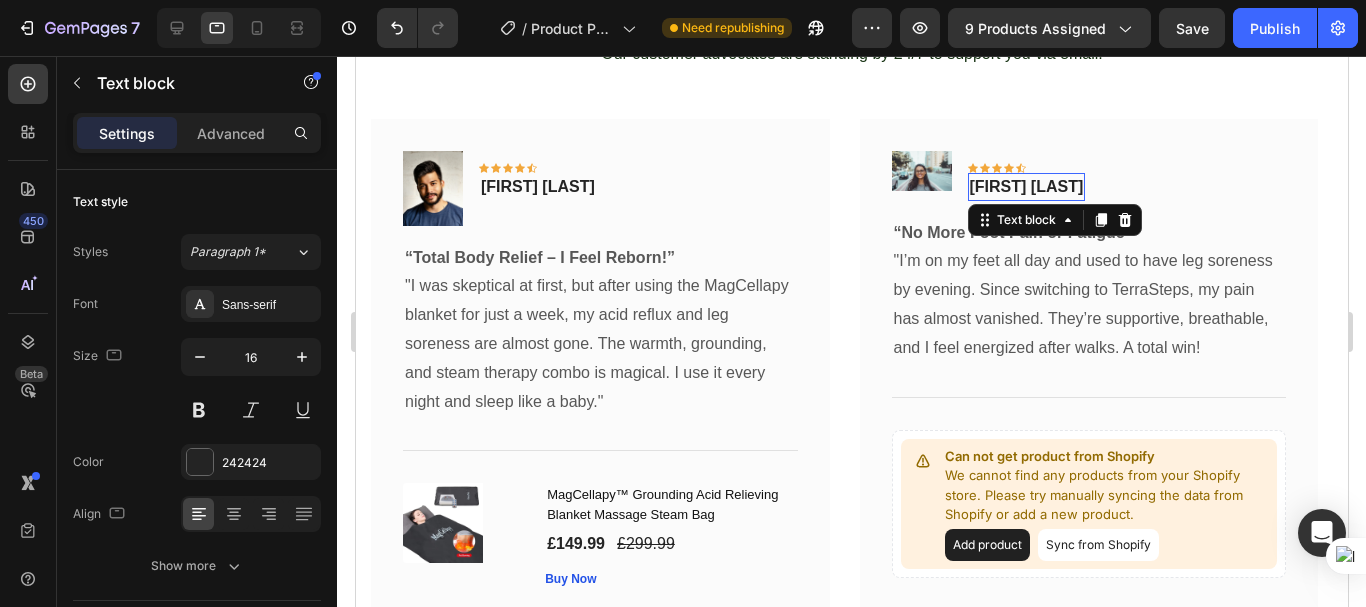 click on "Nancy Rose" at bounding box center [1026, 187] 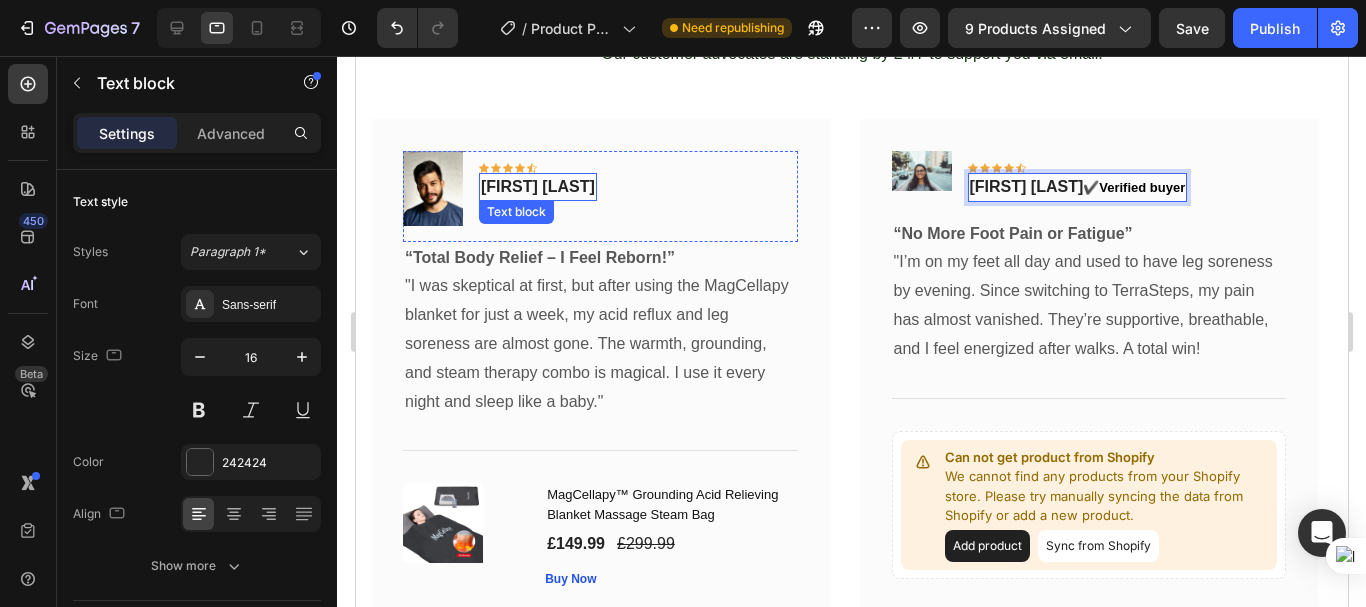 click on "Manjit Singh" at bounding box center (537, 187) 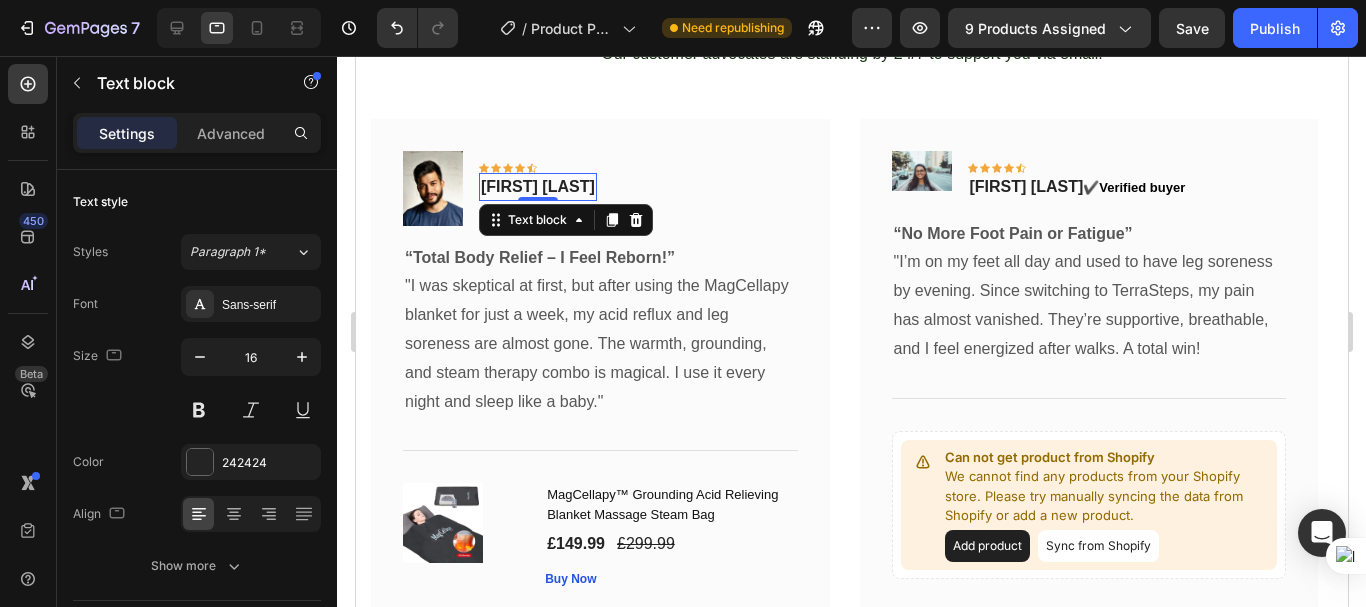 click on "Manjit Singh" at bounding box center [537, 187] 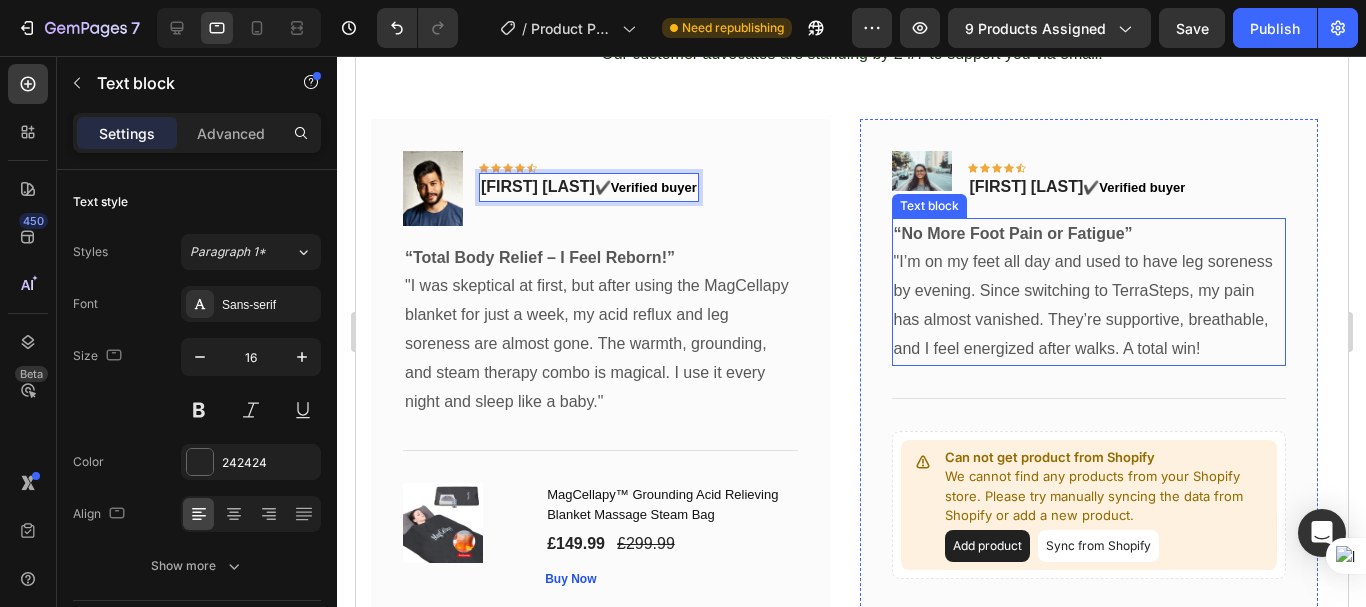 scroll, scrollTop: 7986, scrollLeft: 0, axis: vertical 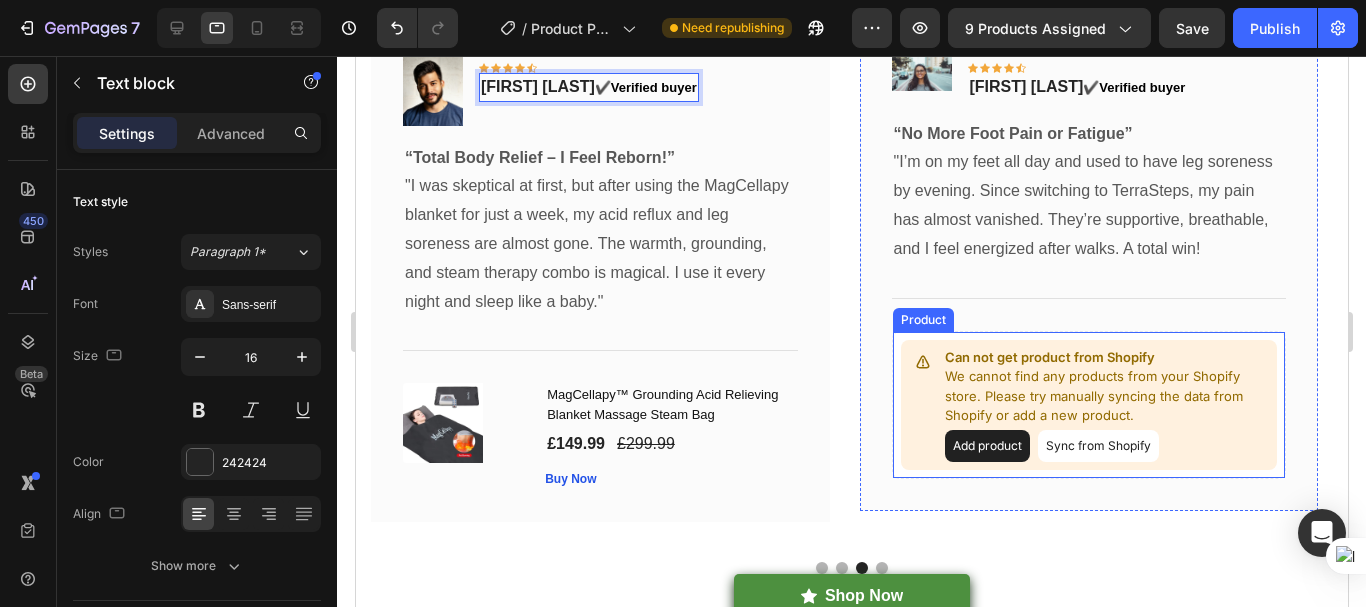 click on "Add product" at bounding box center [986, 446] 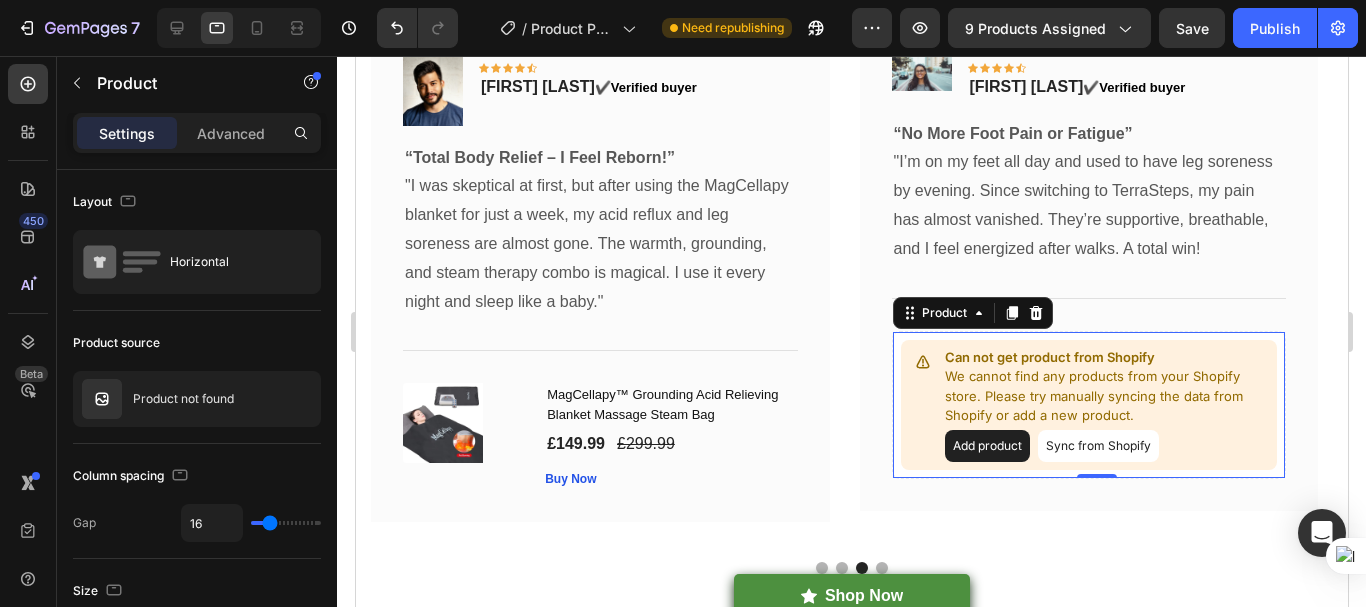 click on "Add product Sync from Shopify" at bounding box center [1106, 446] 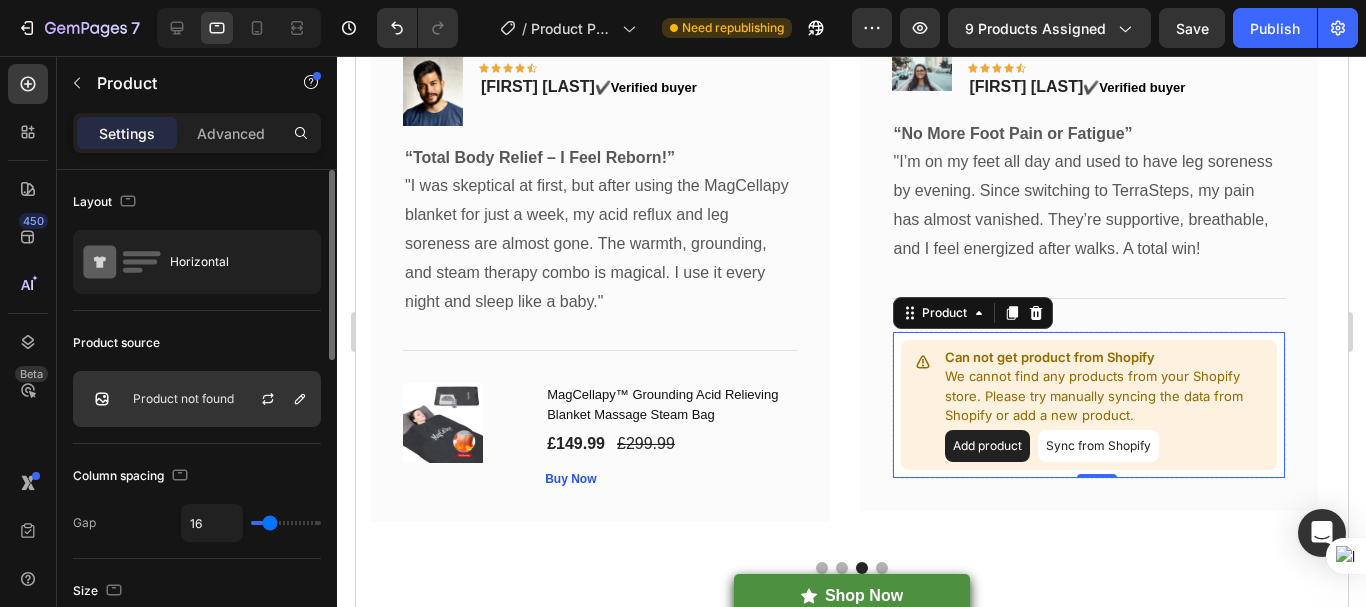 click at bounding box center (276, 399) 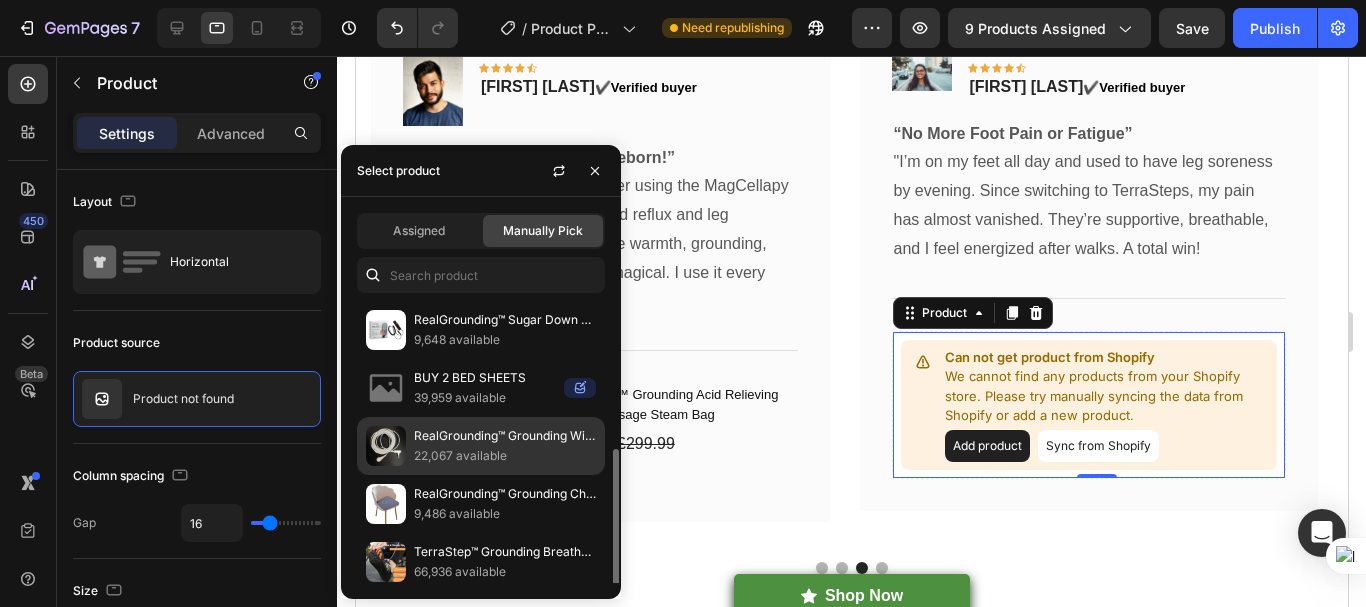 scroll, scrollTop: 100, scrollLeft: 0, axis: vertical 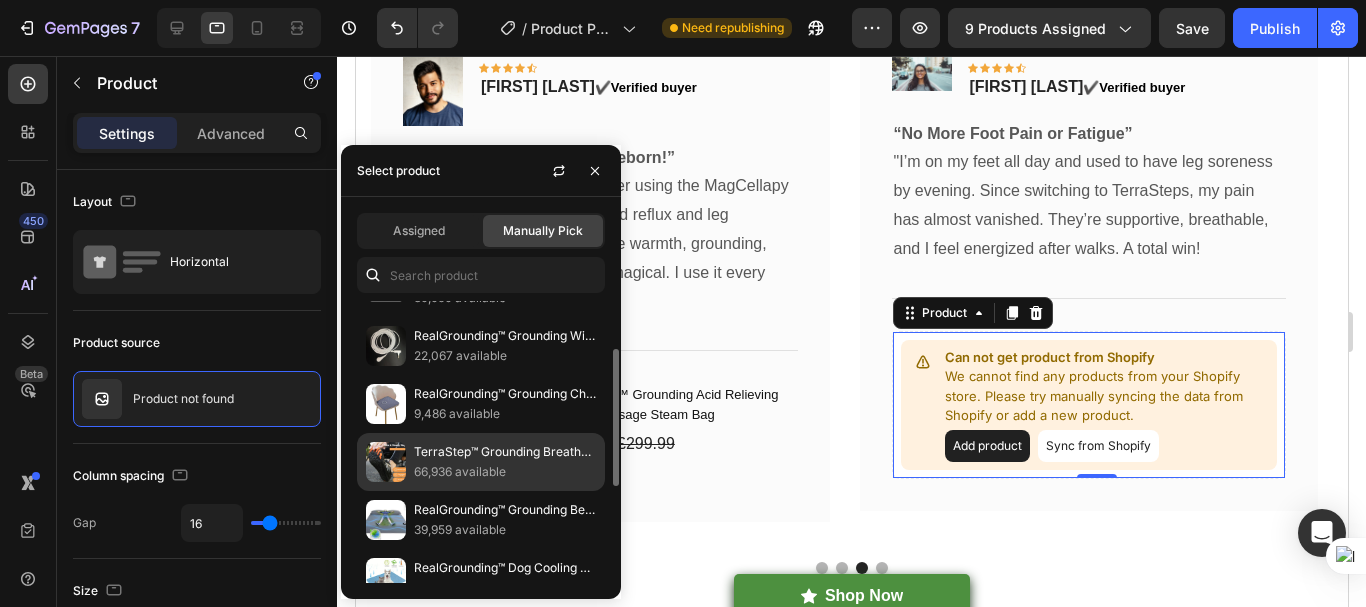 click on "66,936 available" at bounding box center (505, 472) 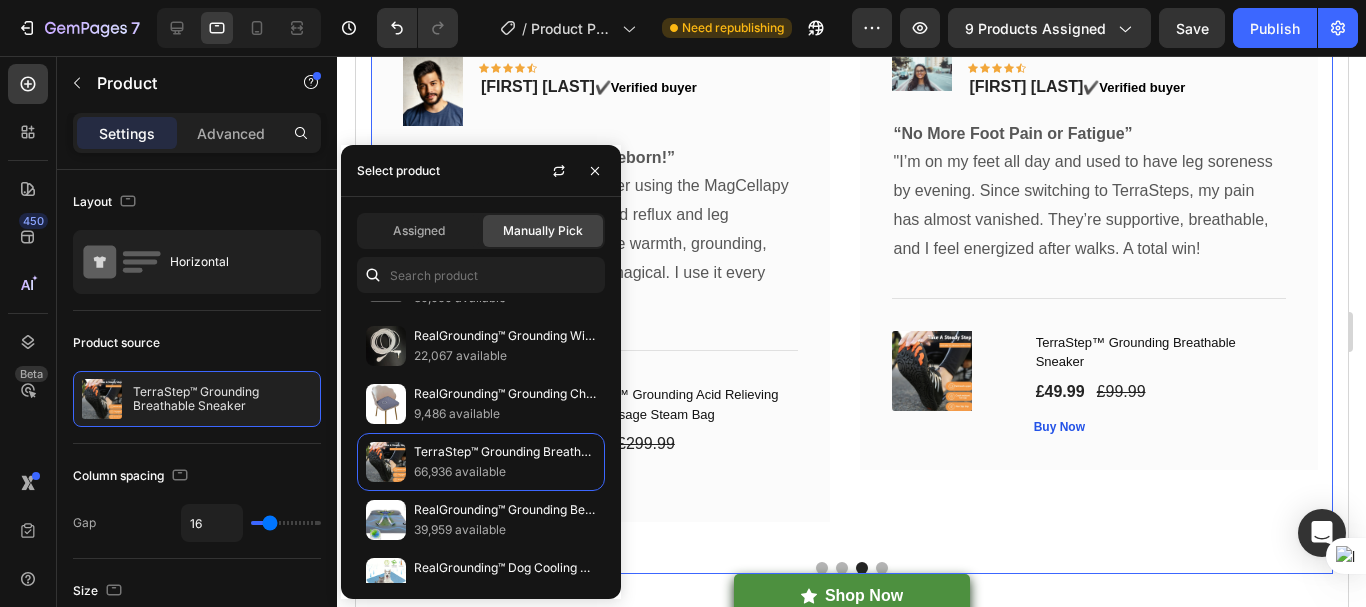 click at bounding box center (881, 568) 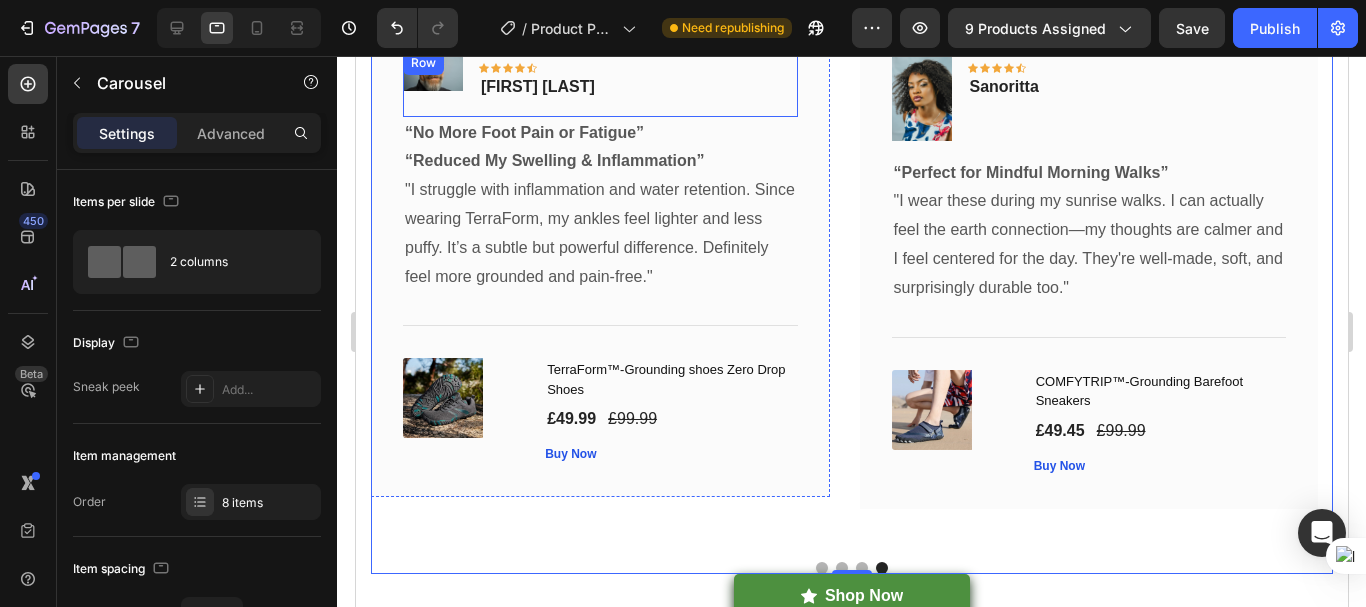 click on "Image
Icon
Icon
Icon
Icon
Icon Row Jack Mike Text block Row" at bounding box center (599, 84) 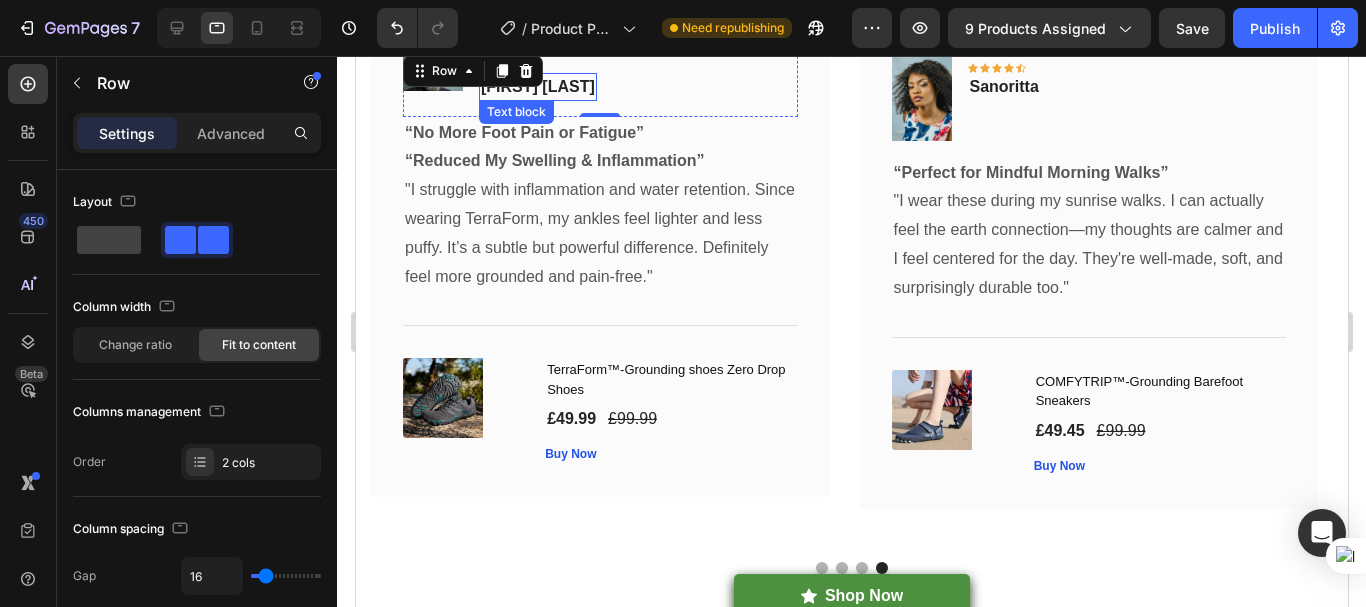 click on "[FIRST] [LAST]" at bounding box center (537, 87) 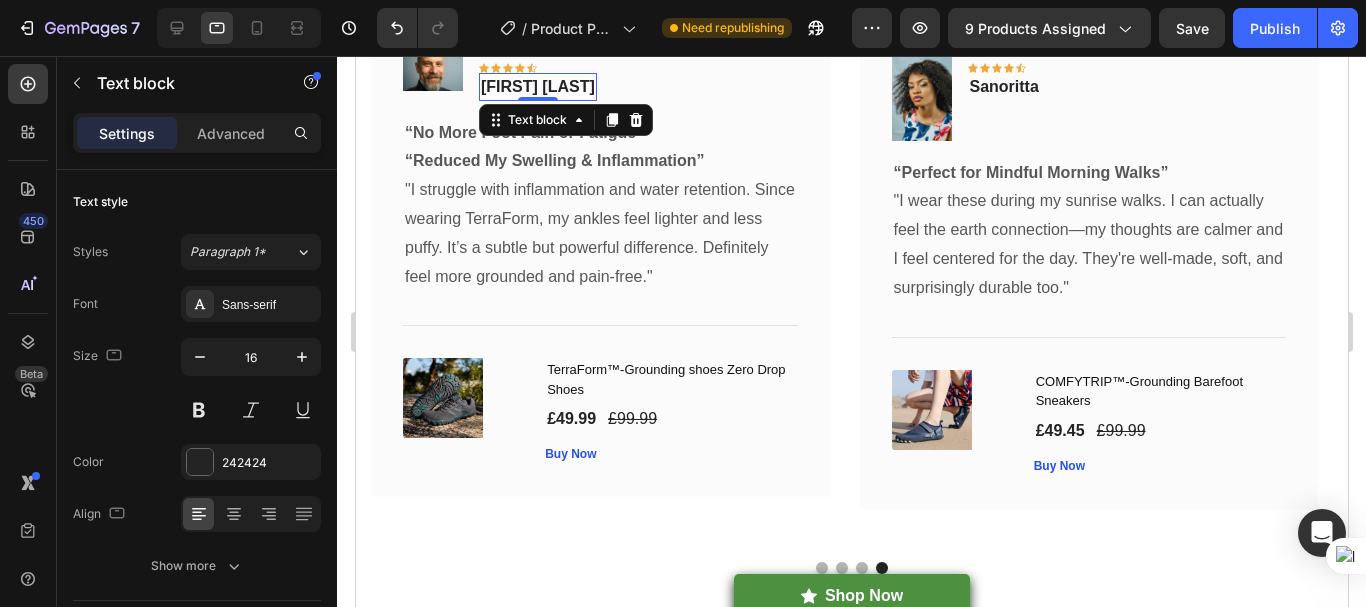 click on "[FIRST] [LAST]" at bounding box center (537, 87) 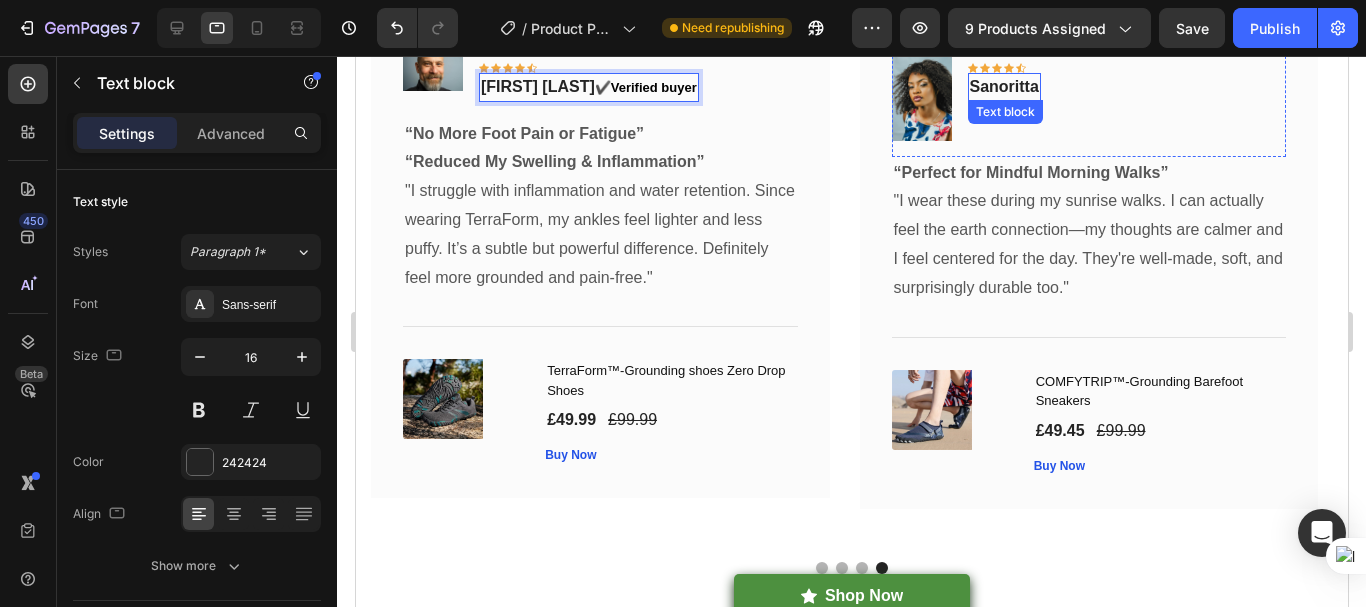 click on "Sanoritta" at bounding box center (1003, 87) 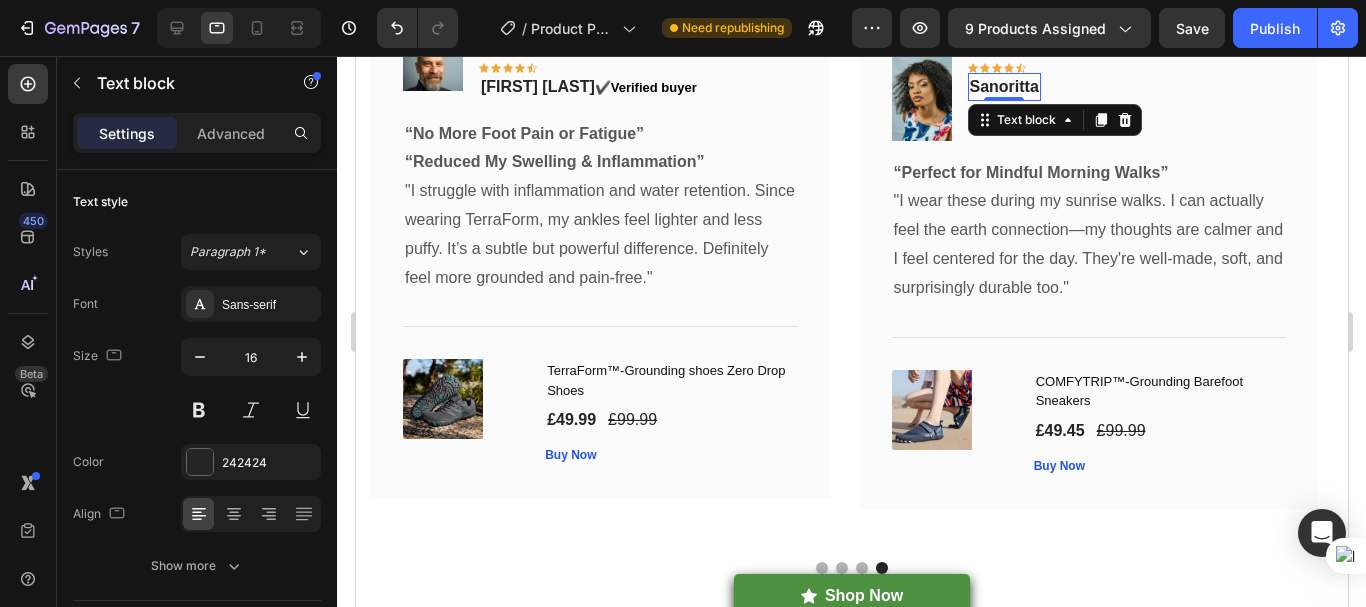 click on "Sanoritta" at bounding box center (1003, 87) 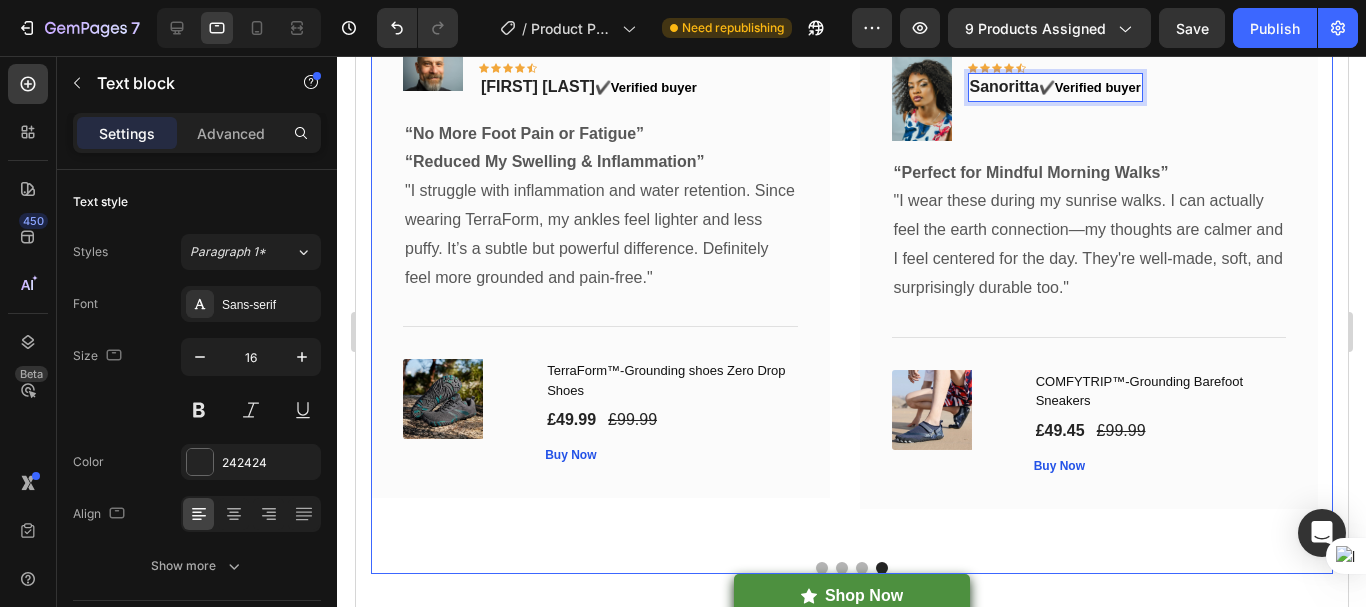 click at bounding box center [861, 568] 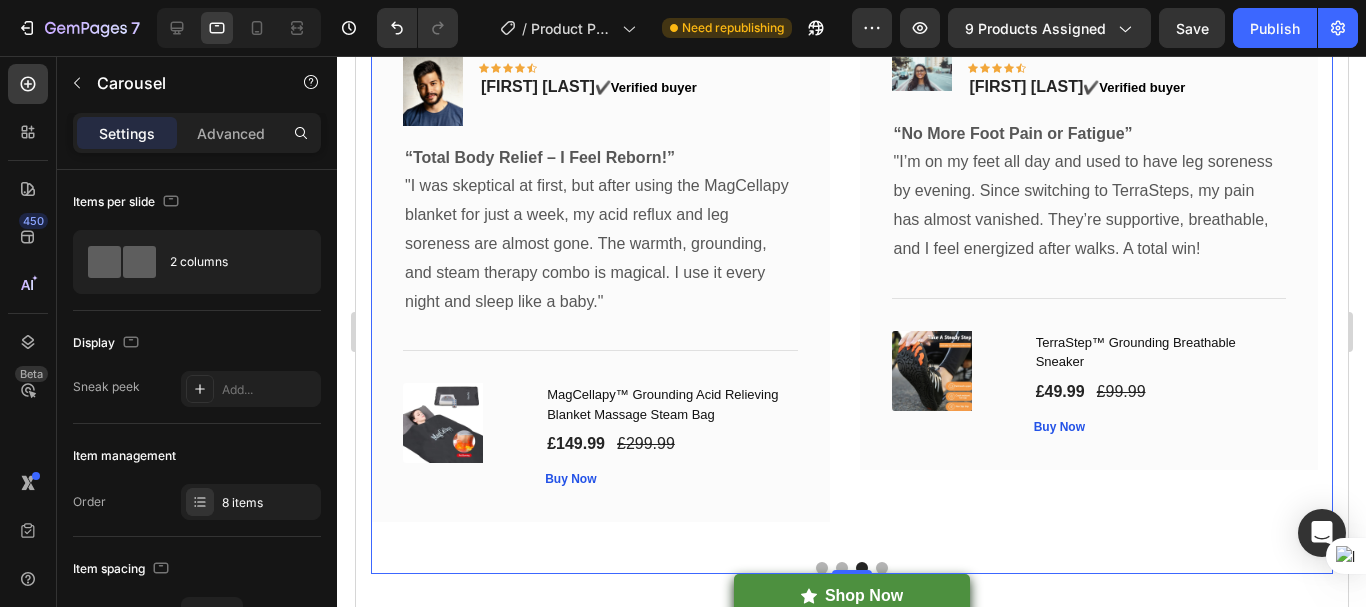 click at bounding box center (841, 568) 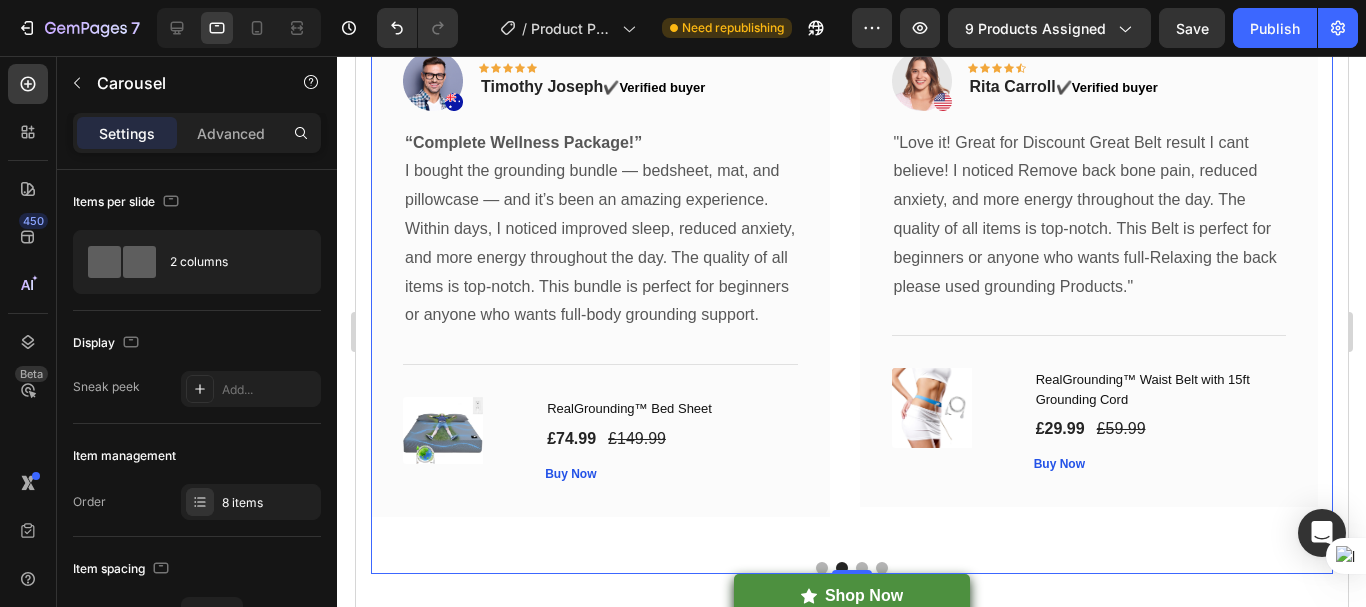 click at bounding box center [821, 568] 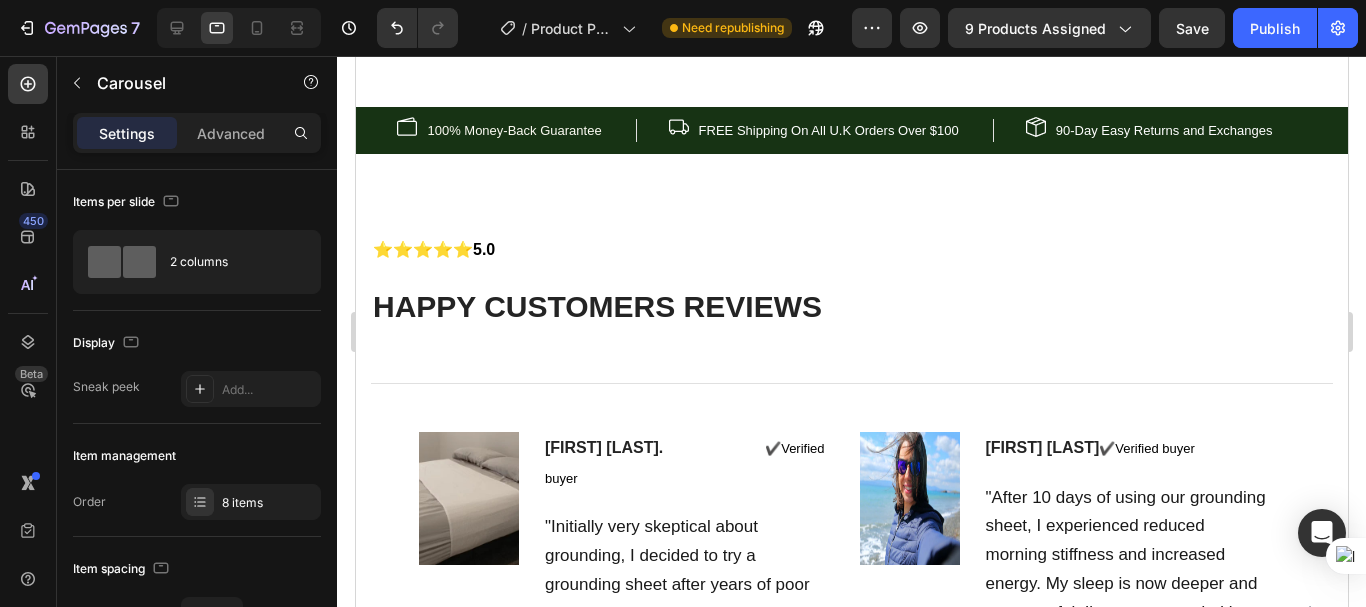 scroll, scrollTop: 8686, scrollLeft: 0, axis: vertical 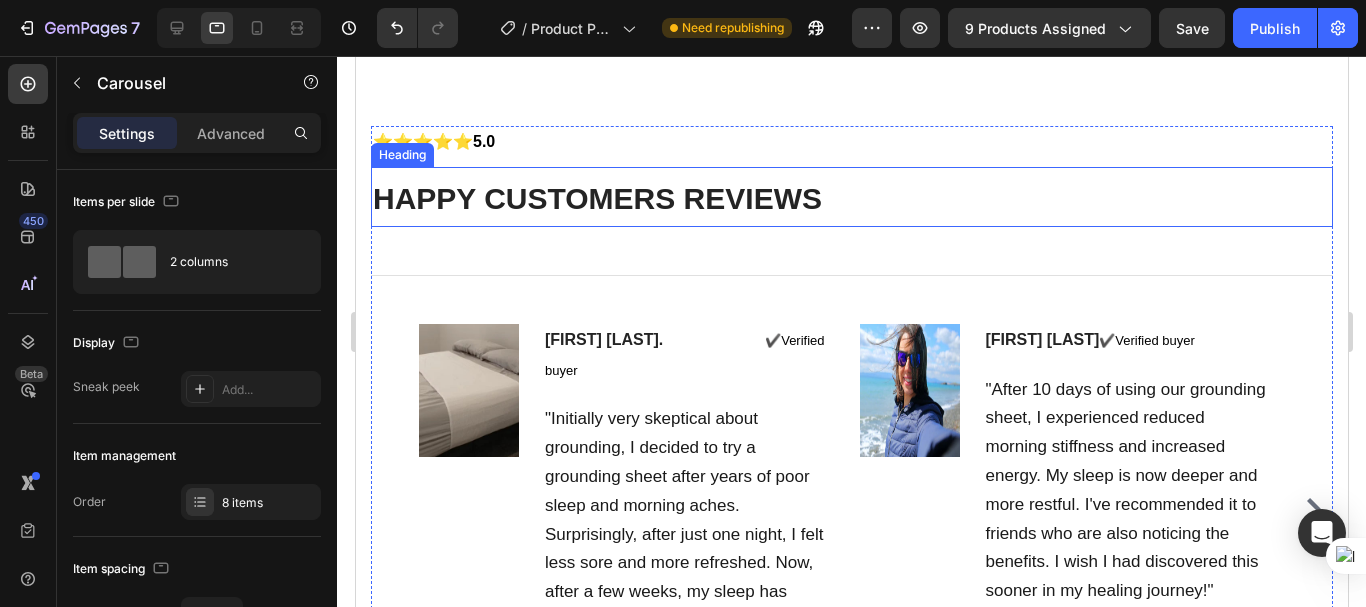 click on "HAPPY CUSTOMERS REVIEWS" at bounding box center (596, 198) 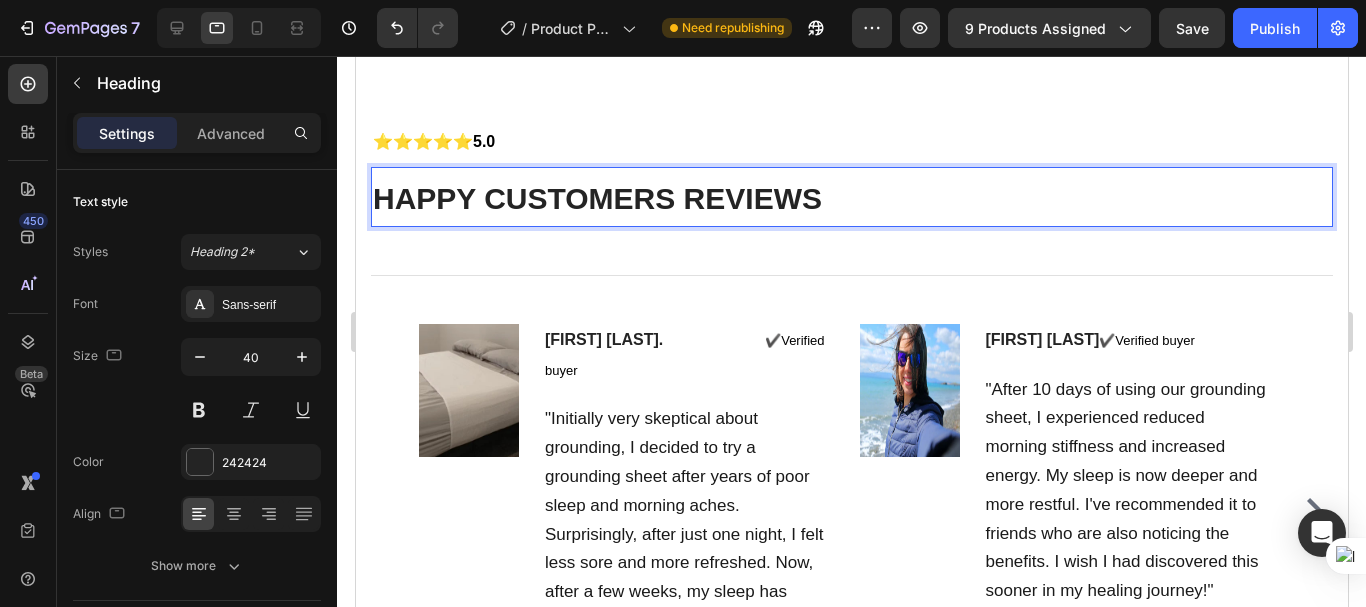 drag, startPoint x: 822, startPoint y: 187, endPoint x: 826, endPoint y: 206, distance: 19.416489 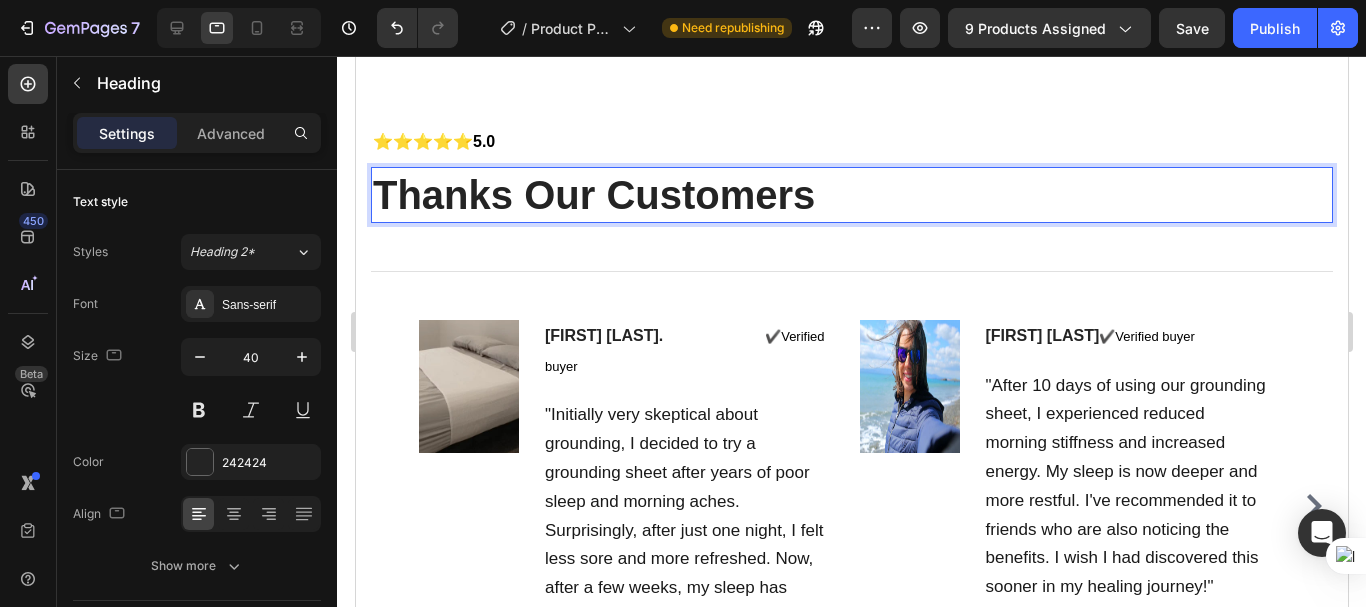 scroll, scrollTop: 8386, scrollLeft: 0, axis: vertical 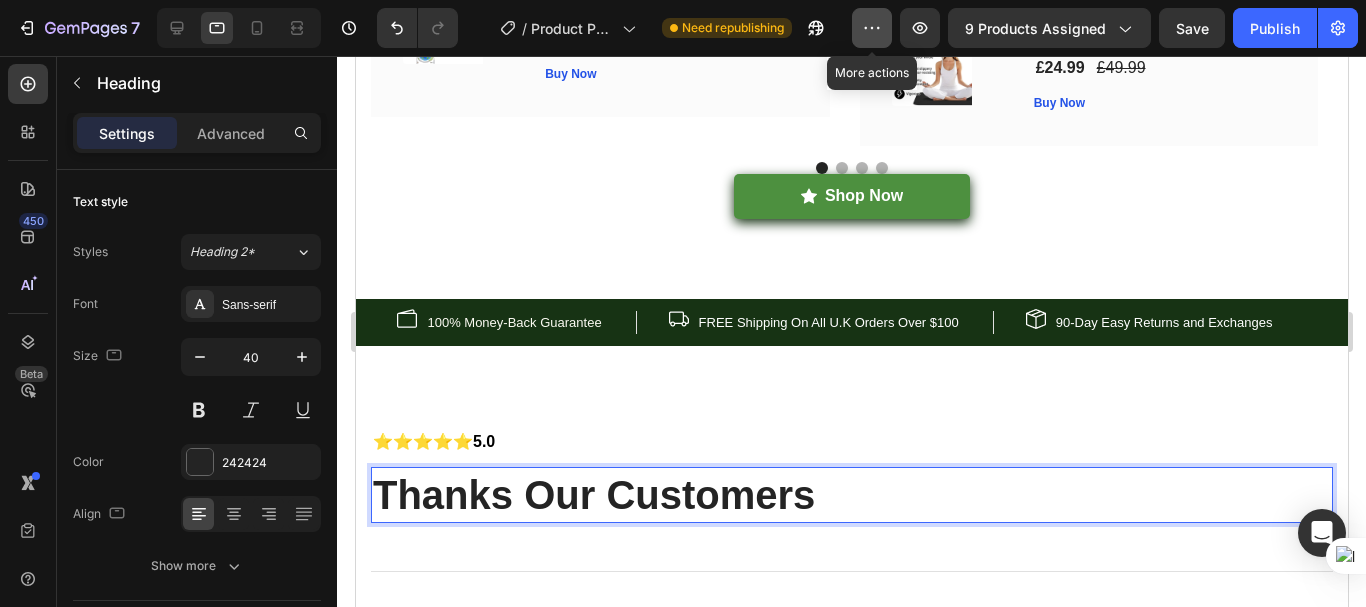 click 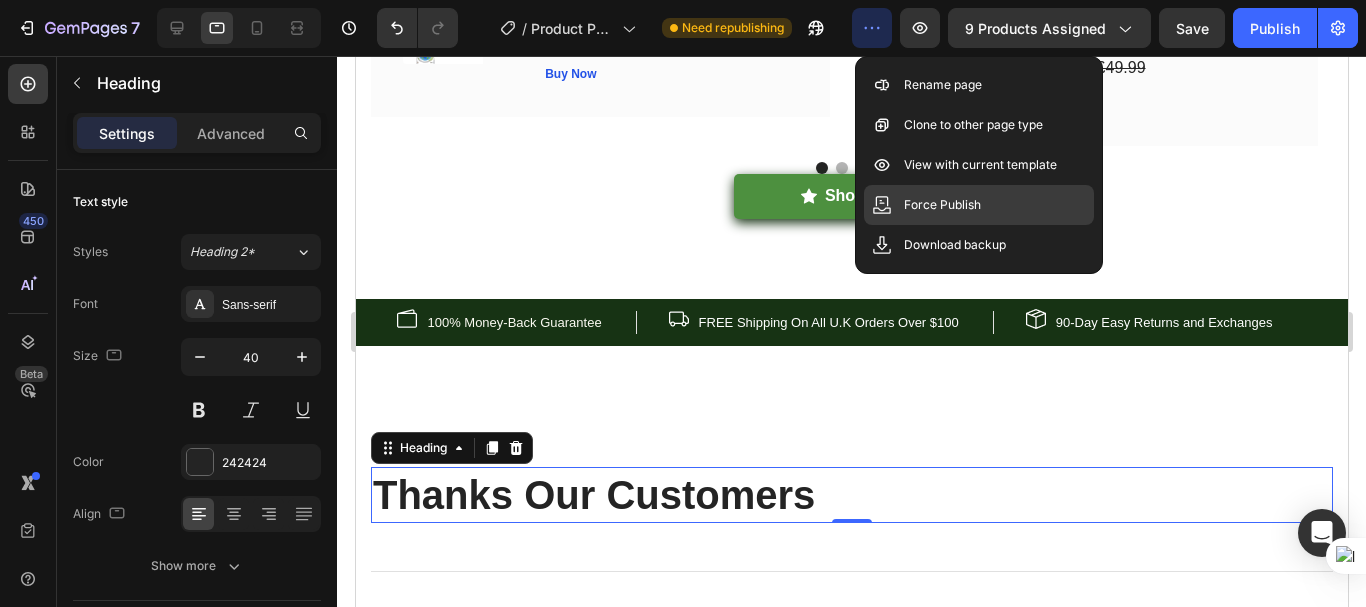 click on "Force Publish" 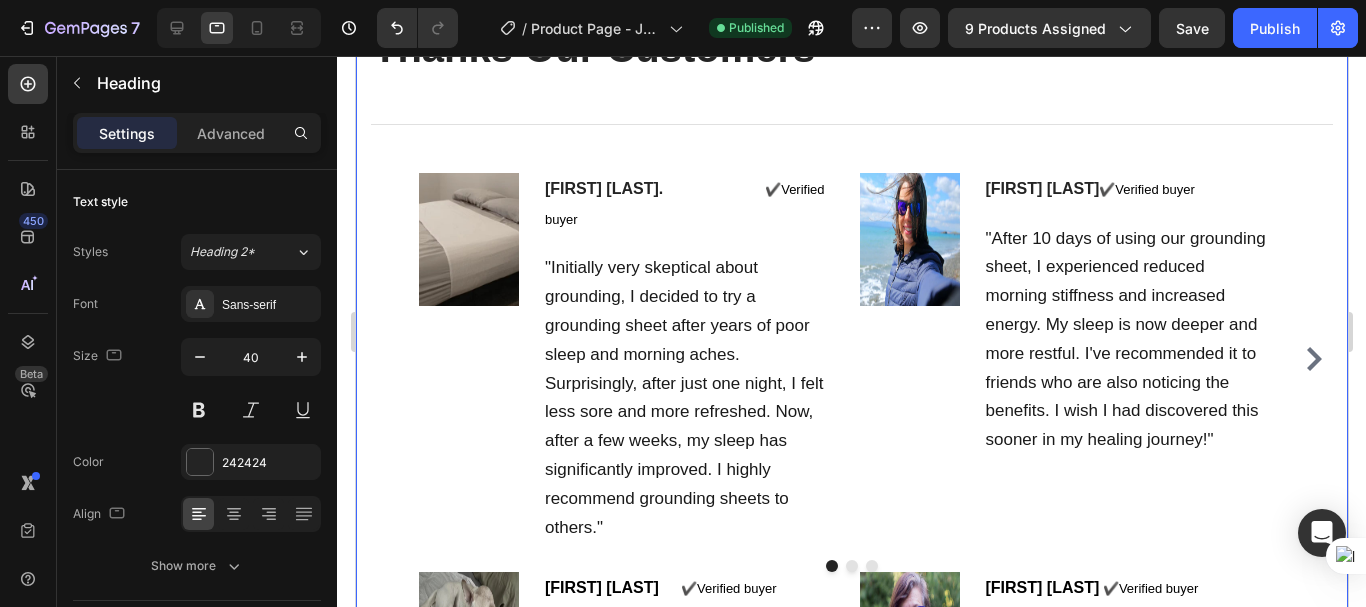 scroll, scrollTop: 8838, scrollLeft: 0, axis: vertical 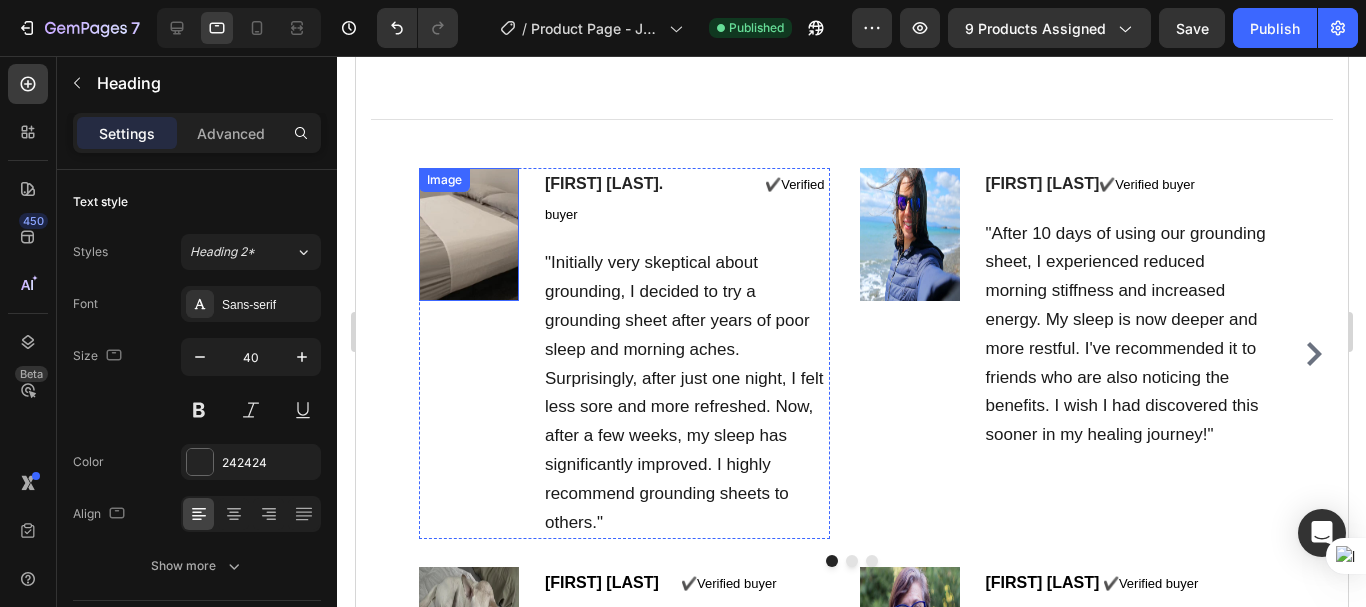 click at bounding box center (468, 234) 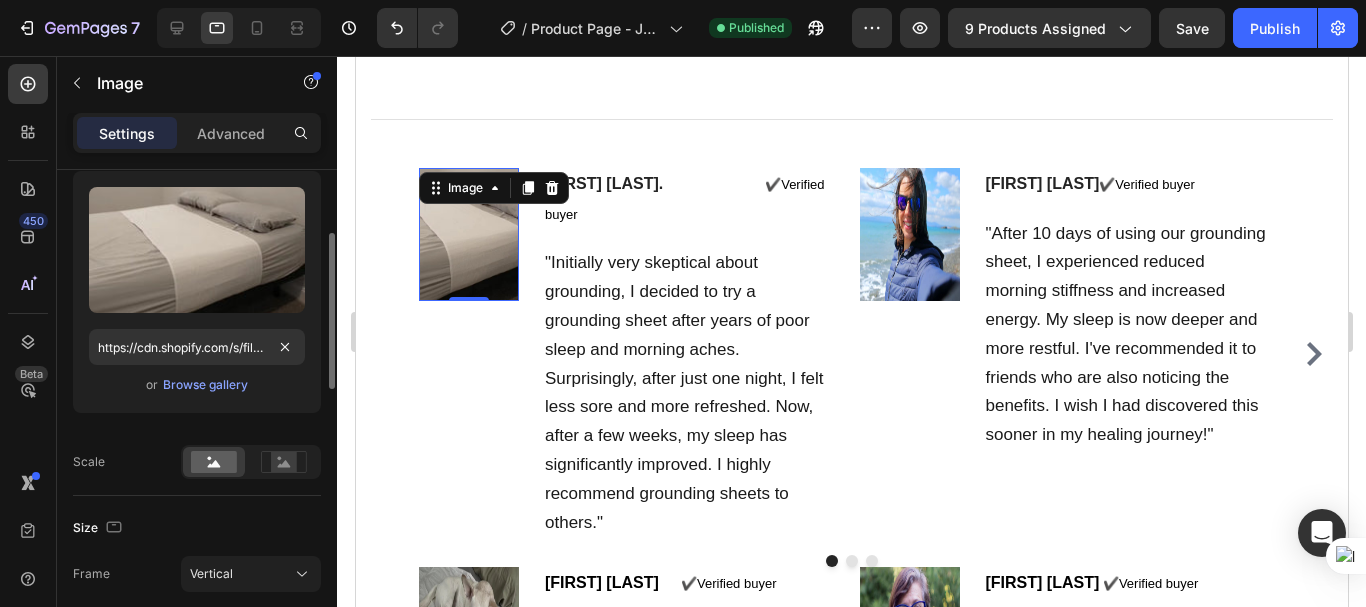 scroll, scrollTop: 300, scrollLeft: 0, axis: vertical 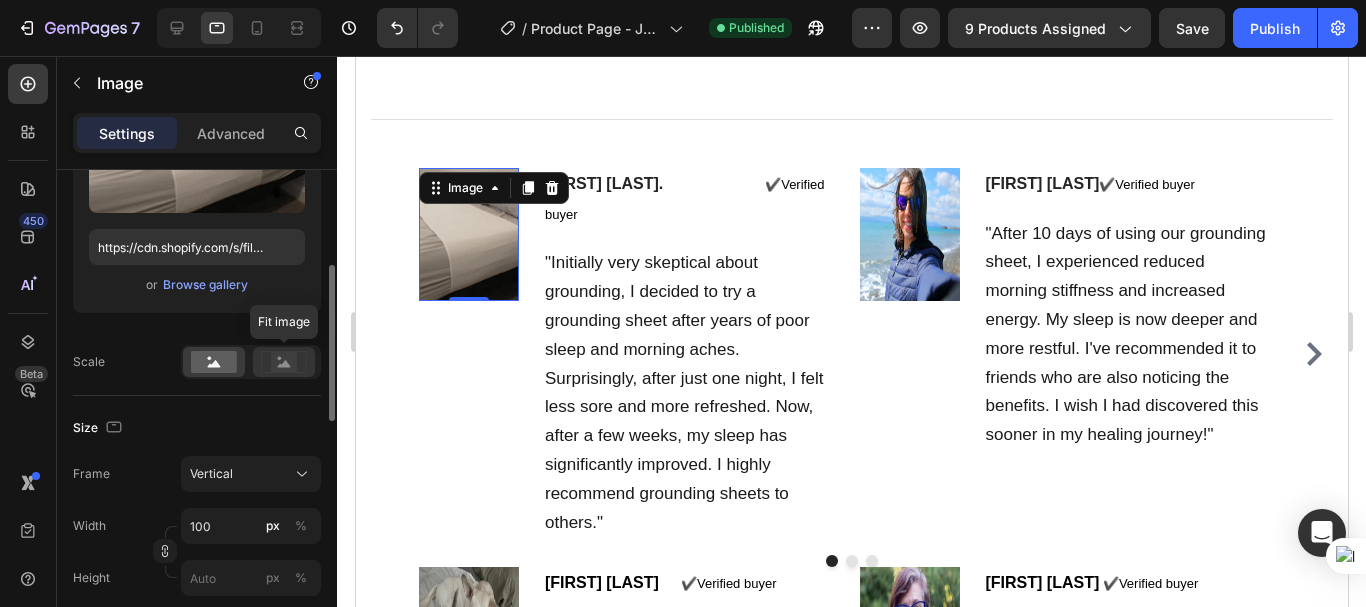 click 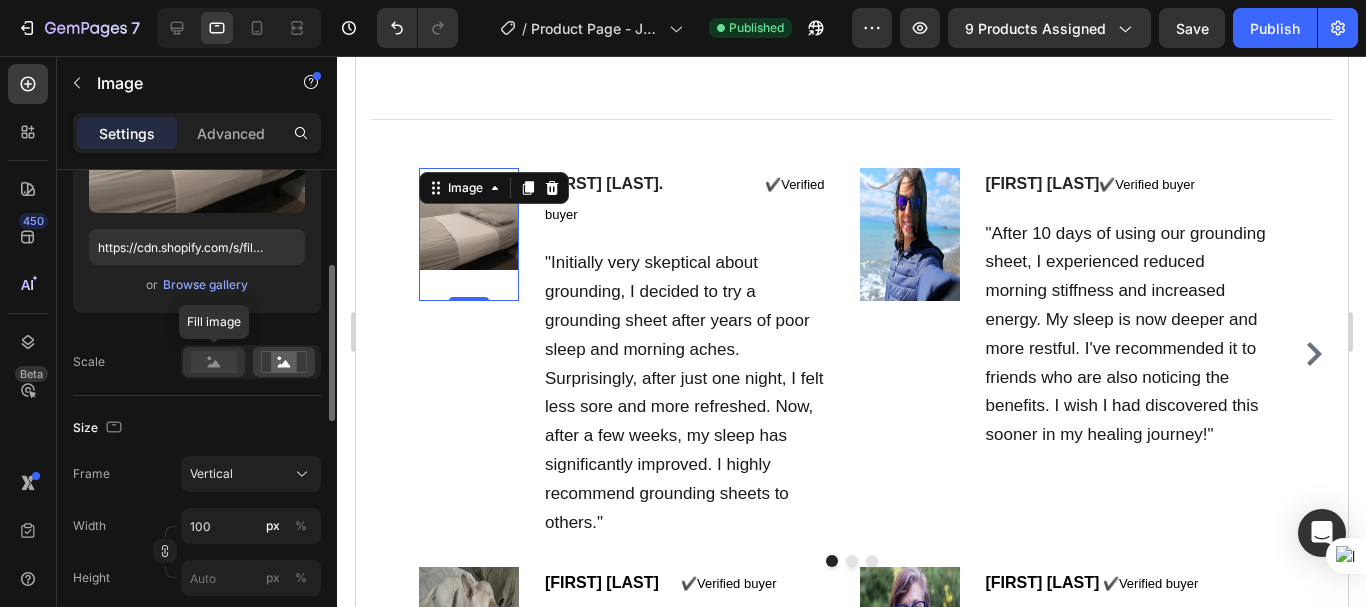 click 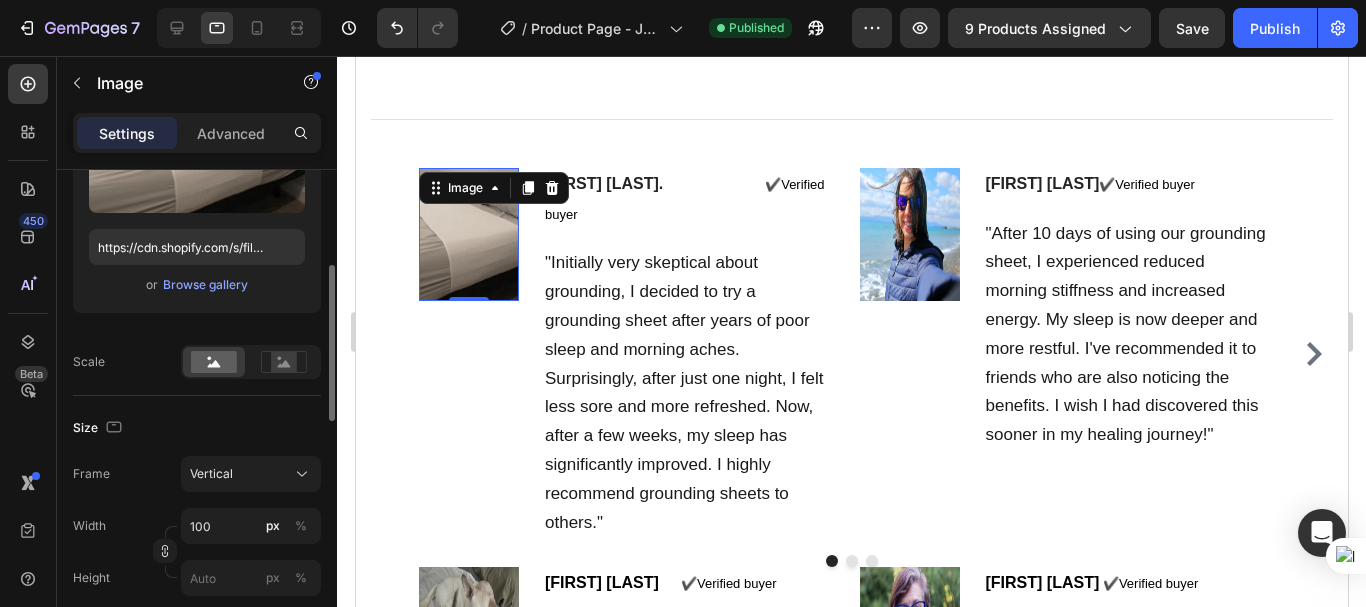 click on "Size" at bounding box center (197, 428) 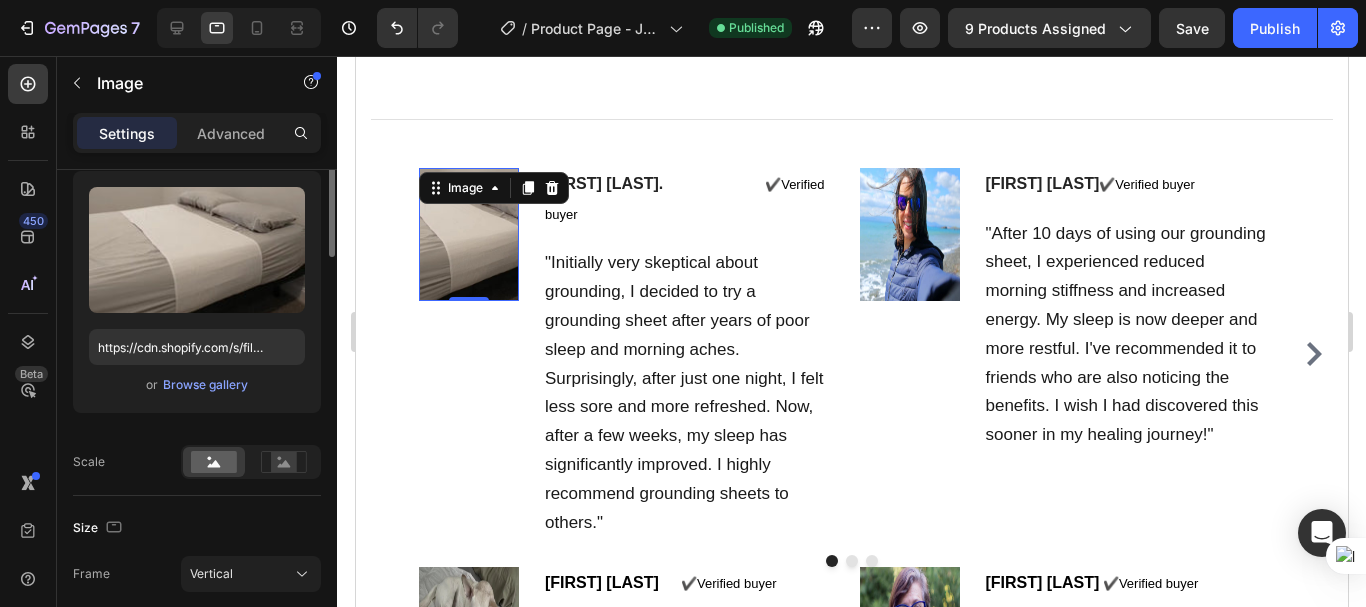 scroll, scrollTop: 0, scrollLeft: 0, axis: both 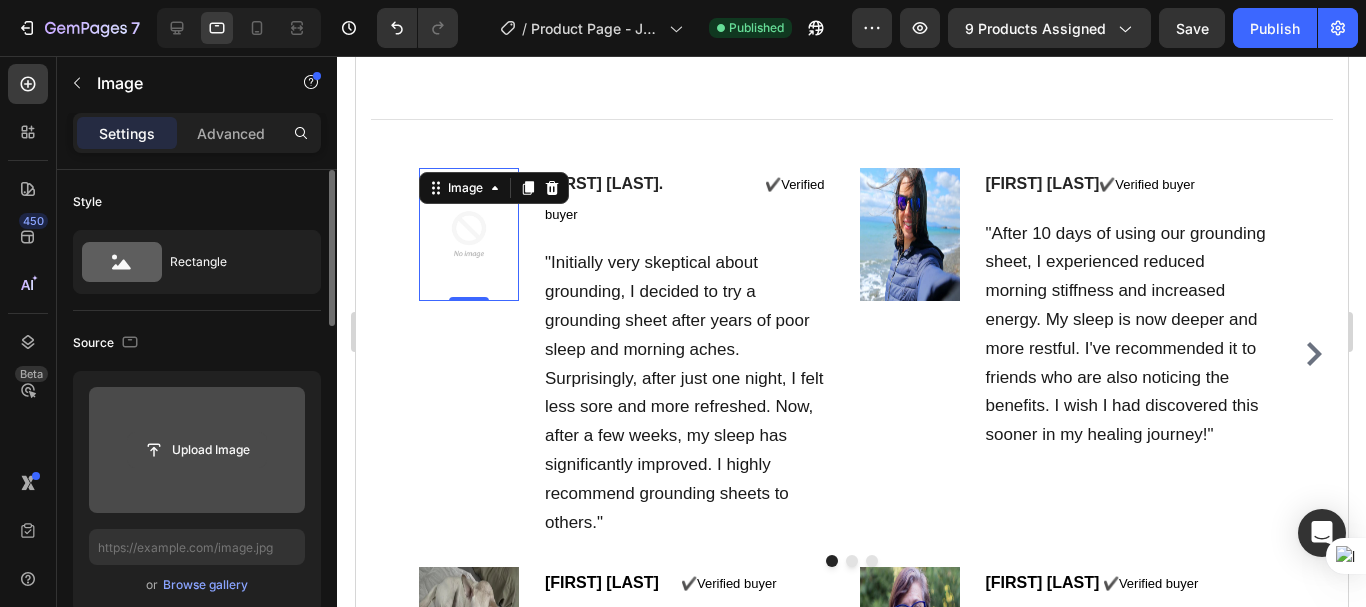 click 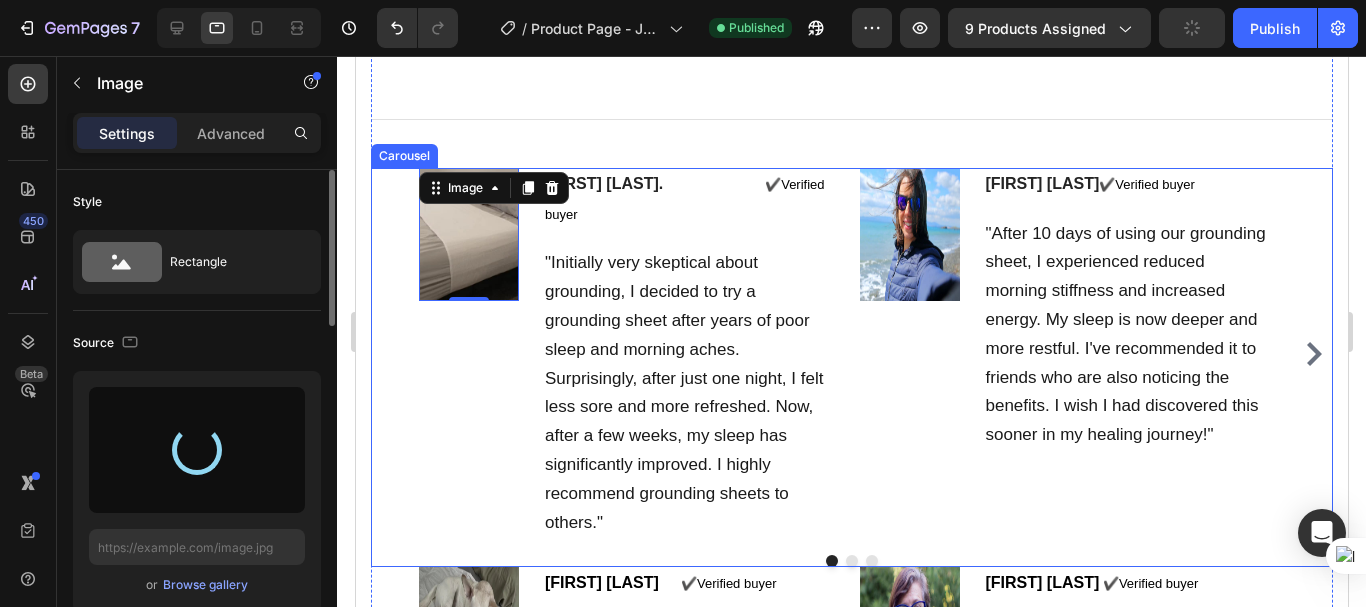 type on "https://cdn.shopify.com/s/files/1/0940/9989/8703/files/gempages_573676616073348003-e54a0288-a84f-4bc1-ac93-6eaca74a25c7.webp" 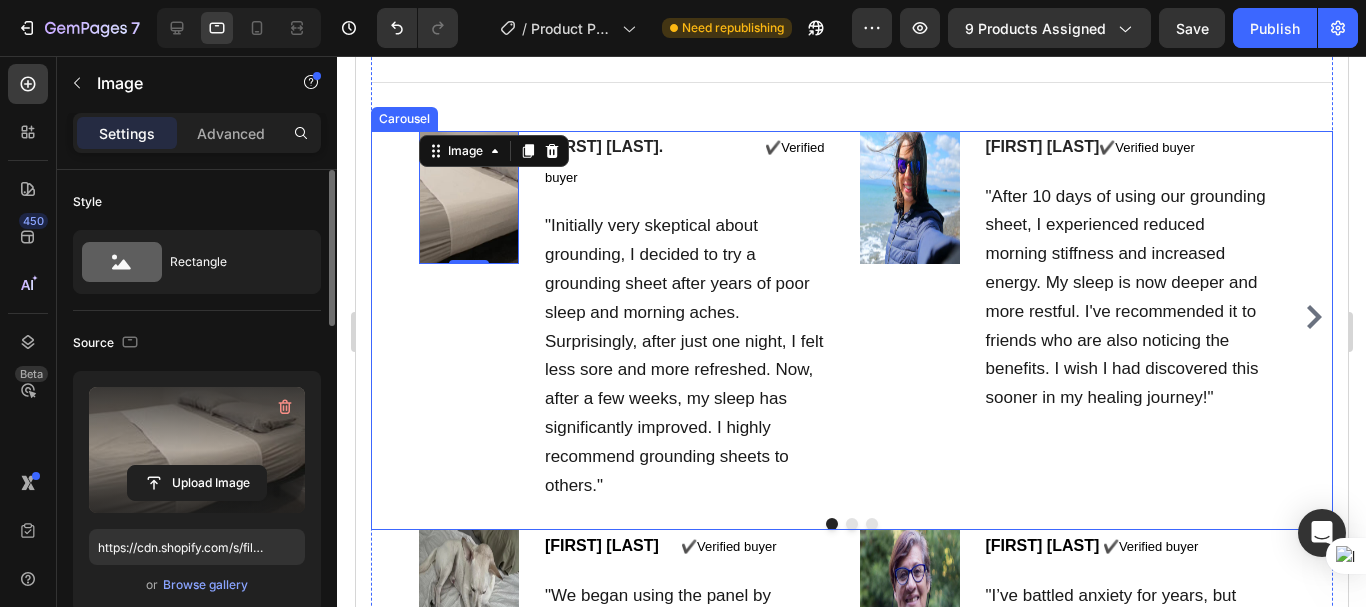 scroll, scrollTop: 9038, scrollLeft: 0, axis: vertical 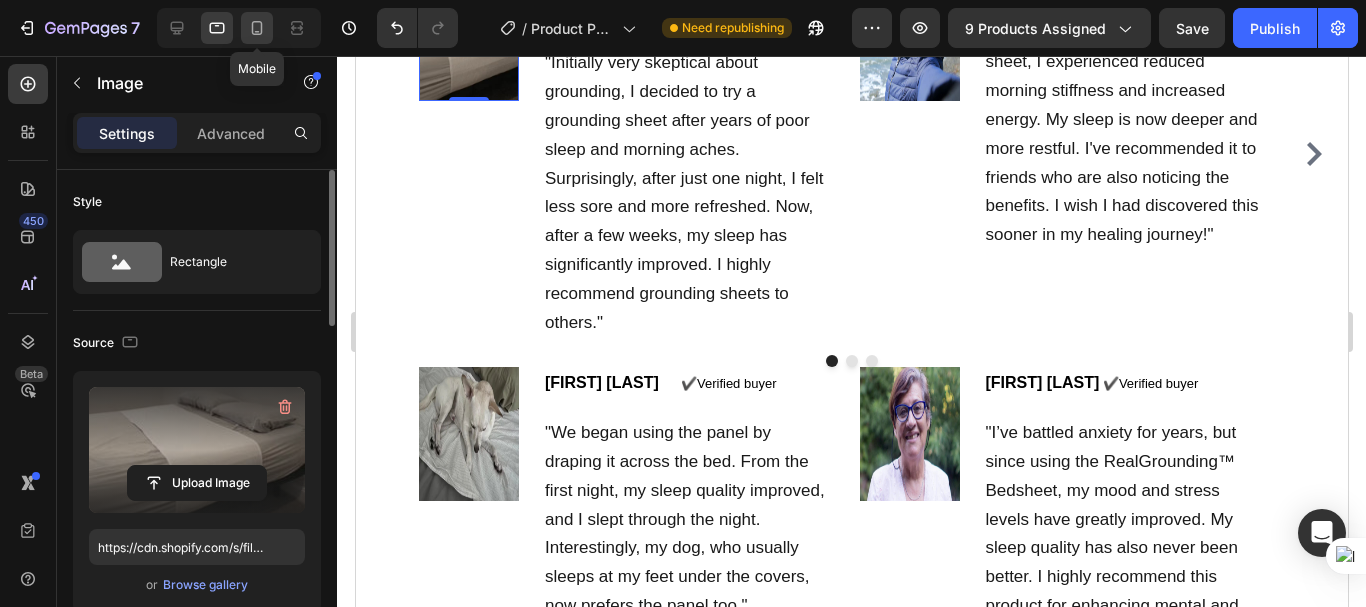 click 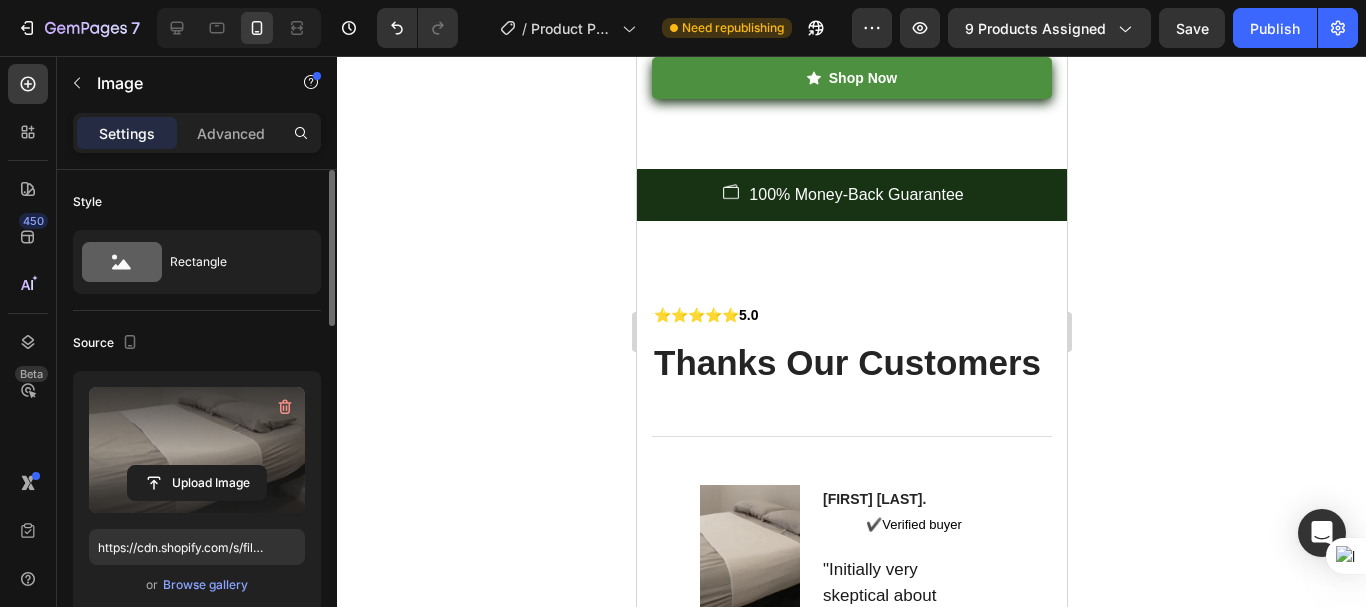 scroll, scrollTop: 8214, scrollLeft: 0, axis: vertical 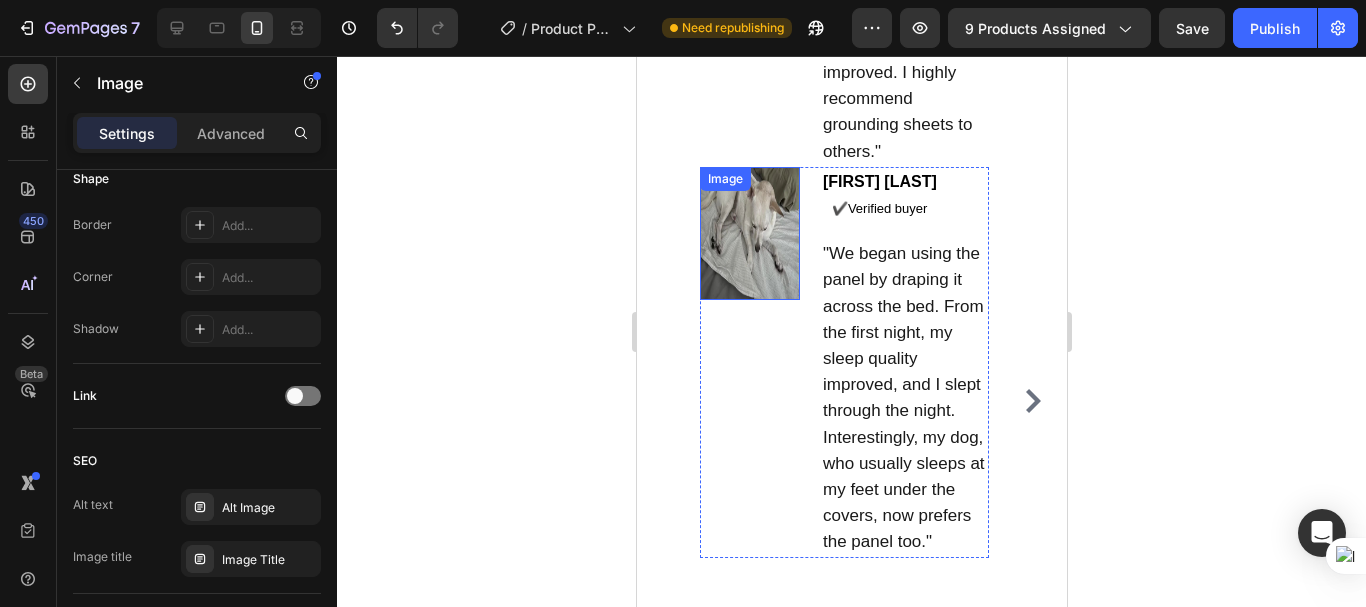 click at bounding box center (749, 233) 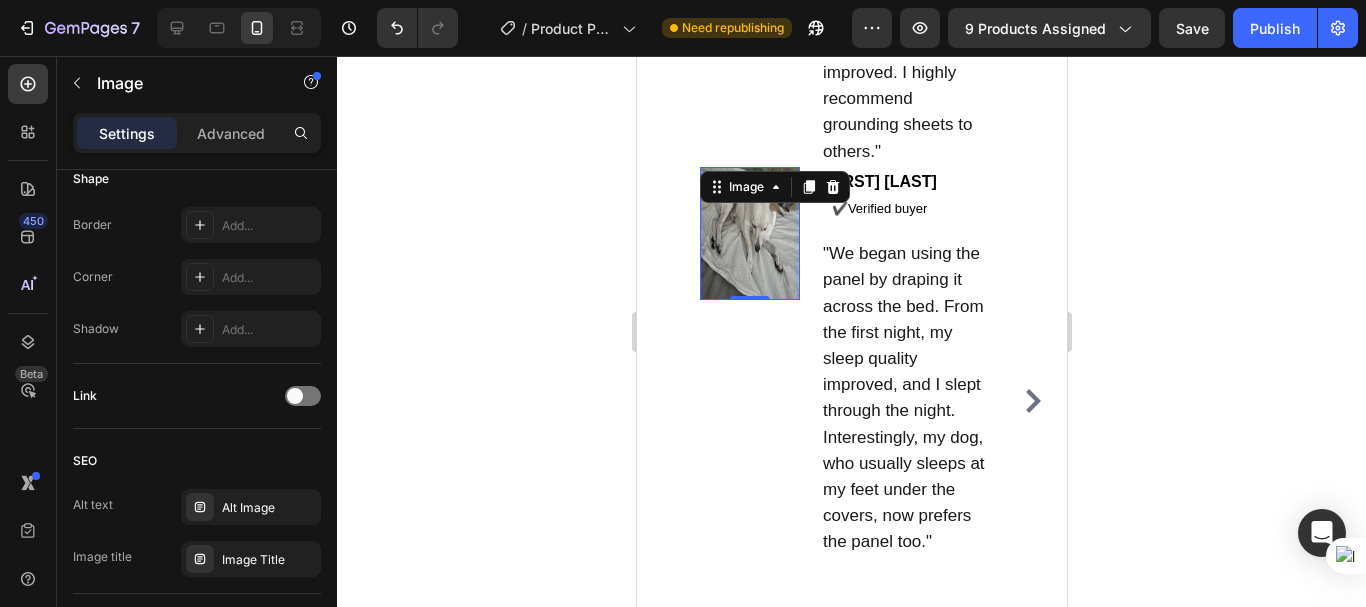 click at bounding box center (749, 233) 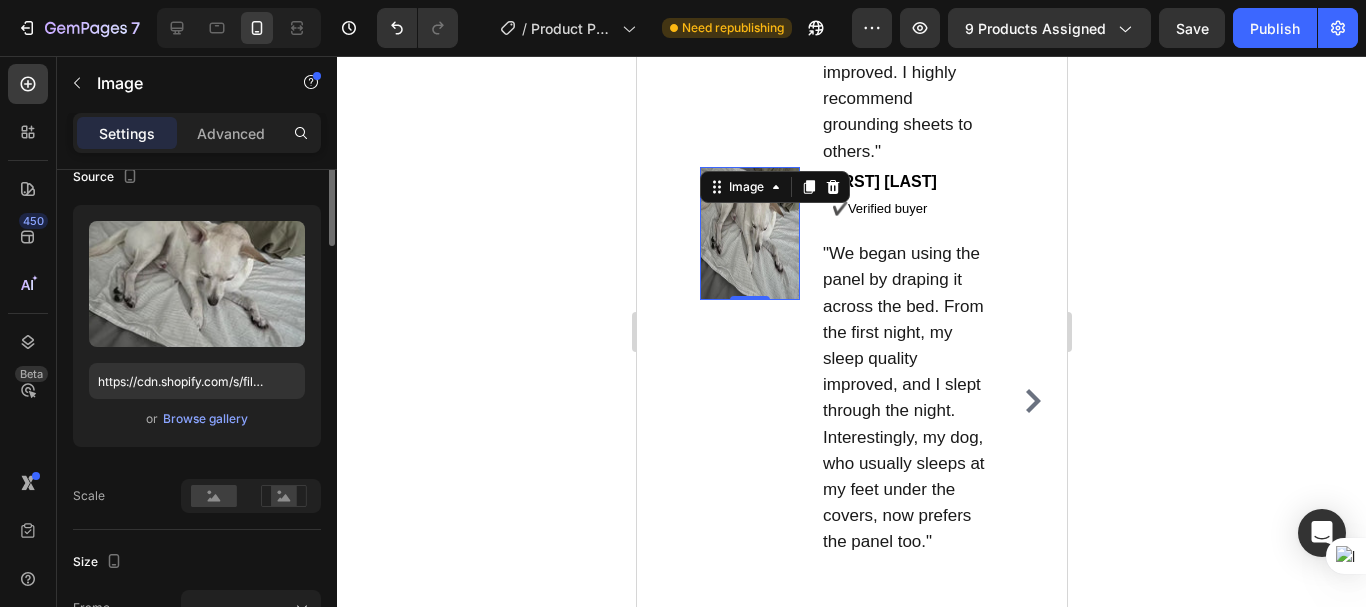 scroll, scrollTop: 66, scrollLeft: 0, axis: vertical 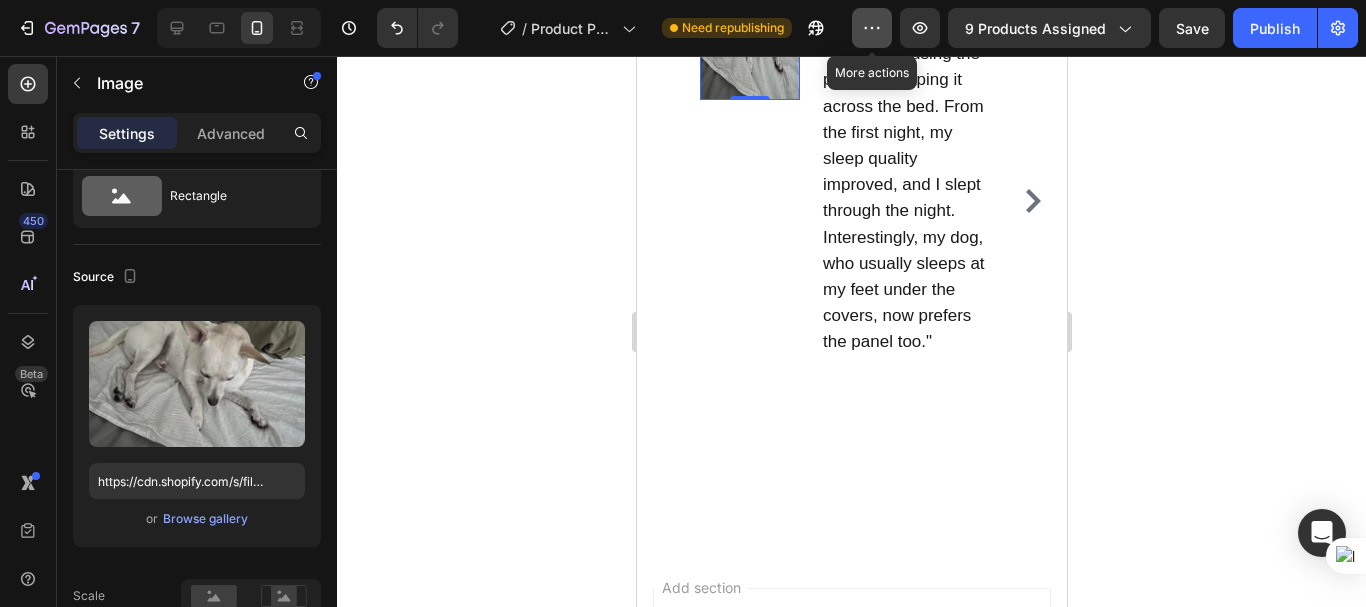 click 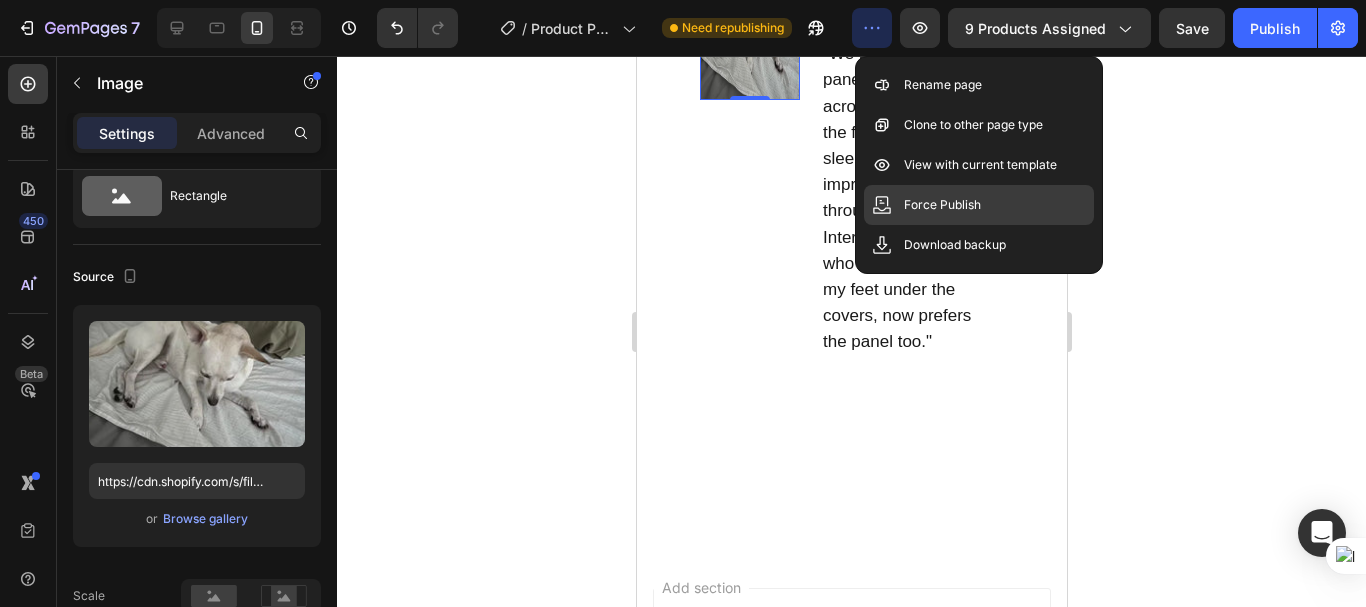 click on "Force Publish" at bounding box center [942, 205] 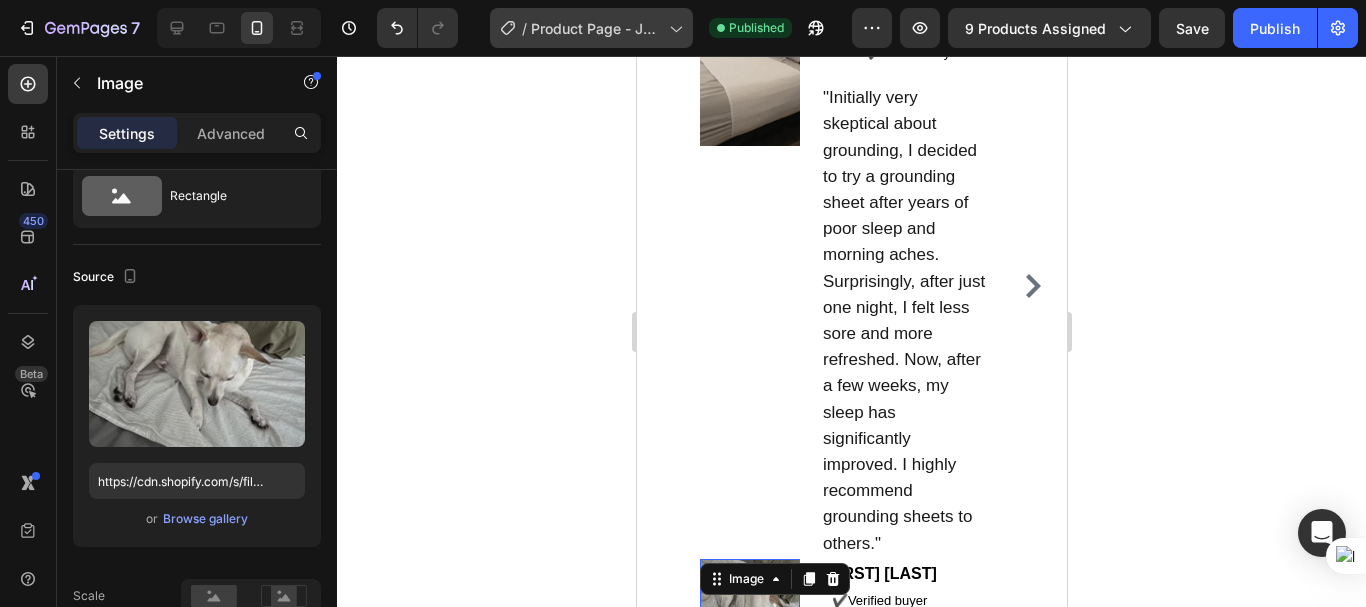 scroll, scrollTop: 7514, scrollLeft: 0, axis: vertical 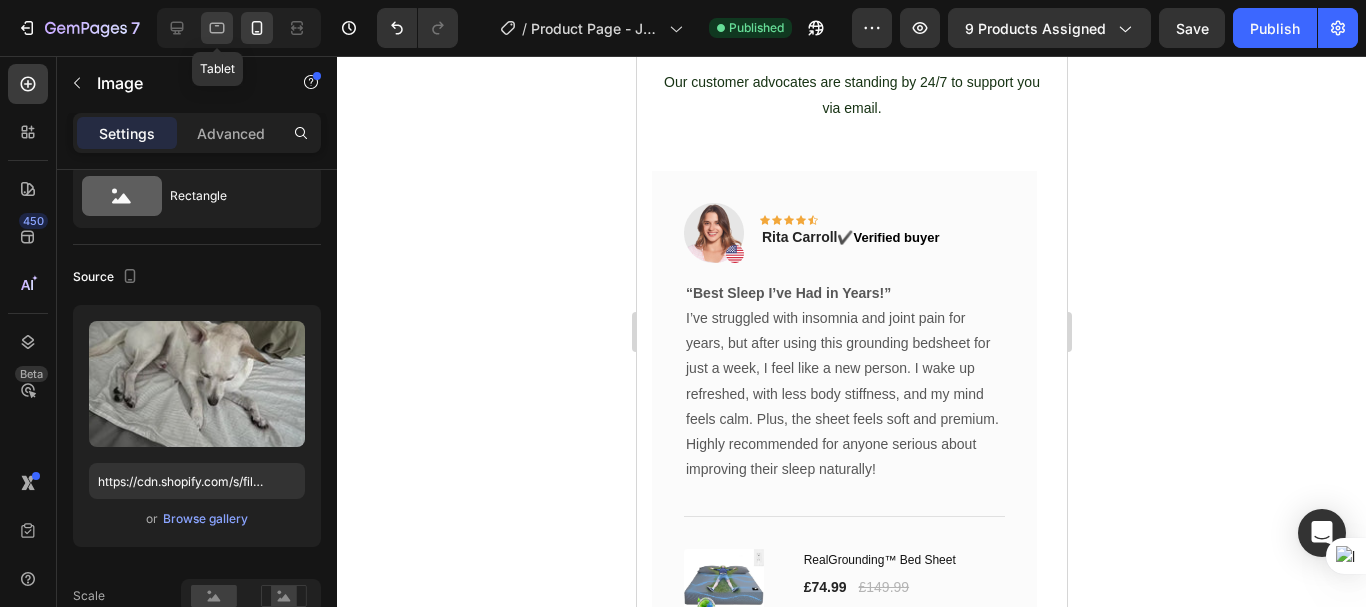 click 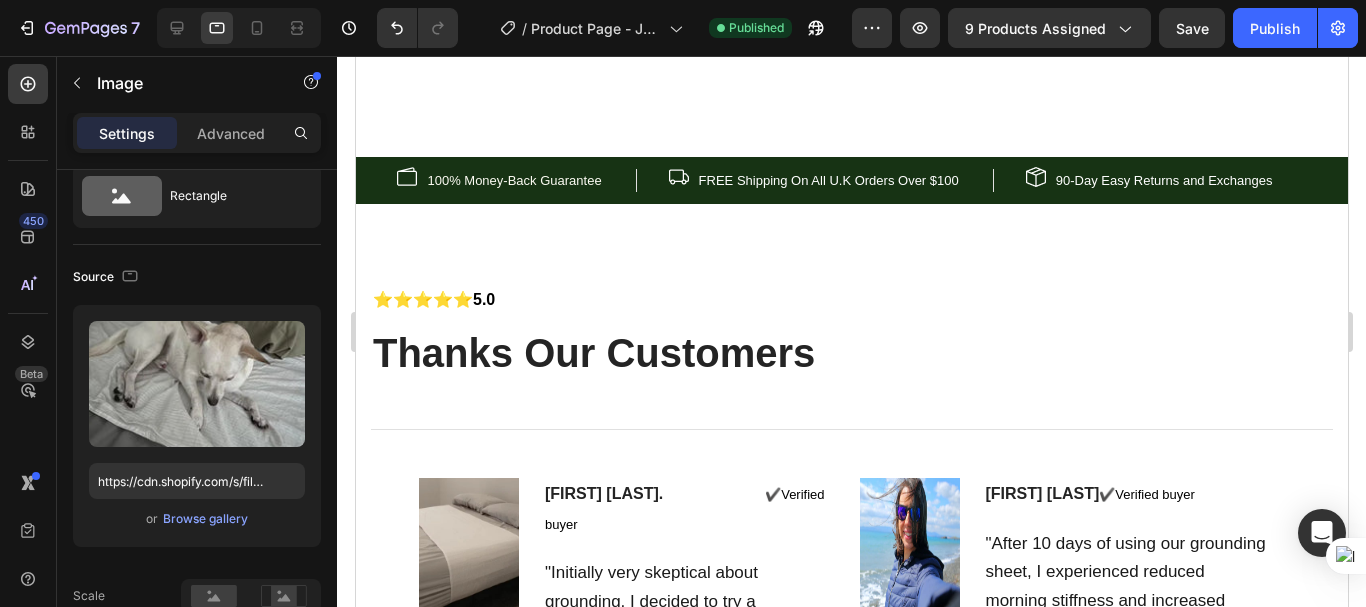 scroll, scrollTop: 8714, scrollLeft: 0, axis: vertical 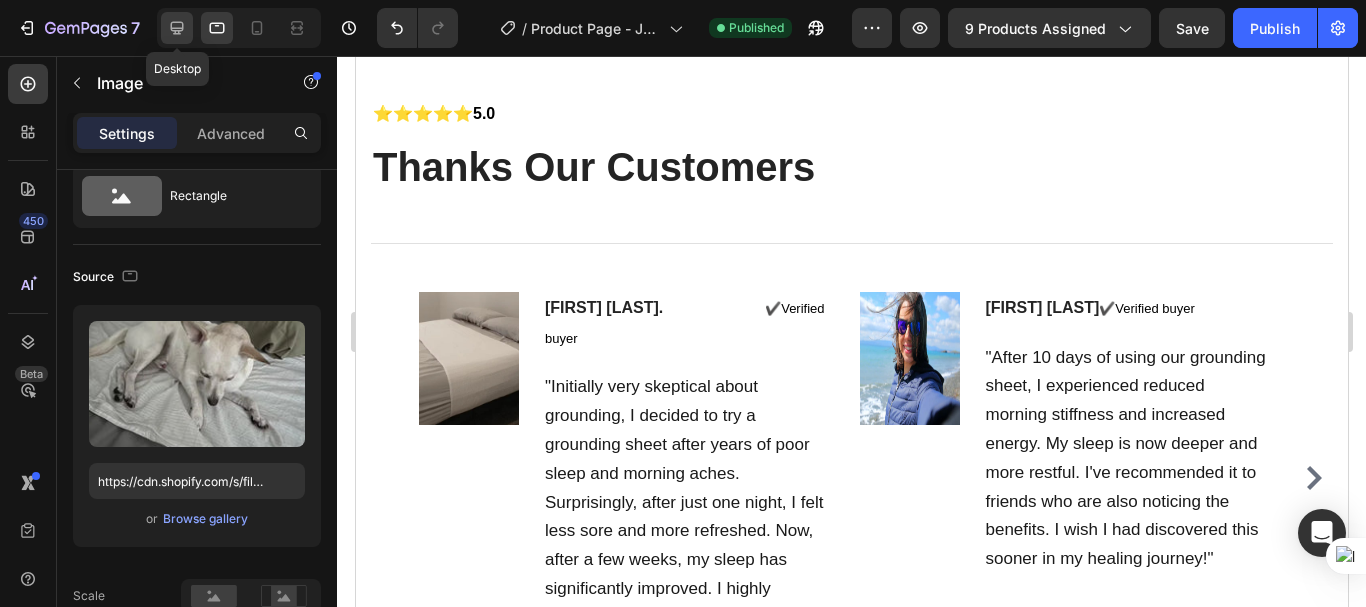 click 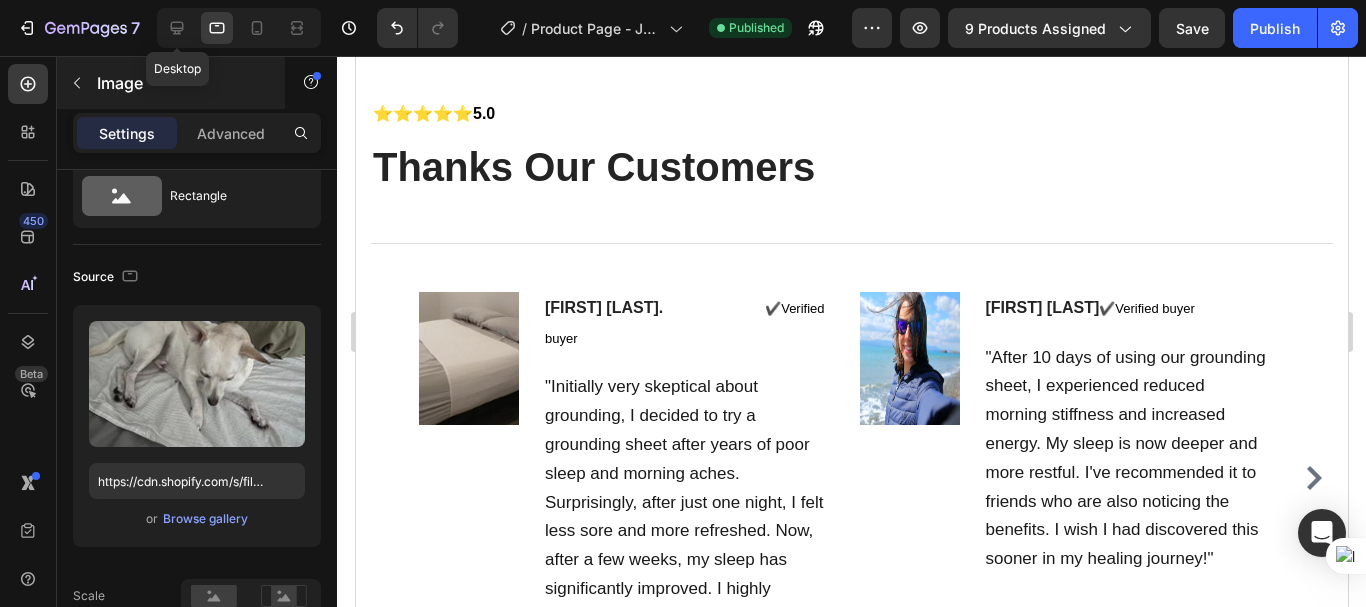 type on "https://cdn.shopify.com/s/files/1/0940/9989/8703/files/gempages_573676616073348003-6f2b382a-30ba-482e-92d3-19ded2bc9cb8.png" 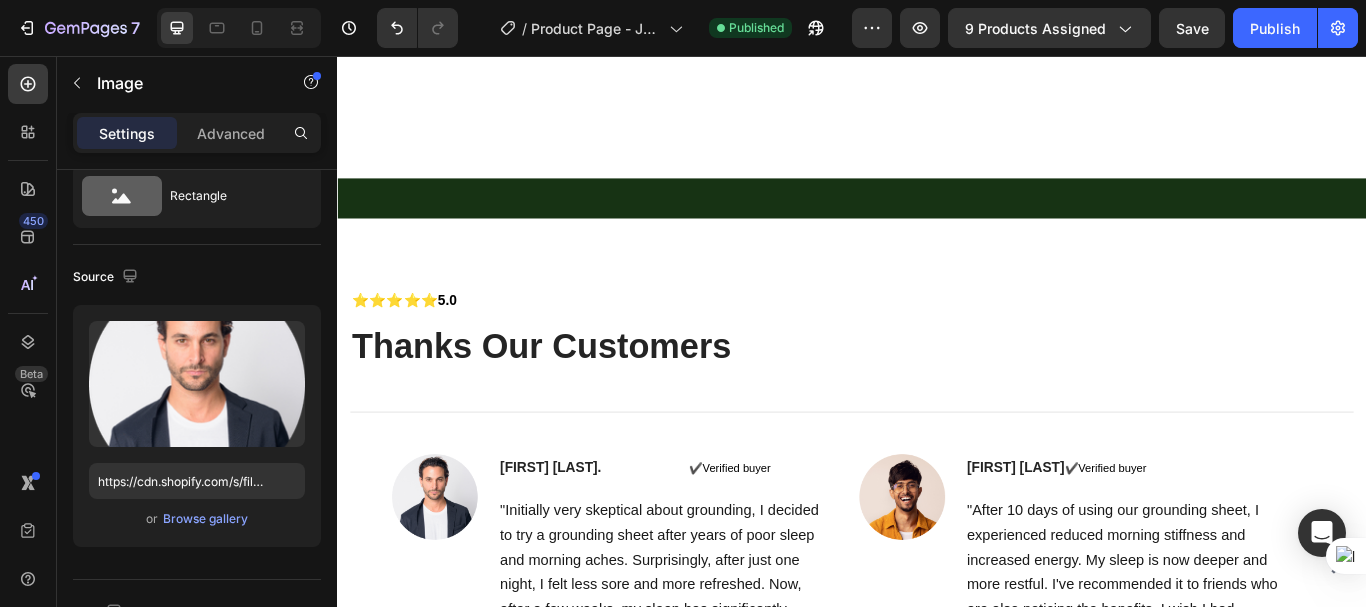 scroll, scrollTop: 9364, scrollLeft: 0, axis: vertical 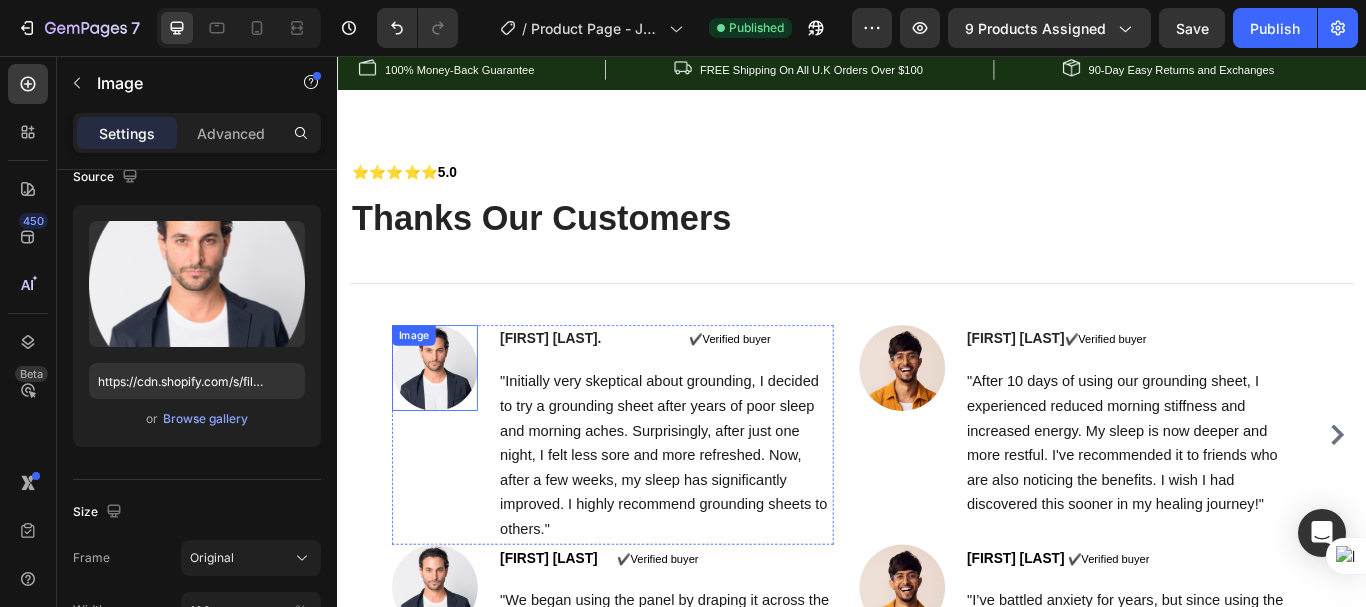 click at bounding box center (450, 420) 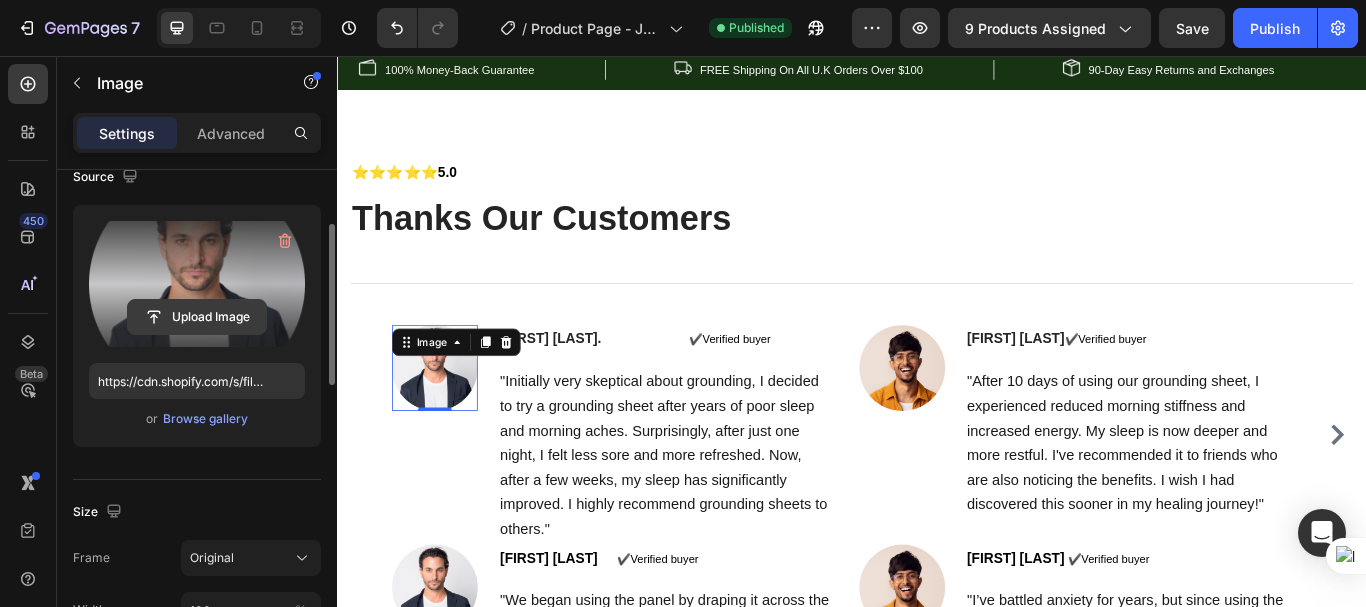 click 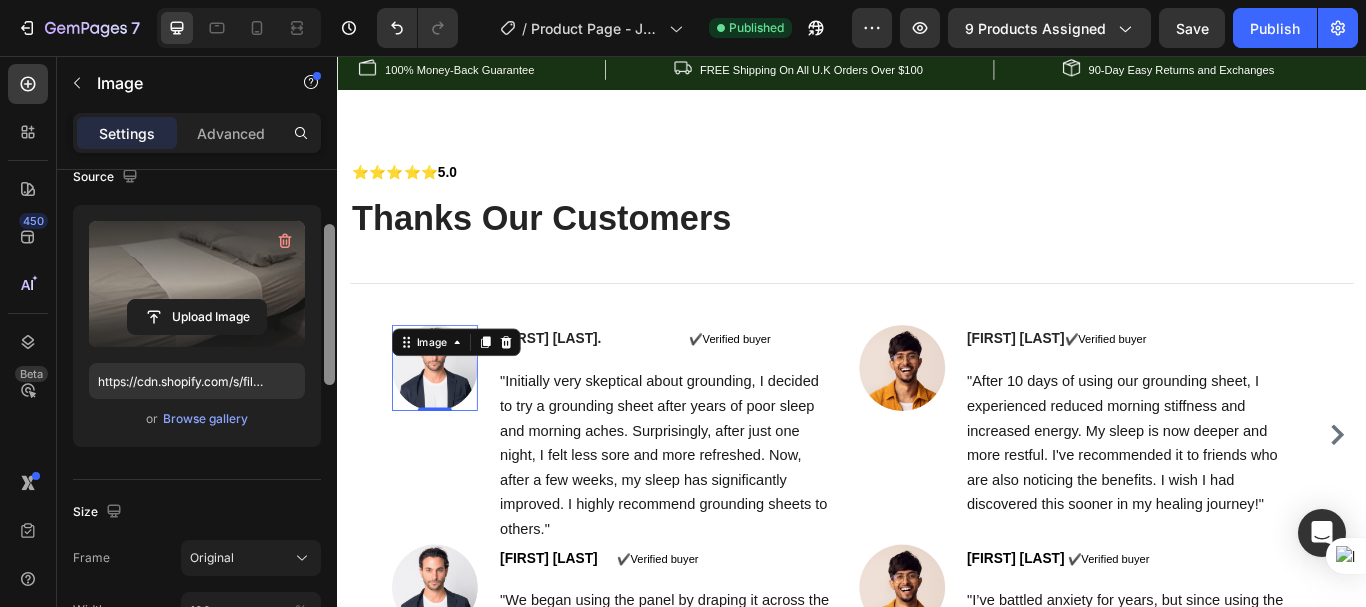 type on "https://cdn.shopify.com/s/files/1/0940/9989/8703/files/gempages_573676616073348003-e54a0288-a84f-4bc1-ac93-6eaca74a25c7.webp" 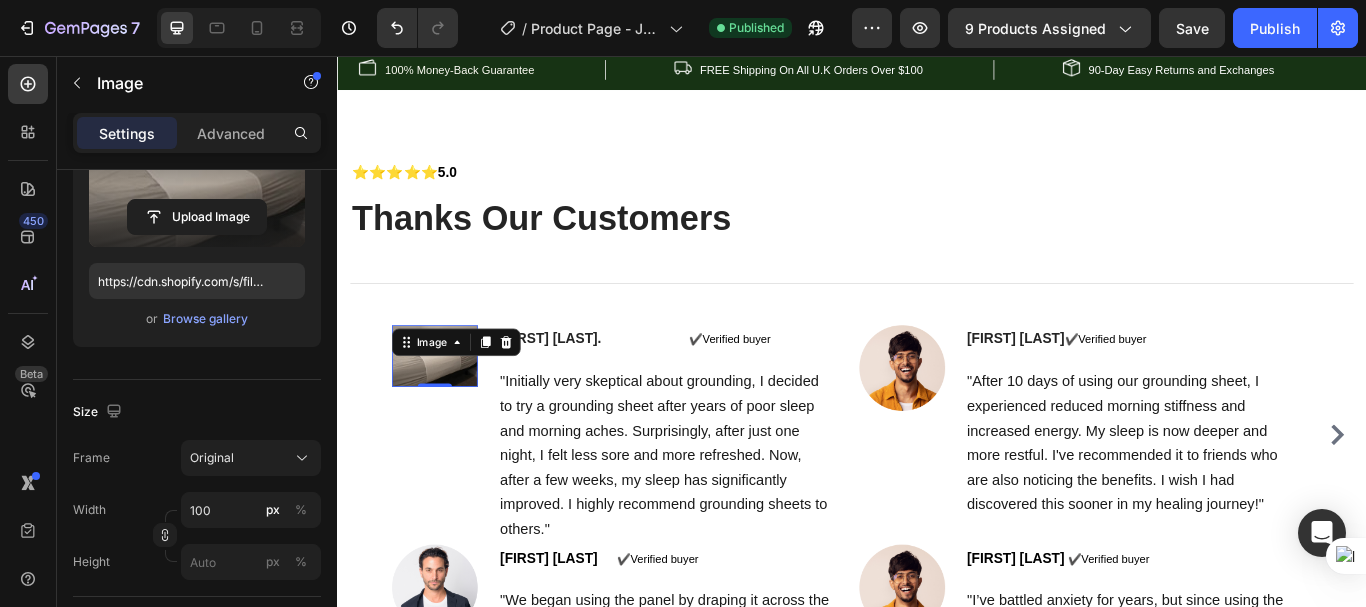 scroll, scrollTop: 166, scrollLeft: 0, axis: vertical 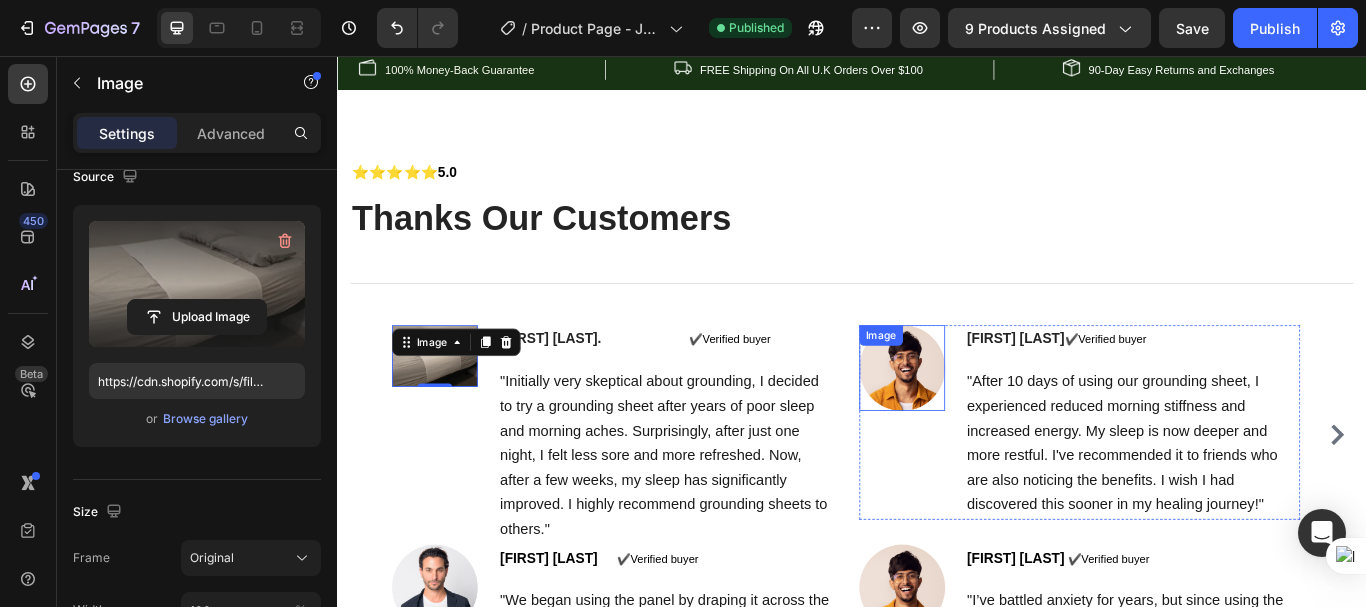 click at bounding box center [995, 420] 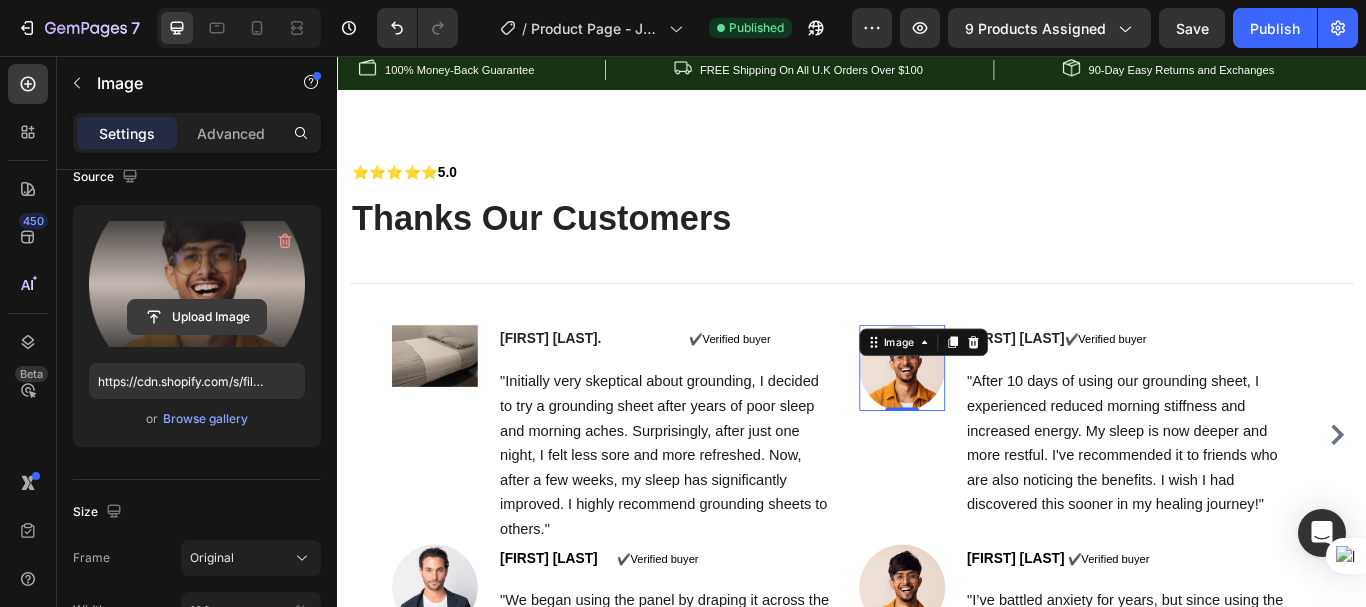 click 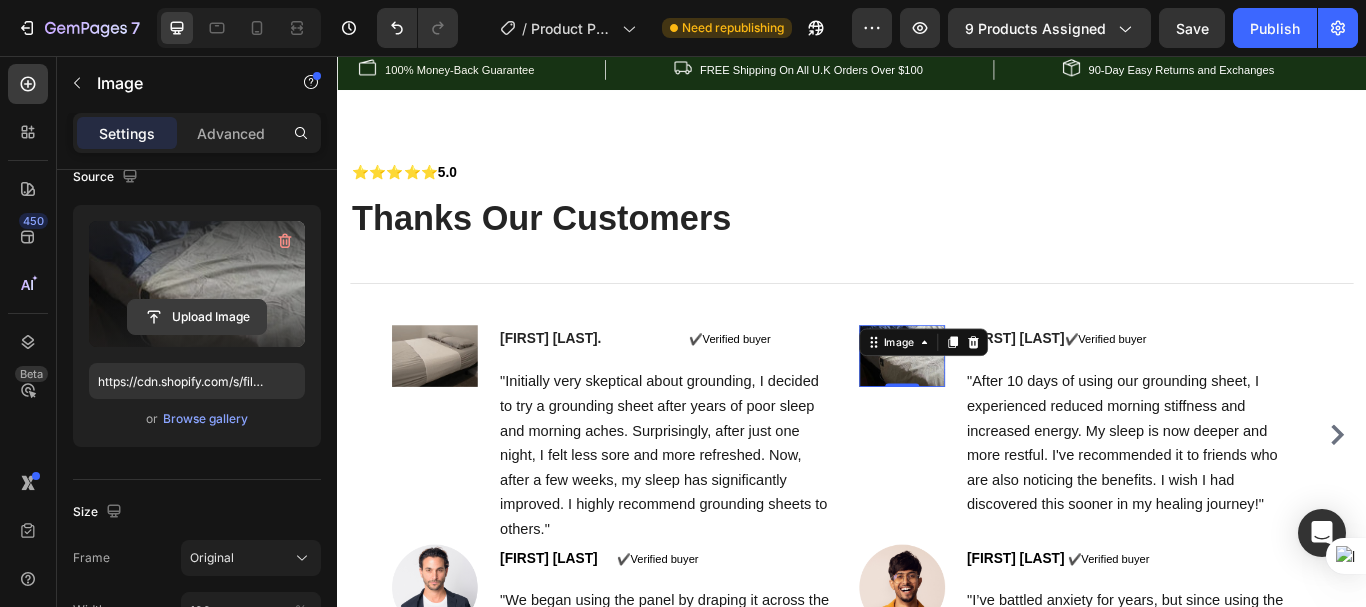 click 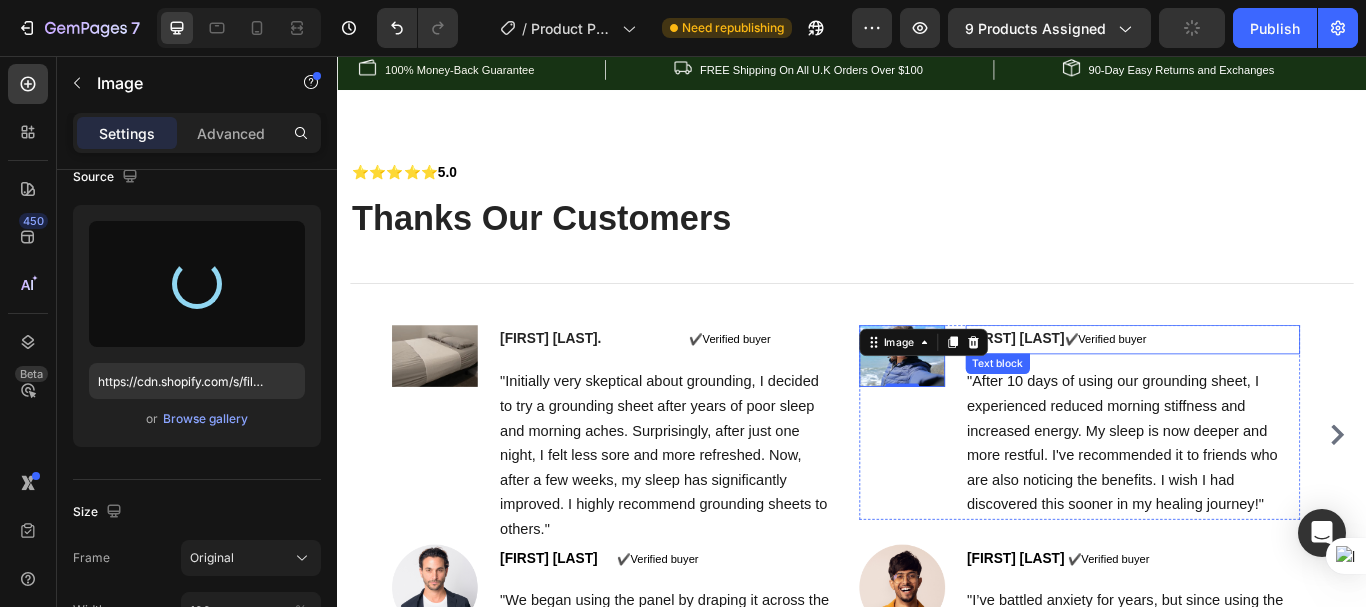 type on "https://cdn.shopify.com/s/files/1/0940/9989/8703/files/gempages_573676616073348003-8a5e4830-bc3b-4231-858f-9648799a981d.webp" 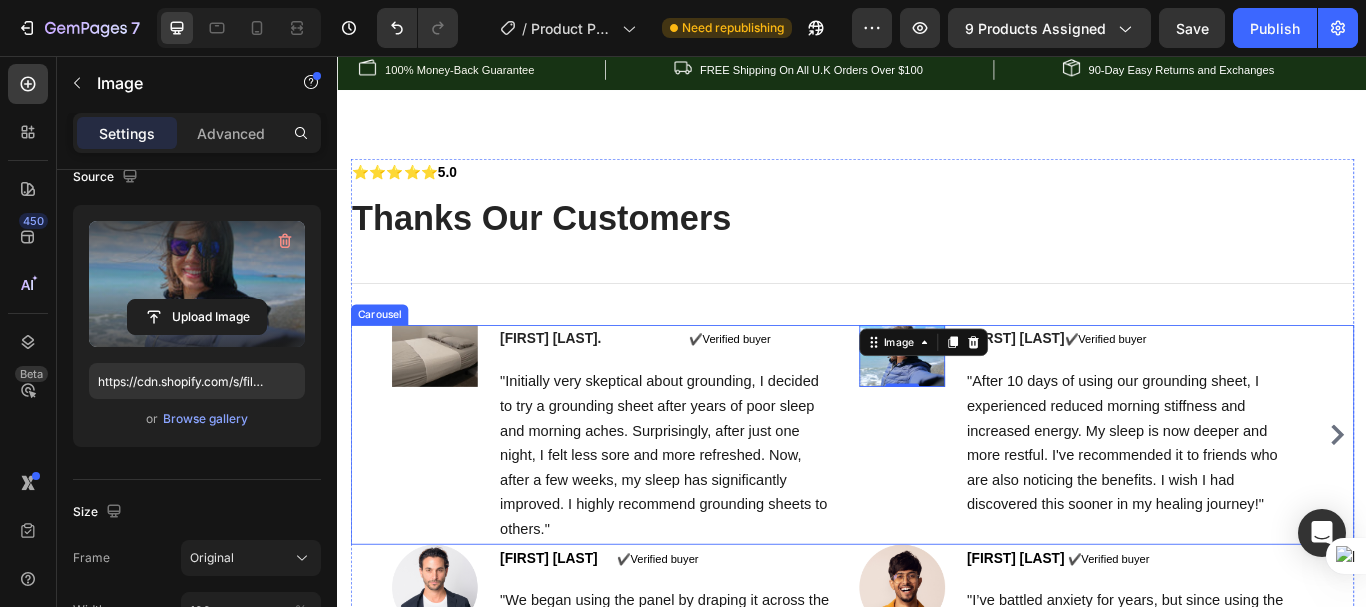 click 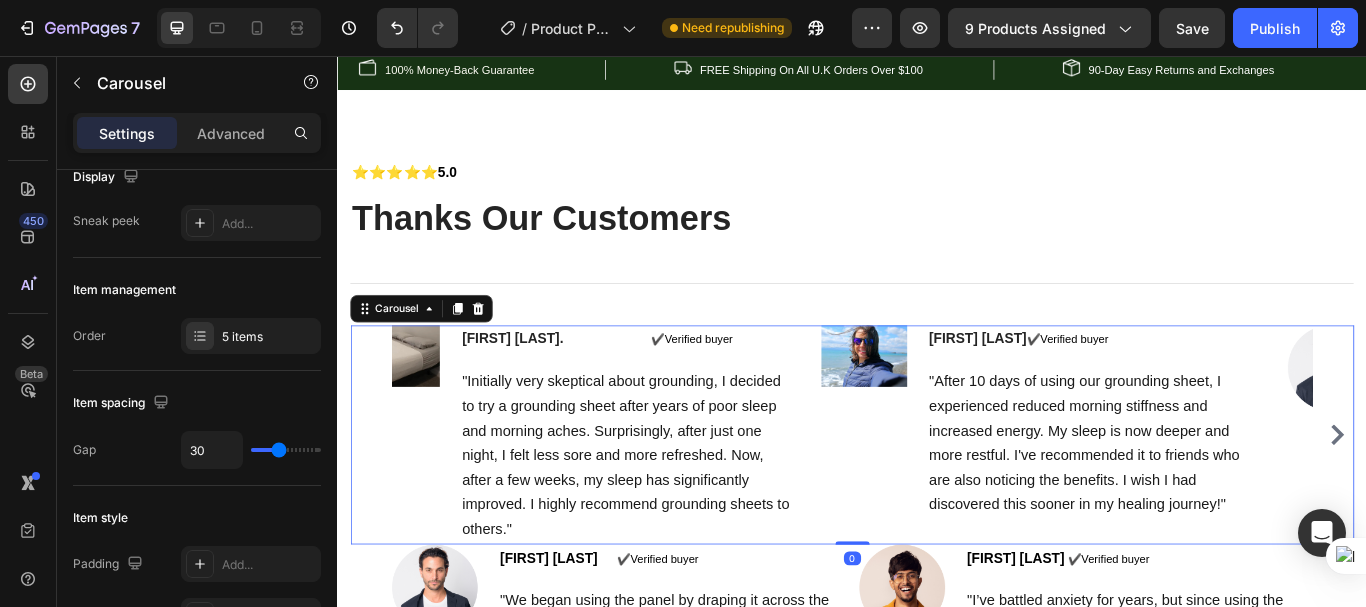 scroll, scrollTop: 0, scrollLeft: 0, axis: both 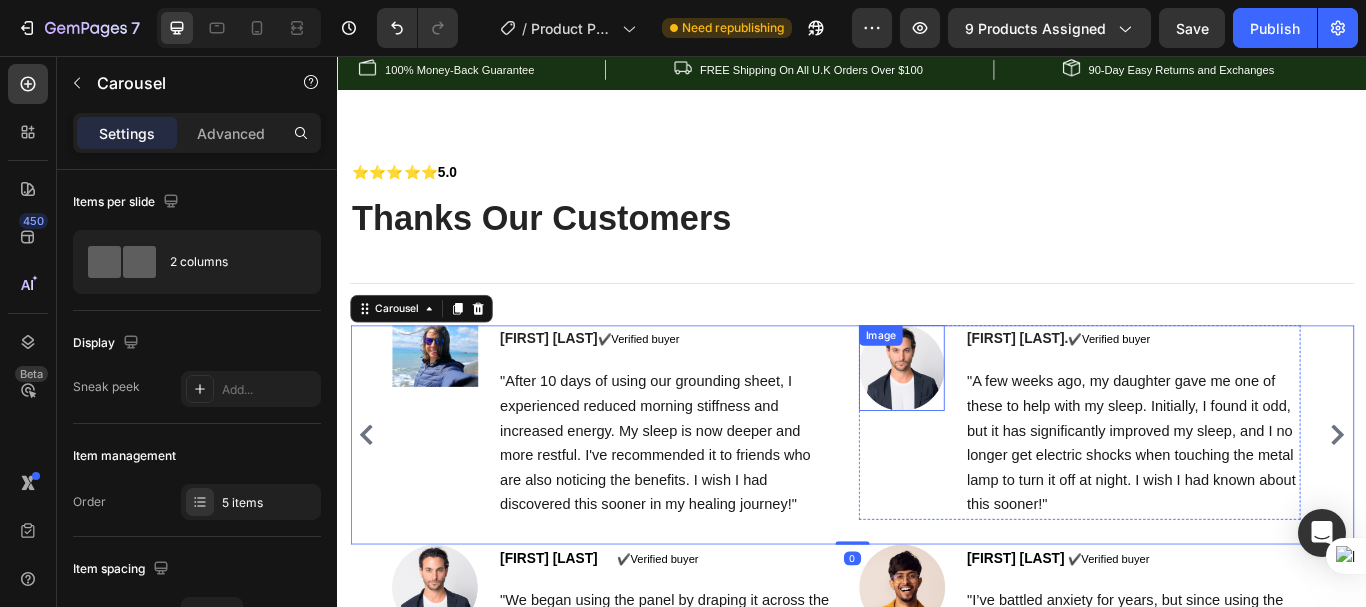 click at bounding box center [995, 420] 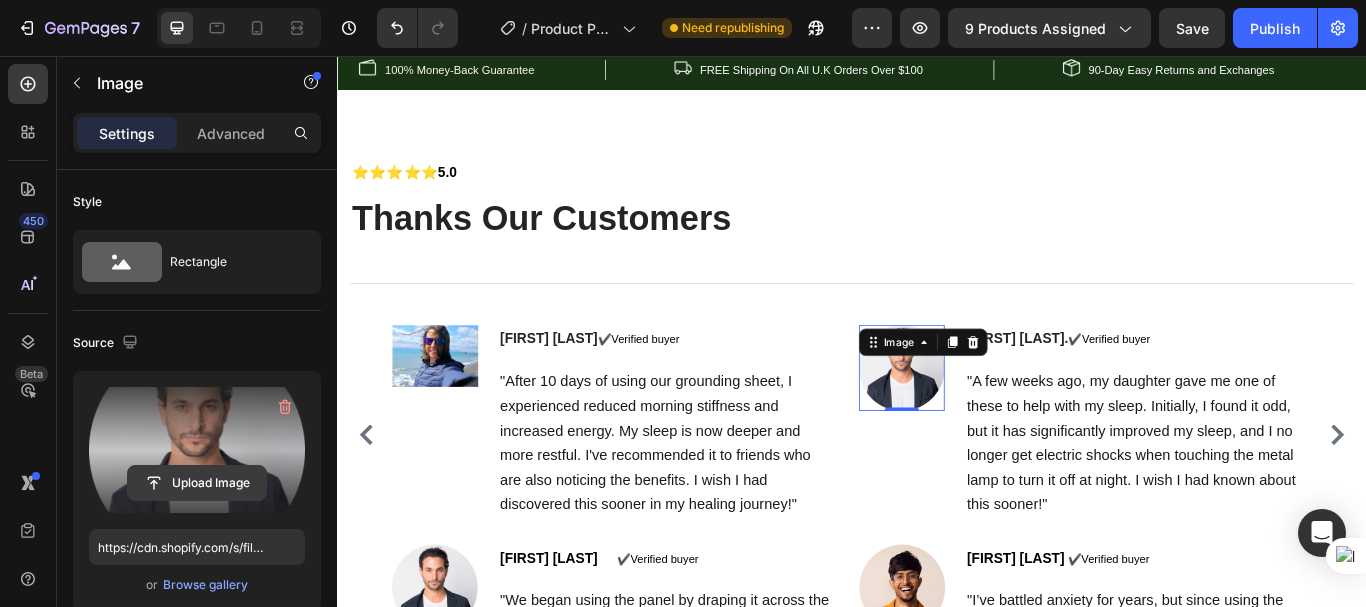 click 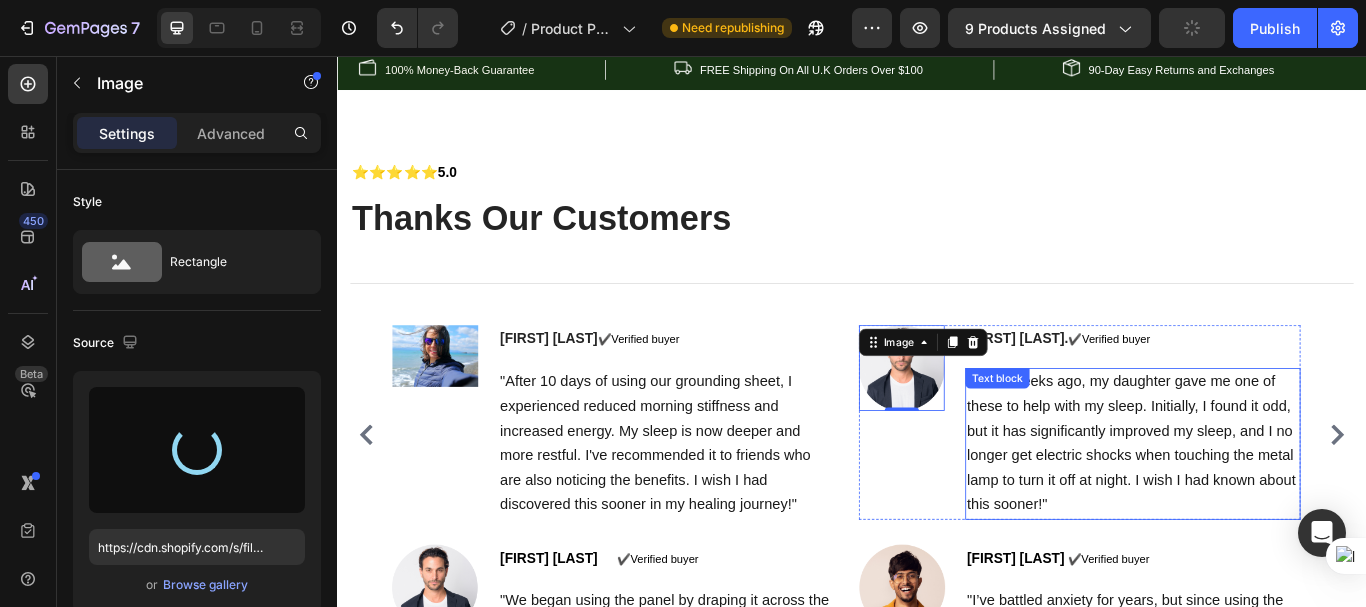 type on "https://cdn.shopify.com/s/files/1/0940/9989/8703/files/gempages_573676616073348003-3966f2a4-359c-4191-a67e-88503482097a.webp" 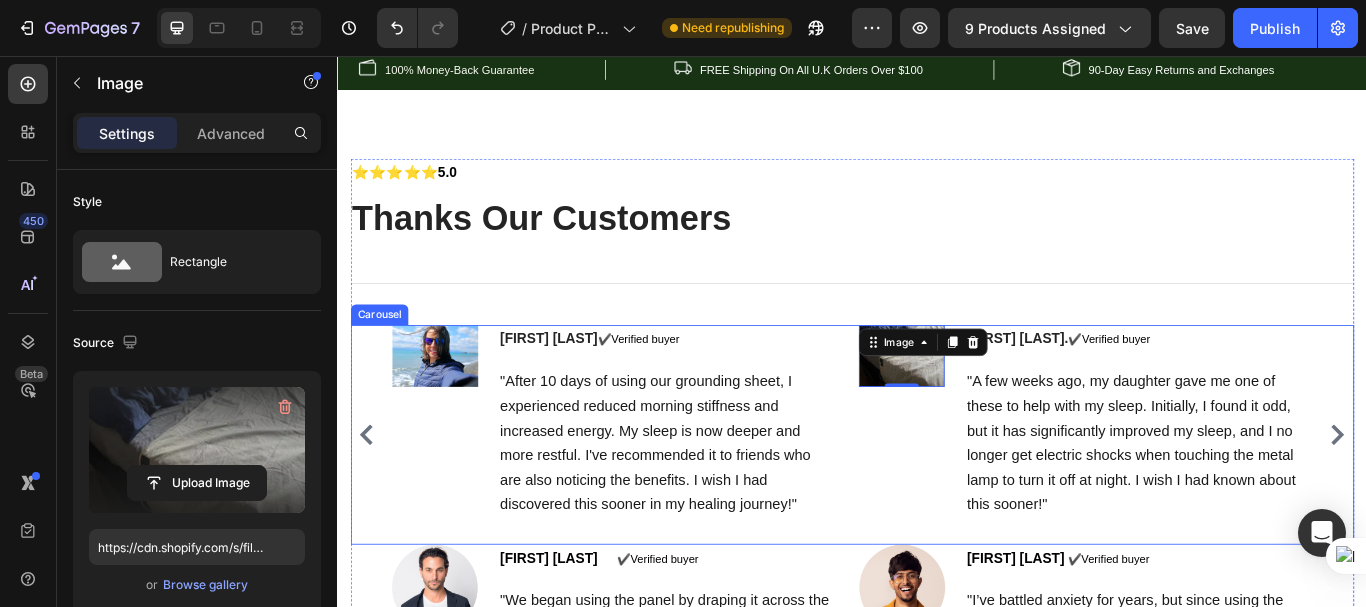 click 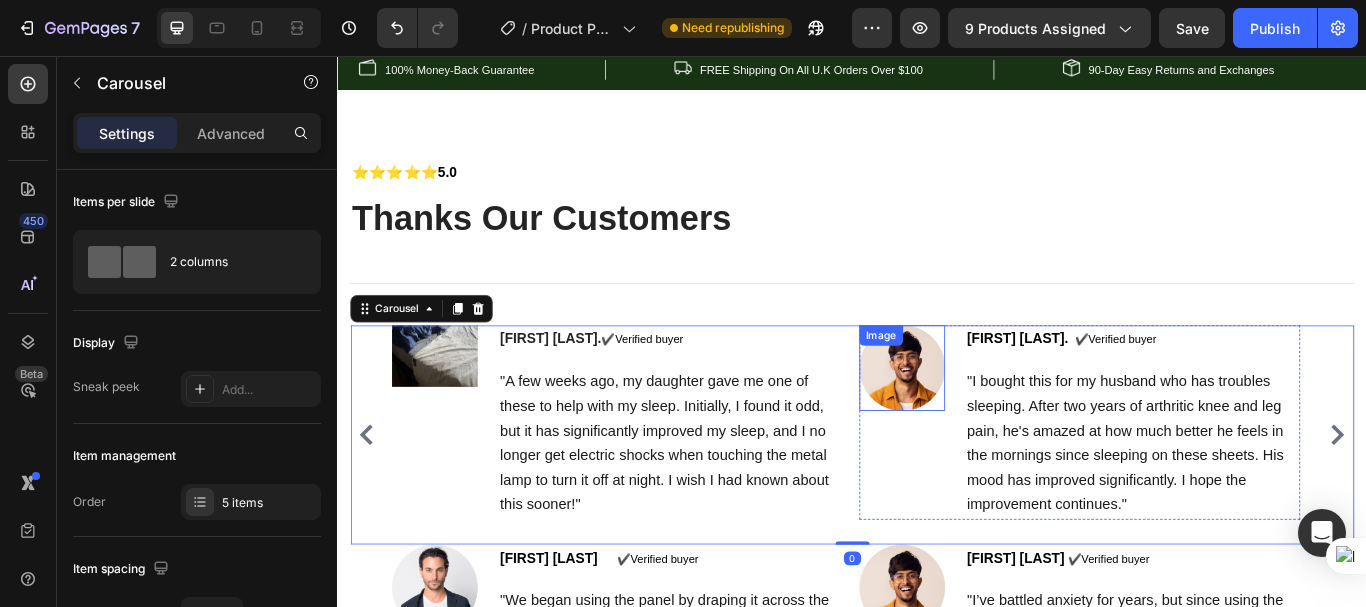 click at bounding box center [995, 420] 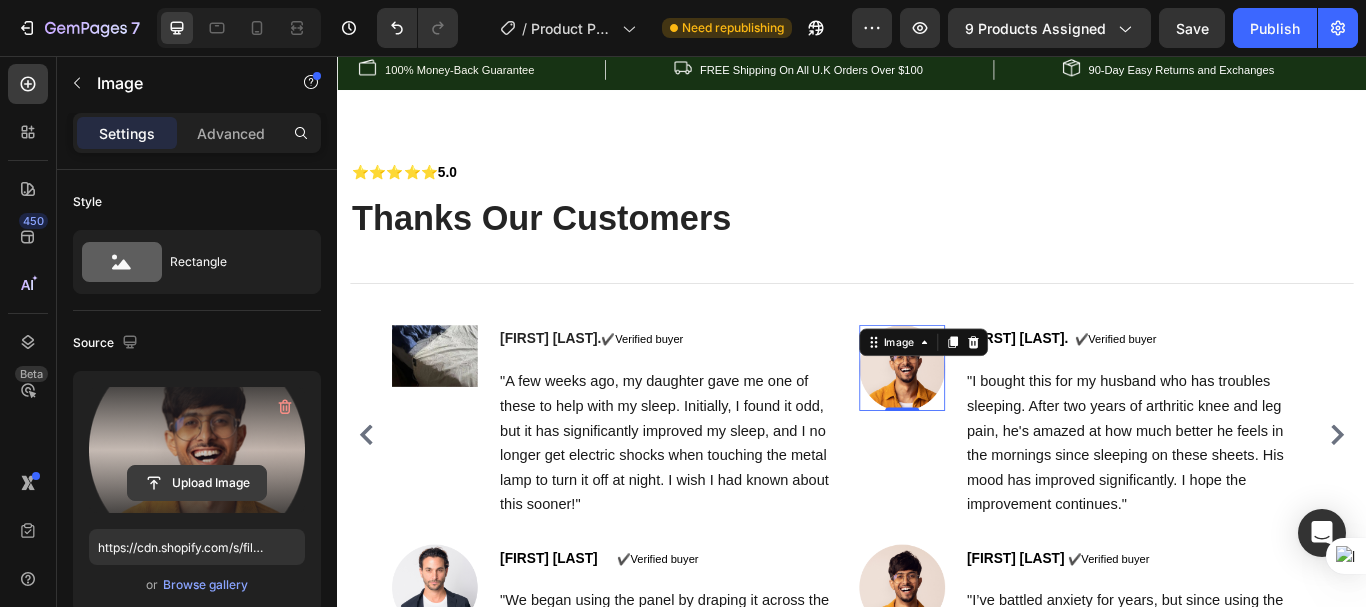 click 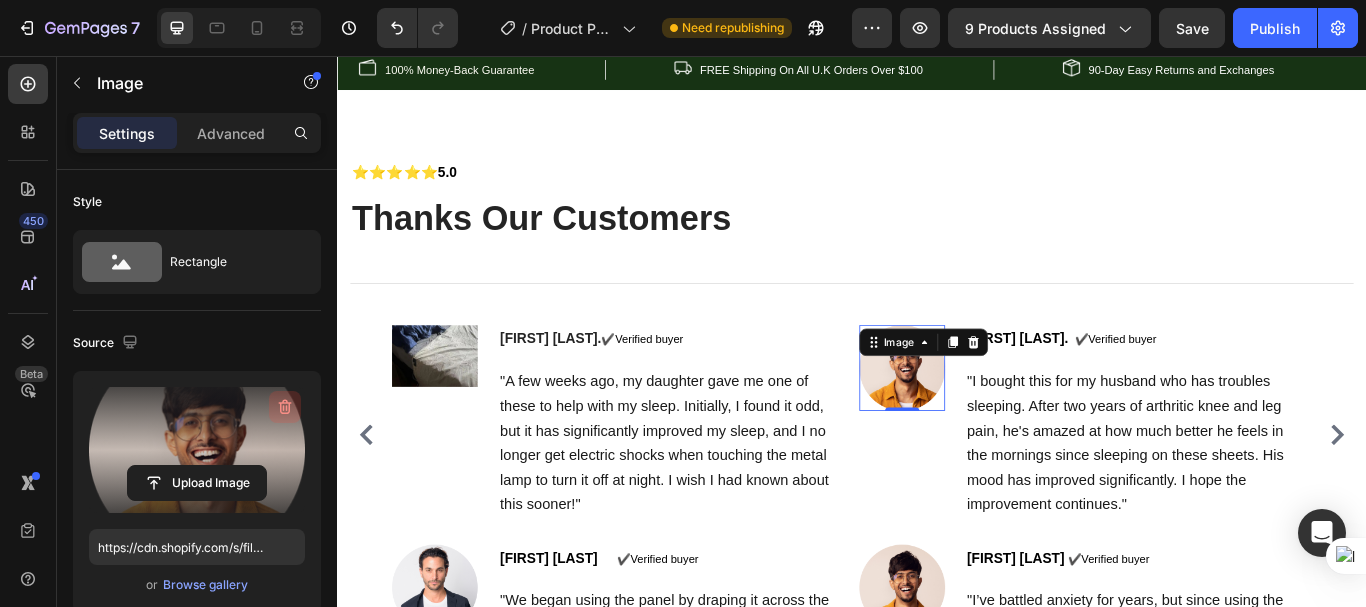 click 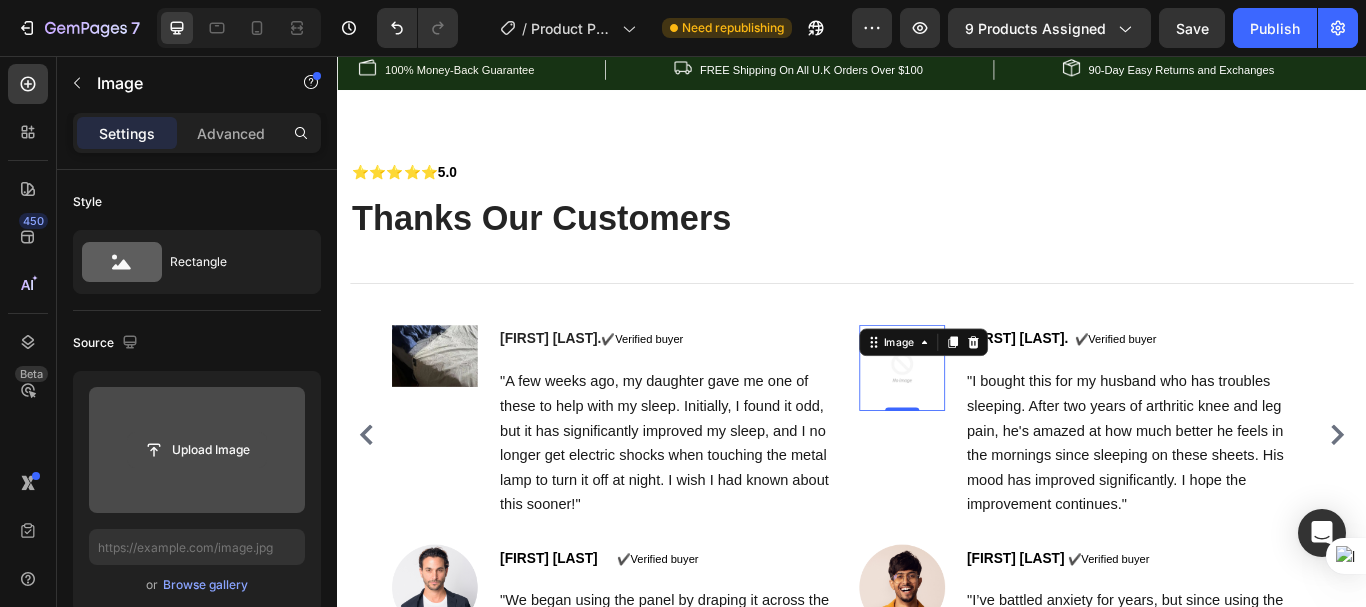 click 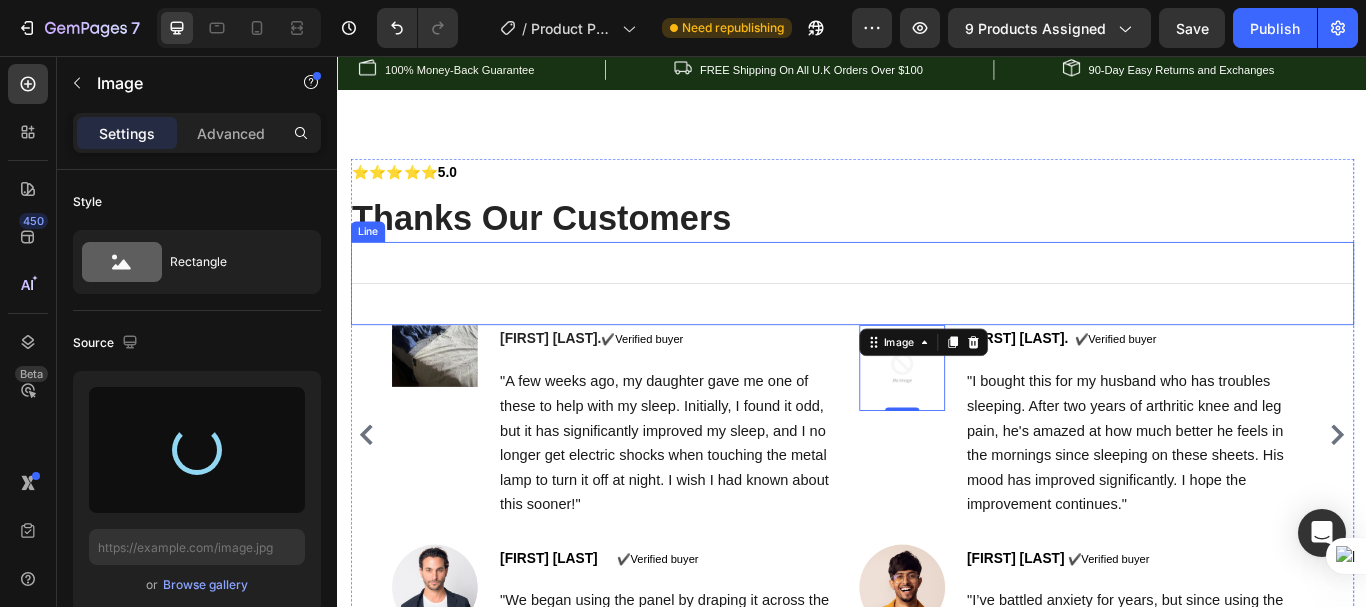 type on "https://cdn.shopify.com/s/files/1/0940/9989/8703/files/gempages_573676616073348003-f3da06d7-b448-4fcd-8acf-08069179e153.webp" 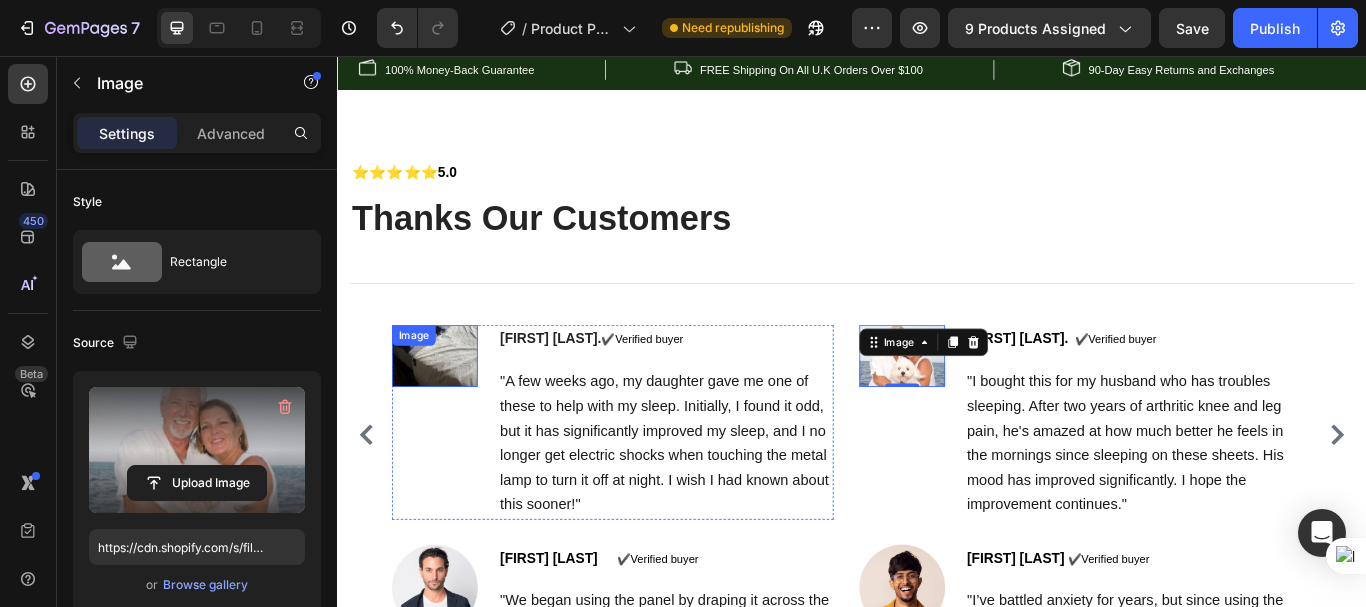 click at bounding box center (450, 405) 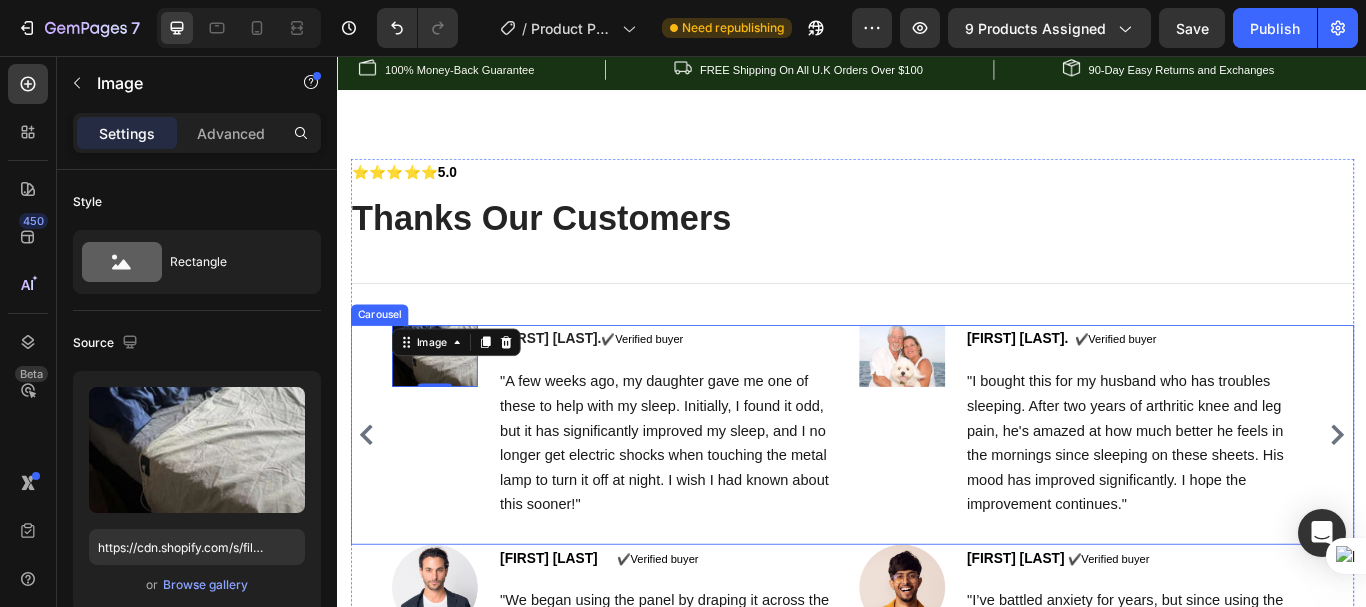 click 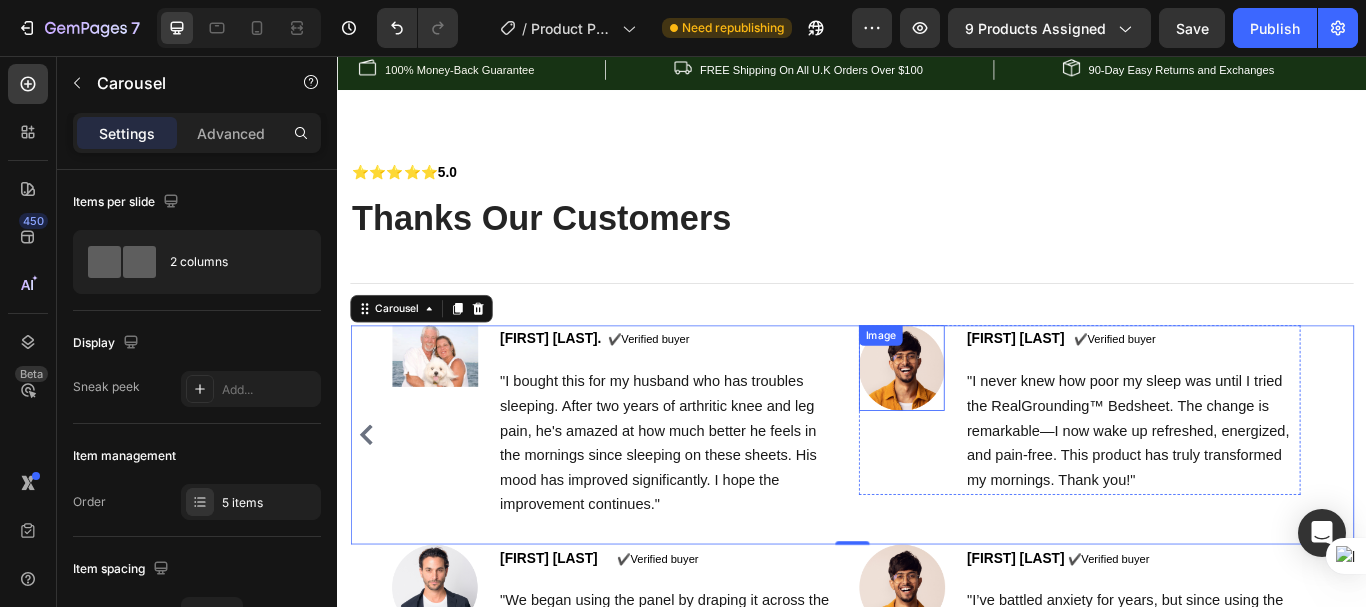 click at bounding box center [995, 420] 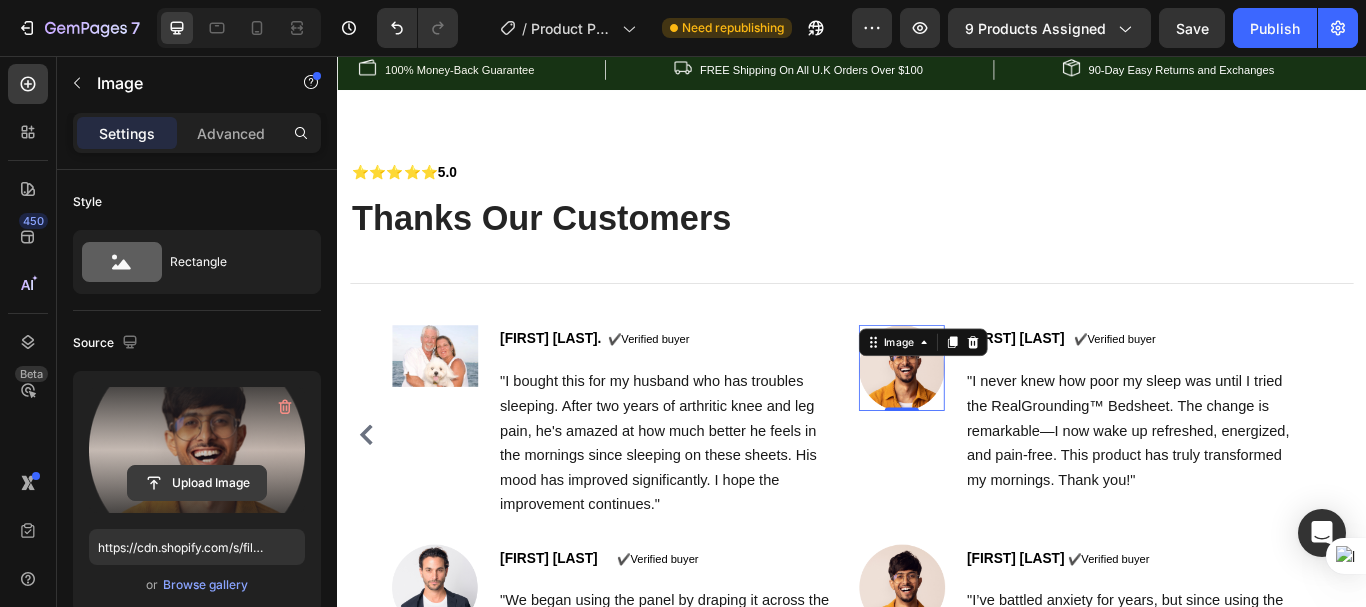 click 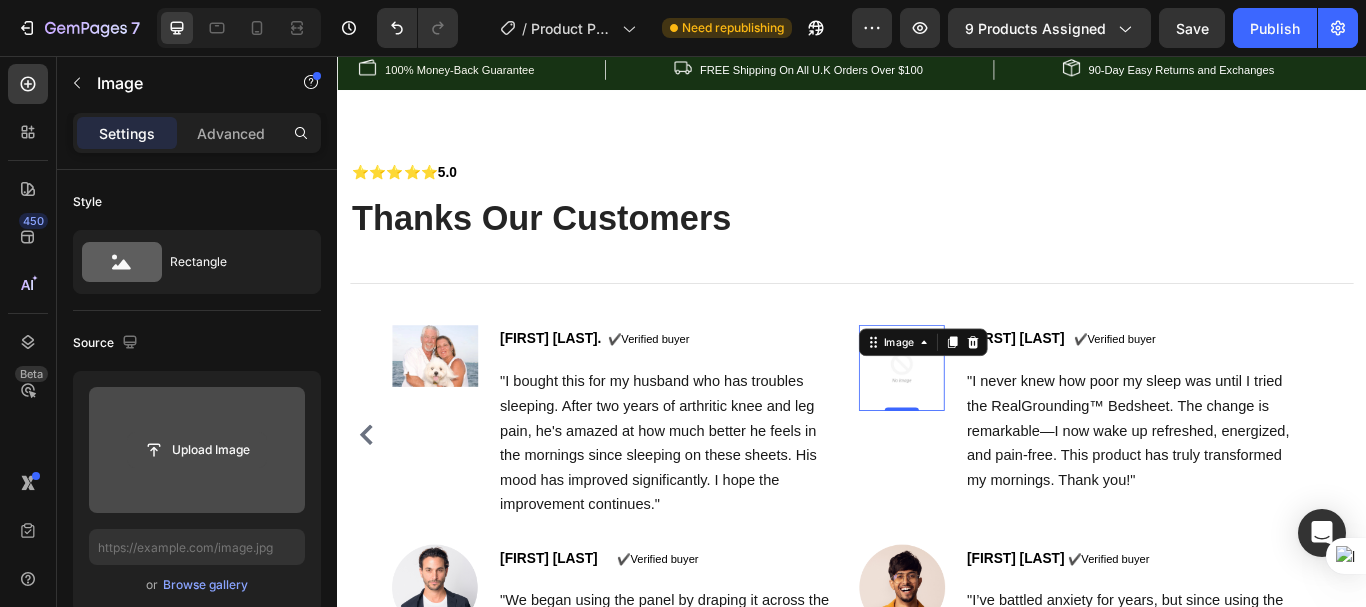 click 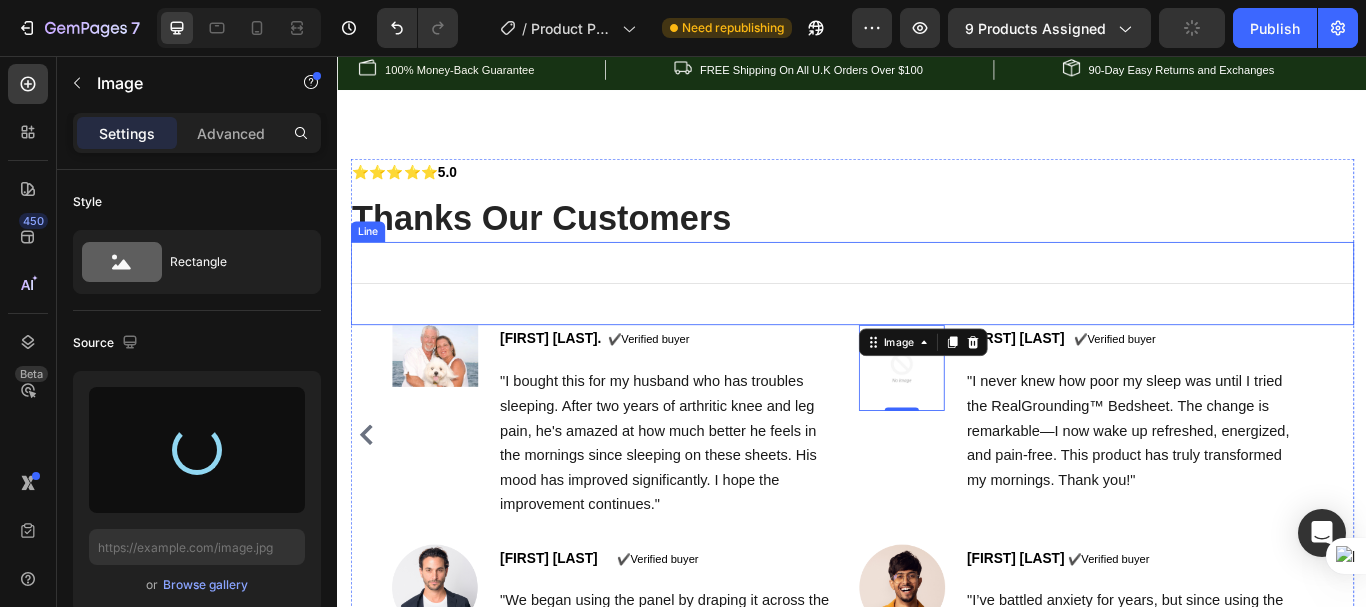 type on "https://cdn.shopify.com/s/files/1/0940/9989/8703/files/gempages_573676616073348003-5323c84e-a23e-41c9-9648-afb1144c05e4.webp" 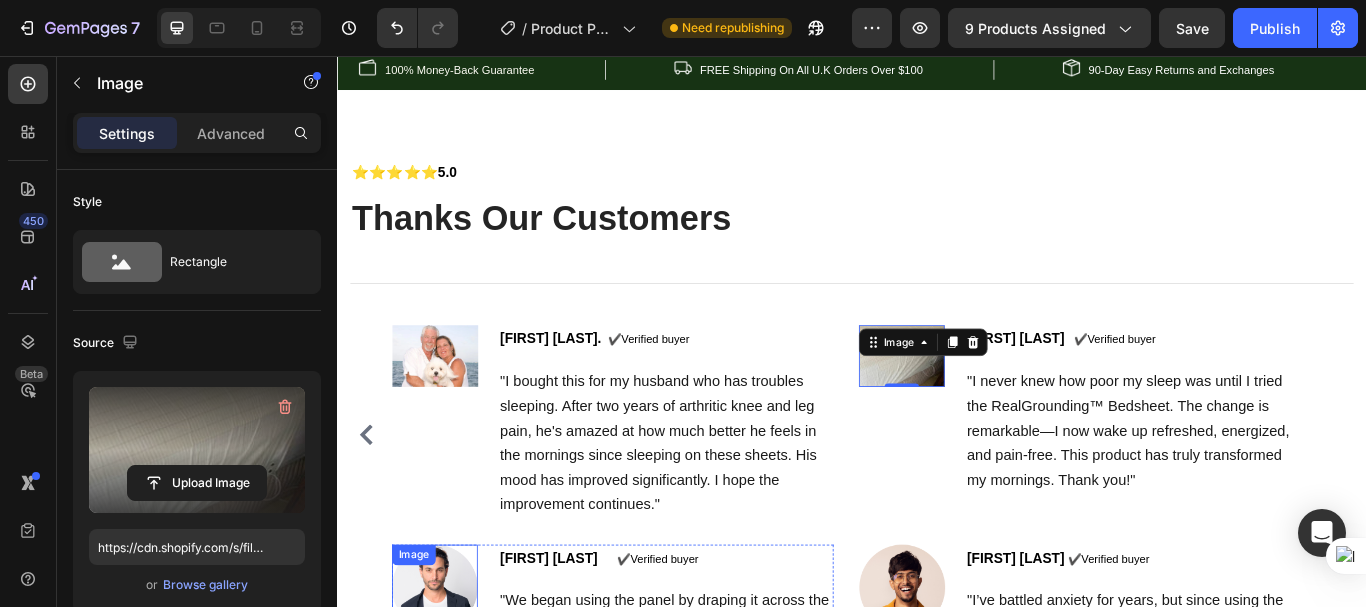 click on "Image" at bounding box center [450, 676] 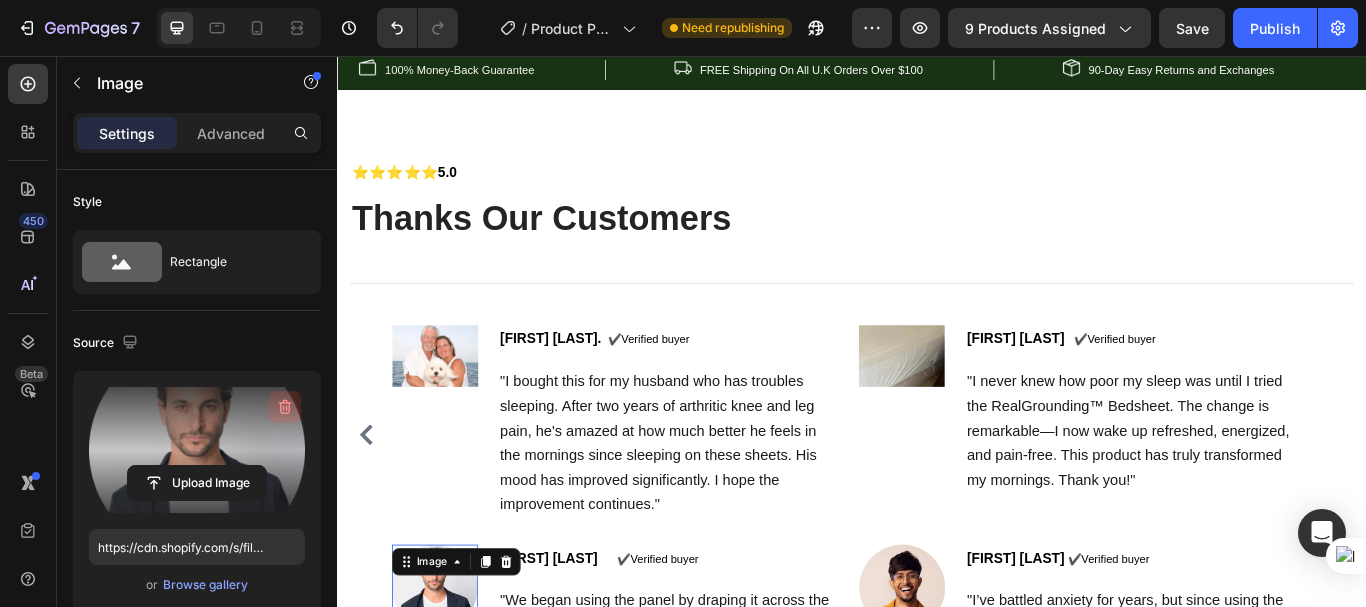 click 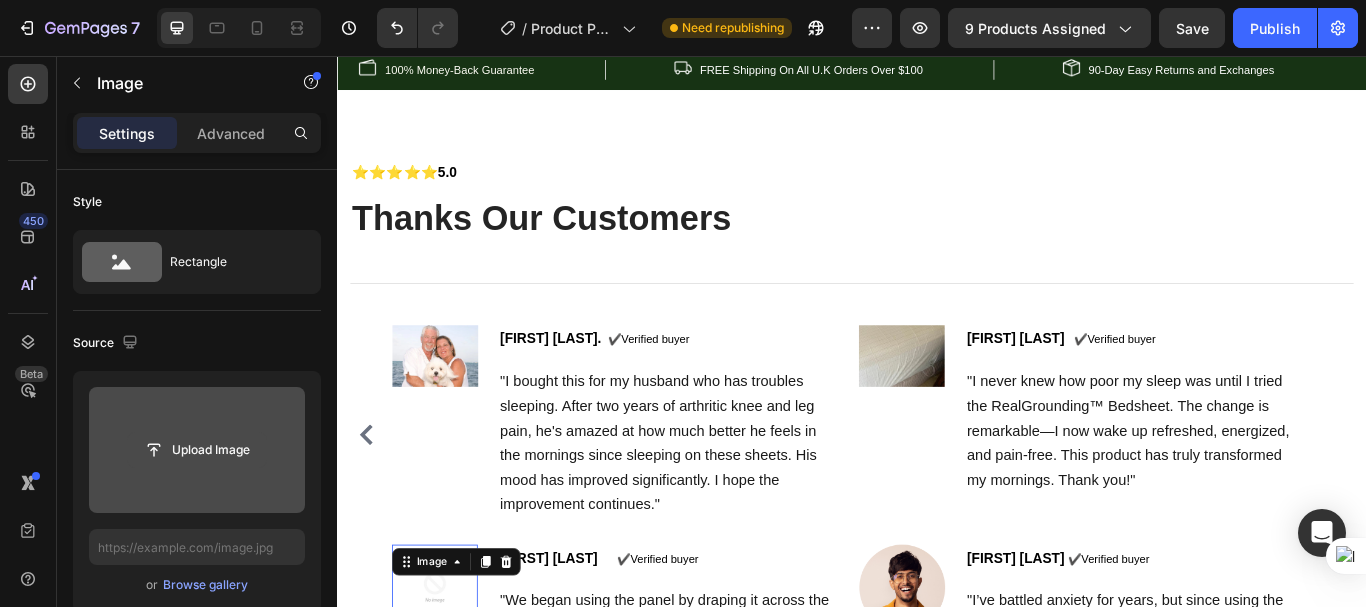 click 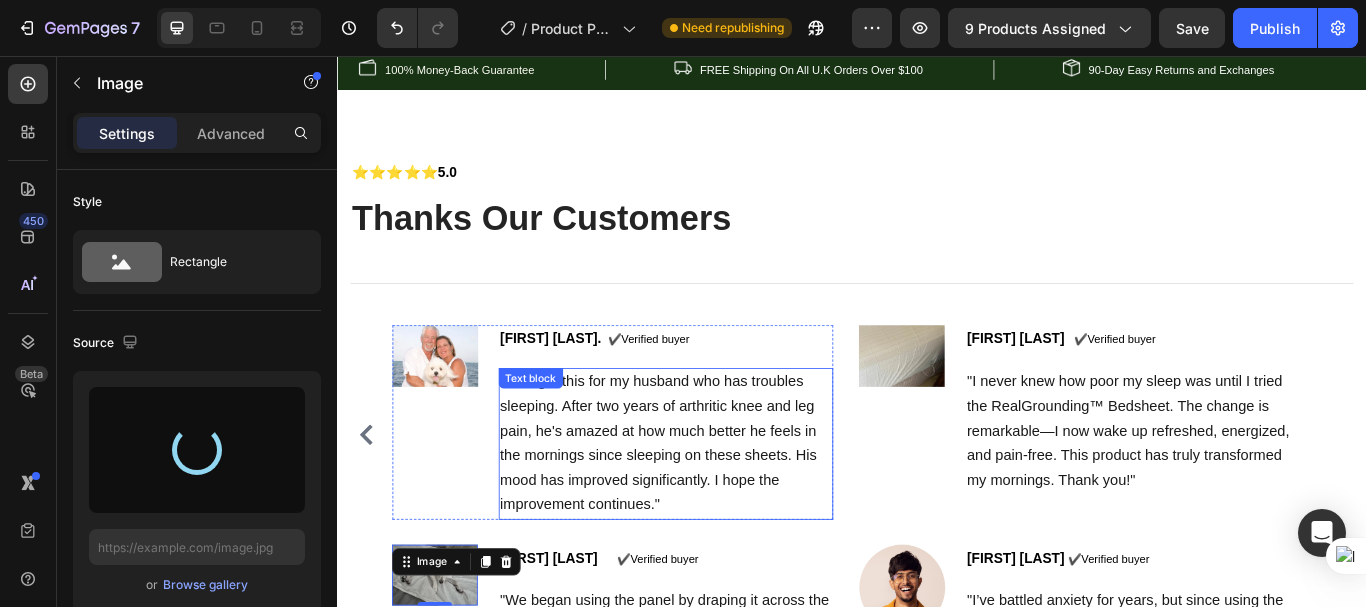 type on "https://cdn.shopify.com/s/files/1/0940/9989/8703/files/gempages_573676616073348003-72aa2a97-5e9d-4066-8635-de2368343894.webp" 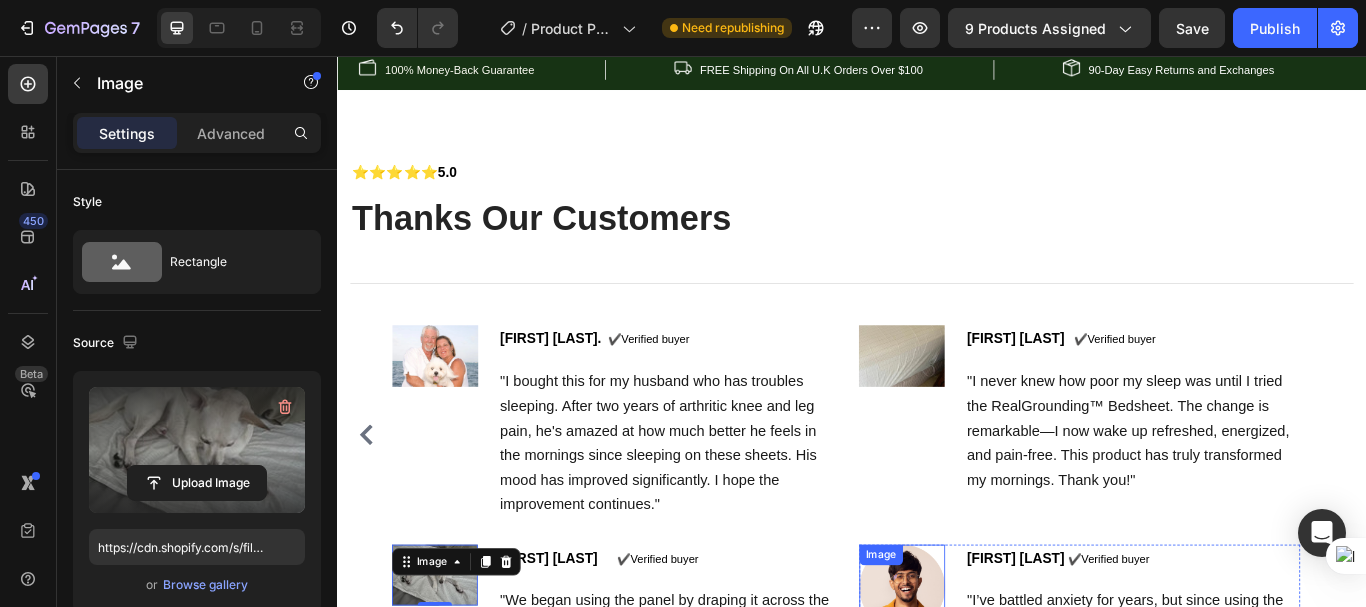 click at bounding box center [995, 676] 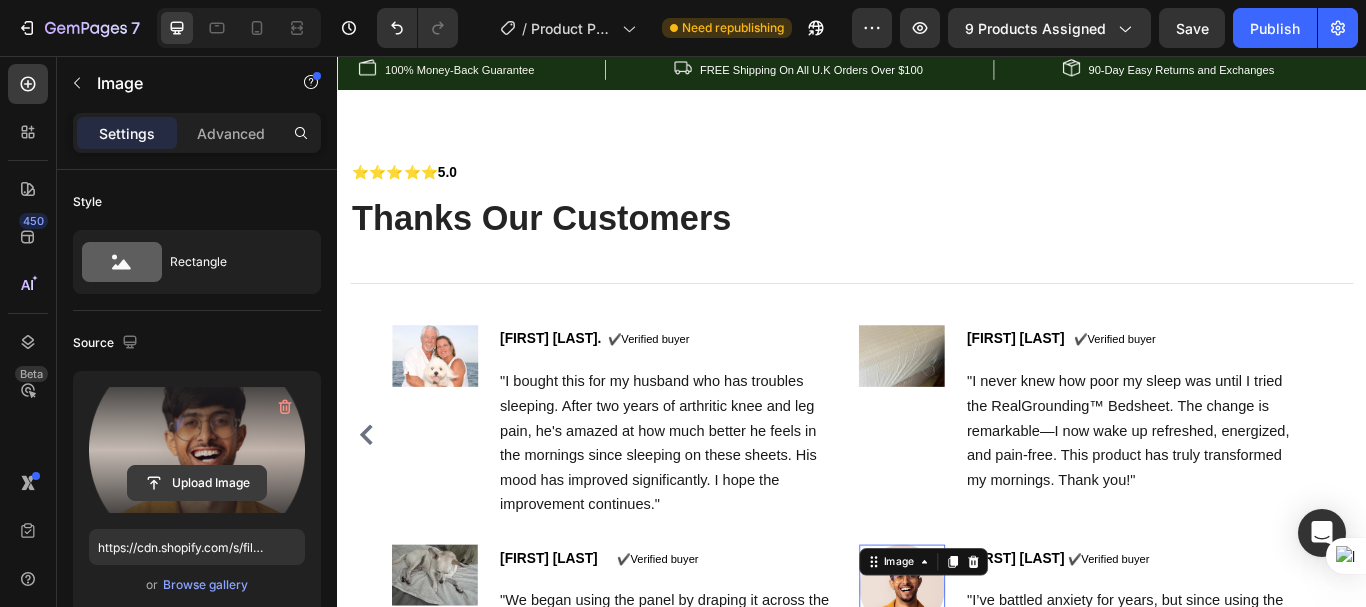click at bounding box center (285, 407) 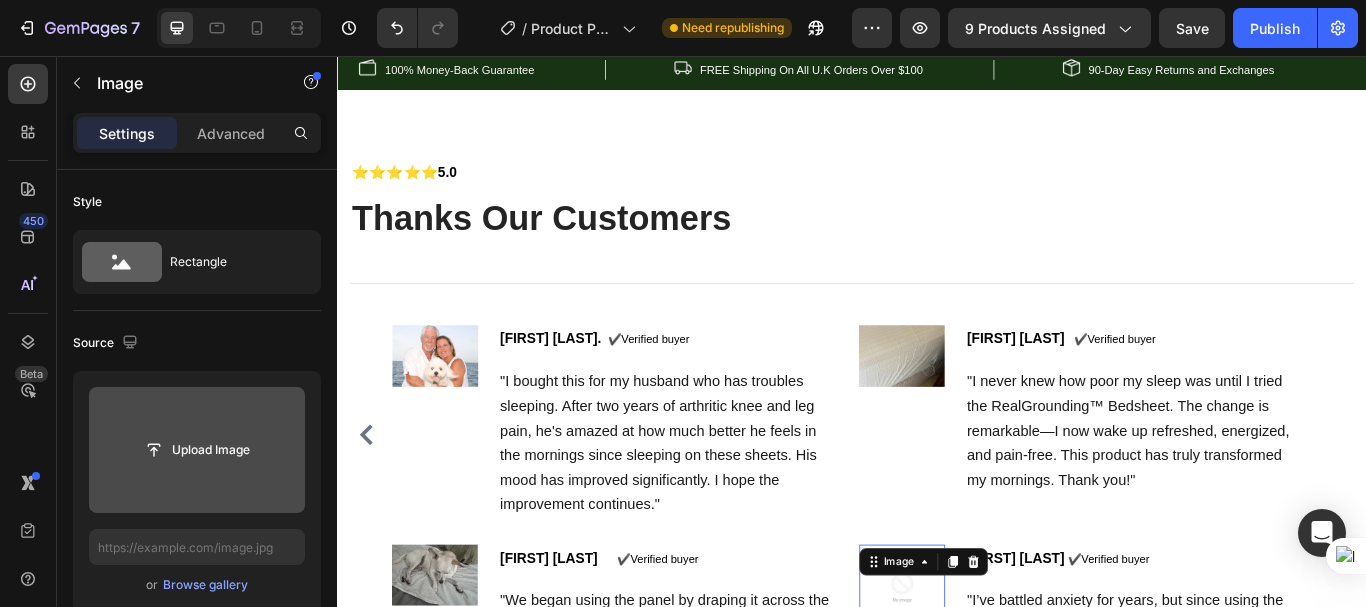 click 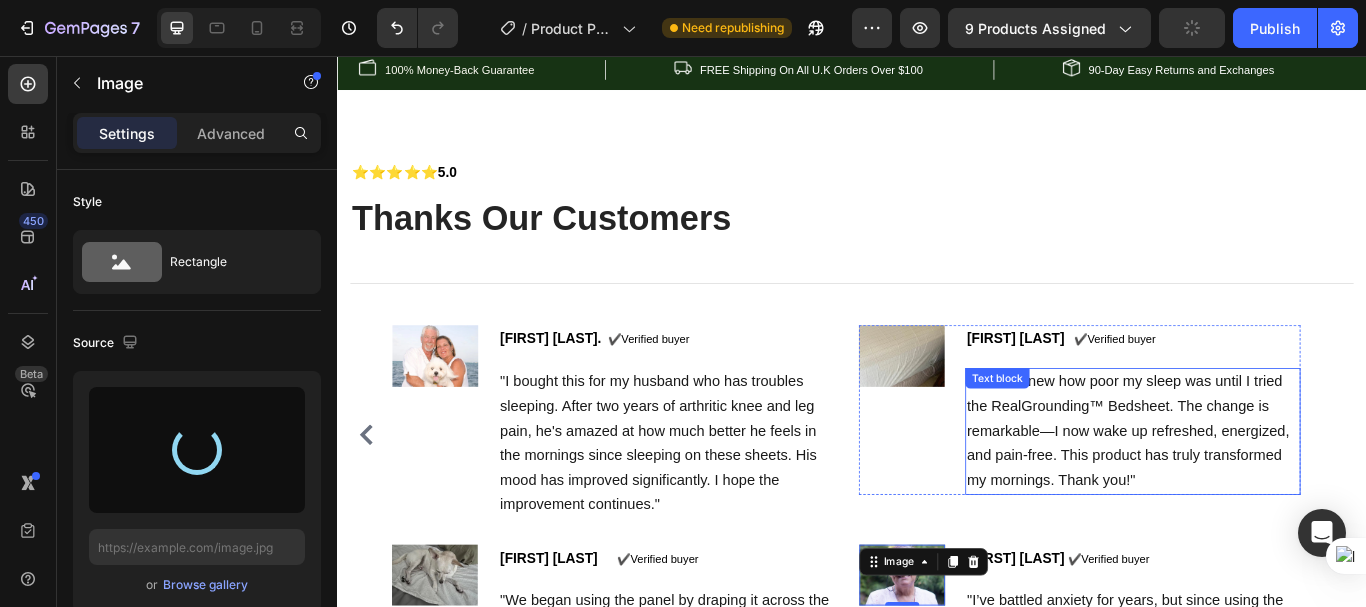 type on "https://cdn.shopify.com/s/files/1/0940/9989/8703/files/gempages_573676616073348003-1e112308-575b-476f-9f44-92c0ba9503b0.webp" 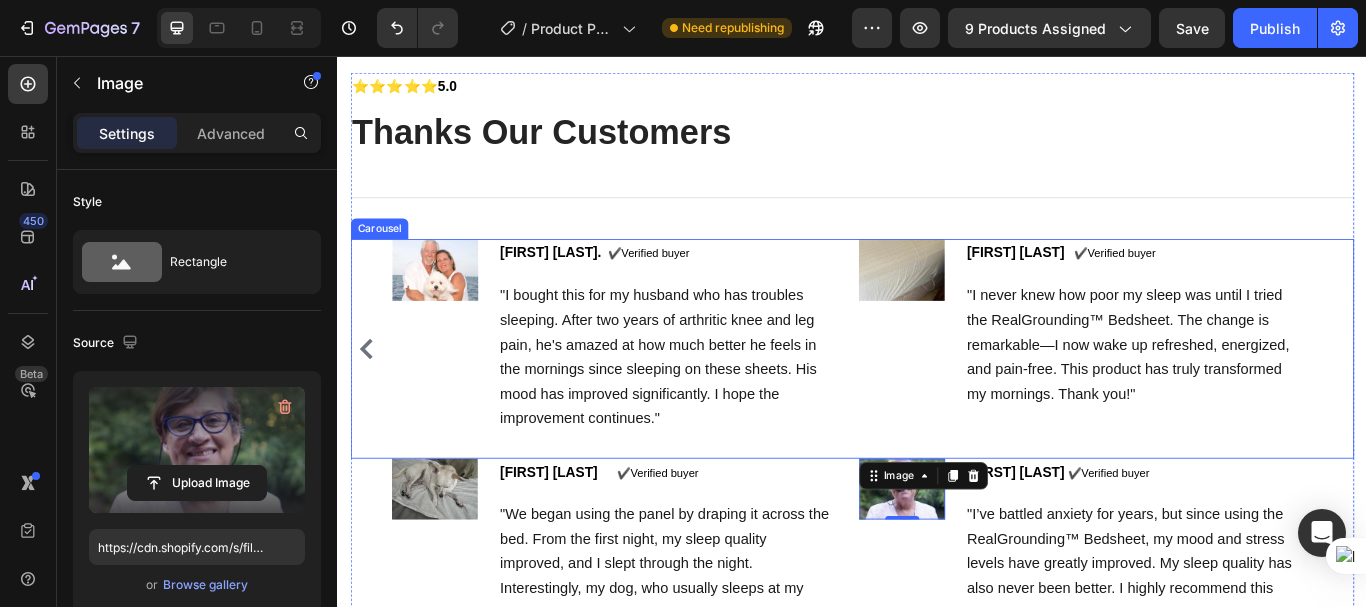 scroll, scrollTop: 9064, scrollLeft: 0, axis: vertical 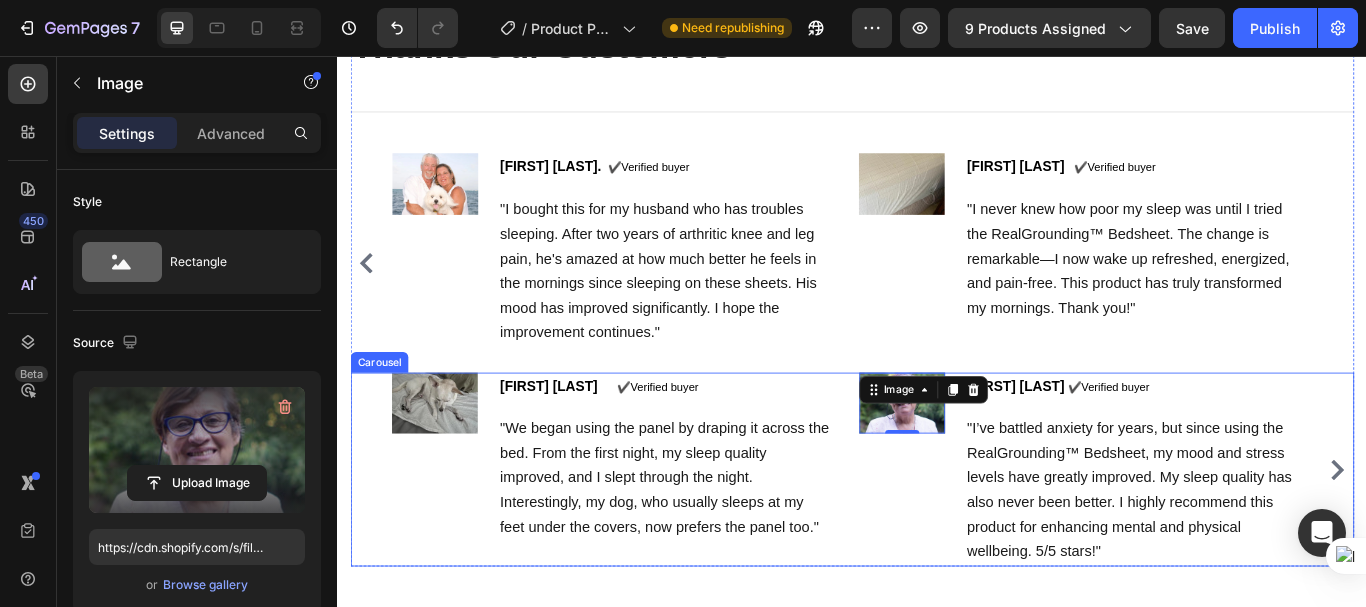 click 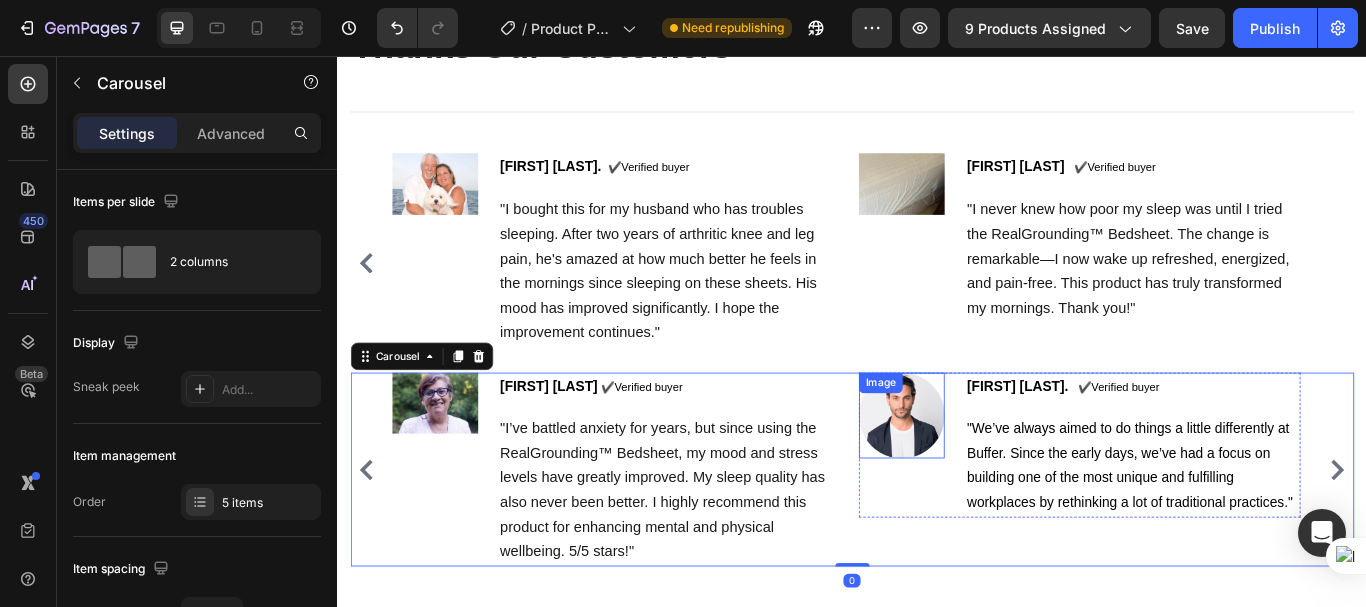 click at bounding box center (995, 476) 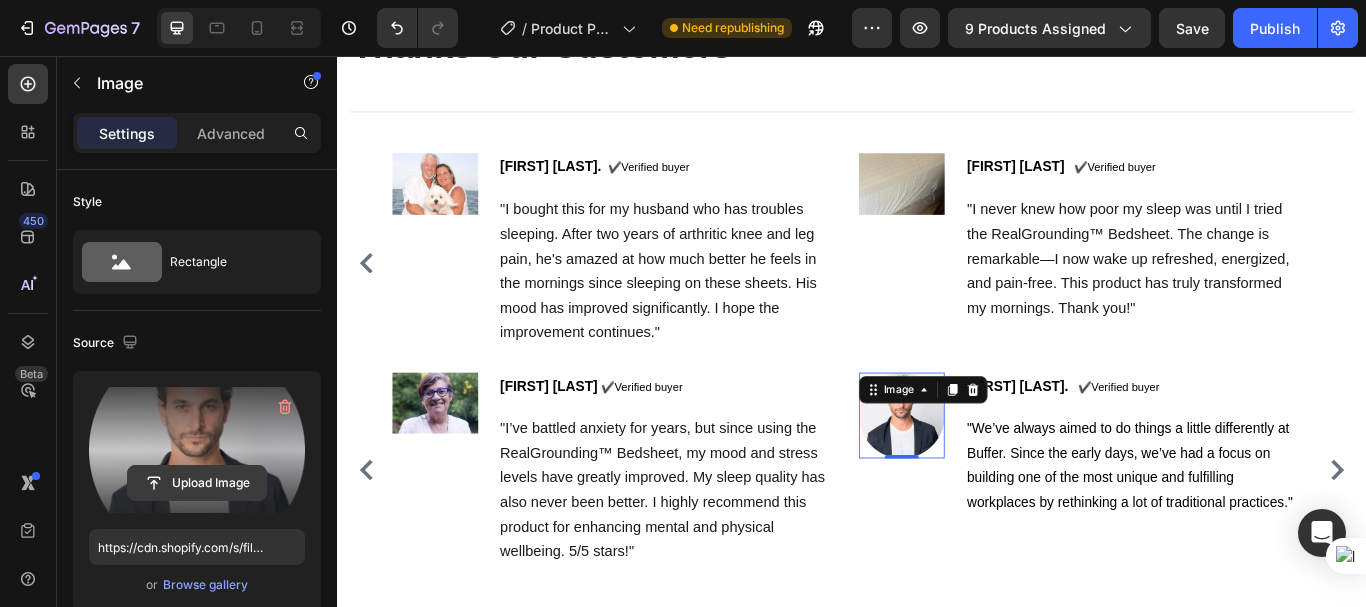 click 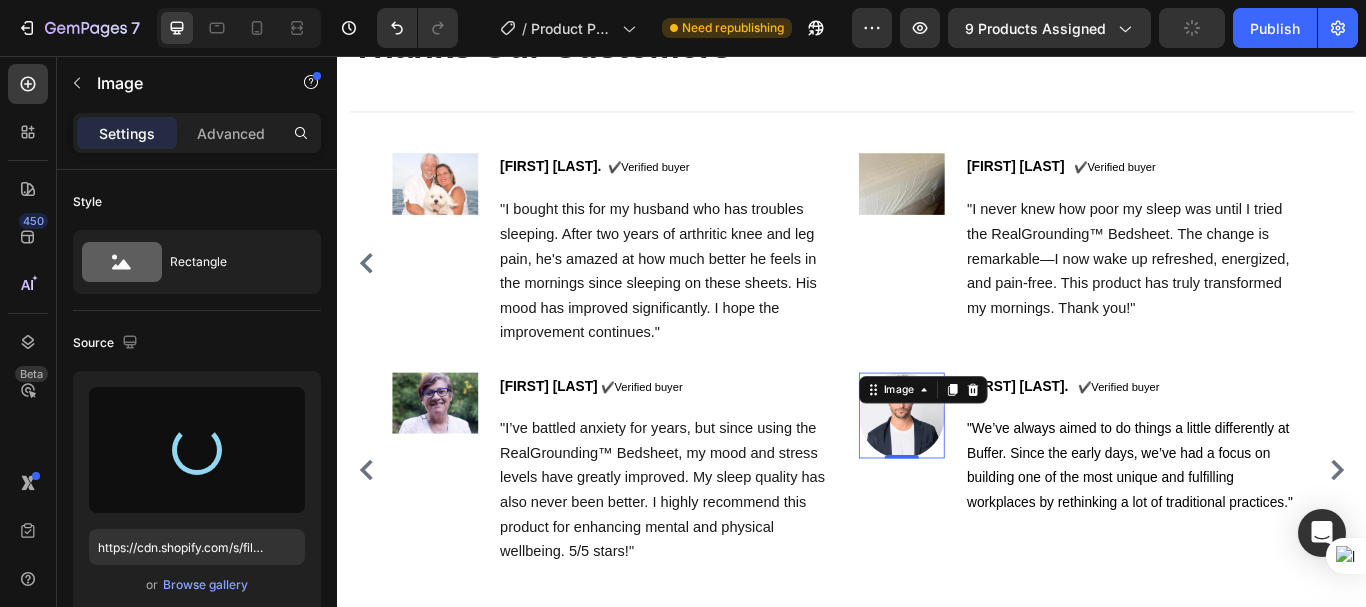 type on "https://cdn.shopify.com/s/files/1/0940/9989/8703/files/gempages_573676616073348003-5fbad644-1fa7-4f7b-bc0b-426705bd2886.webp" 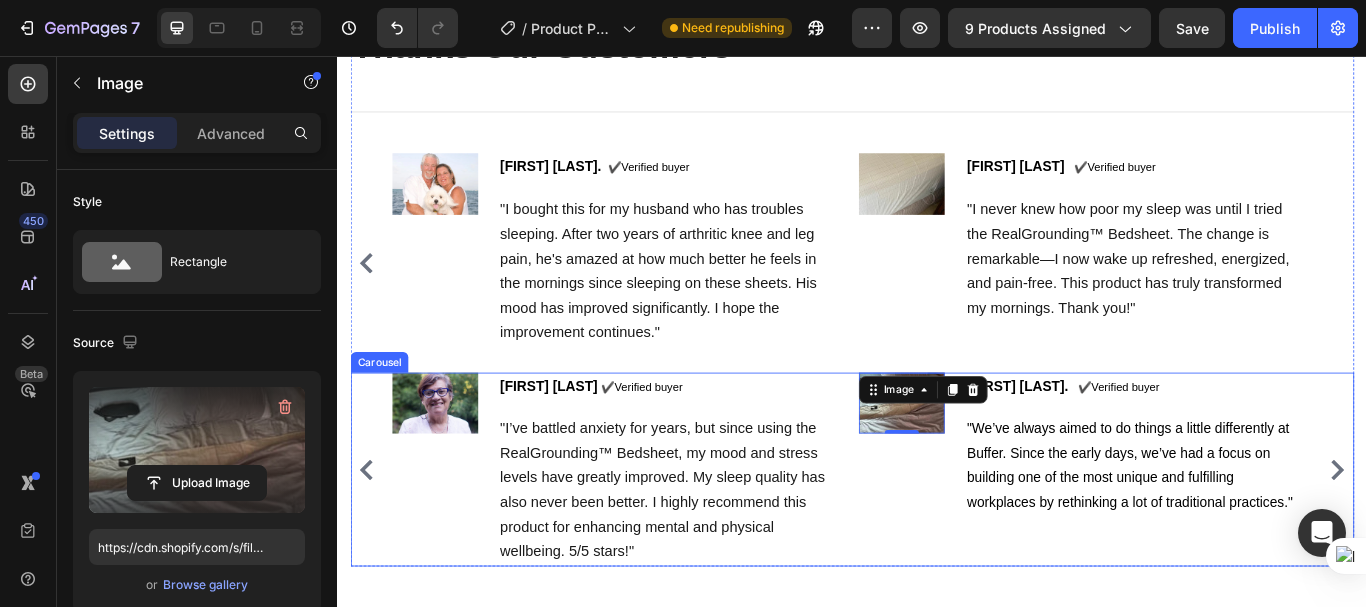click 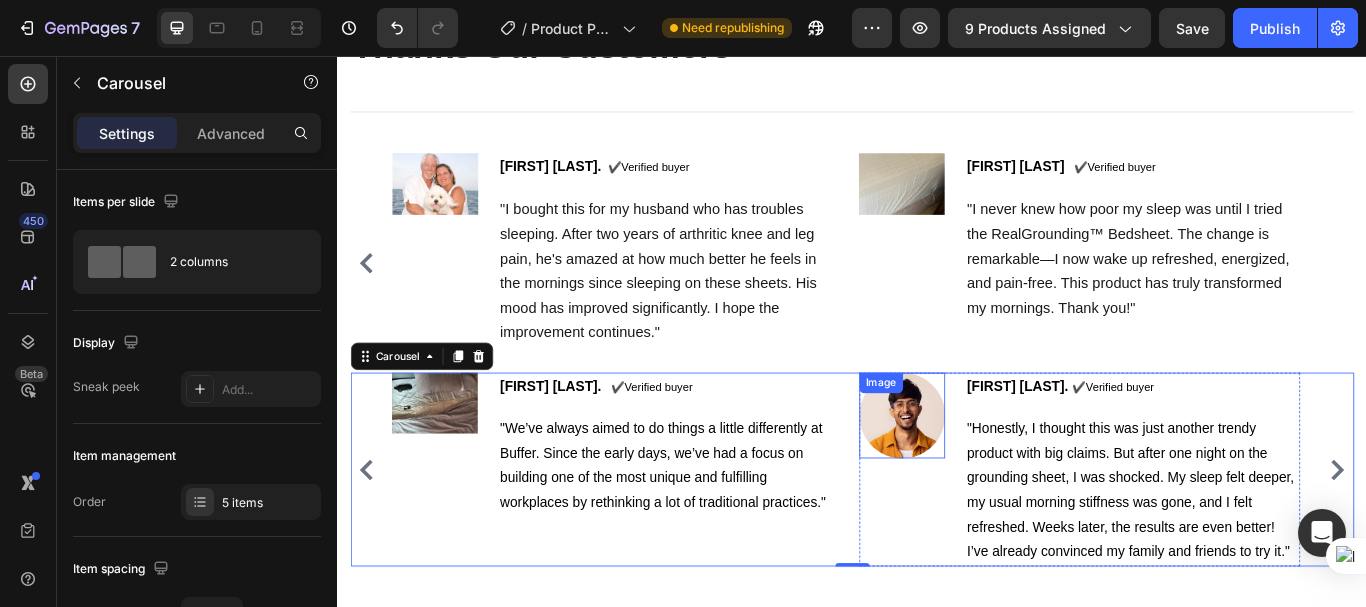click at bounding box center [995, 476] 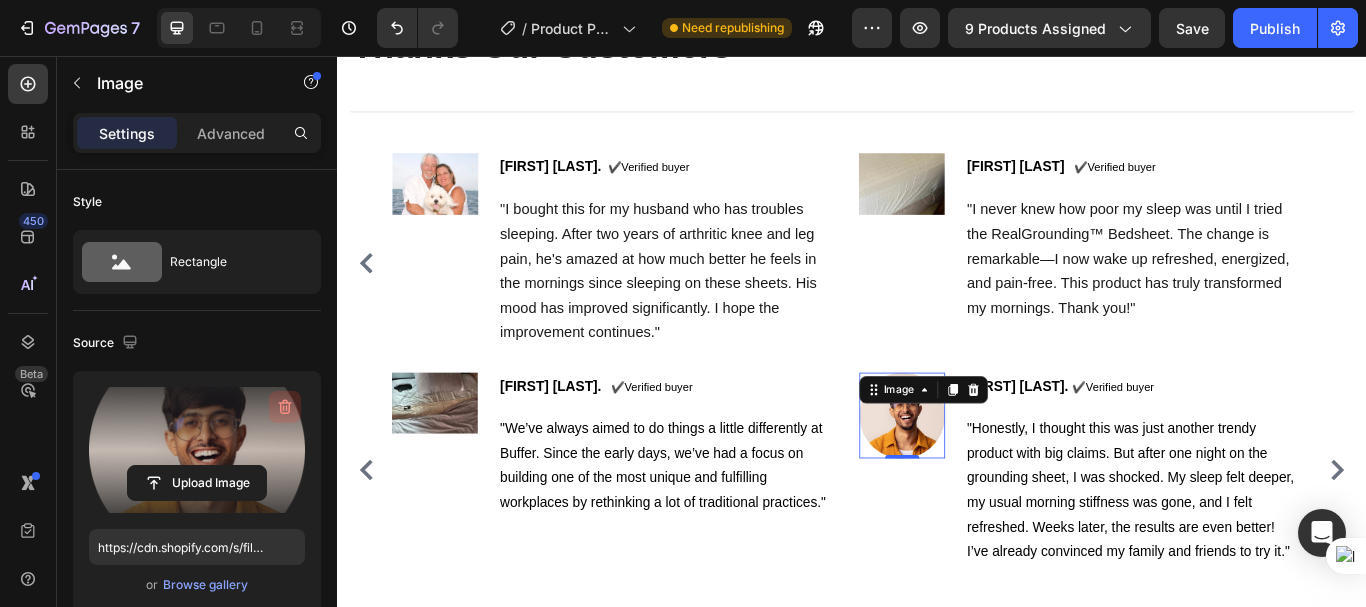 click 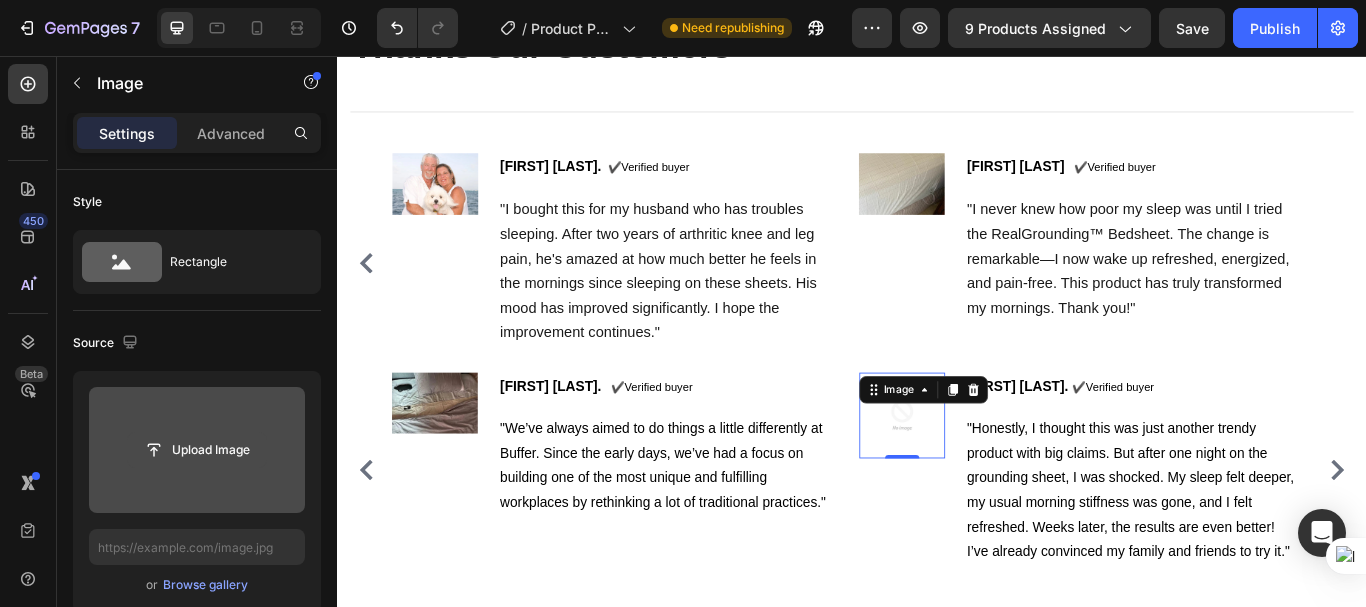 click 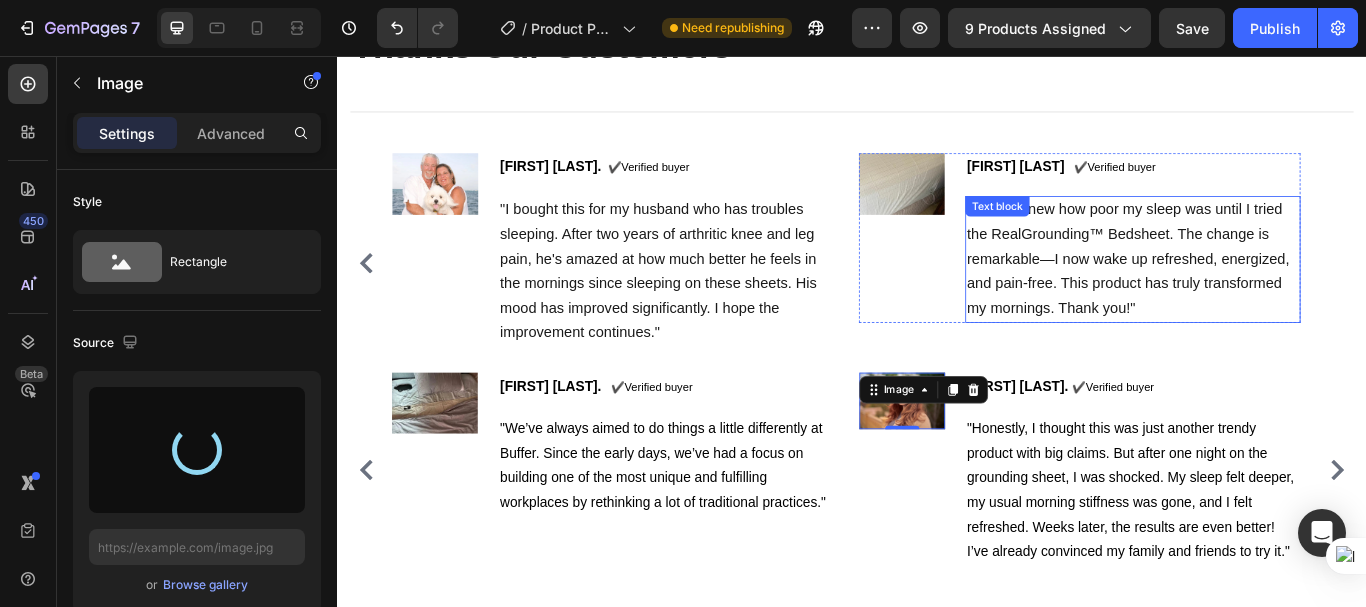 type on "https://cdn.shopify.com/s/files/1/0940/9989/8703/files/gempages_573676616073348003-5387a13c-2291-46df-bf21-f2a526fc5117.jpg" 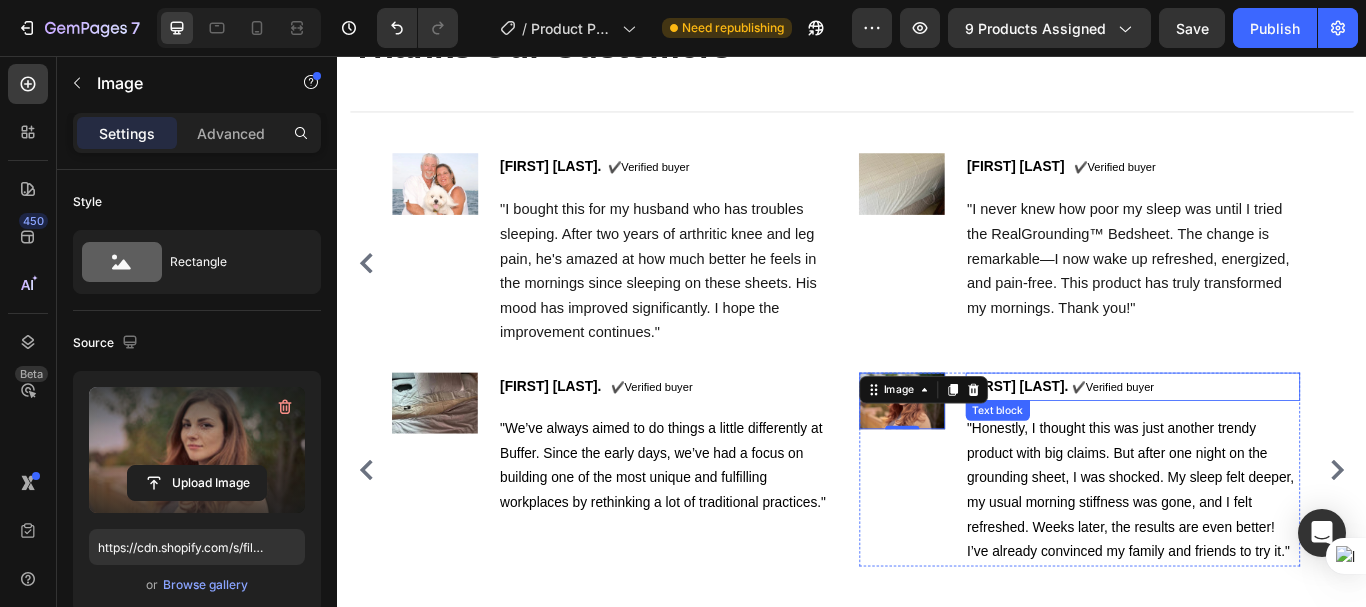 click on "[FIRST] [LAST]." at bounding box center (1130, 441) 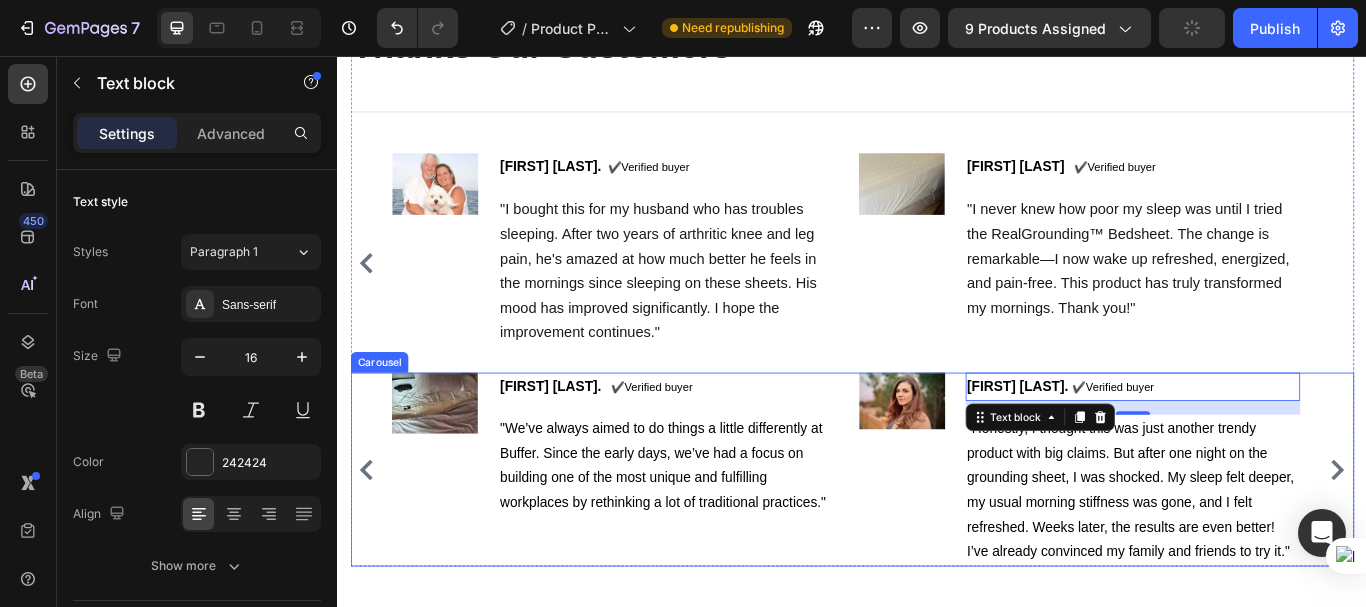 click 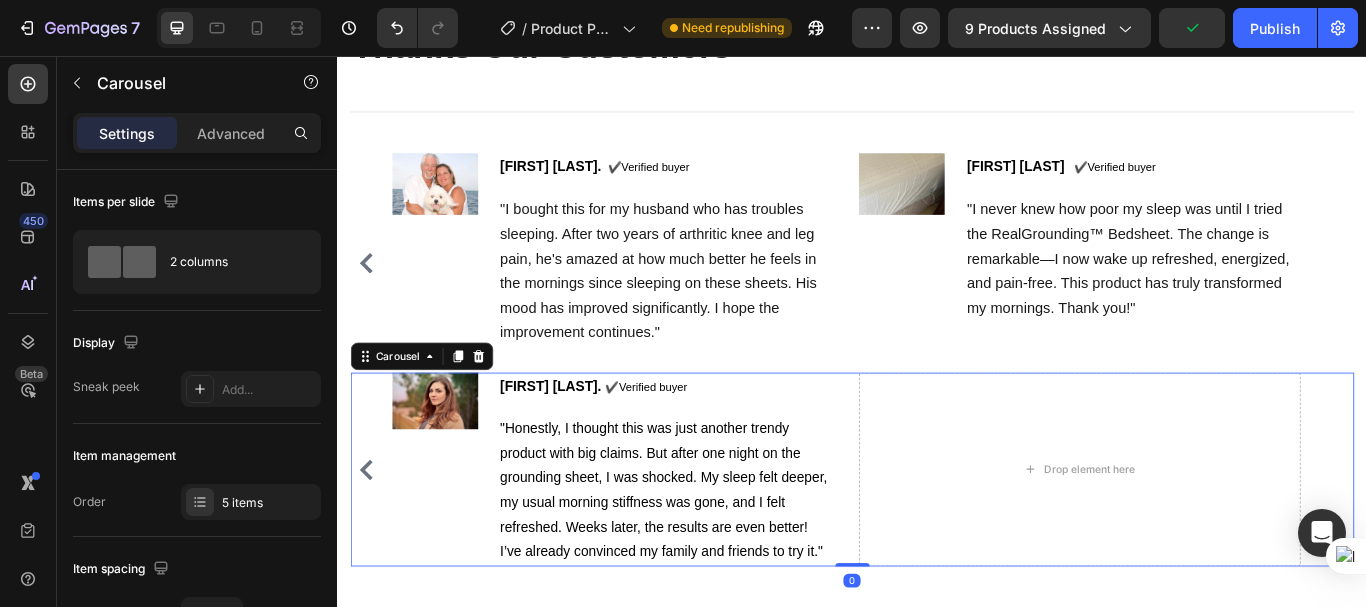 click 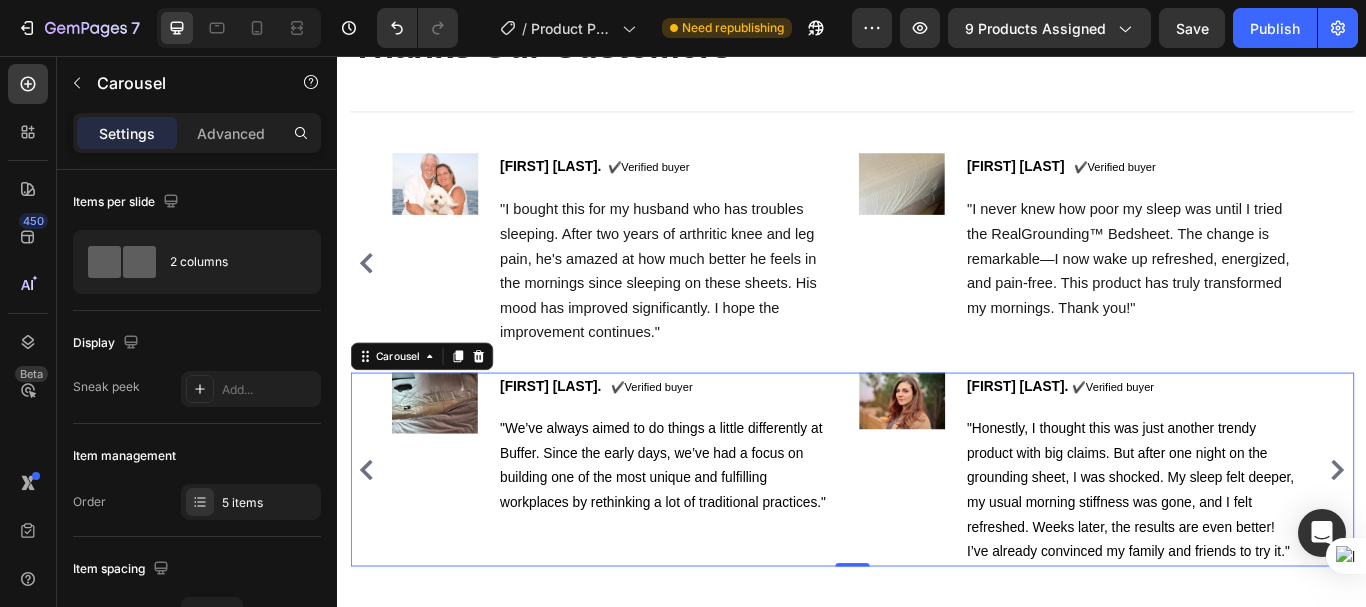 click 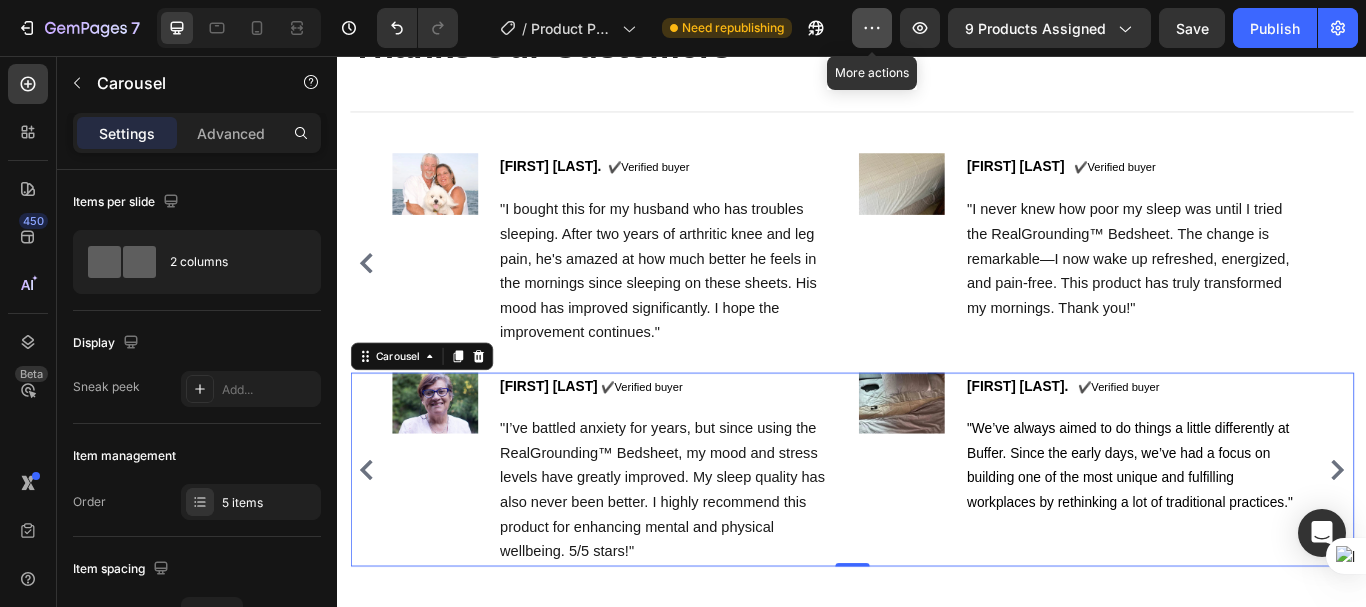 click 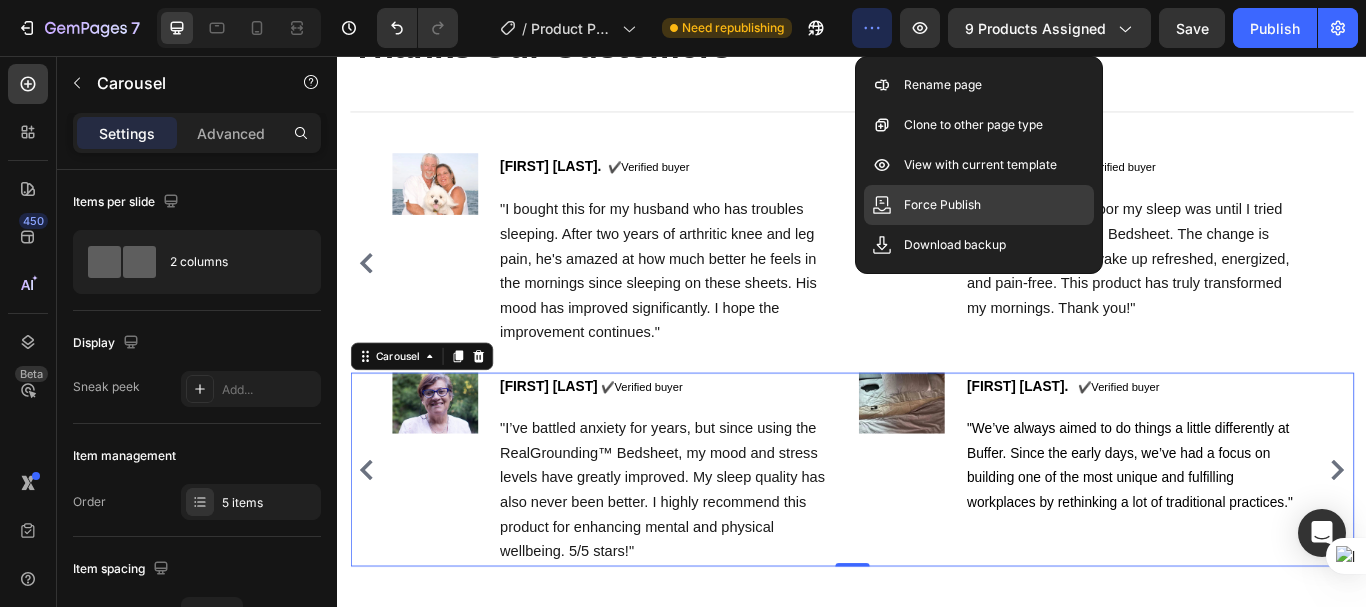 click on "Force Publish" 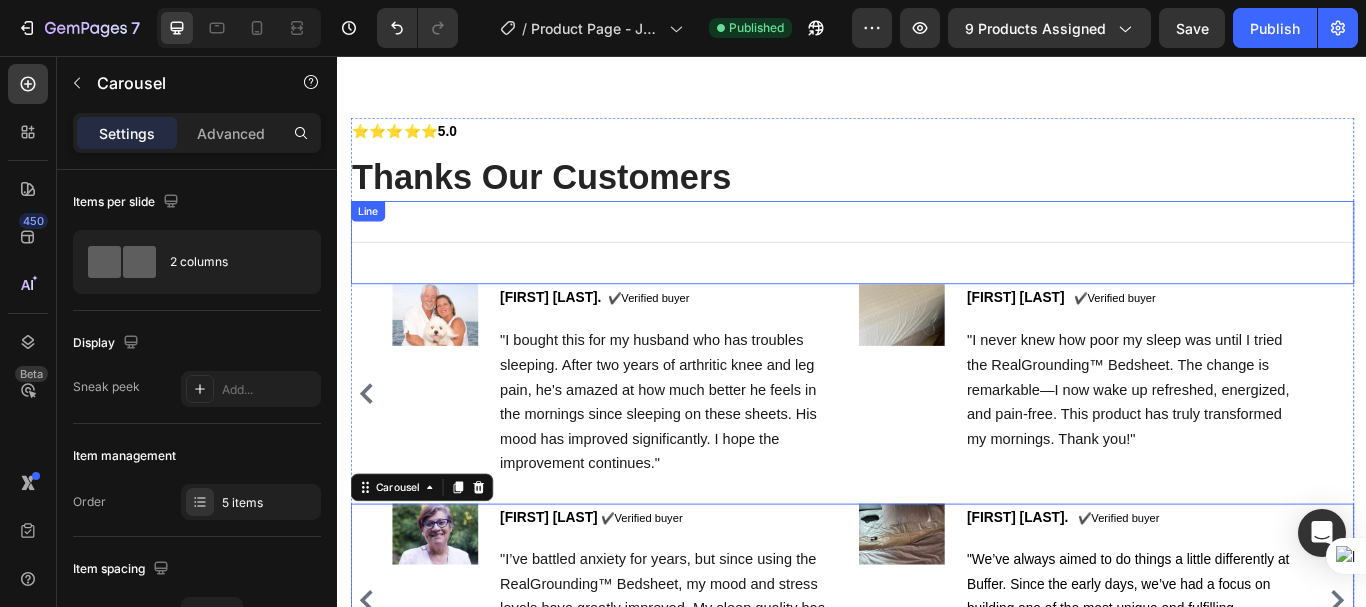 scroll, scrollTop: 8864, scrollLeft: 0, axis: vertical 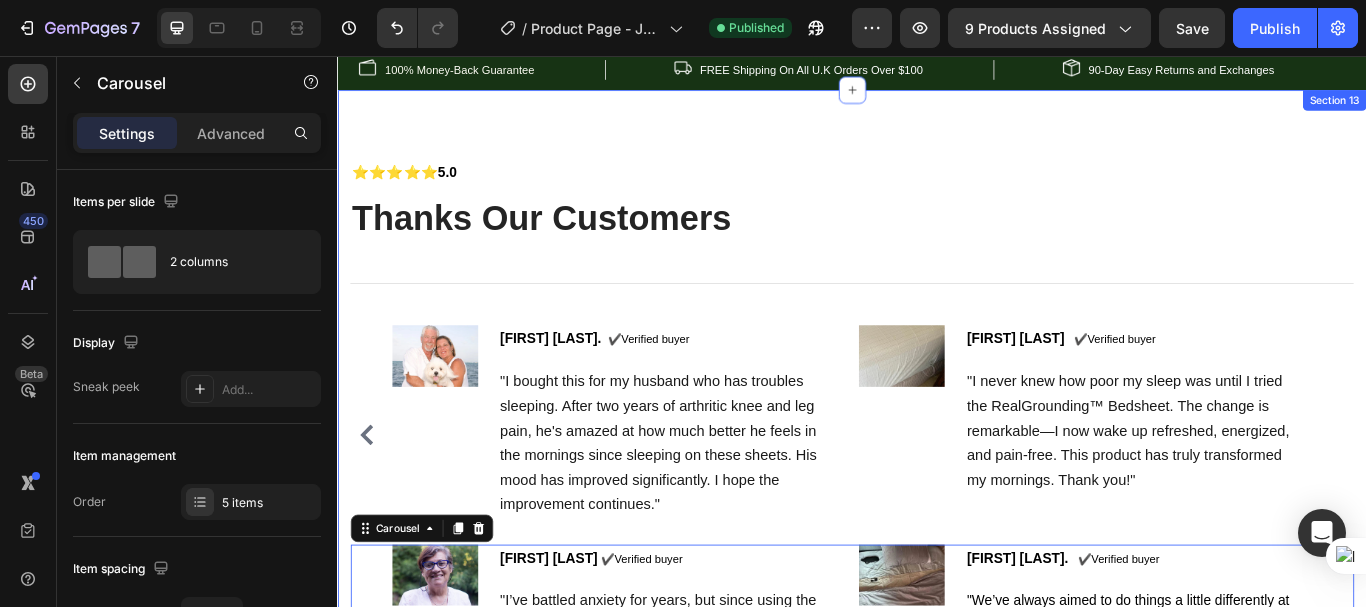 click on "⭐⭐⭐⭐⭐ 5.0 Text block Thanks Our Customers Heading                Title Line Image Metheo S.                                 ✔️Verified buyer Text block "Initially very skeptical about grounding, I decided to try a grounding sheet after years of poor sleep and morning aches. Surprisingly, after just one night, I felt less sore and more refreshed. Now, after a few weeks, my sleep has significantly improved. I highly recommend grounding sheets to others." Text block Row Image Maya Jem.                          ✔️ Verified buyer Text block "After 10 days of using our grounding sheet, I experienced reduced morning stiffness and increased energy. My sleep is now deeper and more restful. I've recommended it to friends who are also noticing the benefits. I wish I had discovered this sooner in my healing journey!" Text block Row Image Maykal Z.                         ✔️ Verified buyer Text block Text block Row Image Robbert T.    Verified buyer Text block" at bounding box center (937, 530) 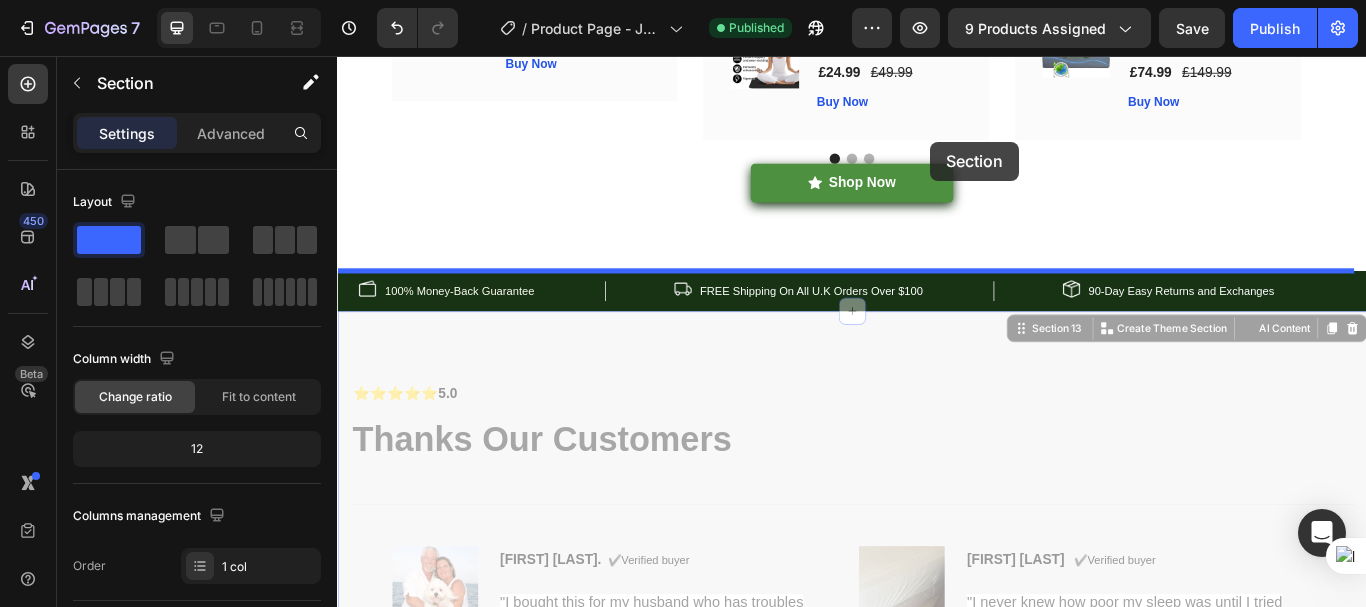 scroll, scrollTop: 8598, scrollLeft: 0, axis: vertical 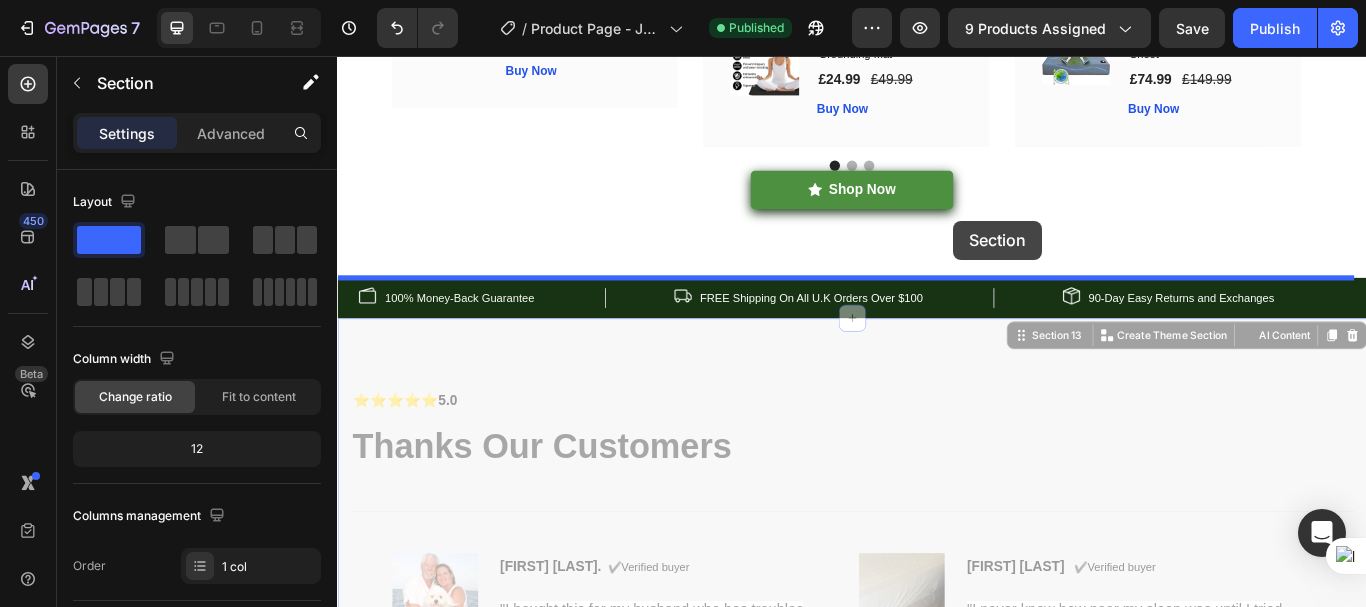 drag, startPoint x: 1121, startPoint y: 116, endPoint x: 1055, endPoint y: 248, distance: 147.58049 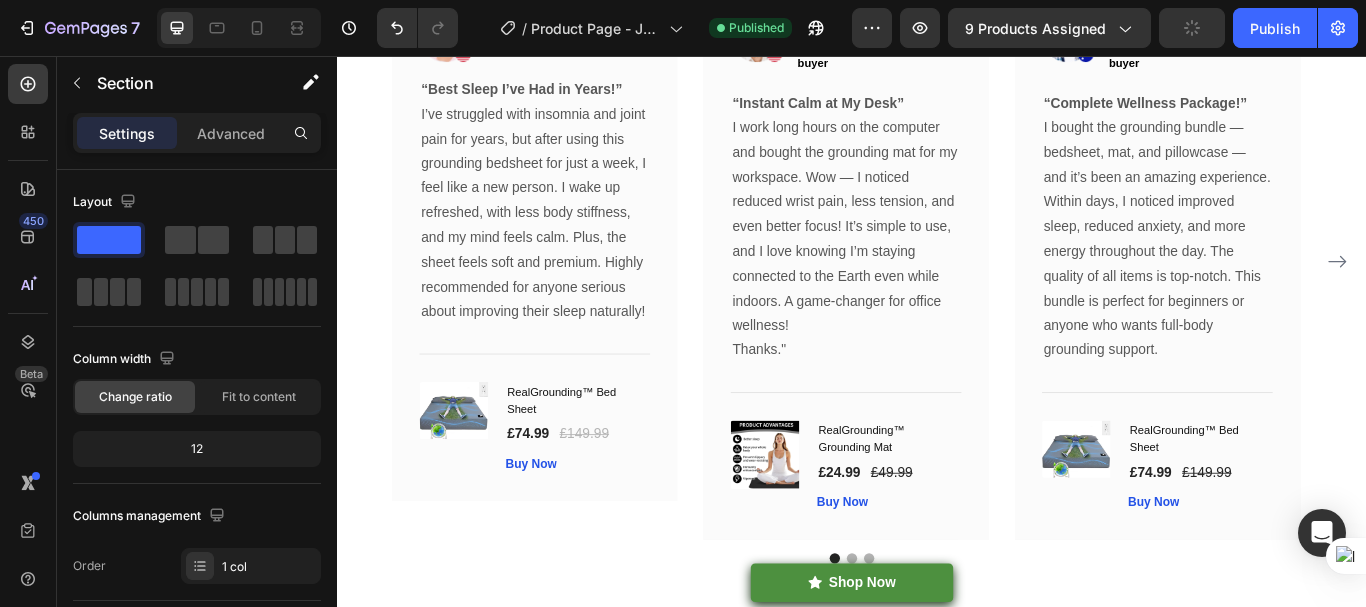 scroll, scrollTop: 8240, scrollLeft: 0, axis: vertical 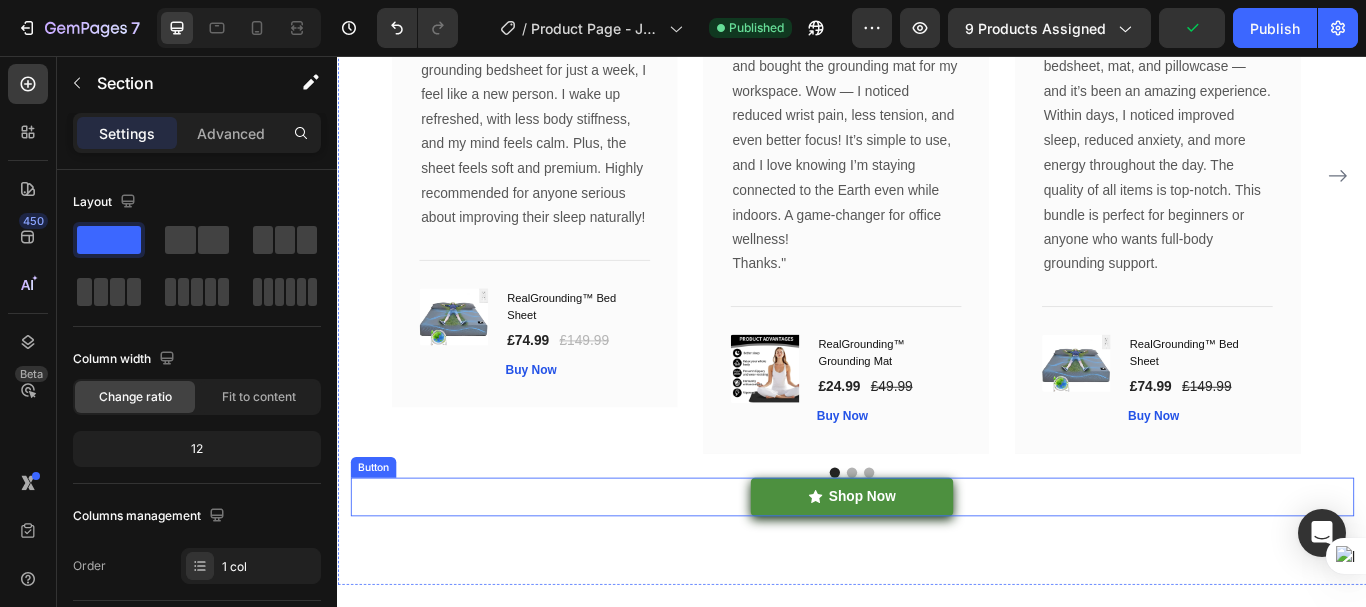 click on "Shop Now Button" at bounding box center (937, 570) 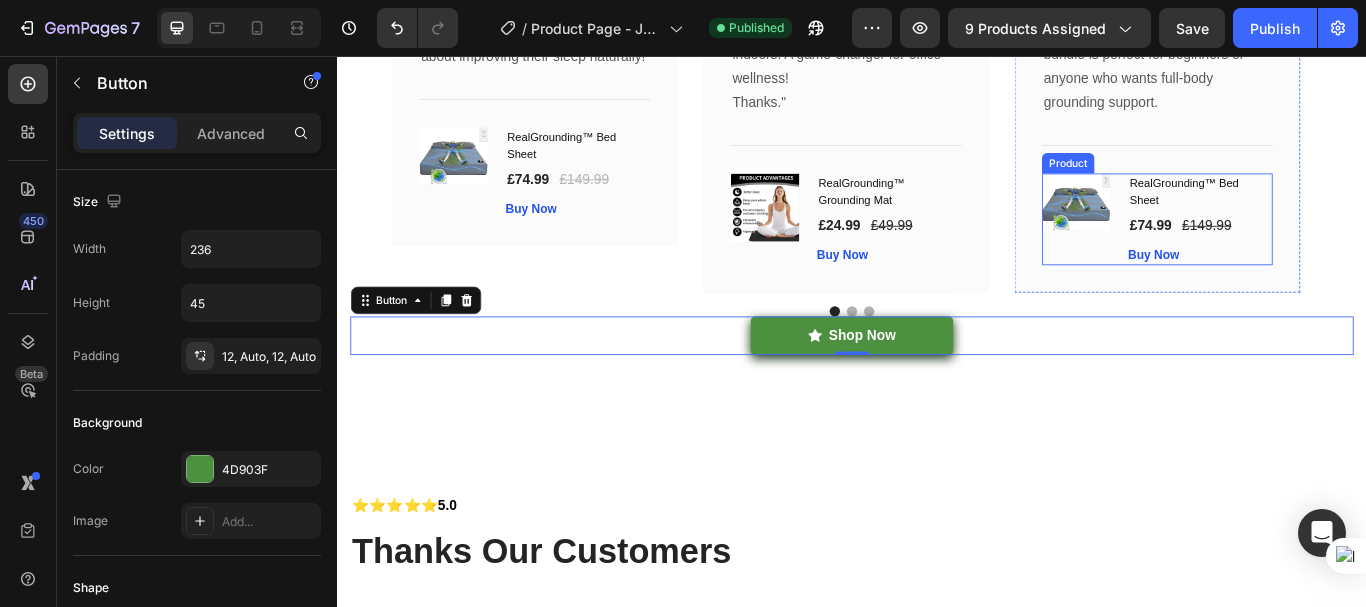 scroll, scrollTop: 8440, scrollLeft: 0, axis: vertical 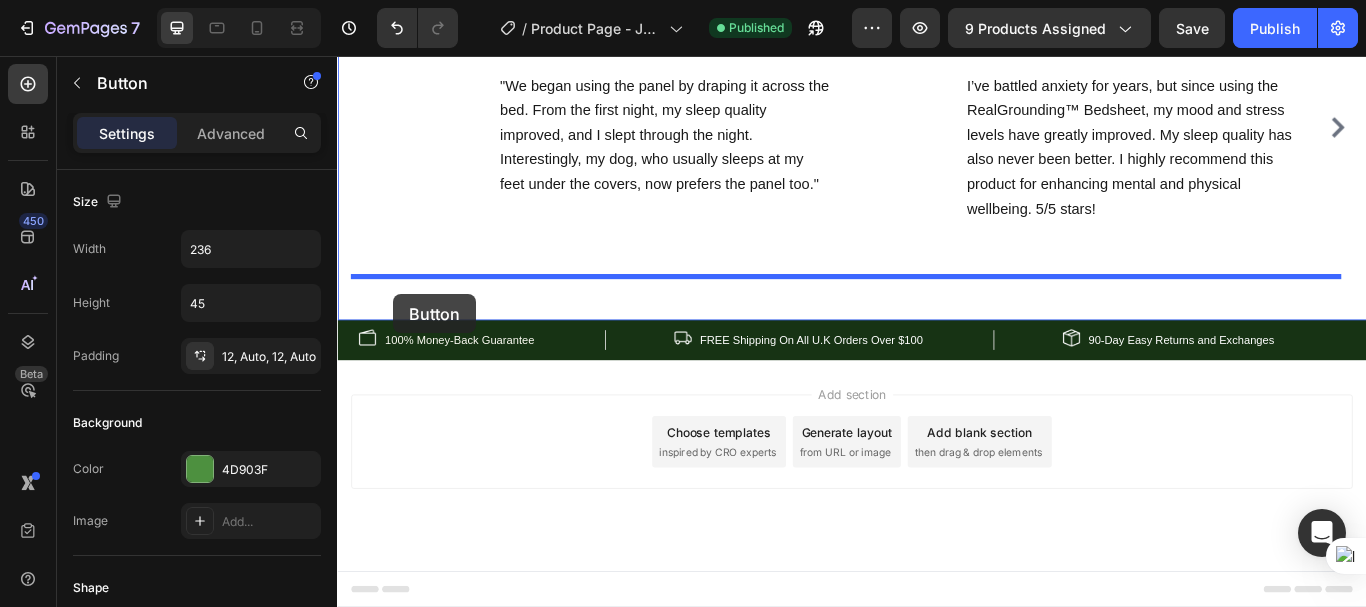 drag, startPoint x: 371, startPoint y: 330, endPoint x: 402, endPoint y: 334, distance: 31.257 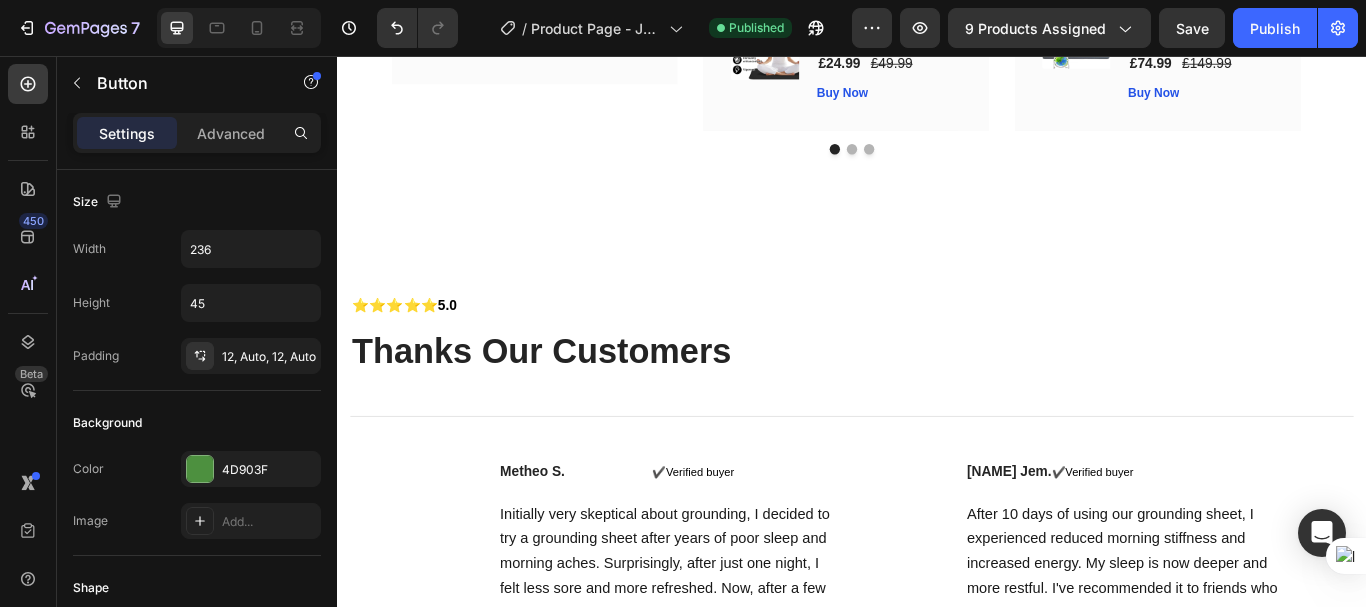 scroll, scrollTop: 8517, scrollLeft: 0, axis: vertical 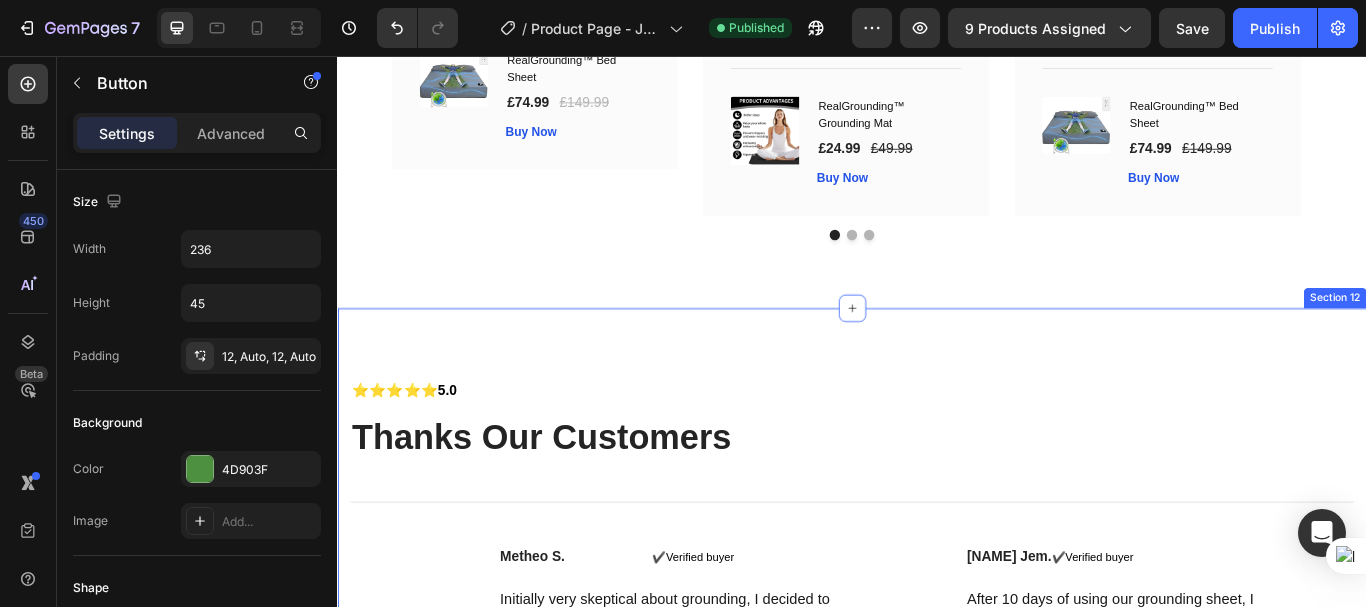 click on "⭐⭐⭐⭐⭐ 5.0 Text block Thanks Our Customers Heading                Title Line Image Metheo S.                                 ✔️Verified buyer Text block "Initially very skeptical about grounding, I decided to try a grounding sheet after years of poor sleep and morning aches. Surprisingly, after just one night, I felt less sore and more refreshed. Now, after a few weeks, my sleep has significantly improved. I highly recommend grounding sheets to others." Text block Row Image Maya Jem.                          ✔️ Verified buyer Text block "After 10 days of using our grounding sheet, I experienced reduced morning stiffness and increased energy. My sleep is now deeper and more restful. I've recommended it to friends who are also noticing the benefits. I wish I had discovered this sooner in my healing journey!" Text block Row Image Maykal Z.                         ✔️ Verified buyer Text block Text block Row Image Robbert T.    Verified buyer Text block" at bounding box center [937, 793] 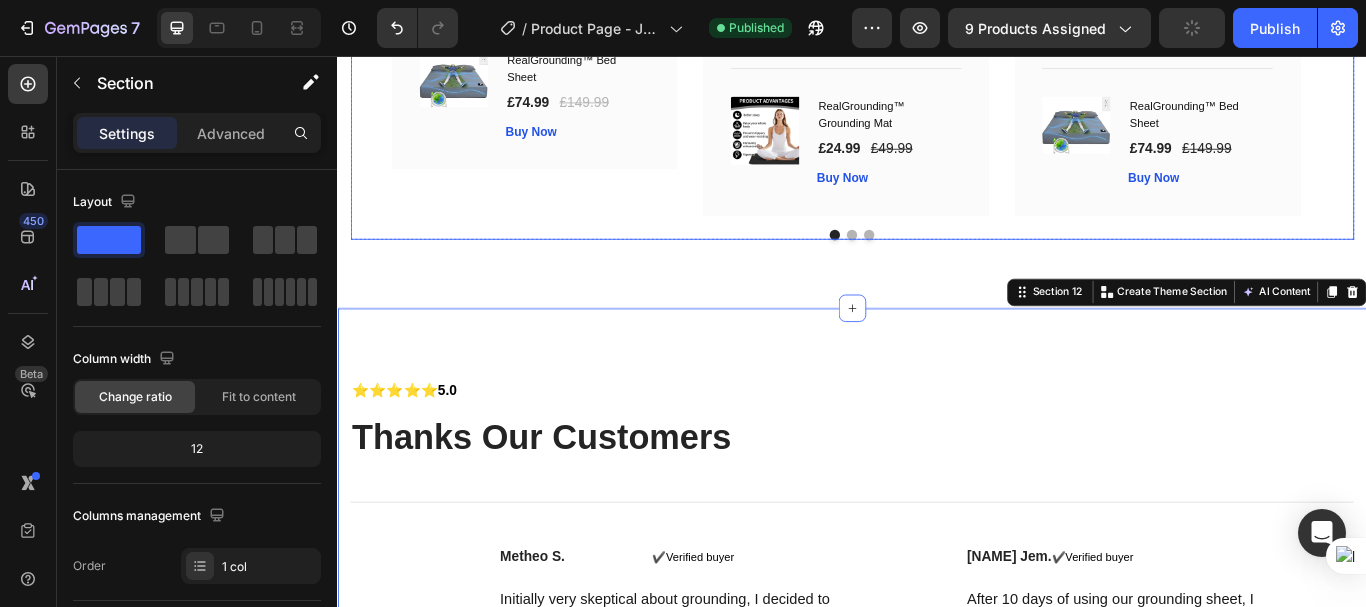 click at bounding box center (937, 265) 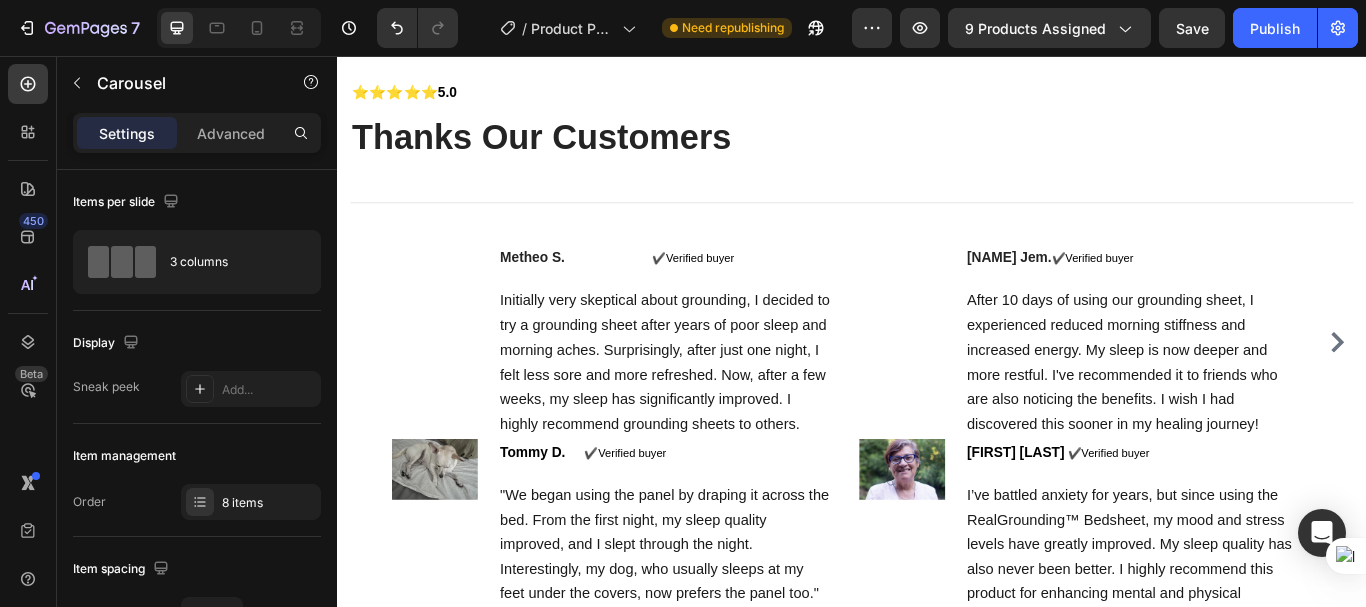 scroll, scrollTop: 8340, scrollLeft: 0, axis: vertical 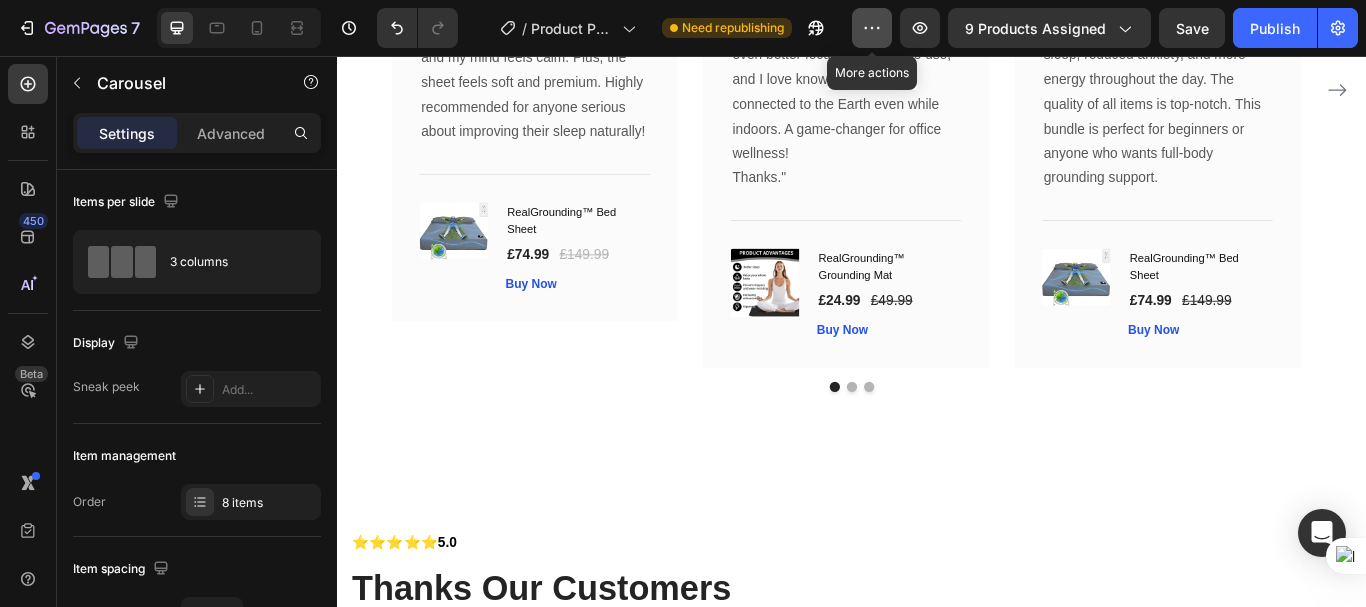 click 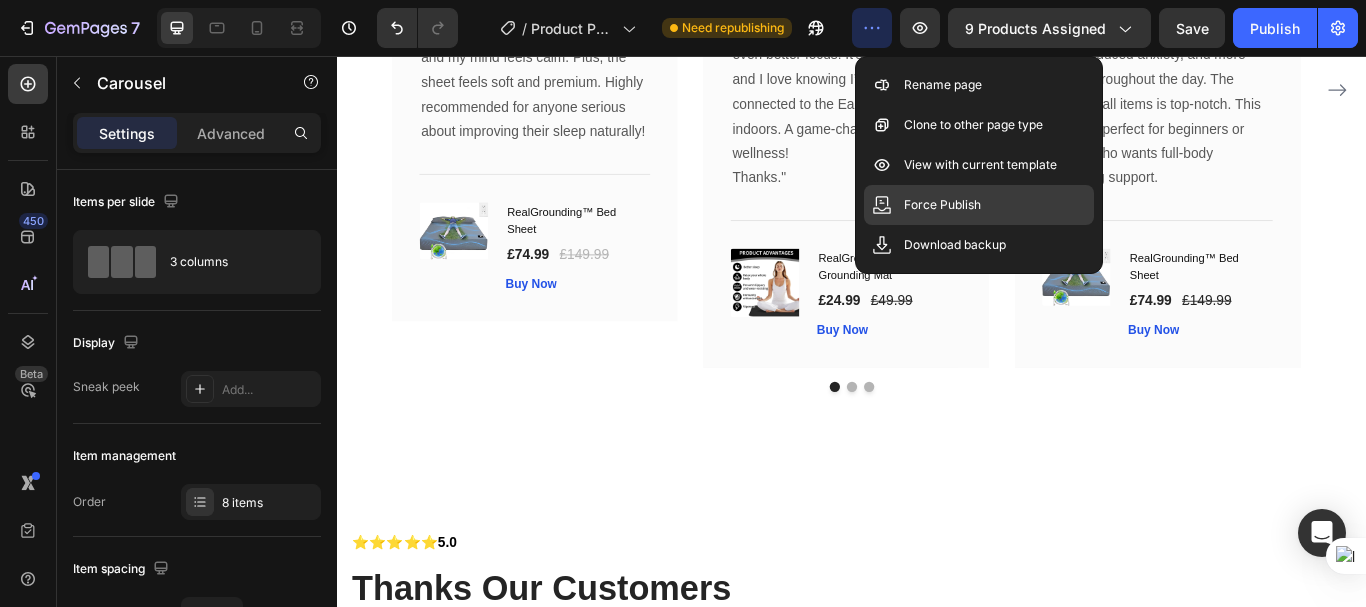 click on "Force Publish" at bounding box center (942, 205) 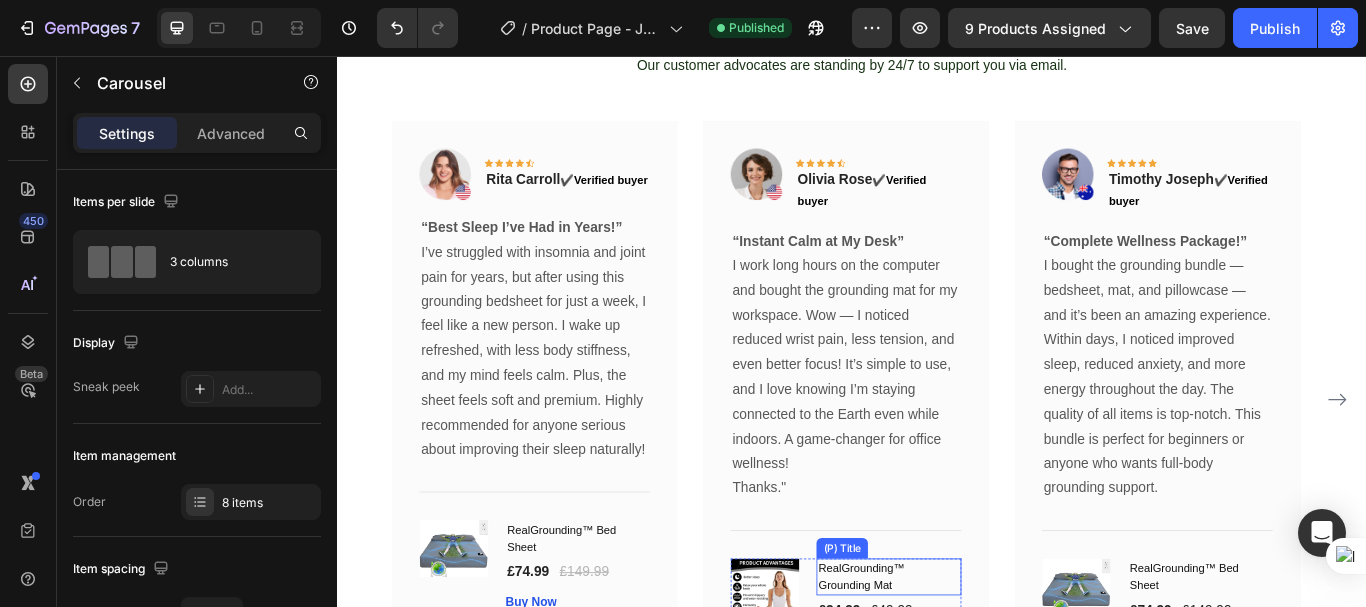 scroll, scrollTop: 7940, scrollLeft: 0, axis: vertical 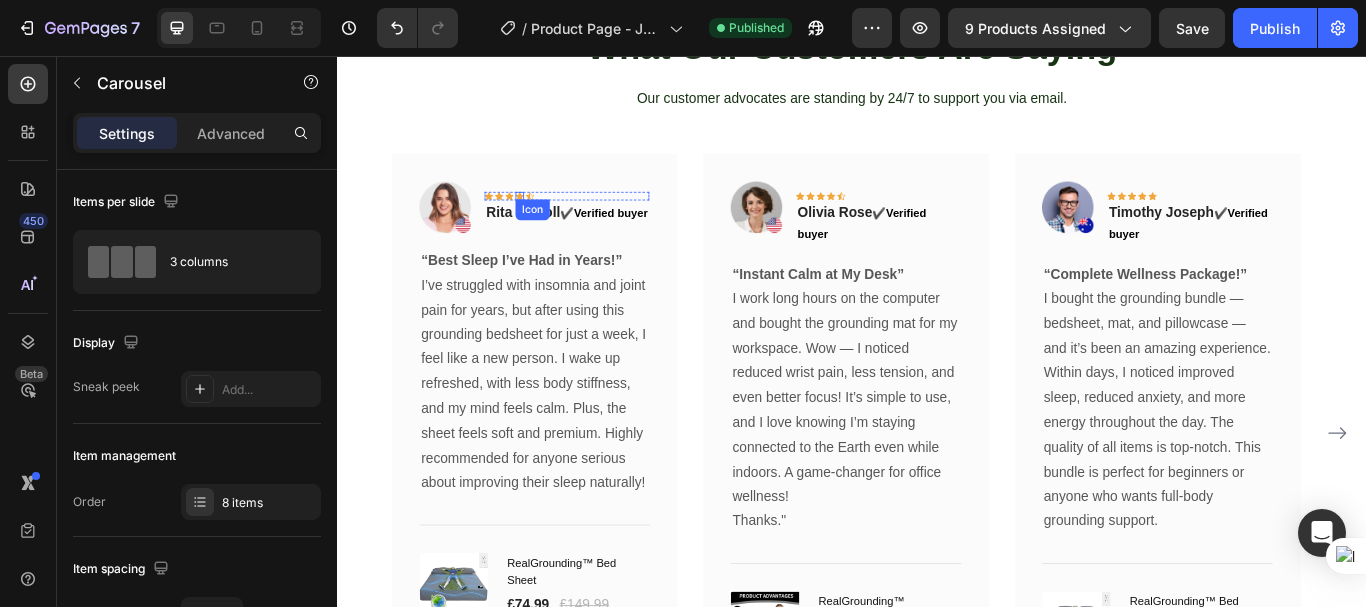 click on "Icon
Icon
Icon
Icon
Icon Row" at bounding box center (604, 220) 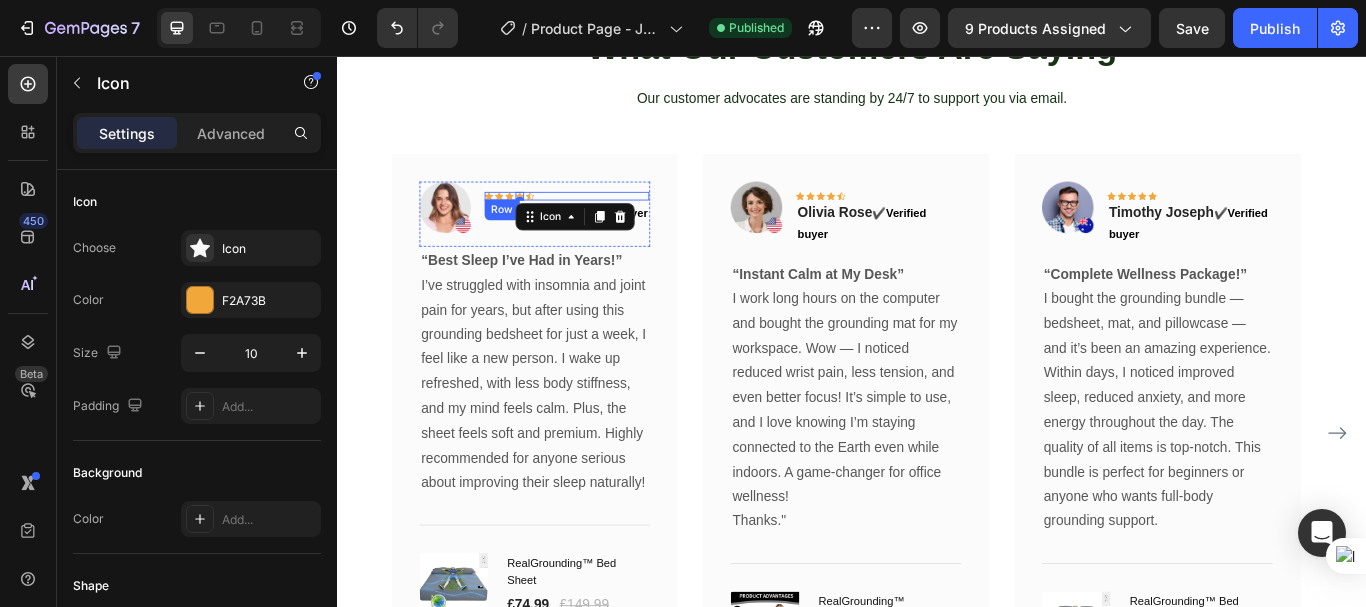 click on "Icon
Icon
Icon
Icon   0
Icon Row" at bounding box center [604, 220] 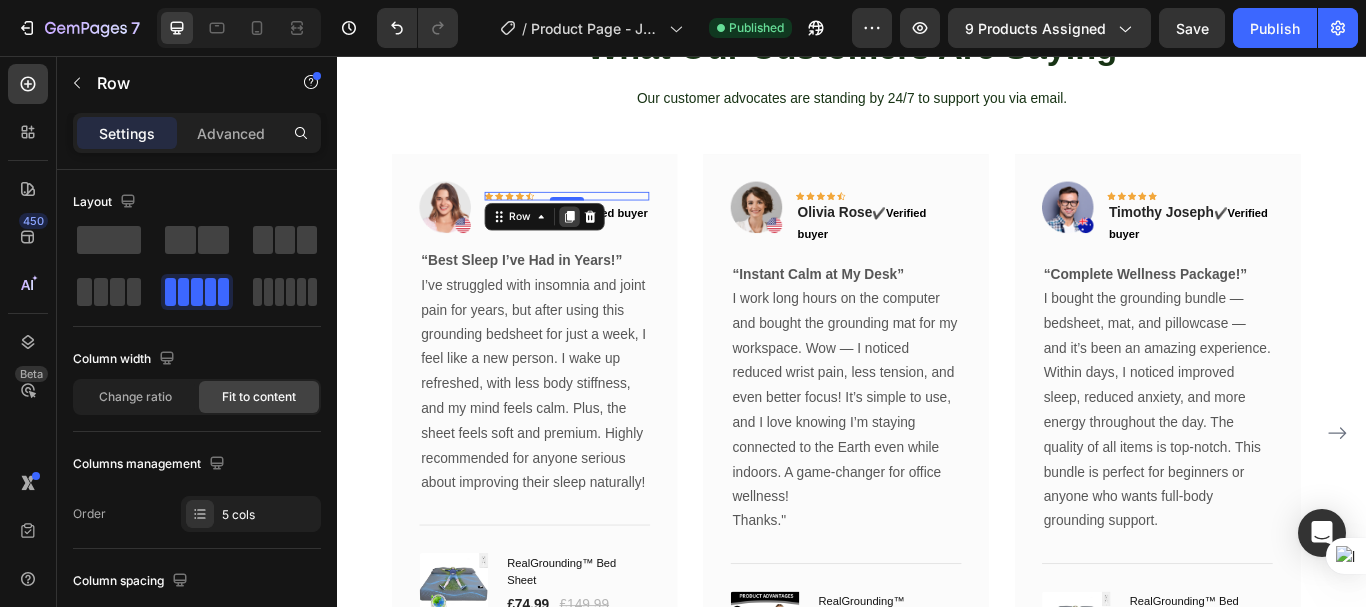 click 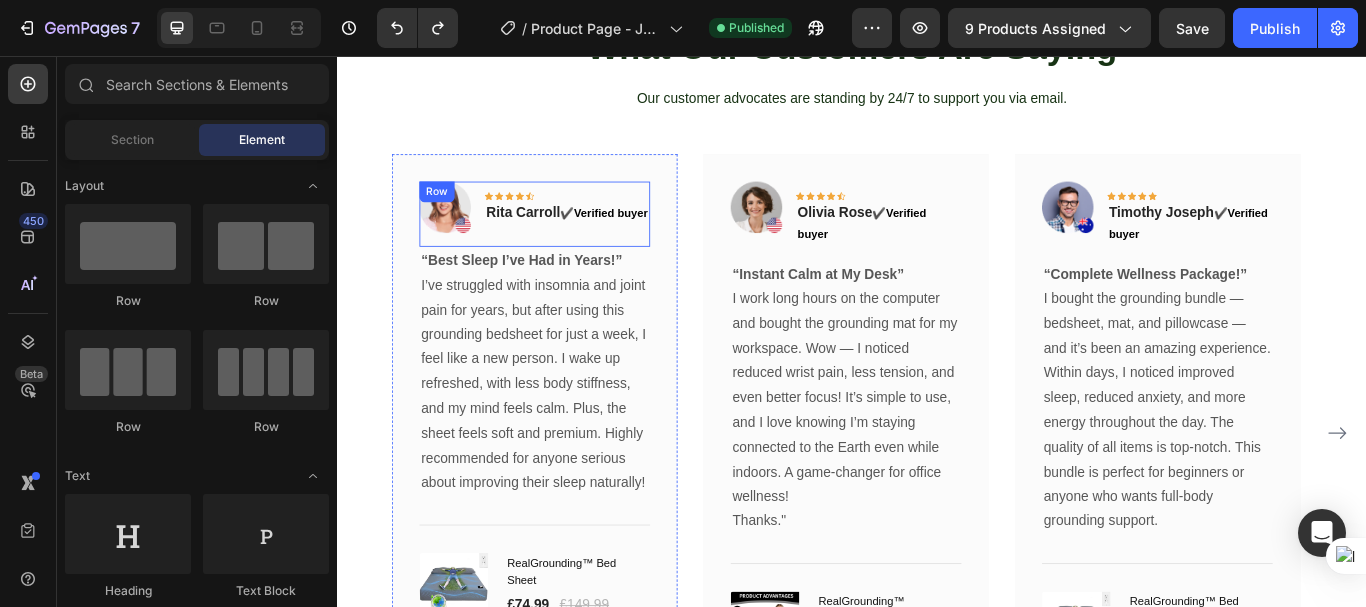 click on "Icon
Icon
Icon
Icon
Icon Row Rita Carroll   ✔️Verified buyer Text block" at bounding box center (604, 233) 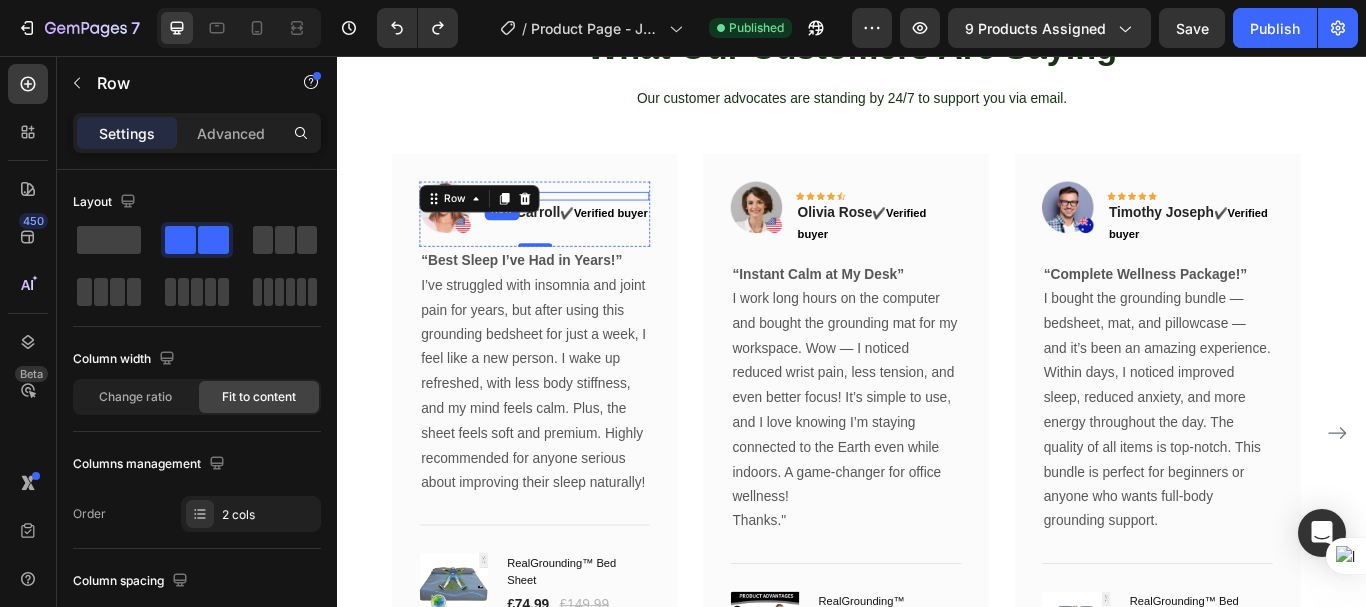 click on "Icon
Icon
Icon
Icon
Icon Row" at bounding box center [604, 220] 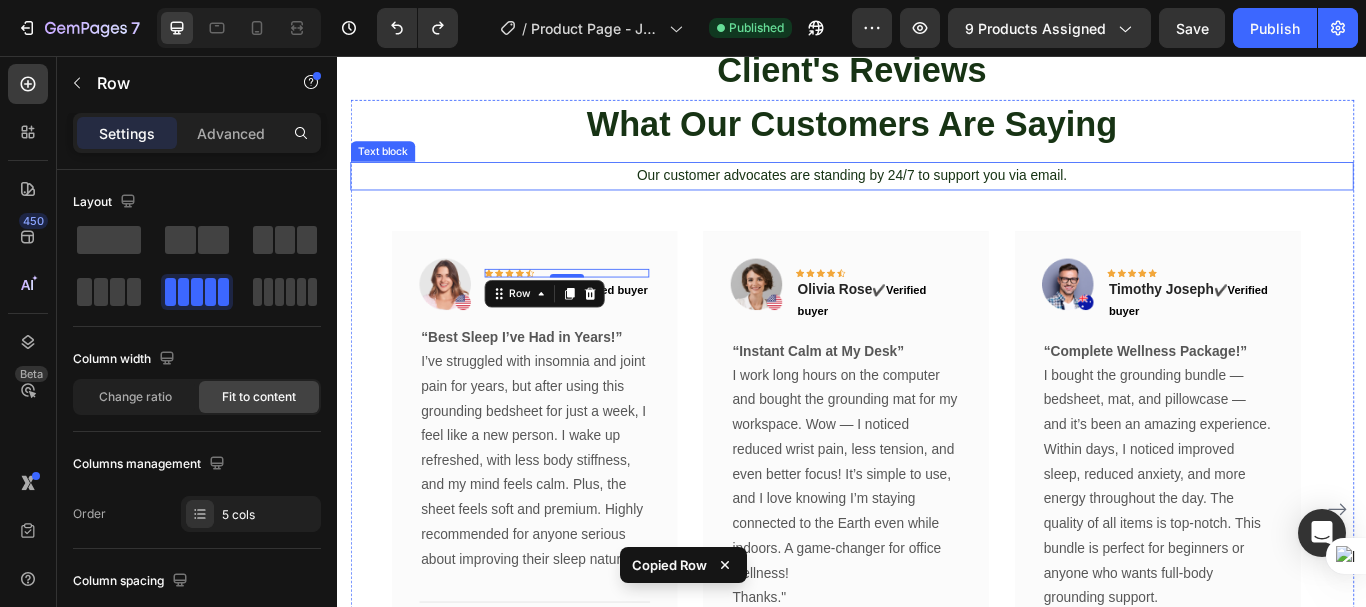 scroll, scrollTop: 7740, scrollLeft: 0, axis: vertical 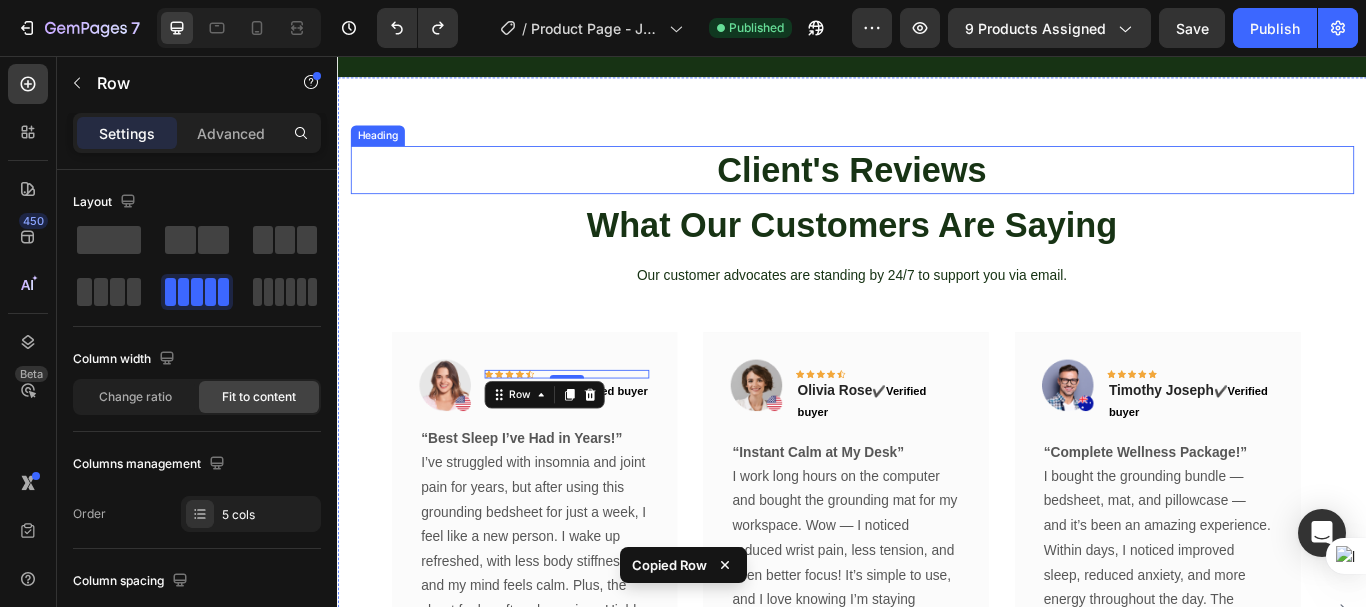 click on "Client's Reviews" at bounding box center (937, 189) 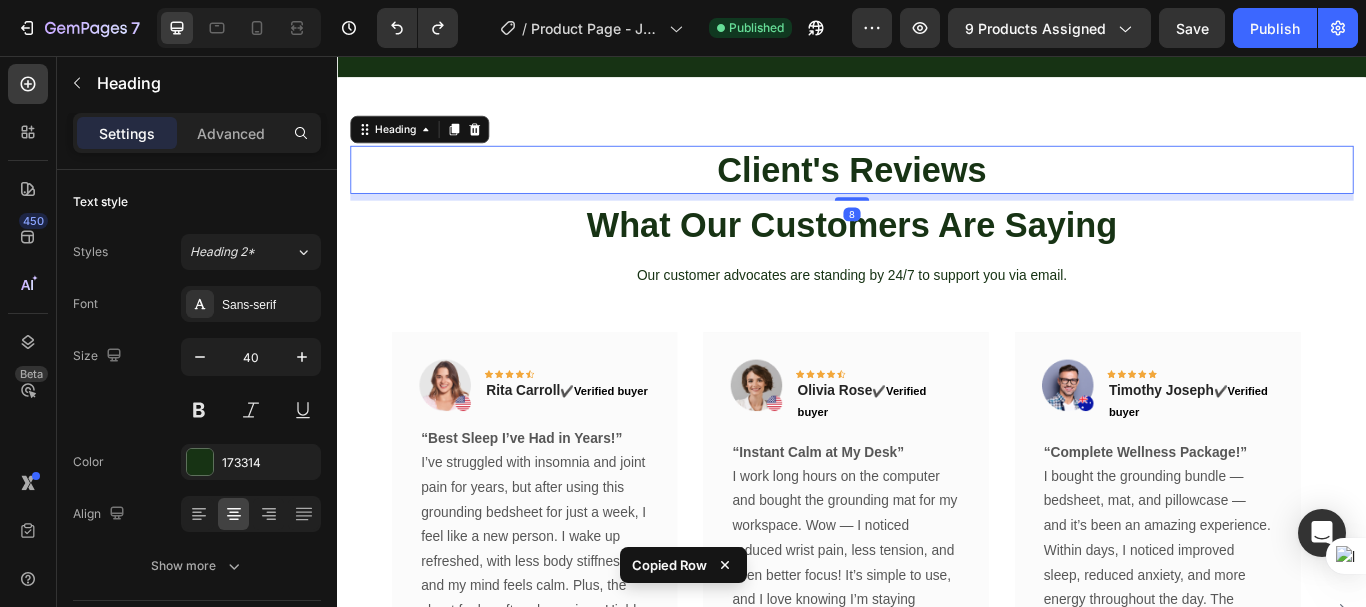 click on "Client's Reviews" at bounding box center [937, 189] 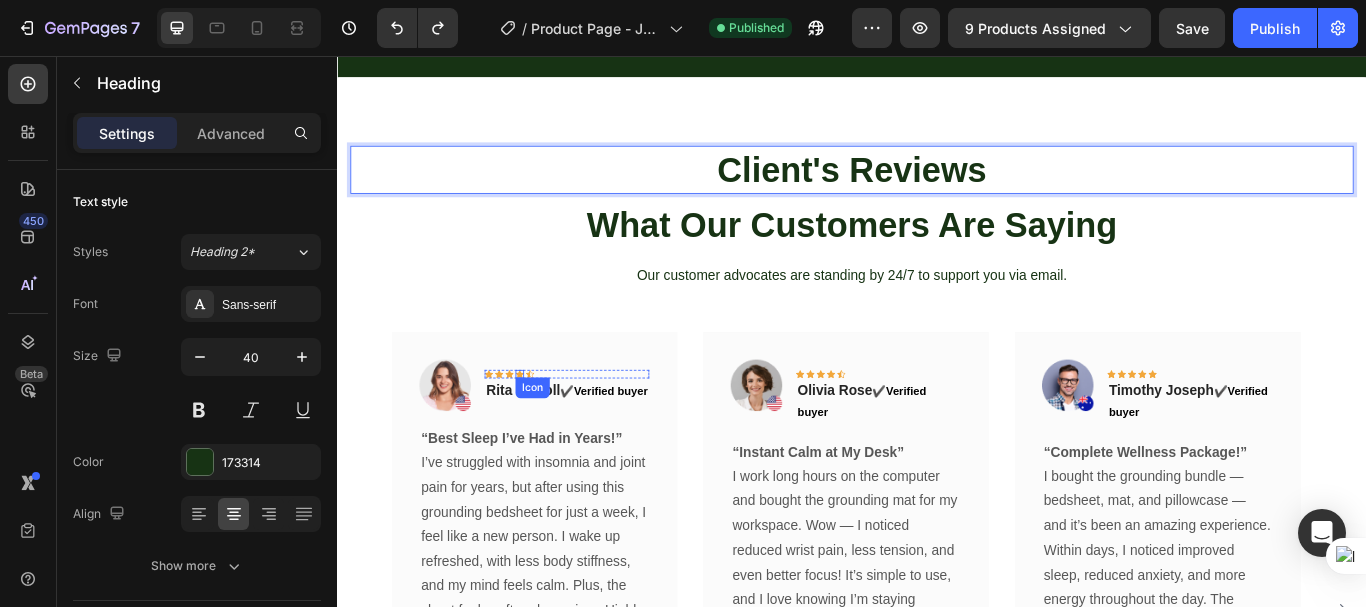 click 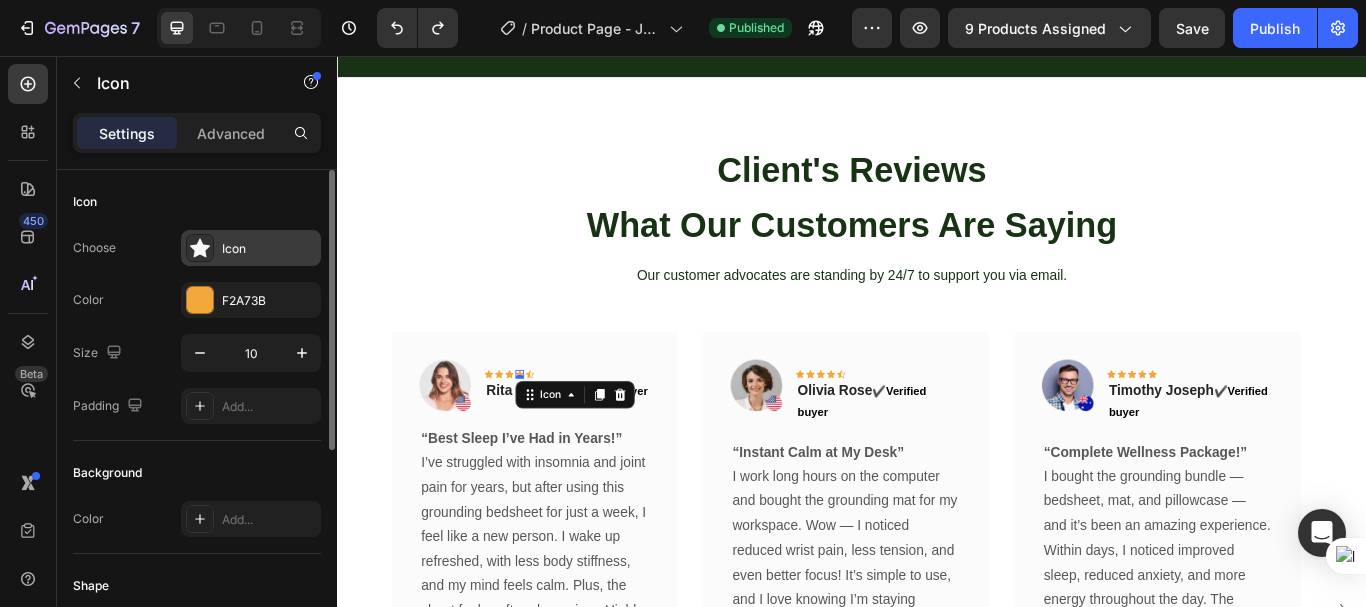 click on "Icon" at bounding box center (269, 249) 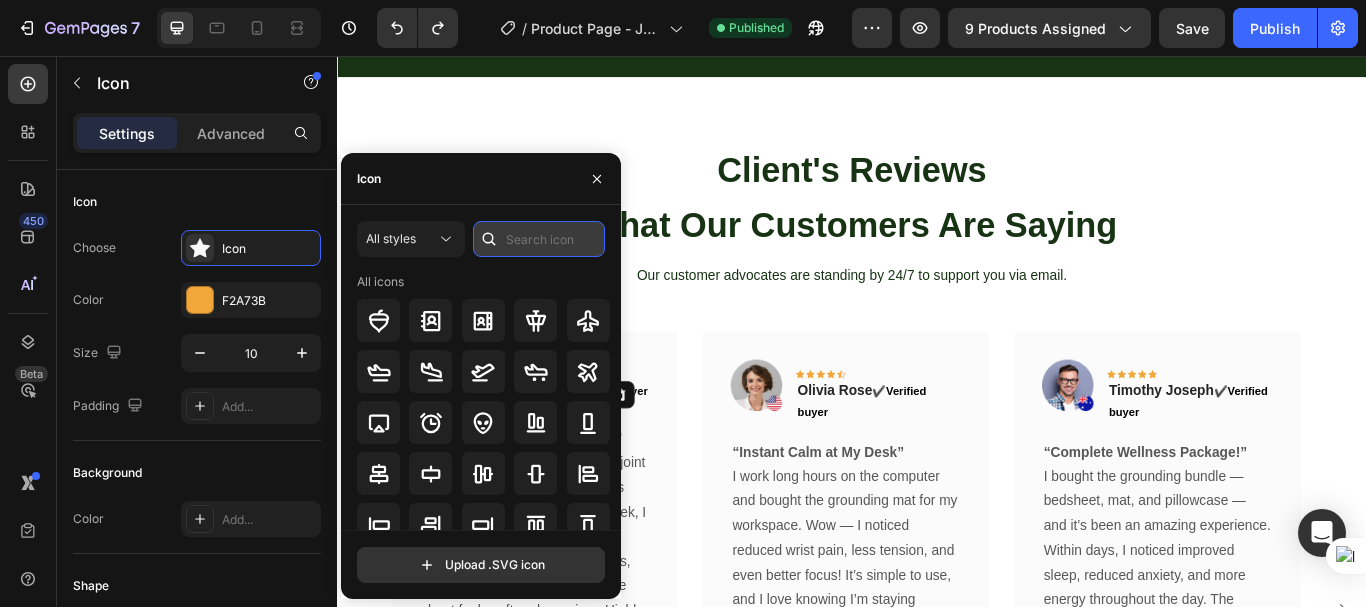 click at bounding box center [539, 239] 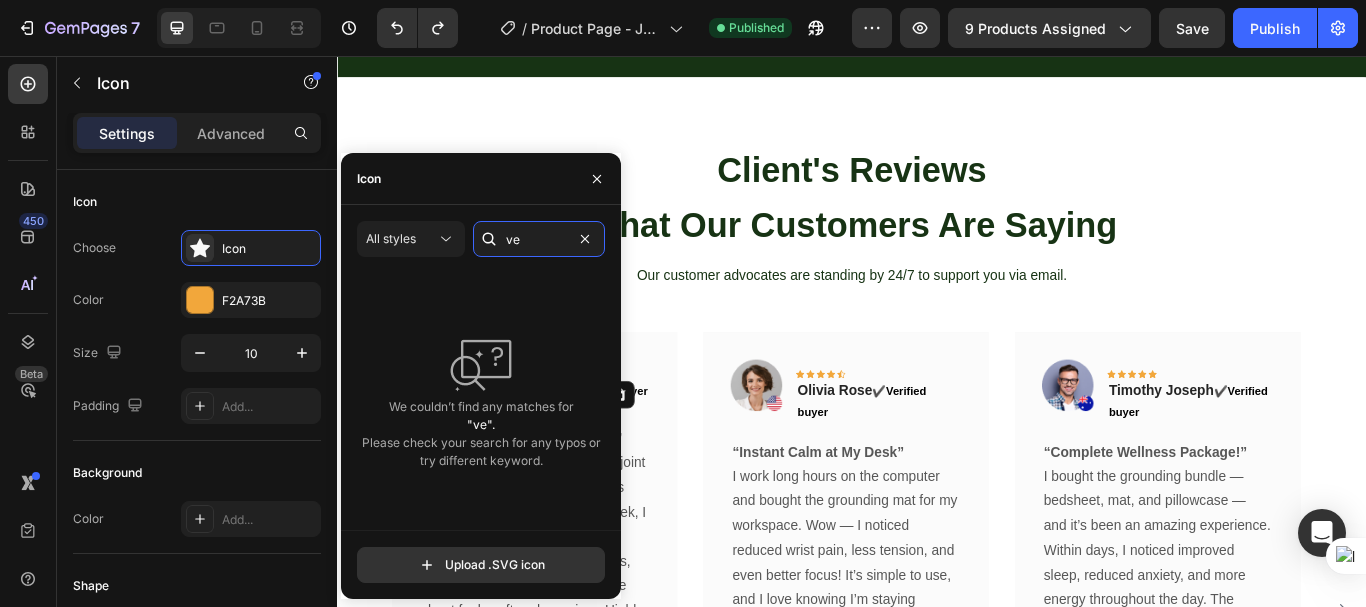 type on "v" 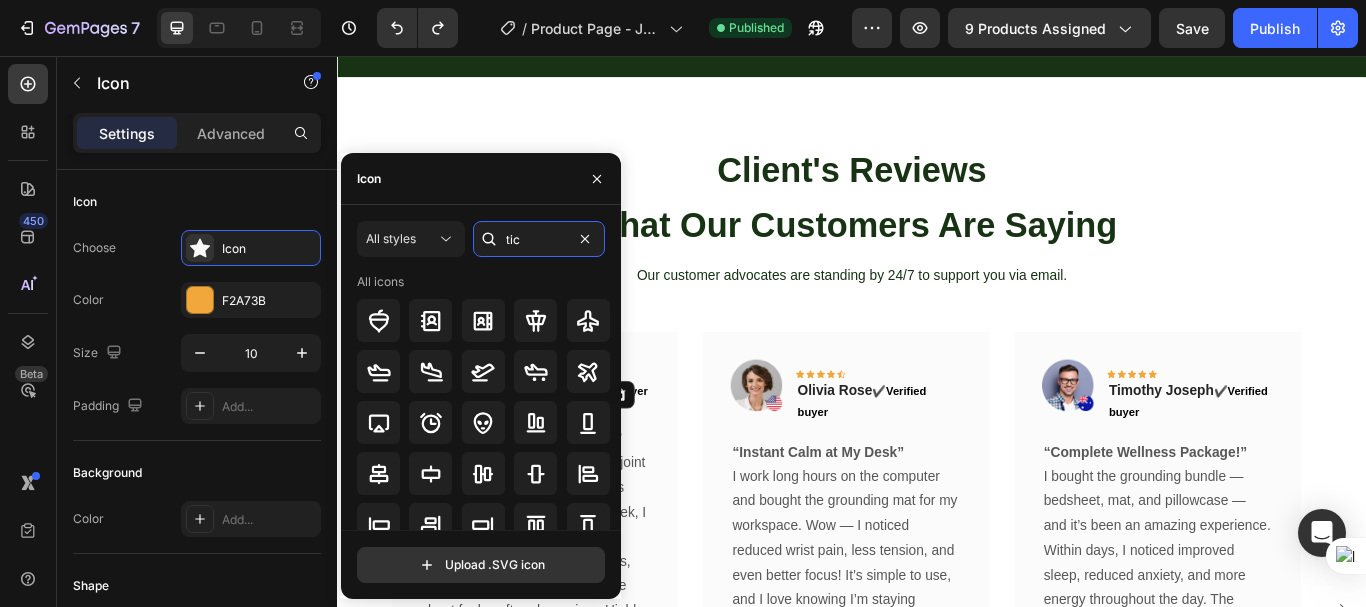 type on "tick" 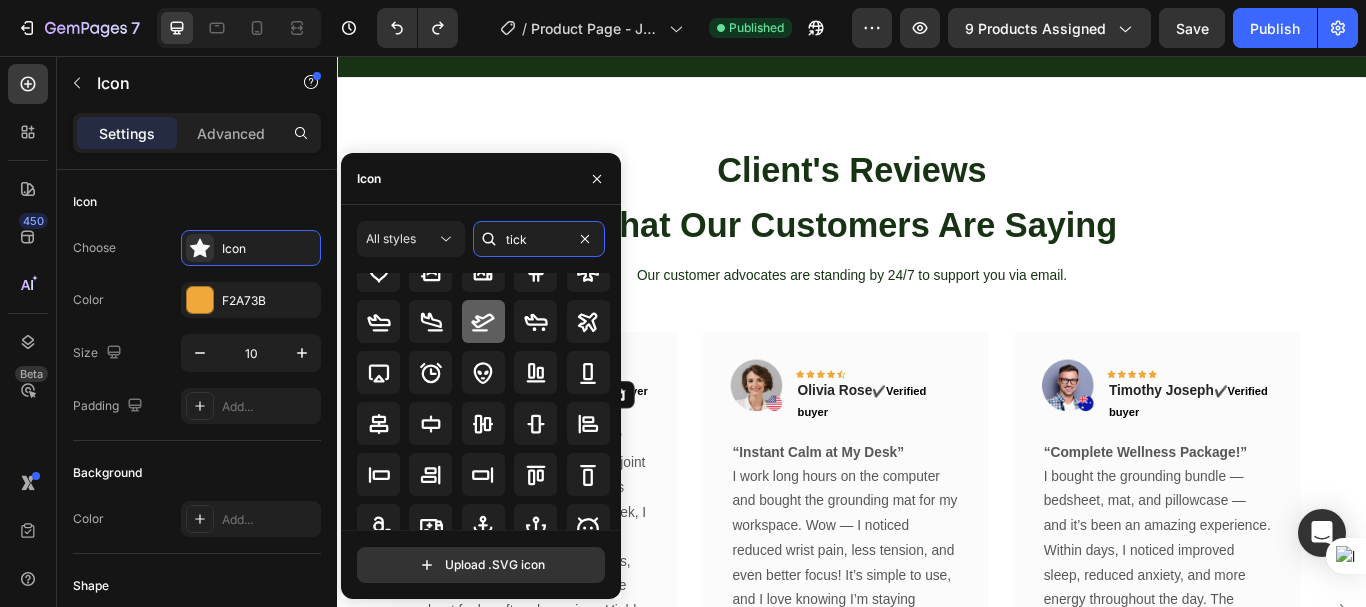scroll, scrollTop: 0, scrollLeft: 0, axis: both 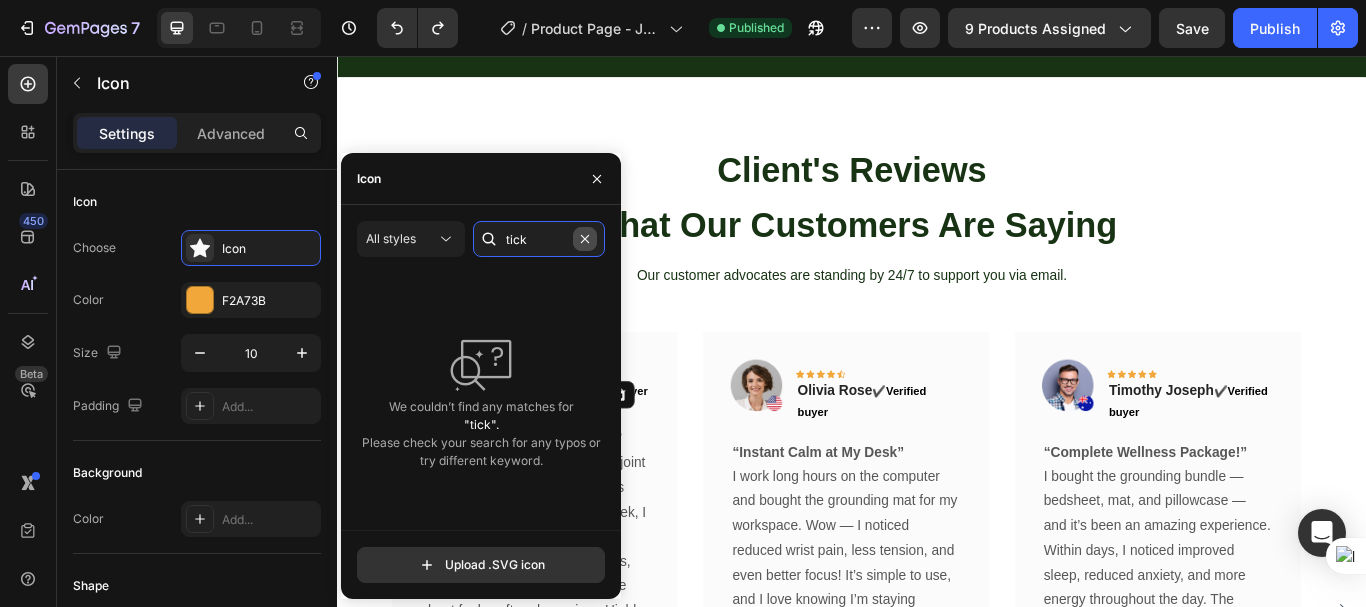 type 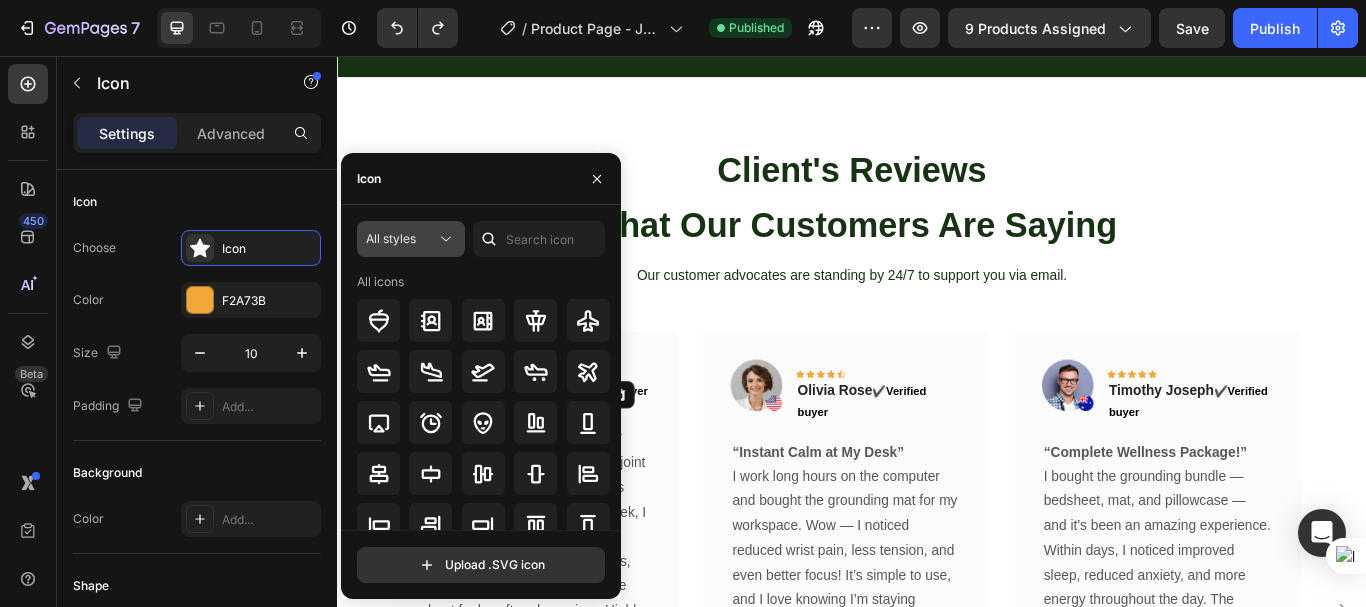 click on "All styles" at bounding box center (391, 238) 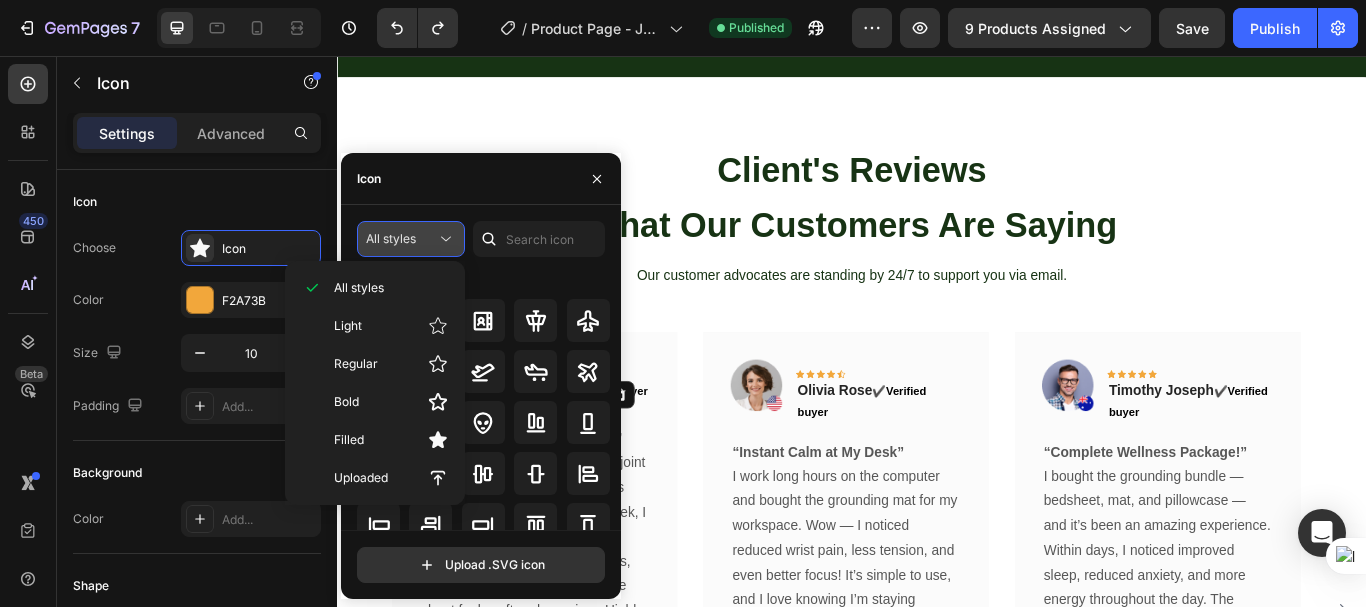 click 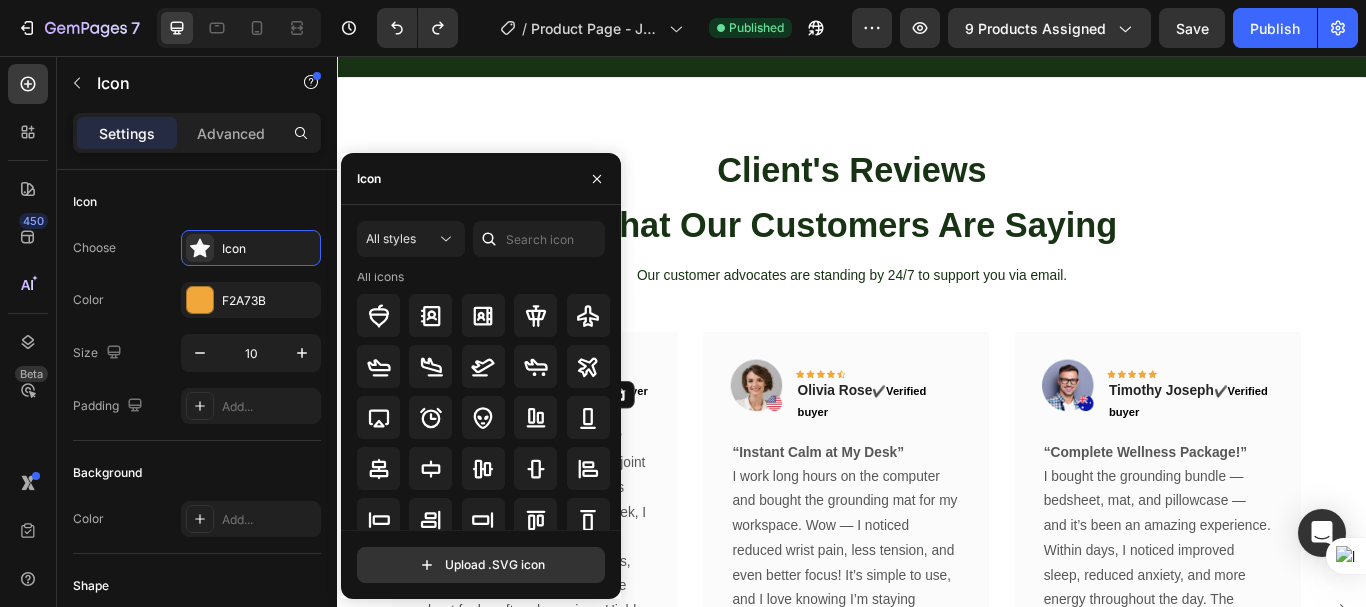 scroll, scrollTop: 0, scrollLeft: 0, axis: both 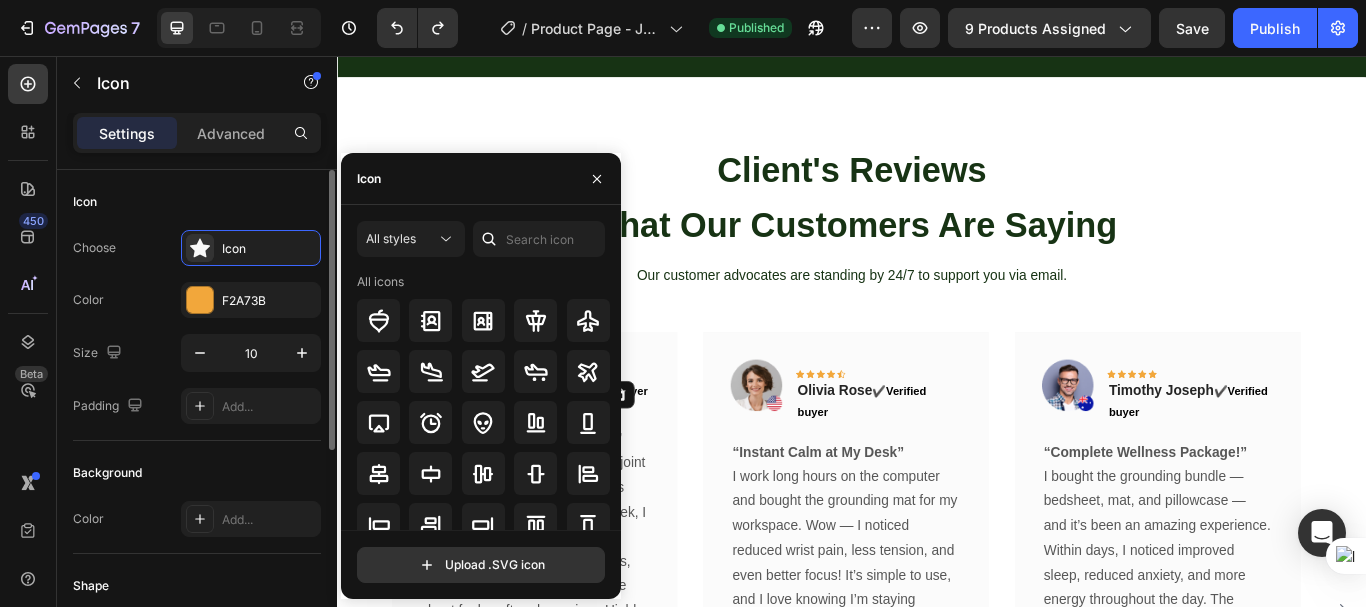 click on "Icon Choose
Icon Color F2A73B Size 10 Padding Add..." 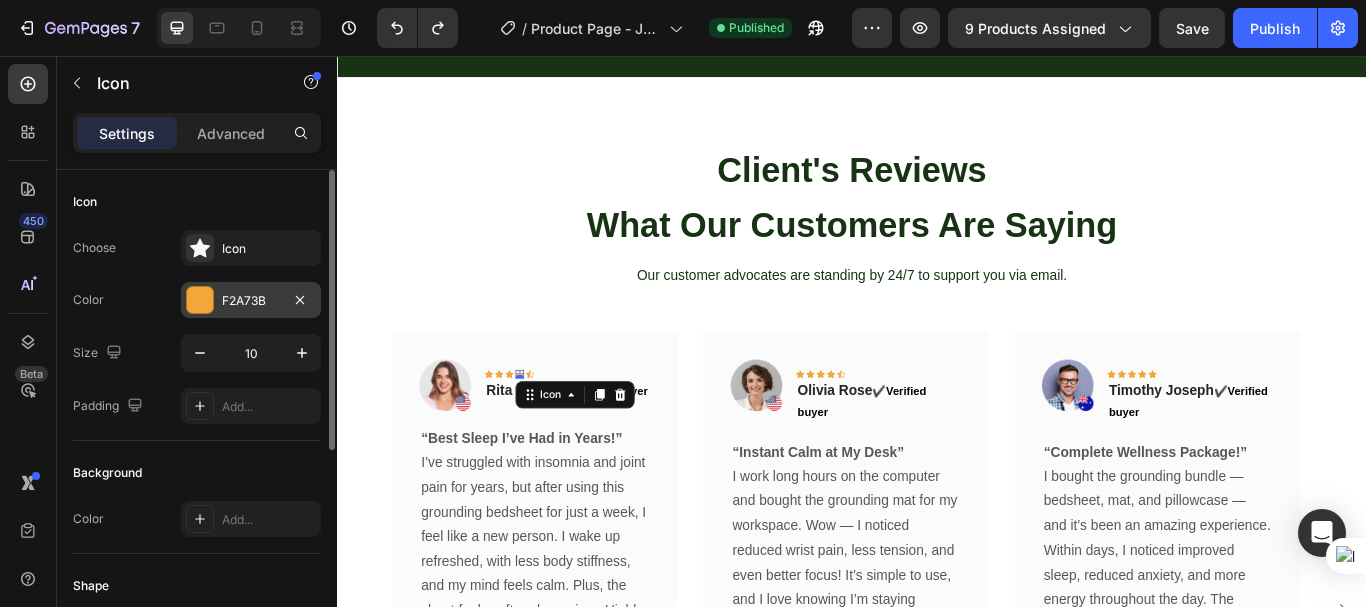 click at bounding box center (200, 300) 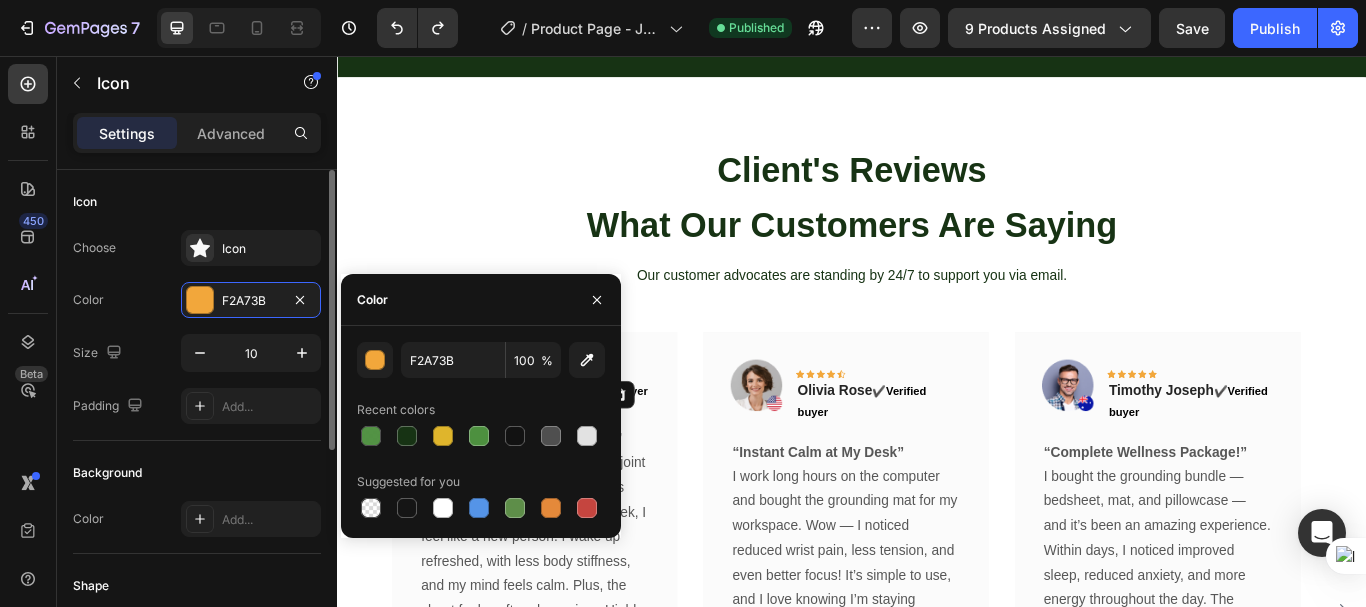 click on "Icon Choose
Icon Color F2A73B Size 10 Padding Add..." 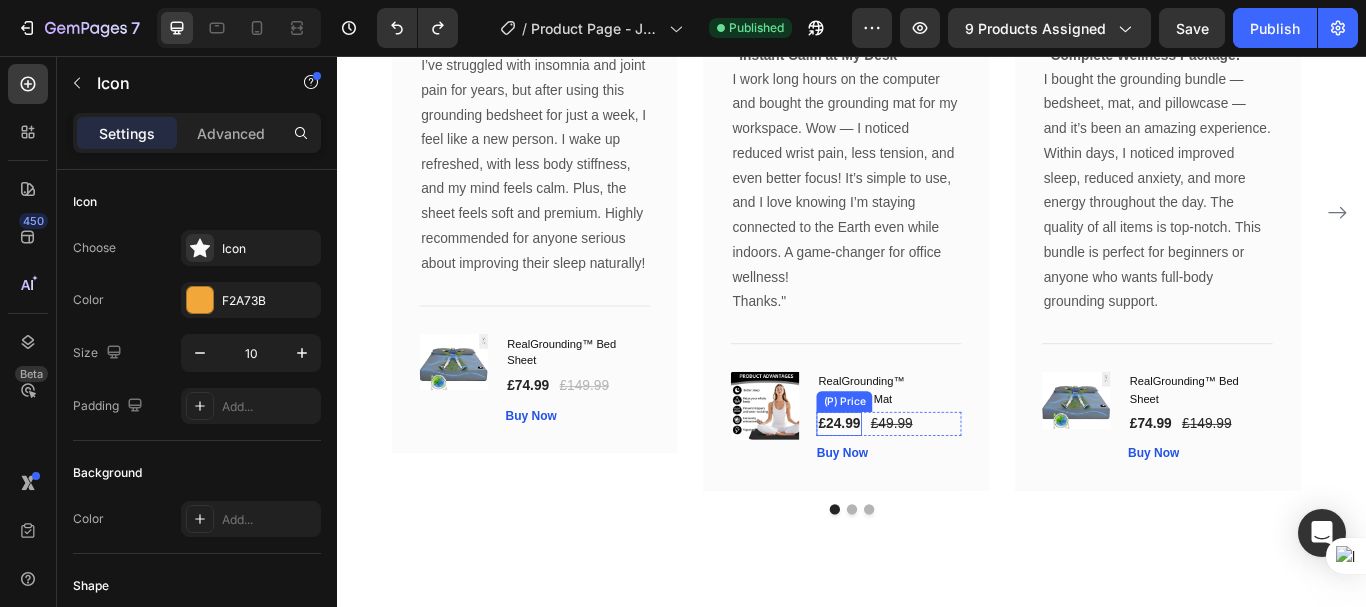 scroll, scrollTop: 8340, scrollLeft: 0, axis: vertical 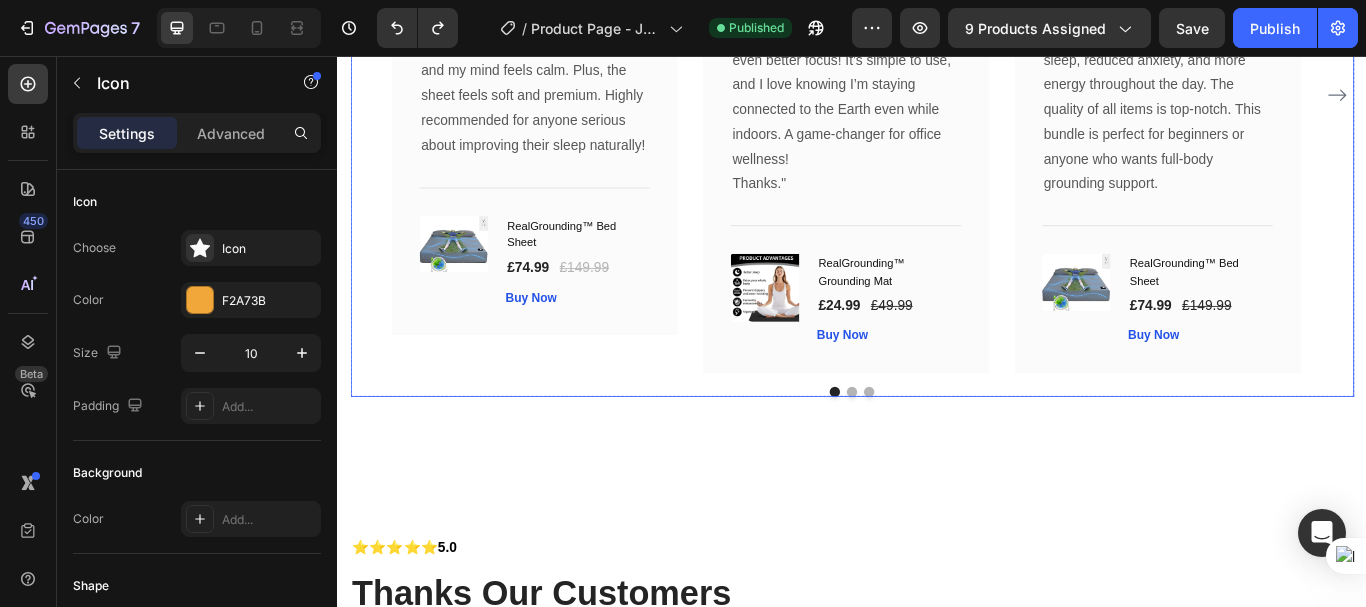 click 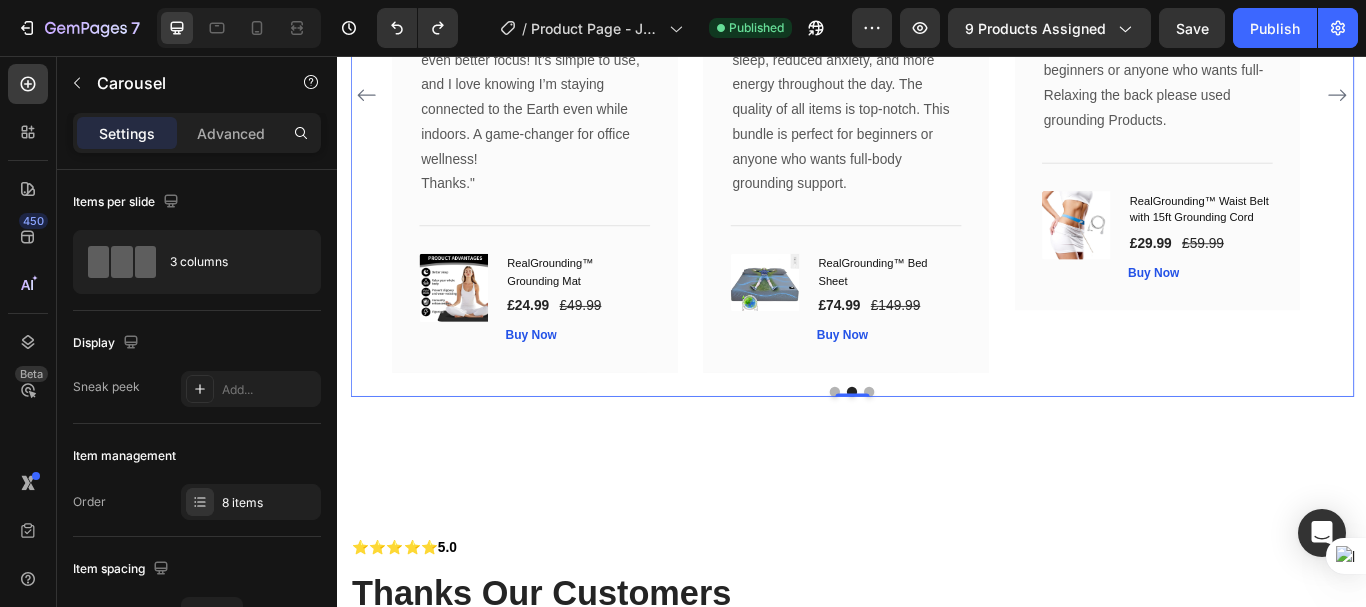 click 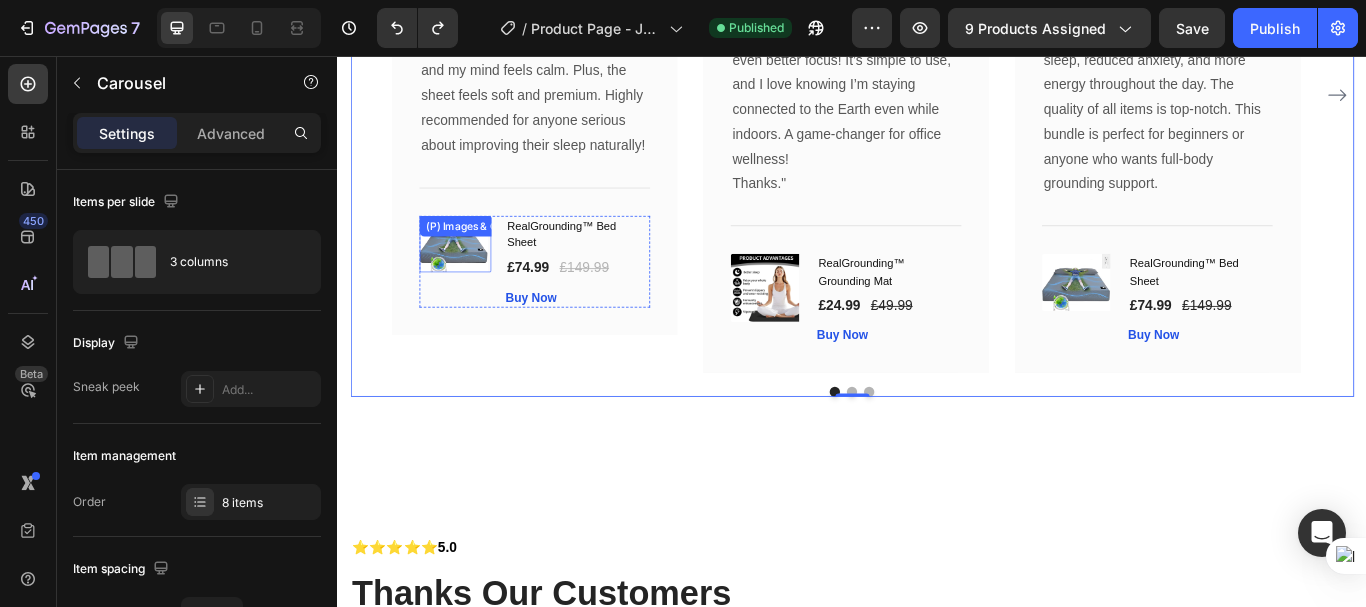 click at bounding box center (472, 276) 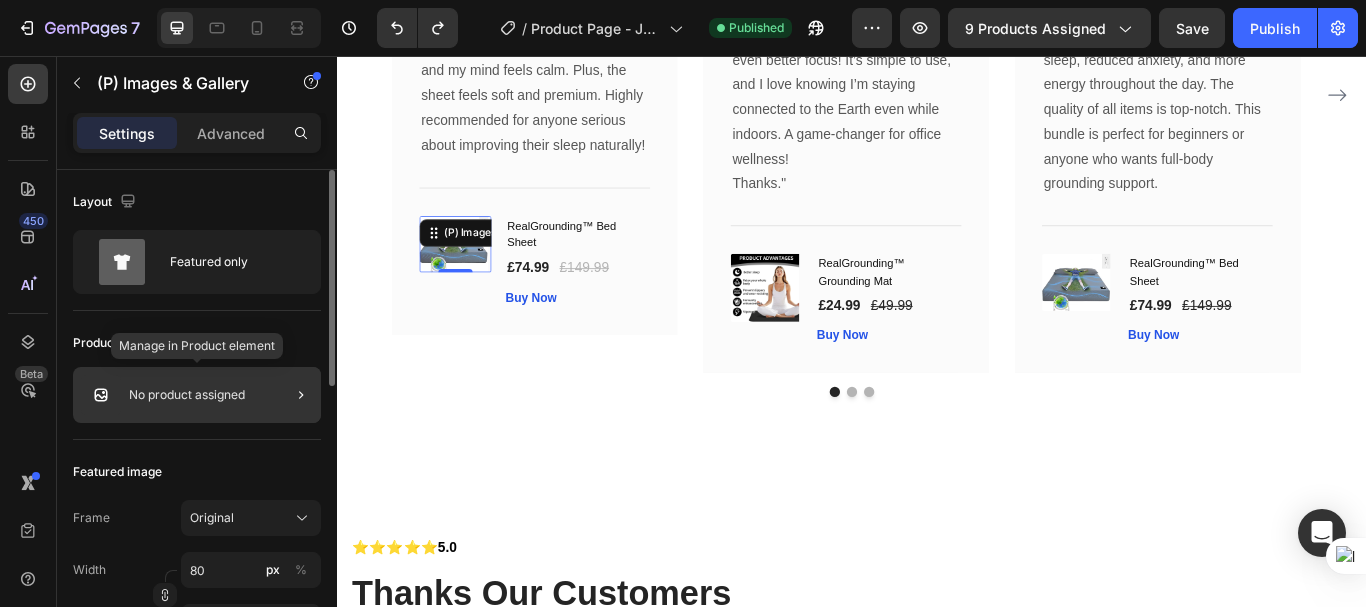 click on "No product assigned" at bounding box center [187, 395] 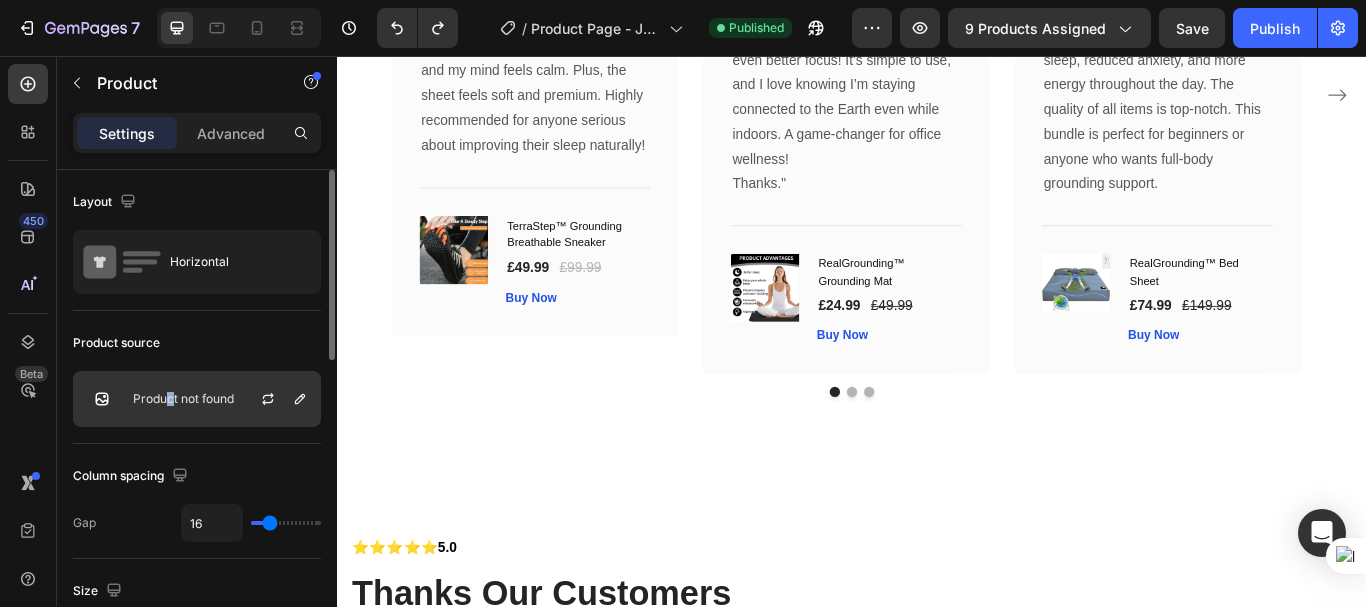 click on "Product not found" at bounding box center [183, 399] 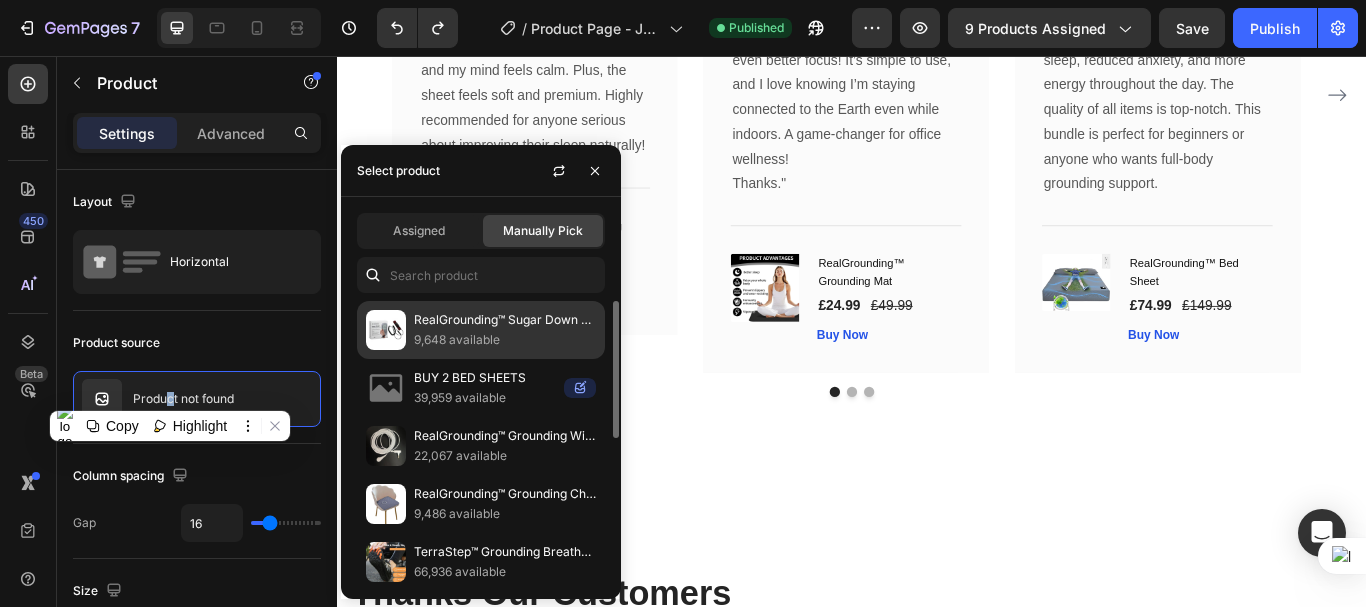 scroll, scrollTop: 200, scrollLeft: 0, axis: vertical 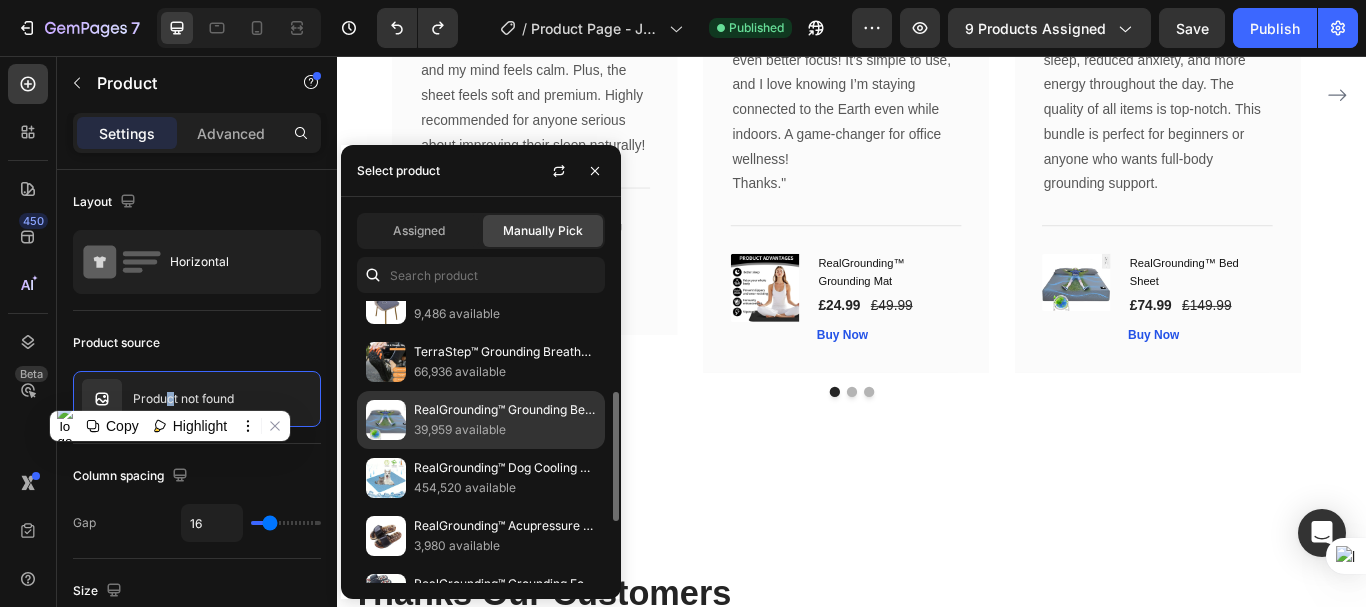 click on "RealGrounding™ Grounding Bed Sheet 39,959 available" 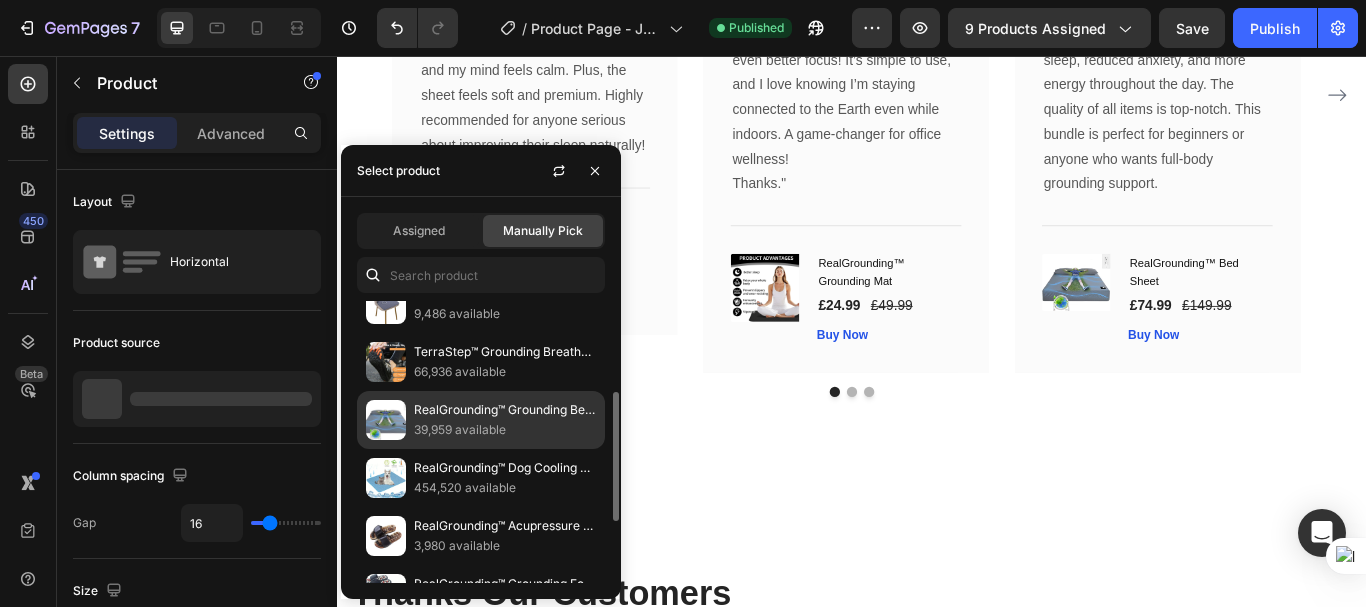 click on "39,959 available" at bounding box center [505, 430] 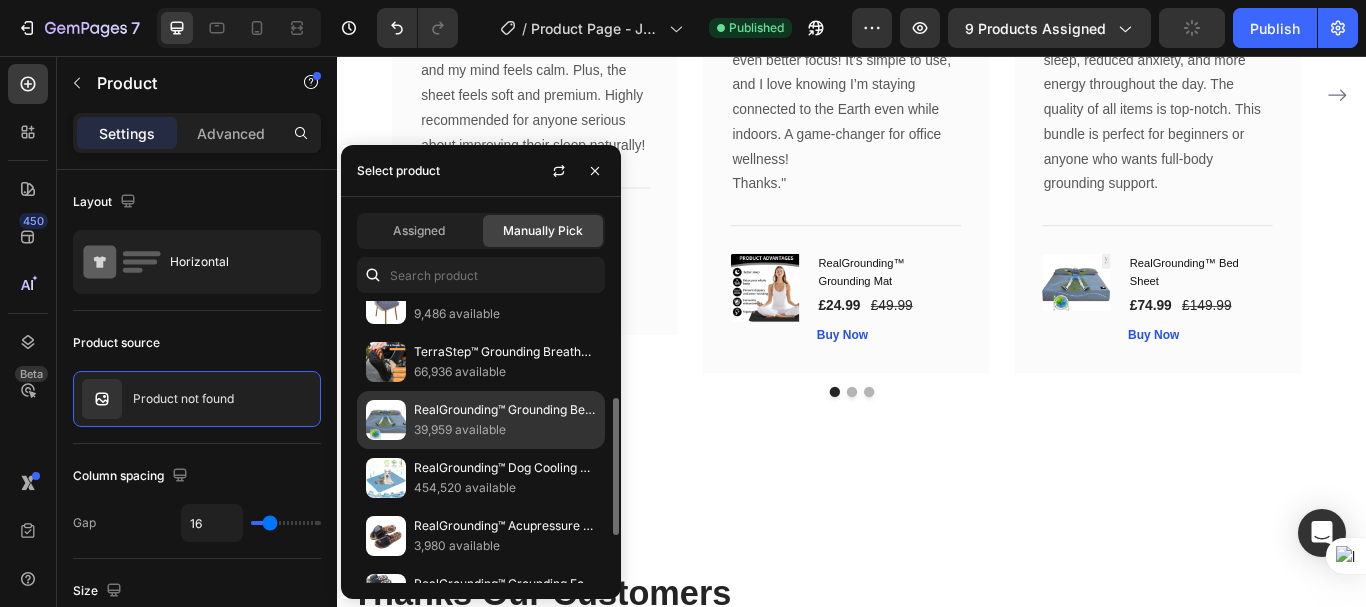 click on "39,959 available" at bounding box center (505, 430) 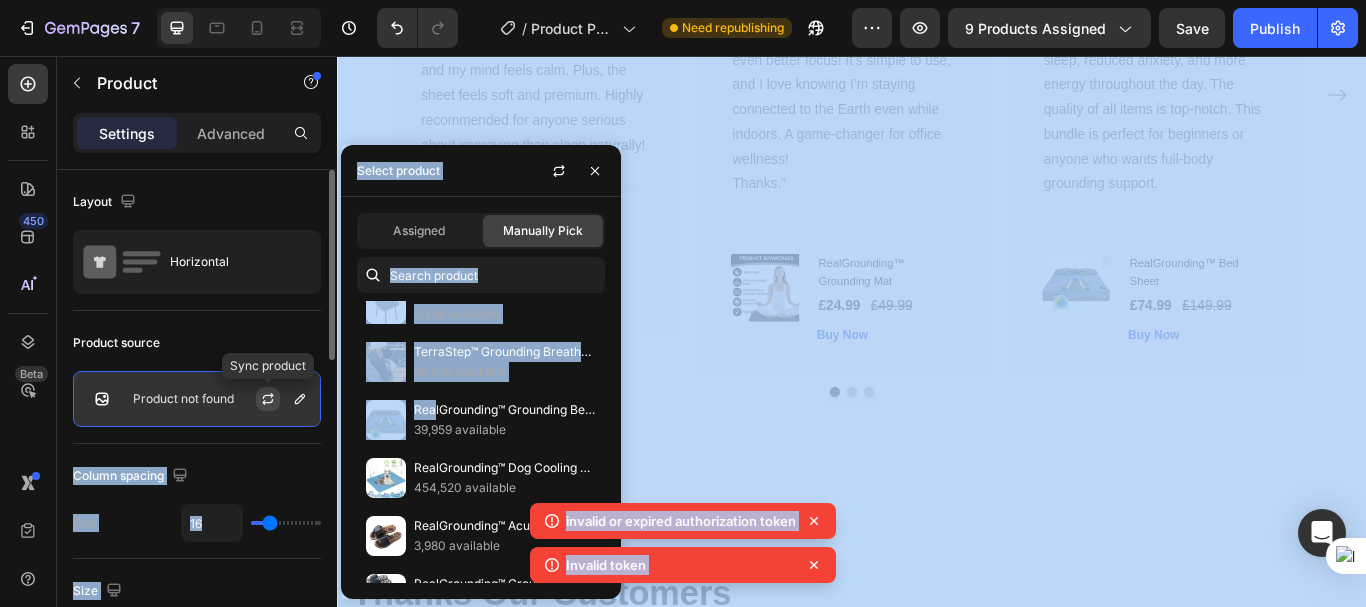 drag, startPoint x: 354, startPoint y: 393, endPoint x: 265, endPoint y: 389, distance: 89.08984 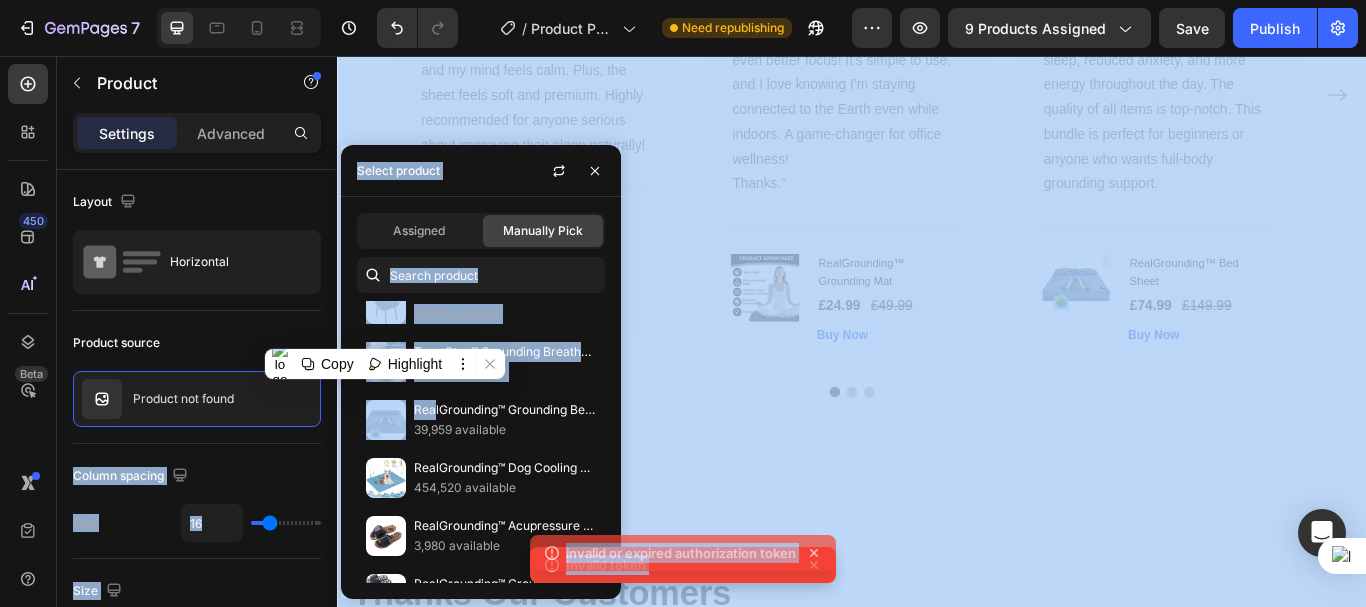 click on "invalid or expired authorization token Invalid token" at bounding box center [683, 547] 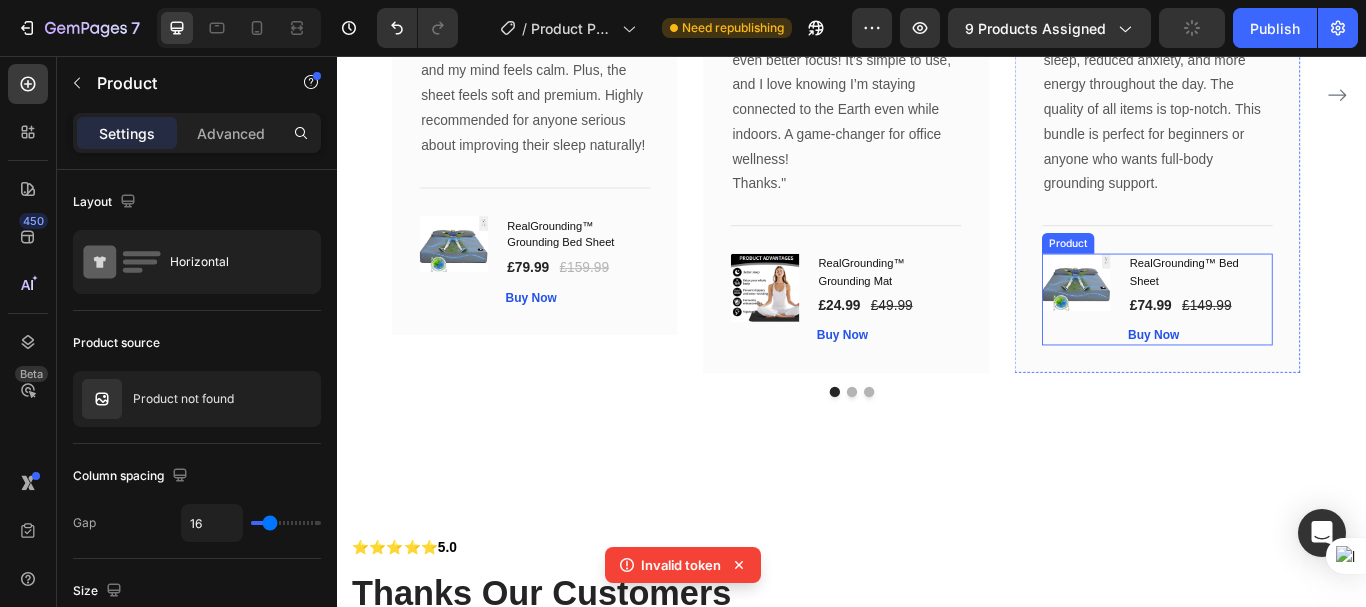 click on "(P) Images & Gallery" at bounding box center [1200, 340] 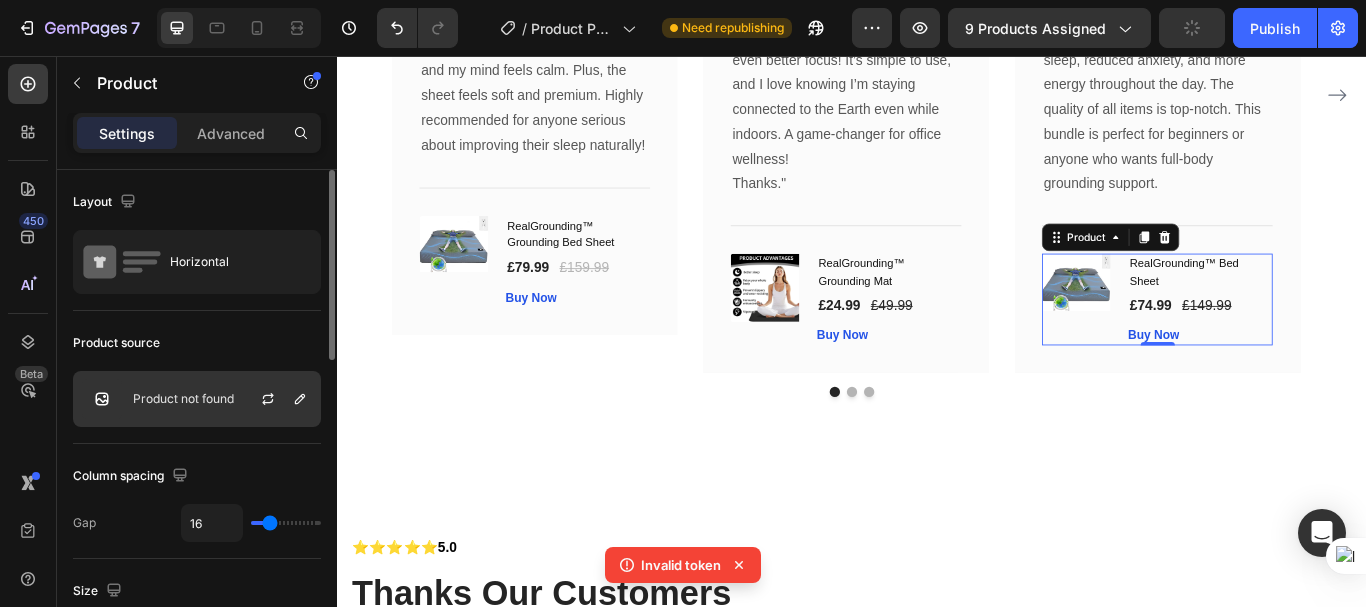 click on "Product not found" at bounding box center [183, 399] 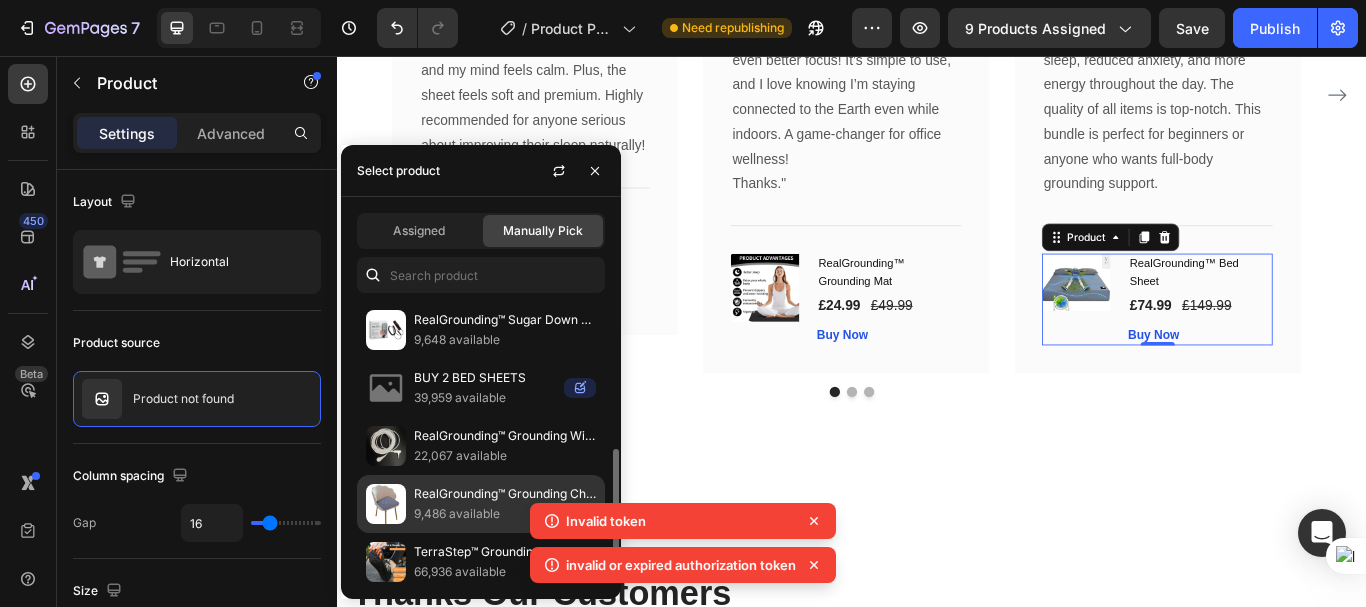 scroll, scrollTop: 100, scrollLeft: 0, axis: vertical 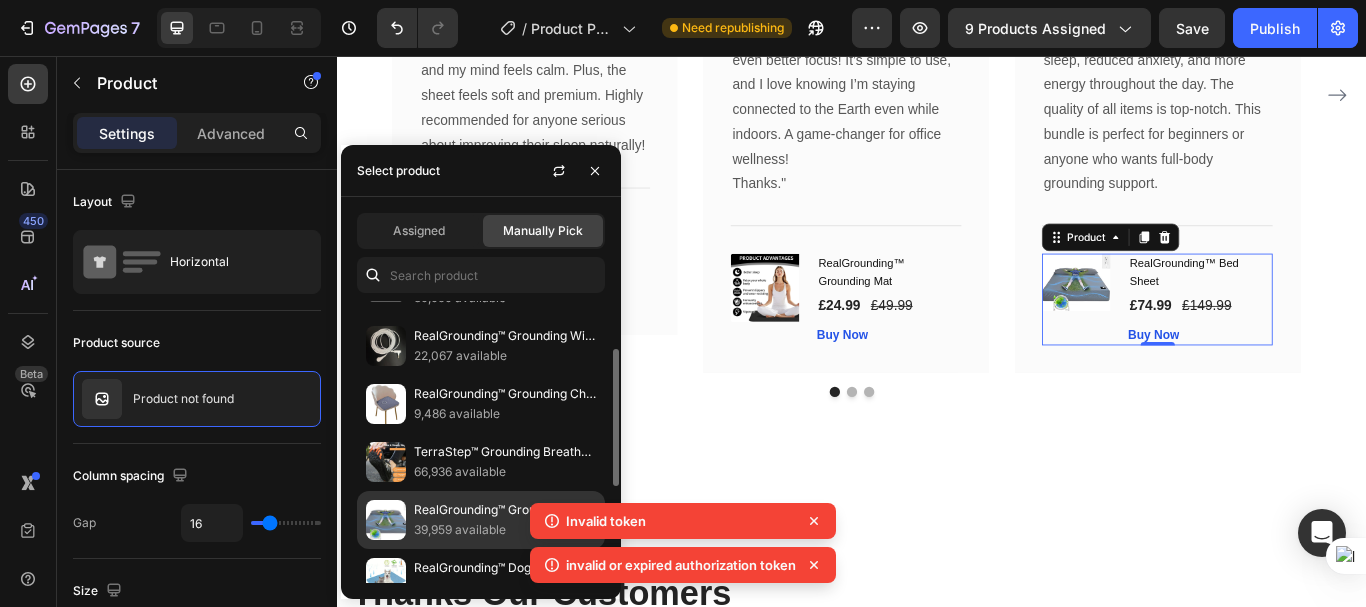 click on "RealGrounding™ Grounding Bed Sheet 39,959 available" 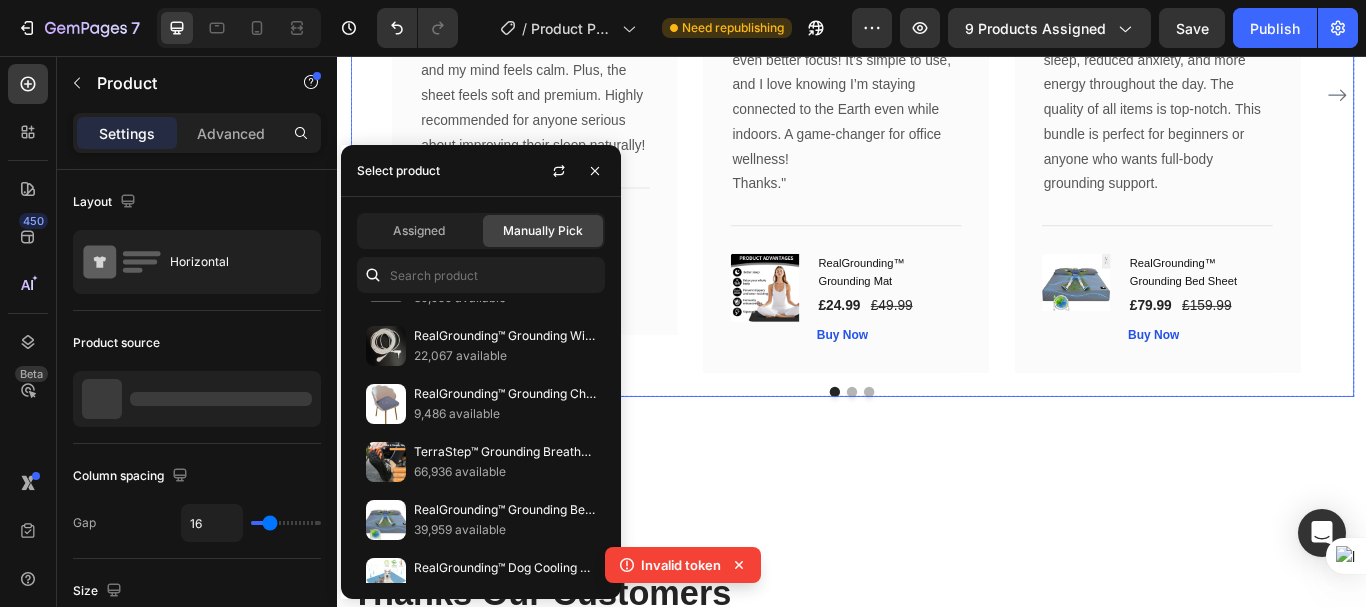 click 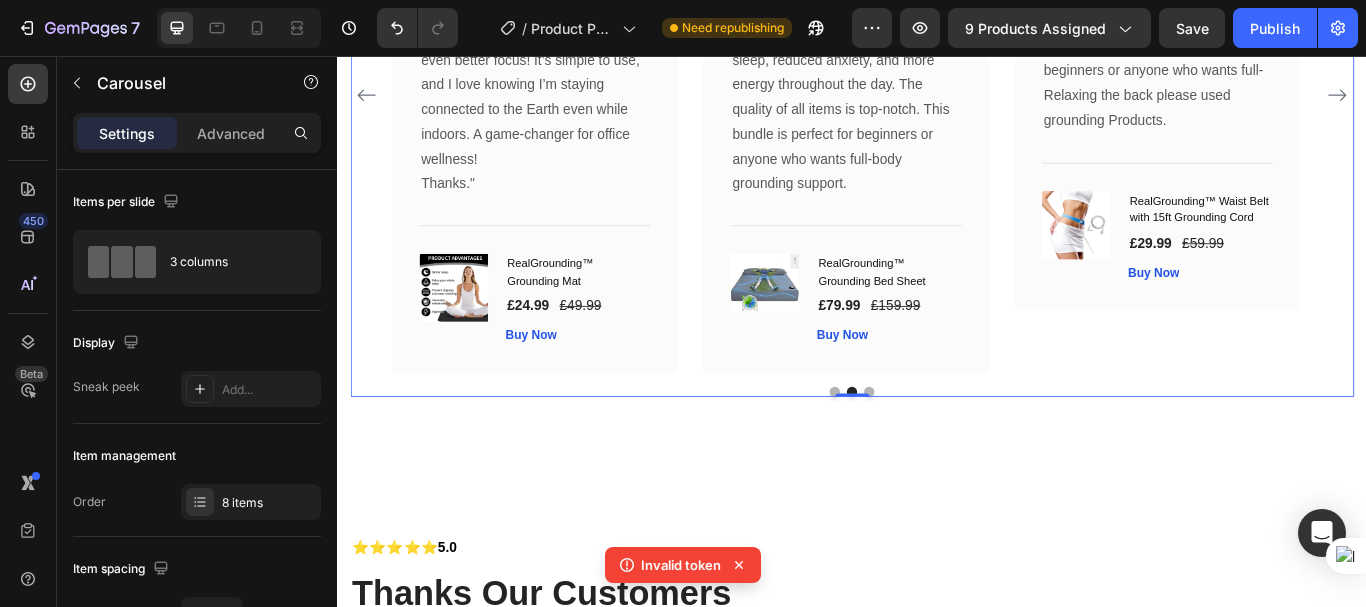 click 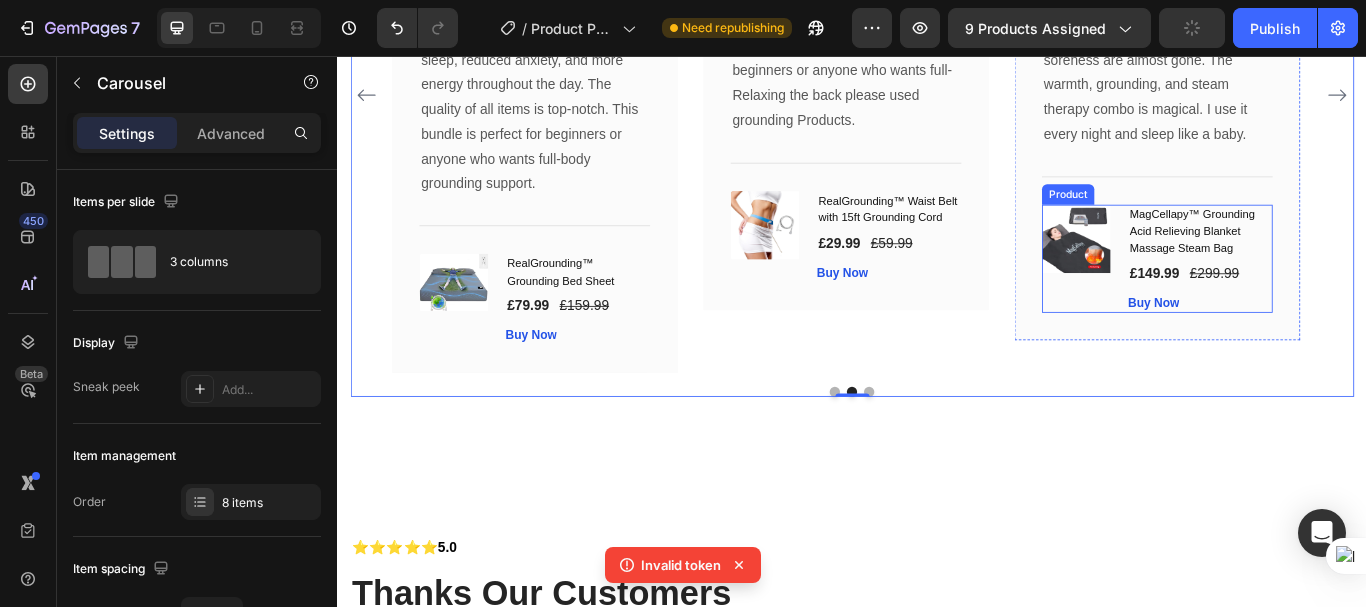 click on "(P) Images & Gallery" at bounding box center [1200, 293] 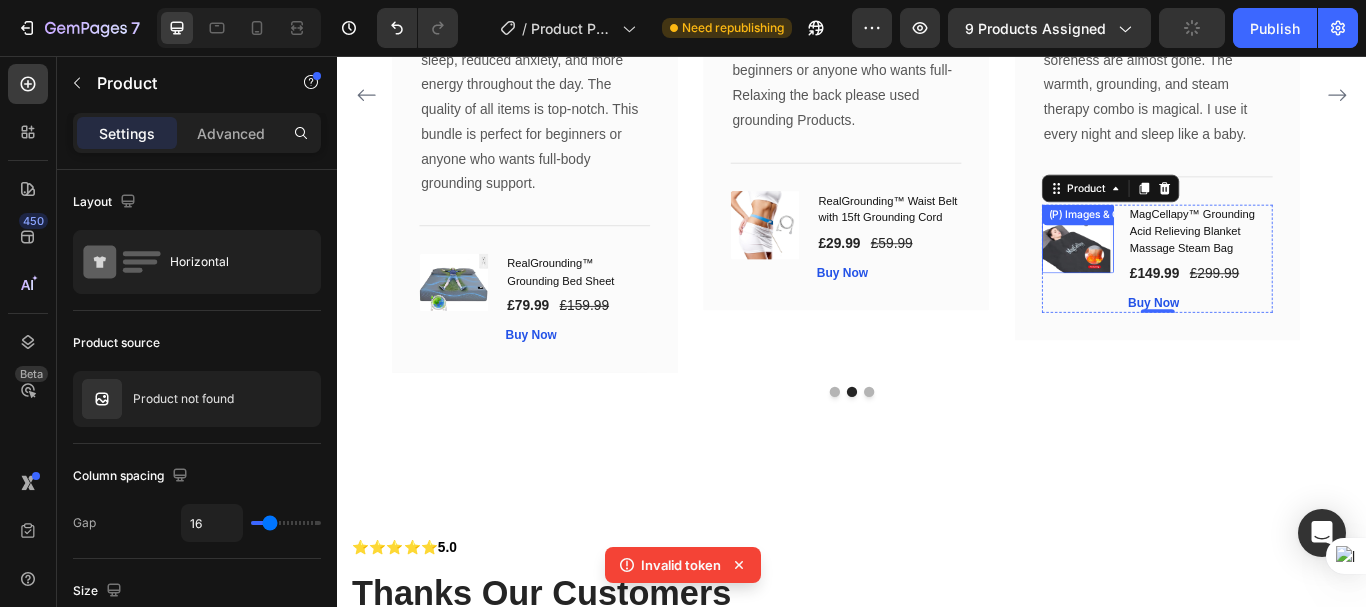 click at bounding box center (1198, 270) 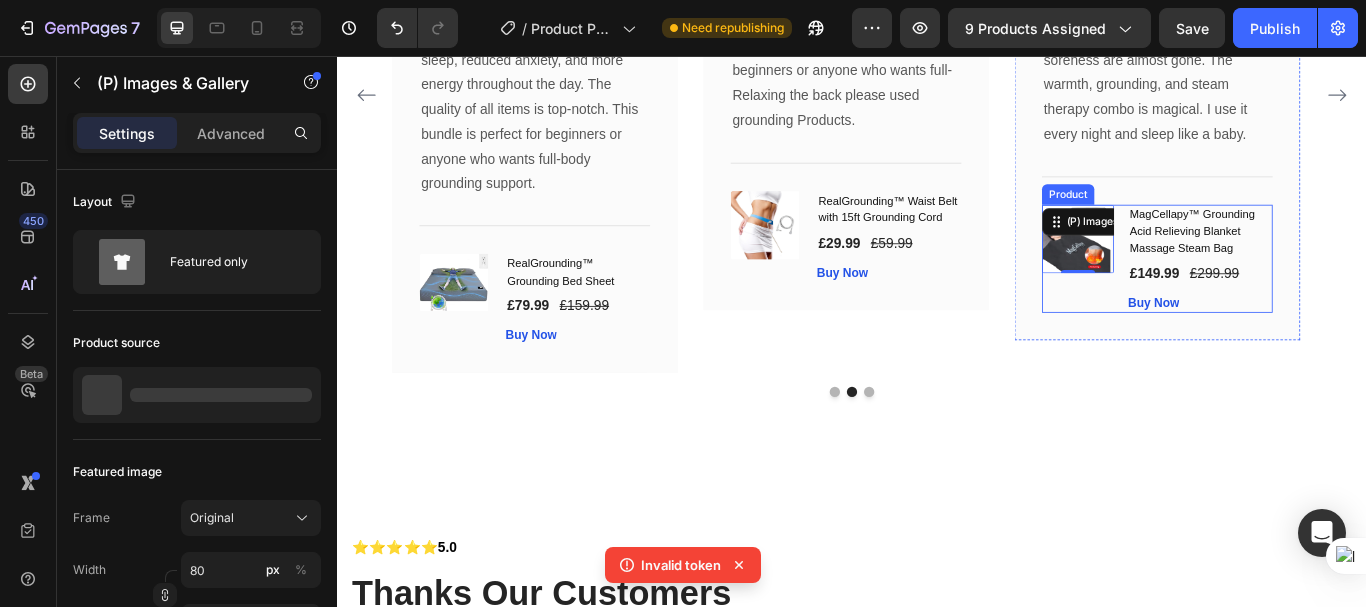 click on "(P) Images & Gallery   0" at bounding box center [1200, 293] 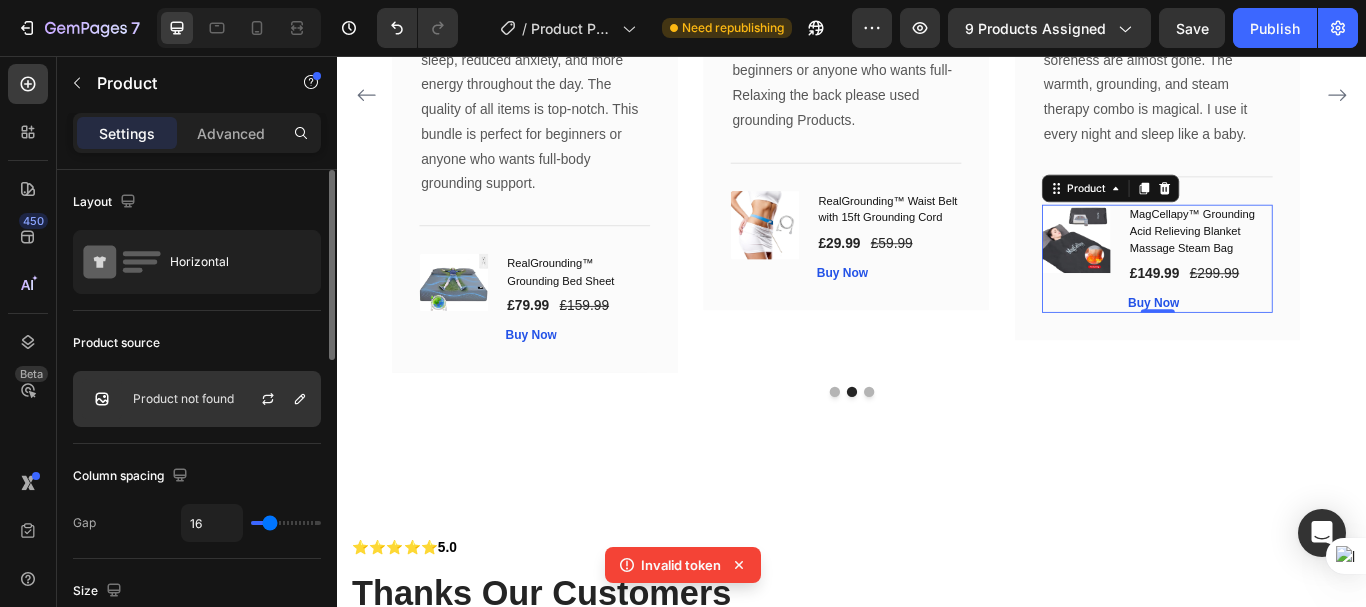 click on "Product not found" at bounding box center [183, 399] 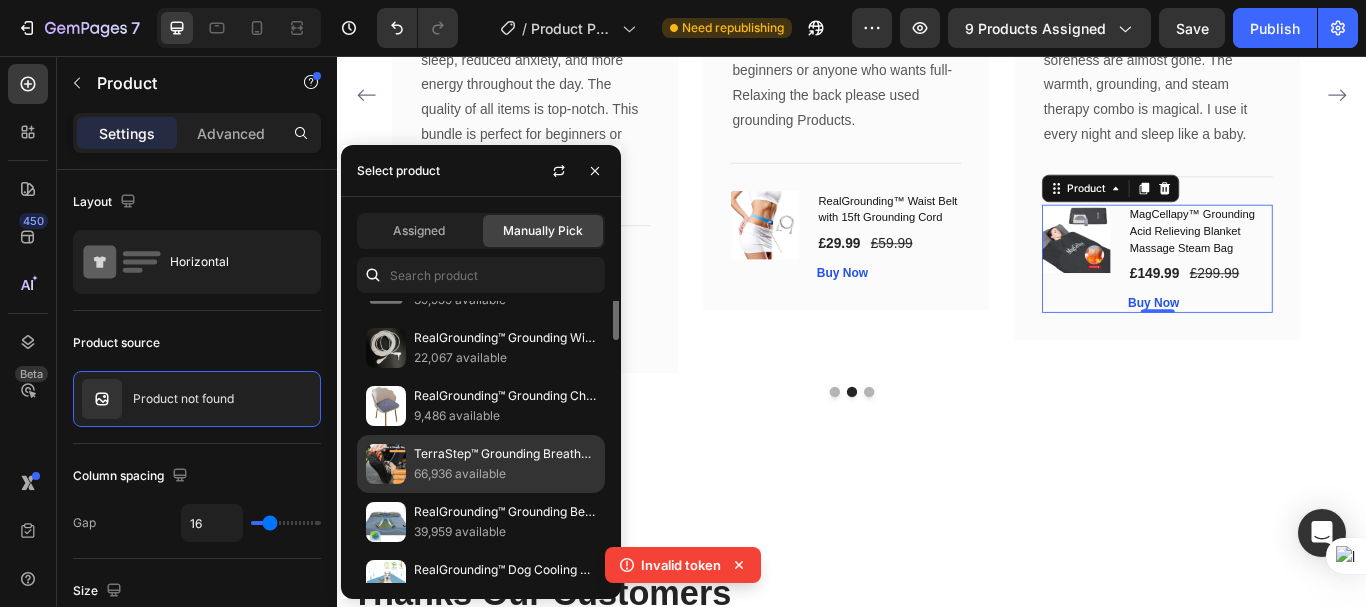 scroll, scrollTop: 0, scrollLeft: 0, axis: both 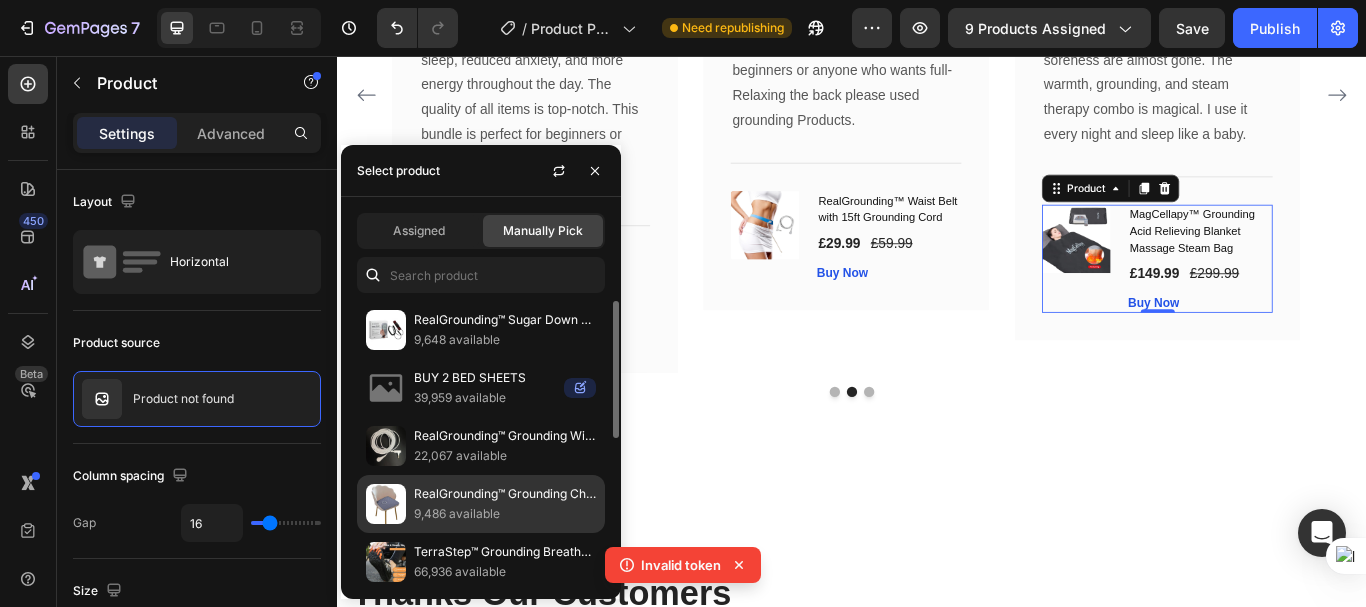 click on "RealGrounding™ Grounding Chair Cushion" at bounding box center [505, 494] 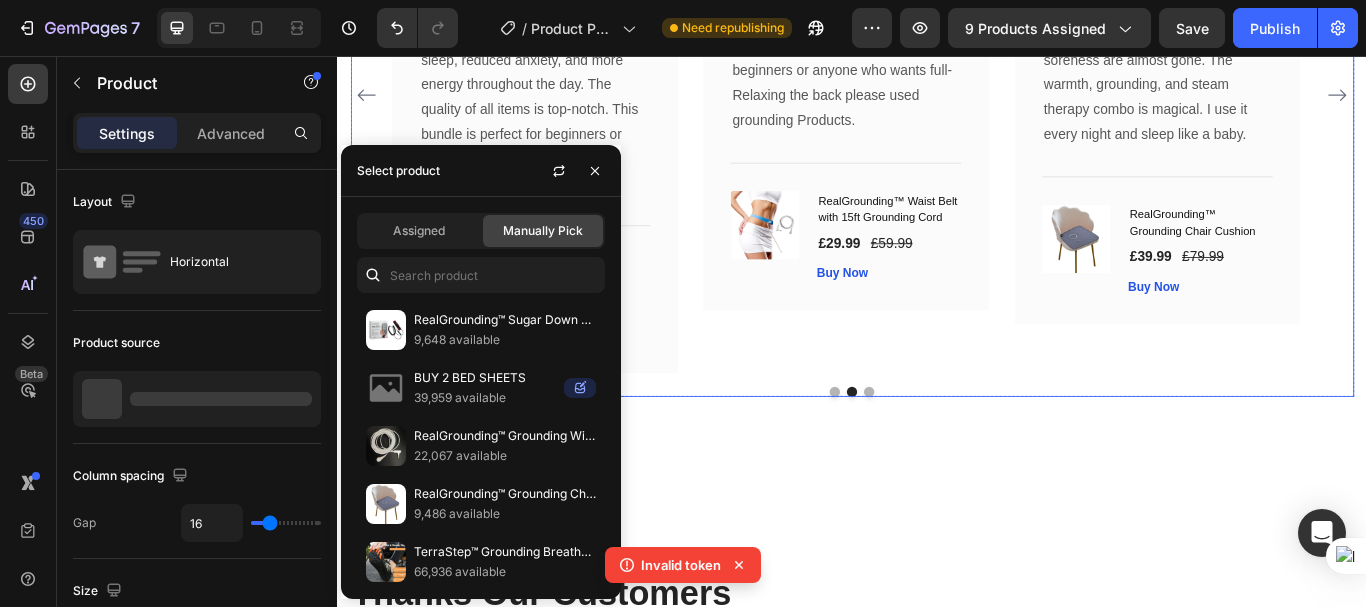 click 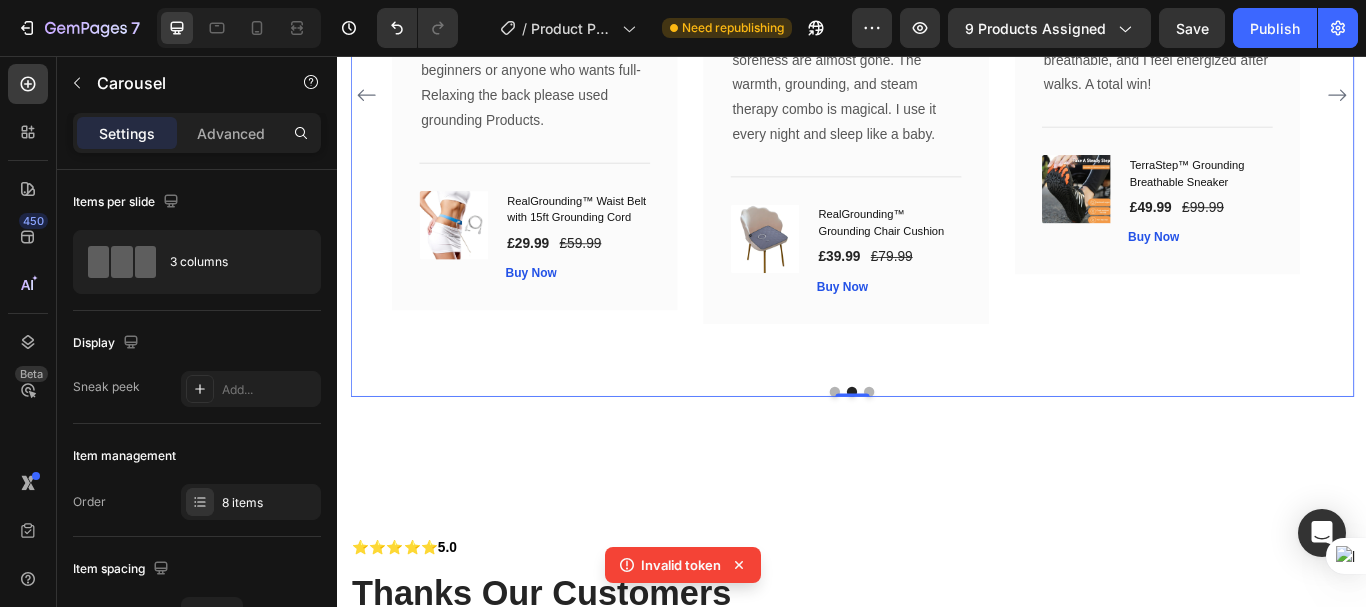 click 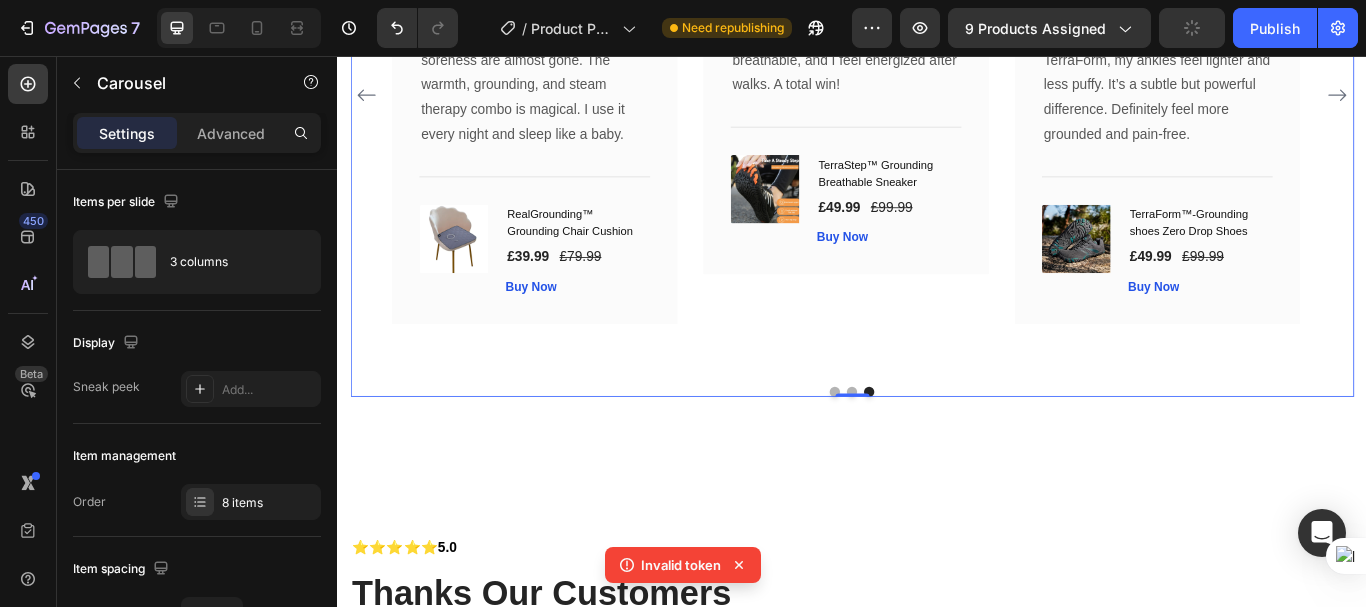click 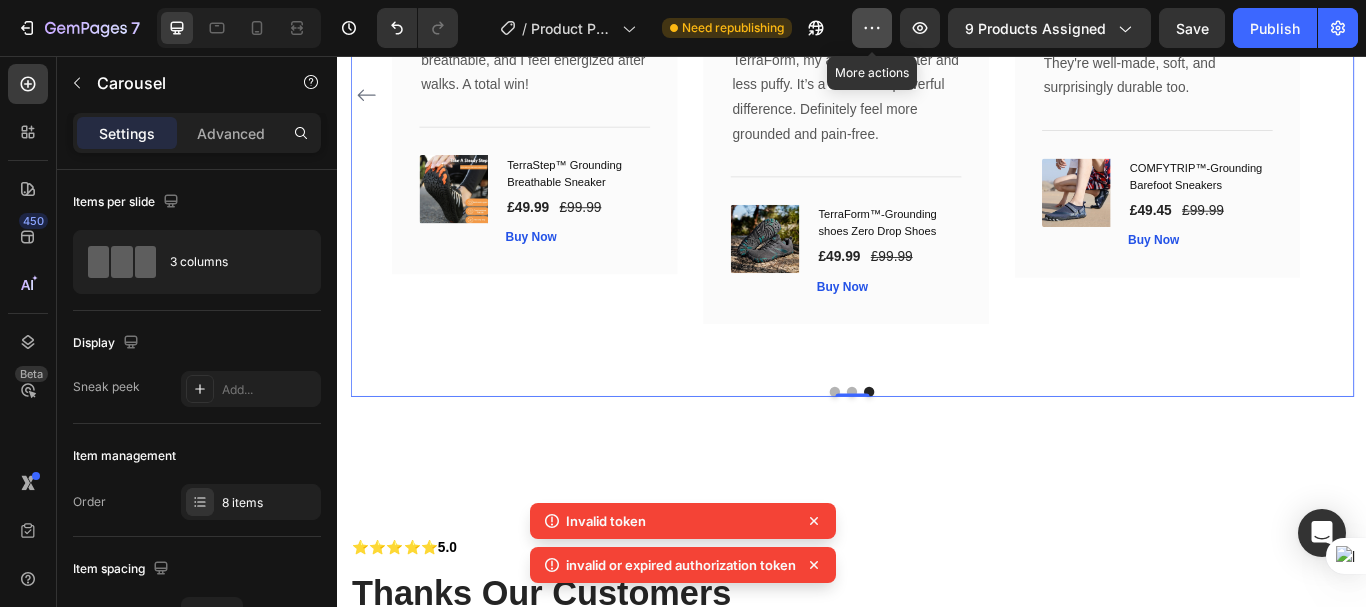 click 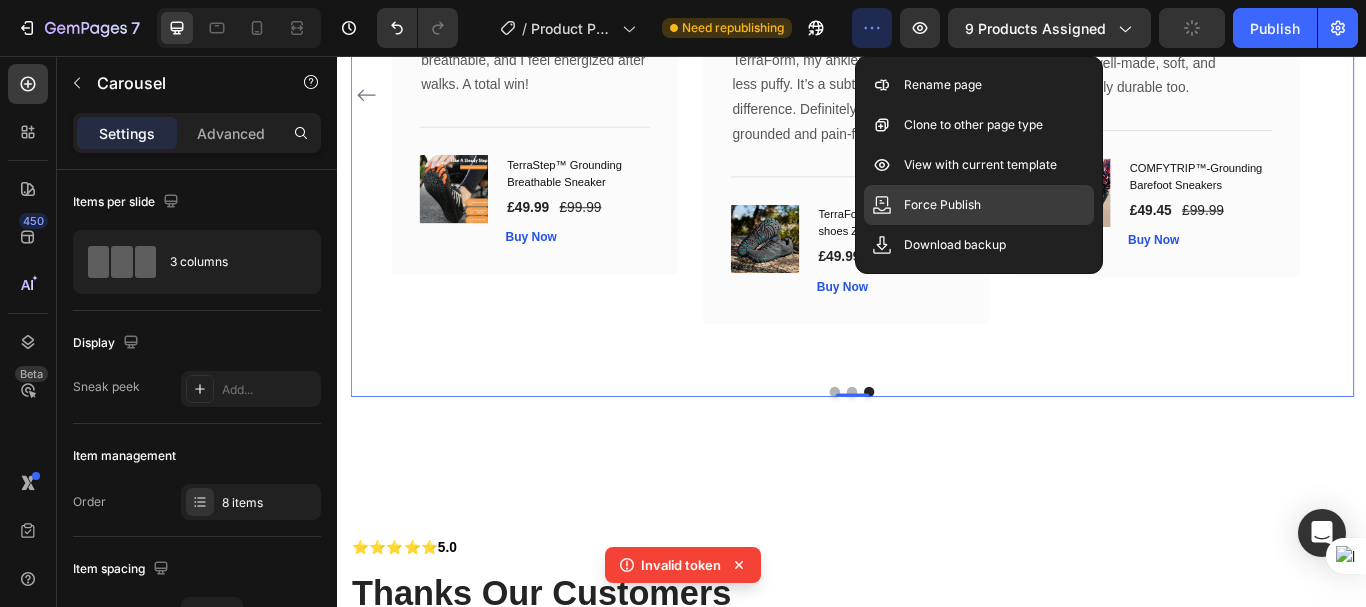 click on "Force Publish" at bounding box center [942, 205] 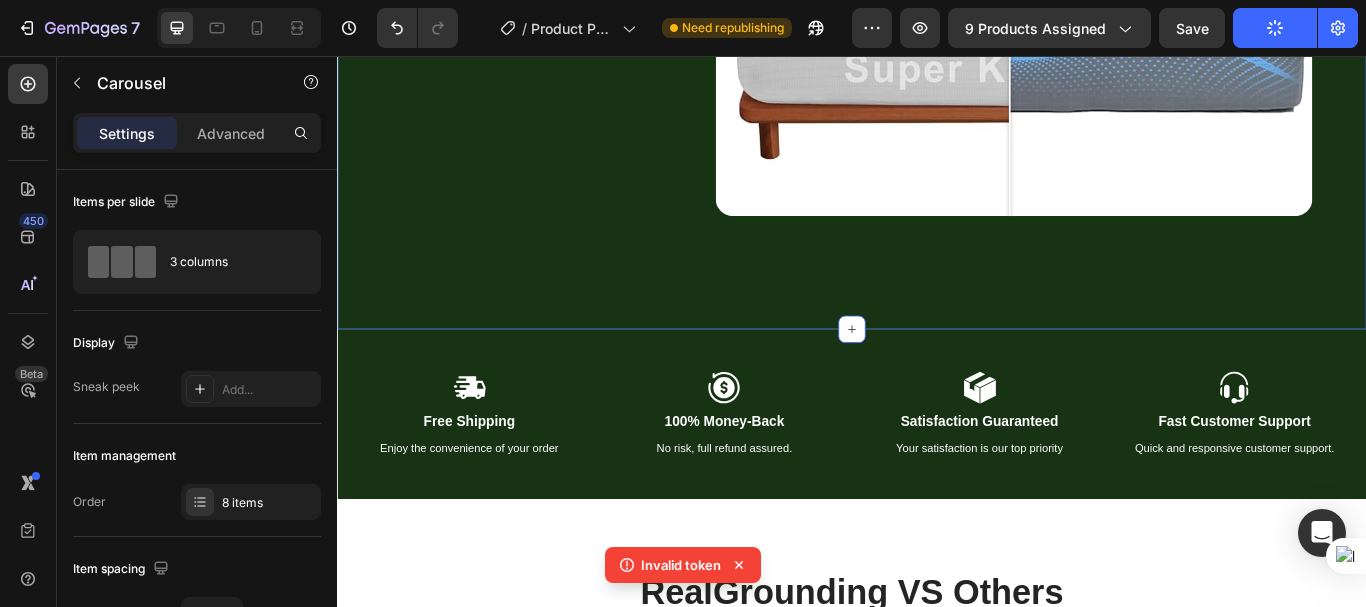 scroll, scrollTop: 3540, scrollLeft: 0, axis: vertical 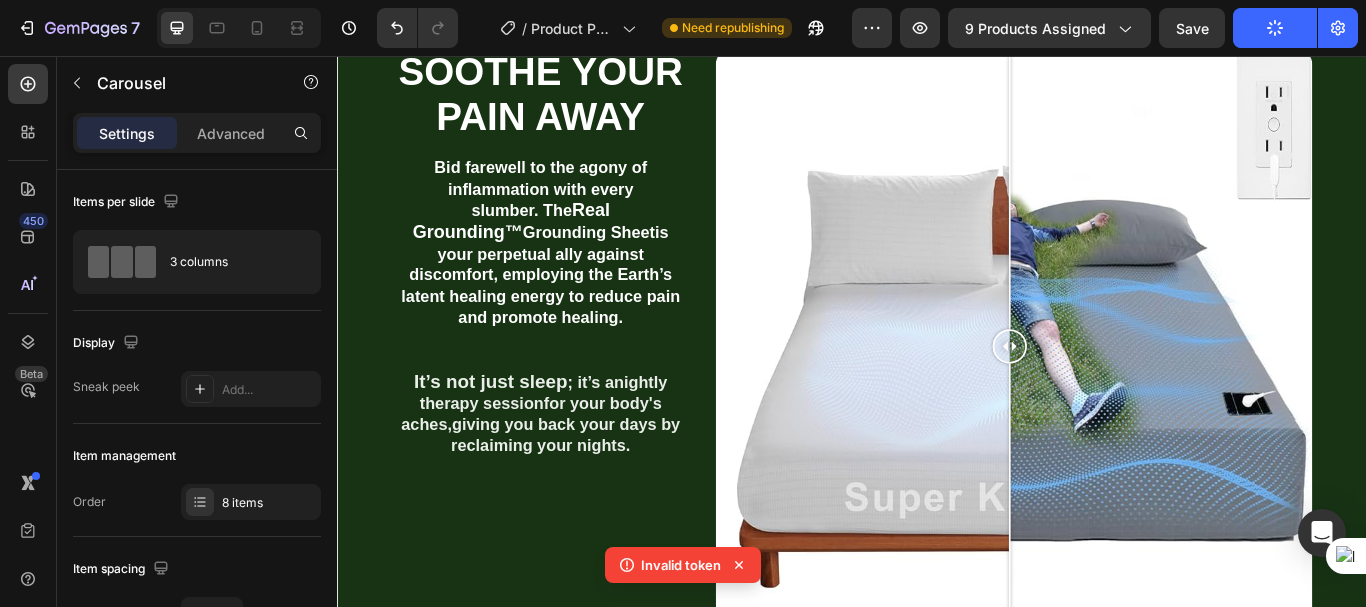 click 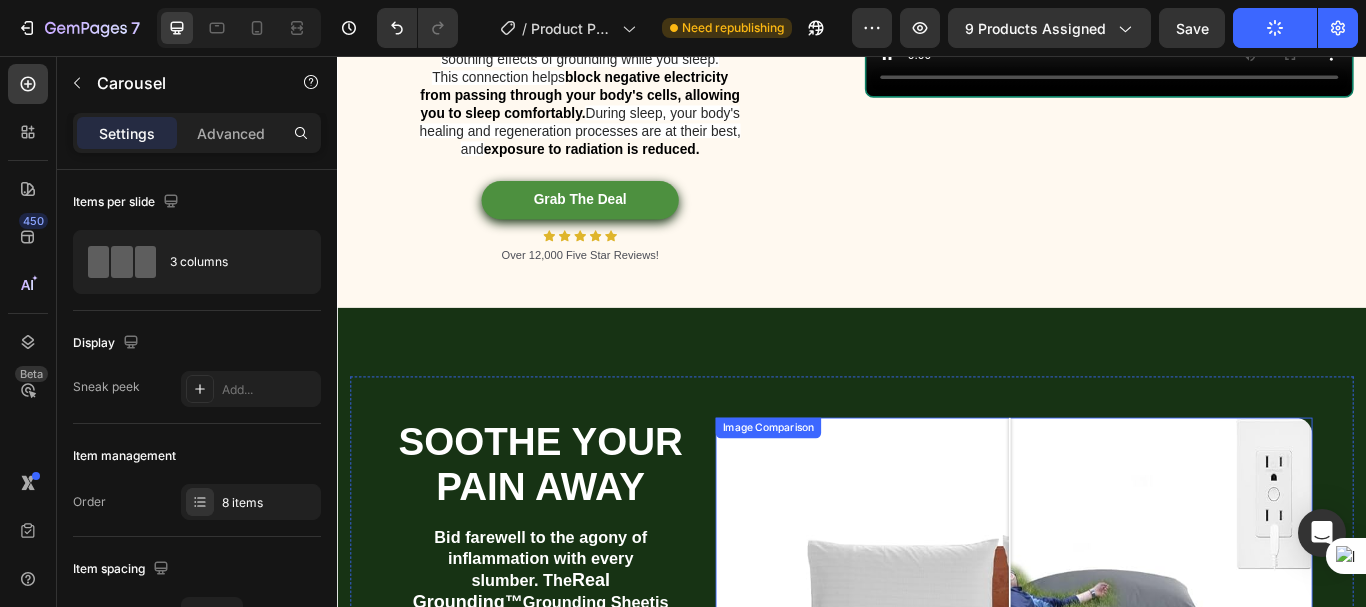 scroll, scrollTop: 3340, scrollLeft: 0, axis: vertical 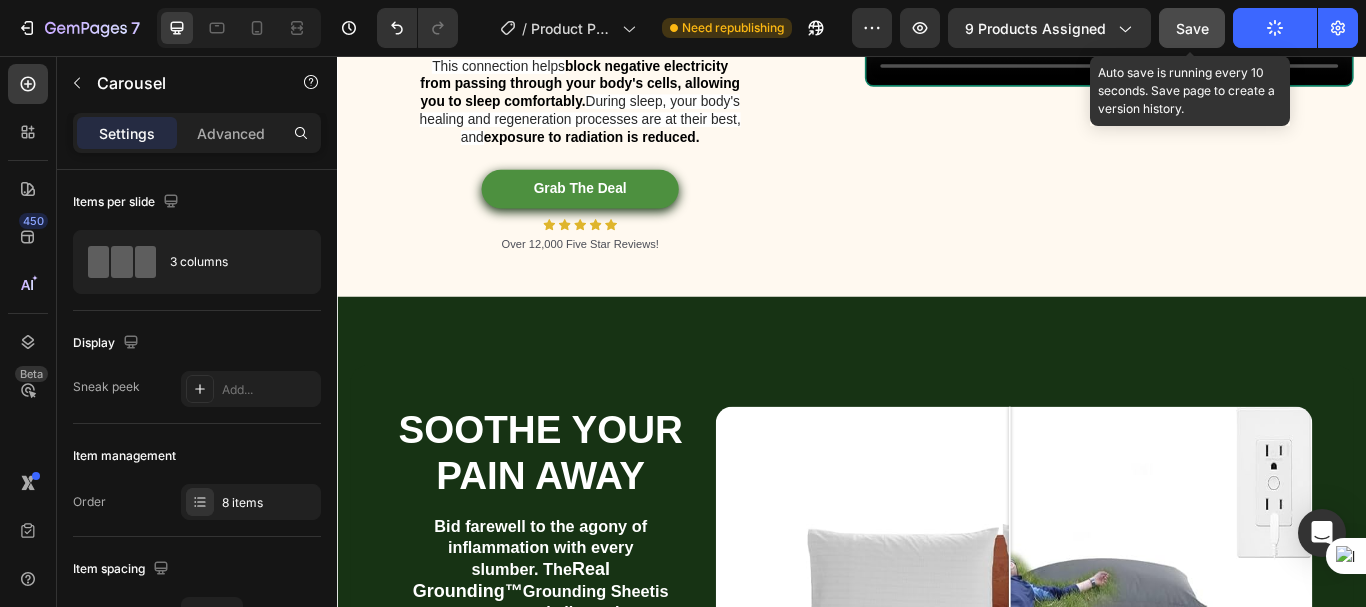 click on "Save" at bounding box center [1192, 28] 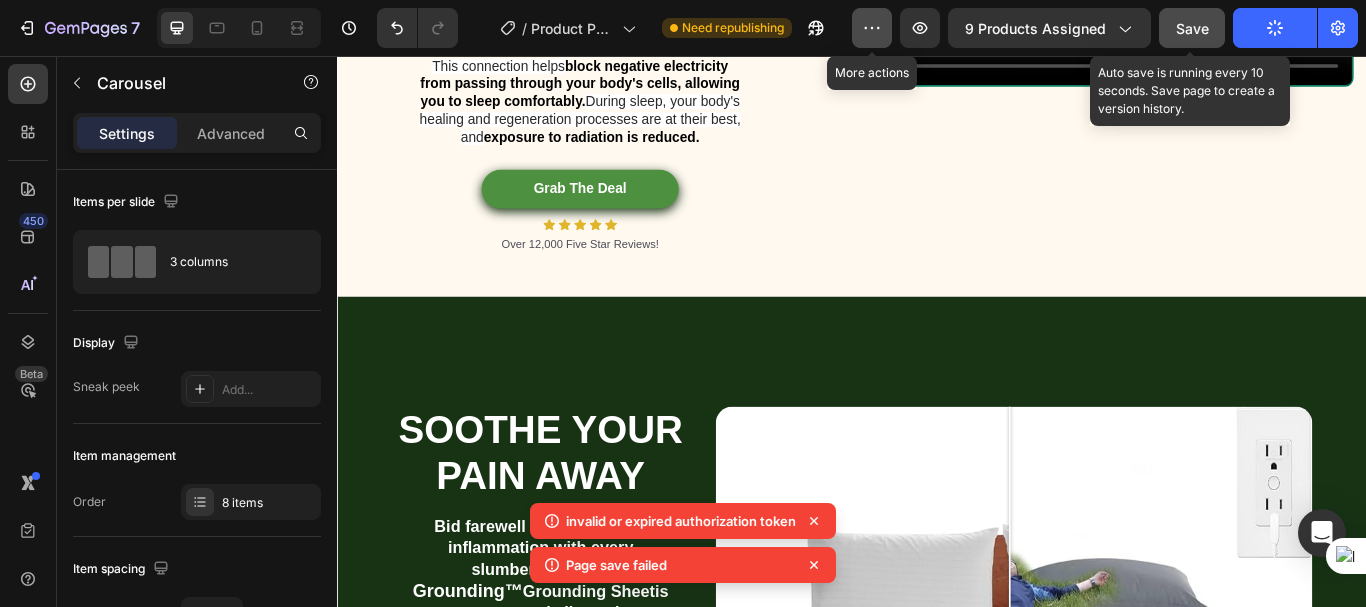 click 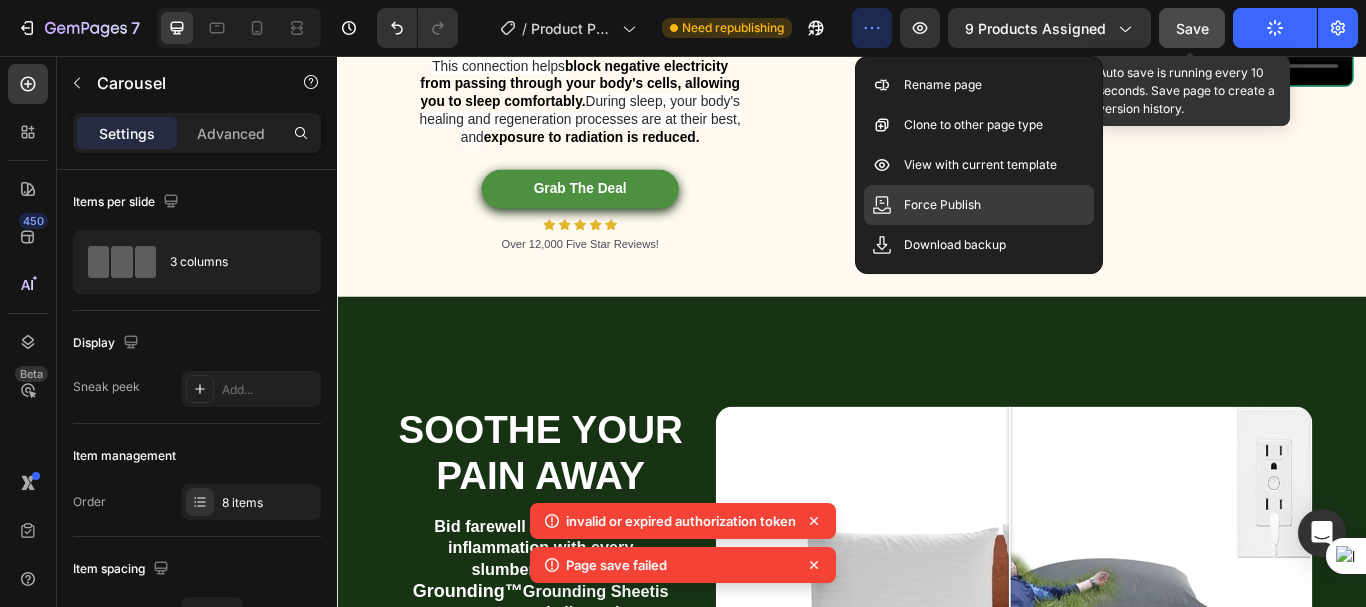 click on "Force Publish" 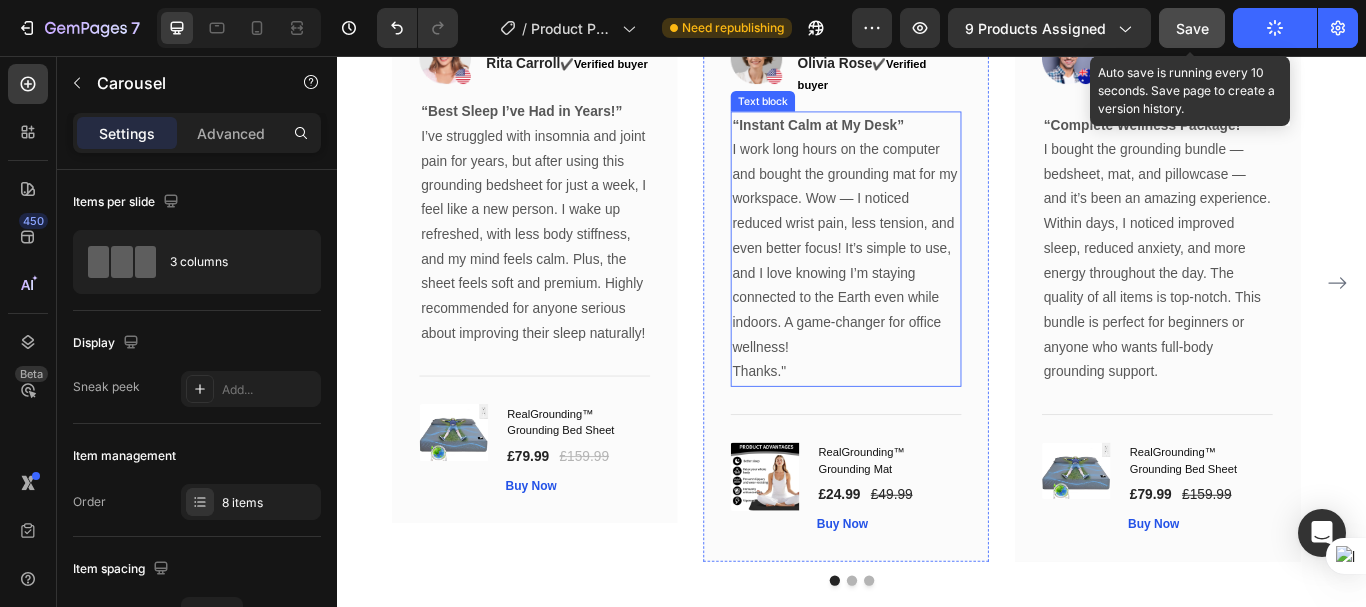 scroll, scrollTop: 8540, scrollLeft: 0, axis: vertical 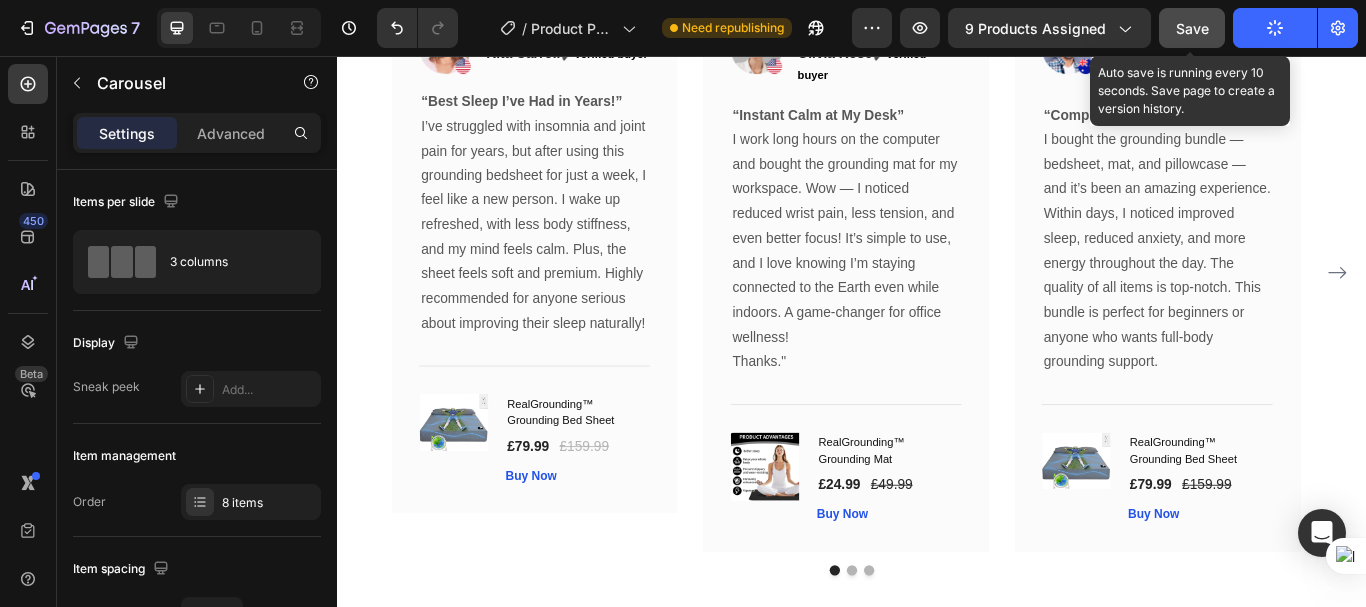 click 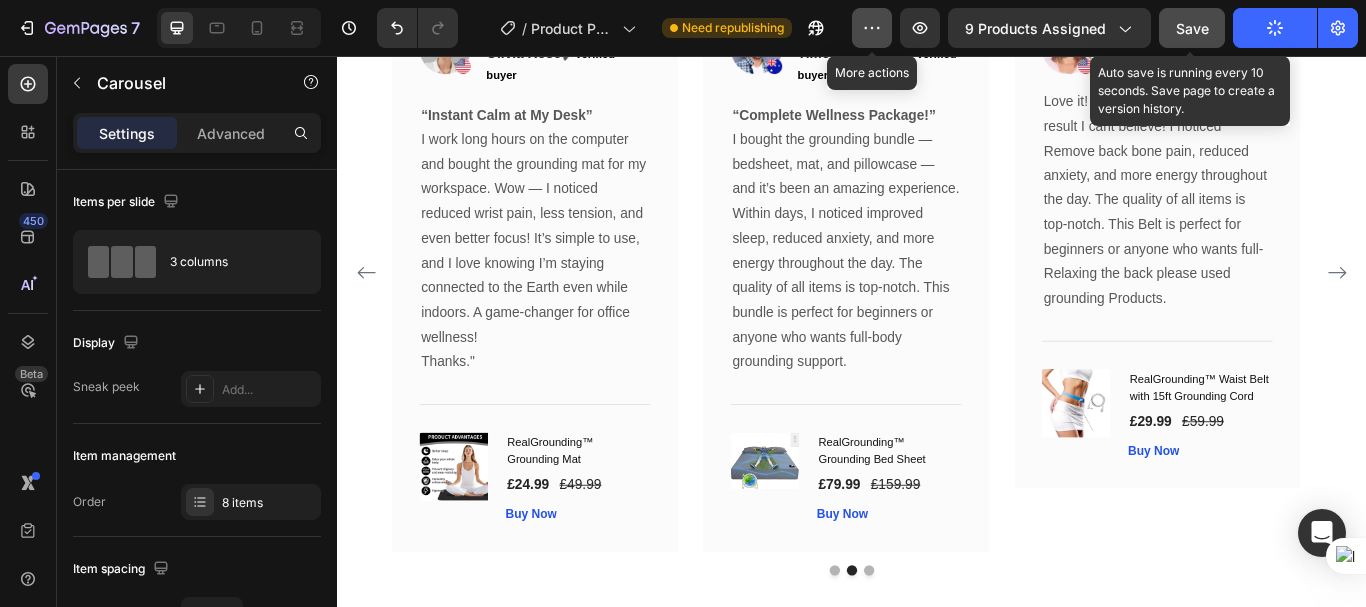 click 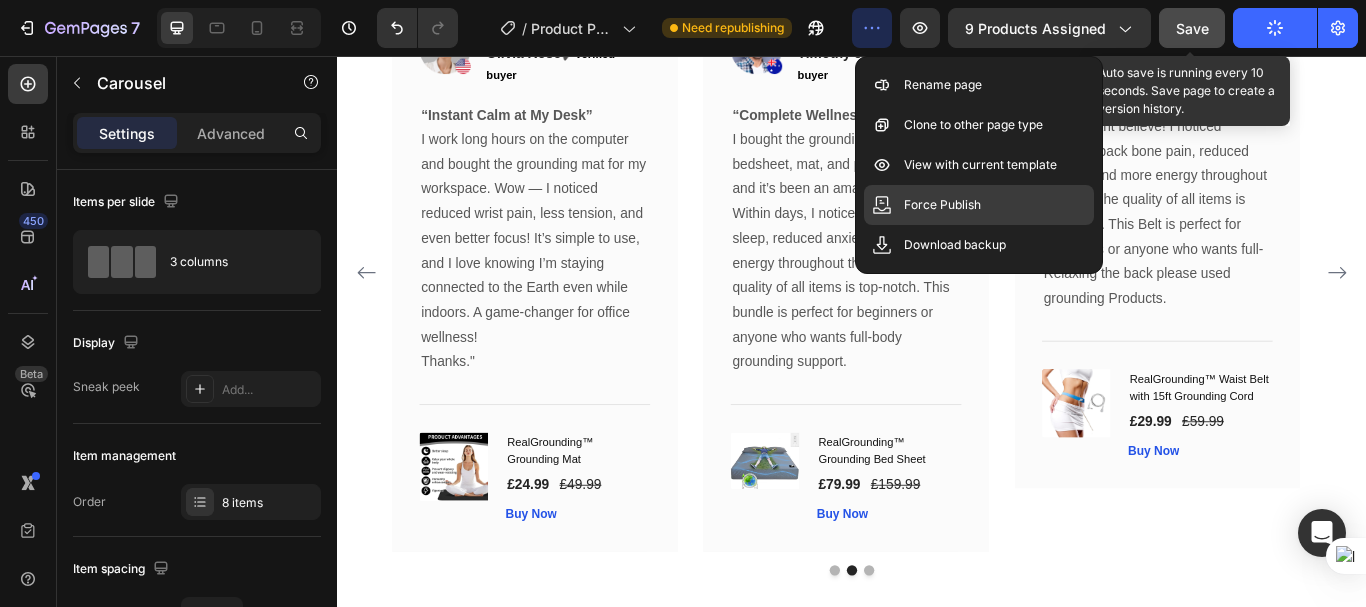 click on "Force Publish" 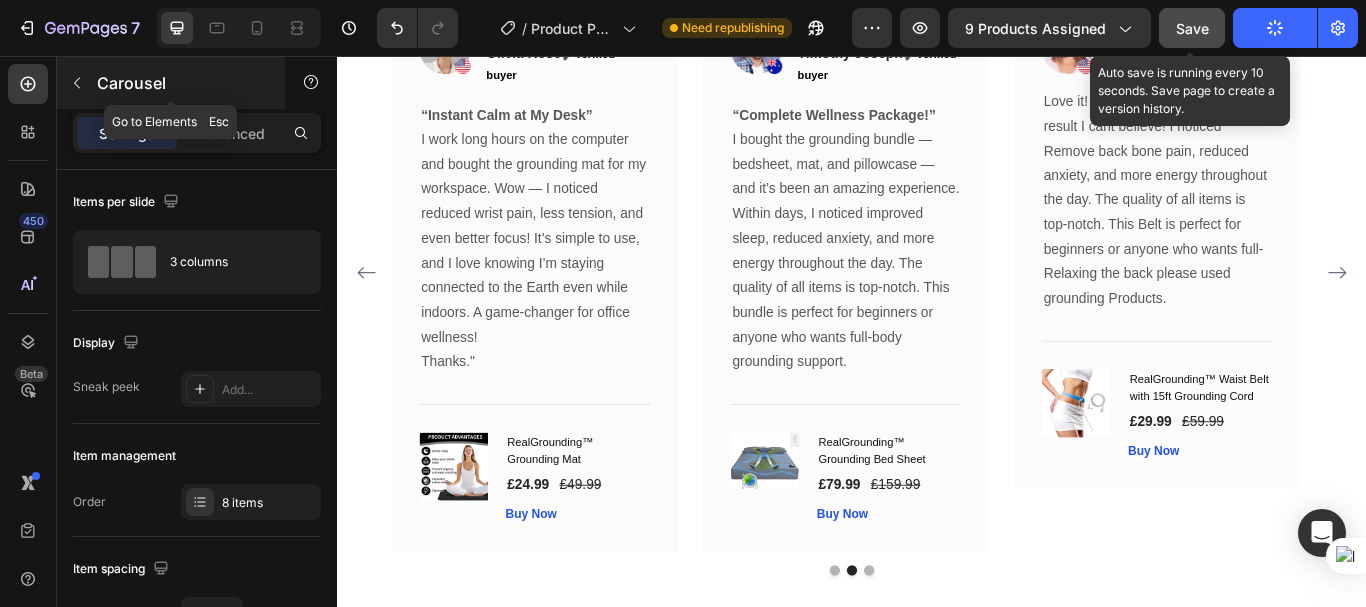 click 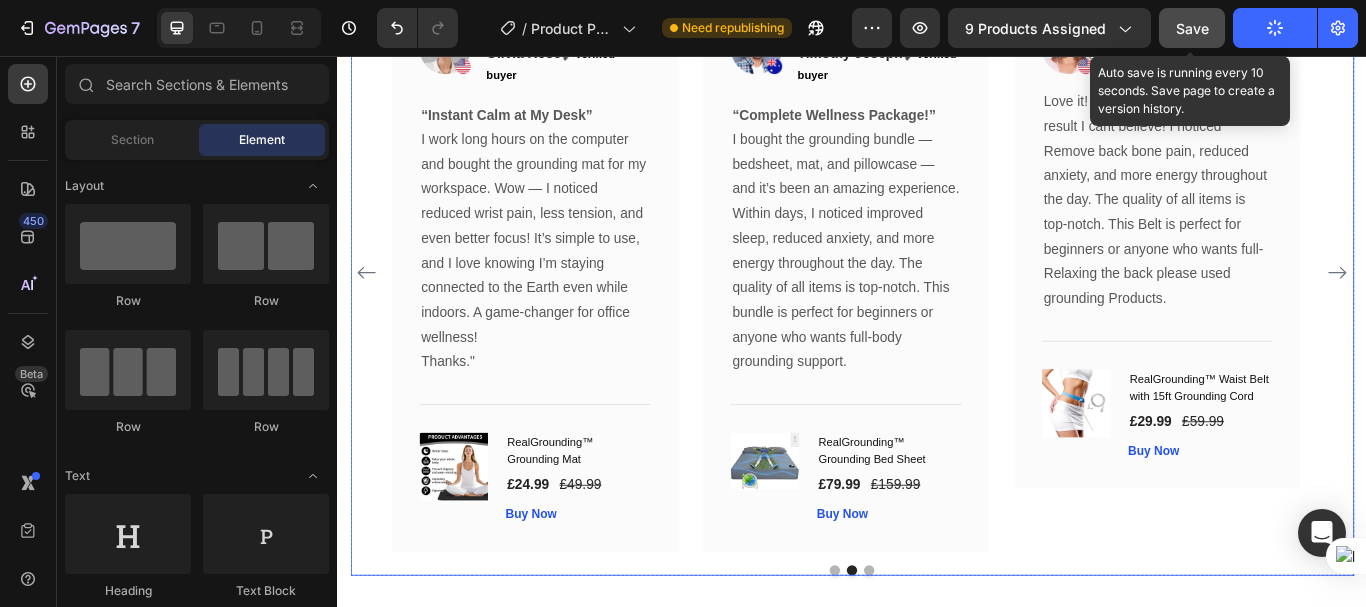 click on "Image
Icon
Icon
Icon
Icon
Icon Row Rita Carroll   ✔️Verified buyer Text block Row “Best Sleep I’ve Had in Years!”  I’ve struggled with insomnia and joint pain for years, but after using this grounding bedsheet for just a week, I feel like a new person. I wake up refreshed, with less body stiffness, and my mind feels calm. Plus, the sheet feels soft and premium. Highly recommended for anyone serious about improving their sleep naturally! Text block                Title Line (P) Images & Gallery RealGrounding™ Grounding Bed Sheet (P) Title £79.99 (P) Price (P) Price £159.99 (P) Price (P) Price Row Buy Now (P) Cart Button Product Row Image
Icon
Icon
Icon
Icon
Icon Row Olivia Rose   ✔️Verified buyer Text block Row “Instant Calm at My Desk” Thanks." Text block                Title Line (P) Images & Gallery £24.99" at bounding box center (937, 309) 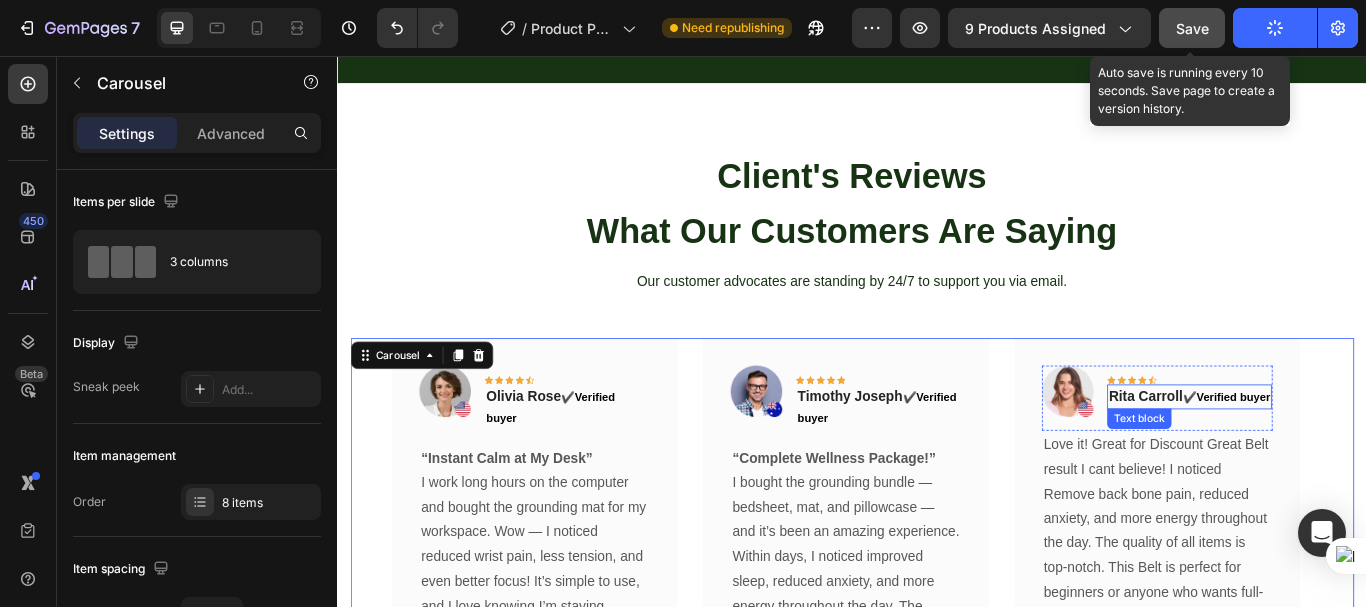 scroll, scrollTop: 8240, scrollLeft: 0, axis: vertical 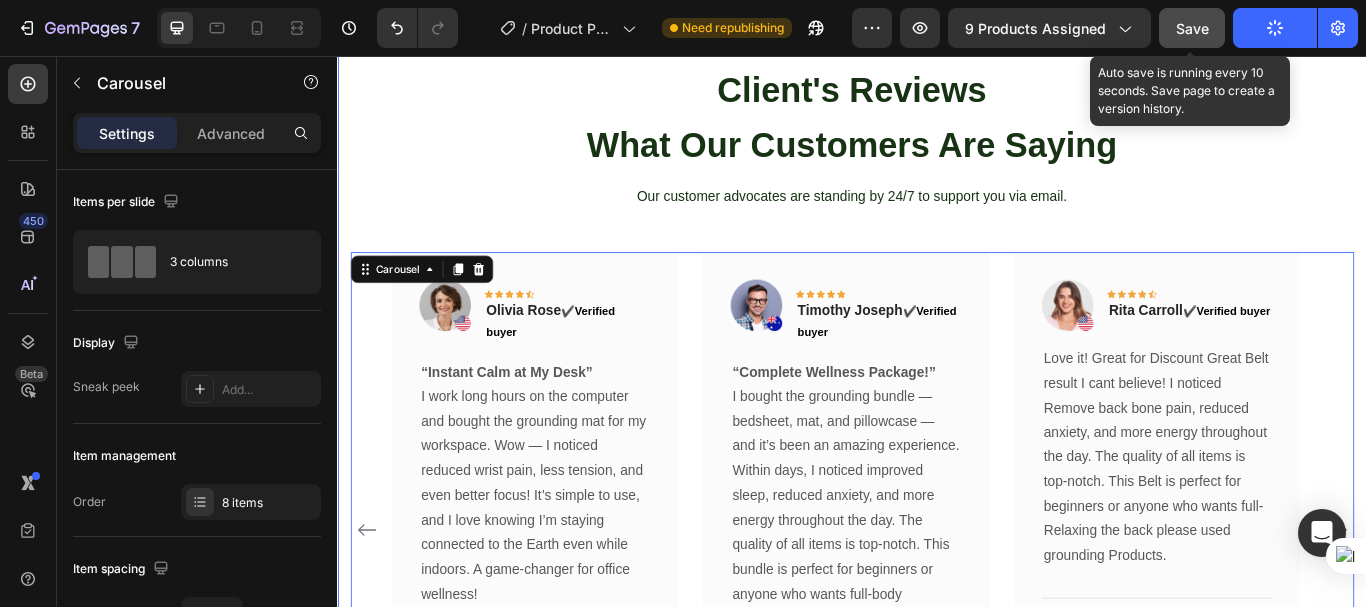 click on "Client's Reviews Heading What Our Customers Are Saying Heading Our customer advocates are standing by 24/7 to support you via email. Text block
Image
Icon
Icon
Icon
Icon
Icon Row Rita Carroll   ✔️Verified buyer Text block Row “Best Sleep I’ve Had in Years!”  I’ve struggled with insomnia and joint pain for years, but after using this grounding bedsheet for just a week, I feel like a new person. I wake up refreshed, with less body stiffness, and my mind feels calm. Plus, the sheet feels soft and premium. Highly recommended for anyone serious about improving their sleep naturally! Text block                Title Line (P) Images & Gallery RealGrounding™ Grounding Bed Sheet (P) Title £79.99 (P) Price (P) Price £159.99 (P) Price (P) Price Row Buy Now (P) Cart Button Product Row Image
Icon
Icon
Icon
Icon
Icon Row Text block" at bounding box center [937, 515] 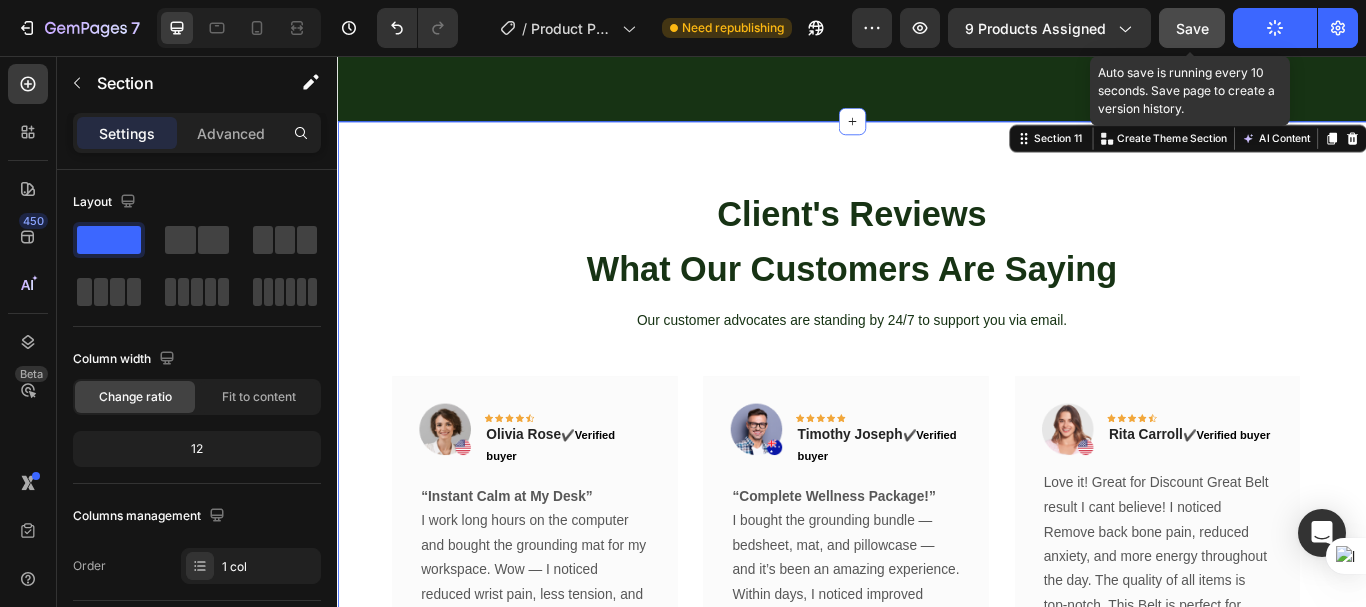 scroll, scrollTop: 7940, scrollLeft: 0, axis: vertical 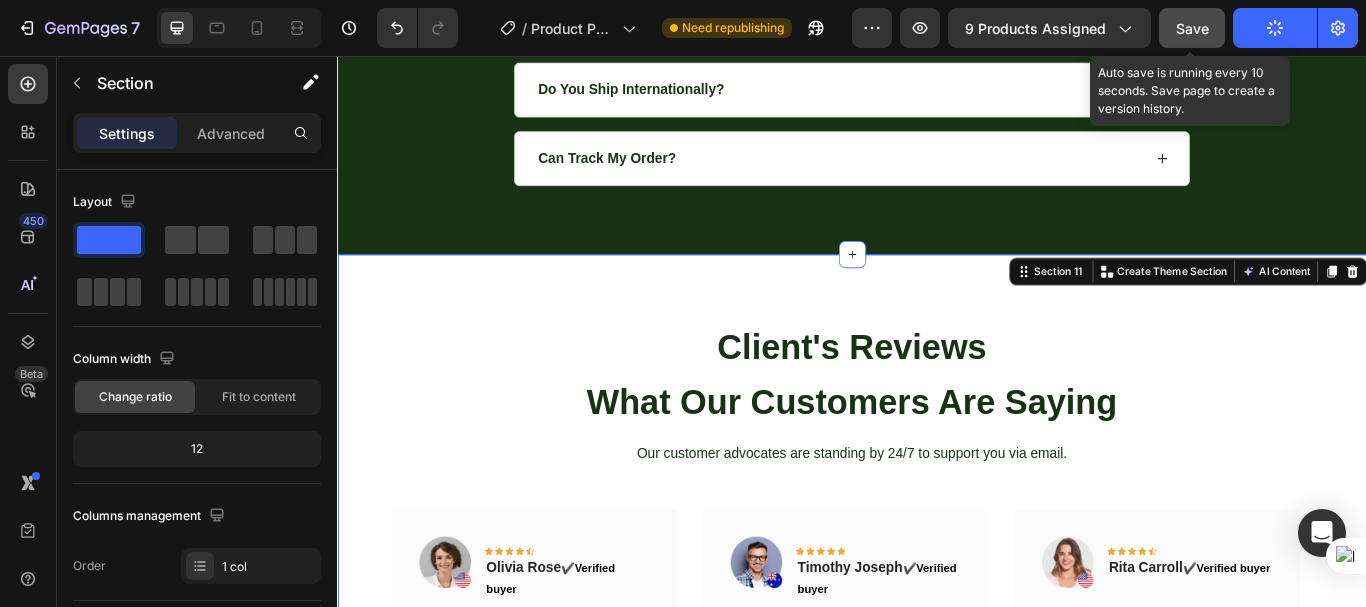 click on "Client's Reviews Heading What Our Customers Are Saying Heading Our customer advocates are standing by 24/7 to support you via email. Text block
Image
Icon
Icon
Icon
Icon
Icon Row Rita Carroll   ✔️Verified buyer Text block Row “Best Sleep I’ve Had in Years!”  I’ve struggled with insomnia and joint pain for years, but after using this grounding bedsheet for just a week, I feel like a new person. I wake up refreshed, with less body stiffness, and my mind feels calm. Plus, the sheet feels soft and premium. Highly recommended for anyone serious about improving their sleep naturally! Text block                Title Line (P) Images & Gallery RealGrounding™ Grounding Bed Sheet (P) Title £79.99 (P) Price (P) Price £159.99 (P) Price (P) Price Row Buy Now (P) Cart Button Product Row Image
Icon
Icon
Icon
Icon
Icon Row Text block" at bounding box center (937, 815) 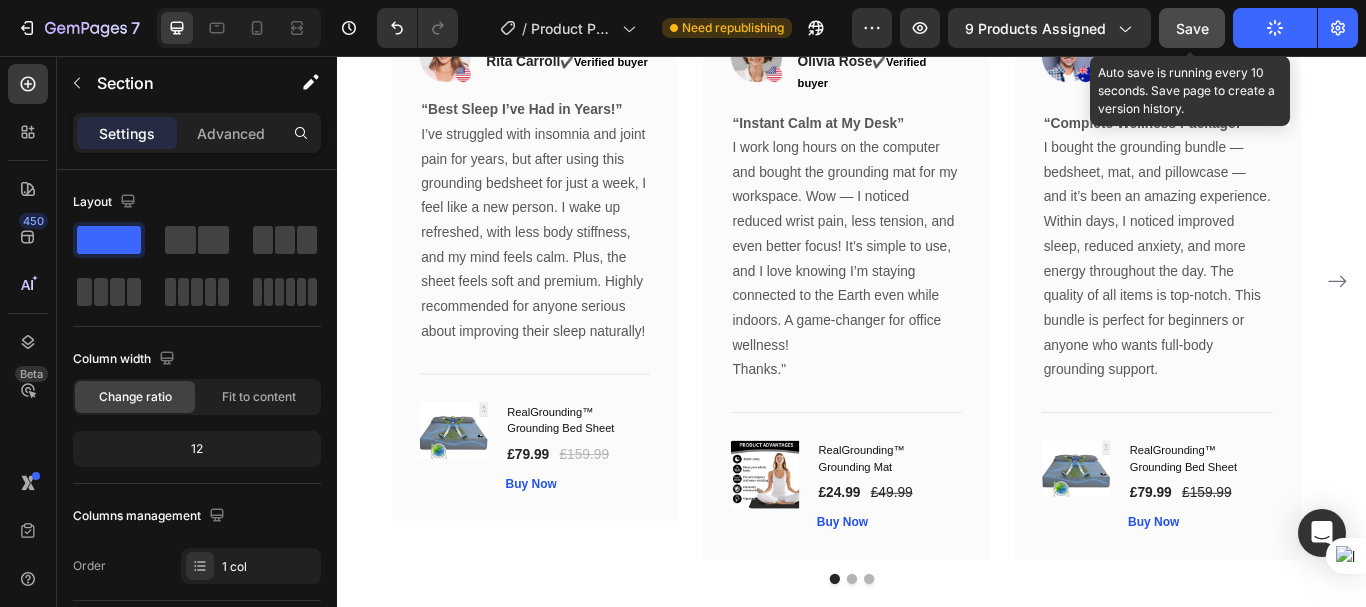 scroll, scrollTop: 8640, scrollLeft: 0, axis: vertical 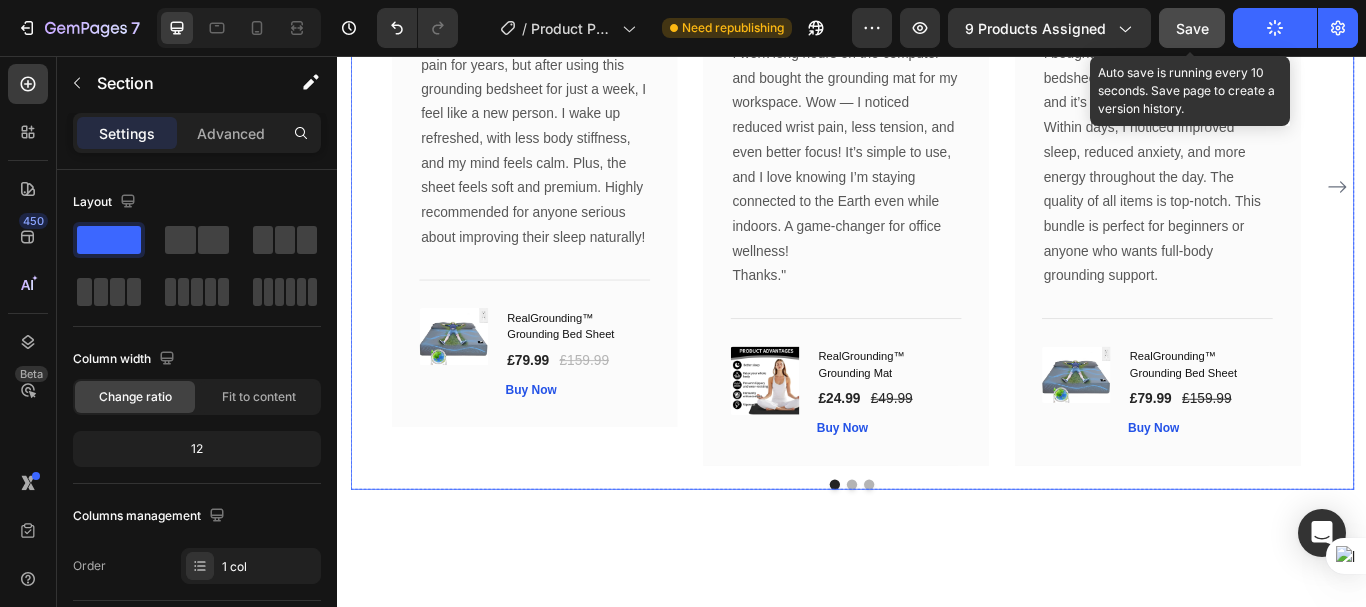 click on "Image
Icon
Icon
Icon
Icon
Icon Row Rita Carroll   ✔️Verified buyer Text block Row “Best Sleep I’ve Had in Years!”  I’ve struggled with insomnia and joint pain for years, but after using this grounding bedsheet for just a week, I feel like a new person. I wake up refreshed, with less body stiffness, and my mind feels calm. Plus, the sheet feels soft and premium. Highly recommended for anyone serious about improving their sleep naturally! Text block                Title Line (P) Images & Gallery RealGrounding™ Grounding Bed Sheet (P) Title £79.99 (P) Price (P) Price £159.99 (P) Price (P) Price Row Buy Now (P) Cart Button Product Row Image
Icon
Icon
Icon
Icon
Icon Row Olivia Rose   ✔️Verified buyer Text block Row “Instant Calm at My Desk” Thanks." Text block                Title Line (P) Images & Gallery £24.99" at bounding box center (937, 209) 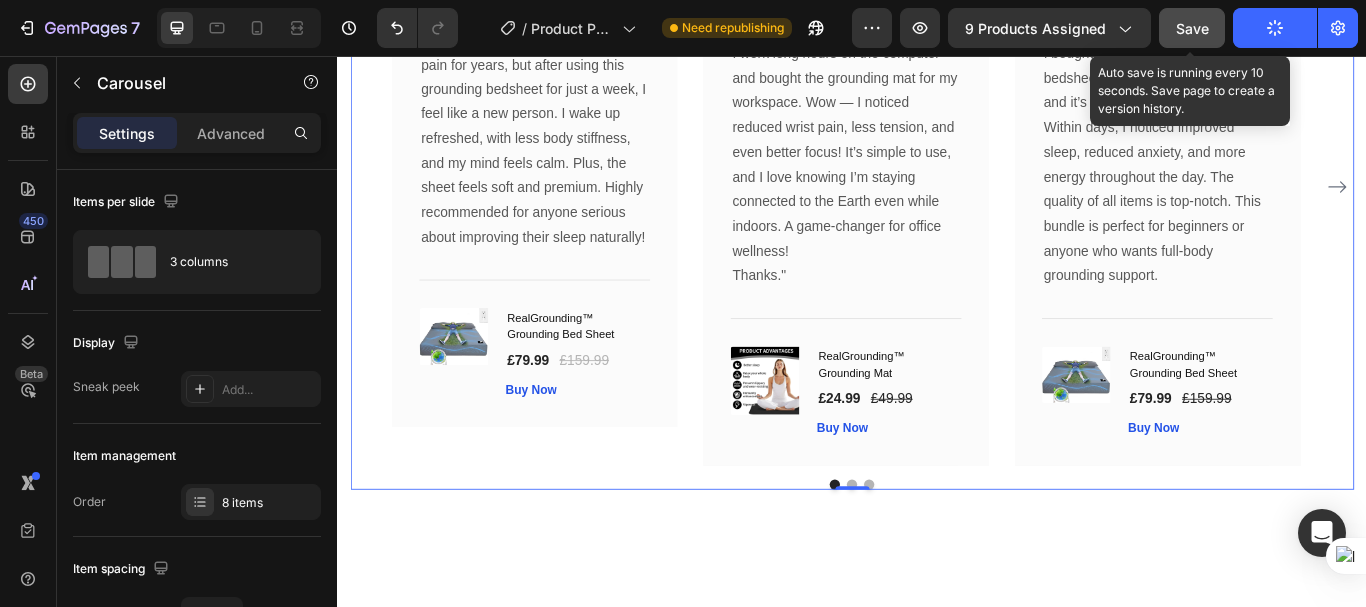 click 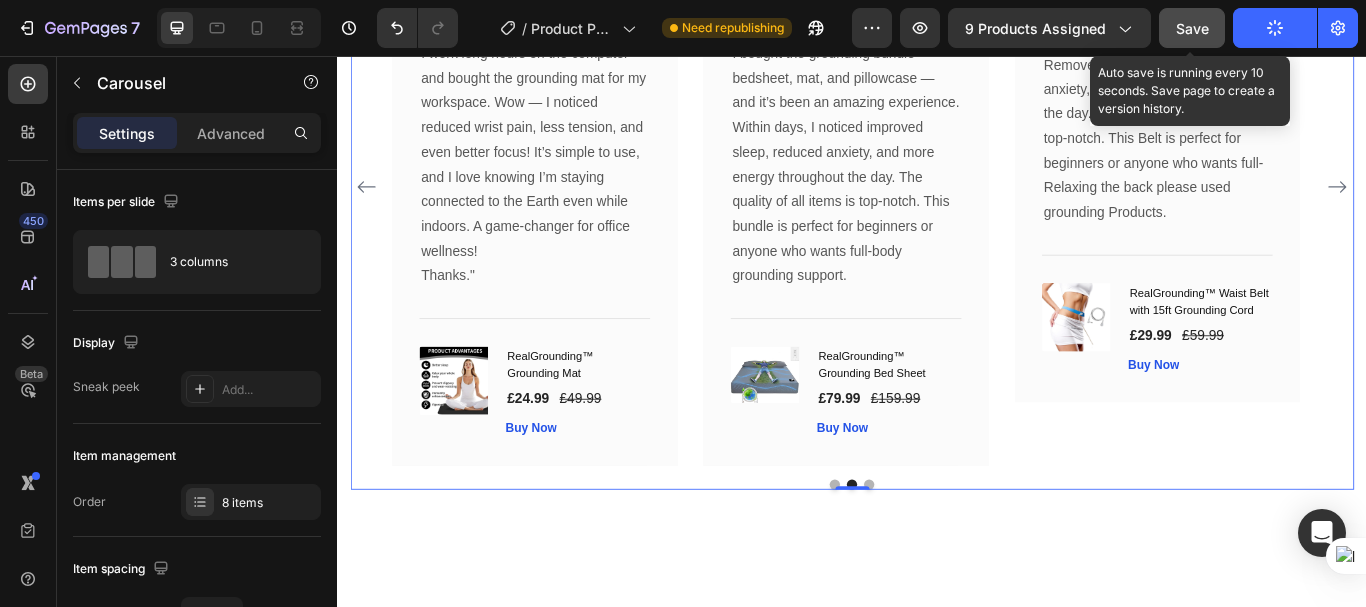 click 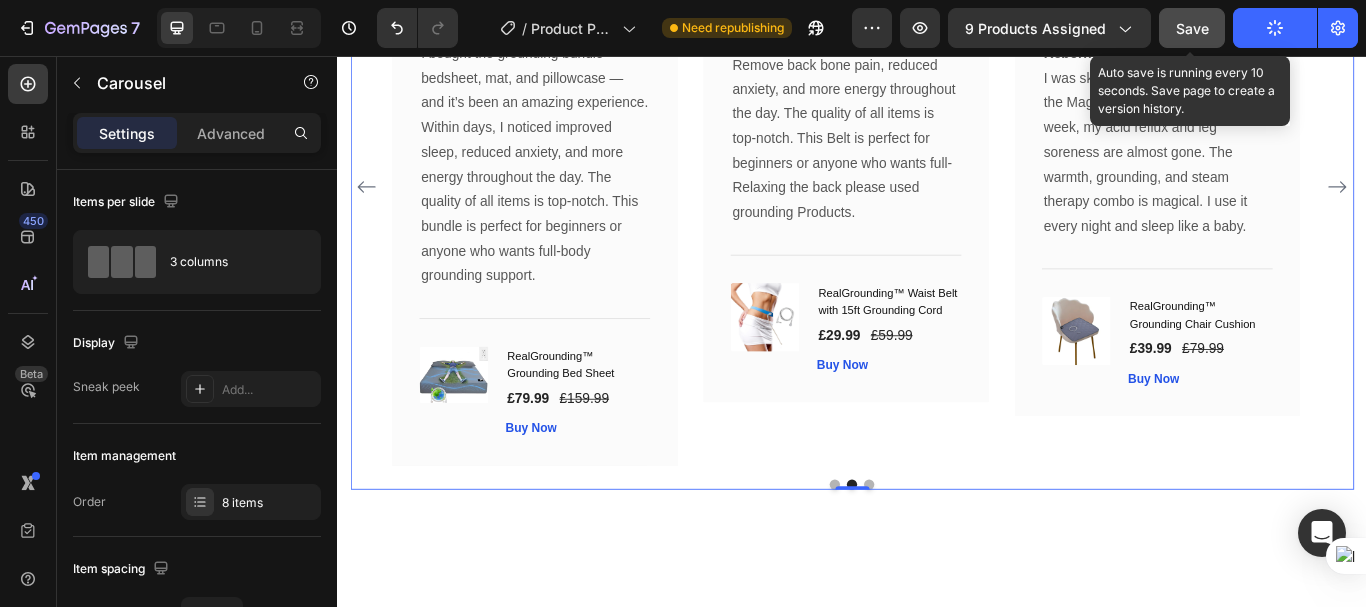 click 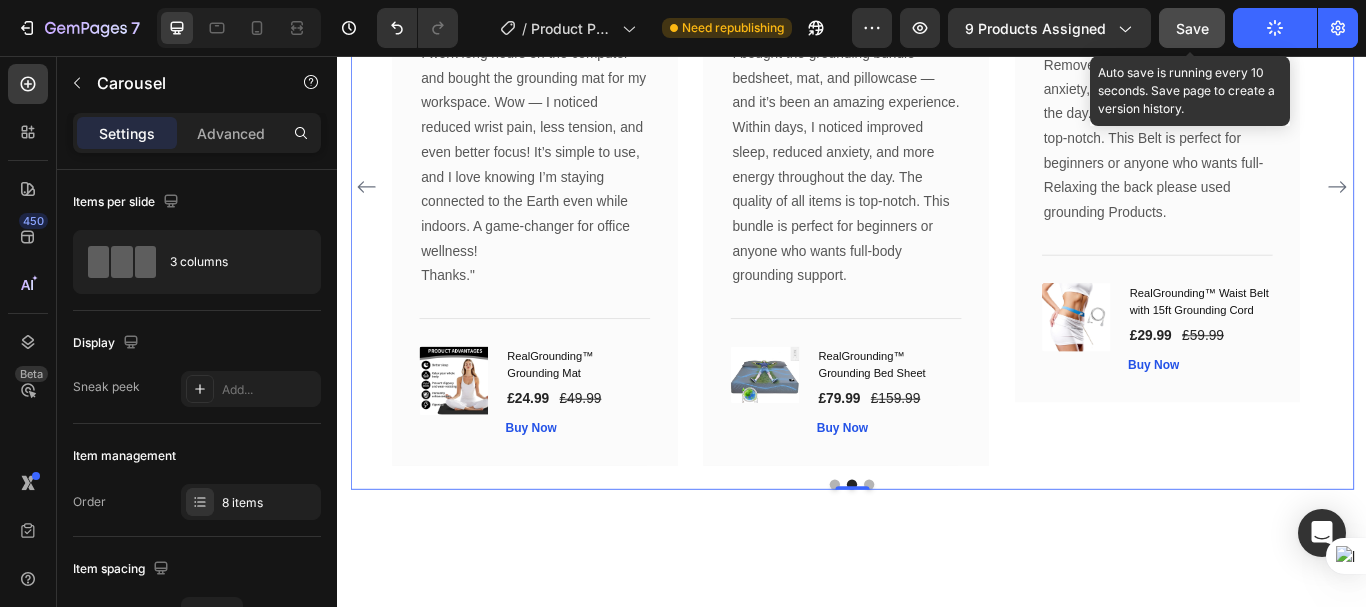 click 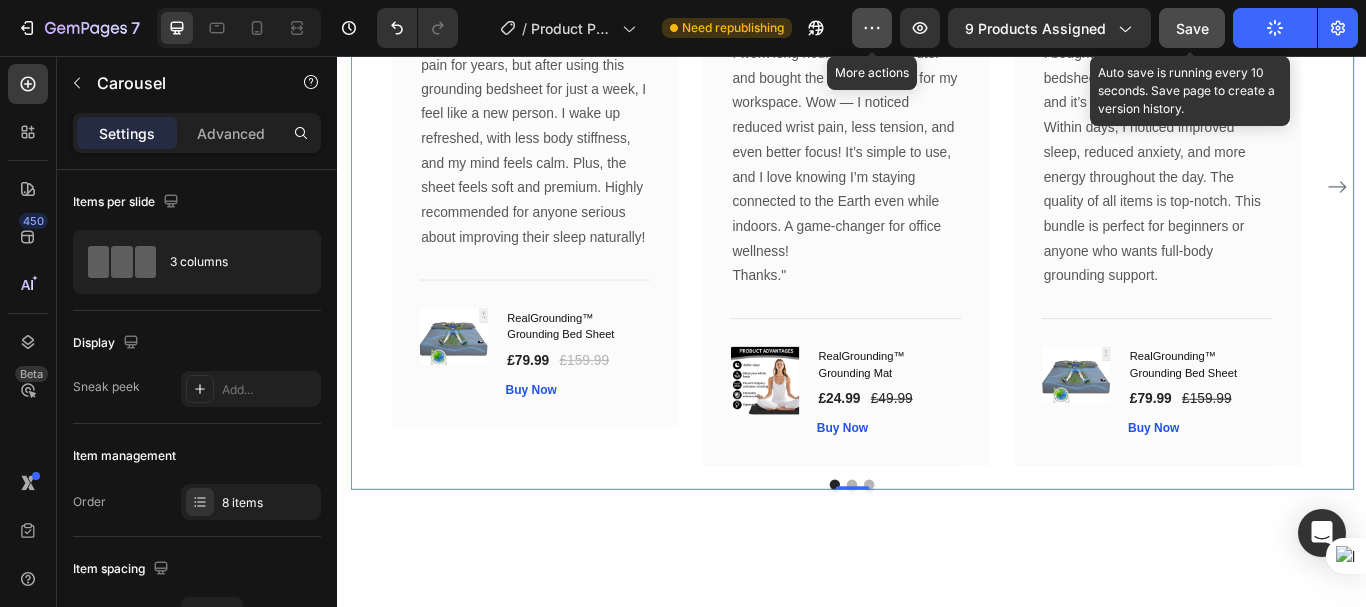 click 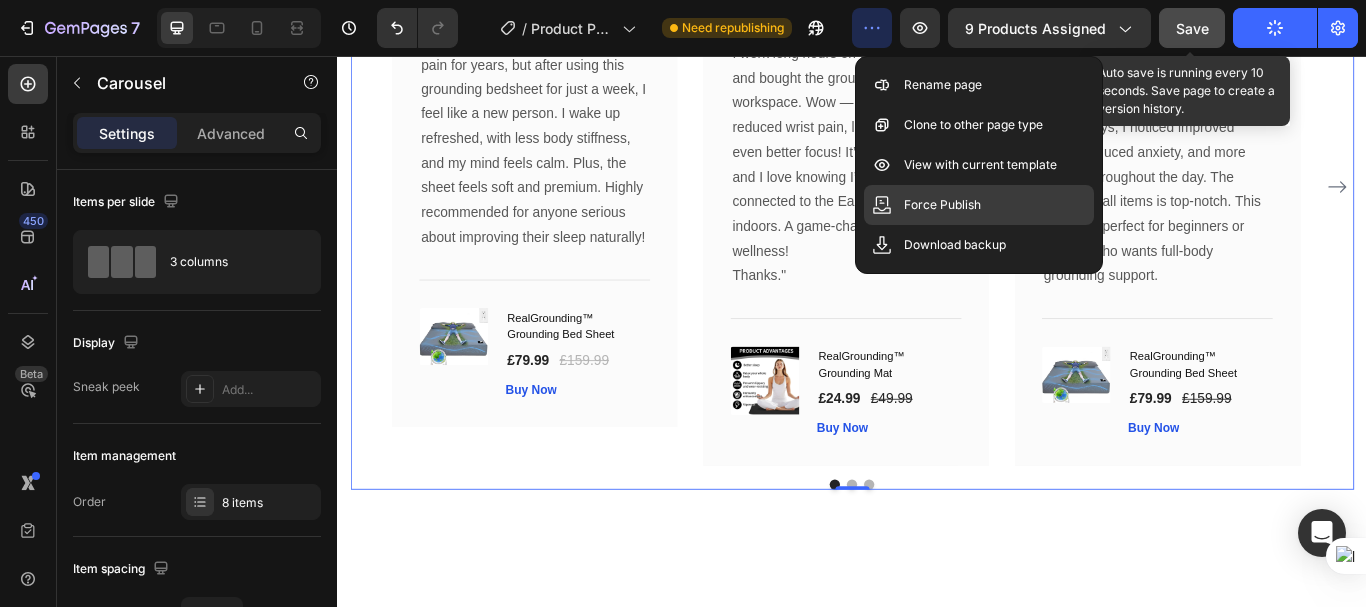 drag, startPoint x: 898, startPoint y: 206, endPoint x: 629, endPoint y: 155, distance: 273.7919 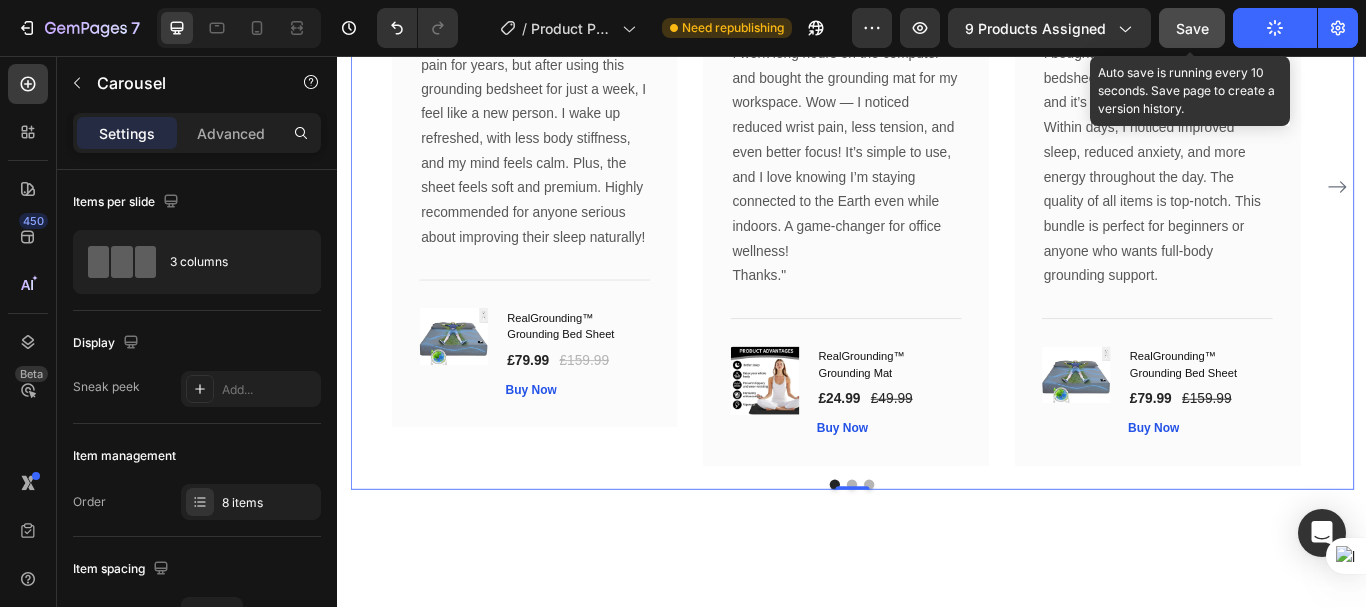 click on "Save" 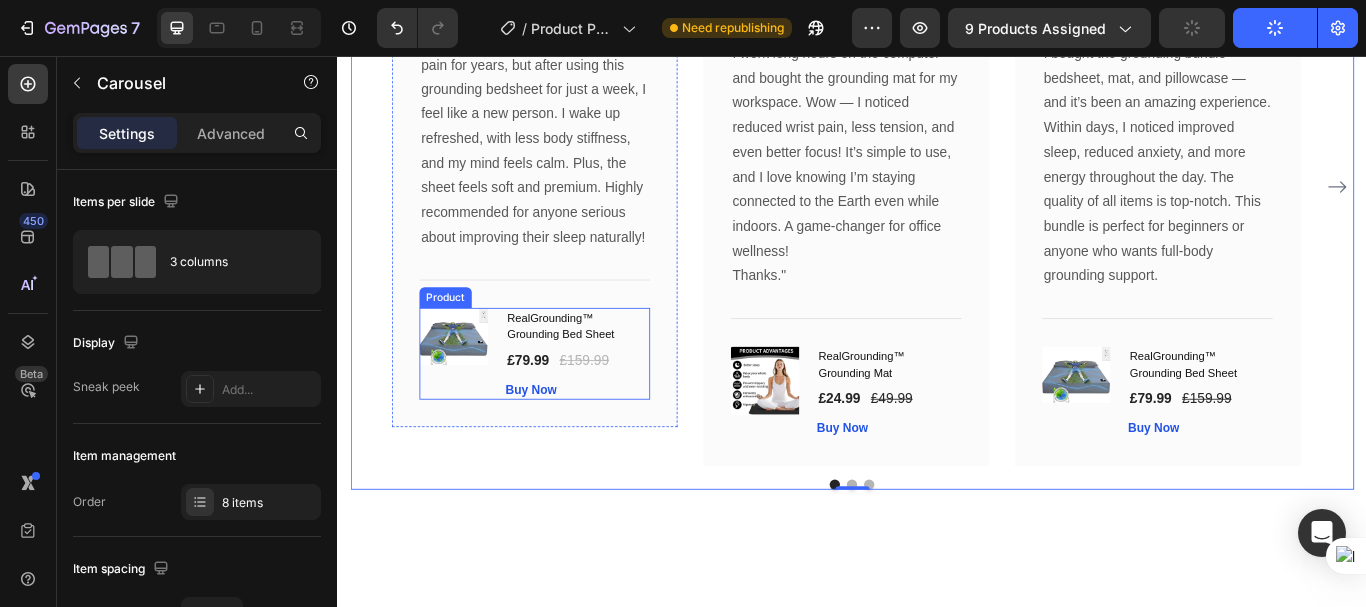 click on "(P) Images & Gallery" at bounding box center [474, 403] 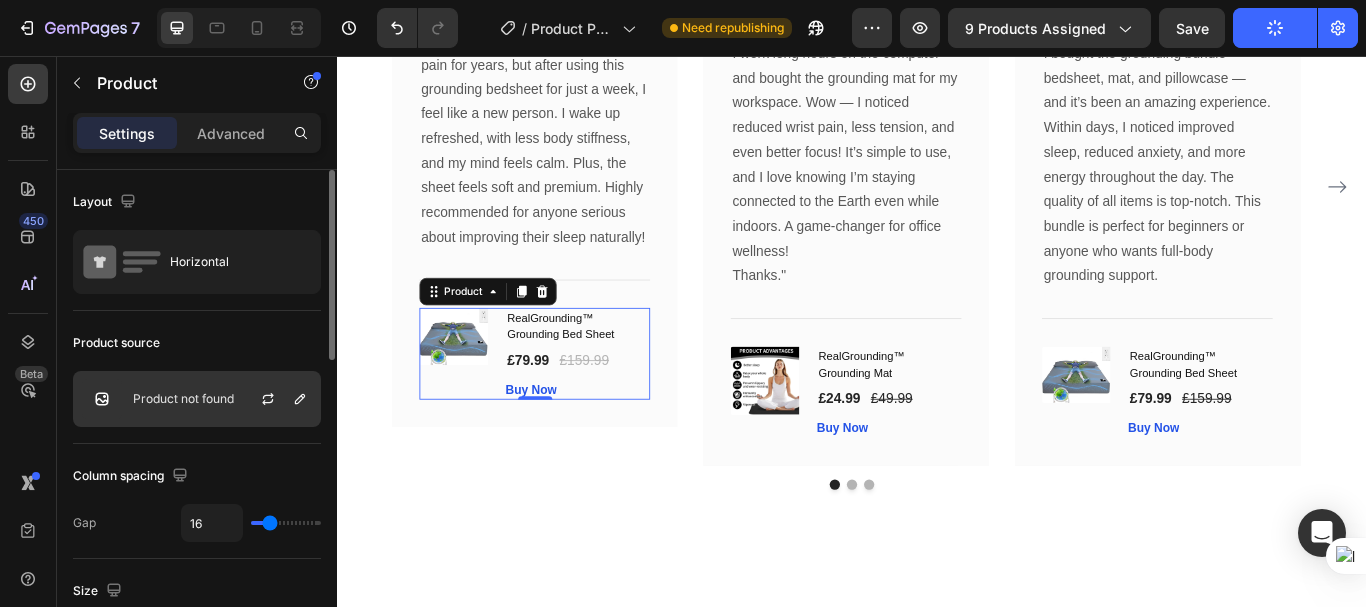 click on "Product not found" at bounding box center [183, 399] 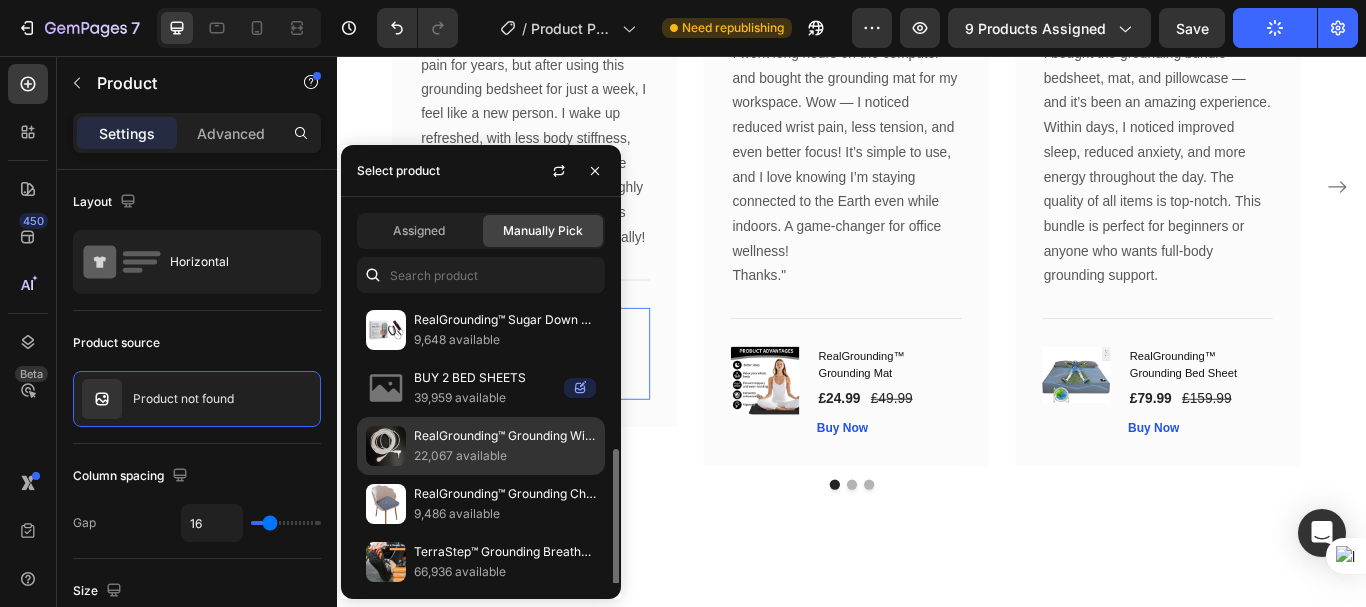 scroll, scrollTop: 100, scrollLeft: 0, axis: vertical 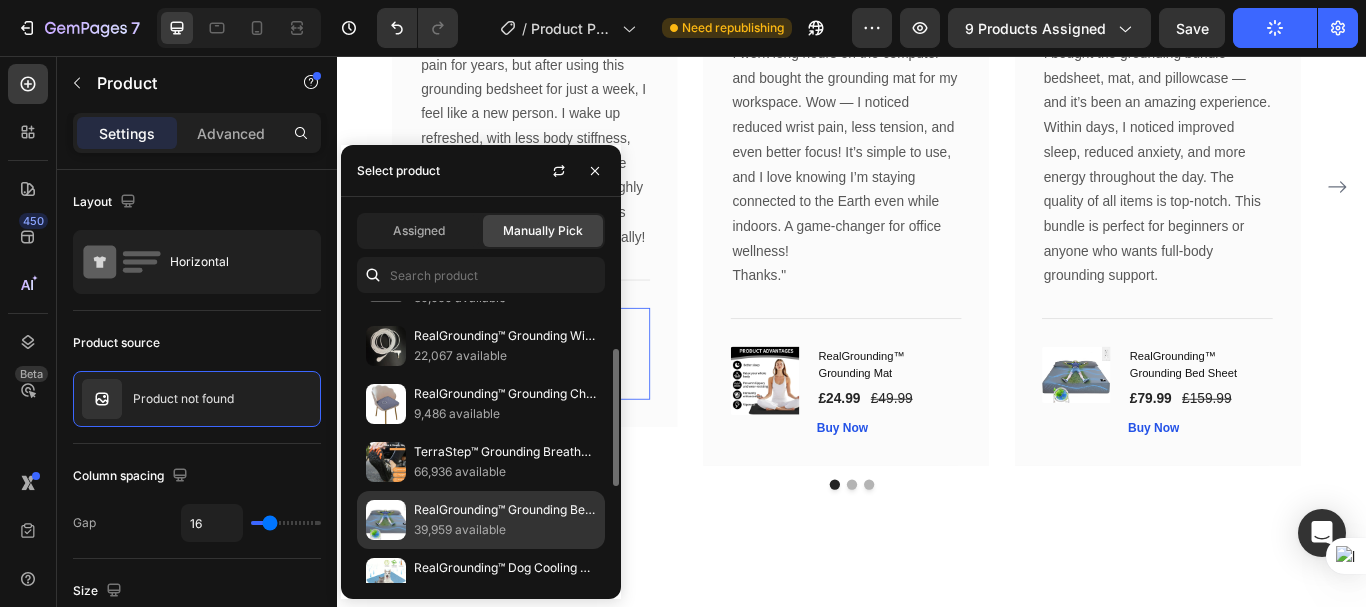 click on "RealGrounding™ Grounding Bed Sheet" at bounding box center [505, 510] 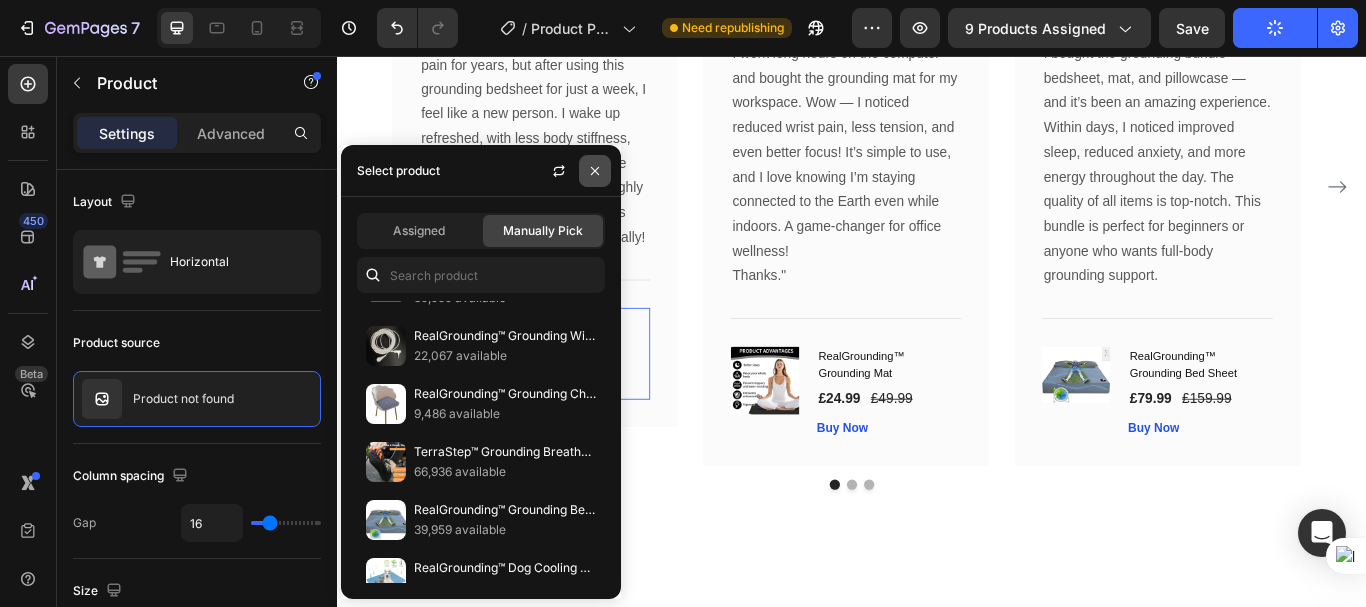 click 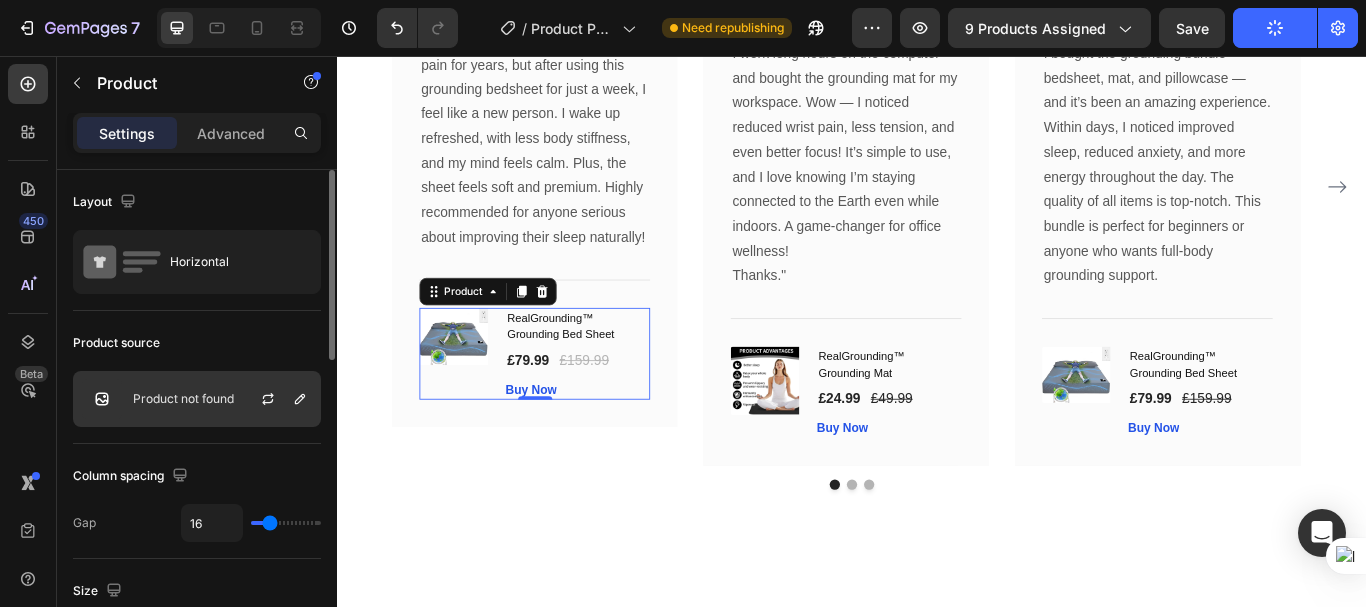 click at bounding box center [276, 399] 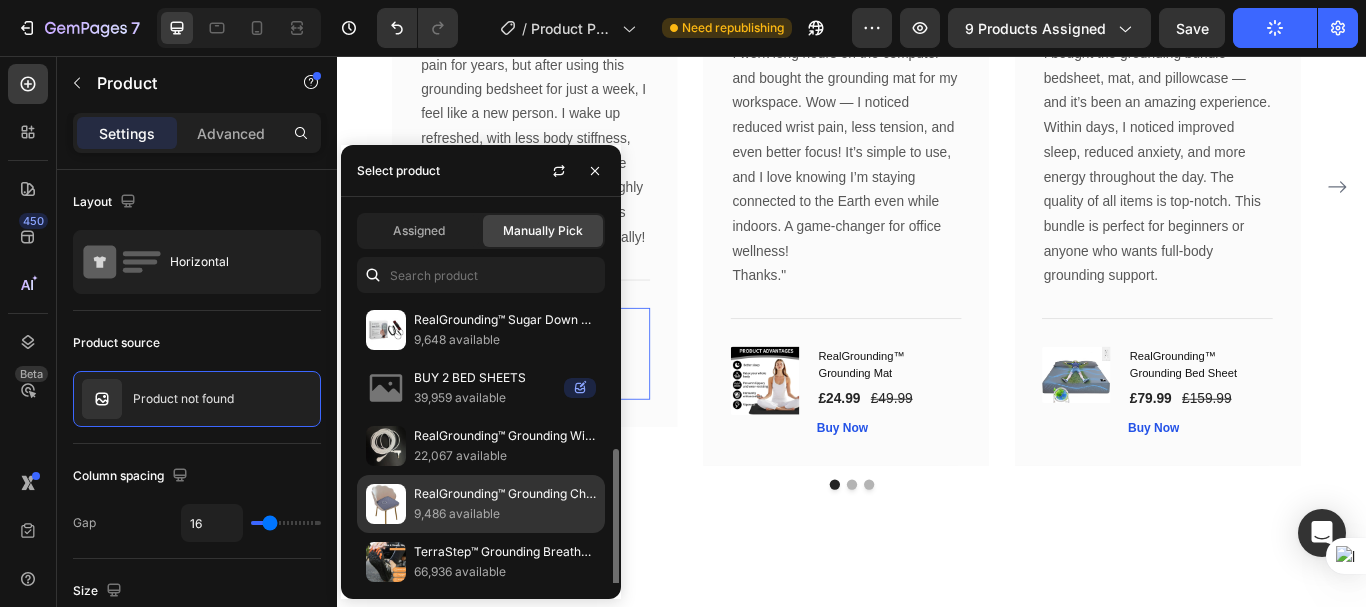 scroll, scrollTop: 100, scrollLeft: 0, axis: vertical 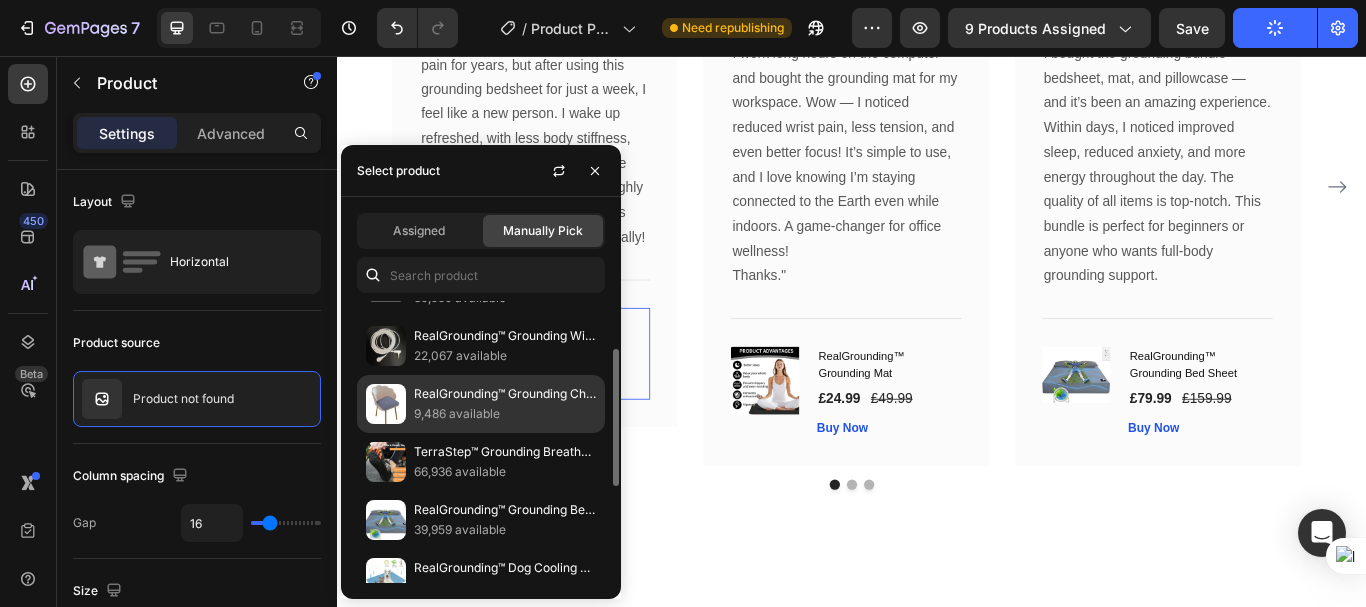 click on "RealGrounding™ Grounding Bed Sheet" at bounding box center [505, 510] 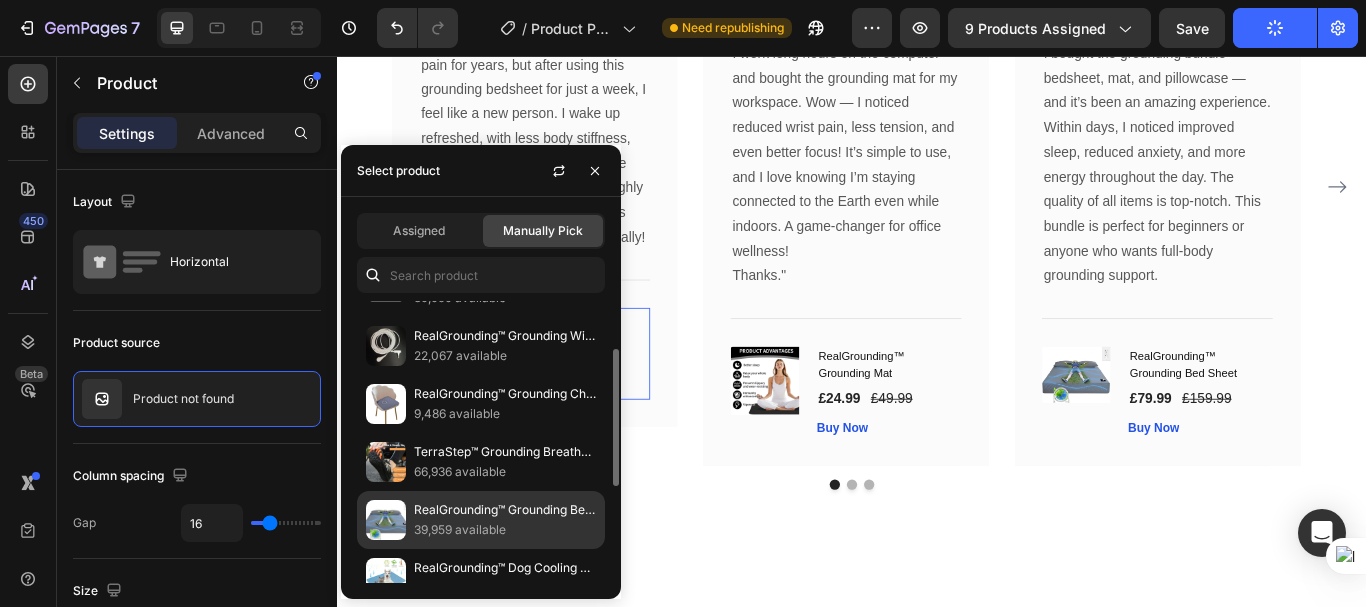 click at bounding box center [386, 520] 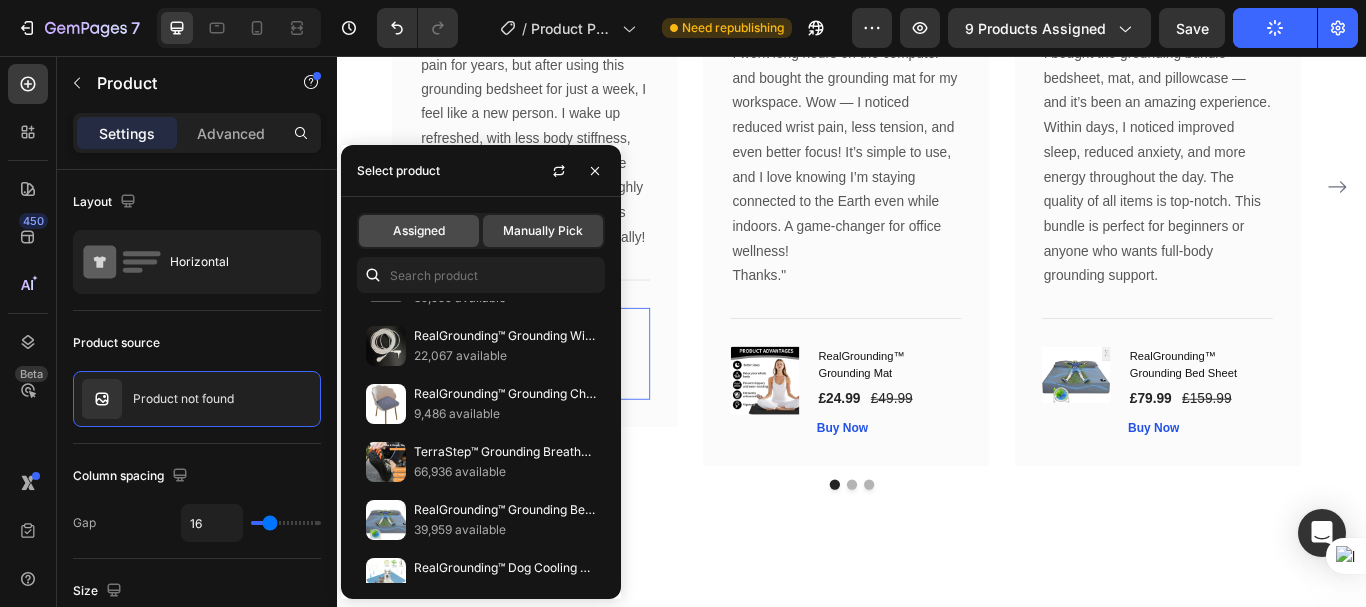 click on "Assigned" 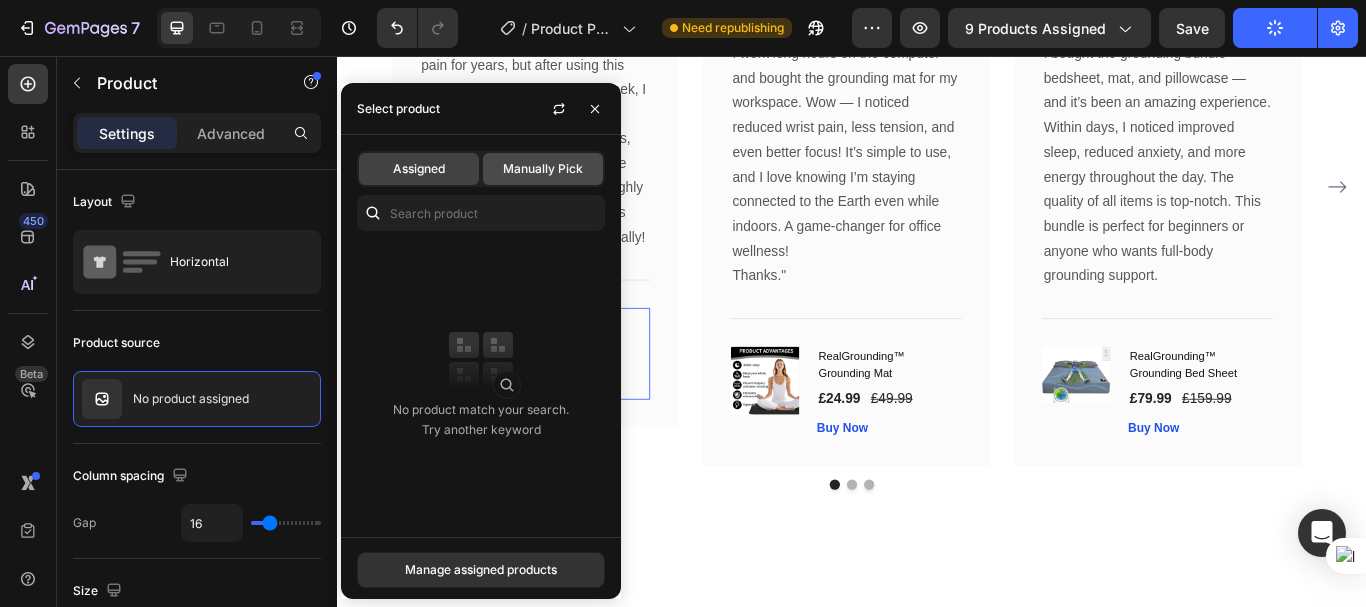 click on "Manually Pick" 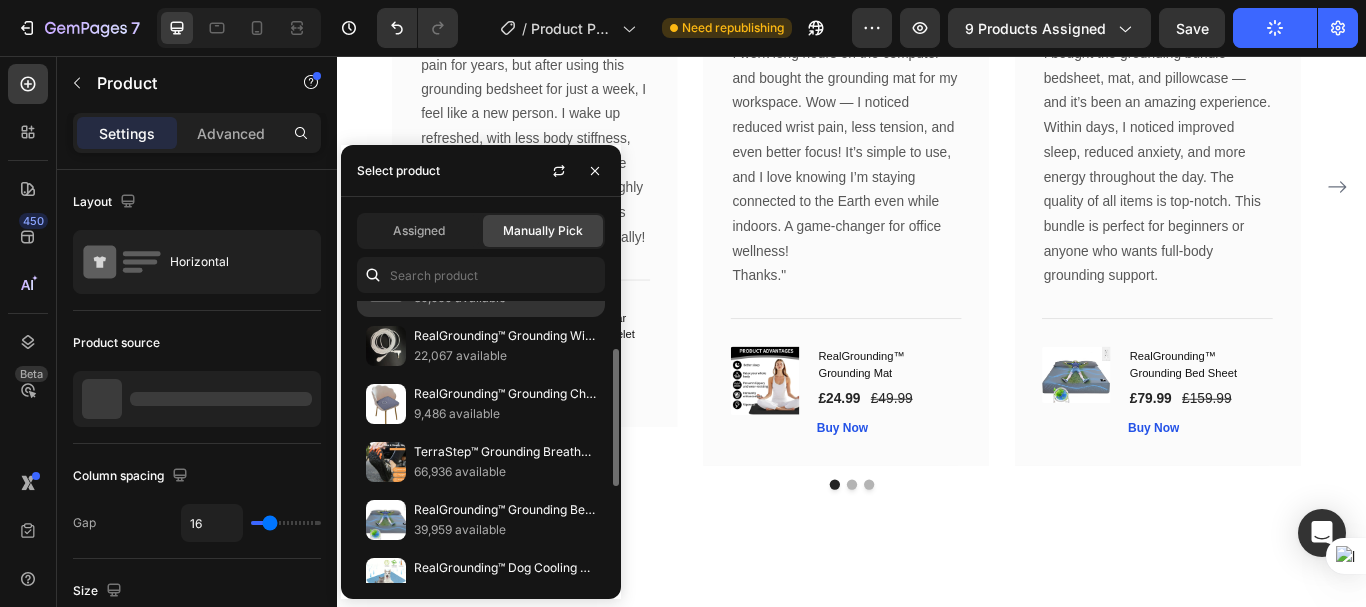 scroll, scrollTop: 200, scrollLeft: 0, axis: vertical 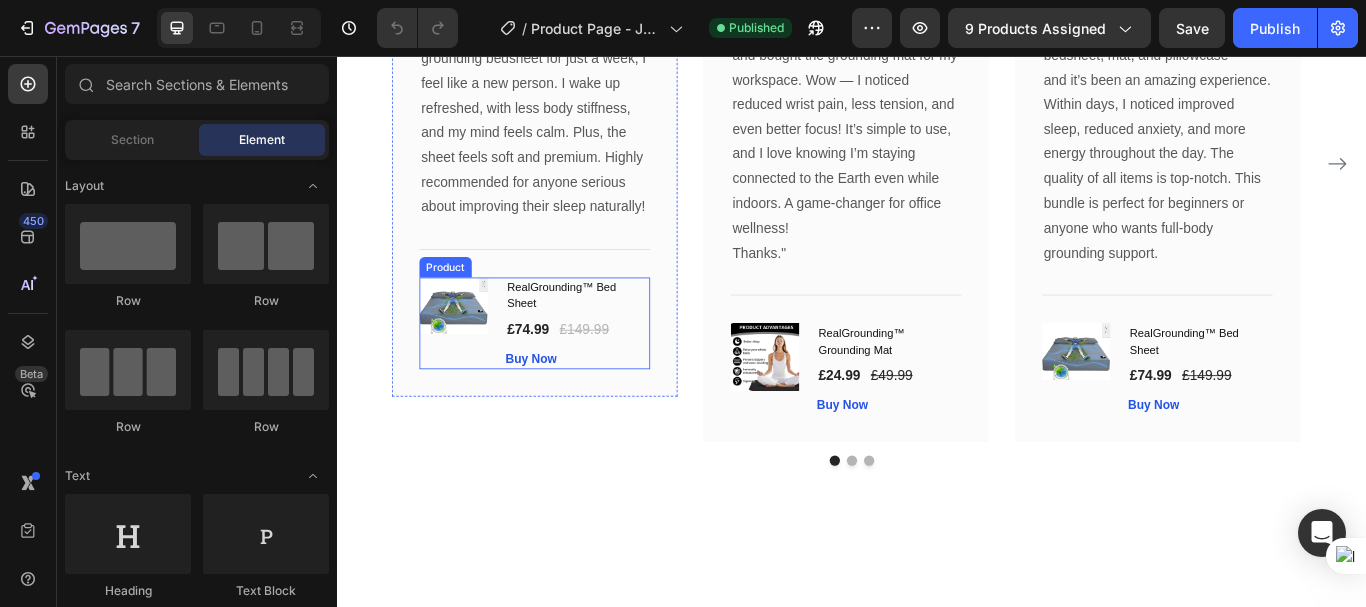 click on "(P) Images & Gallery" at bounding box center (474, 367) 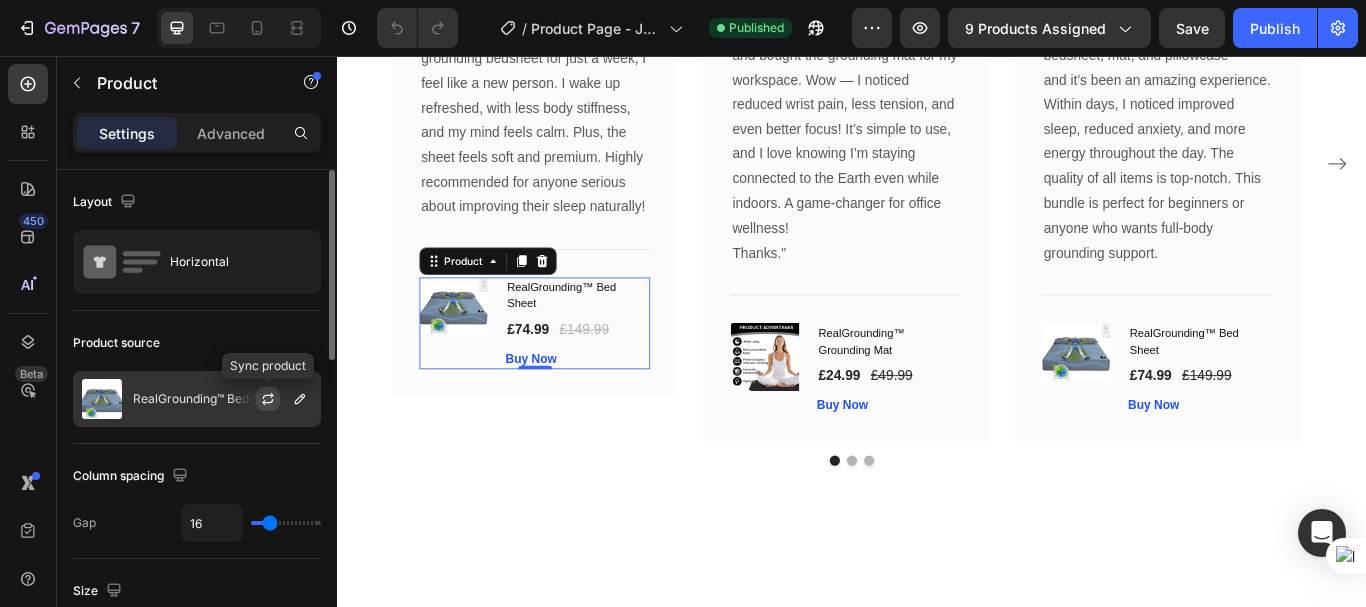 click 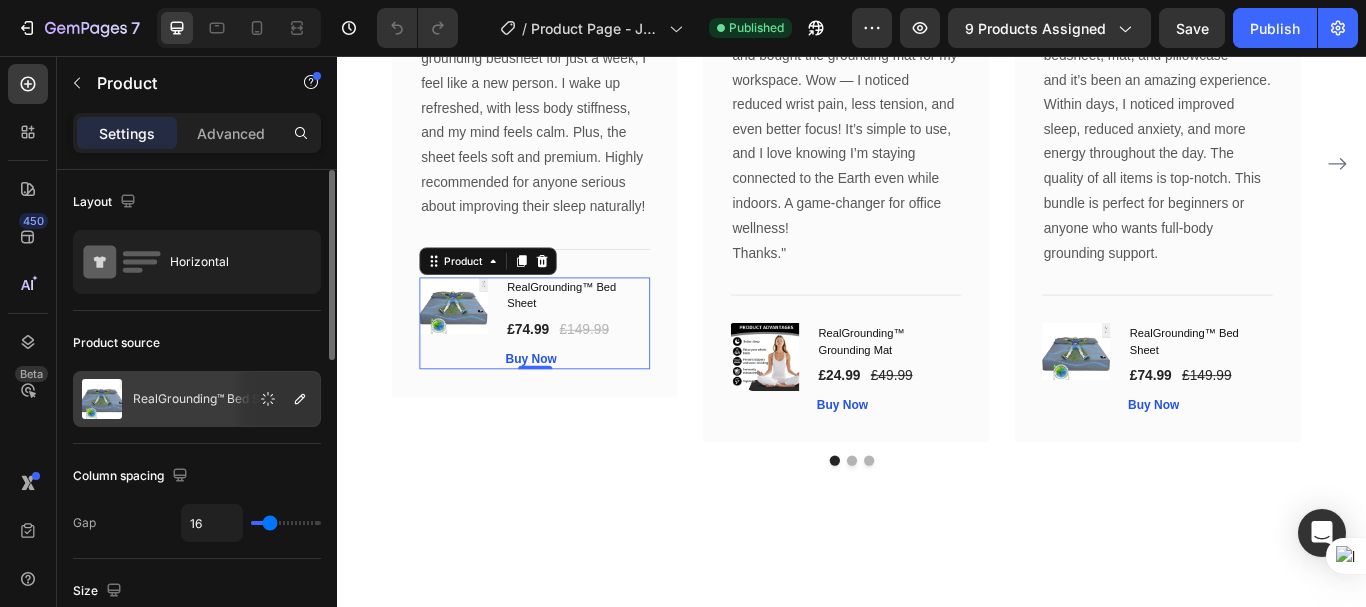 click on "RealGrounding™ Bed Sheet" at bounding box center [209, 399] 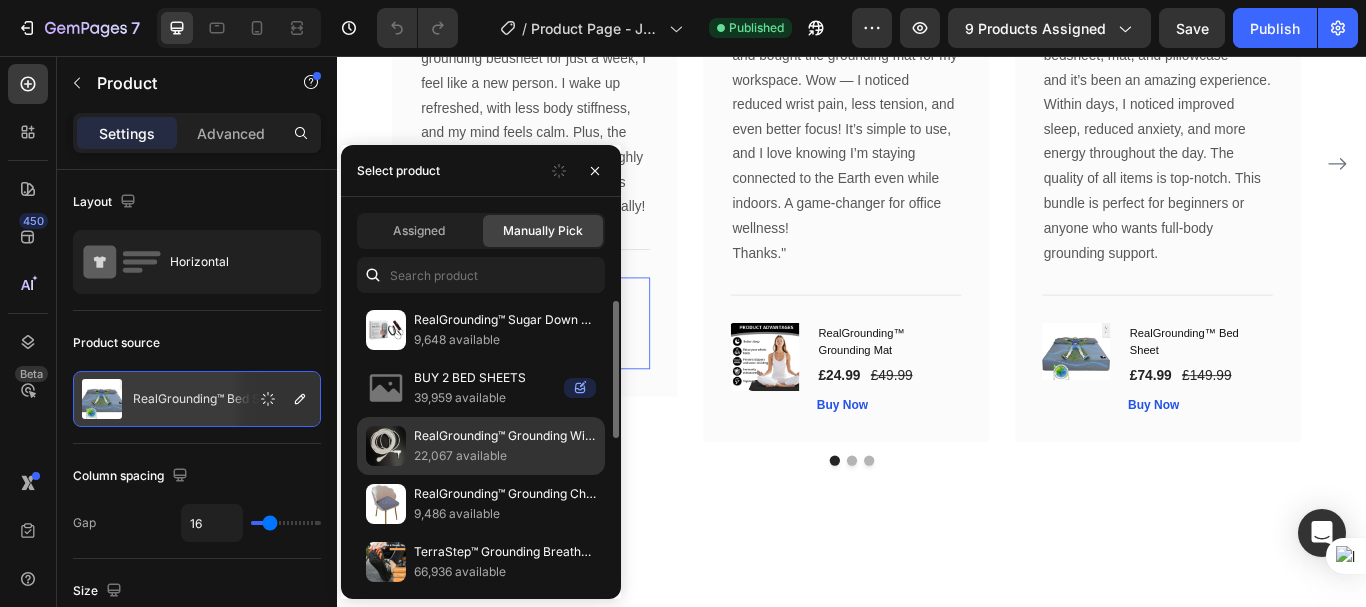 scroll, scrollTop: 100, scrollLeft: 0, axis: vertical 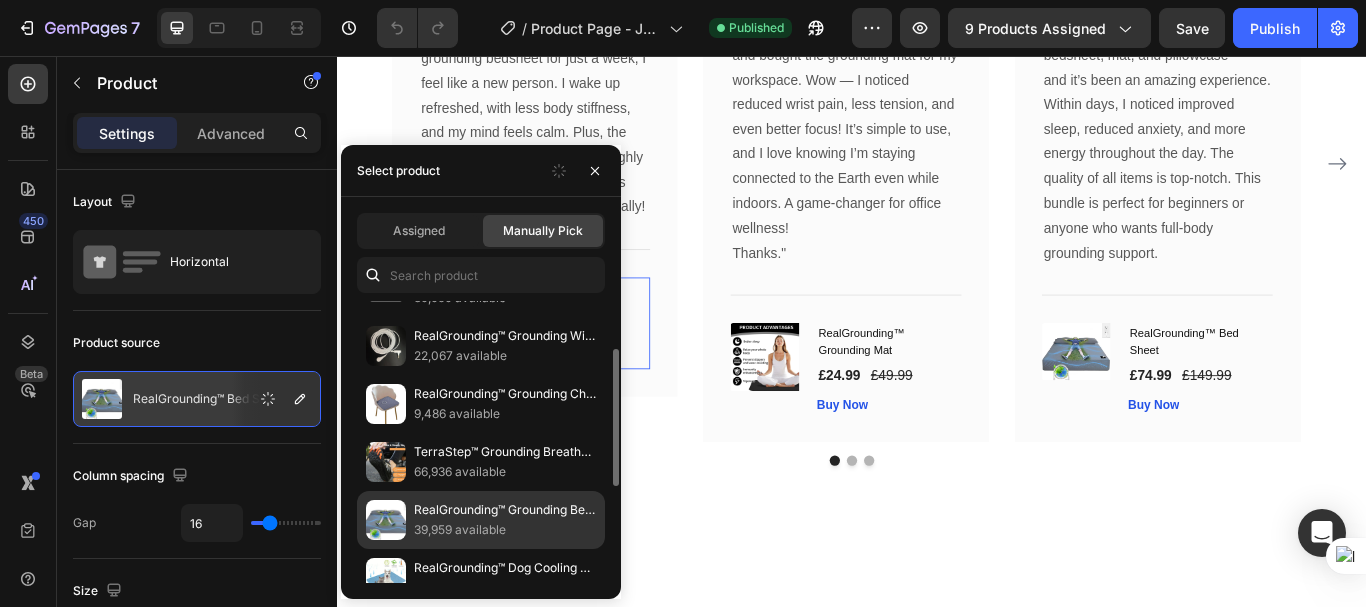 click on "RealGrounding™ Grounding Bed Sheet" at bounding box center [505, 510] 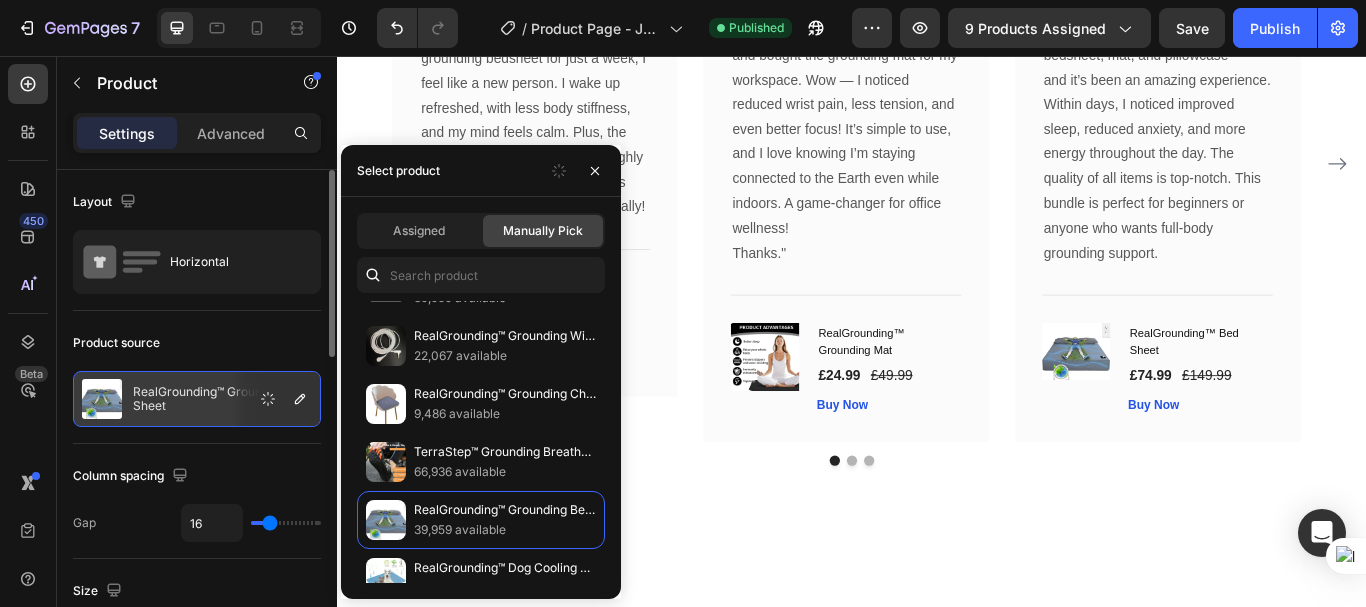 click on "Product source" at bounding box center (197, 343) 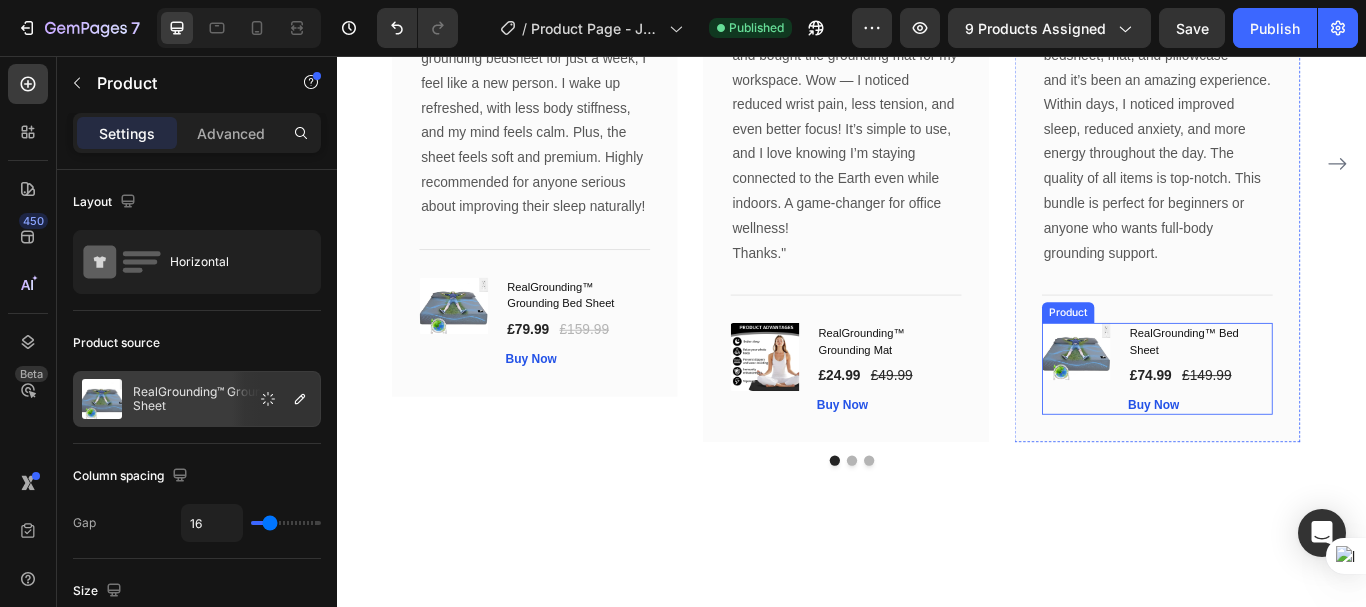 click on "(P) Images & Gallery" at bounding box center (1200, 420) 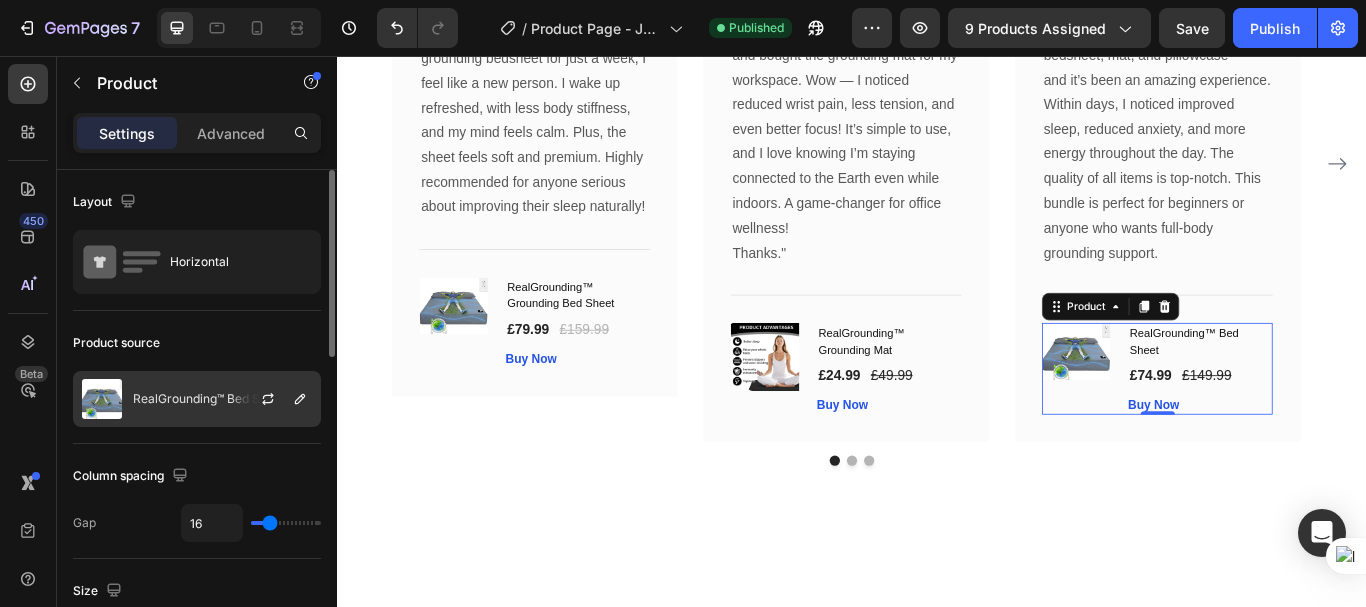 click on "RealGrounding™ Bed Sheet" 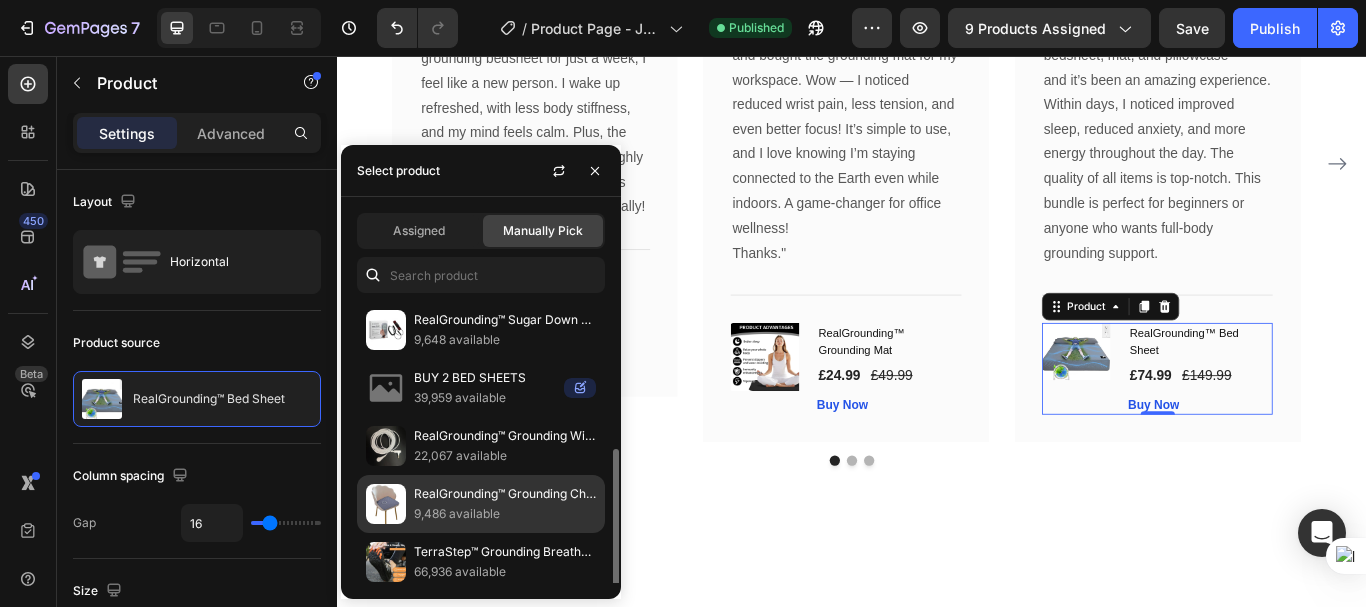 scroll, scrollTop: 100, scrollLeft: 0, axis: vertical 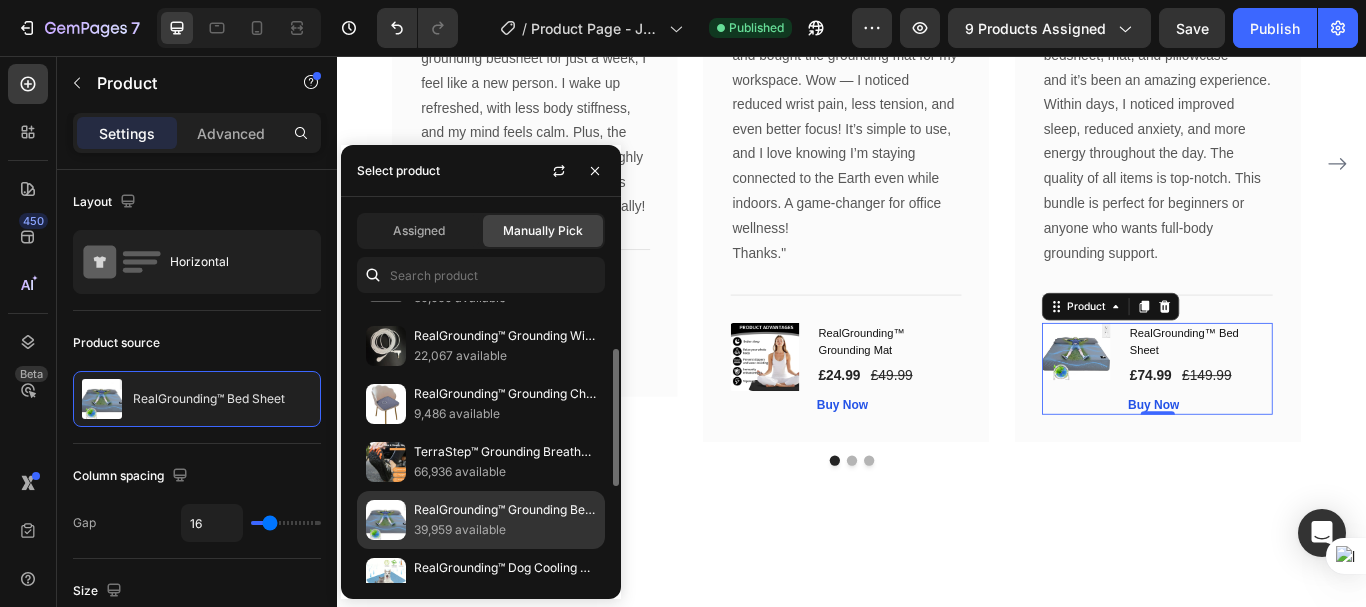 click on "RealGrounding™ Grounding Bed Sheet" at bounding box center [505, 510] 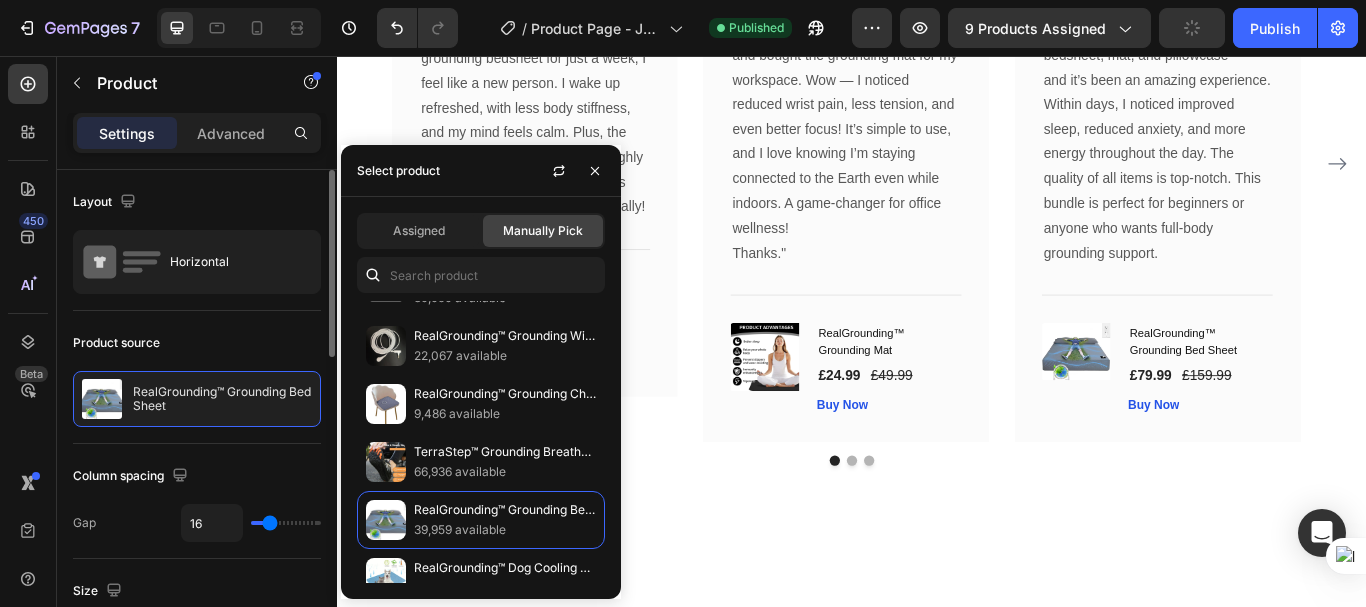 click on "Product source RealGrounding™ Grounding Bed Sheet" 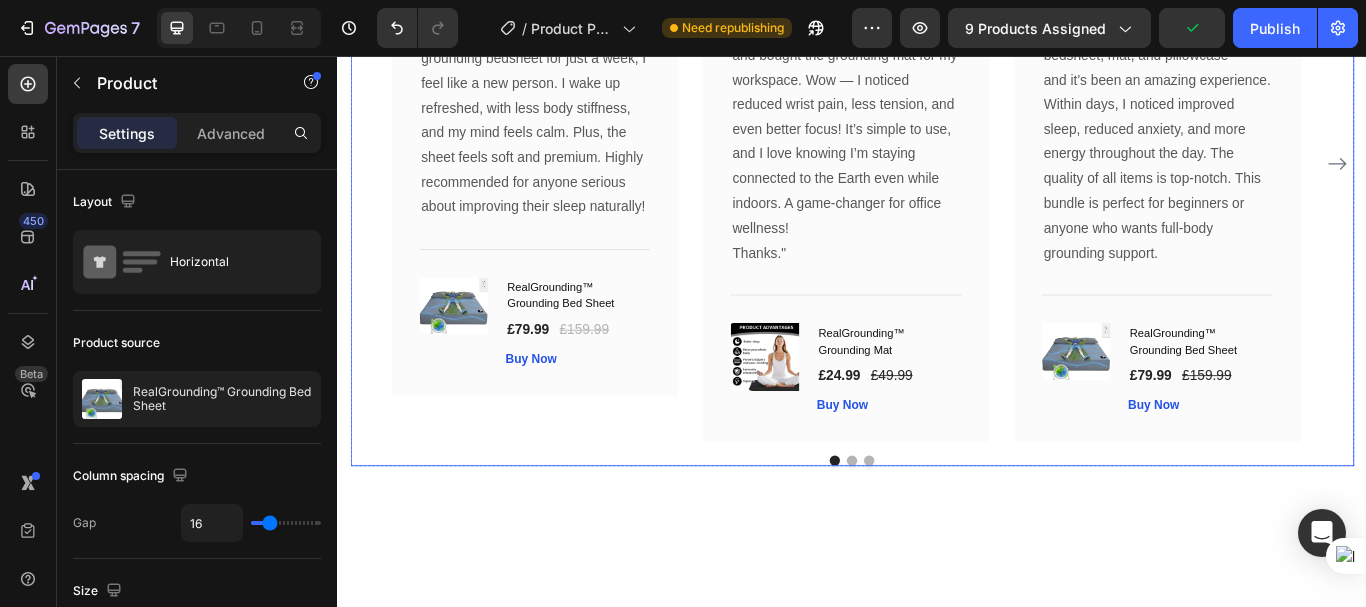click 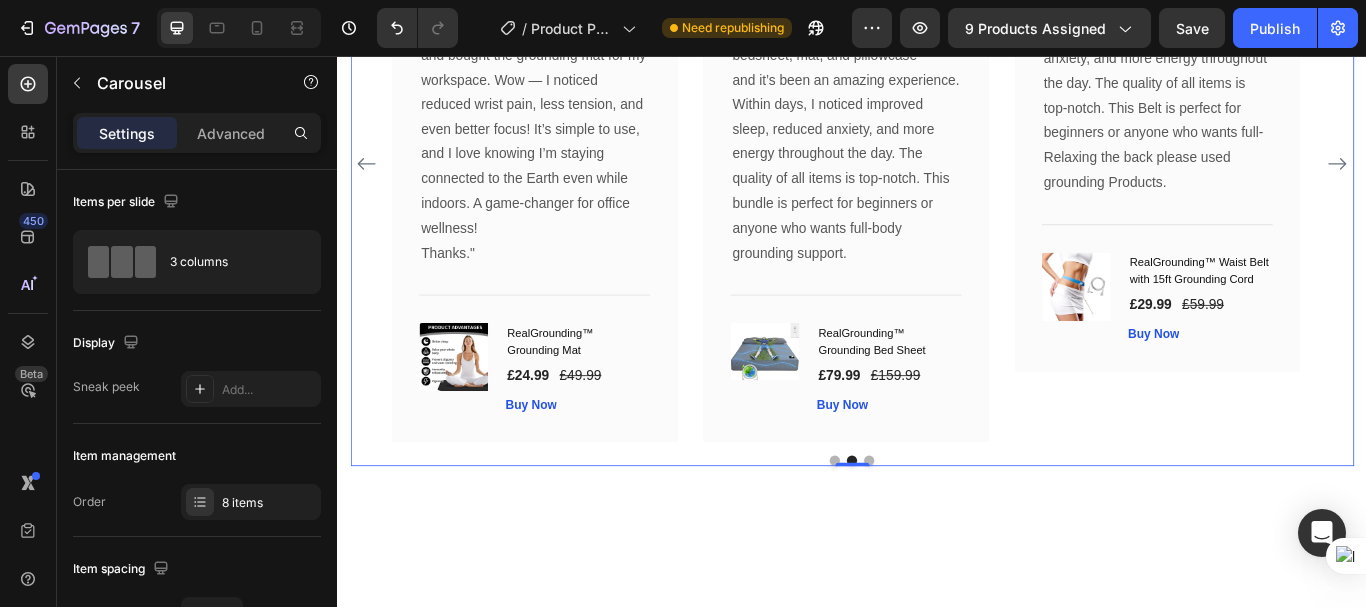 click 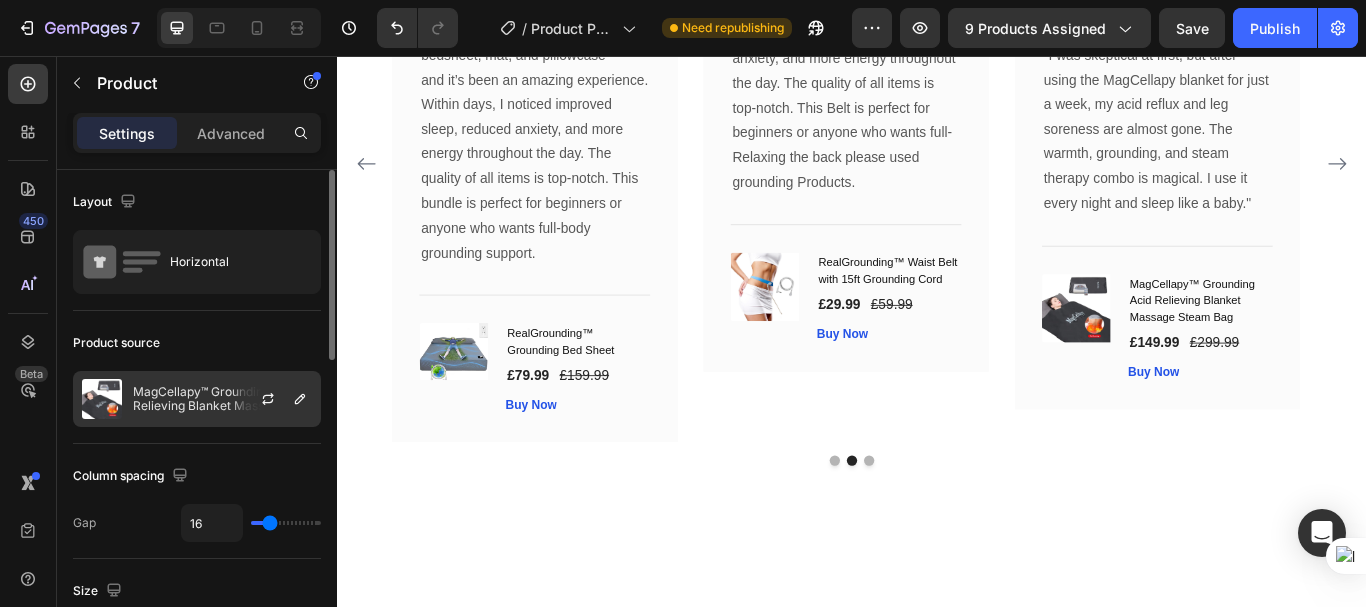 click on "MagCellapy™ Grounding Acid Relieving Blanket Massage Steam Bag" at bounding box center (222, 399) 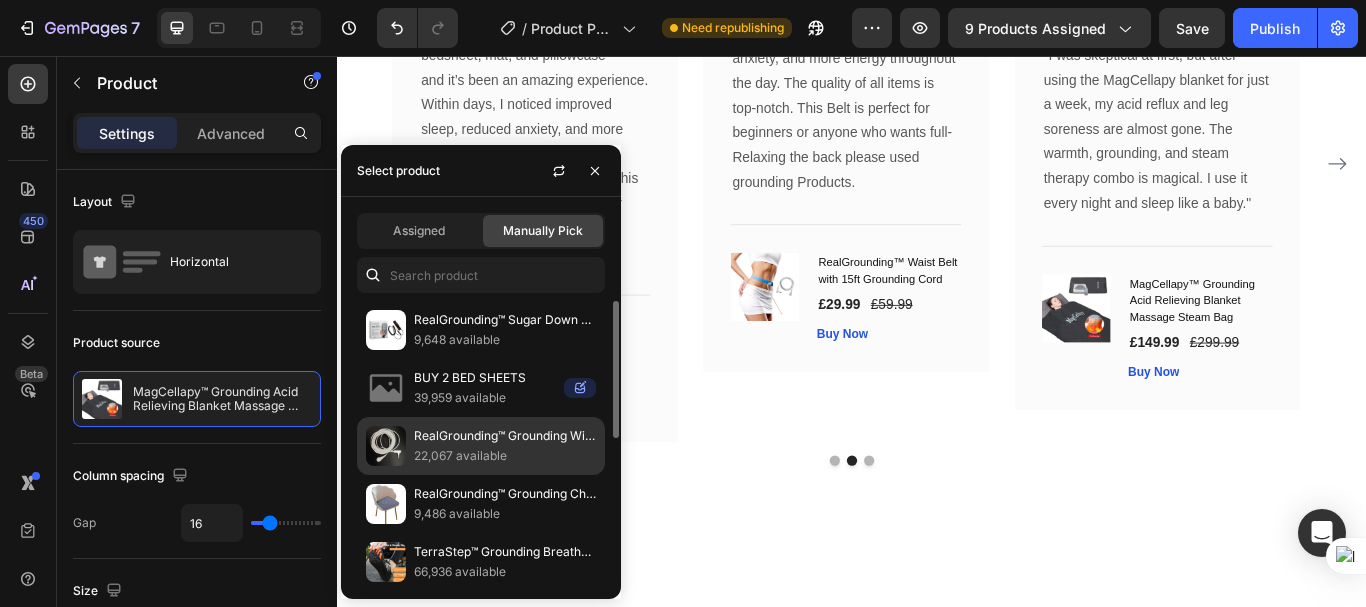 scroll, scrollTop: 100, scrollLeft: 0, axis: vertical 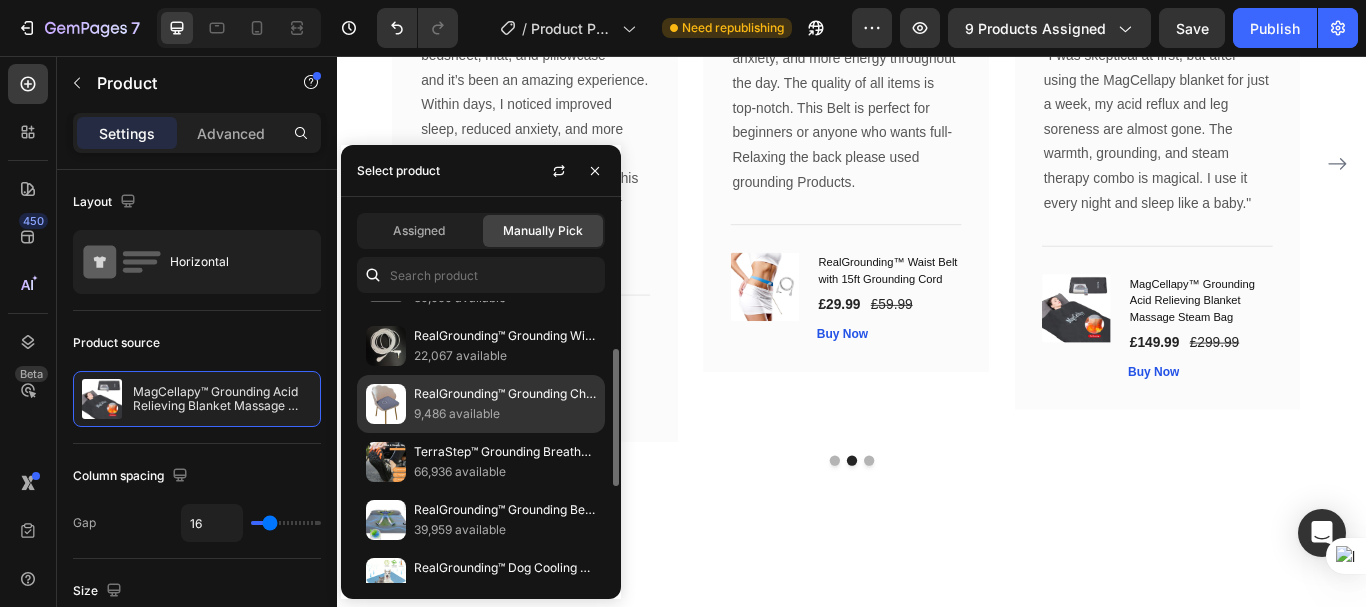 click on "9,486 available" at bounding box center [505, 414] 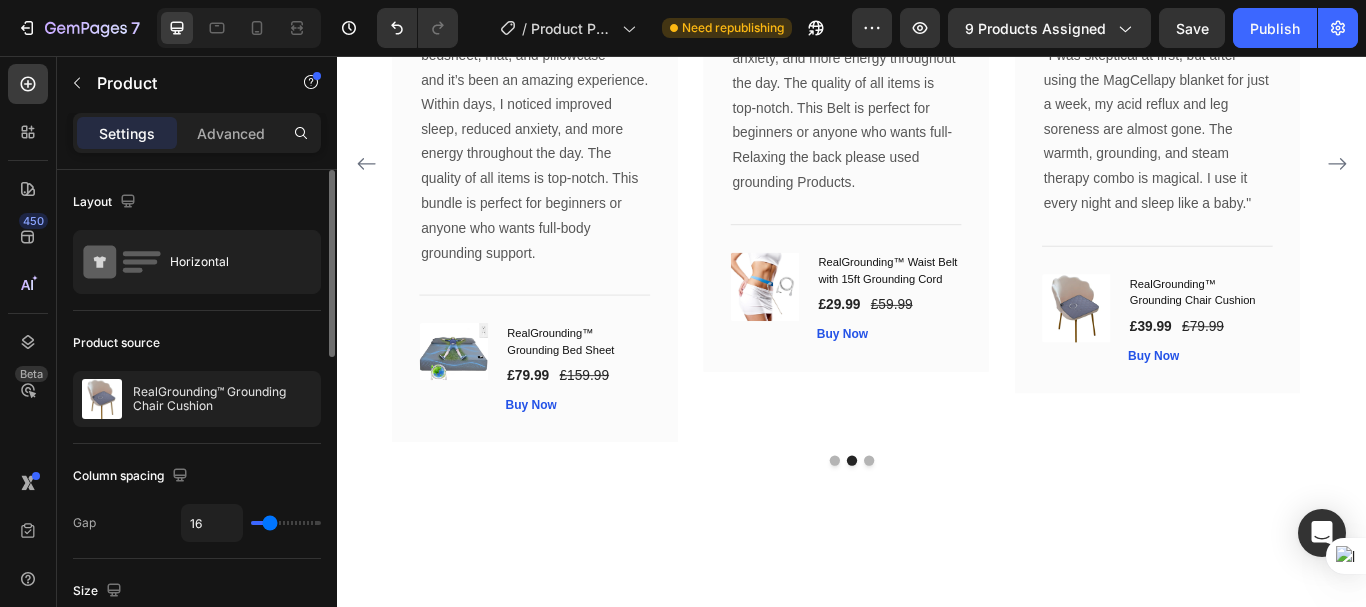 click on "Product source" at bounding box center (197, 343) 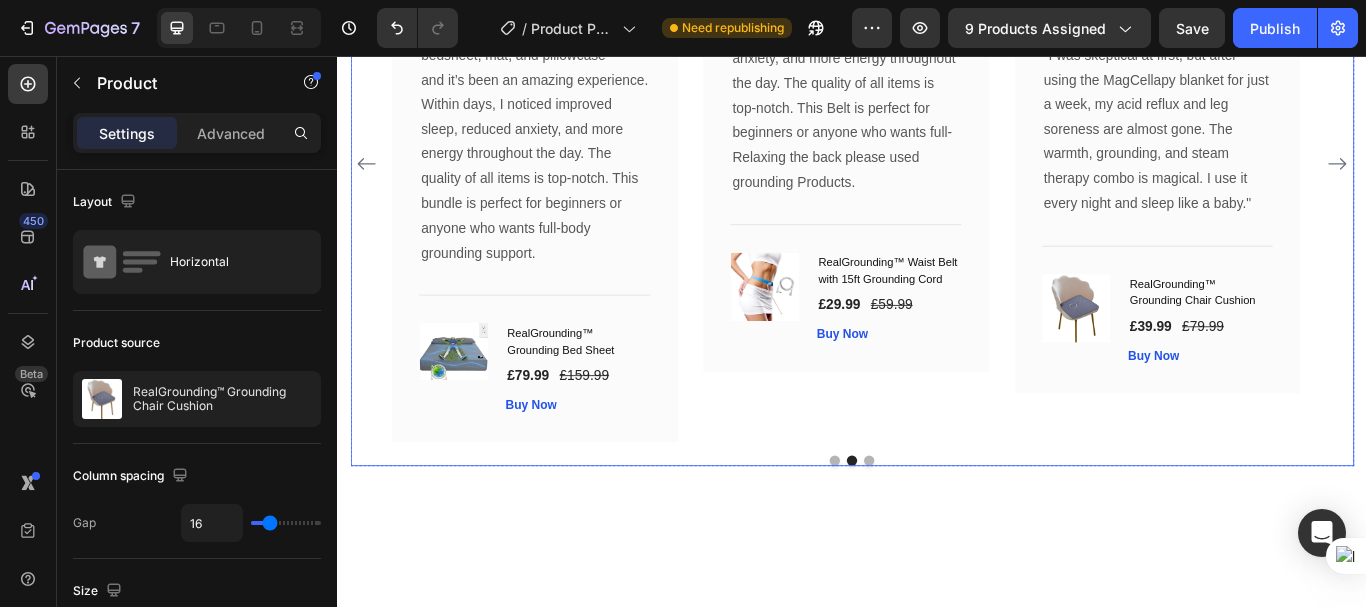 click 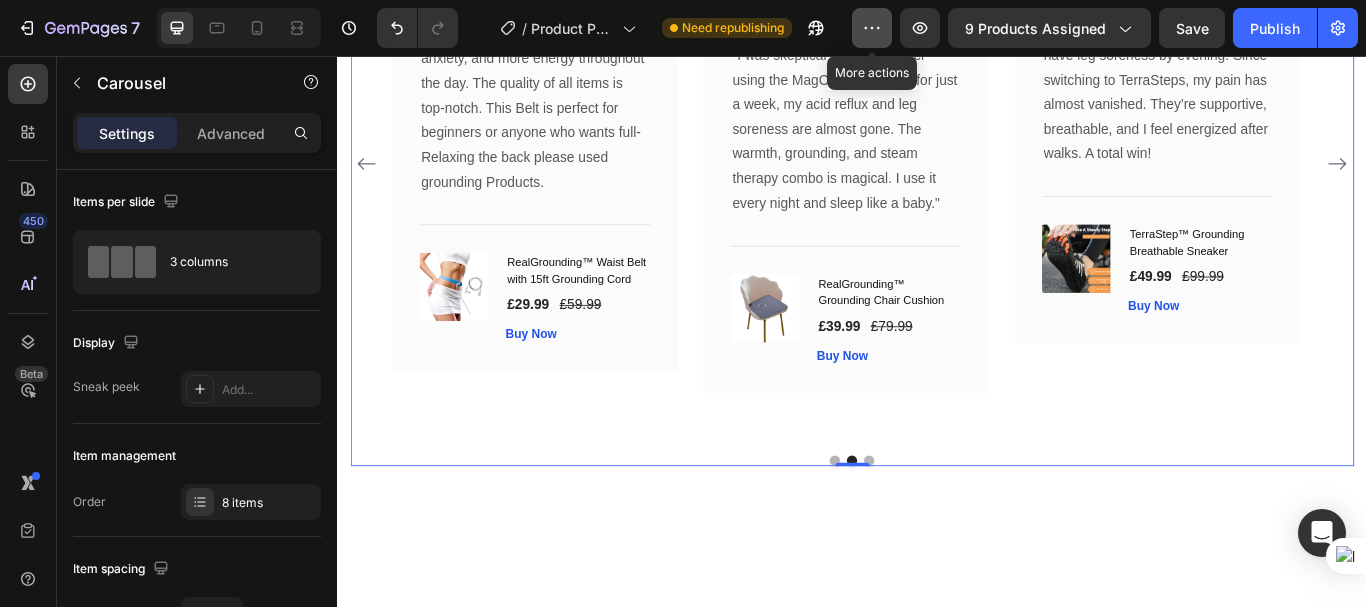 click 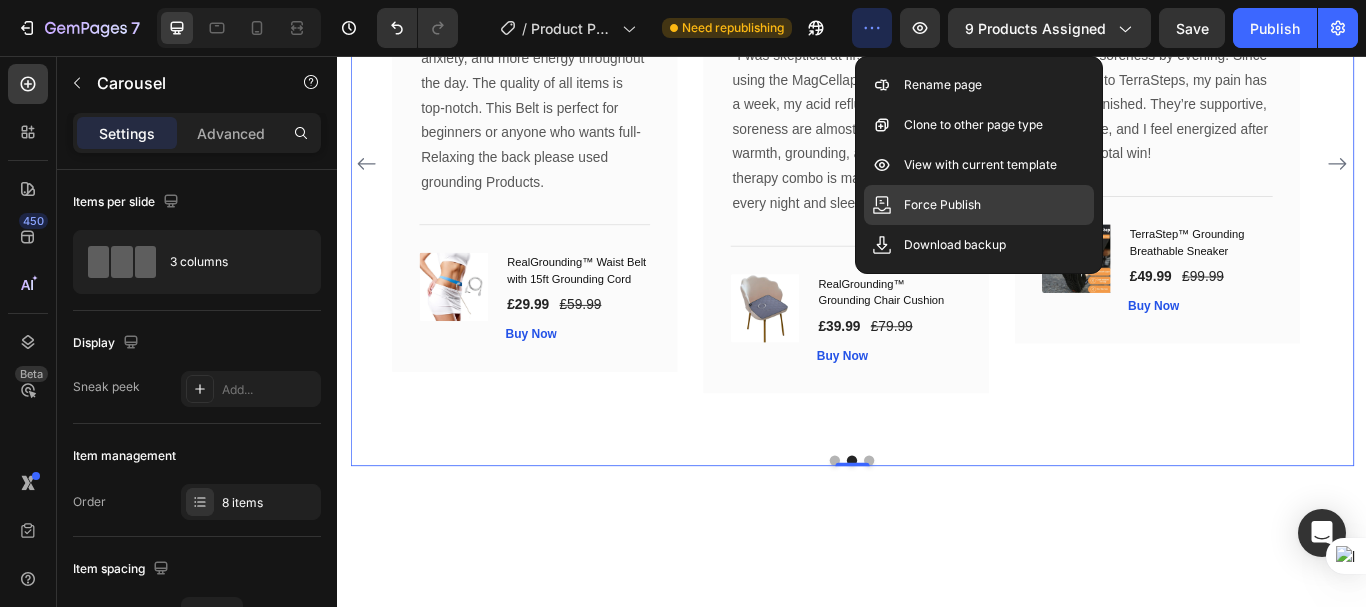 drag, startPoint x: 606, startPoint y: 183, endPoint x: 869, endPoint y: 203, distance: 263.75937 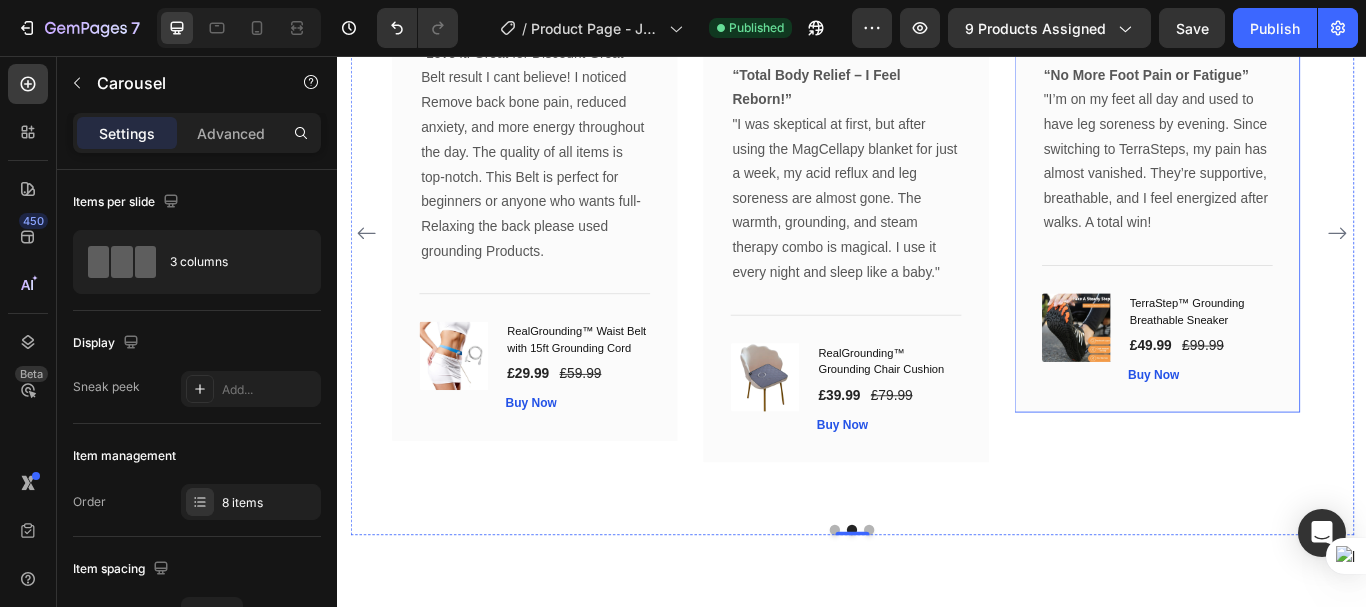 scroll, scrollTop: 8600, scrollLeft: 0, axis: vertical 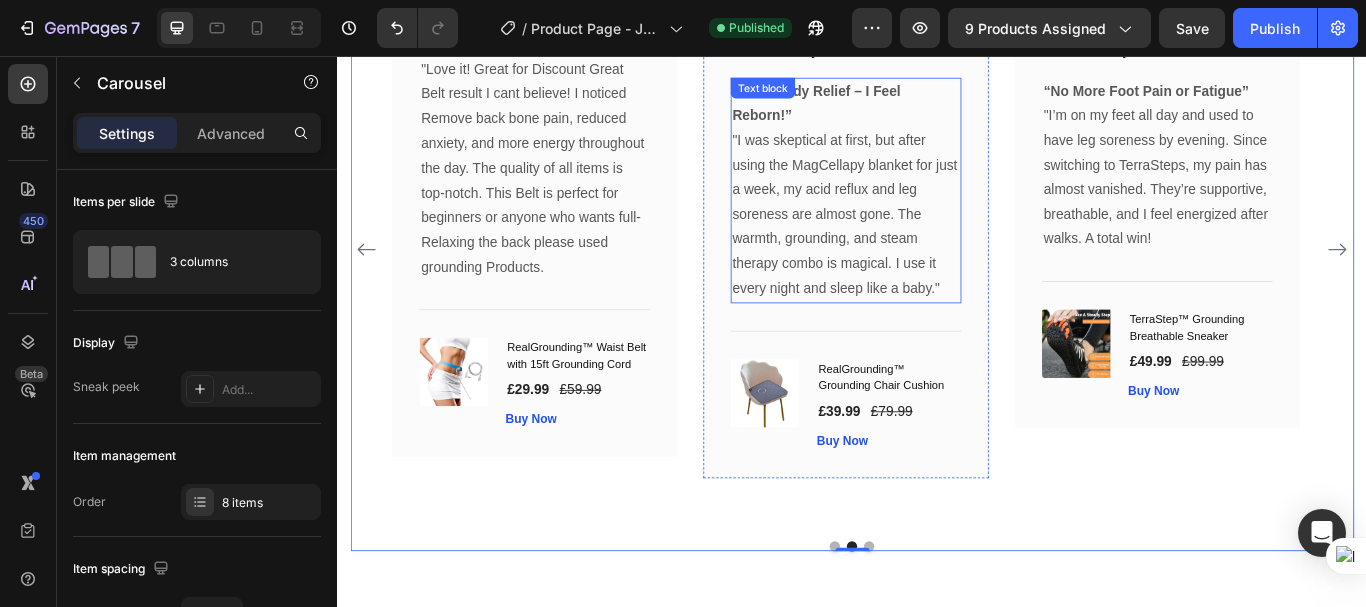click on "“Total Body Relief – I Feel Reborn!” "I was skeptical at first, but after using the MagCellapy blanket for just a week, my acid reflux and leg soreness are almost gone. The warmth, grounding, and steam therapy combo is magical. I use it every night and sleep like a baby."" at bounding box center [929, 213] 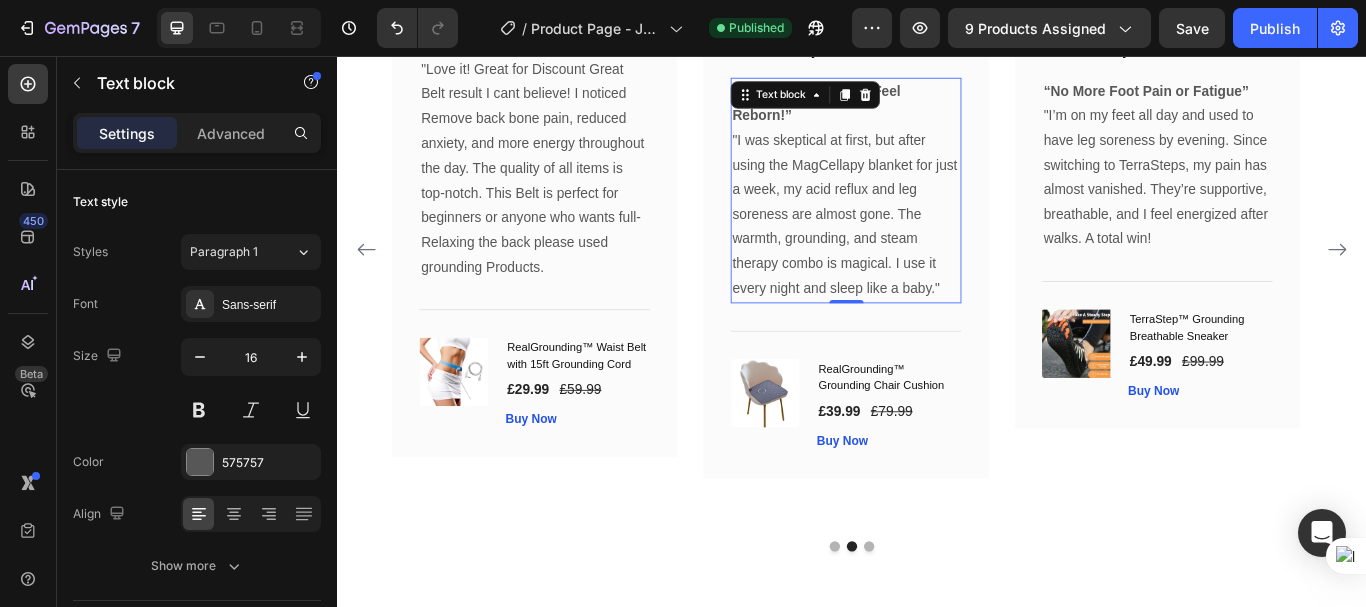 click on "“Total Body Relief – I Feel Reborn!” "I was skeptical at first, but after using the MagCellapy blanket for just a week, my acid reflux and leg soreness are almost gone. The warmth, grounding, and steam therapy combo is magical. I use it every night and sleep like a baby."" at bounding box center [929, 213] 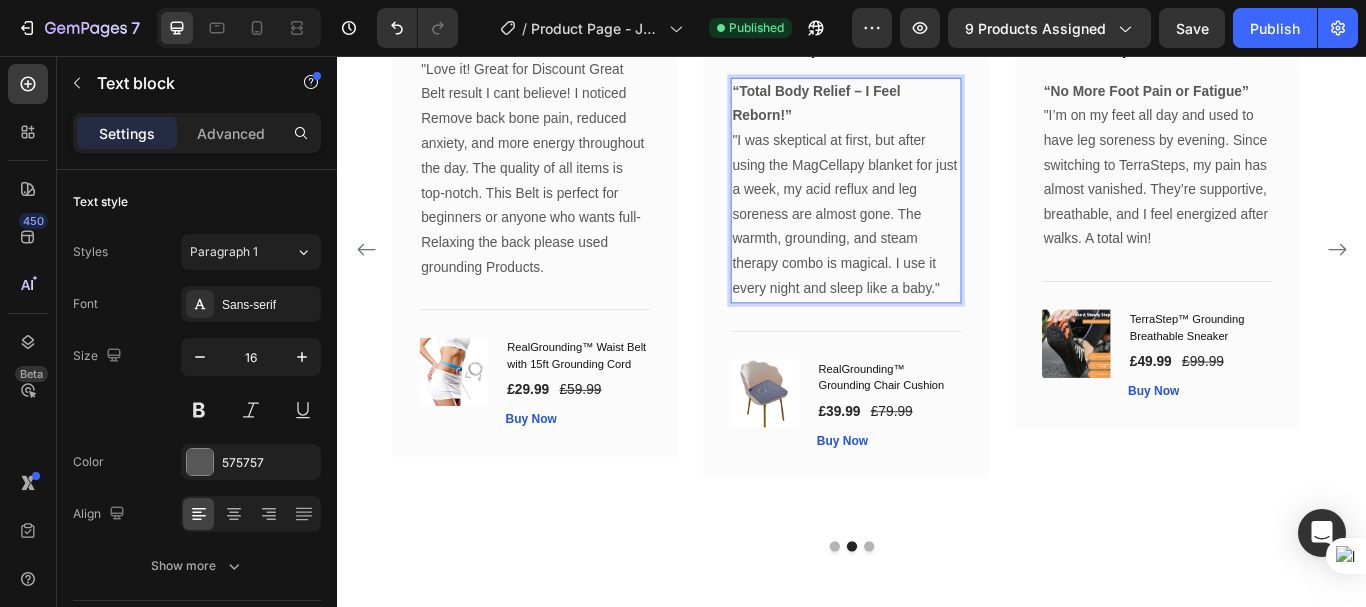 click on "“Total Body Relief – I Feel Reborn!” "I was skeptical at first, but after using the MagCellapy blanket for just a week, my acid reflux and leg soreness are almost gone. The warmth, grounding, and steam therapy combo is magical. I use it every night and sleep like a baby."" at bounding box center [929, 213] 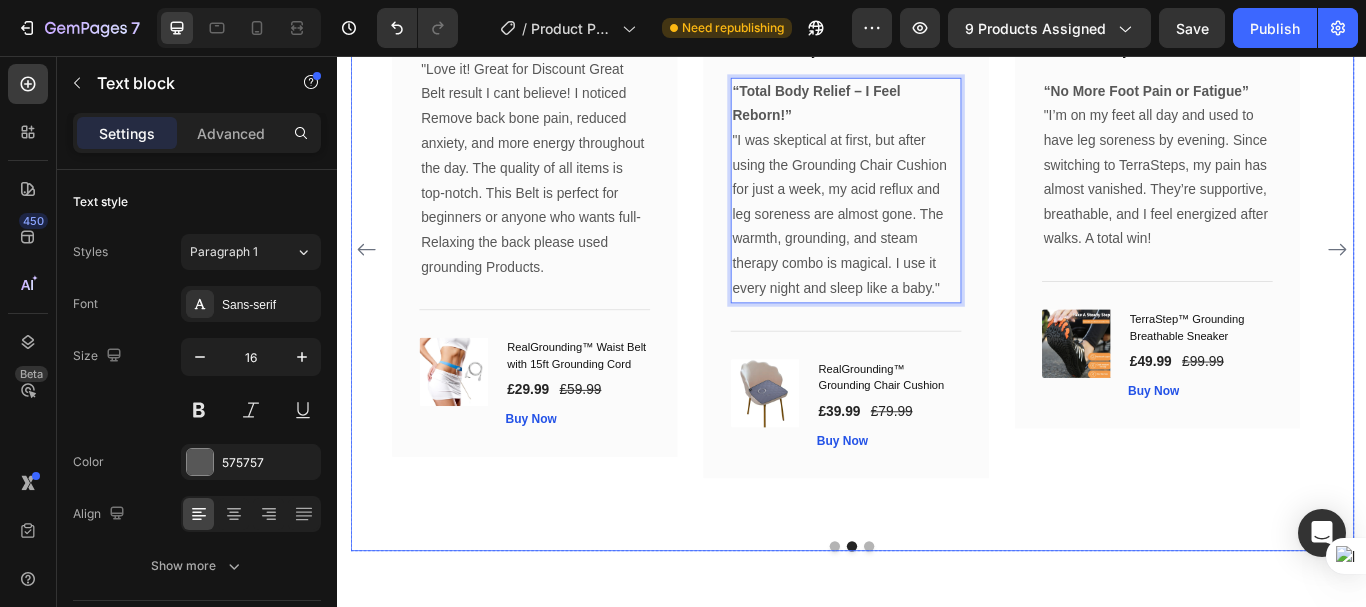 click 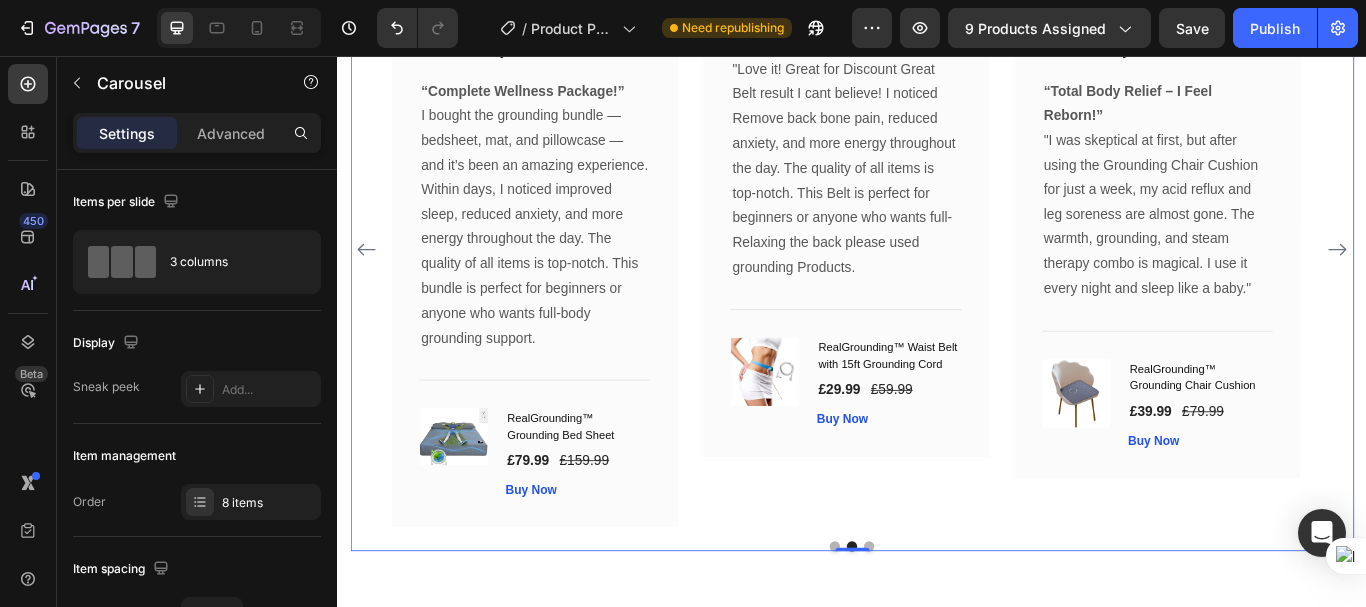 click 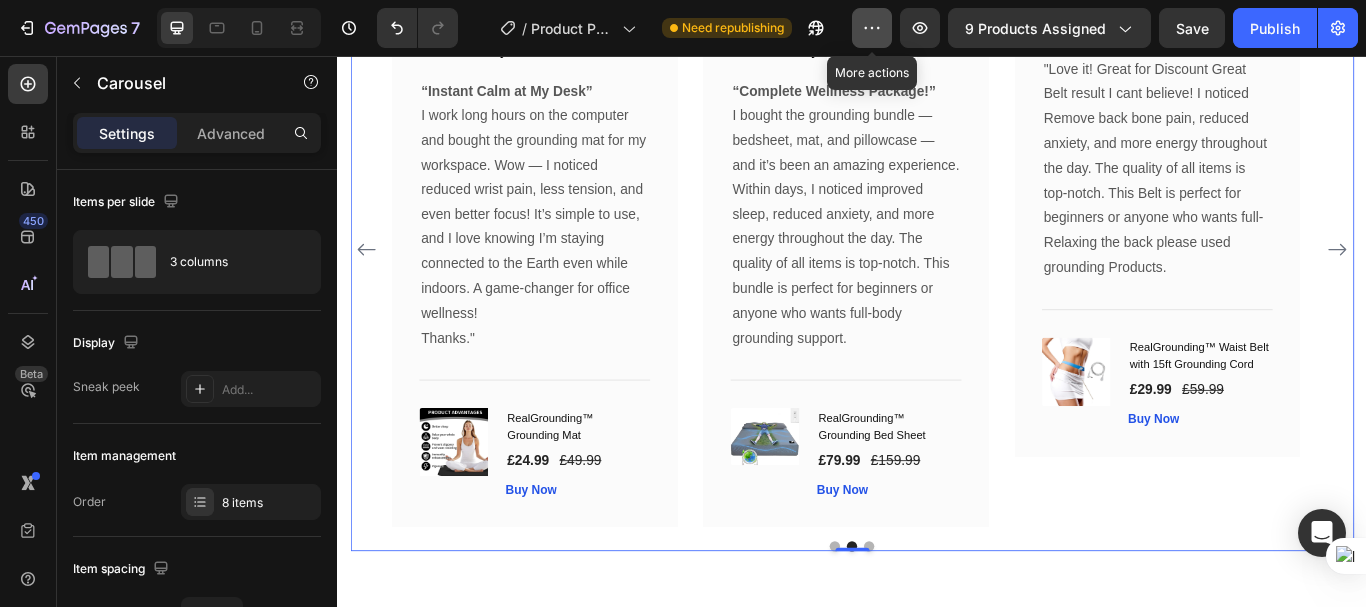 click 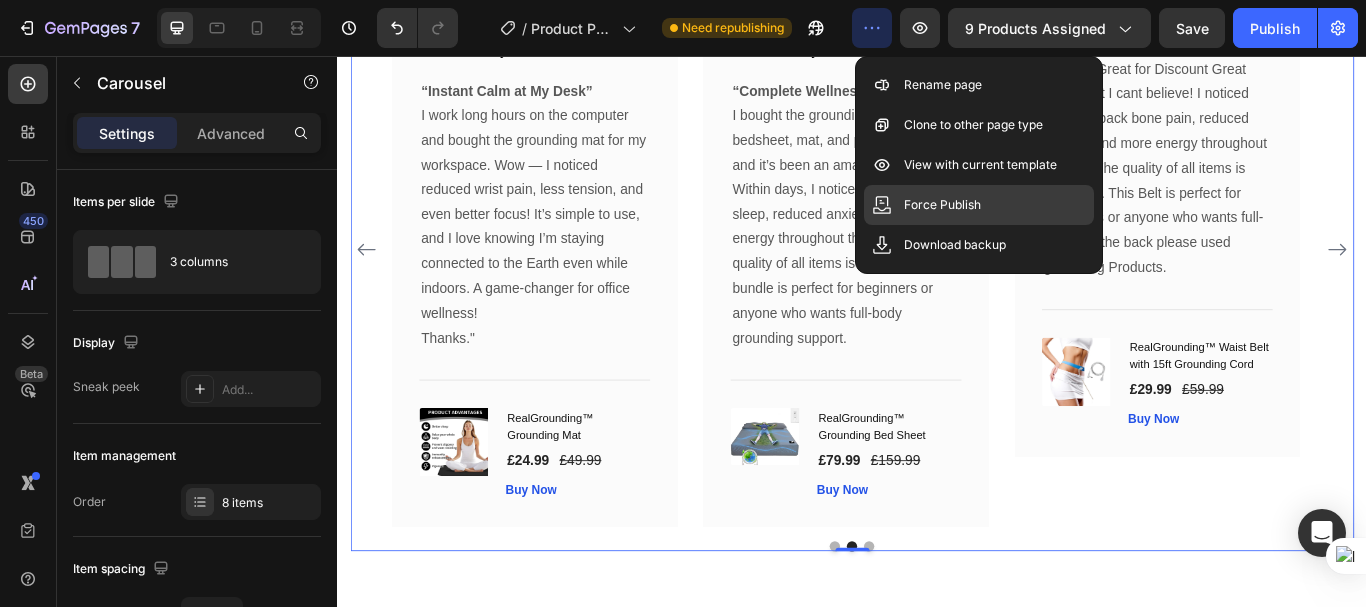 click on "Force Publish" 